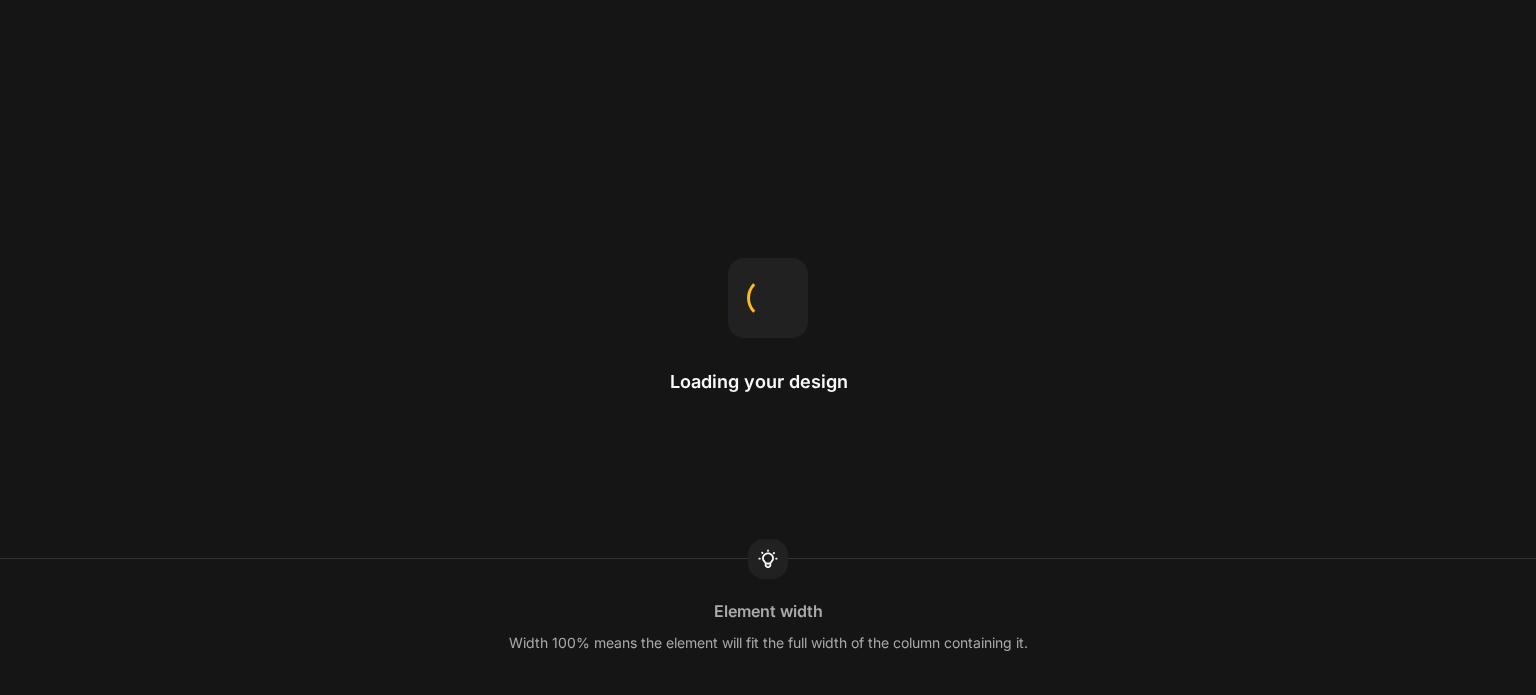 scroll, scrollTop: 0, scrollLeft: 0, axis: both 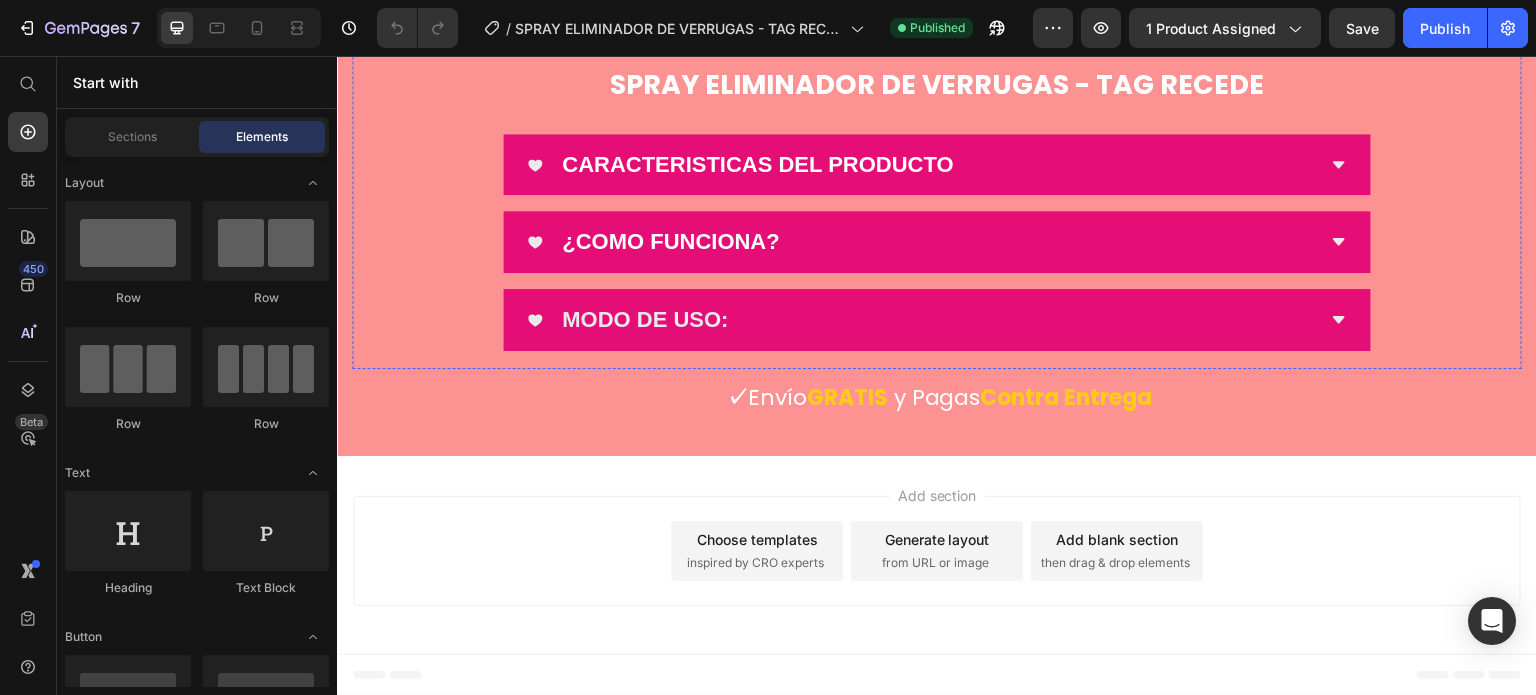 click at bounding box center (937, -94) 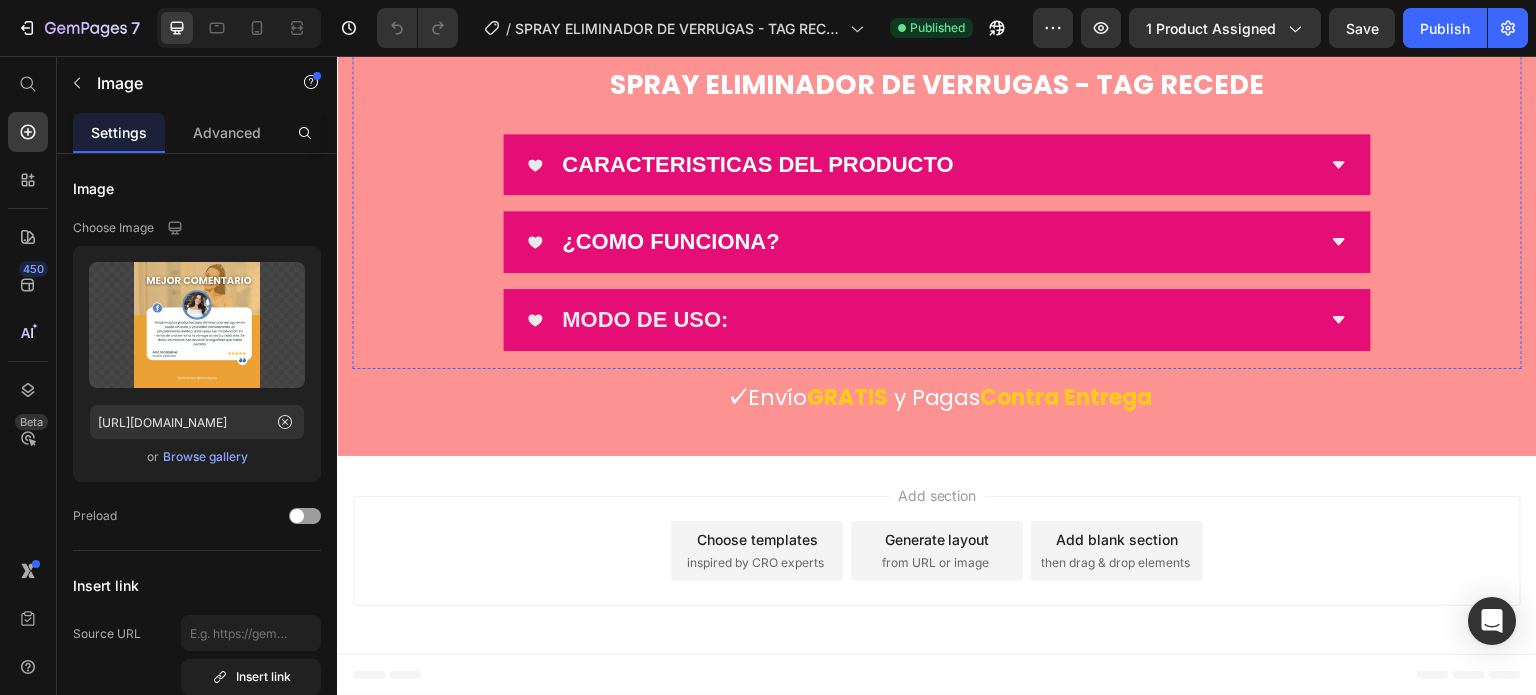 scroll, scrollTop: 10100, scrollLeft: 0, axis: vertical 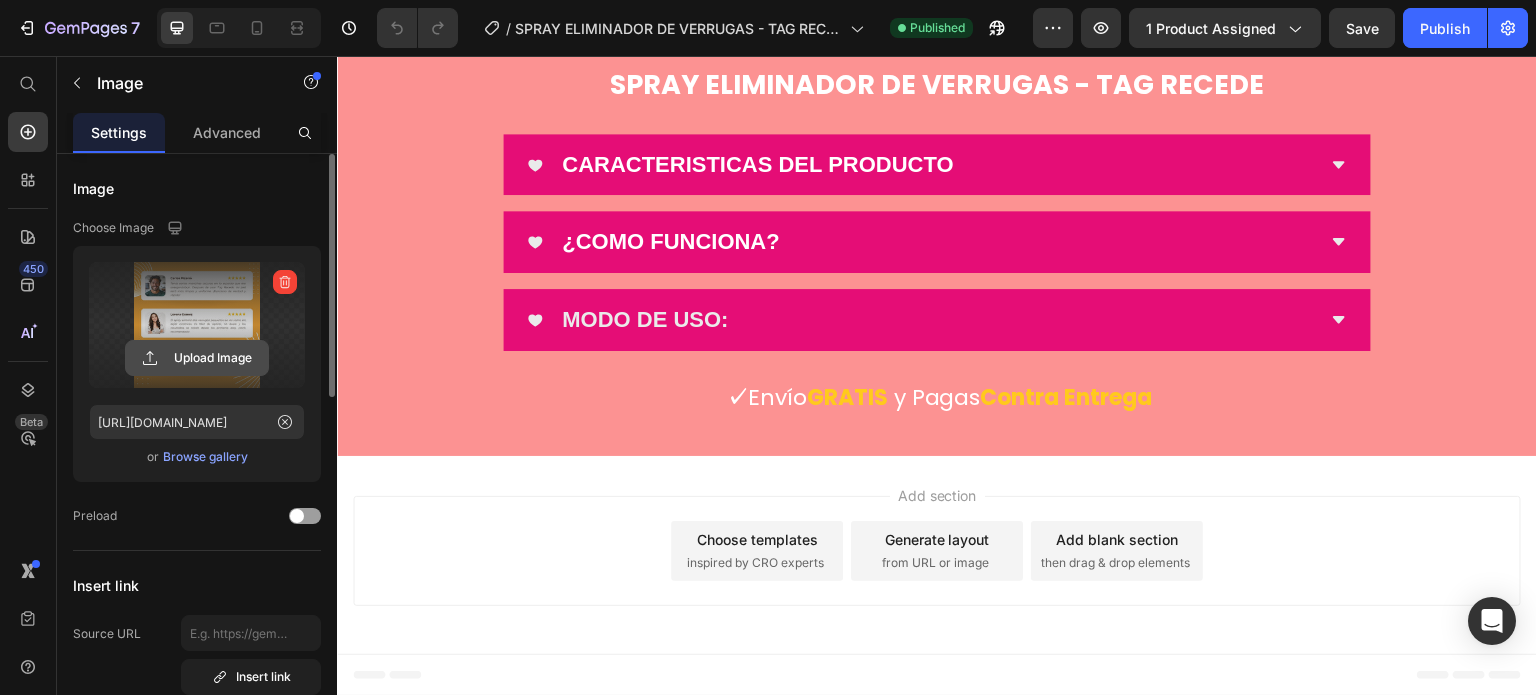 click 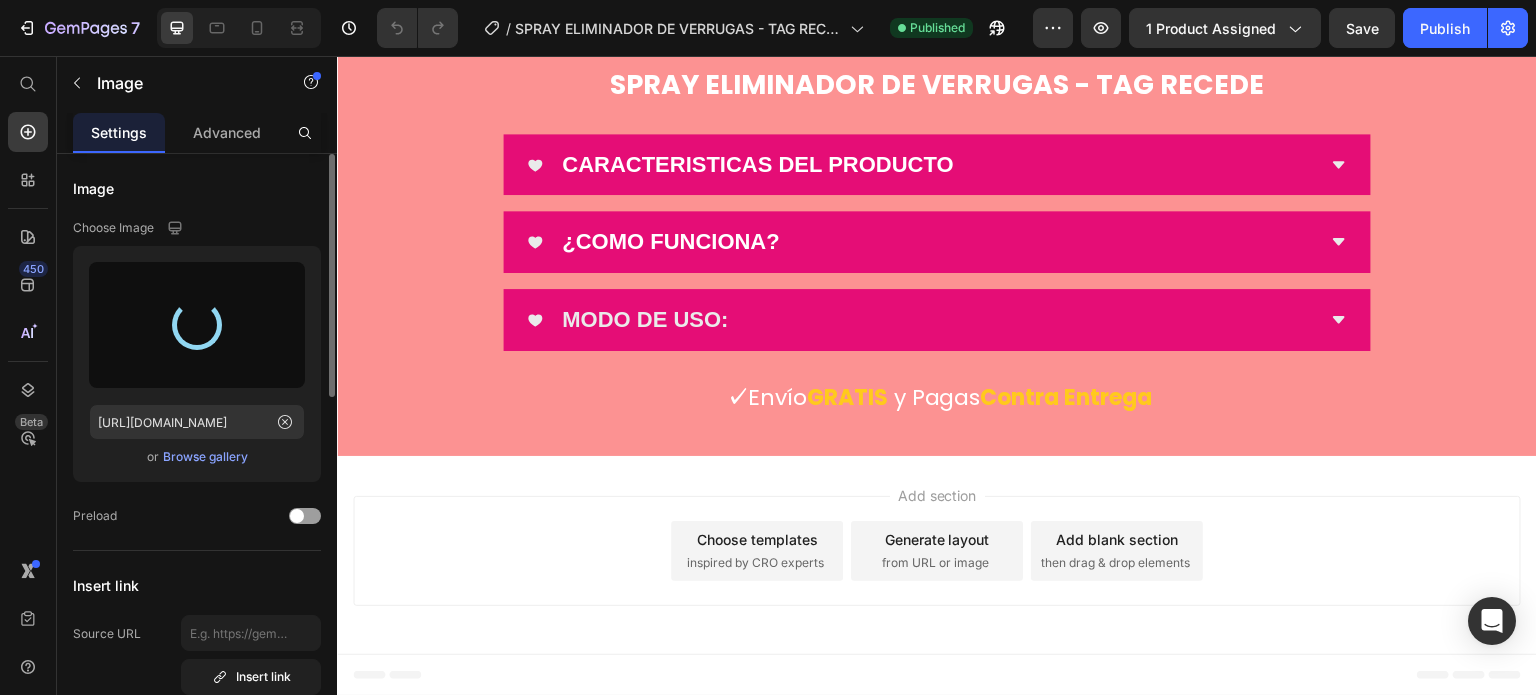 type on "[URL][DOMAIN_NAME]" 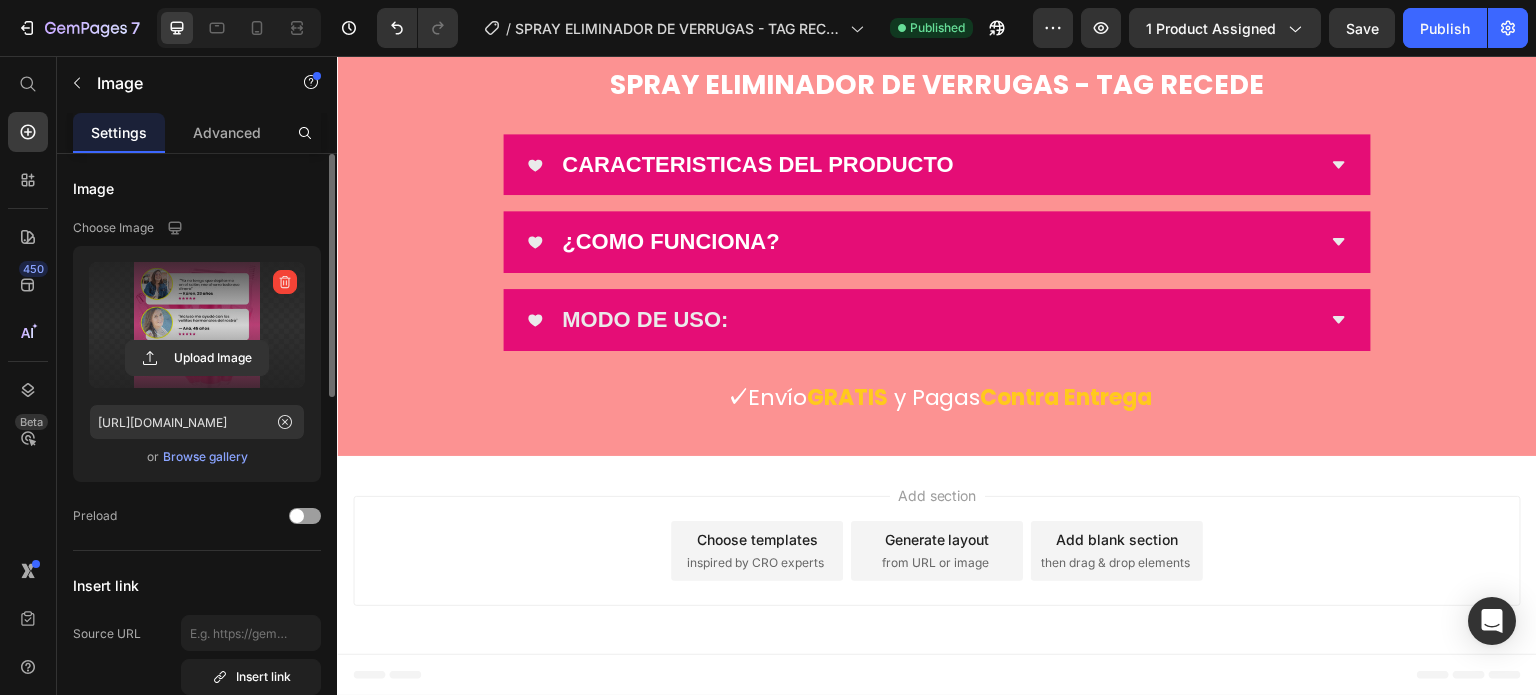 scroll, scrollTop: 9400, scrollLeft: 0, axis: vertical 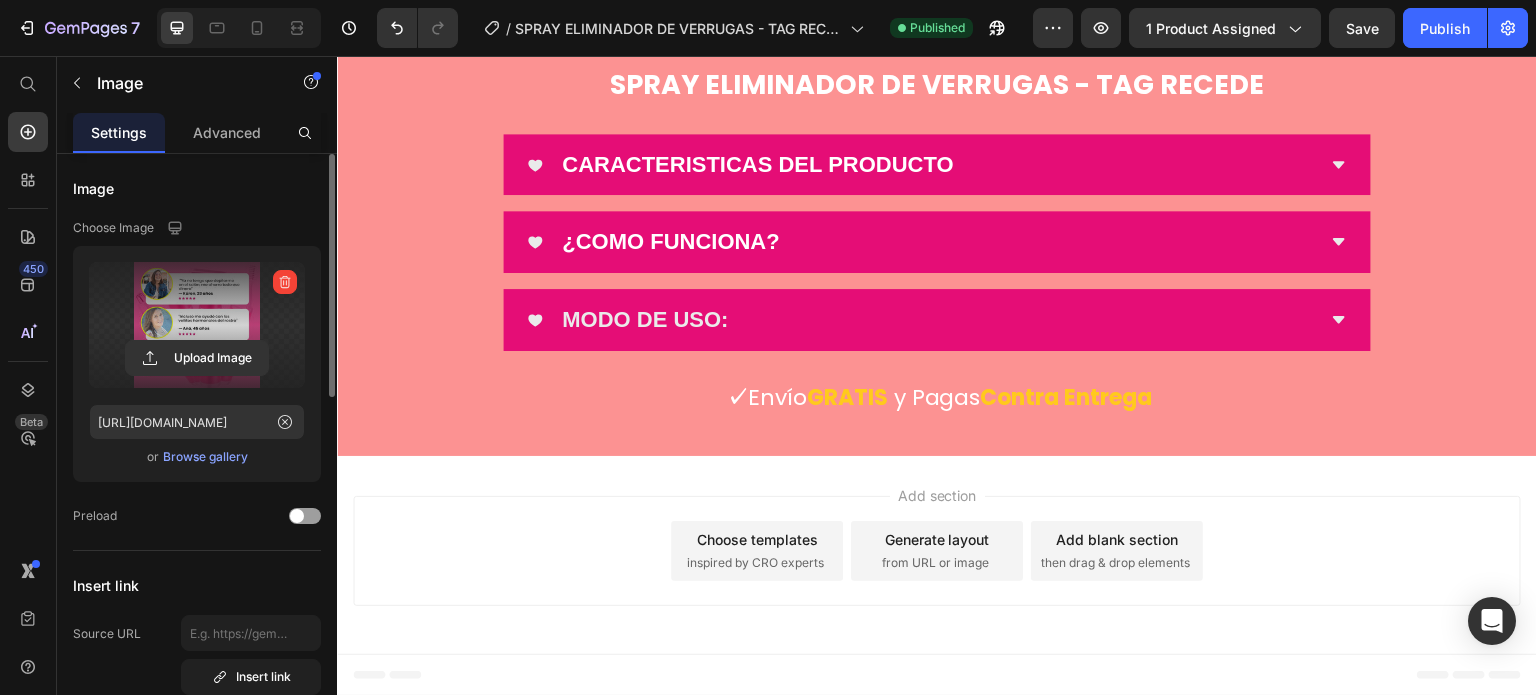 click at bounding box center [937, -94] 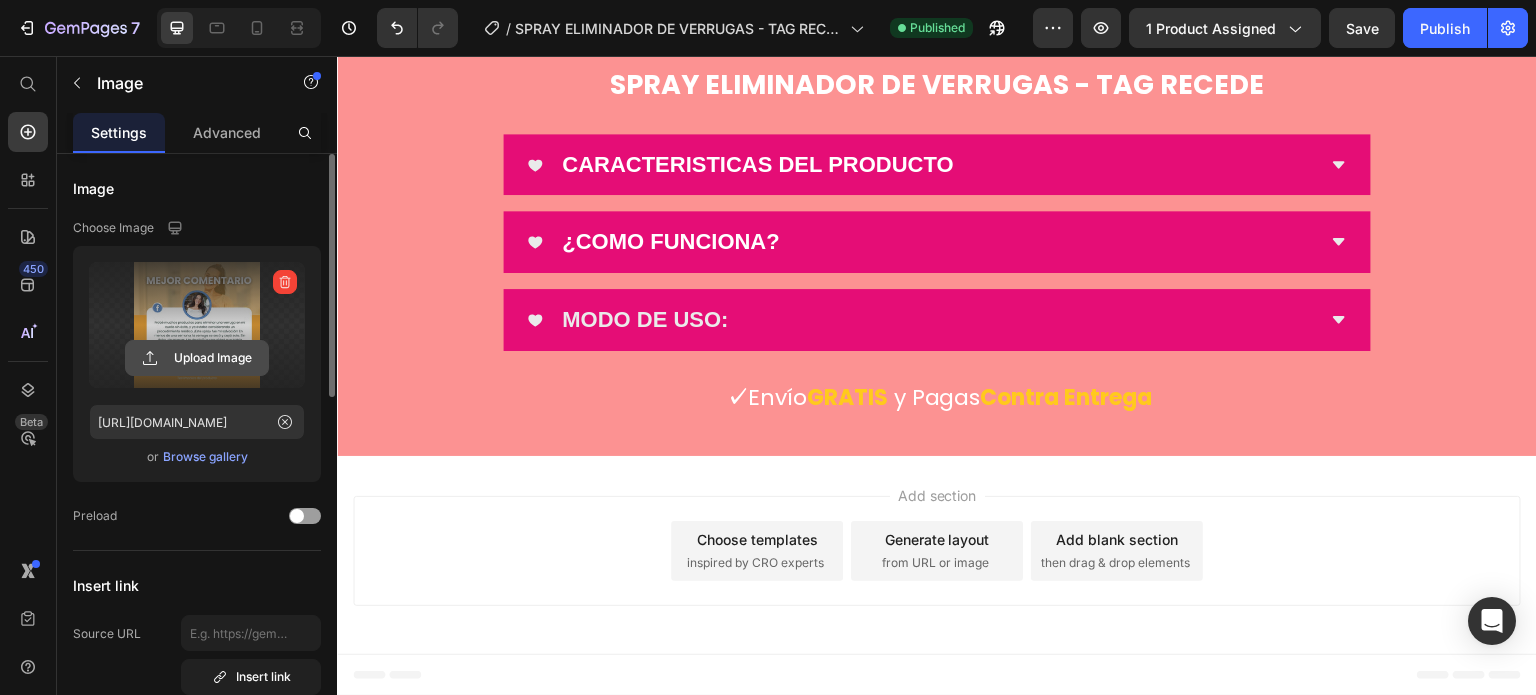 click 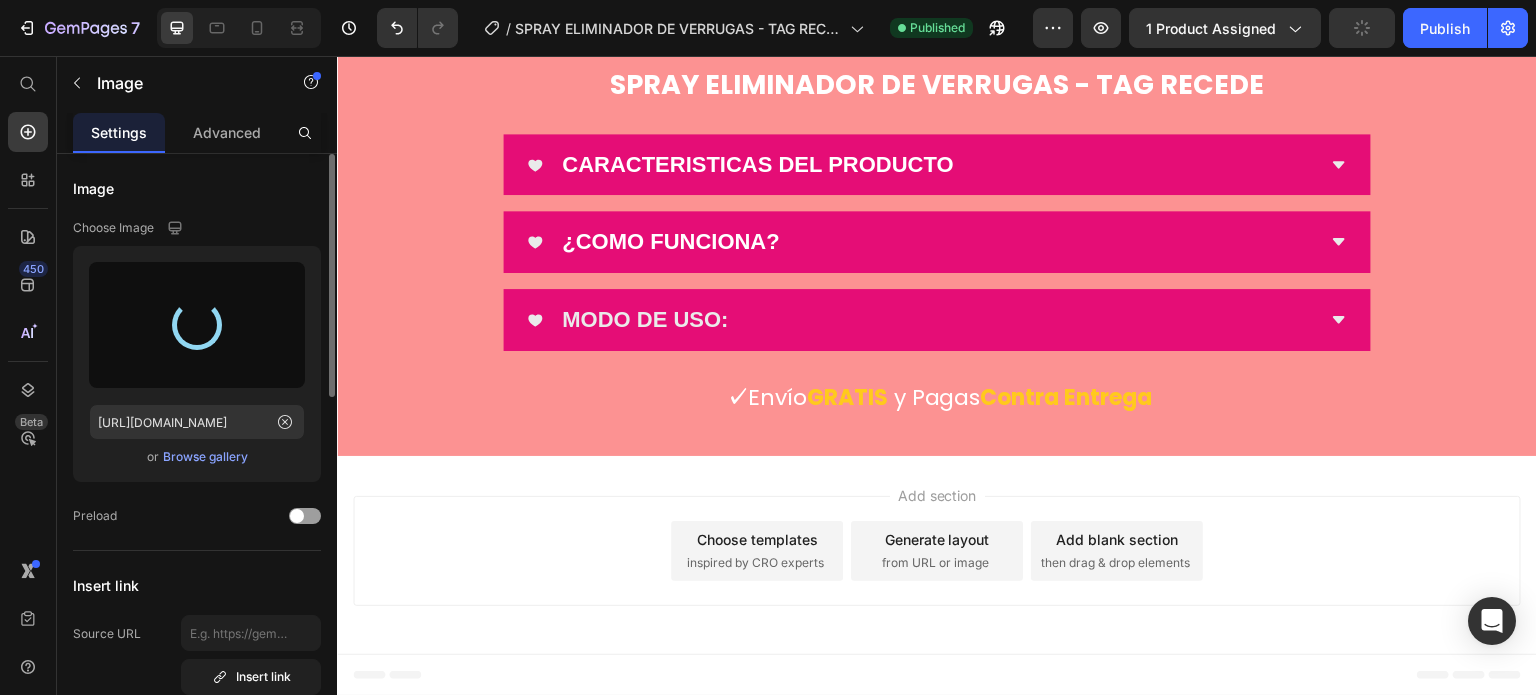 type on "[URL][DOMAIN_NAME]" 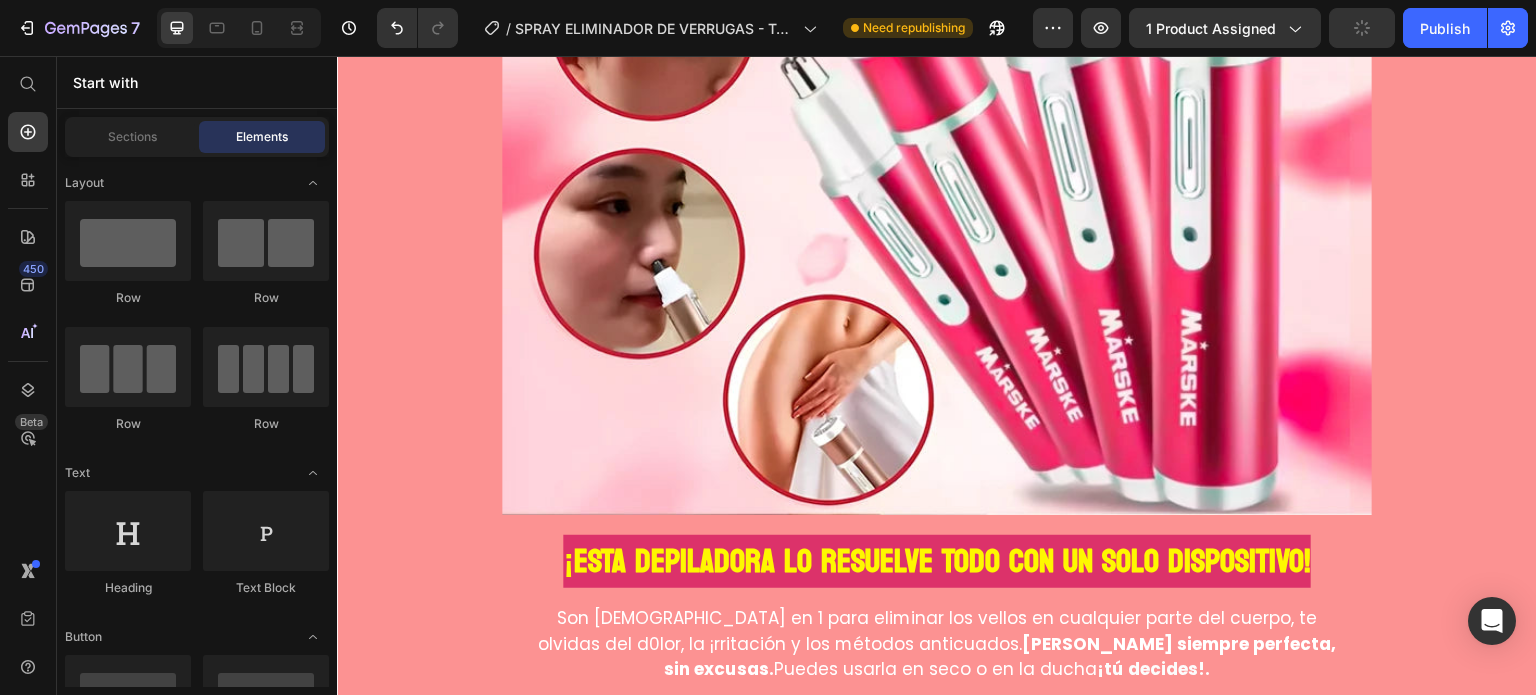 scroll, scrollTop: 1120, scrollLeft: 0, axis: vertical 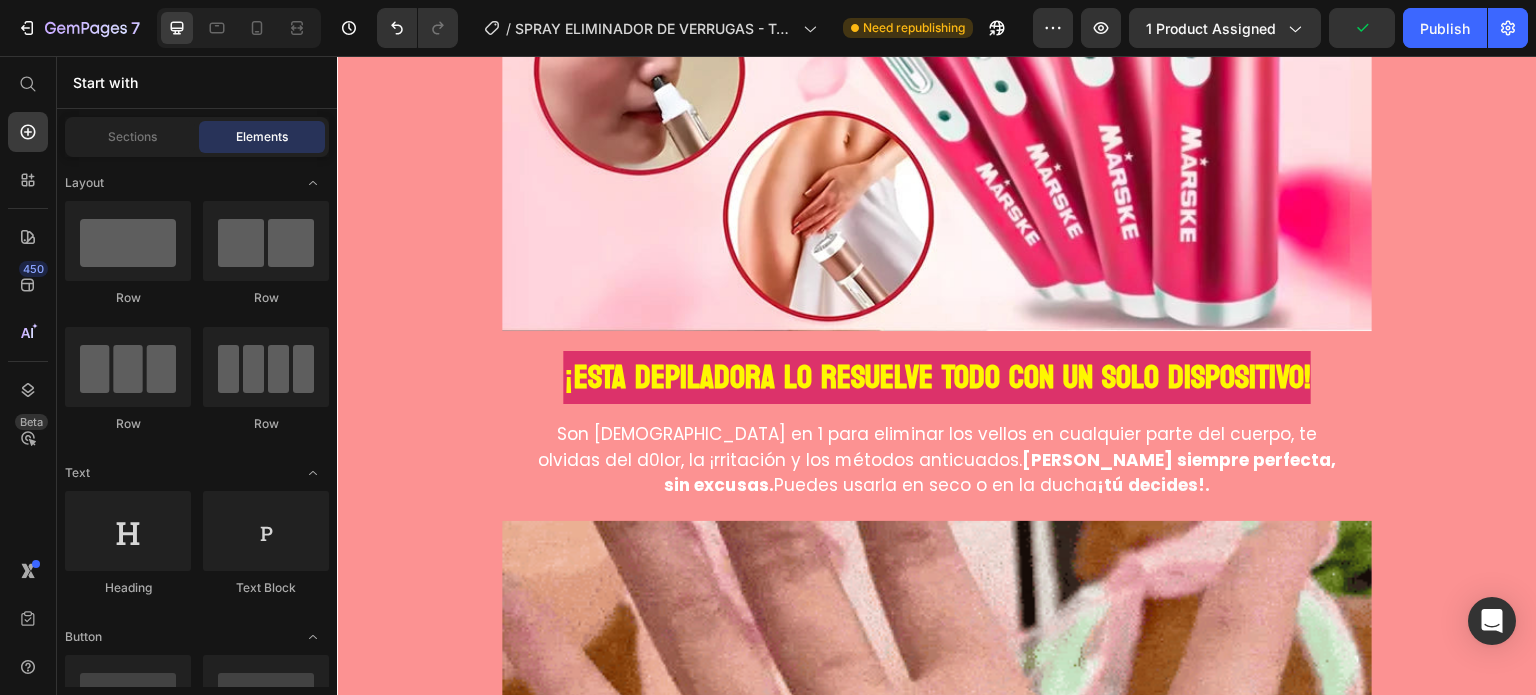 click on "compra  1   depiladora 4 en 1  POR:" at bounding box center [687, -837] 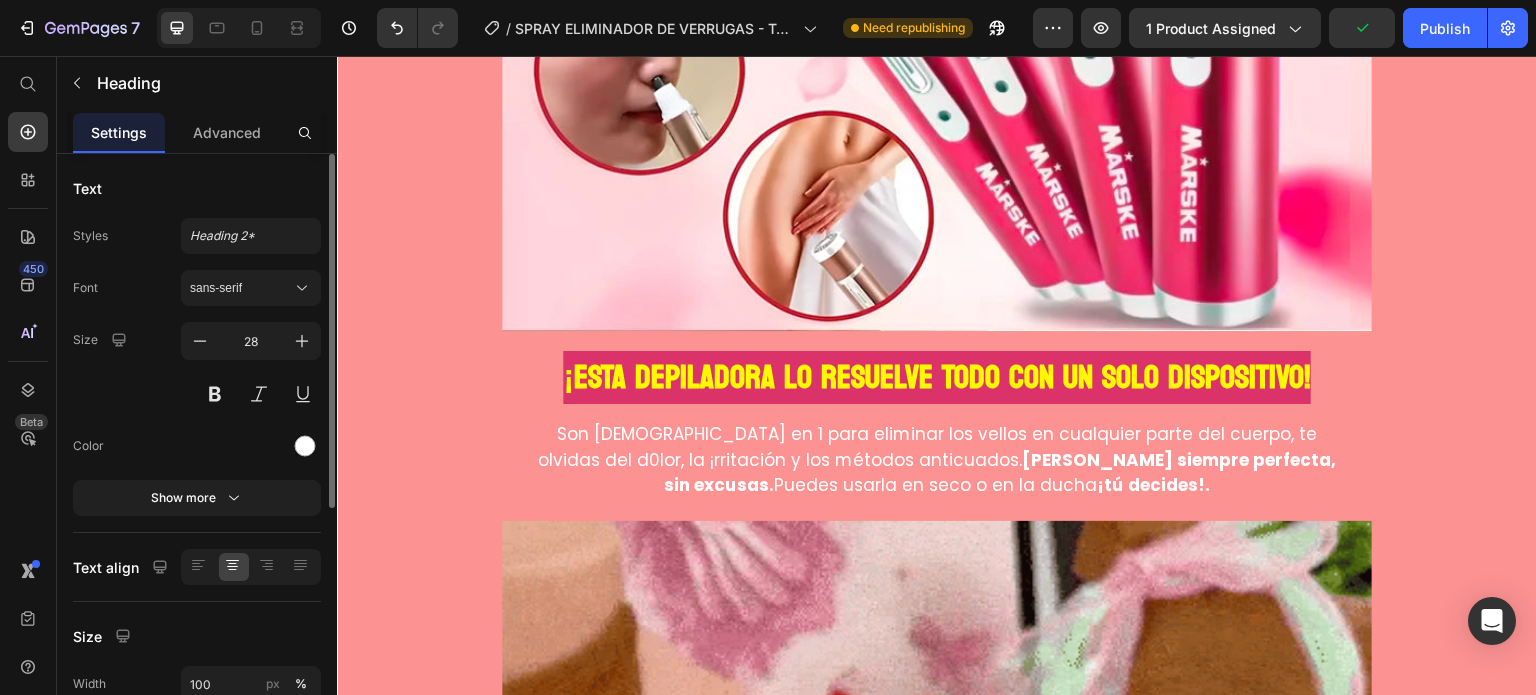 click on "$ 599.00" at bounding box center [687, -746] 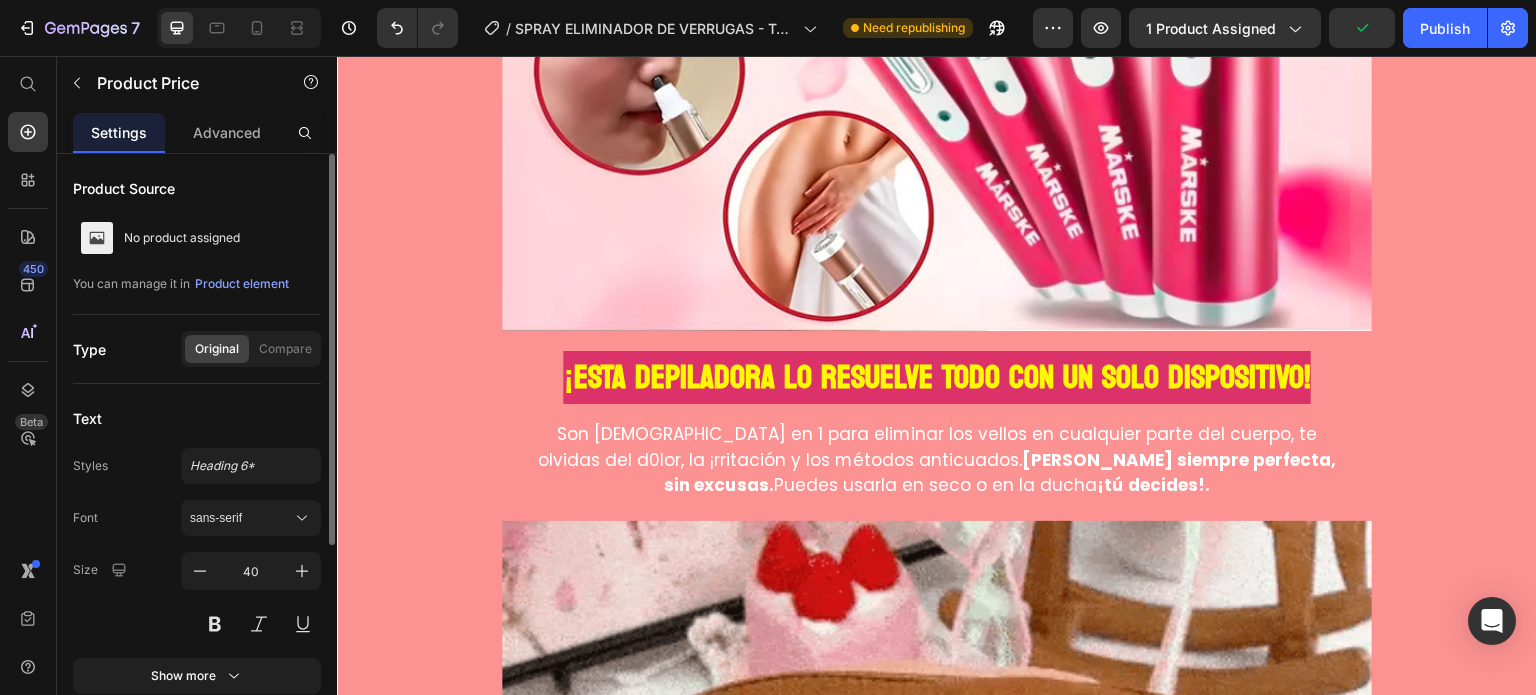 click on "$ 599.00" at bounding box center [687, -746] 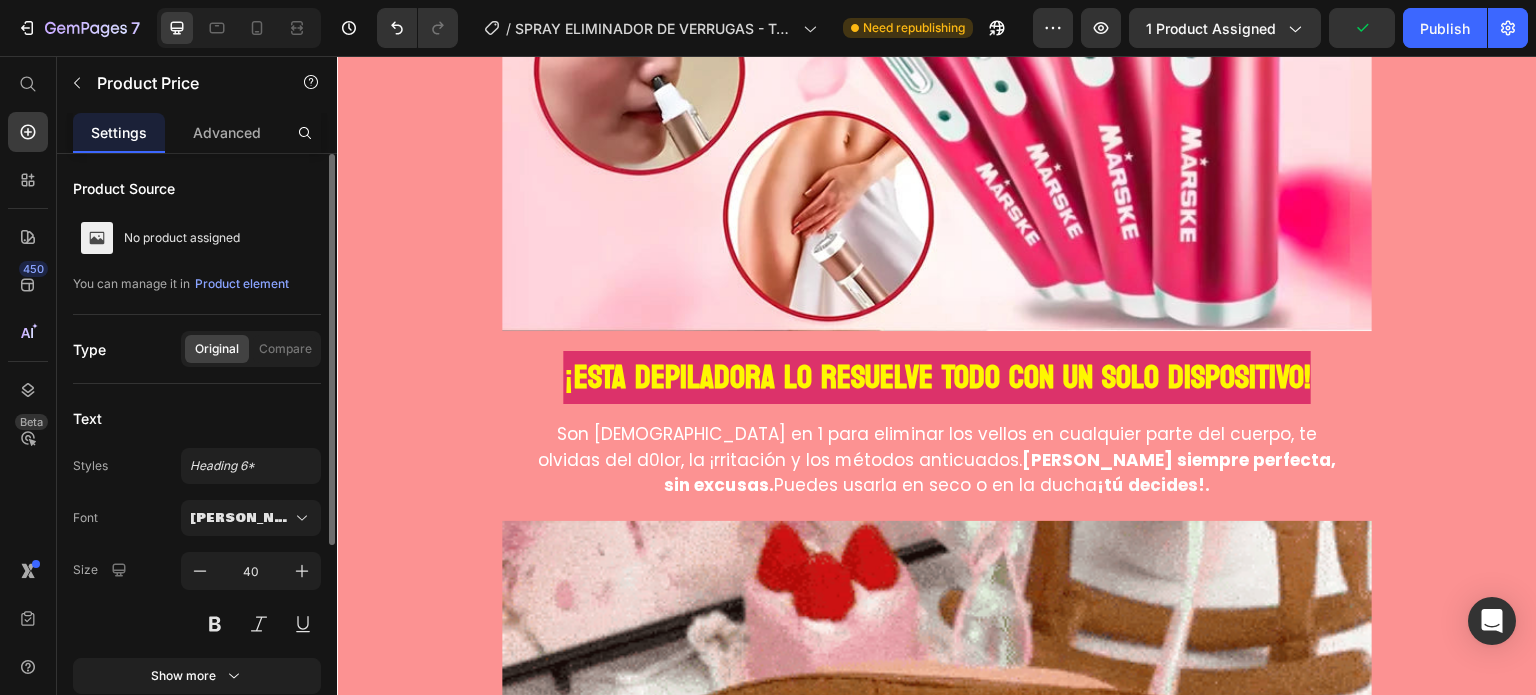 click on "$ 599.00" at bounding box center (687, -746) 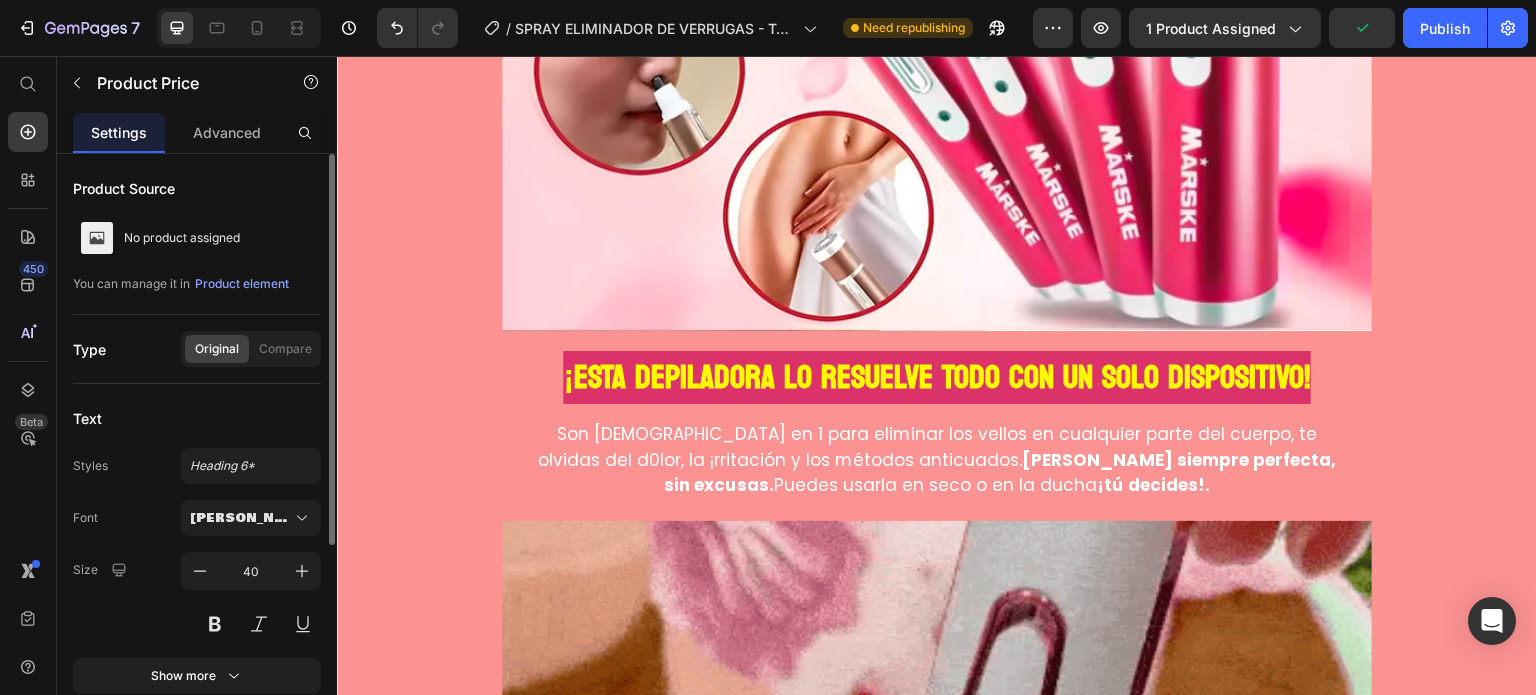 click on "$ 599.00" at bounding box center [687, -746] 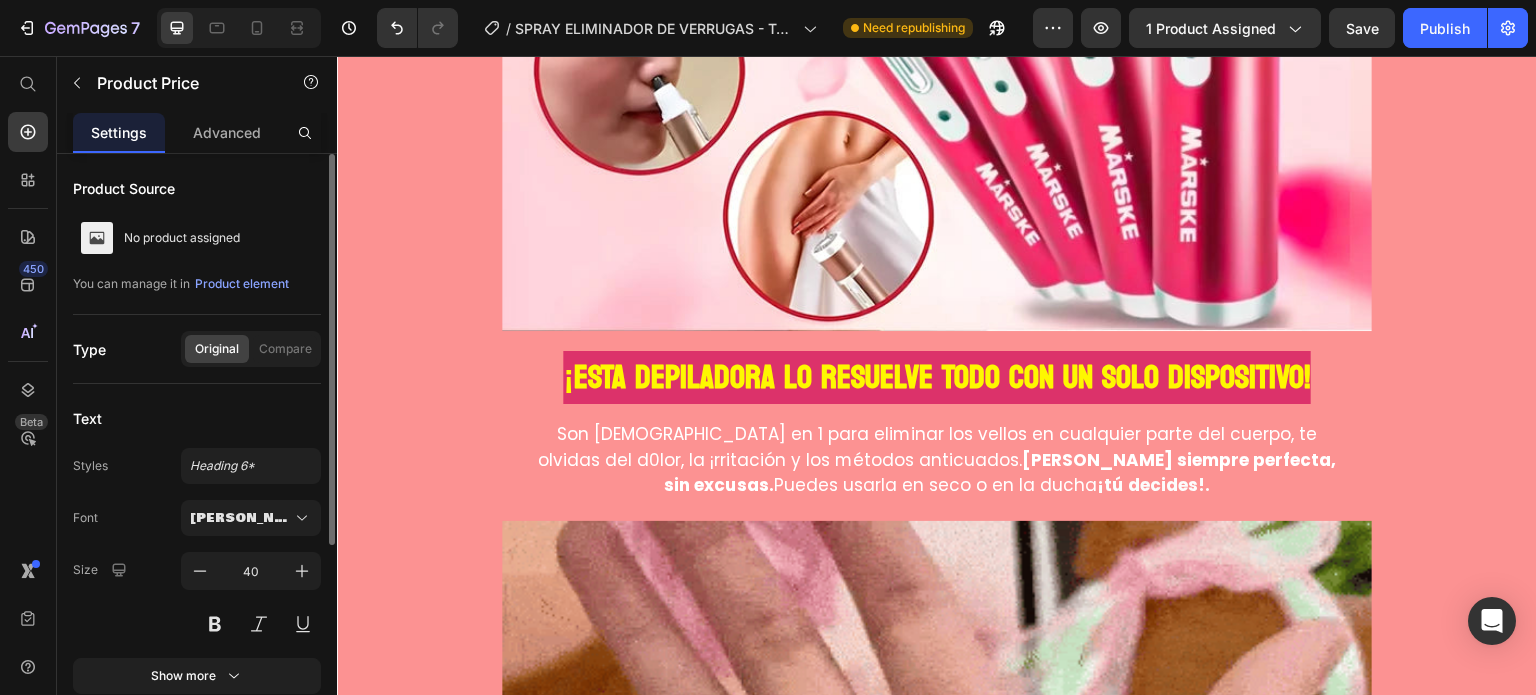 click on "$ 599.00" at bounding box center [687, -746] 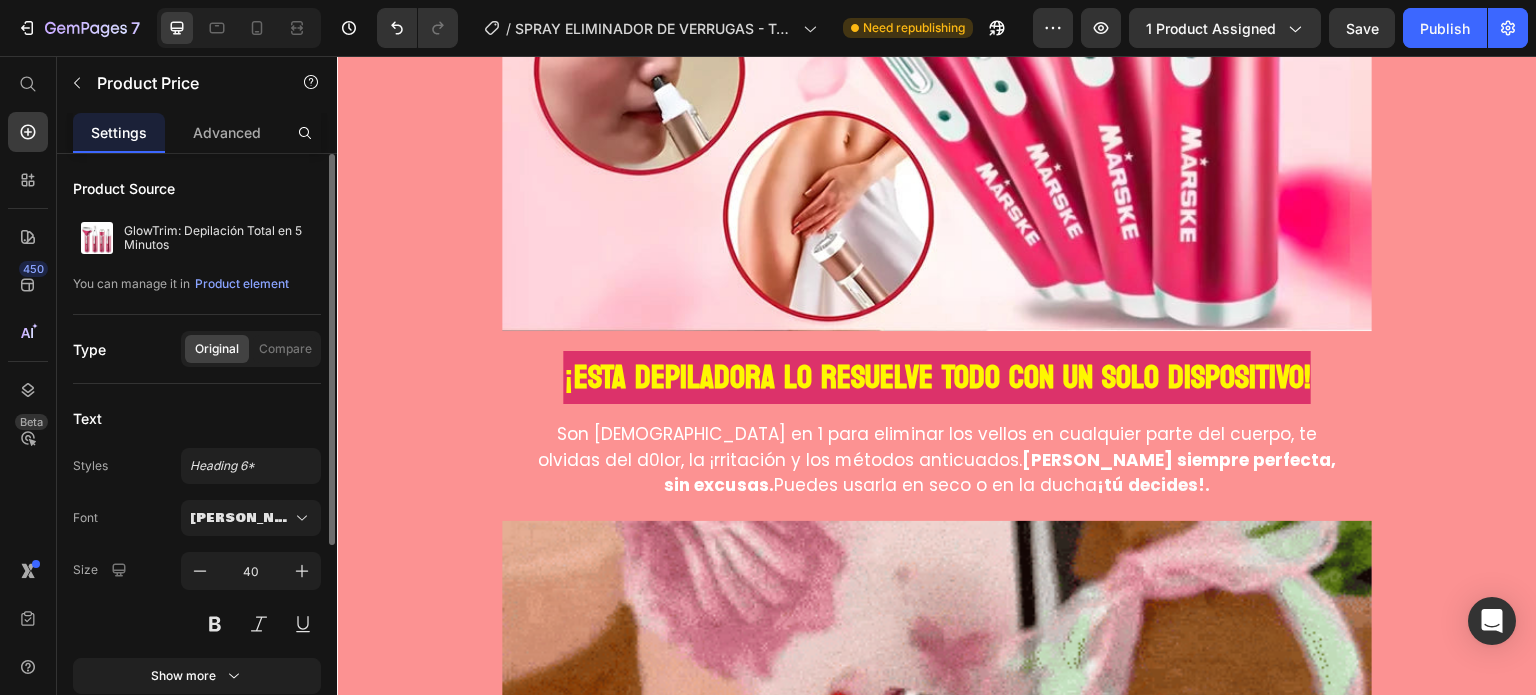 click on "$ 599.00" at bounding box center [687, -746] 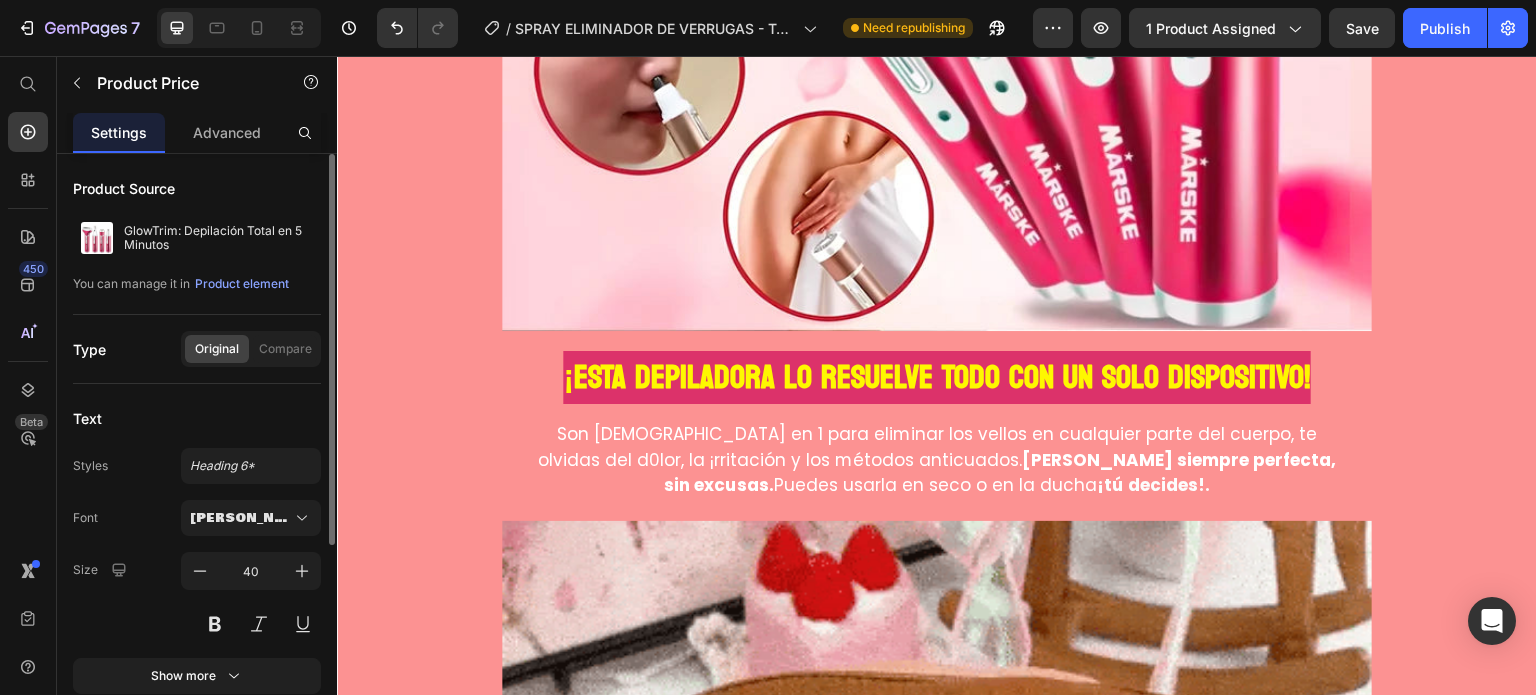 click on "$ 599.00" at bounding box center [687, -746] 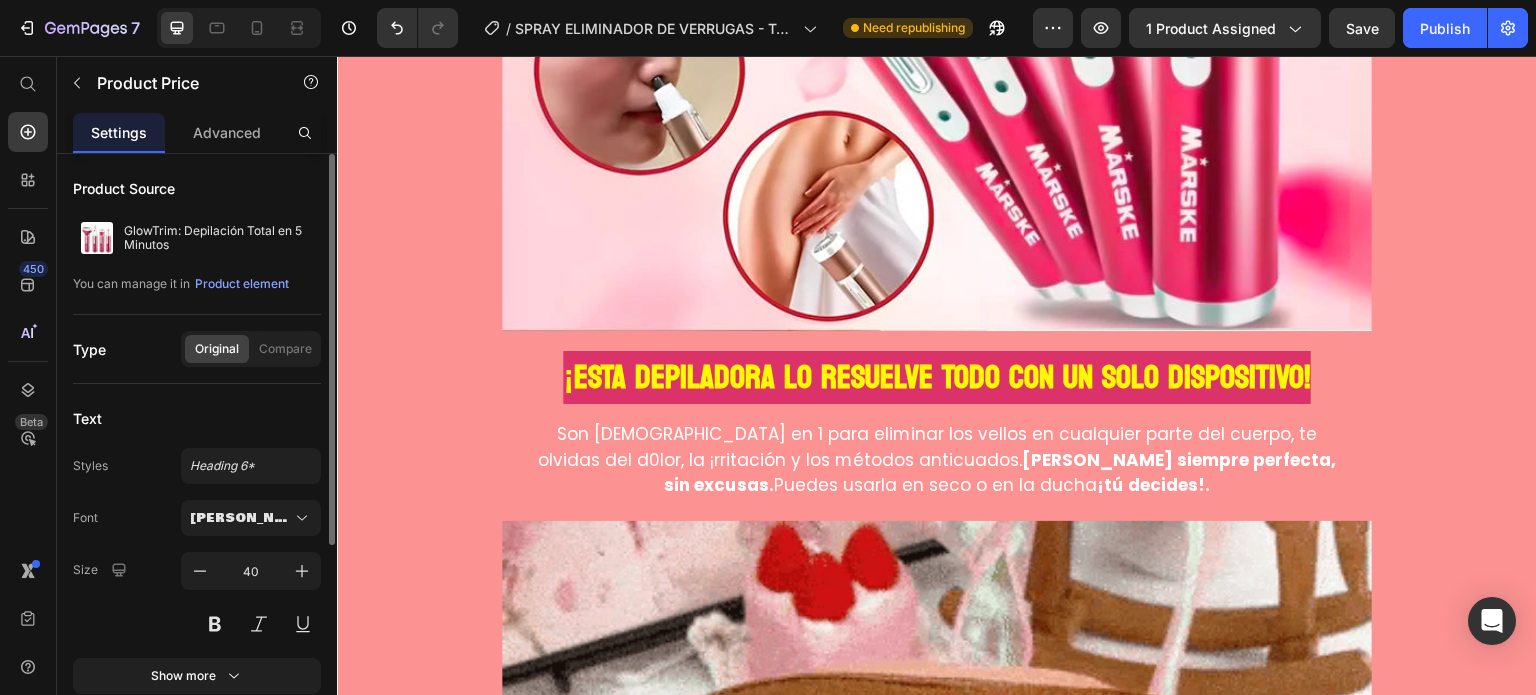 click on "$ 599.00" at bounding box center [687, -746] 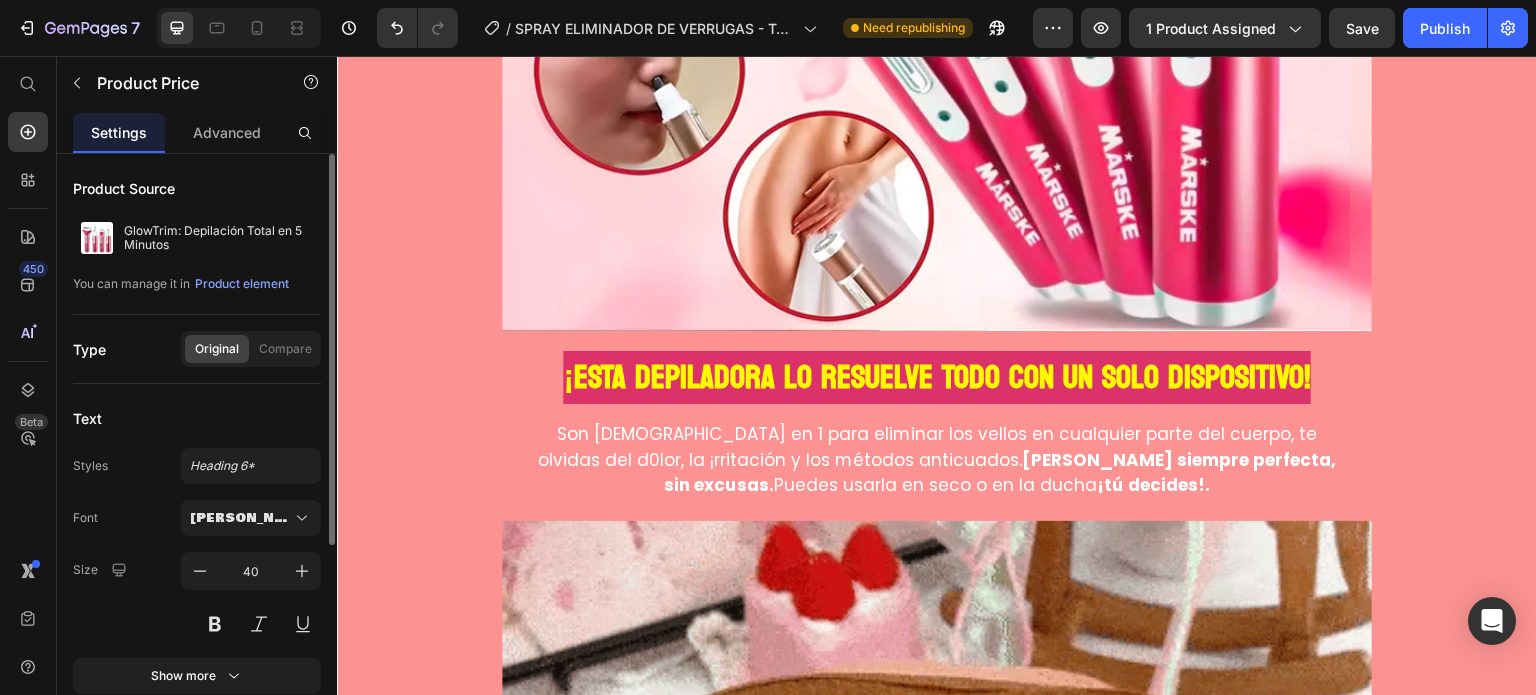 click on "$ 599.00" at bounding box center [687, -746] 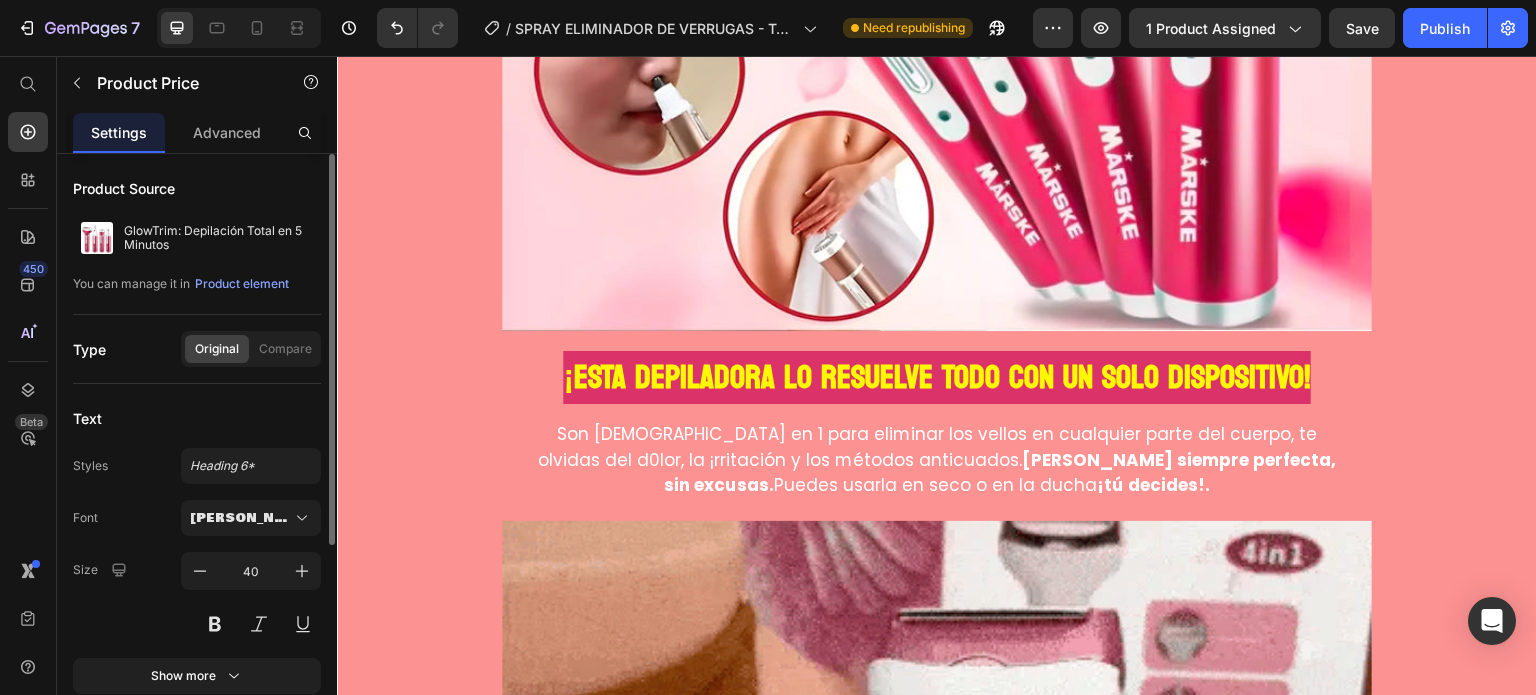 click on "$ 599.00" at bounding box center [687, -746] 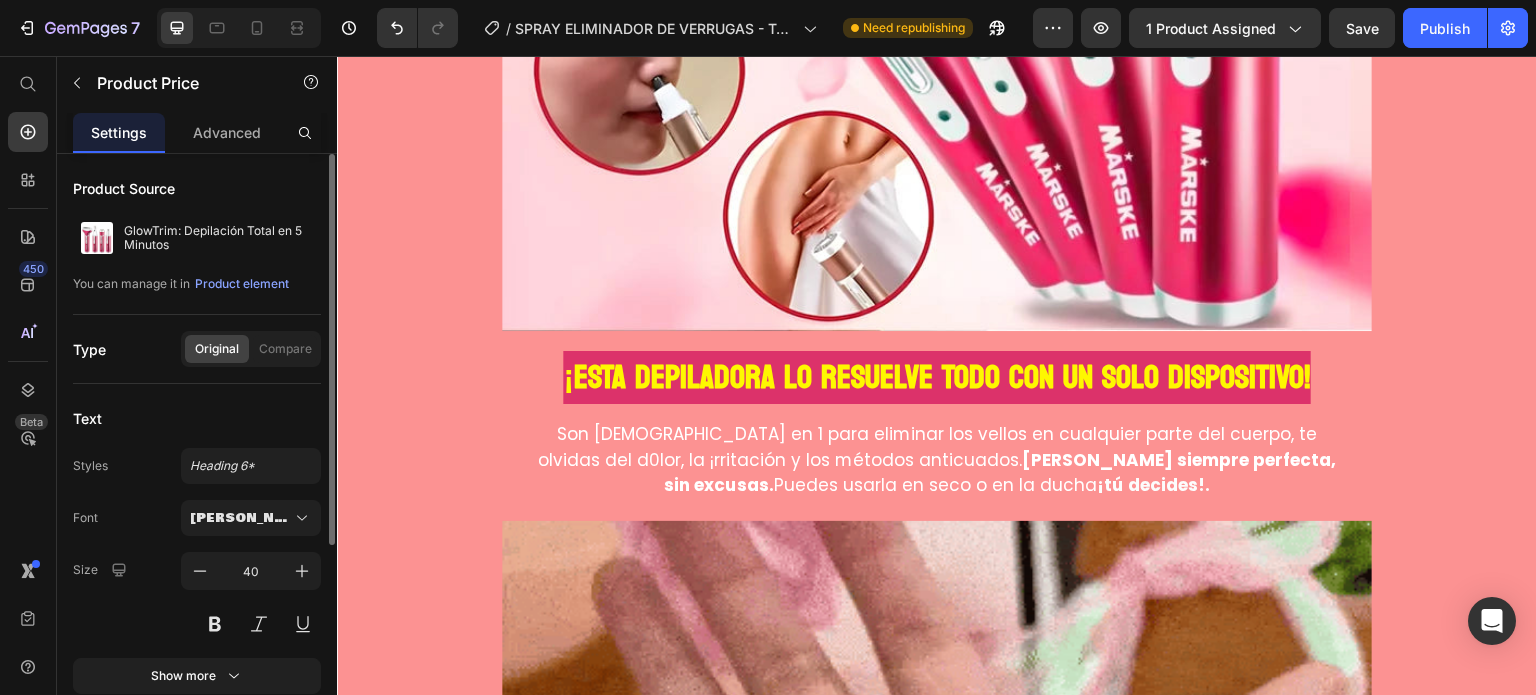 click on "$ 599.00" at bounding box center [687, -746] 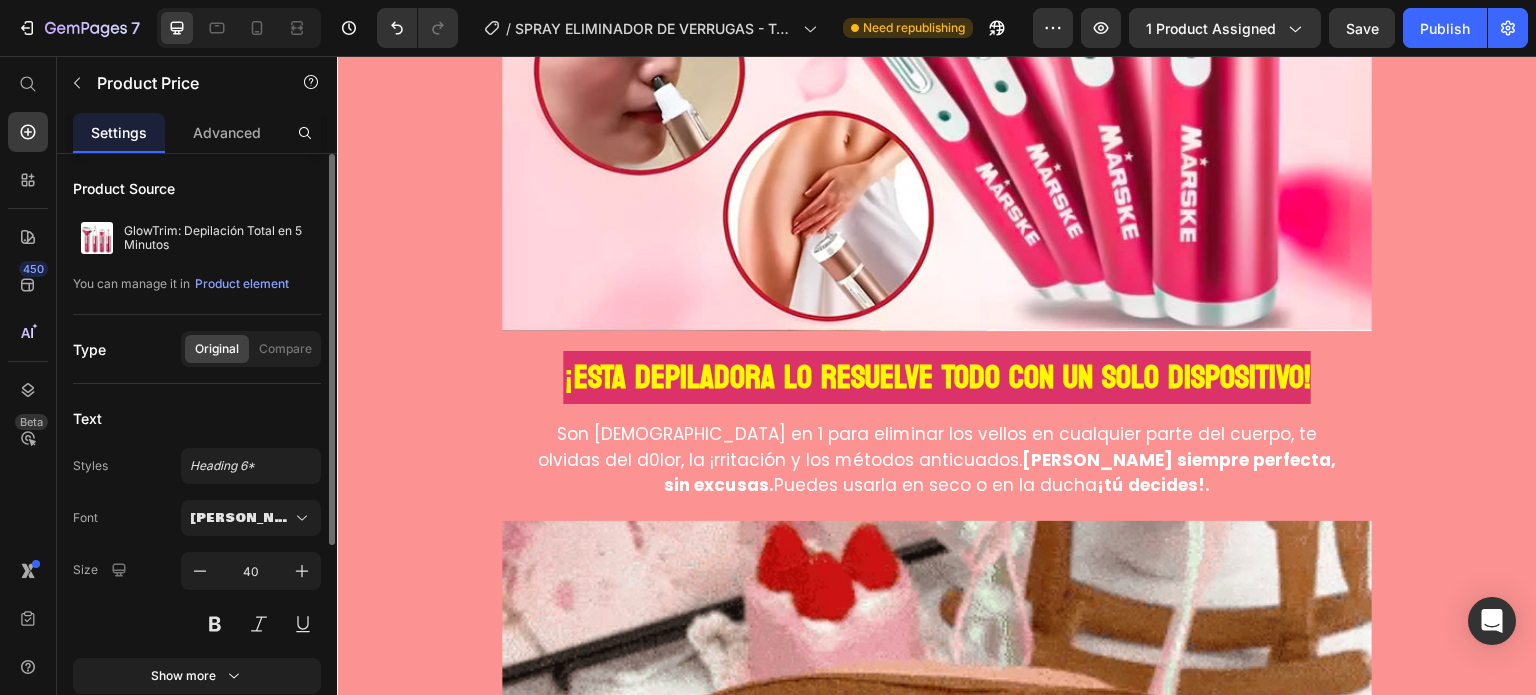 scroll, scrollTop: 200, scrollLeft: 0, axis: vertical 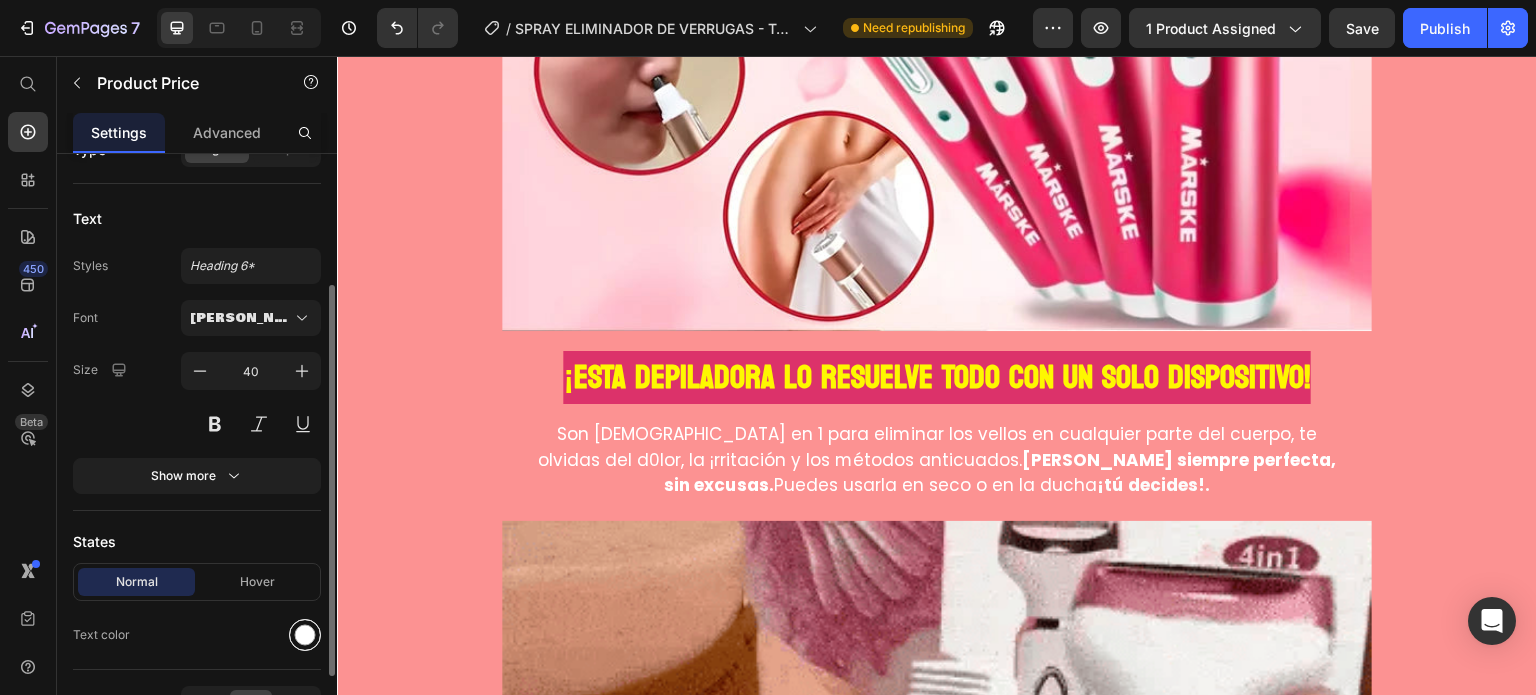 click at bounding box center [305, 635] 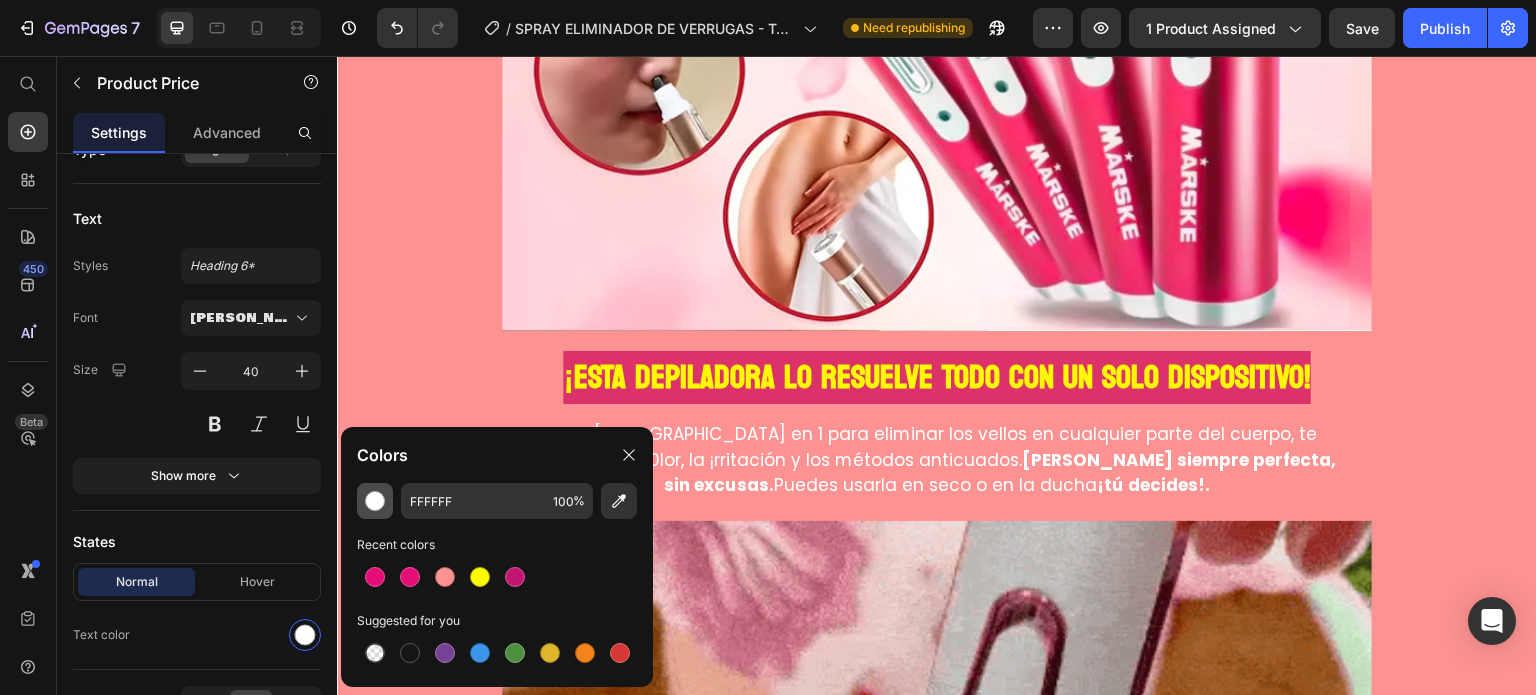 click at bounding box center (375, 501) 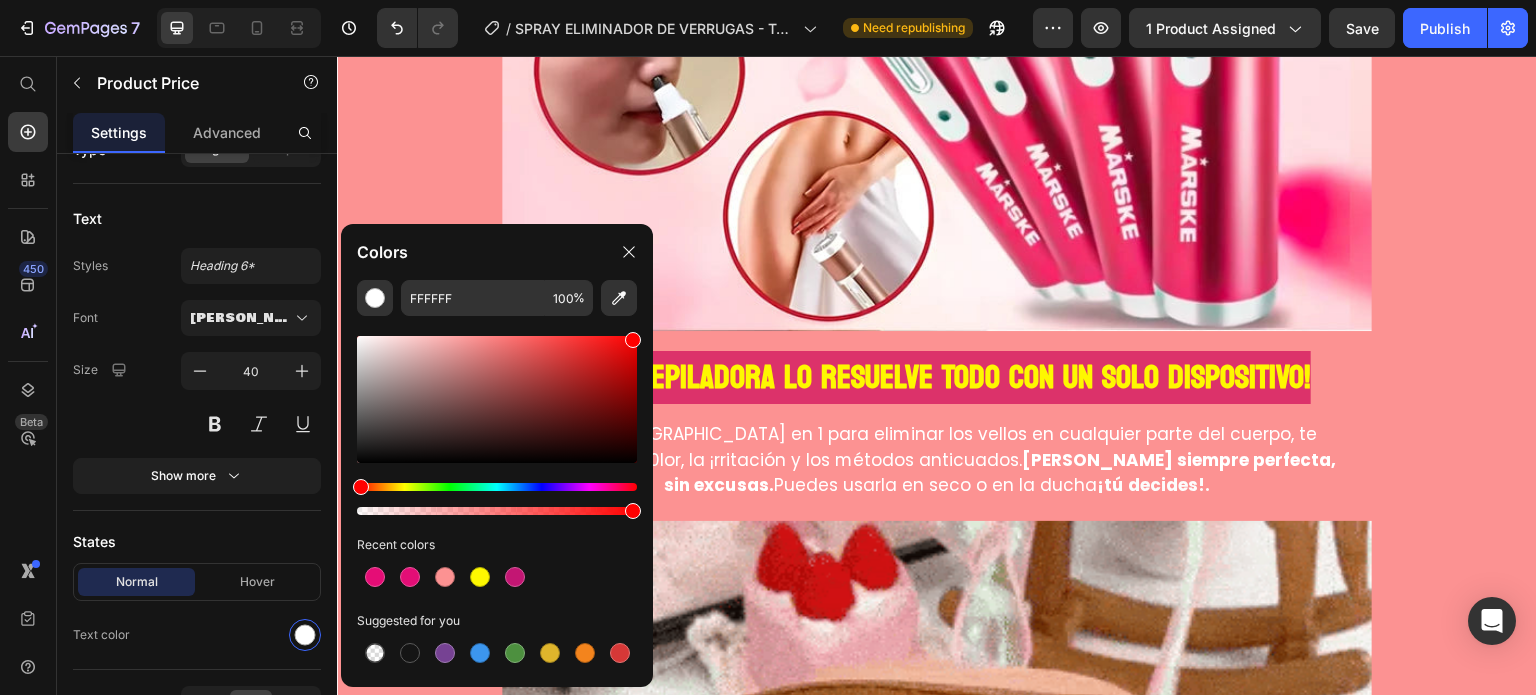 drag, startPoint x: 538, startPoint y: 431, endPoint x: 320, endPoint y: 264, distance: 274.6143 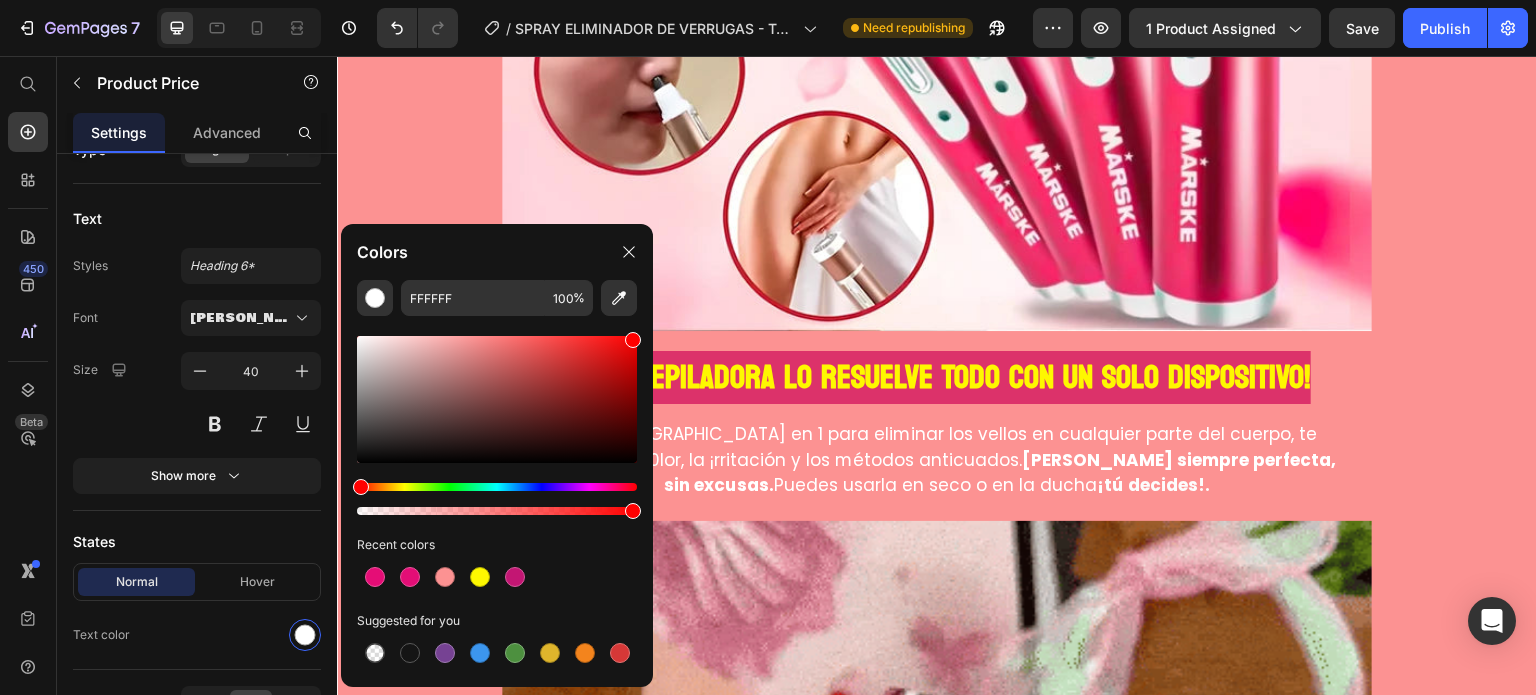 click on "FFFFFF 100 % Recent colors Suggested for you" 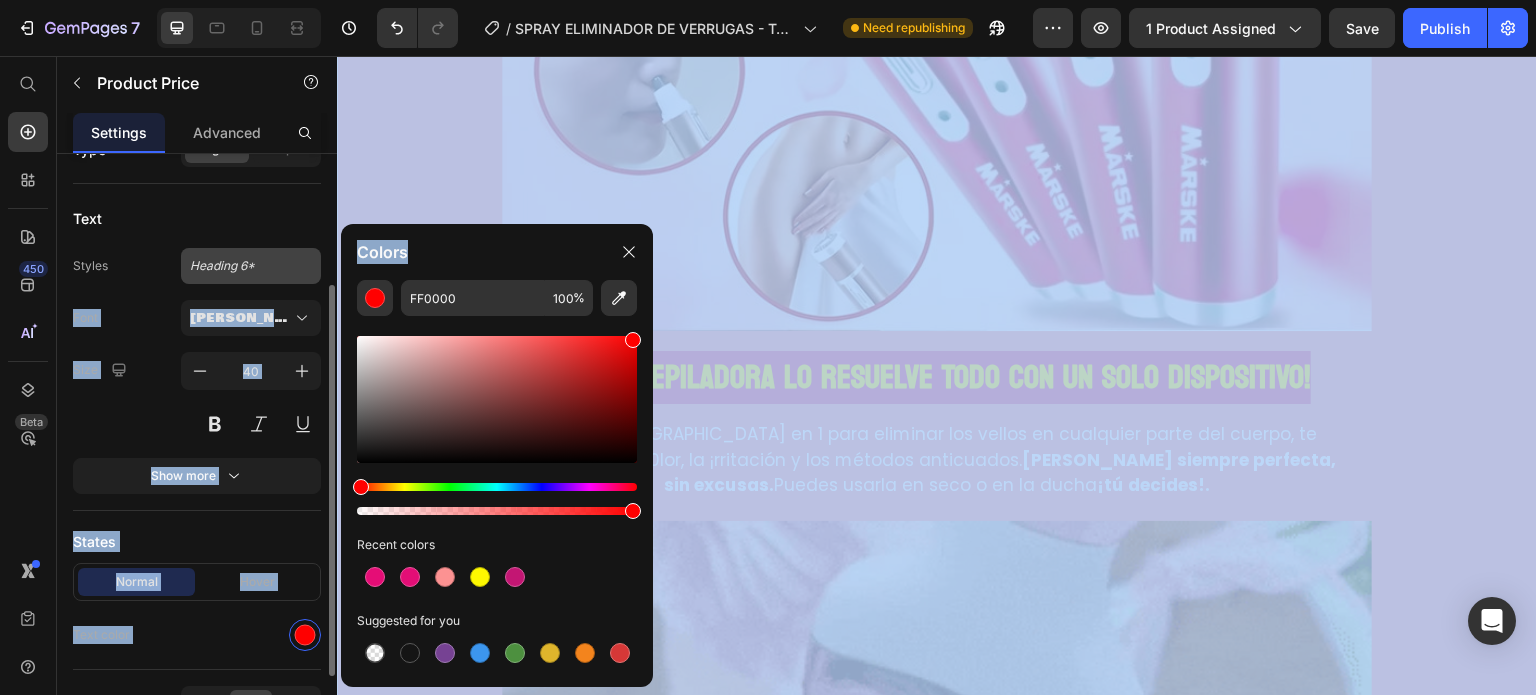 drag, startPoint x: 456, startPoint y: 242, endPoint x: 252, endPoint y: 247, distance: 204.06126 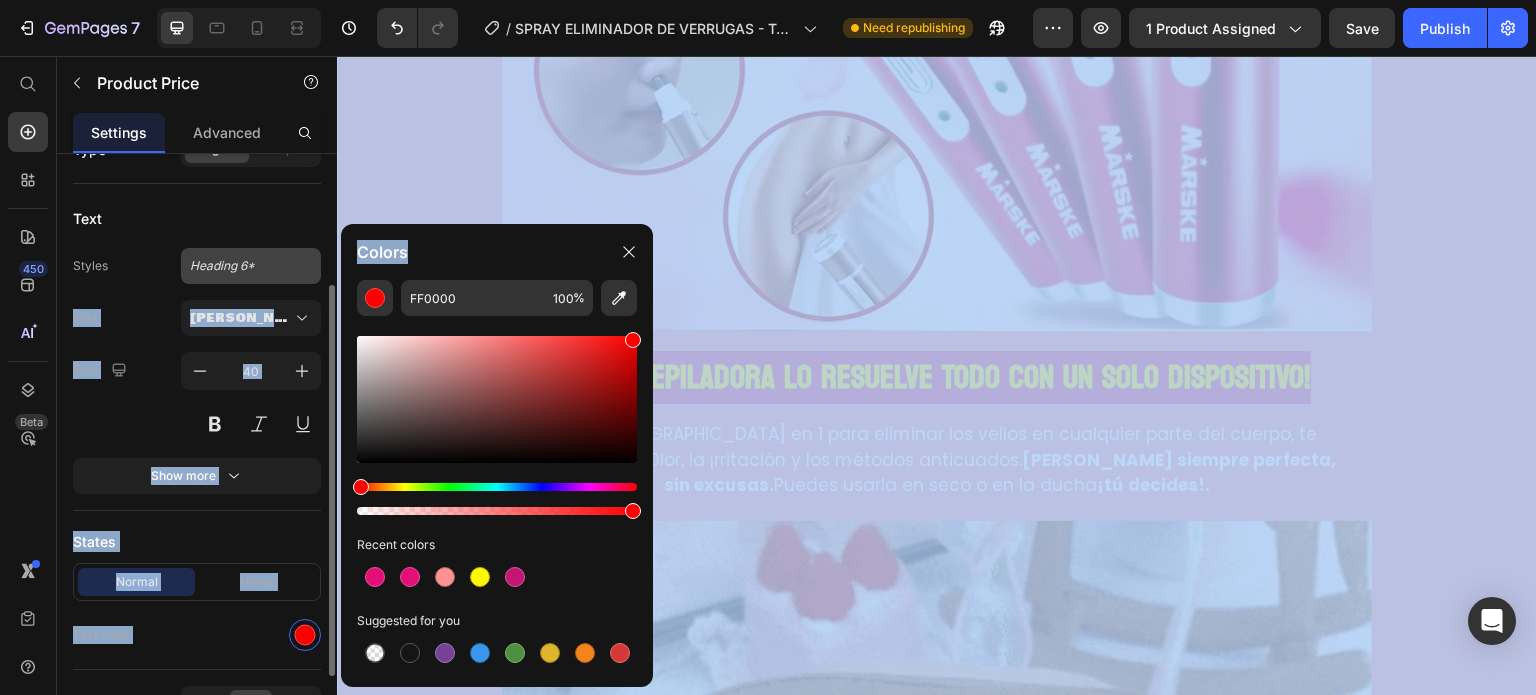 click on "7   /  SPRAY ELIMINADOR DE VERRUGAS - TAG RECEDE Need republishing Preview 1 product assigned  Save   Publish  450 Beta Start with Sections Elements Hero Section Product Detail Brands Trusted Badges Guarantee Product Breakdown How to use Testimonials Compare Bundle FAQs Social Proof Brand Story Product List Collection Blog List Contact Sticky Add to Cart Custom Footer Browse Library 450 Layout
Row
Row
Row
Row Text
Heading
Text Block Button
Button
Button
Sticky Back to top Media" at bounding box center (768, 0) 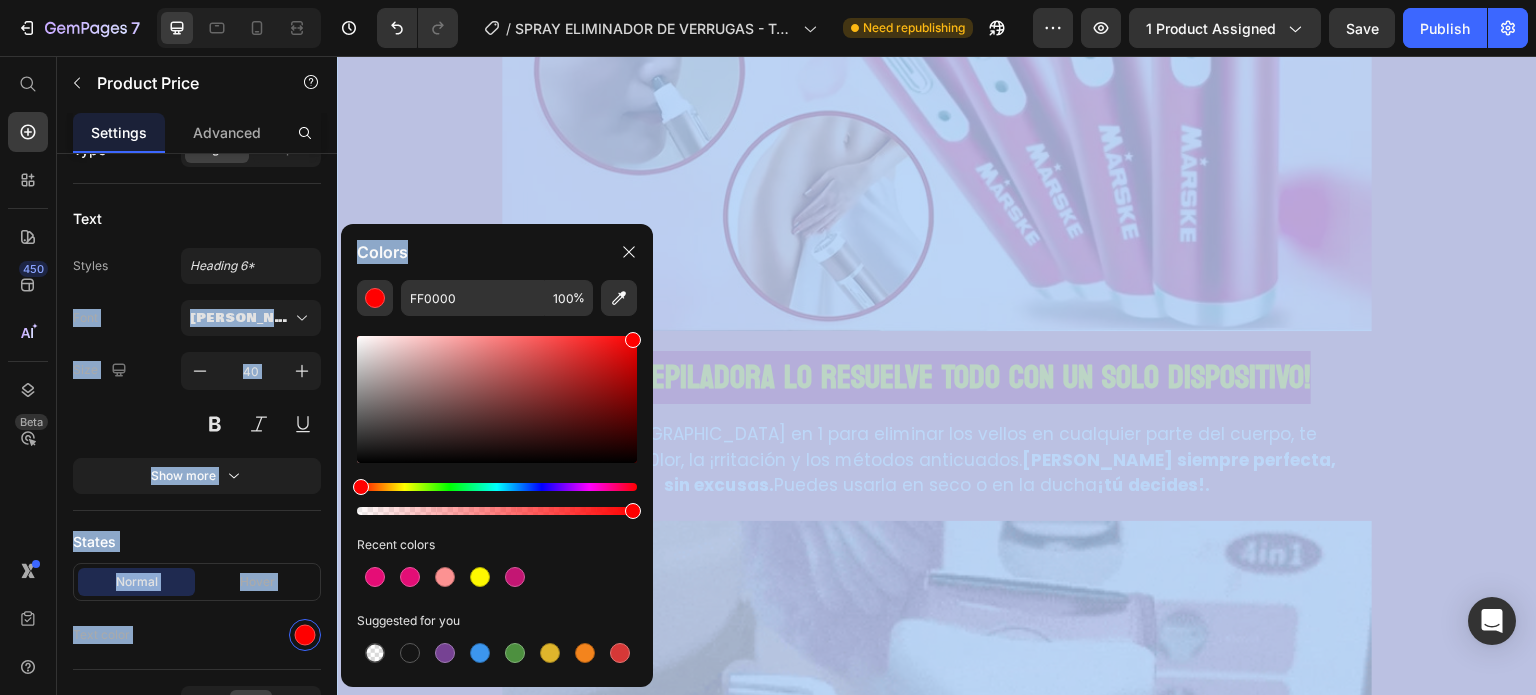 click on "Colors" 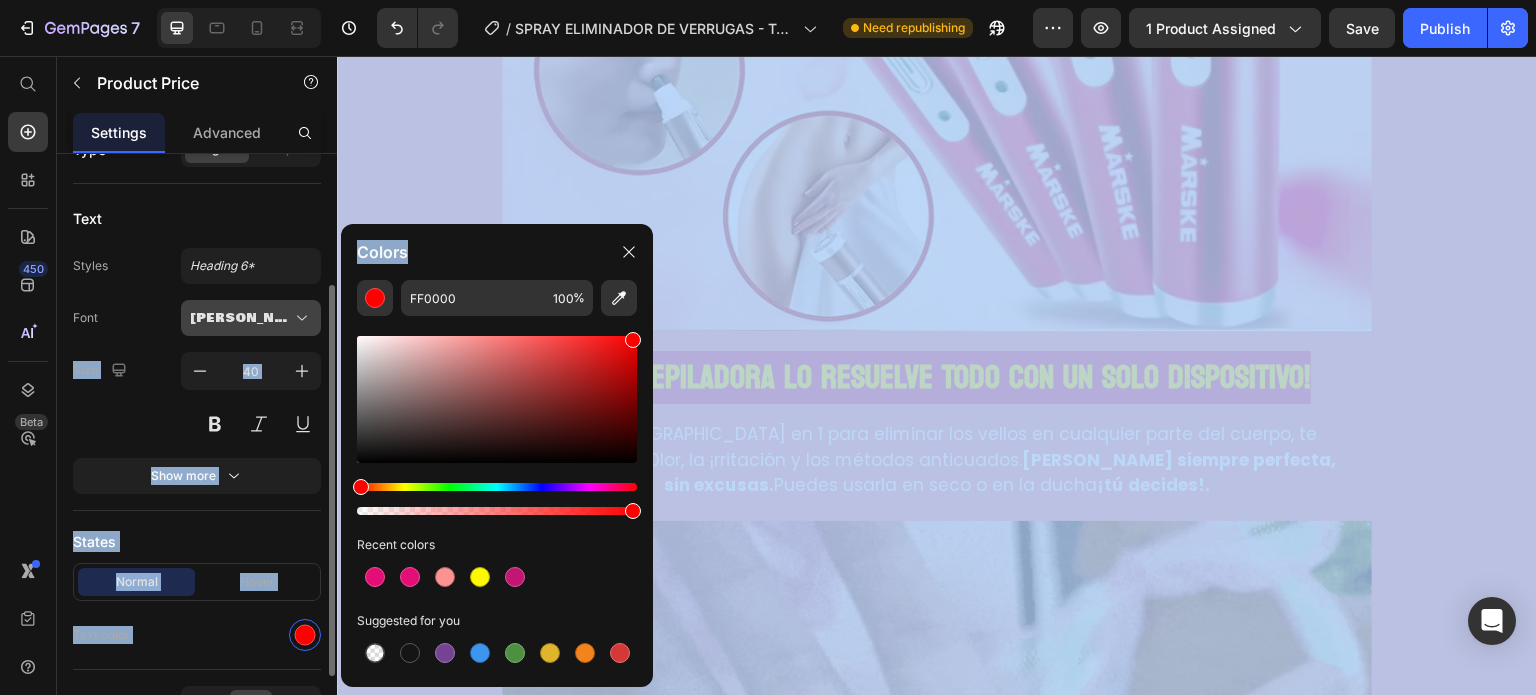 drag, startPoint x: 514, startPoint y: 255, endPoint x: 311, endPoint y: 300, distance: 207.92787 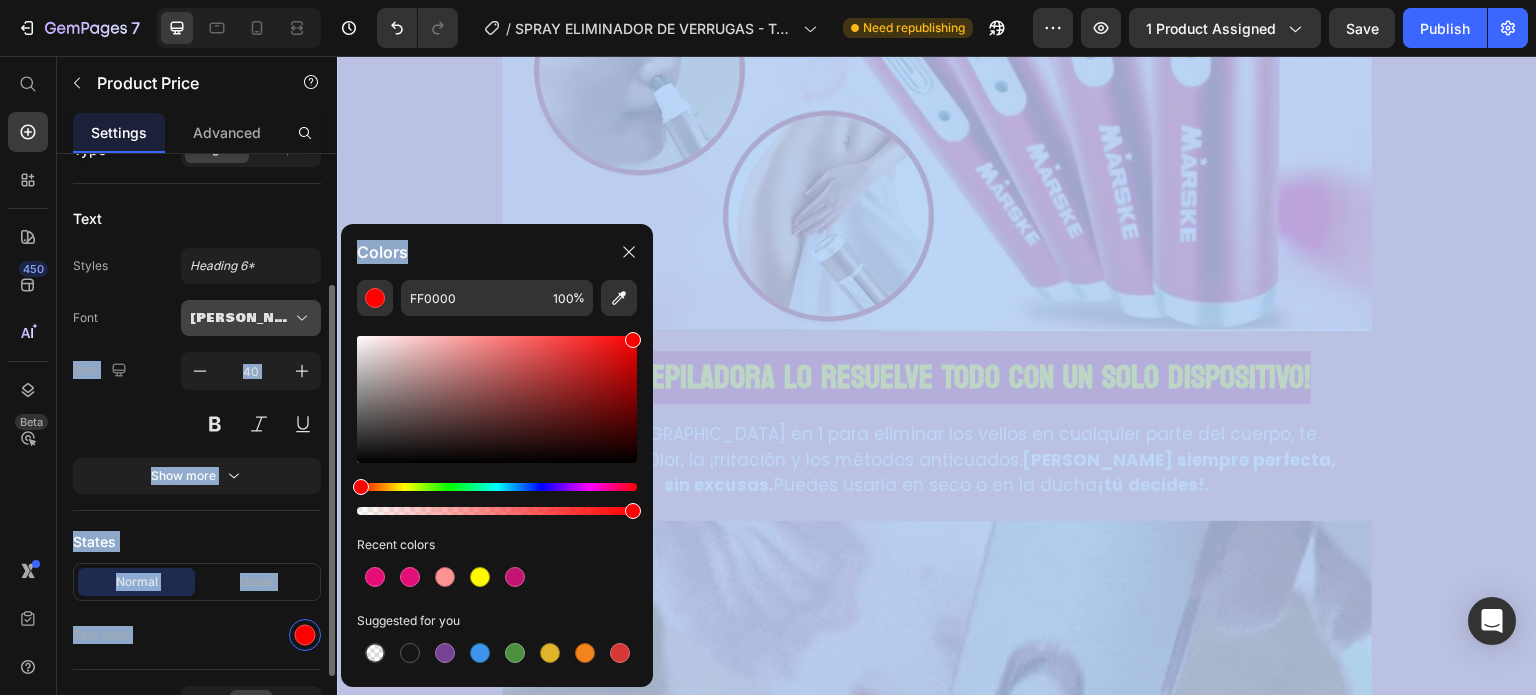 click on "7   /  SPRAY ELIMINADOR DE VERRUGAS - TAG RECEDE Need republishing Preview 1 product assigned  Save   Publish  450 Beta Start with Sections Elements Hero Section Product Detail Brands Trusted Badges Guarantee Product Breakdown How to use Testimonials Compare Bundle FAQs Social Proof Brand Story Product List Collection Blog List Contact Sticky Add to Cart Custom Footer Browse Library 450 Layout
Row
Row
Row
Row Text
Heading
Text Block Button
Button
Button
Sticky Back to top Media" at bounding box center [768, 0] 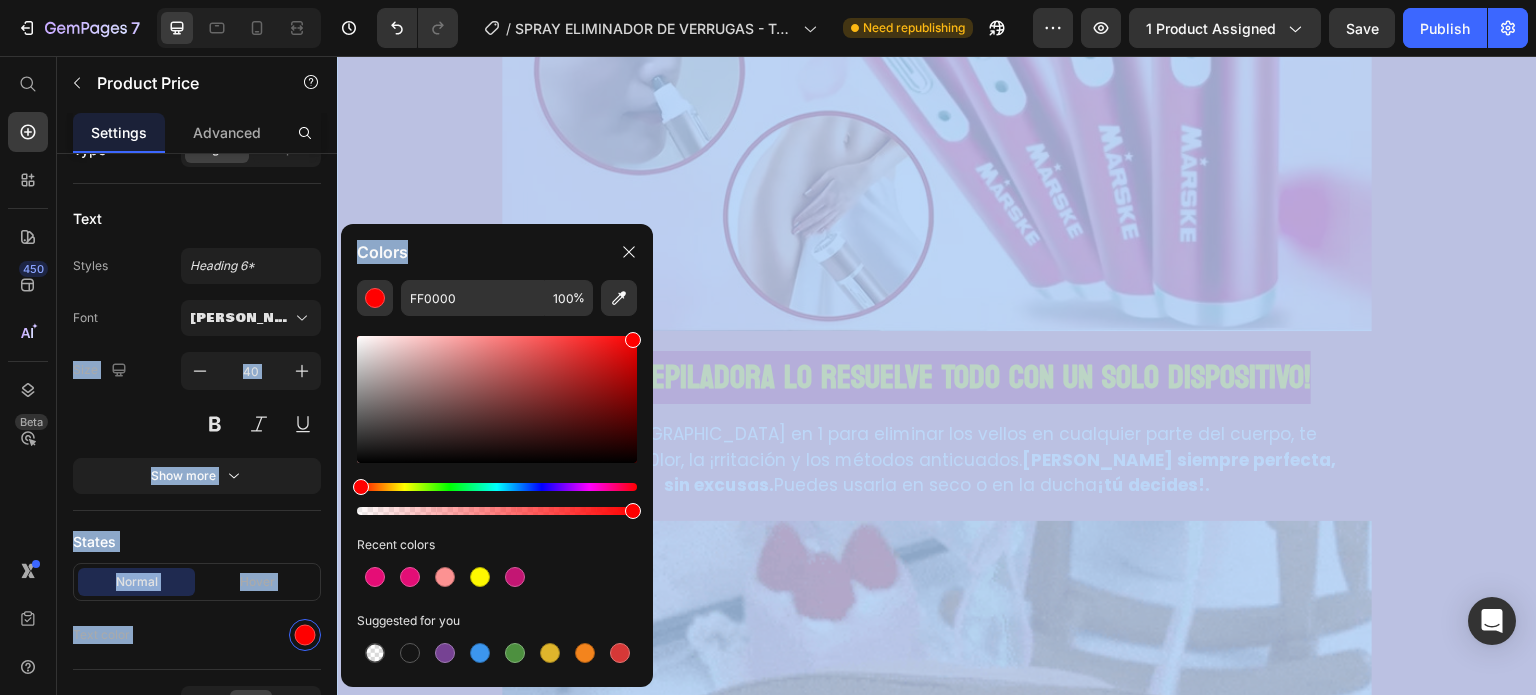 drag, startPoint x: 482, startPoint y: 241, endPoint x: 649, endPoint y: 246, distance: 167.07483 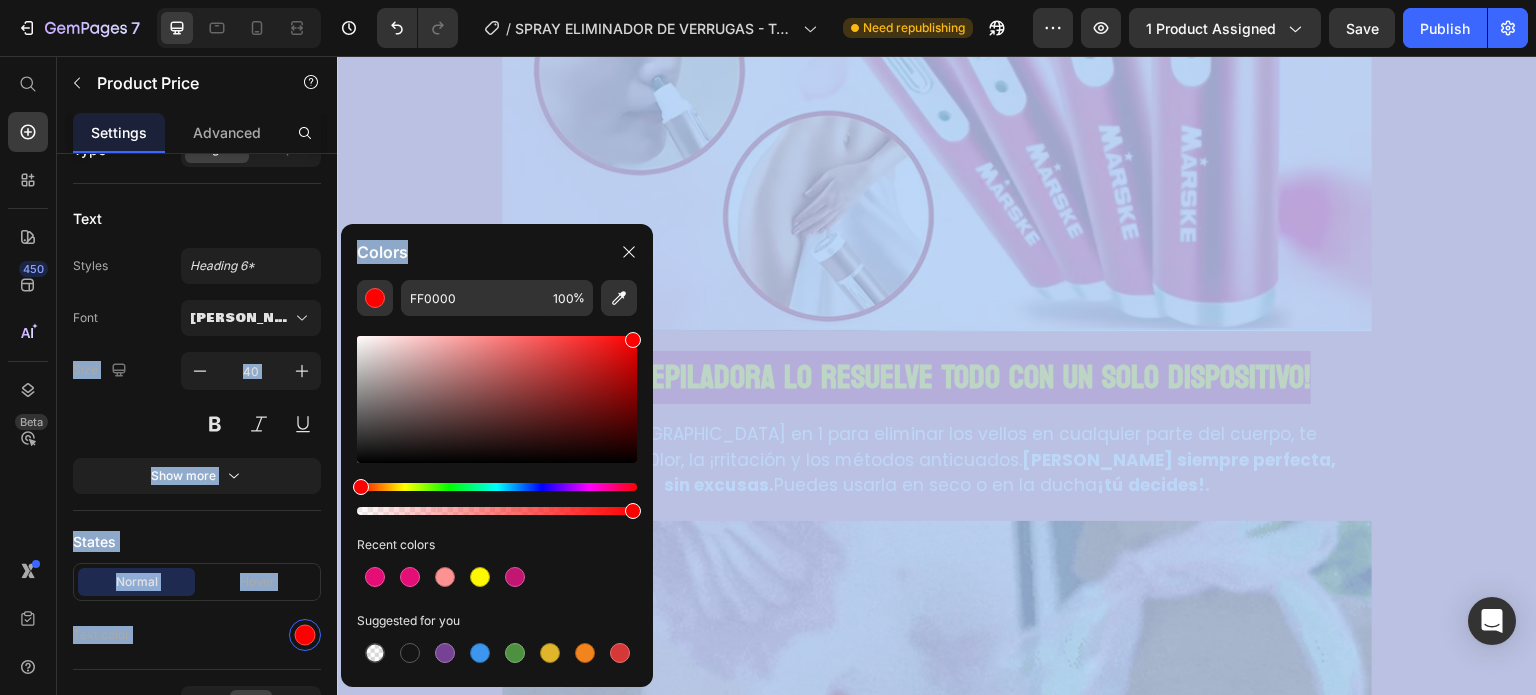click on "Colors" 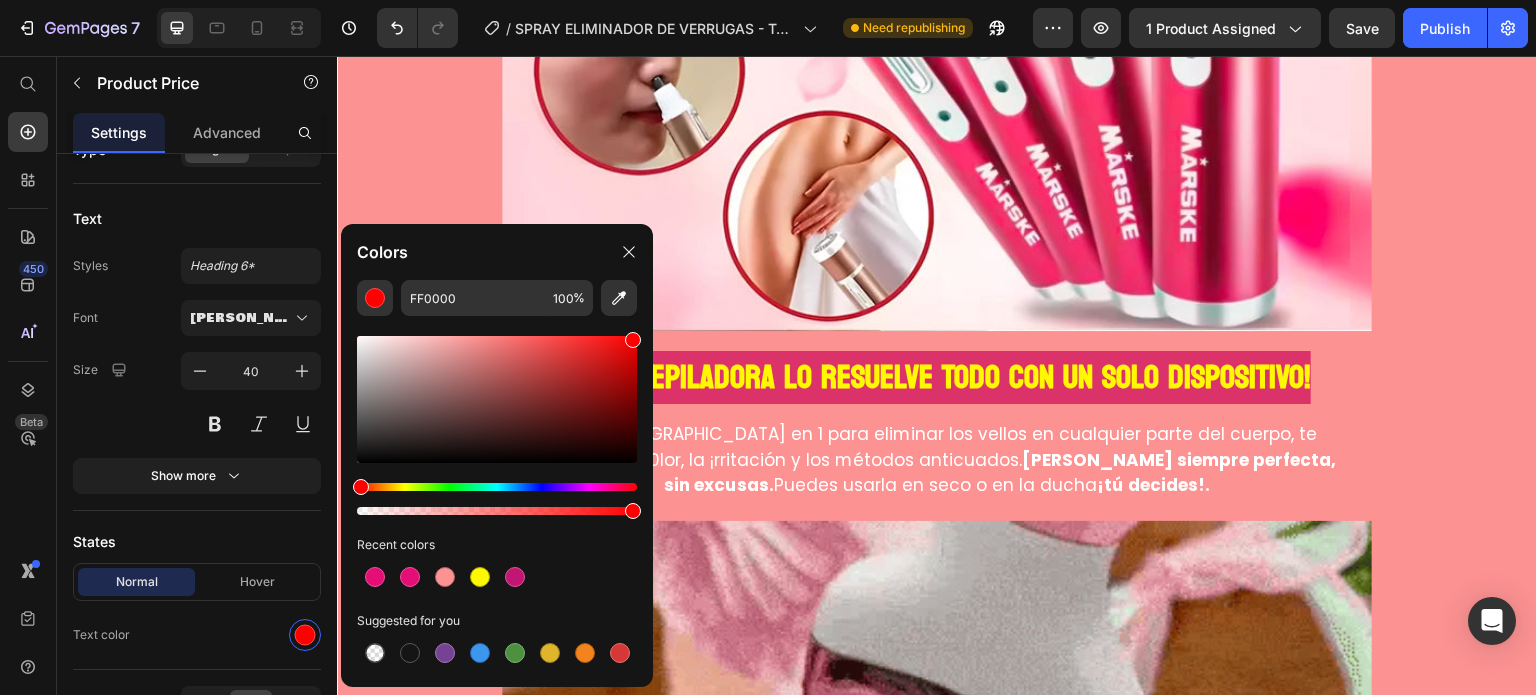 drag, startPoint x: 761, startPoint y: 335, endPoint x: 775, endPoint y: 364, distance: 32.202484 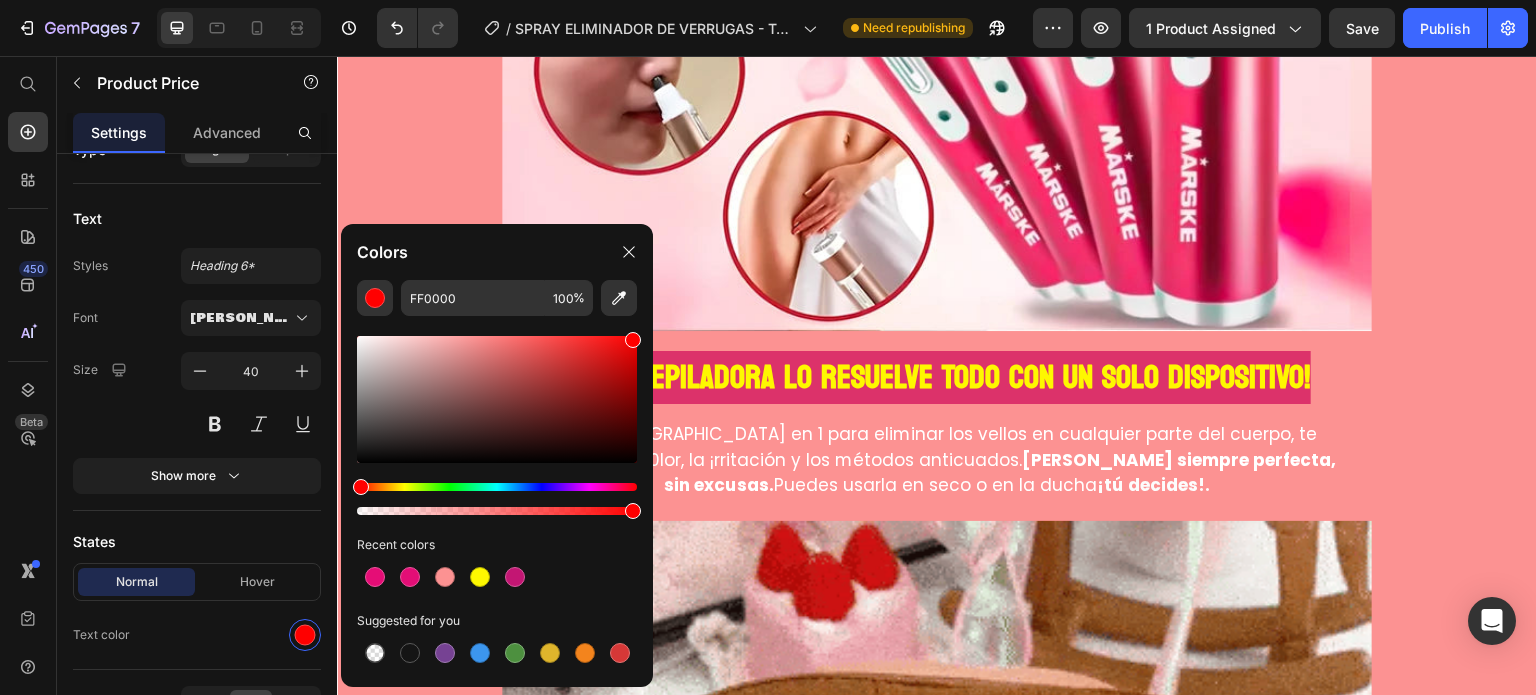 click on "$ 599.00" at bounding box center [687, -746] 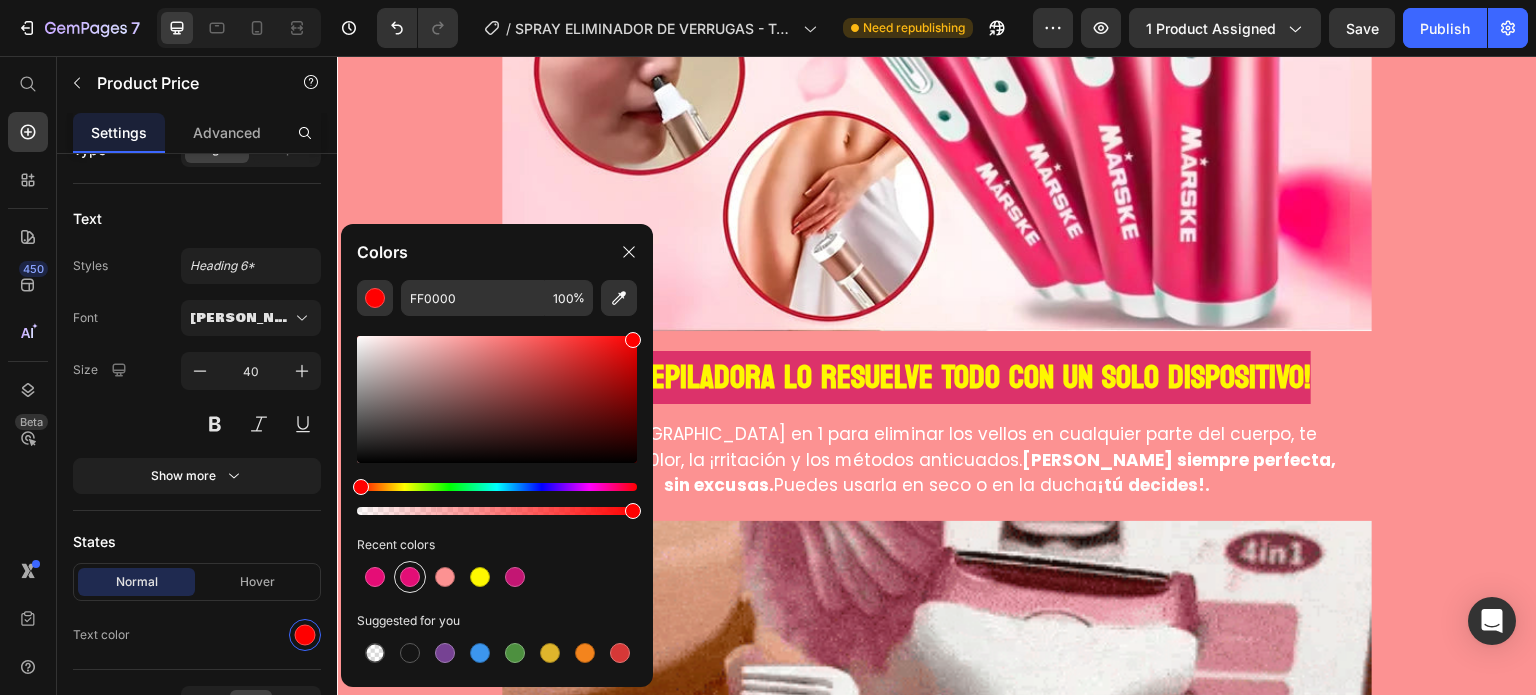 click at bounding box center (410, 577) 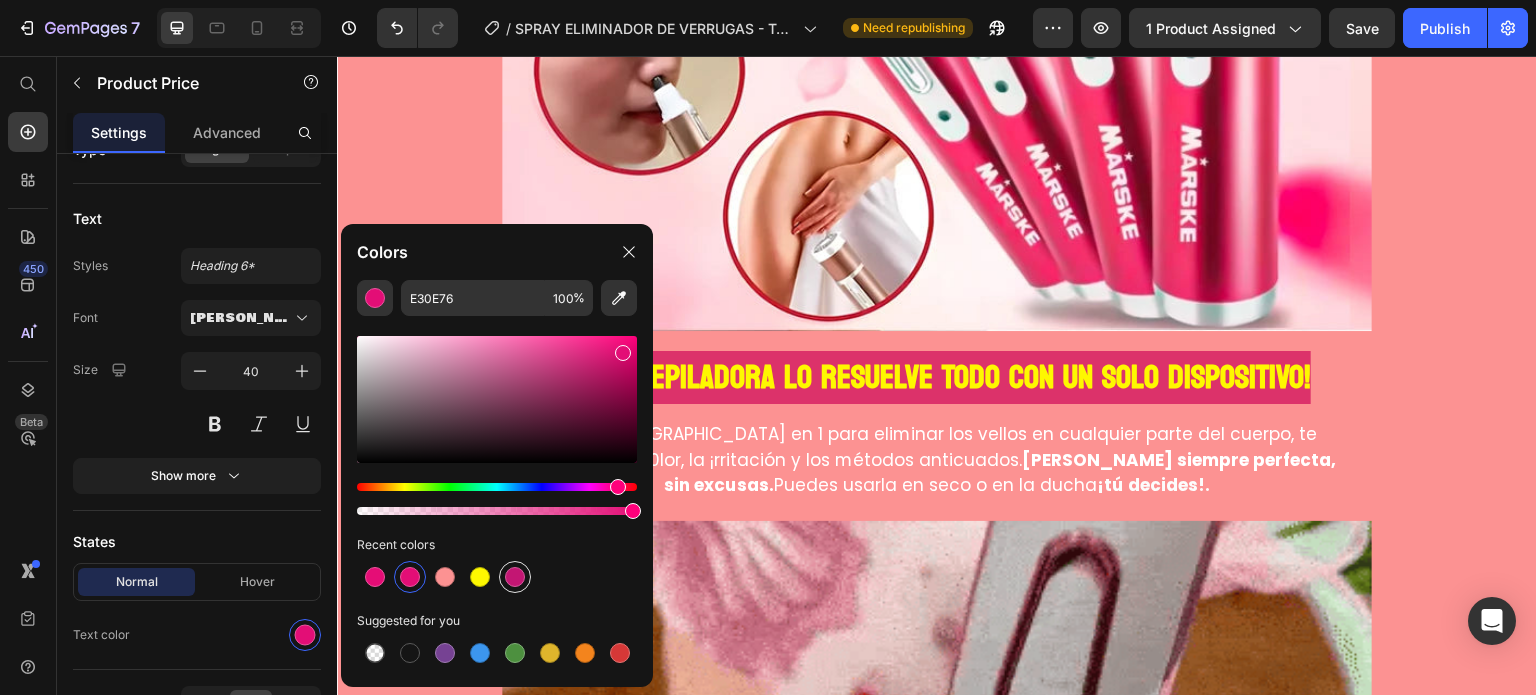 click at bounding box center (515, 577) 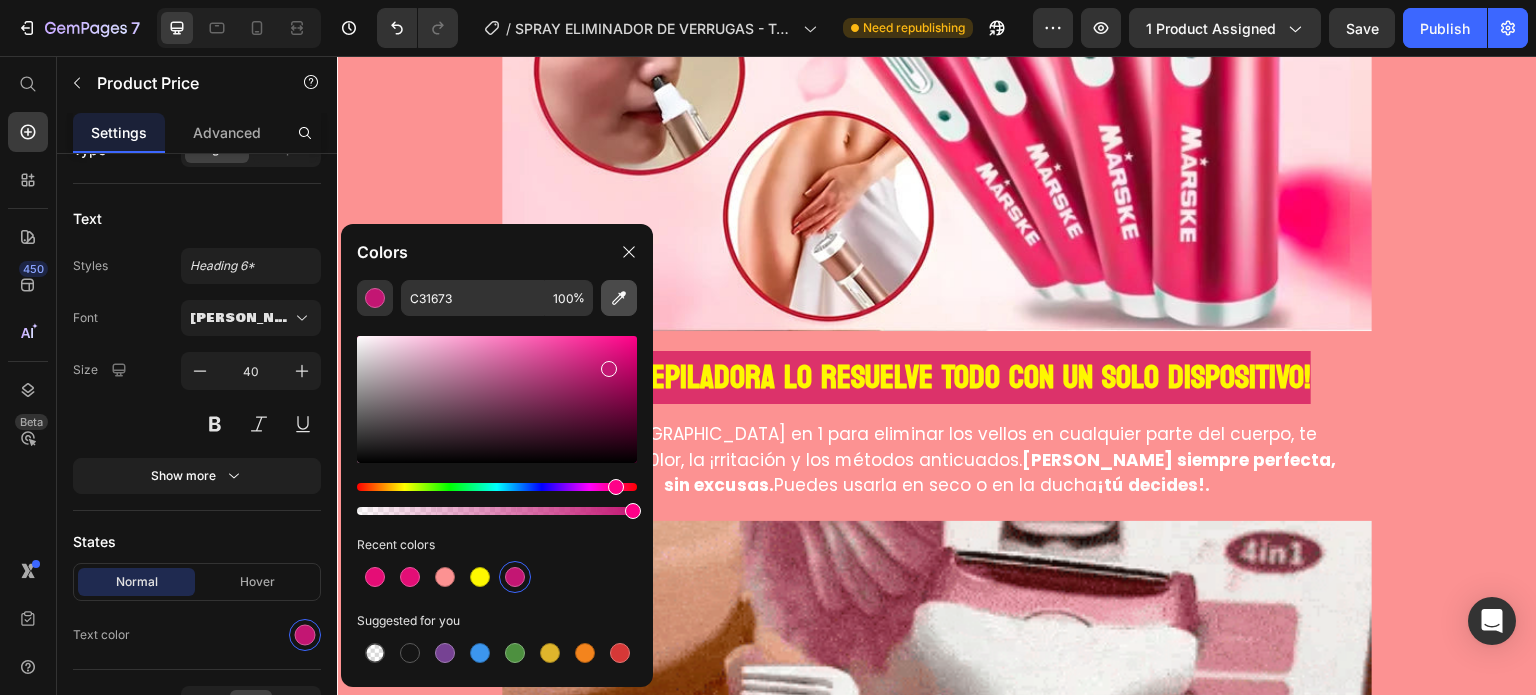 click 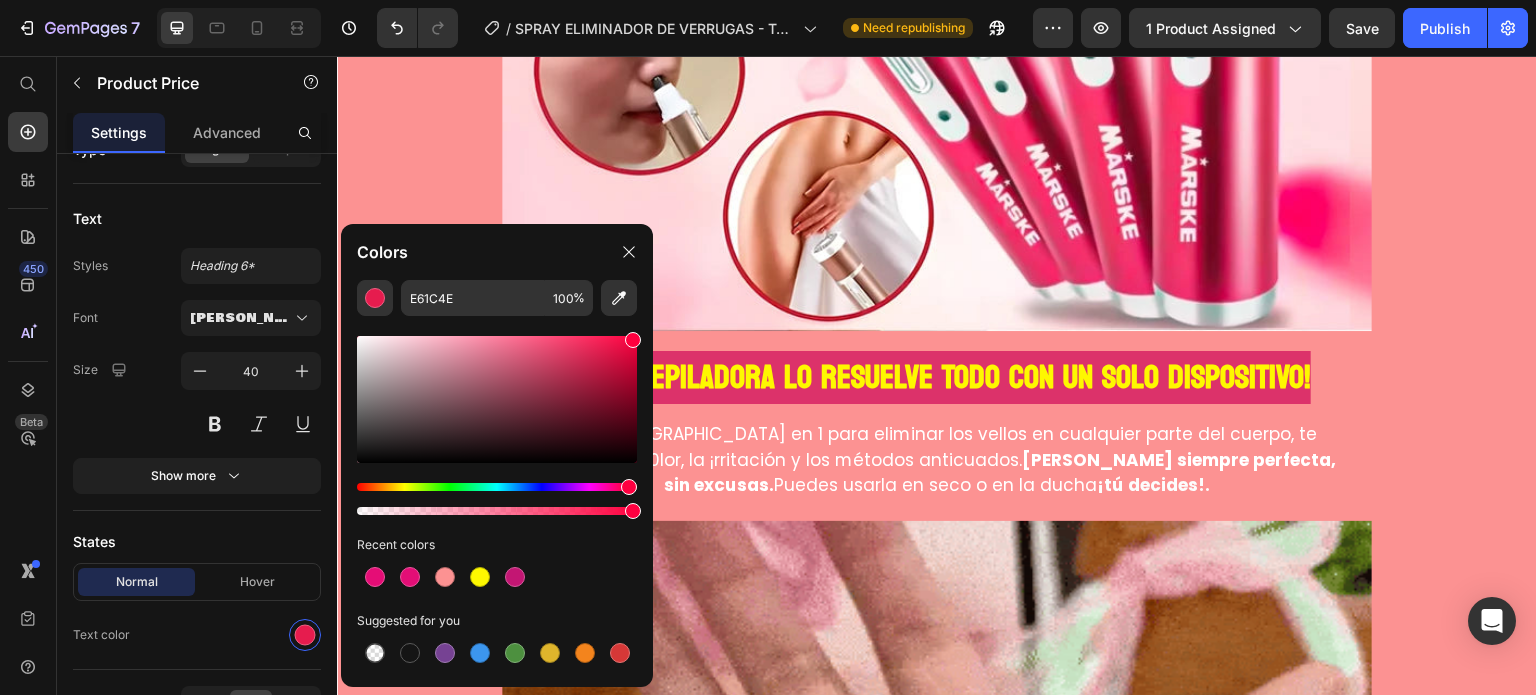 drag, startPoint x: 947, startPoint y: 397, endPoint x: 657, endPoint y: 309, distance: 303.05774 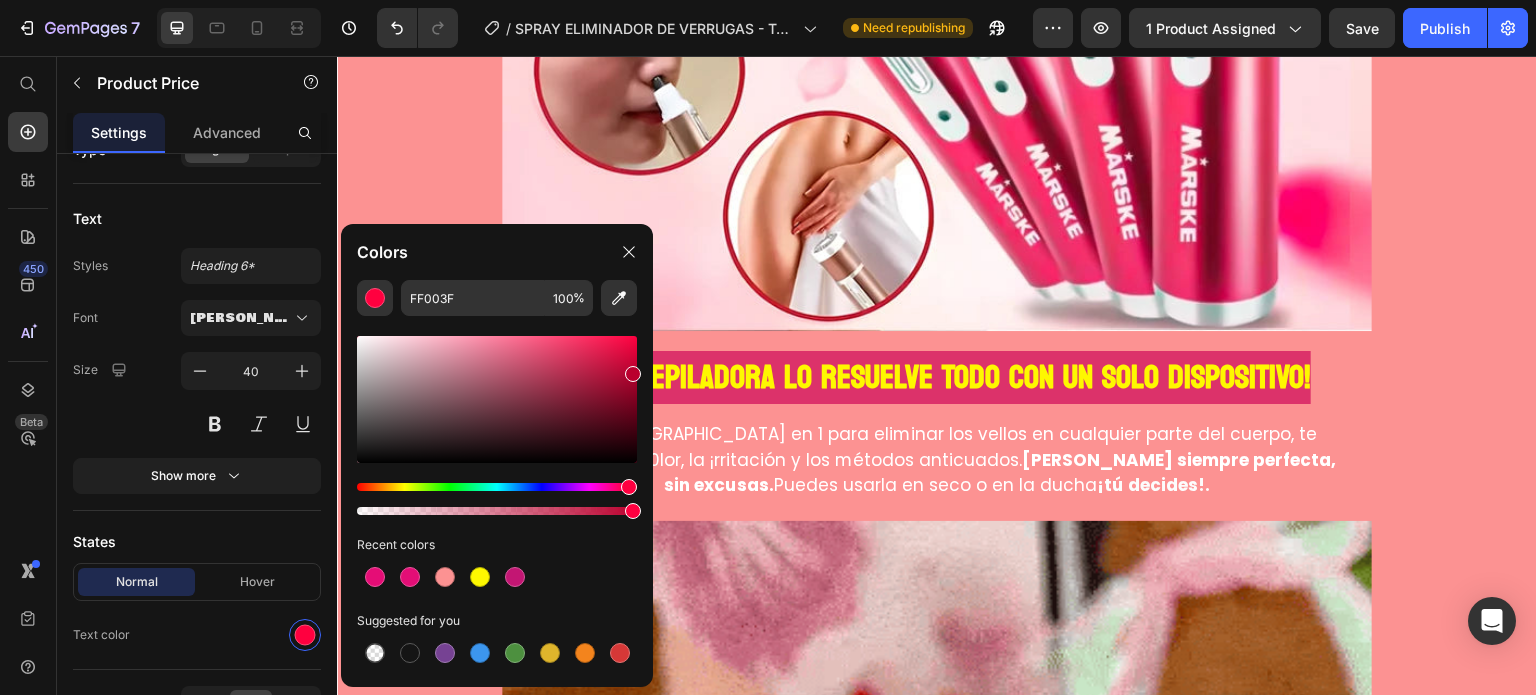 drag, startPoint x: 960, startPoint y: 427, endPoint x: 673, endPoint y: 369, distance: 292.80197 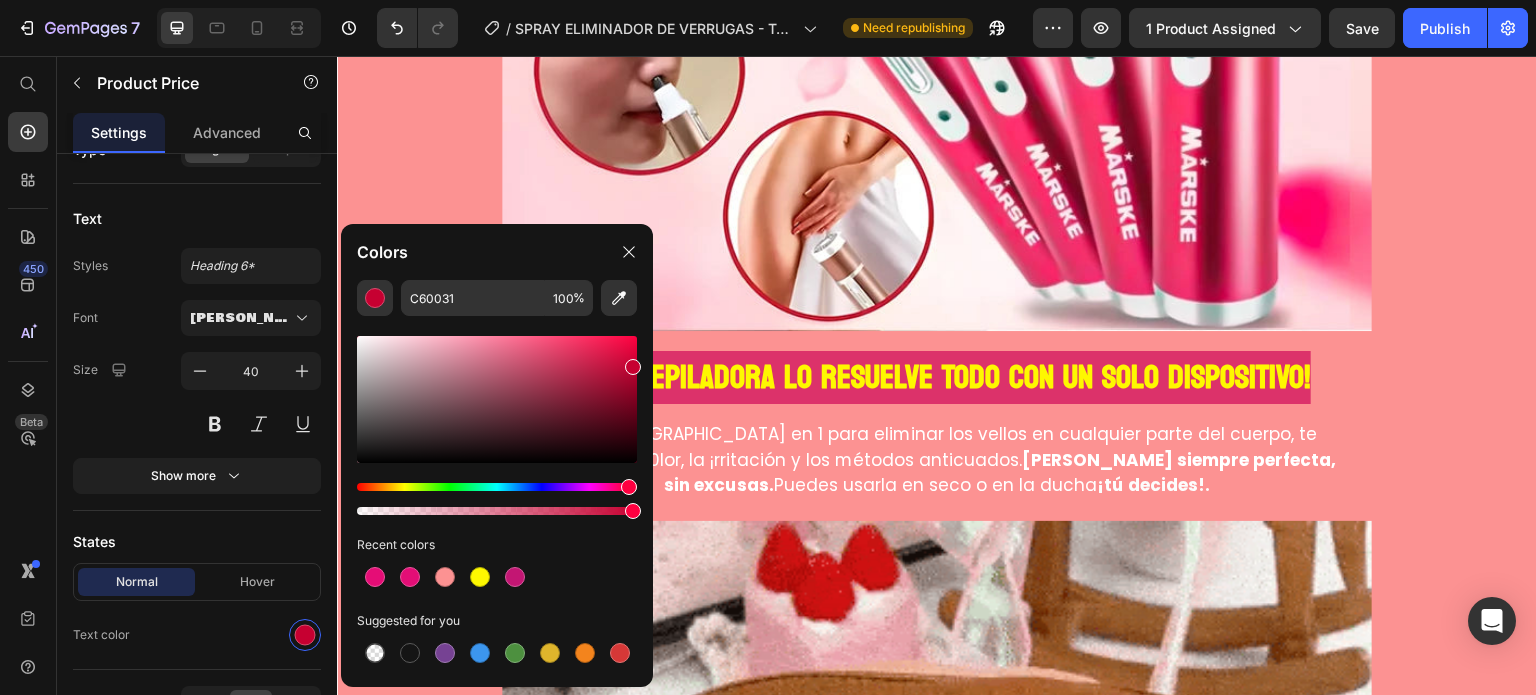 drag, startPoint x: 955, startPoint y: 419, endPoint x: 657, endPoint y: 360, distance: 303.78445 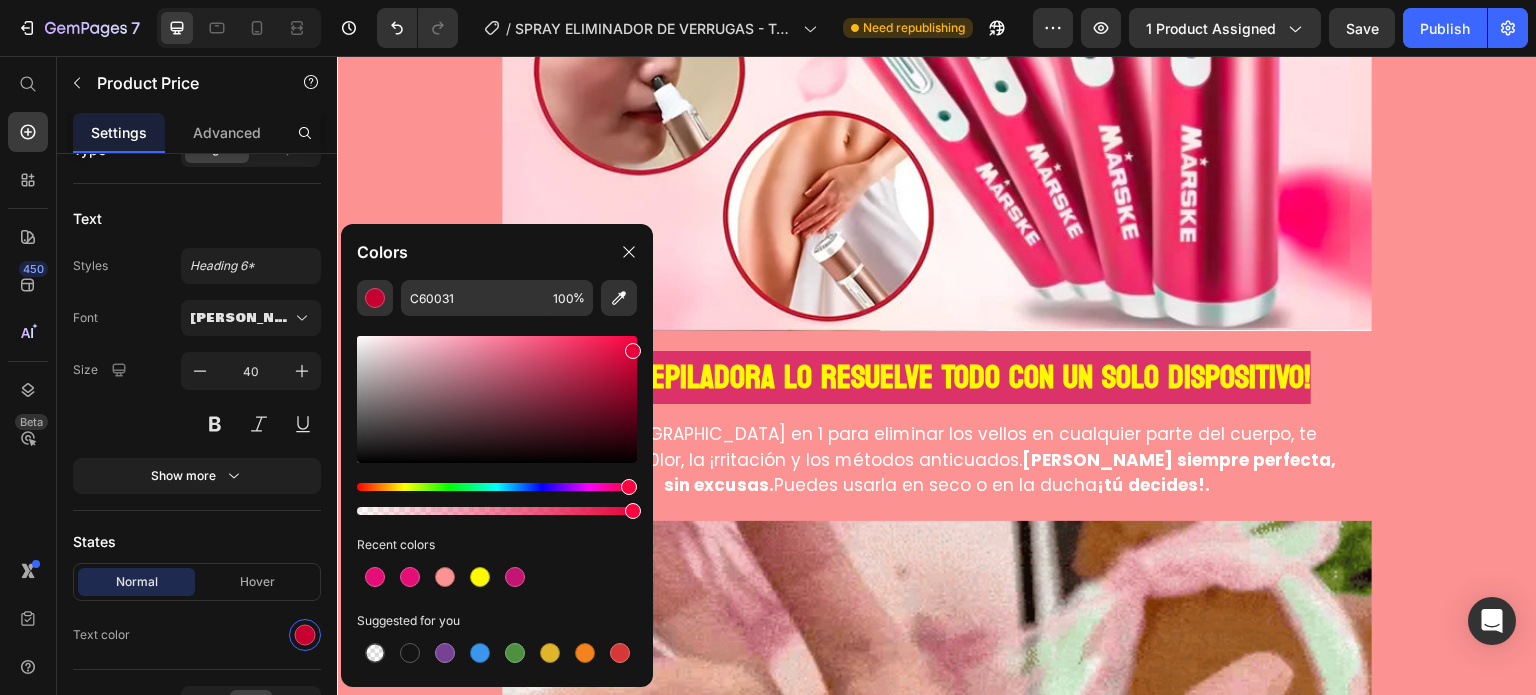 drag, startPoint x: 624, startPoint y: 357, endPoint x: 650, endPoint y: 347, distance: 27.856777 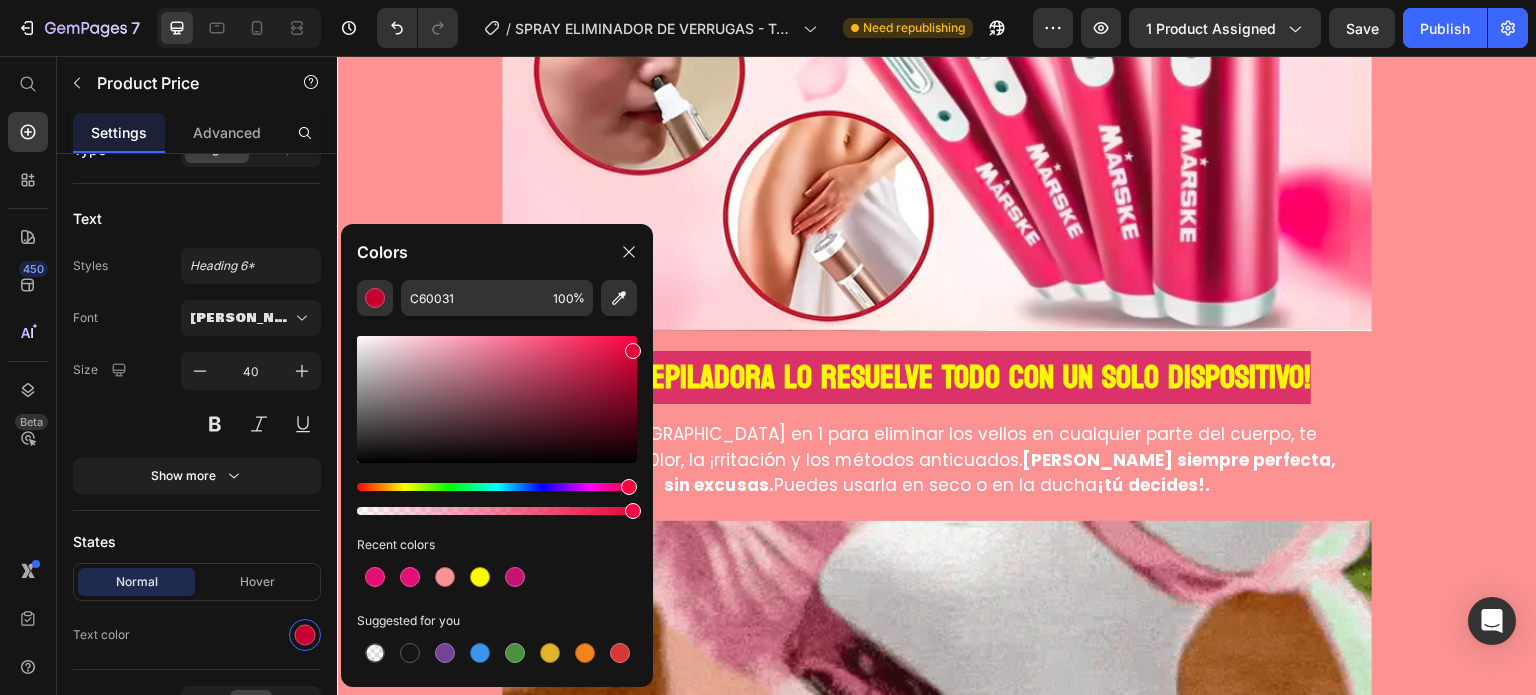 click on "C60031 100 % Recent colors Suggested for you" 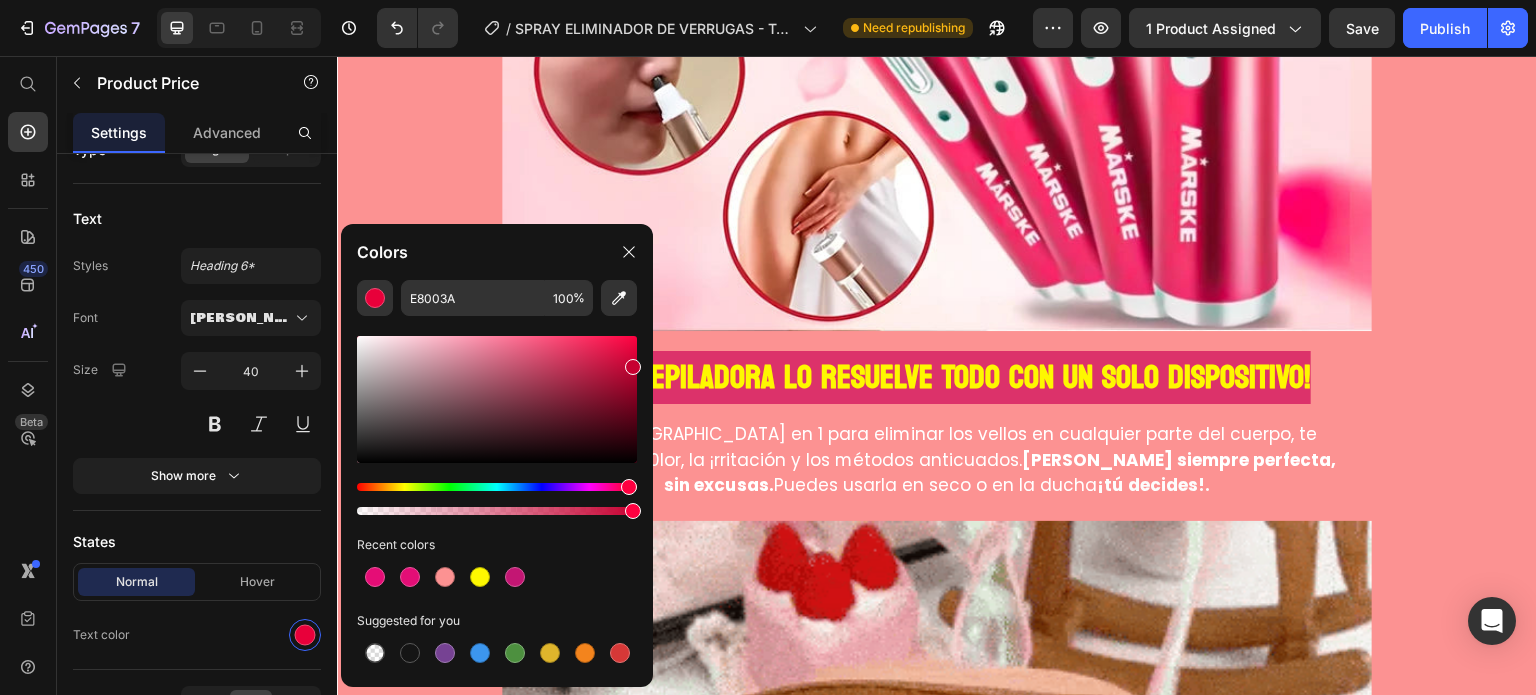 drag, startPoint x: 632, startPoint y: 352, endPoint x: 638, endPoint y: 363, distance: 12.529964 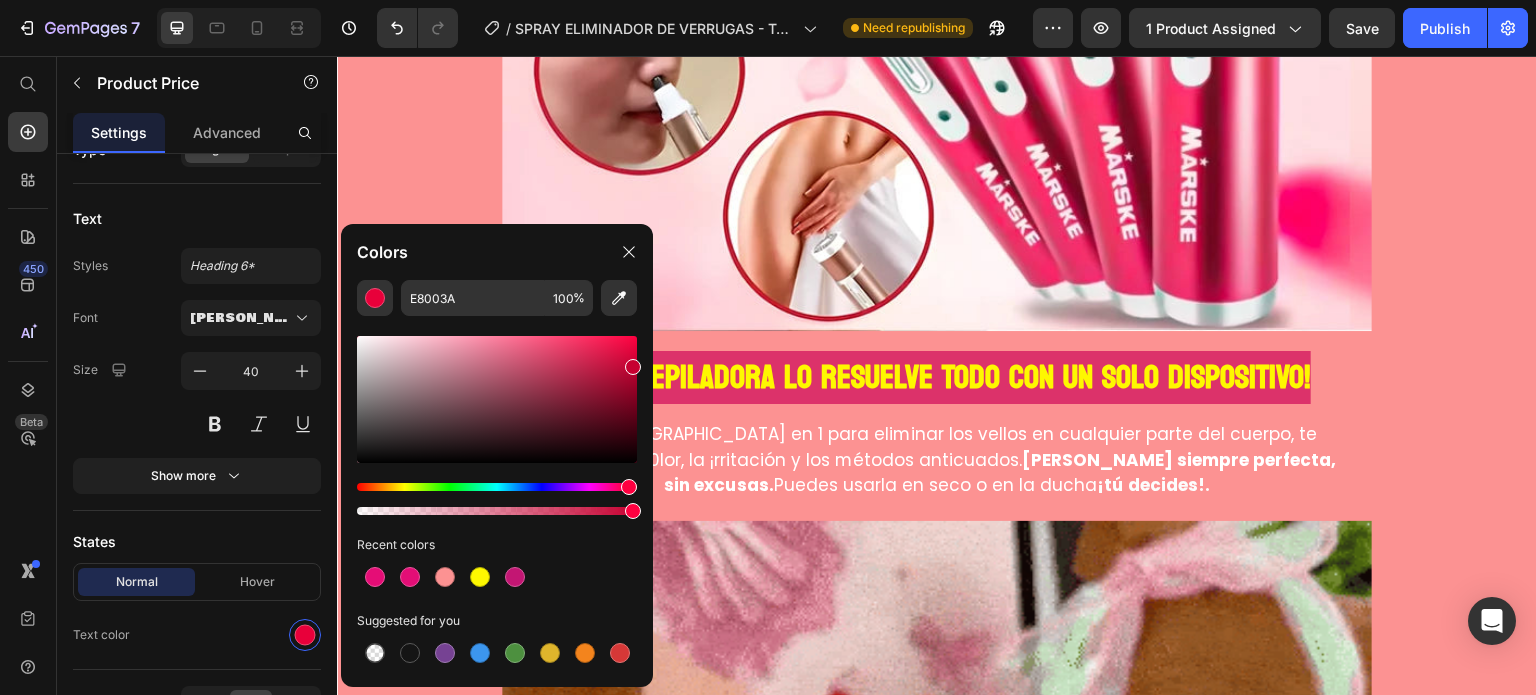 click at bounding box center (633, 367) 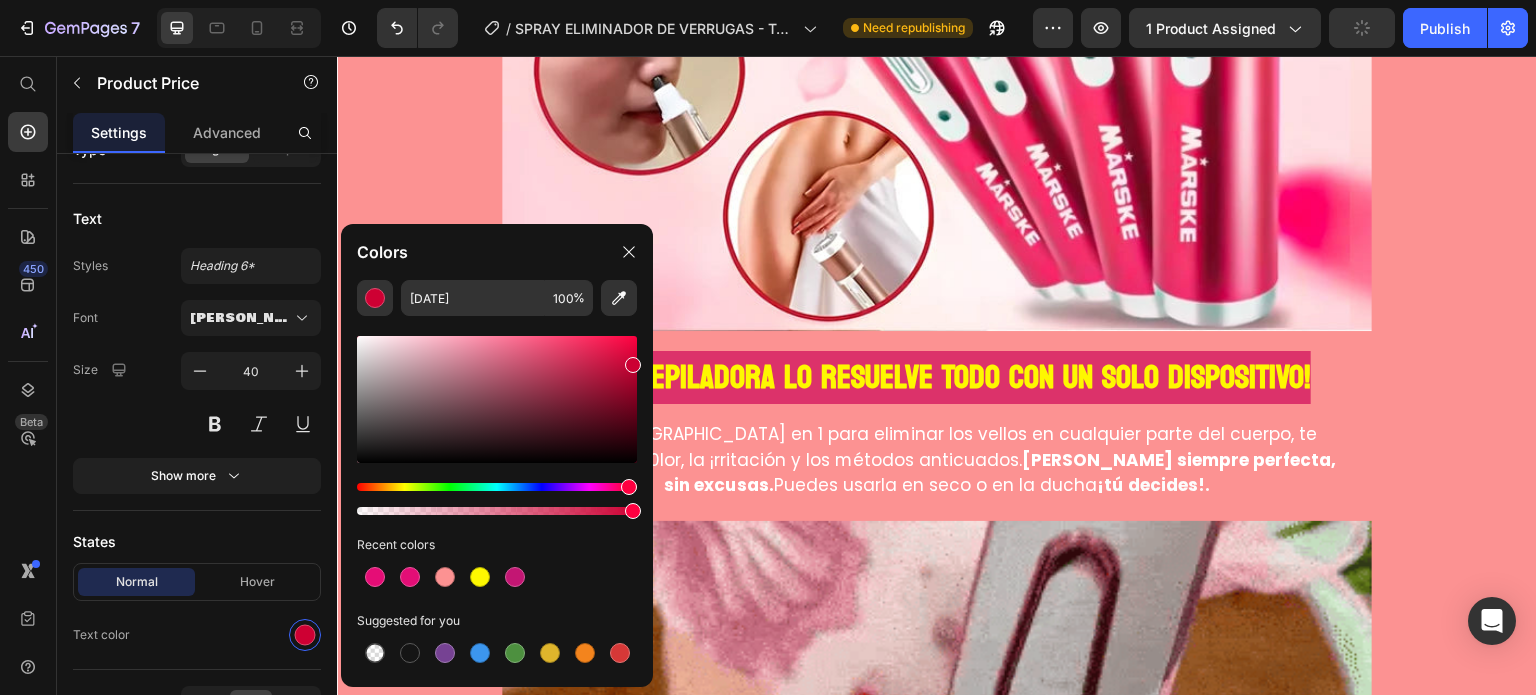 type on "CC0033" 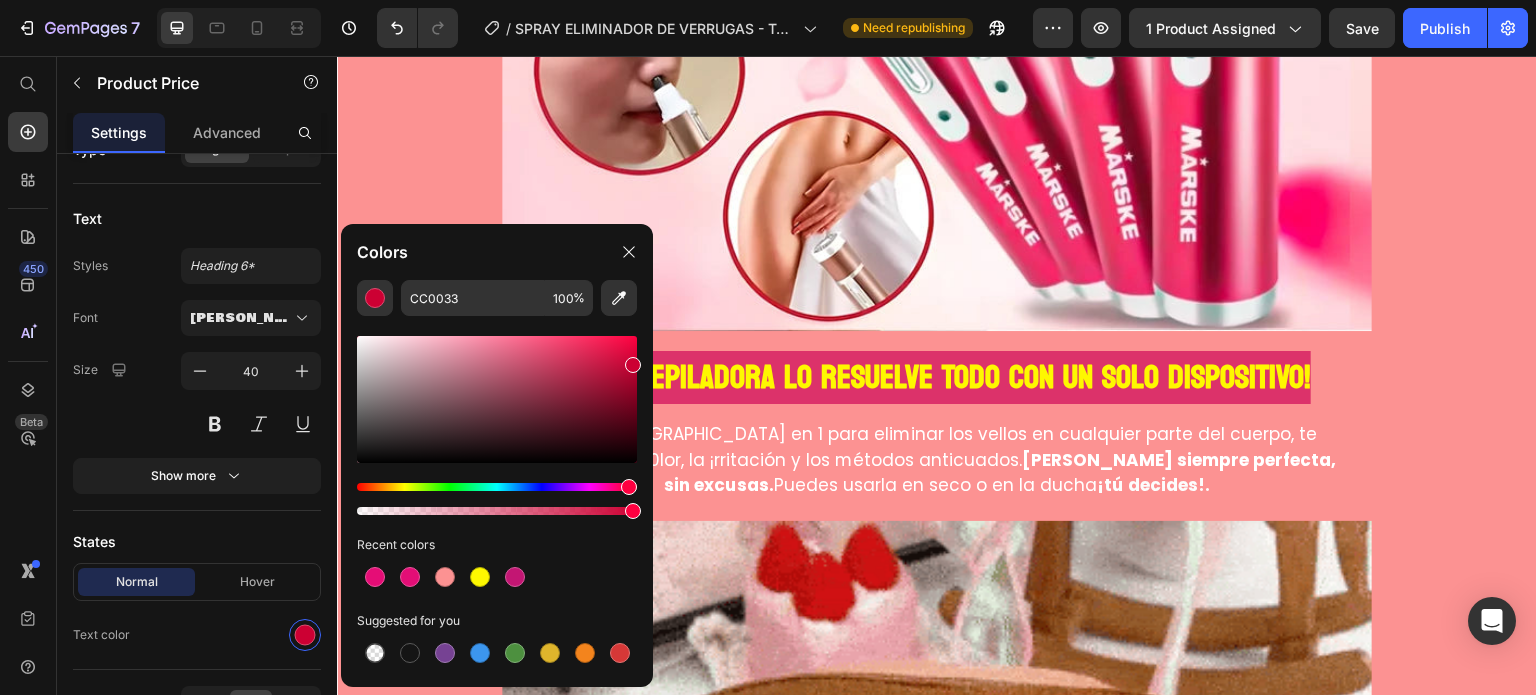 drag, startPoint x: 975, startPoint y: 419, endPoint x: 661, endPoint y: 360, distance: 319.4949 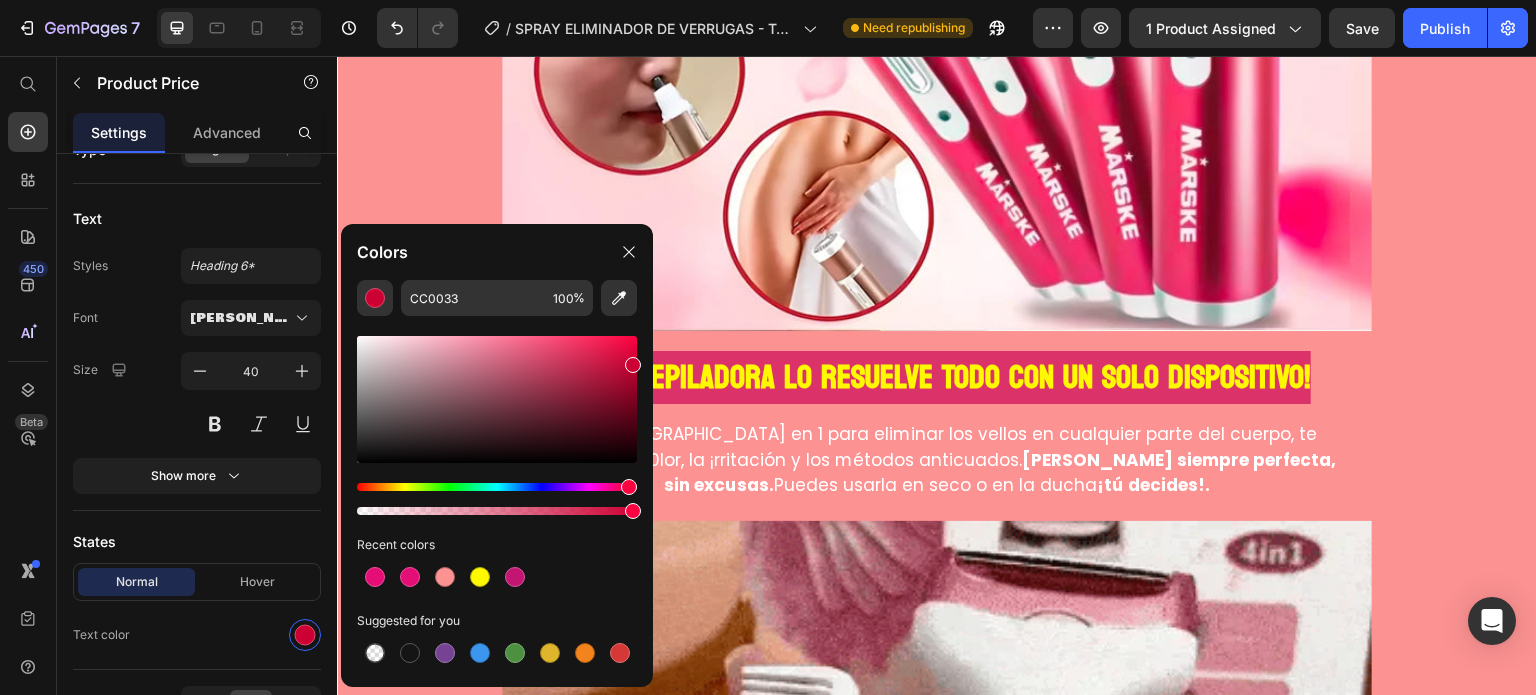 scroll, scrollTop: 0, scrollLeft: 0, axis: both 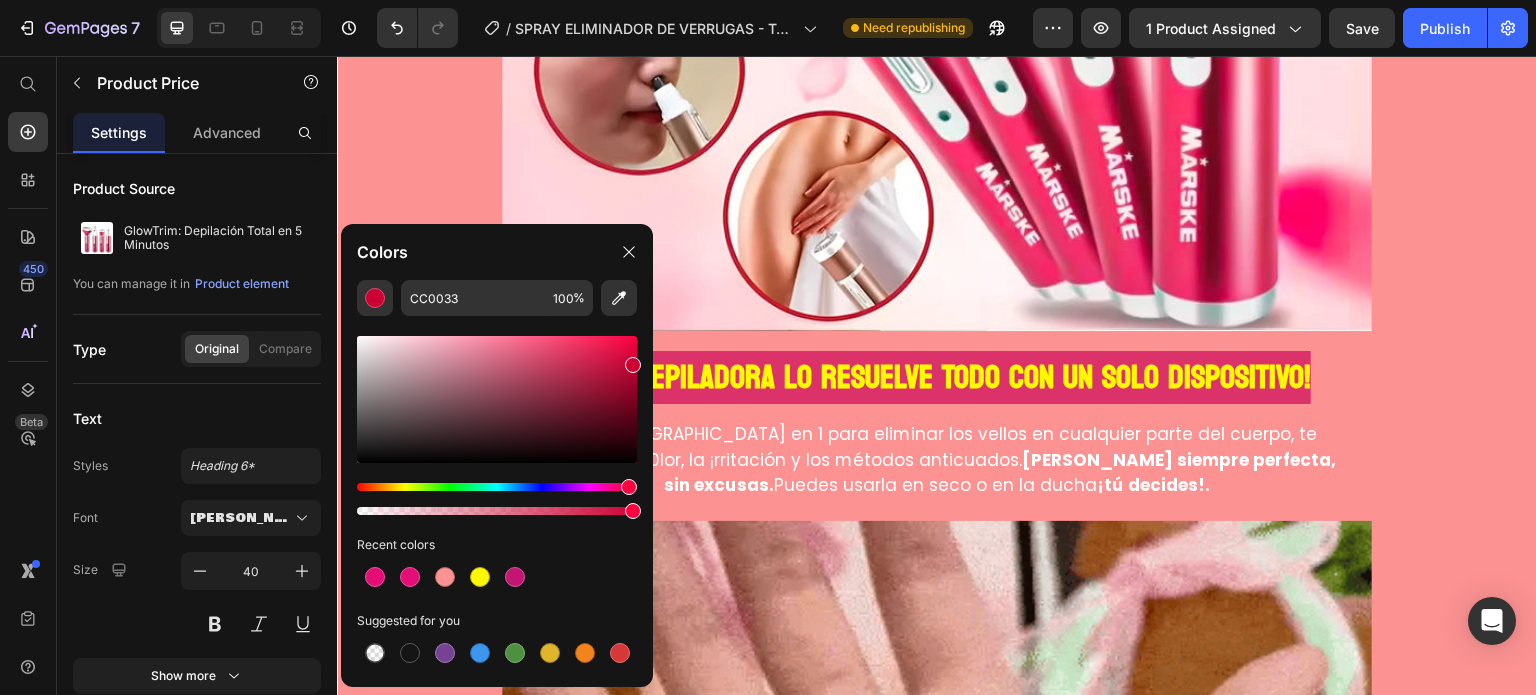 click on "Custom Code" at bounding box center (932, -675) 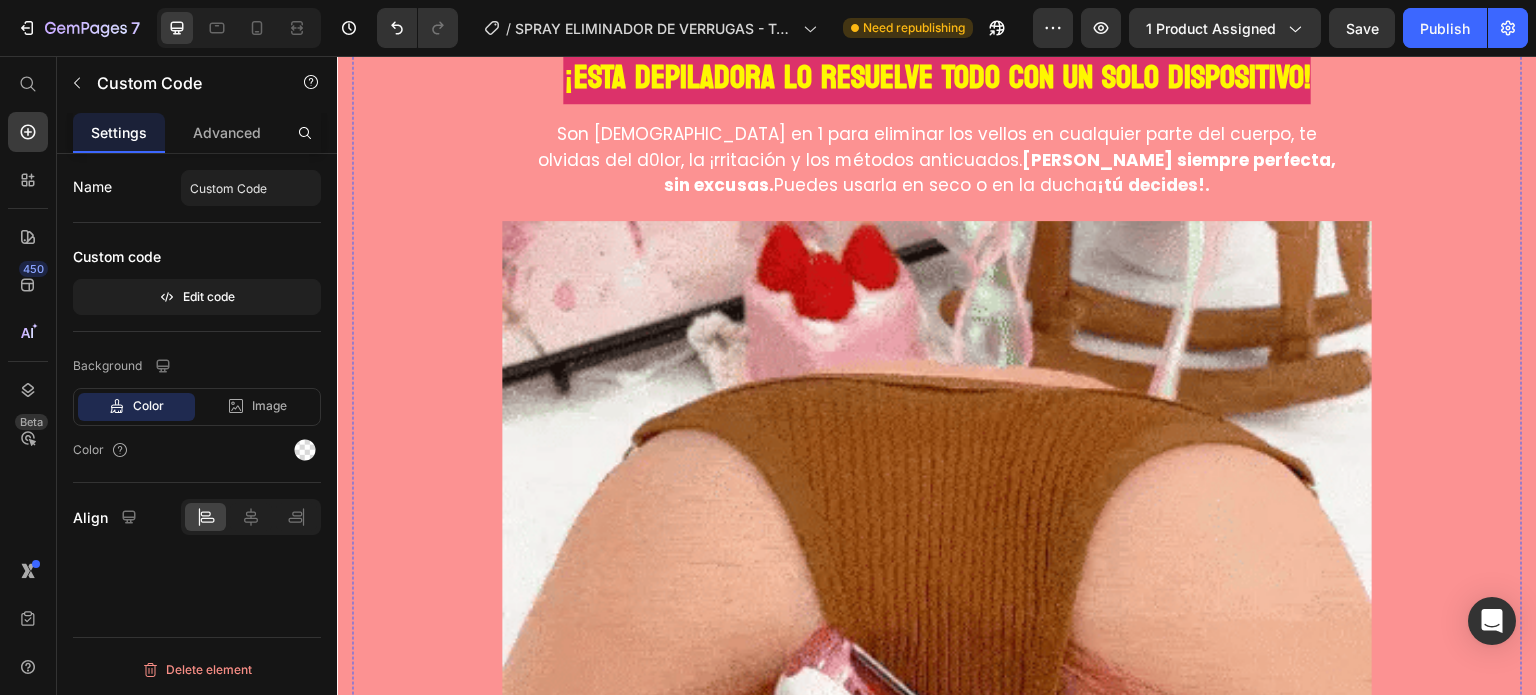 scroll, scrollTop: 1020, scrollLeft: 0, axis: vertical 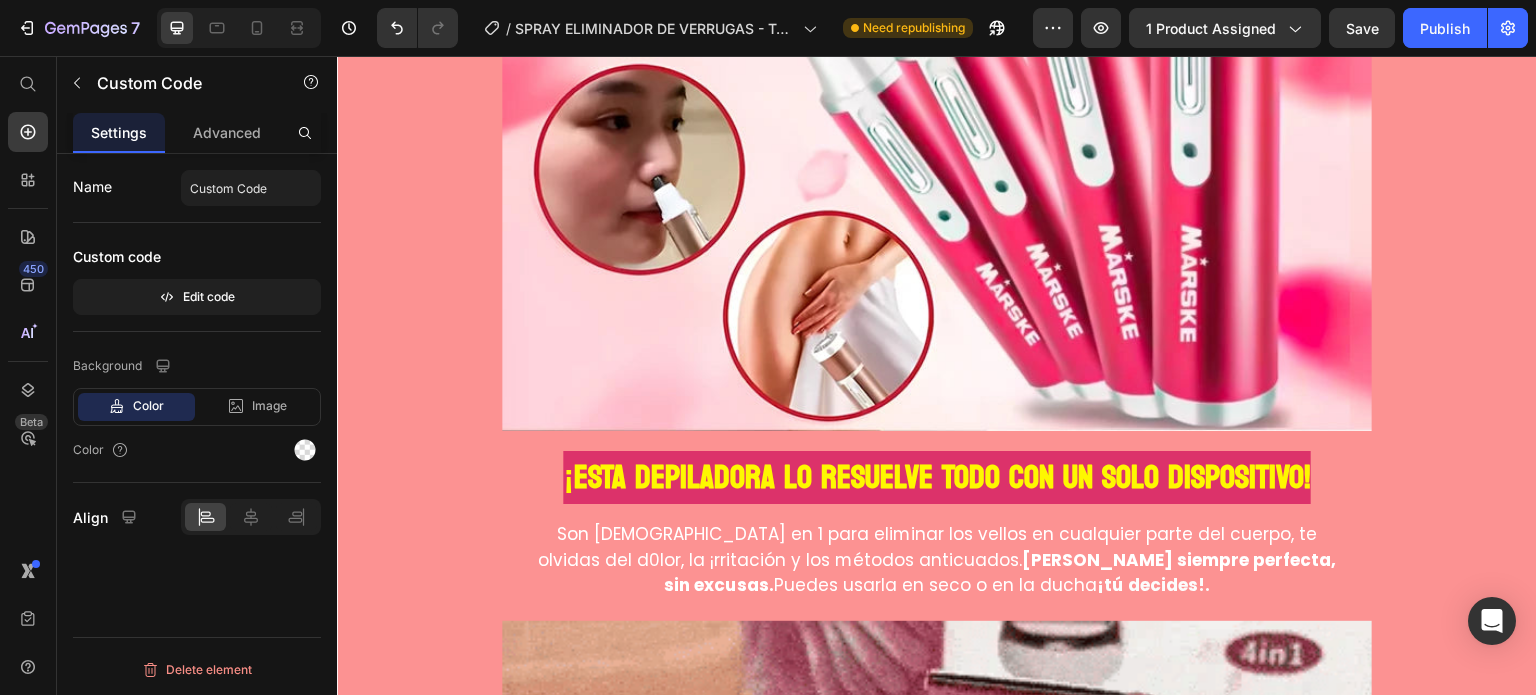 click on "$99,900" at bounding box center [1176, -646] 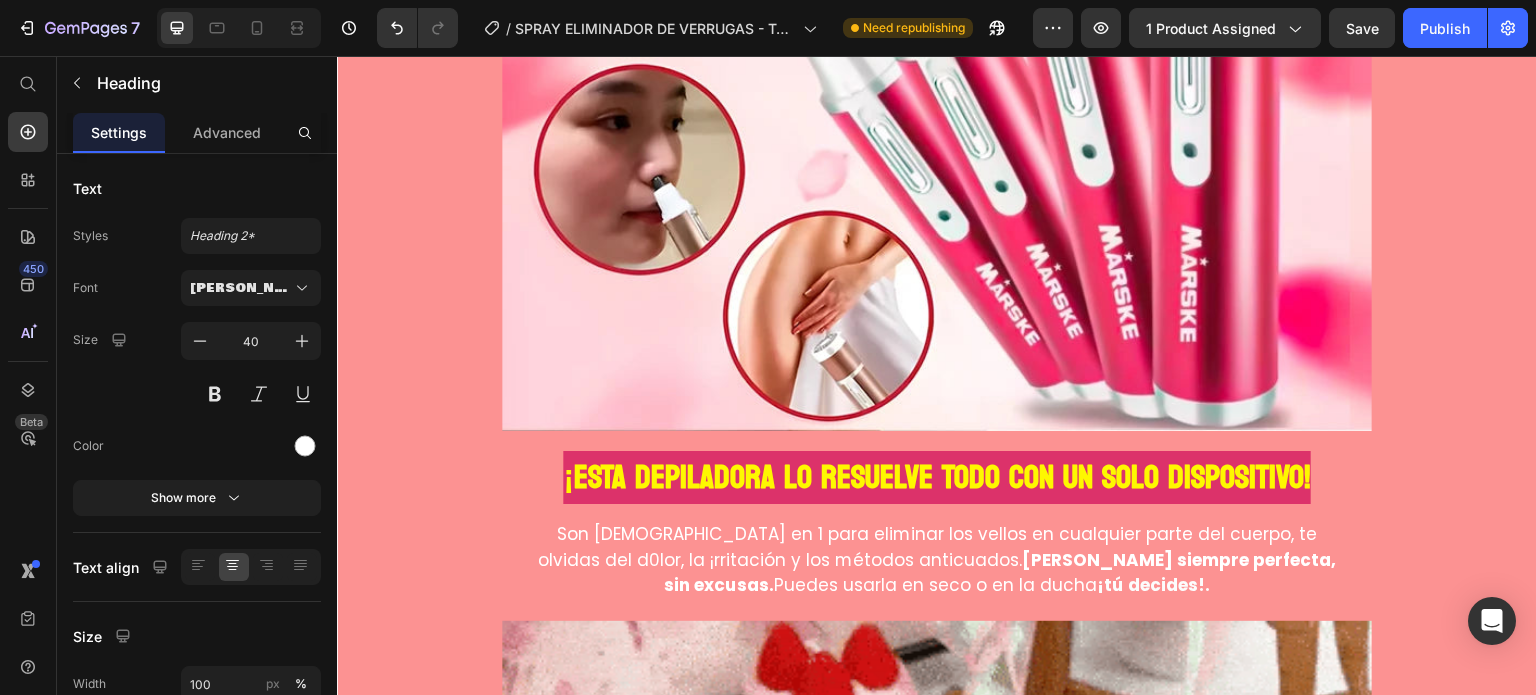 click on "$99,900" at bounding box center (1176, -646) 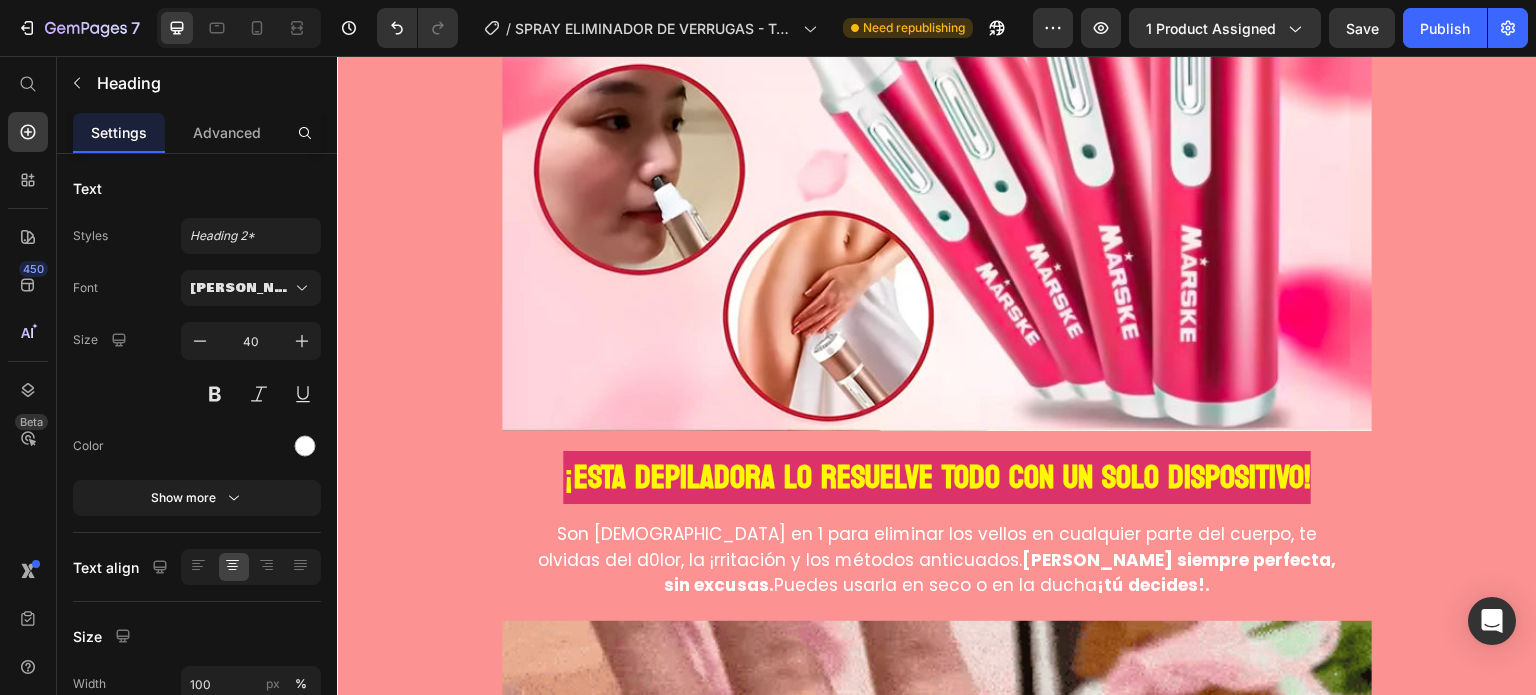 click on "$99,900" at bounding box center [1176, -646] 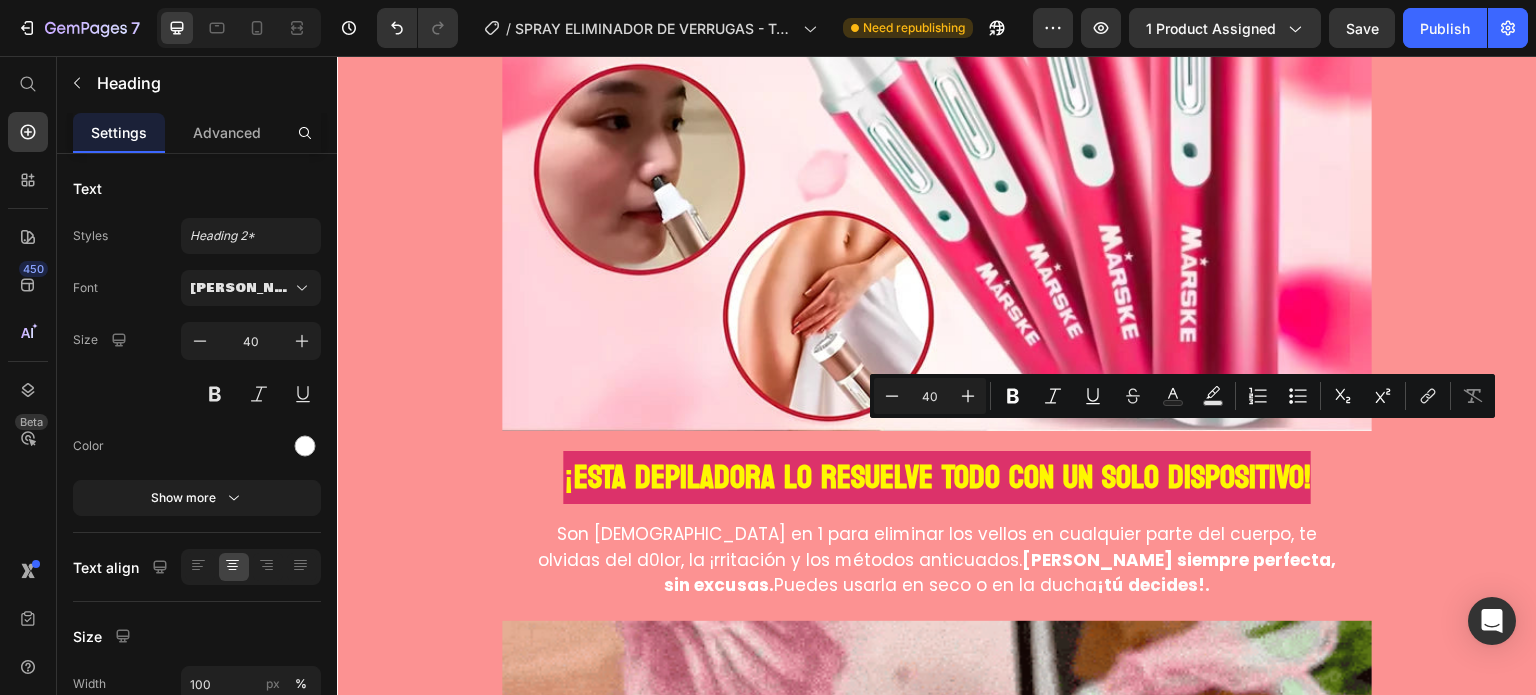 click on "$99,900" at bounding box center [1176, -646] 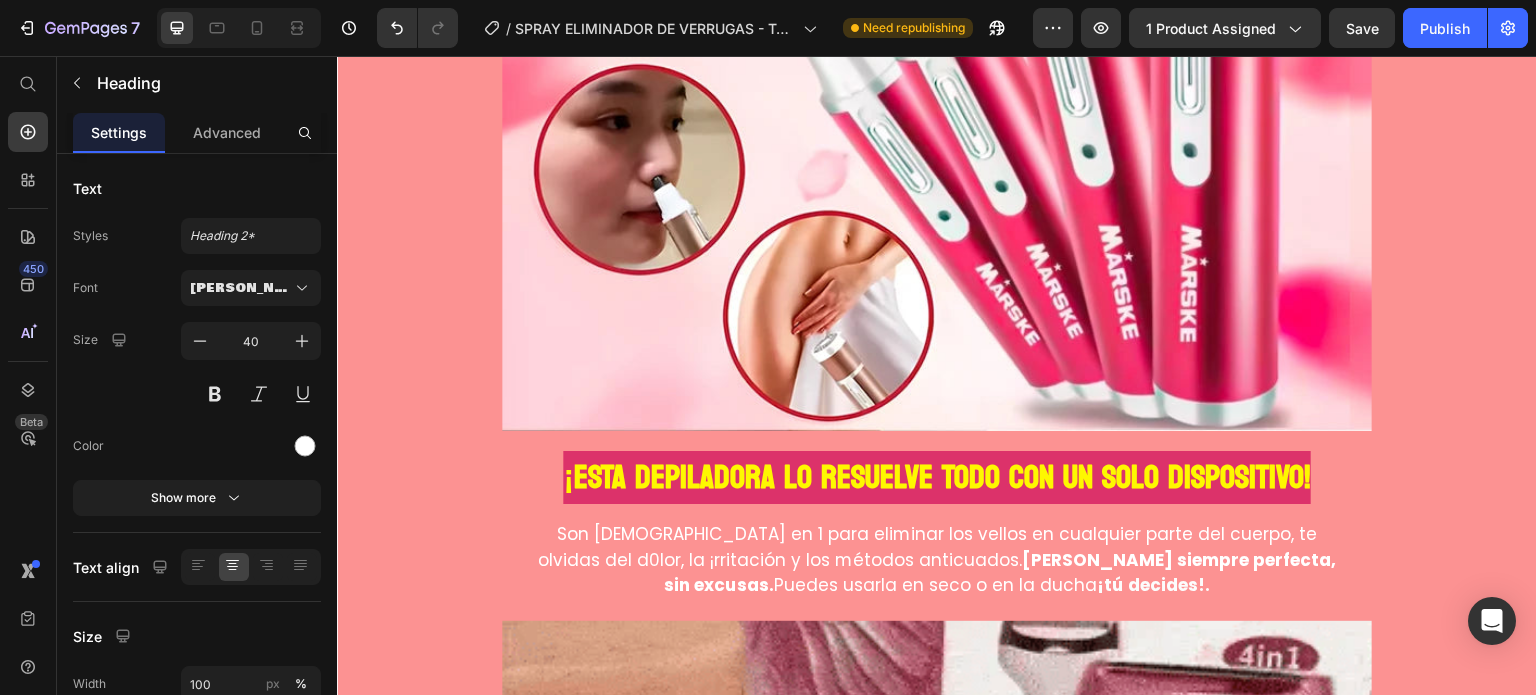 click on "$899,900" at bounding box center [1176, -646] 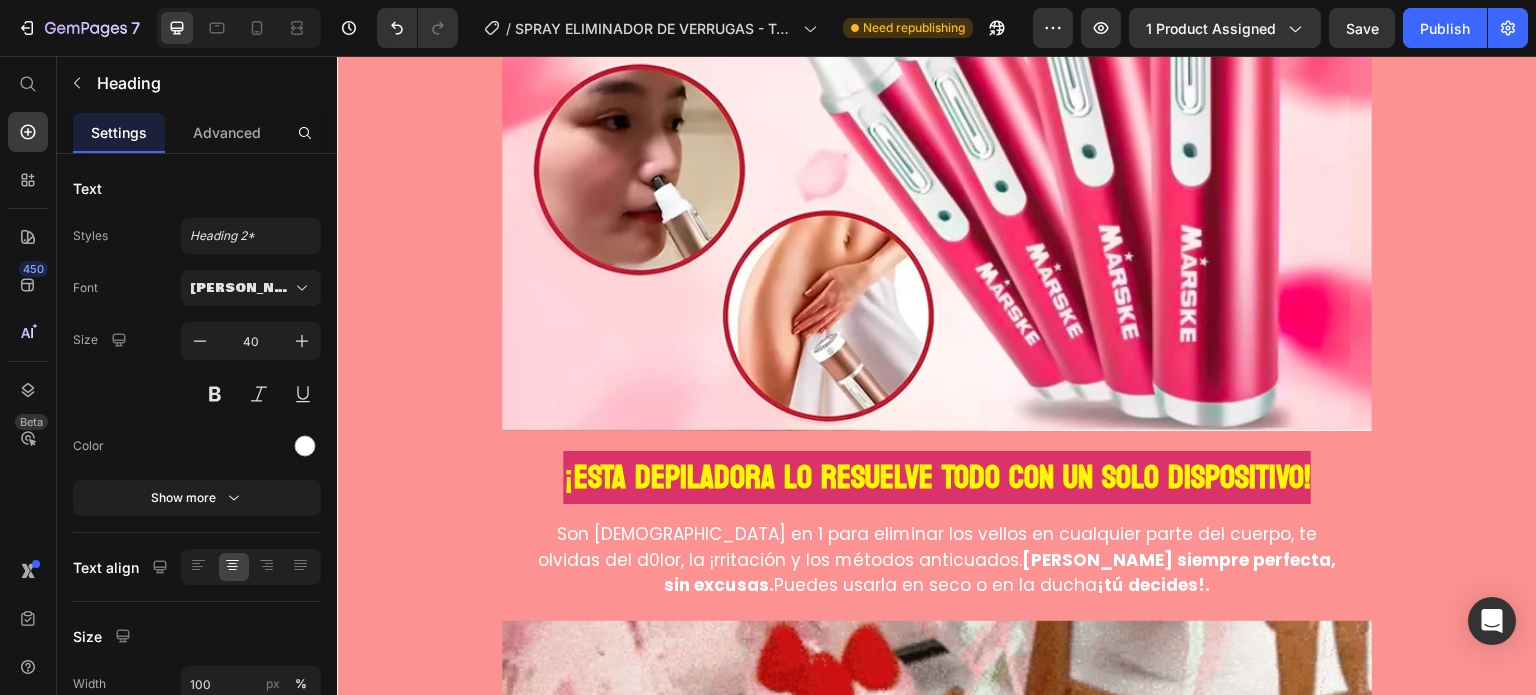 click on "$899.90" at bounding box center (1176, -646) 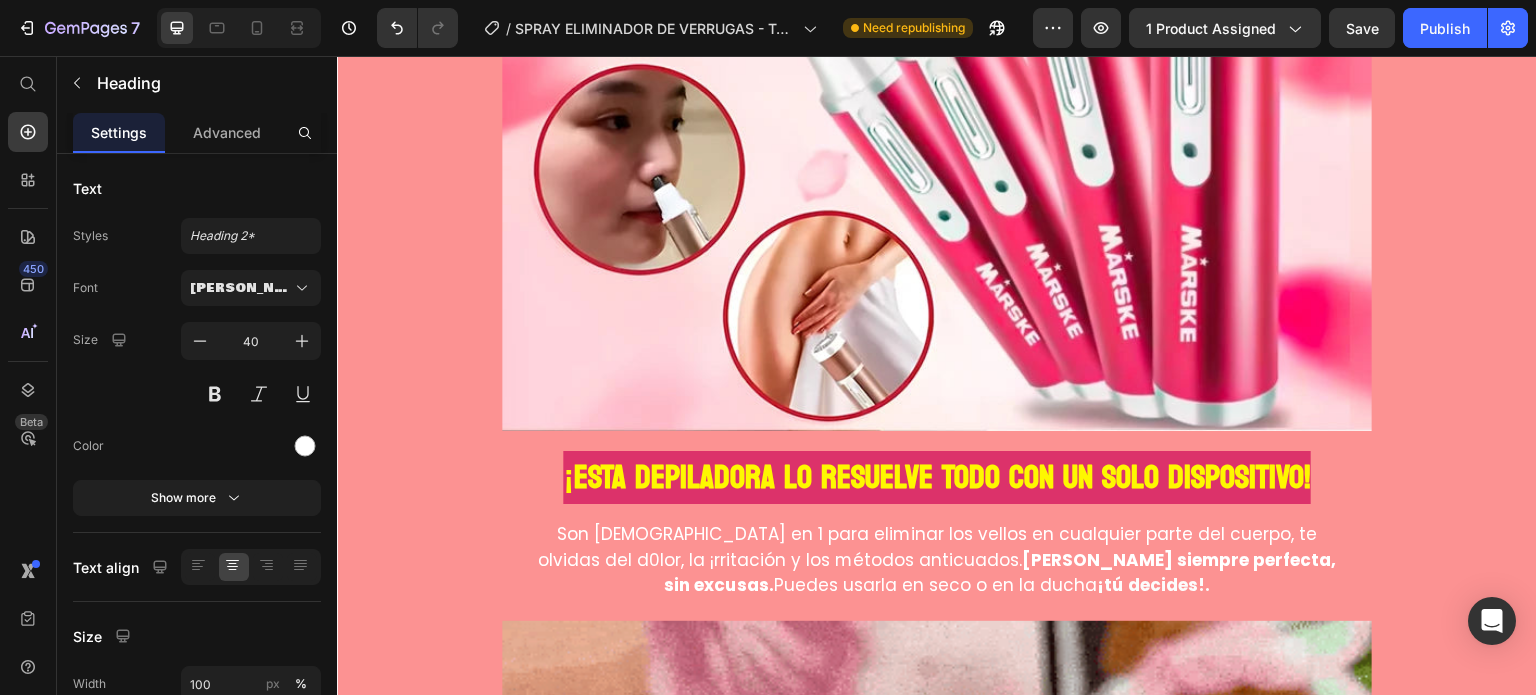 click on "$899.90" at bounding box center (1176, -646) 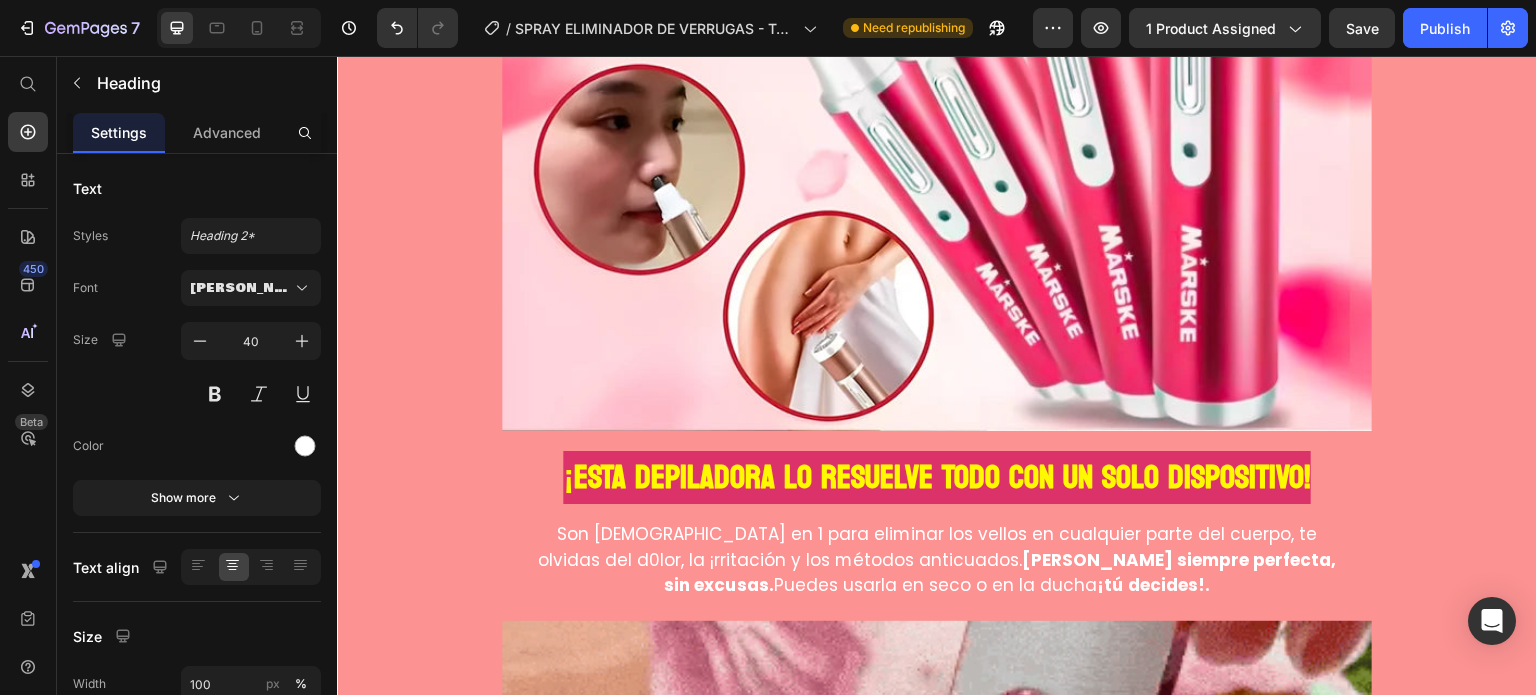 click on "$899.90" at bounding box center (1176, -646) 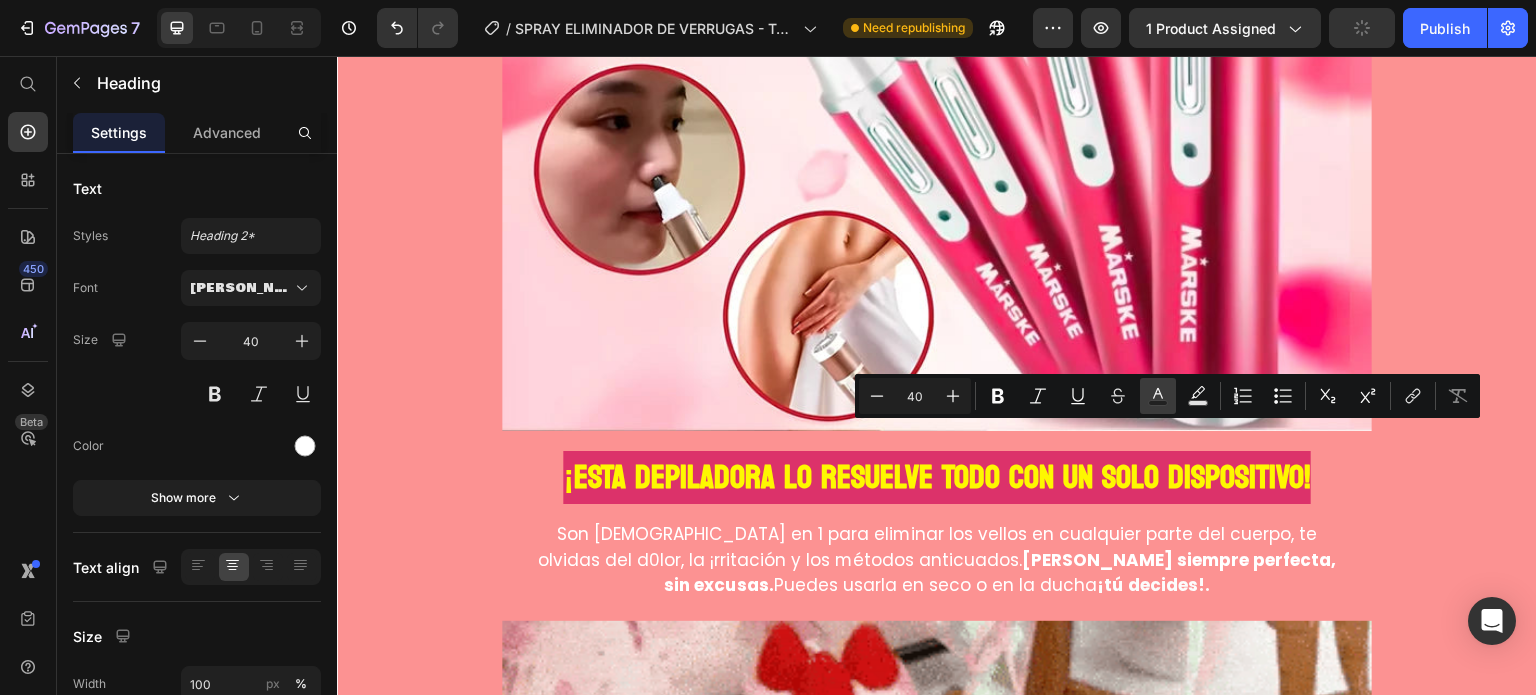 click 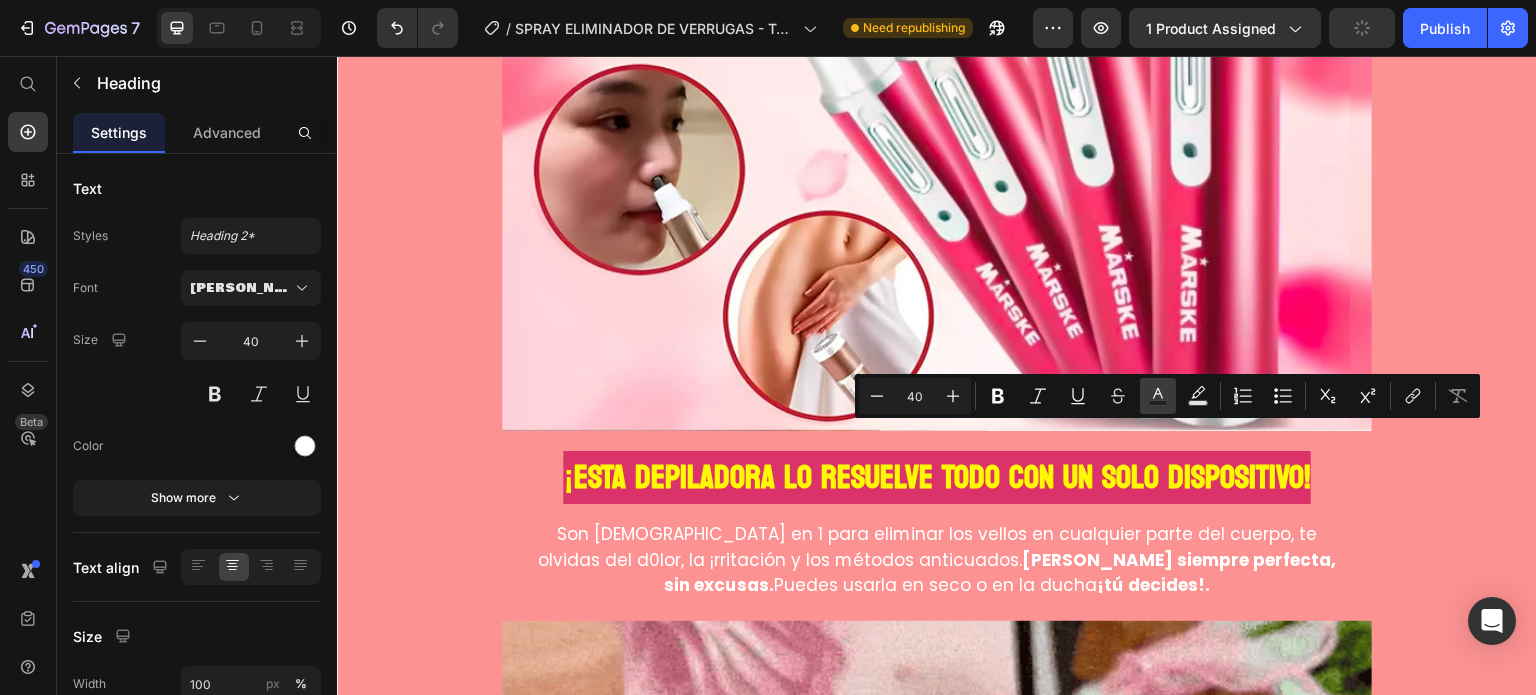 type on "FFFFFF" 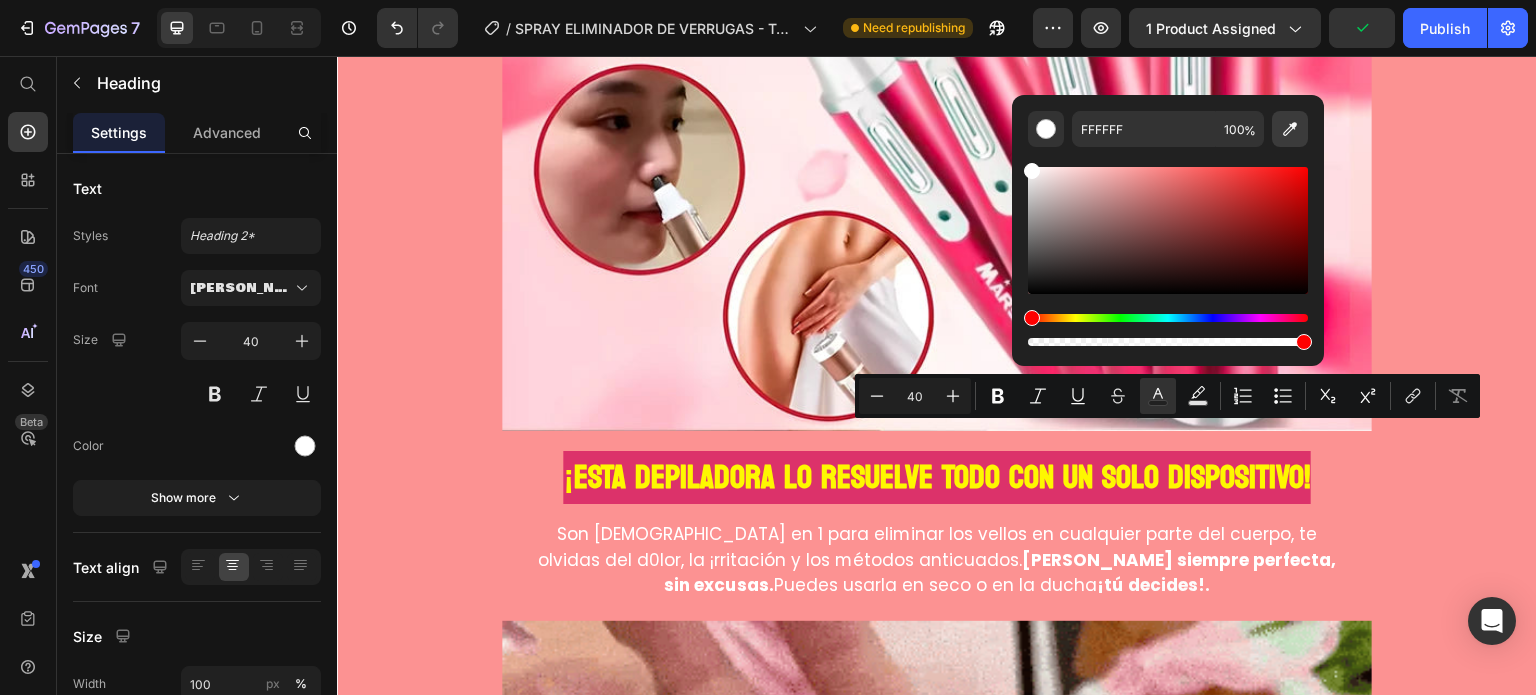 click 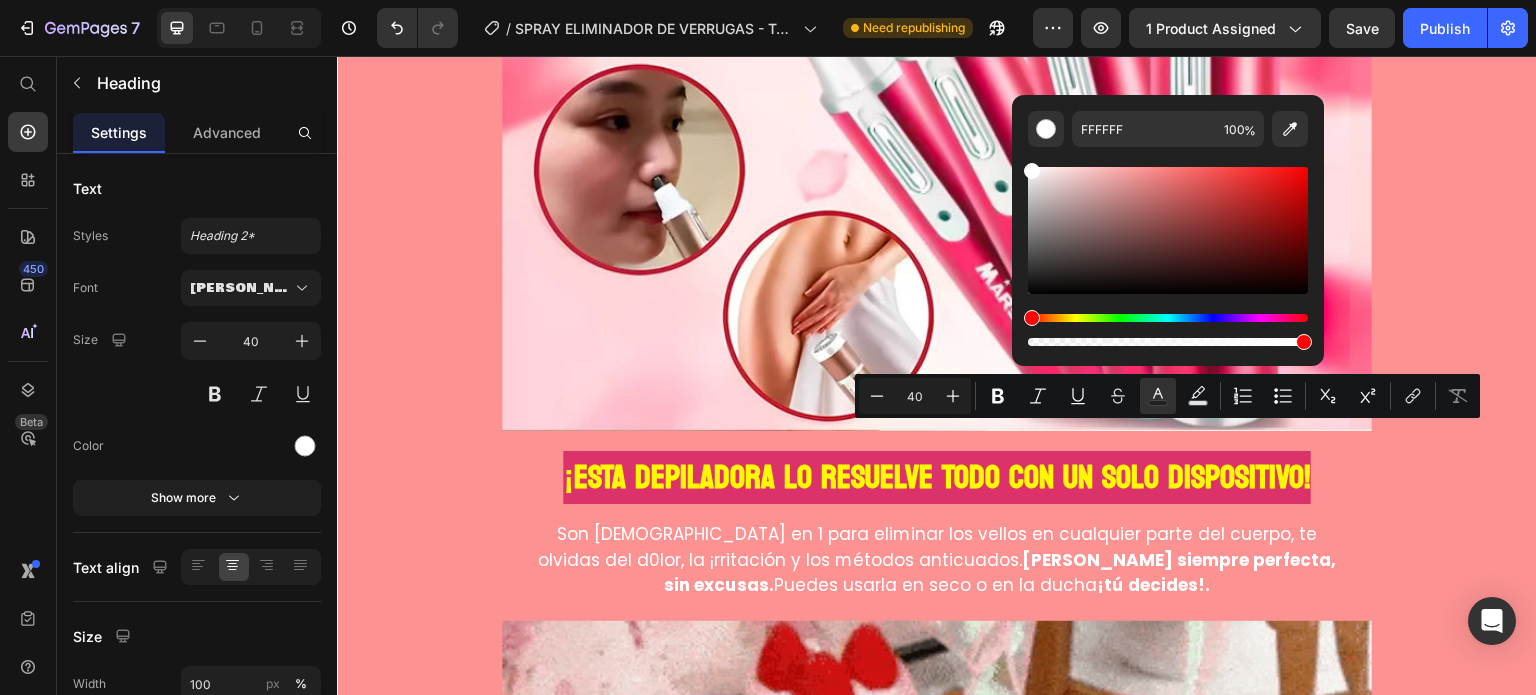 type on "CC0033" 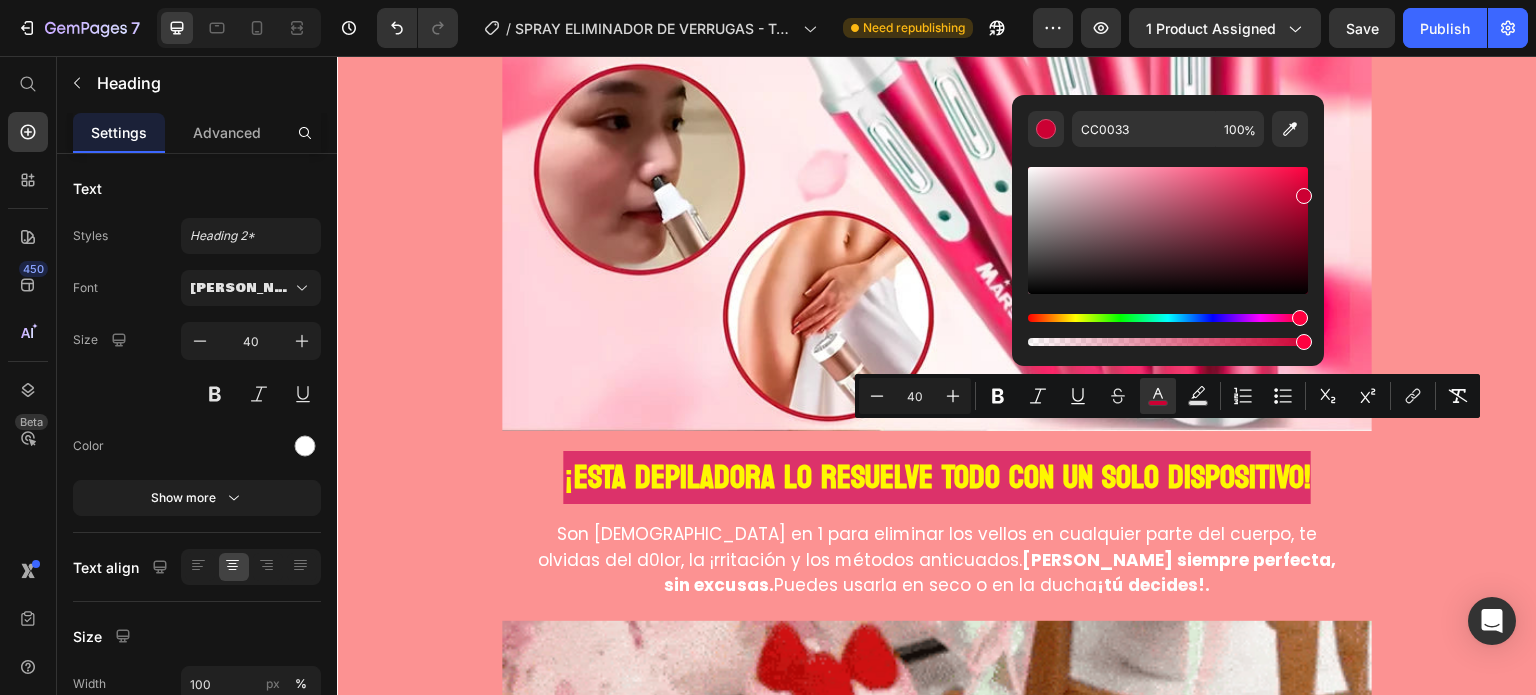click on "Icon Icon Icon Icon Icon Icon List Row GlowTrim: Depilación Total en 5 Minutos Product Title Product Row Image compra  1   depiladora 4 en 1  POR: Heading $ 599.00 Product Price compra  2 depiladoras 4 en 1   POR: Heading $899.90 Heading   0 Row Row Row
Custom Code
Preview or Publish the page to see the content. Custom Code   ✓  Envío  GRATIS   y Pago  CONTRA ENTREGA Text block Product Row" at bounding box center [937, -678] 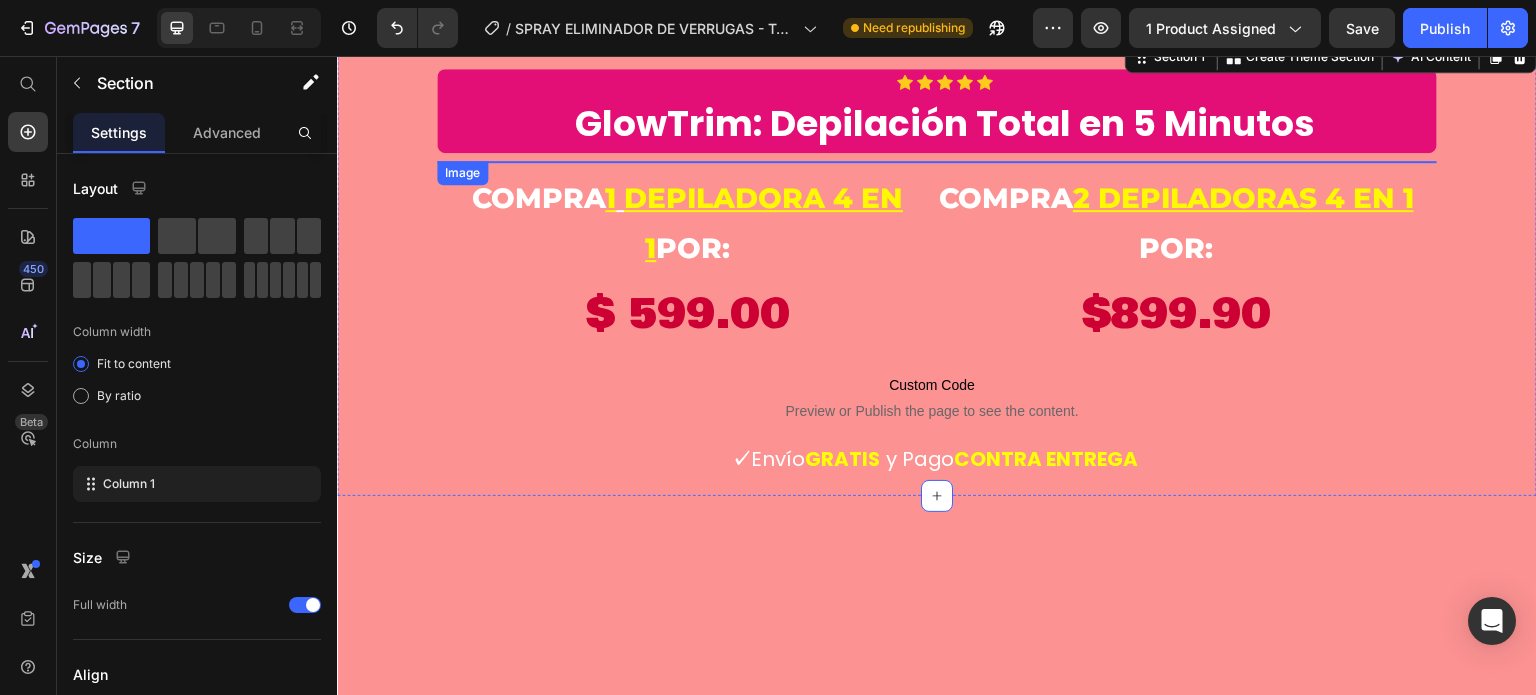 scroll, scrollTop: 0, scrollLeft: 0, axis: both 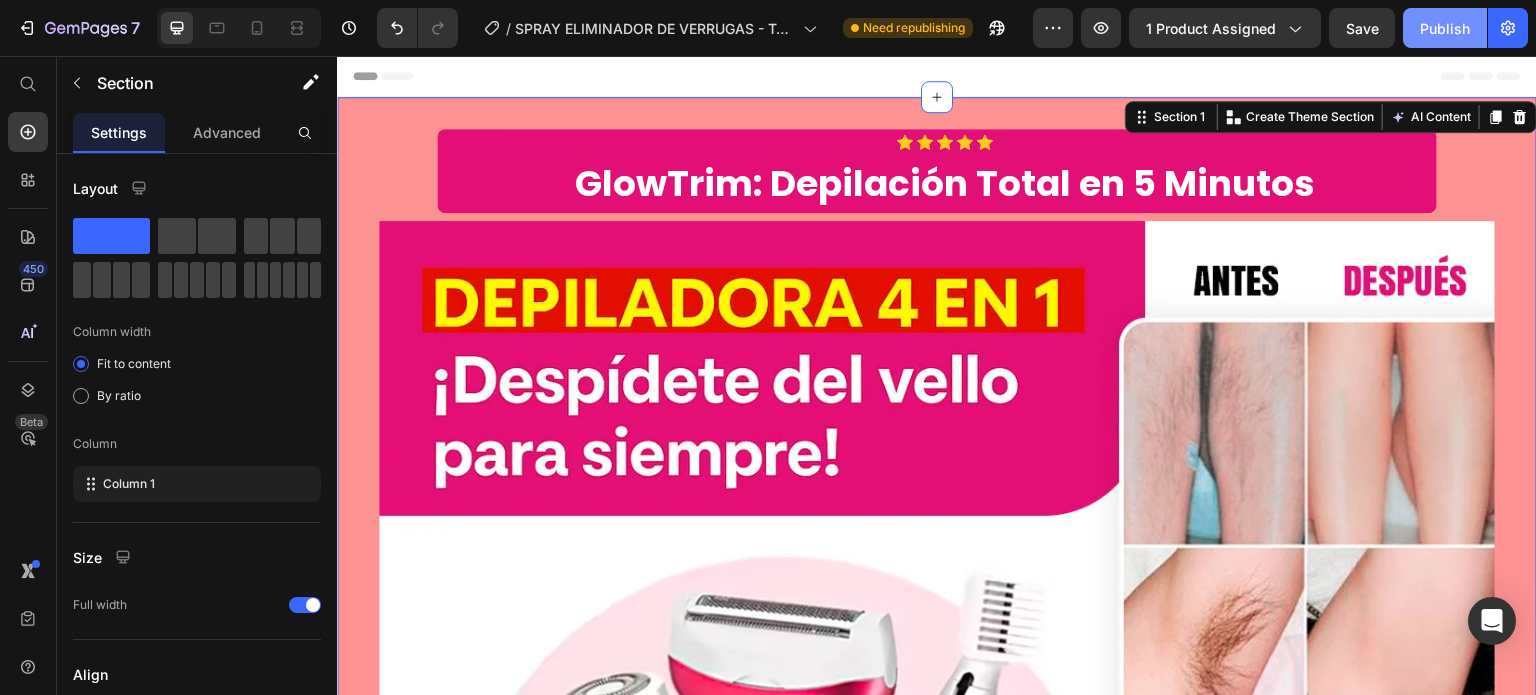 click on "Publish" at bounding box center (1445, 28) 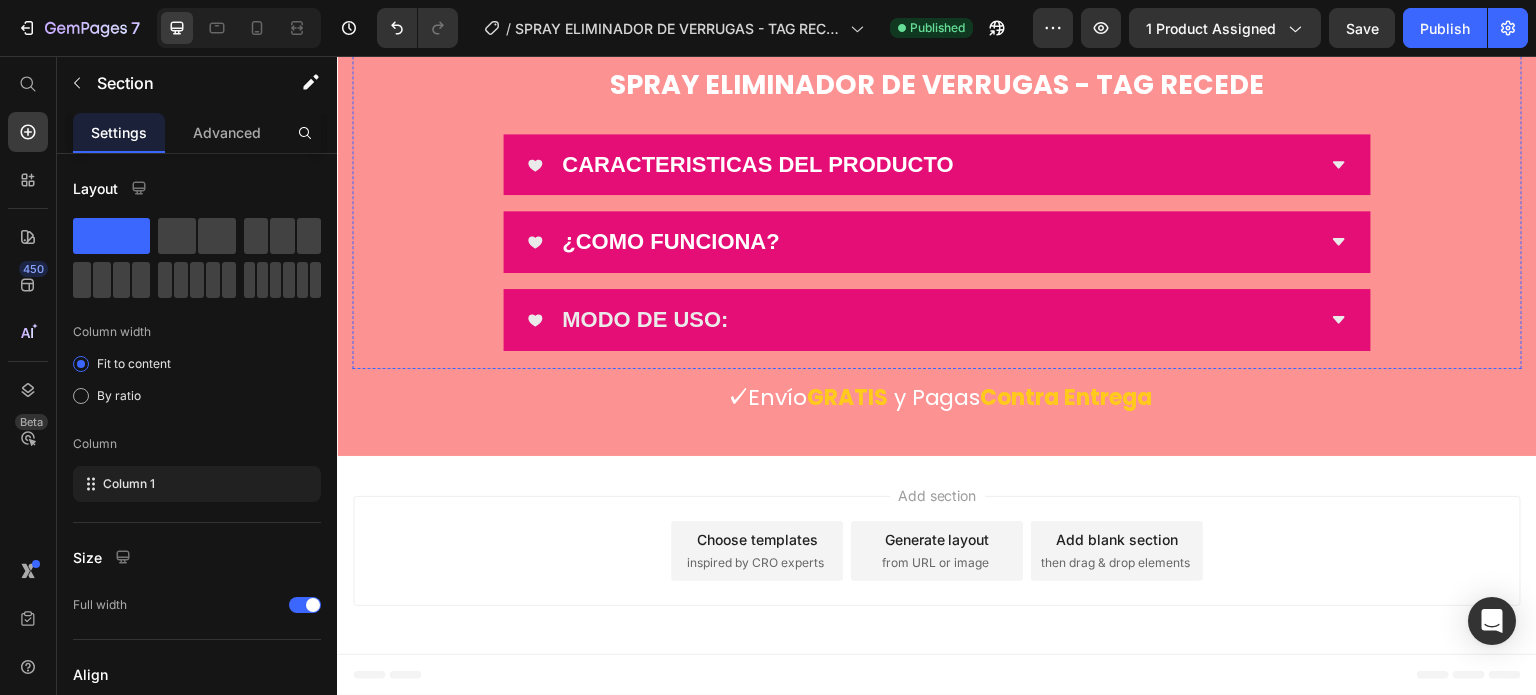 scroll, scrollTop: 8600, scrollLeft: 0, axis: vertical 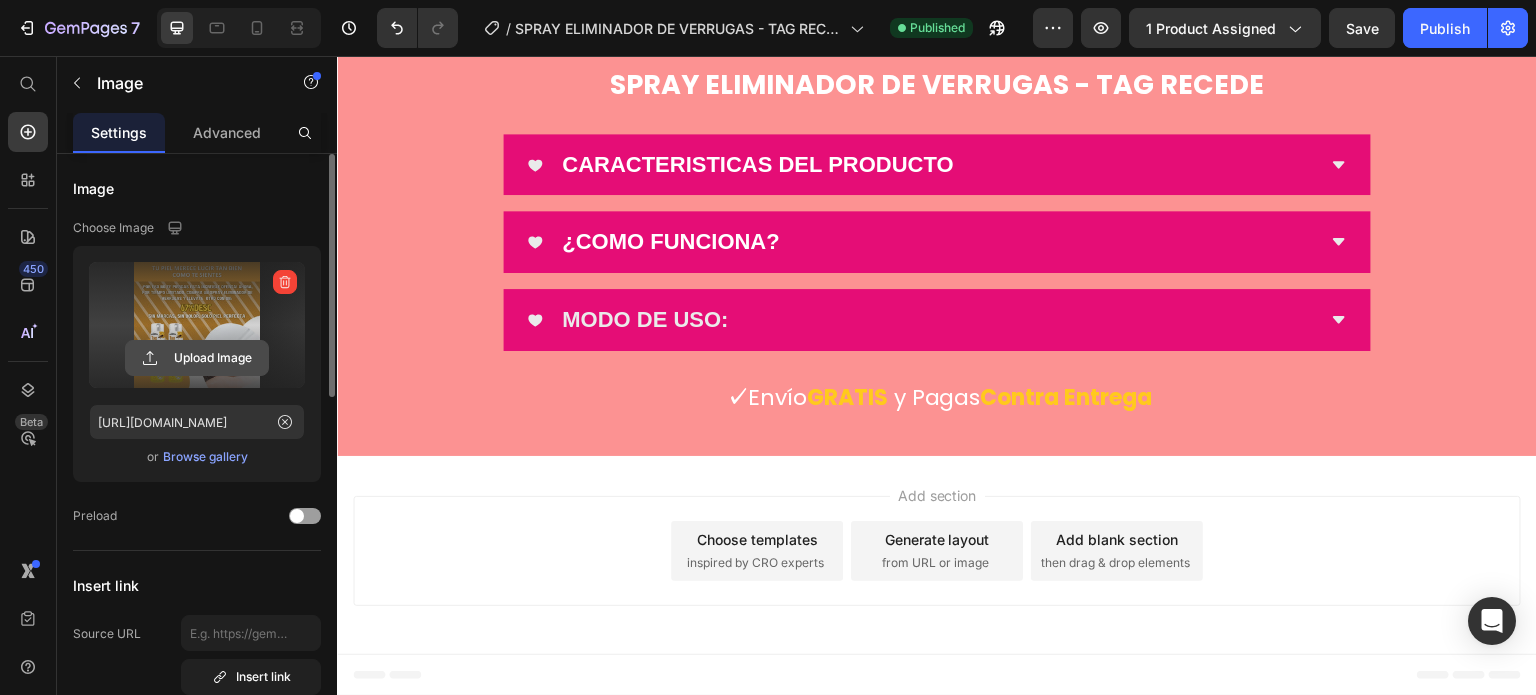 click 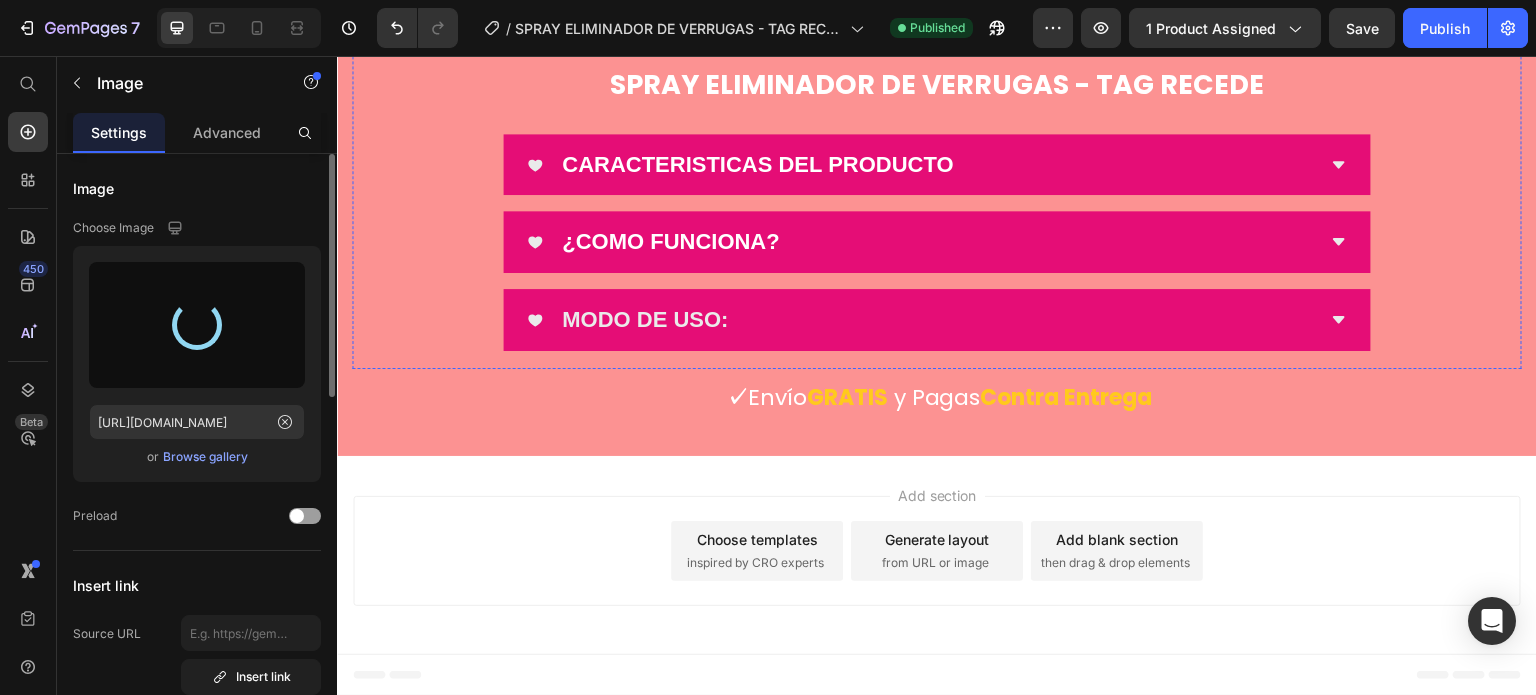 type on "[URL][DOMAIN_NAME]" 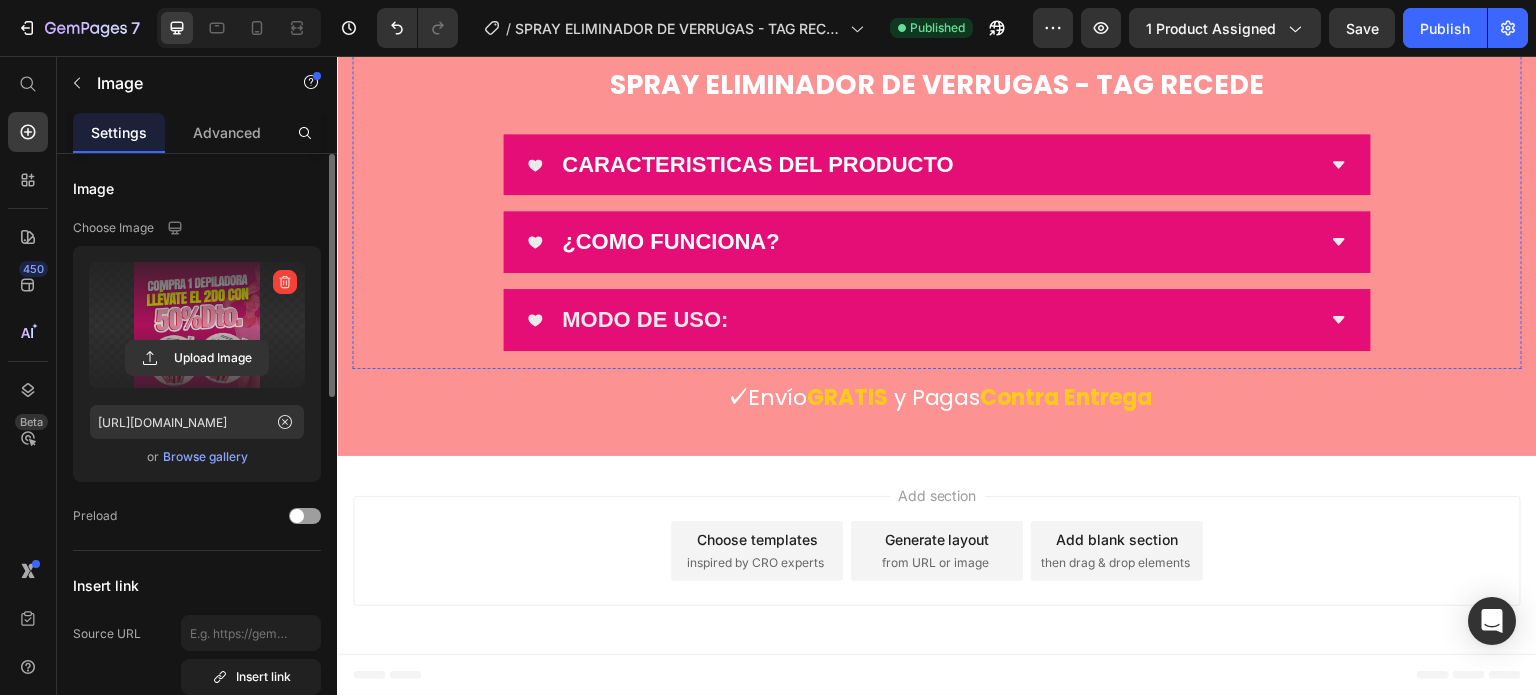 scroll, scrollTop: 10900, scrollLeft: 0, axis: vertical 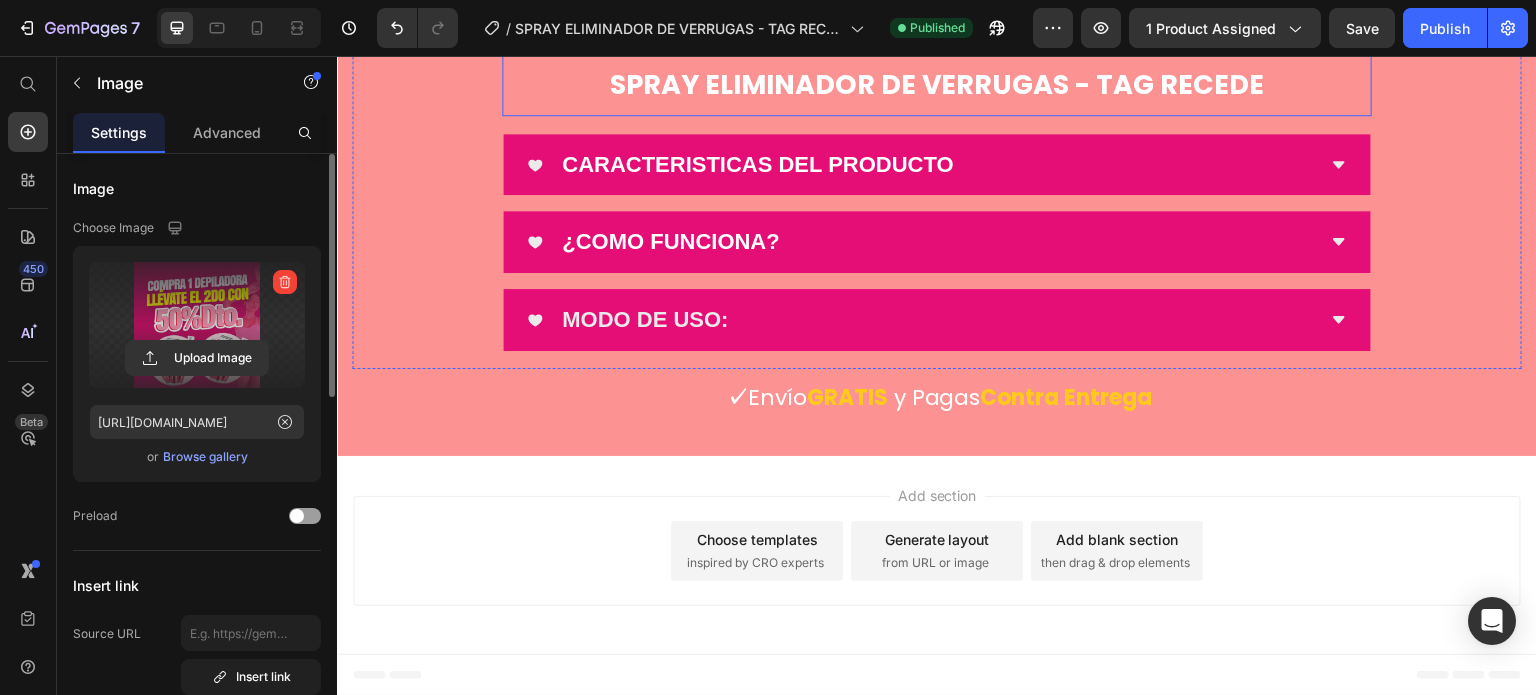 click on "SPRAY ELIMINADOR DE VERRUGAS - TAG RECEDE" at bounding box center [937, 84] 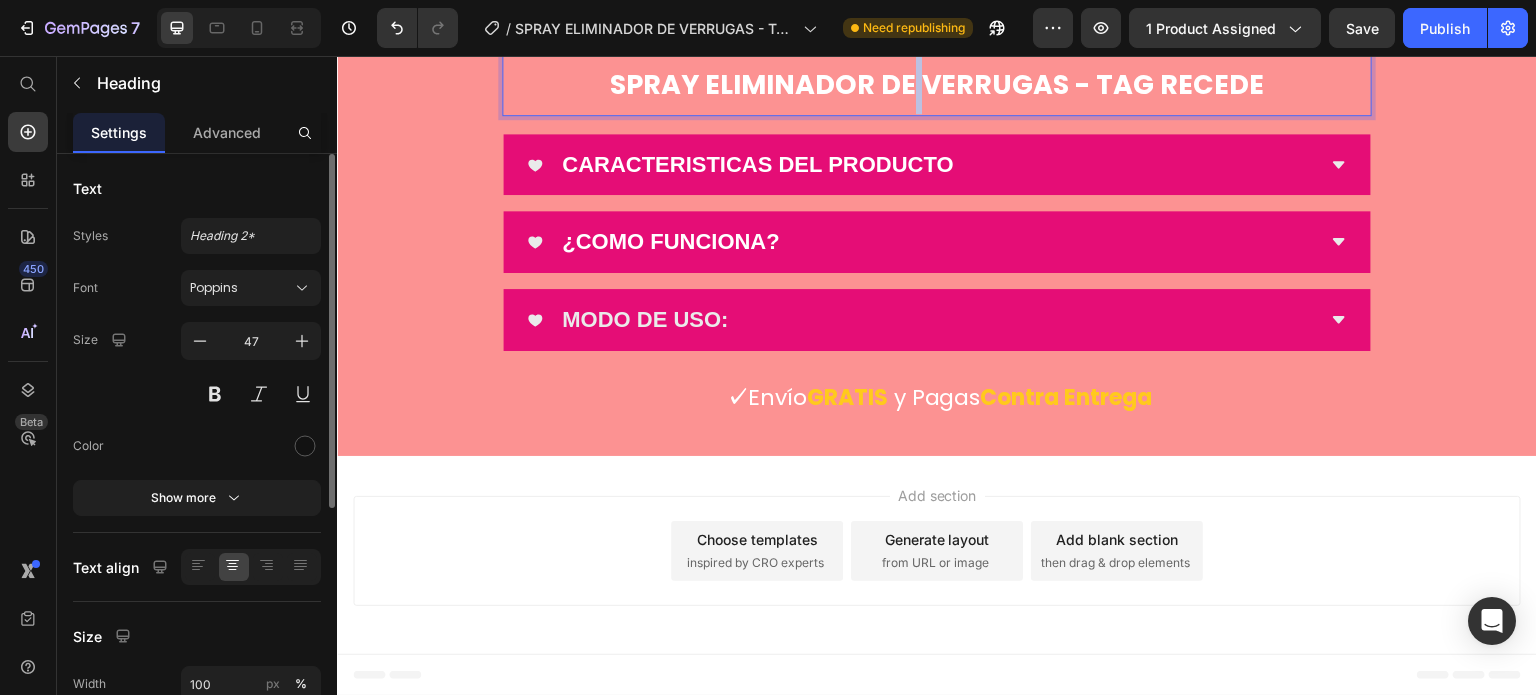click on "SPRAY ELIMINADOR DE VERRUGAS - TAG RECEDE" at bounding box center [937, 84] 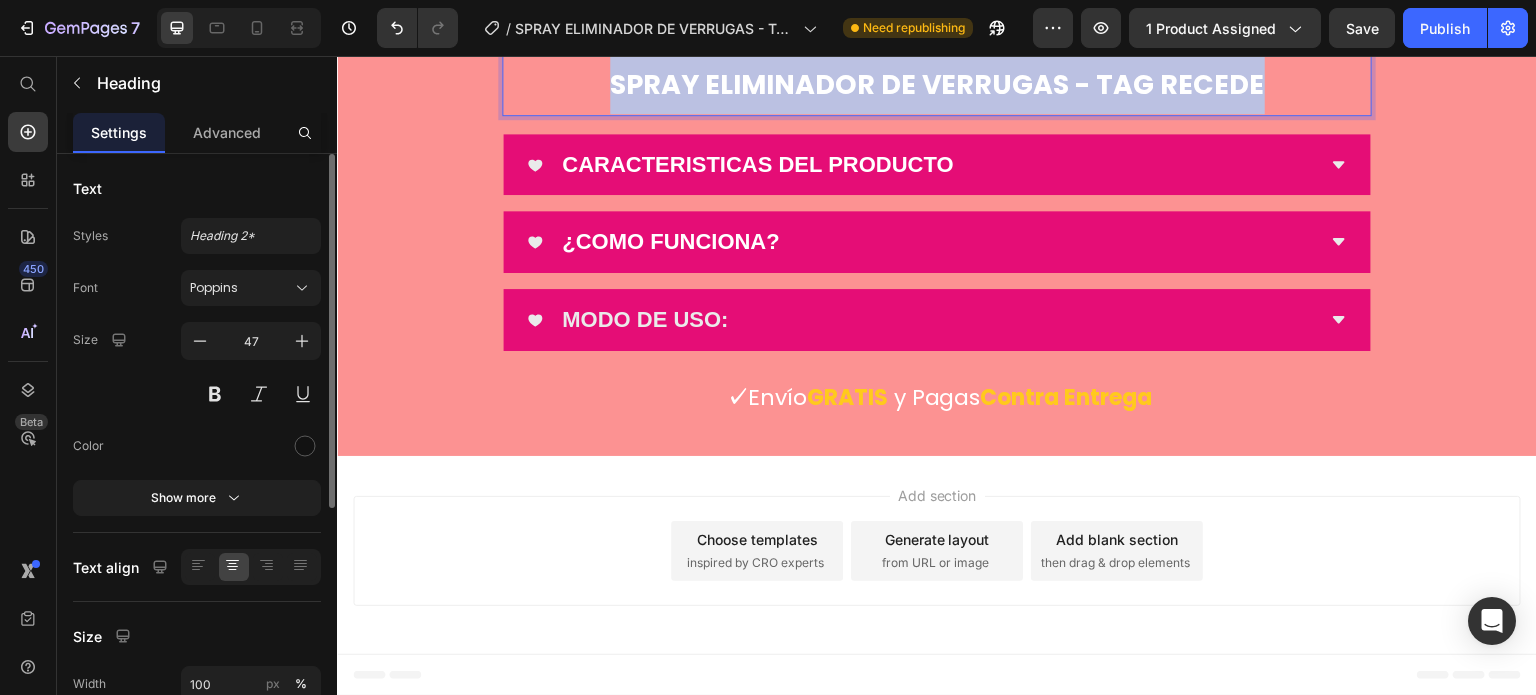 click on "SPRAY ELIMINADOR DE VERRUGAS - TAG RECEDE" at bounding box center (937, 84) 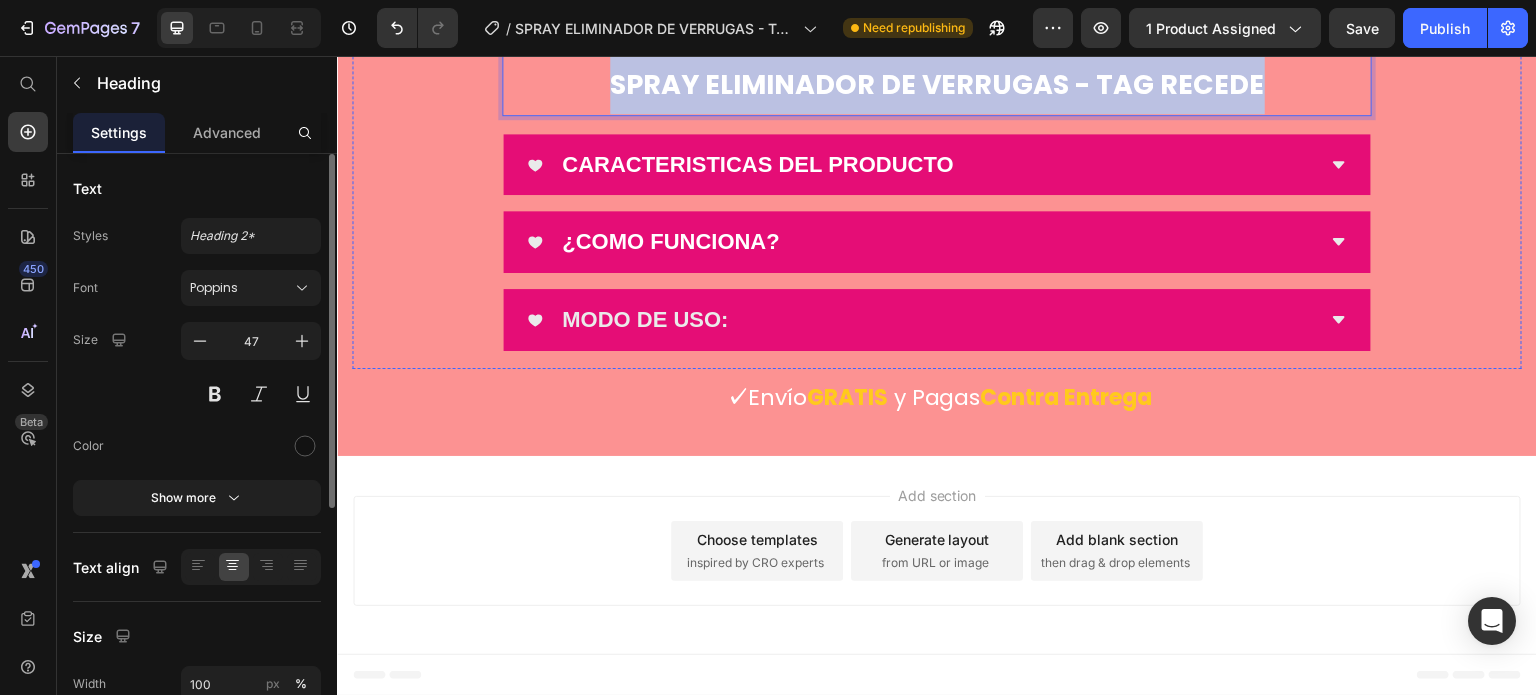 scroll, scrollTop: 8600, scrollLeft: 0, axis: vertical 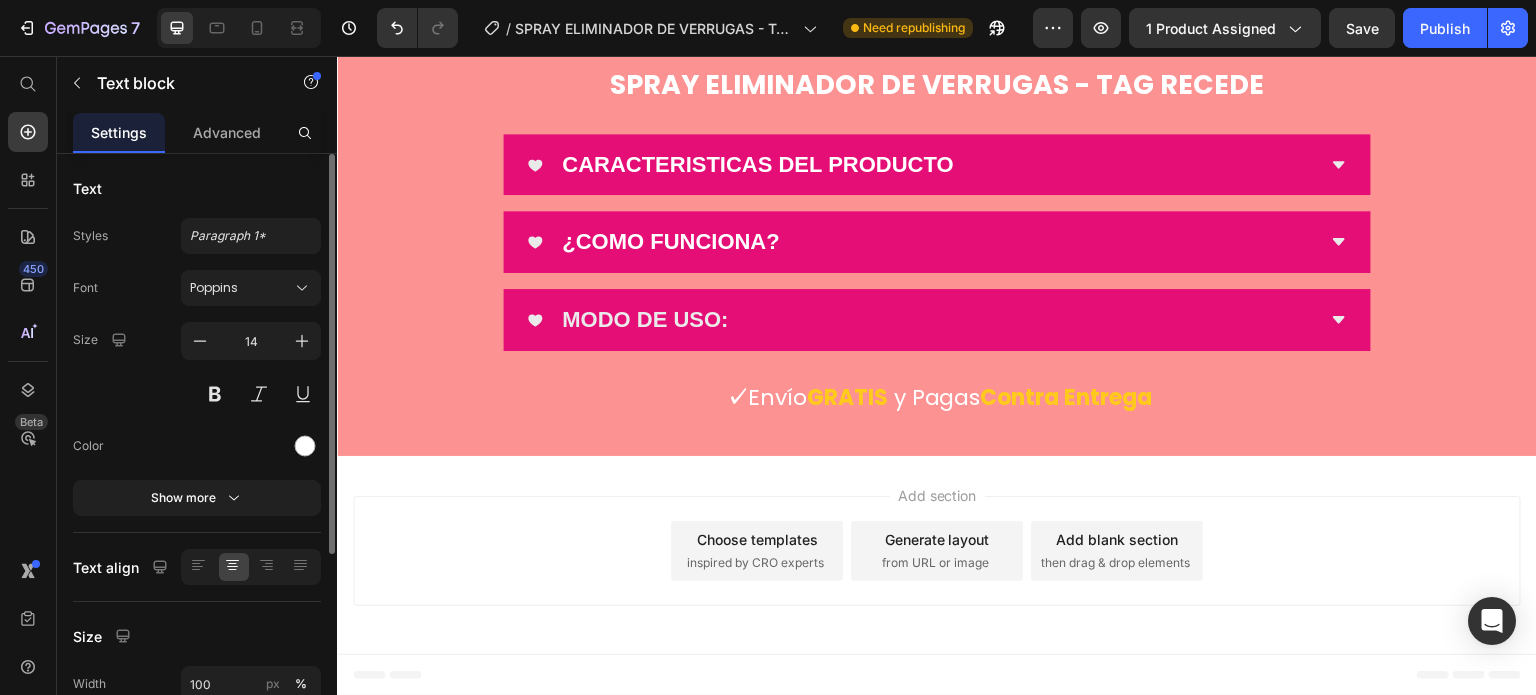click on "Comprelo ahora y adquiera 1 en descuento" at bounding box center (937, -299) 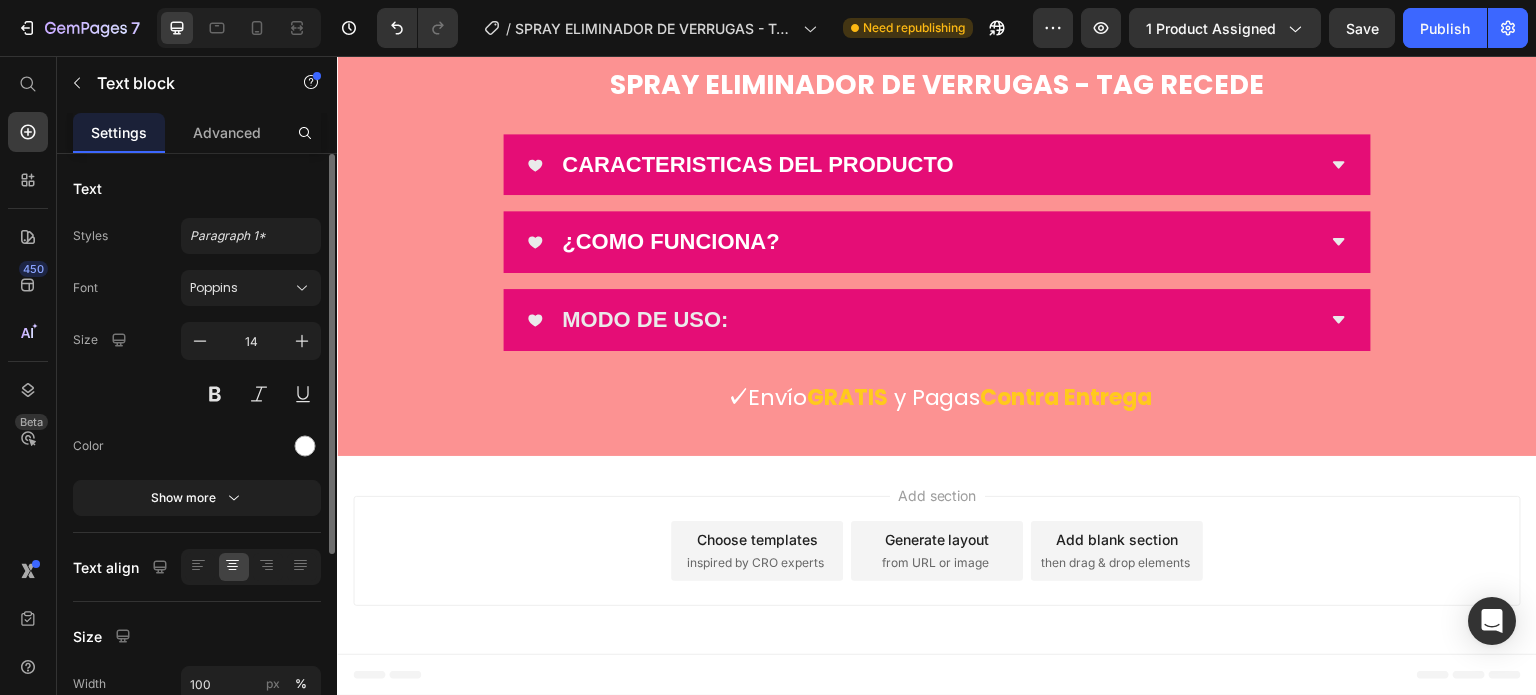 click on "“Compra 1 y lleva el 2º con 67% OFF solo por [DATE]”" at bounding box center [937, -320] 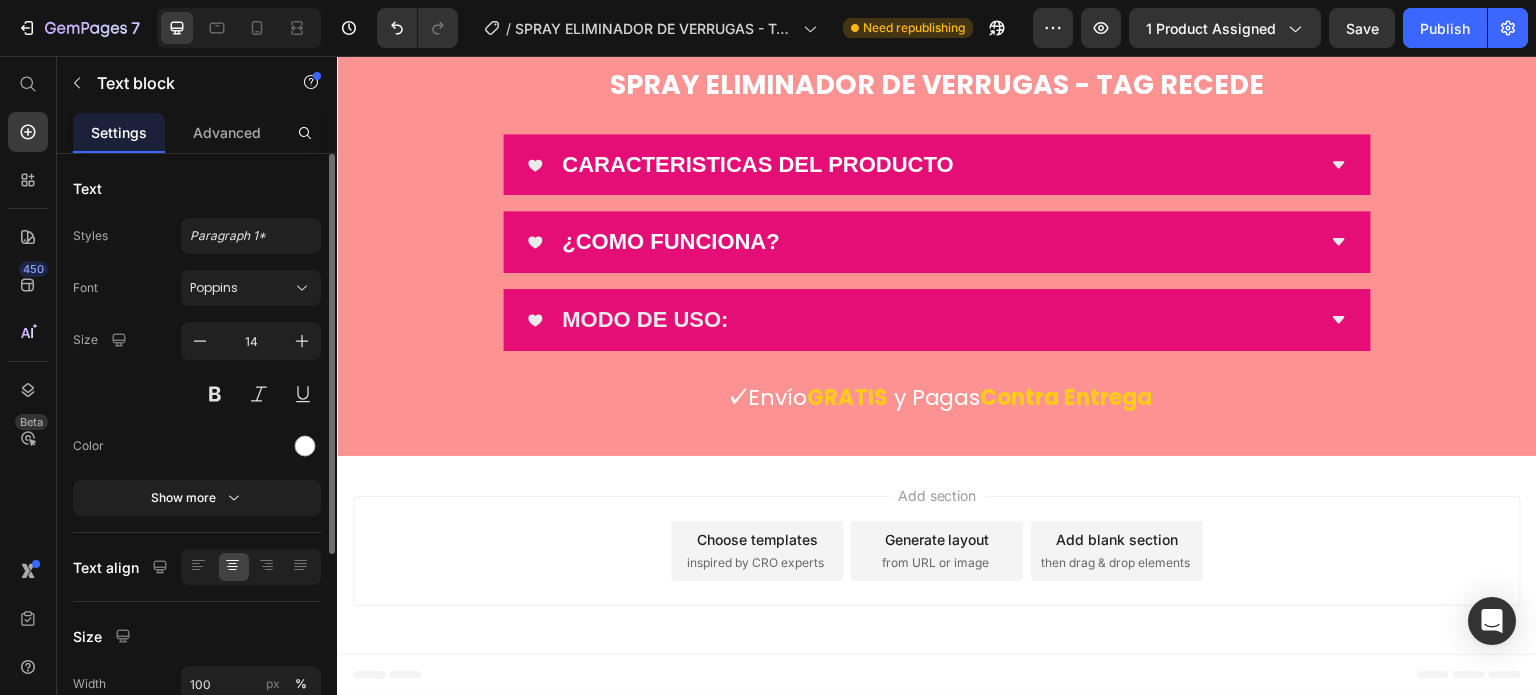 click on "Compra 1 y lleva el 2º con 67% OFF solo por [DATE]” Perfecto para regalar o tener uno en casa y otro en la bolsa." at bounding box center (937, -309) 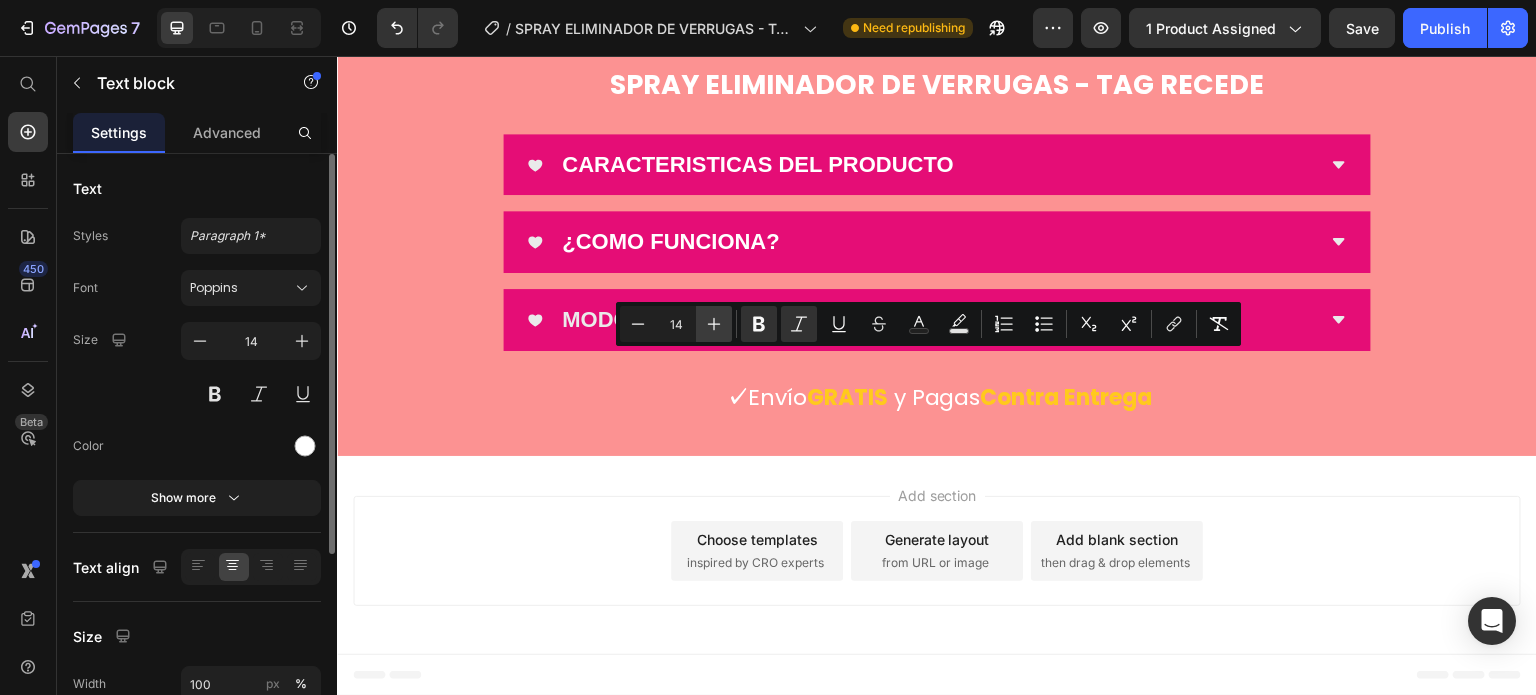 click 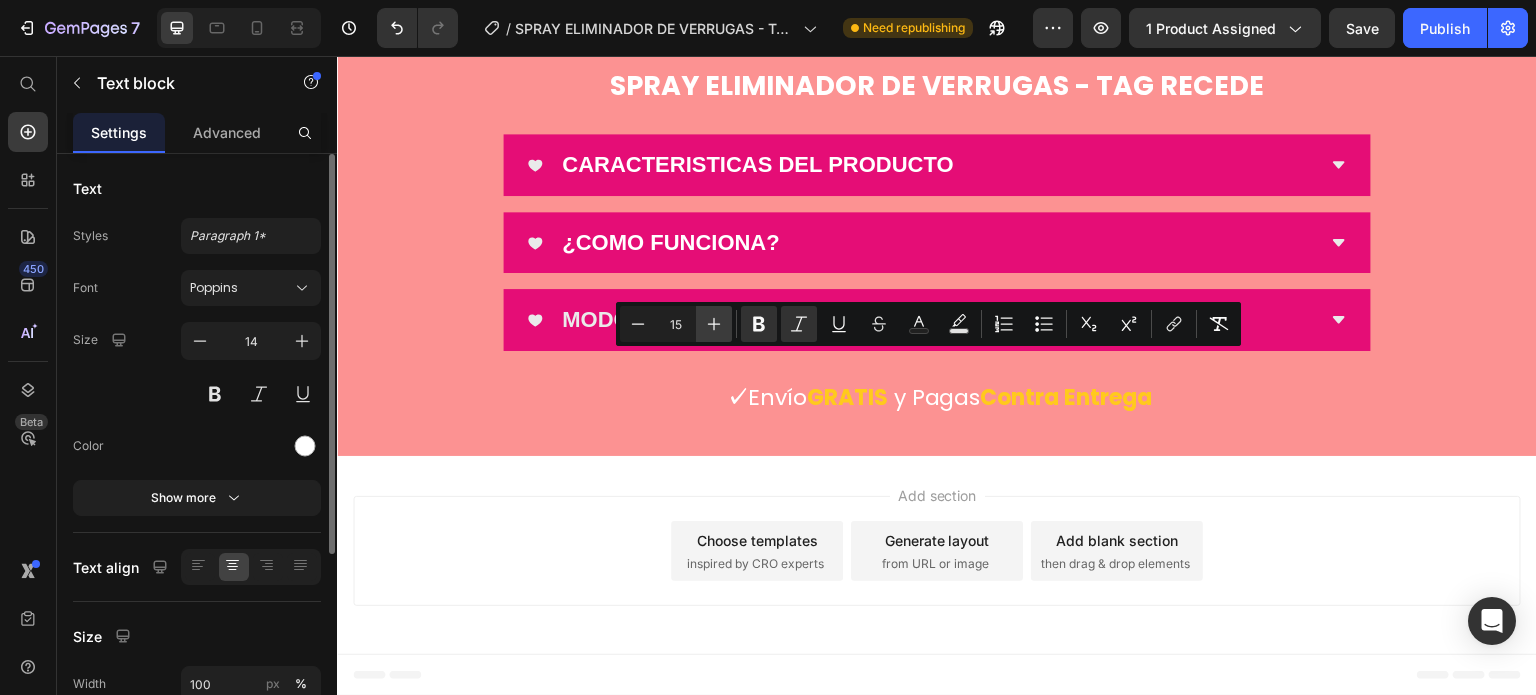 click 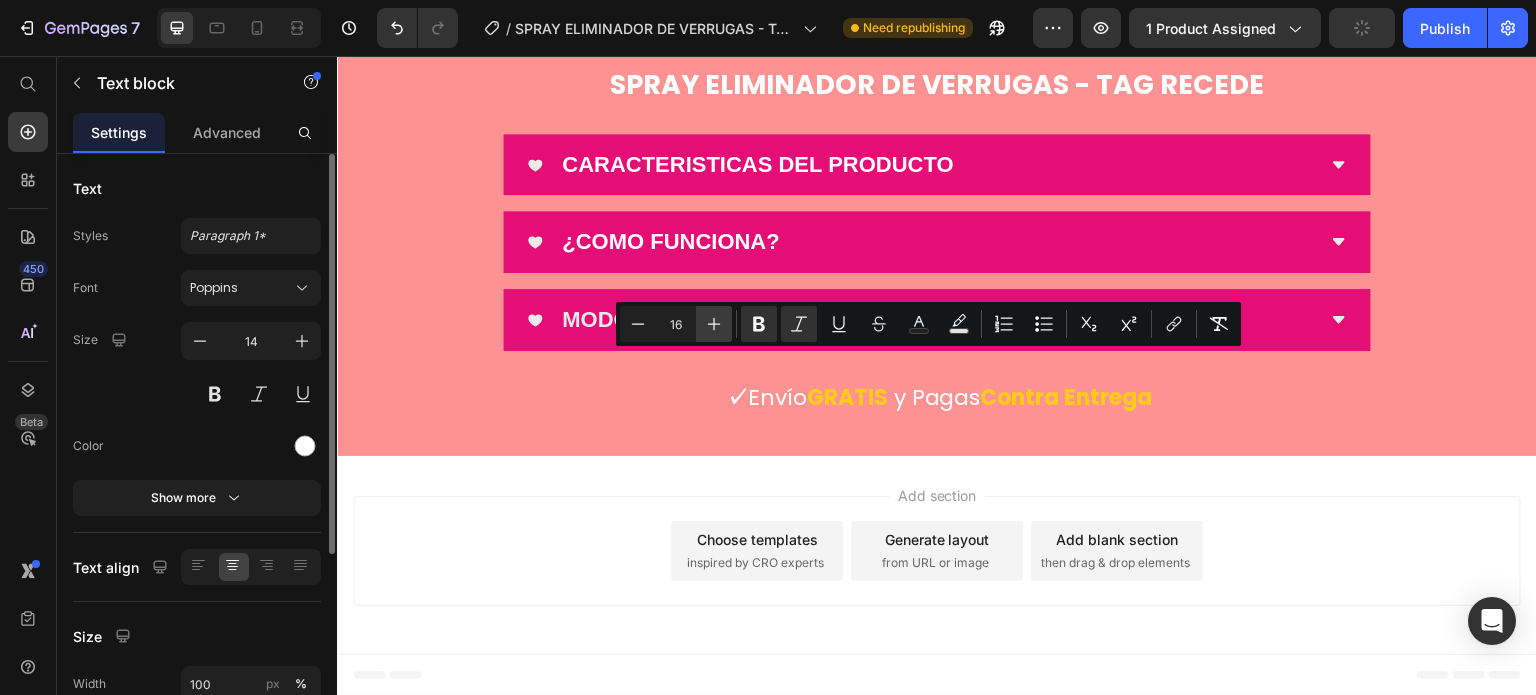 click 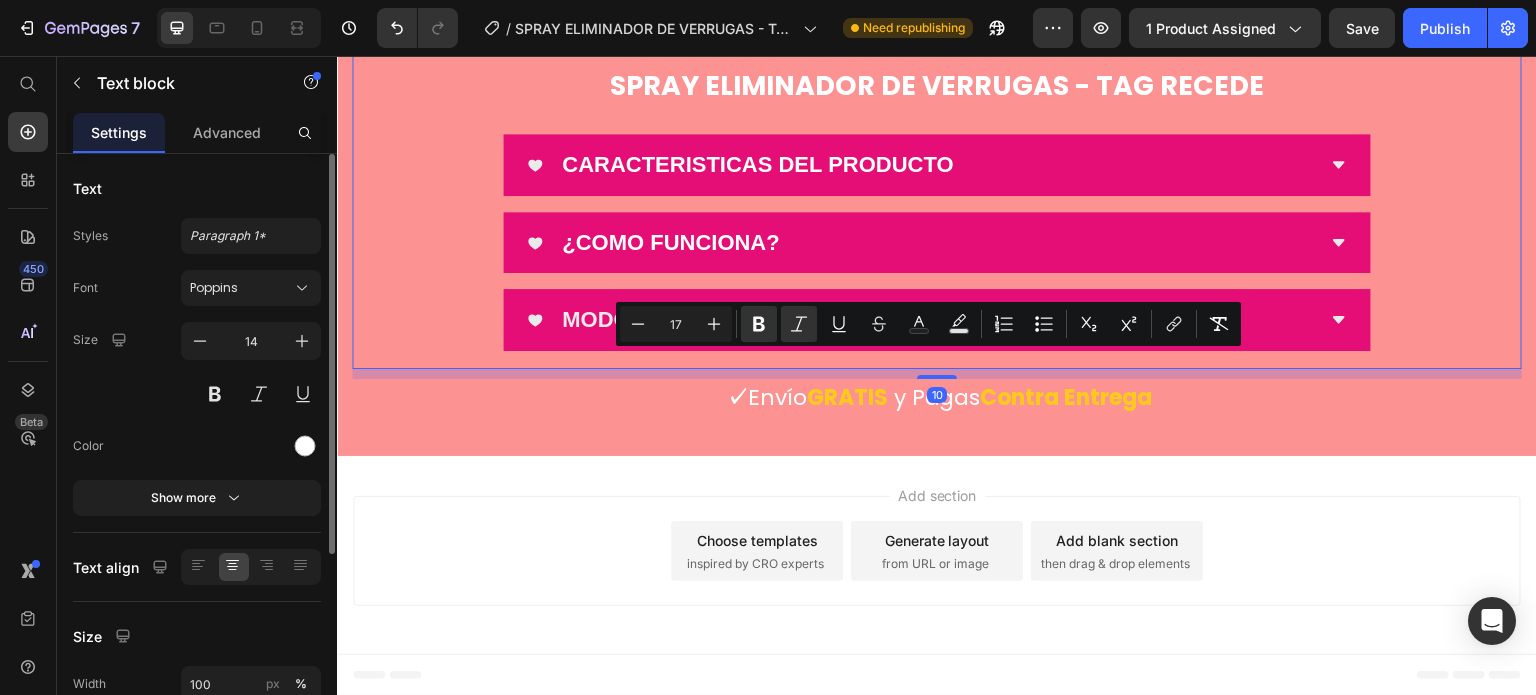 click on "Image ¡Esta depiladora lo resuelve TODO con un solo dispositivo!  Heading Son [DEMOGRAPHIC_DATA] en 1 para eliminar los vellos en cualquier parte del cuerpo, te olvidas del d0lor, la ¡rritación y los métodos anticuados.  [PERSON_NAME] siempre perfecta, sin excusas.  Puedes usarla en seco o en la ducha  ¡tú decides!. Text block Row Image ❤️ ¿Qué la hace única?  Heading ✅  4 cabezales intercambiables: Afeitadora corporal Perfilador [PERSON_NAME] Cortapelo para nariz y rostro Cabezal de precisión Text block
Custom Code
Preview or Publish the page to see the content. Custom Code Image Image
Custom Code
Preview or Publish the page to see the content. Custom Code “La probé una vez... y ya no puedo vivir sin ella” Heading Resultados inmediatos y duraderos. Sin cortes, sin ardor. ¡[PERSON_NAME] impecable cada día sin ir al salón! Text block Row Image Image
Custom Code
Preview or Publish the page to see the content. Custom Code Heading Beneficios extremos: ✨No más citas caras en salones Row" at bounding box center (937, -1497) 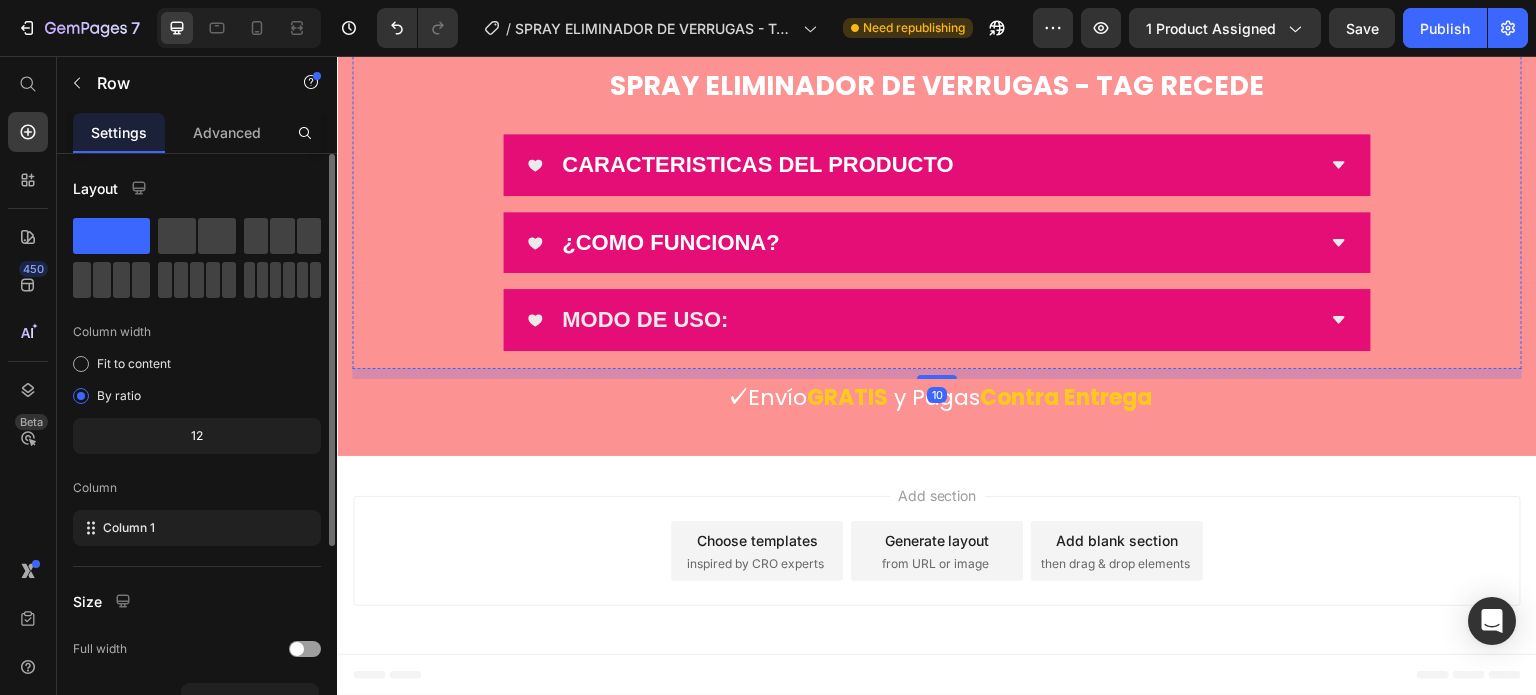 click on "Compra 1 y lleva el 2º con 67% OFF solo por [DATE]" at bounding box center [937, -322] 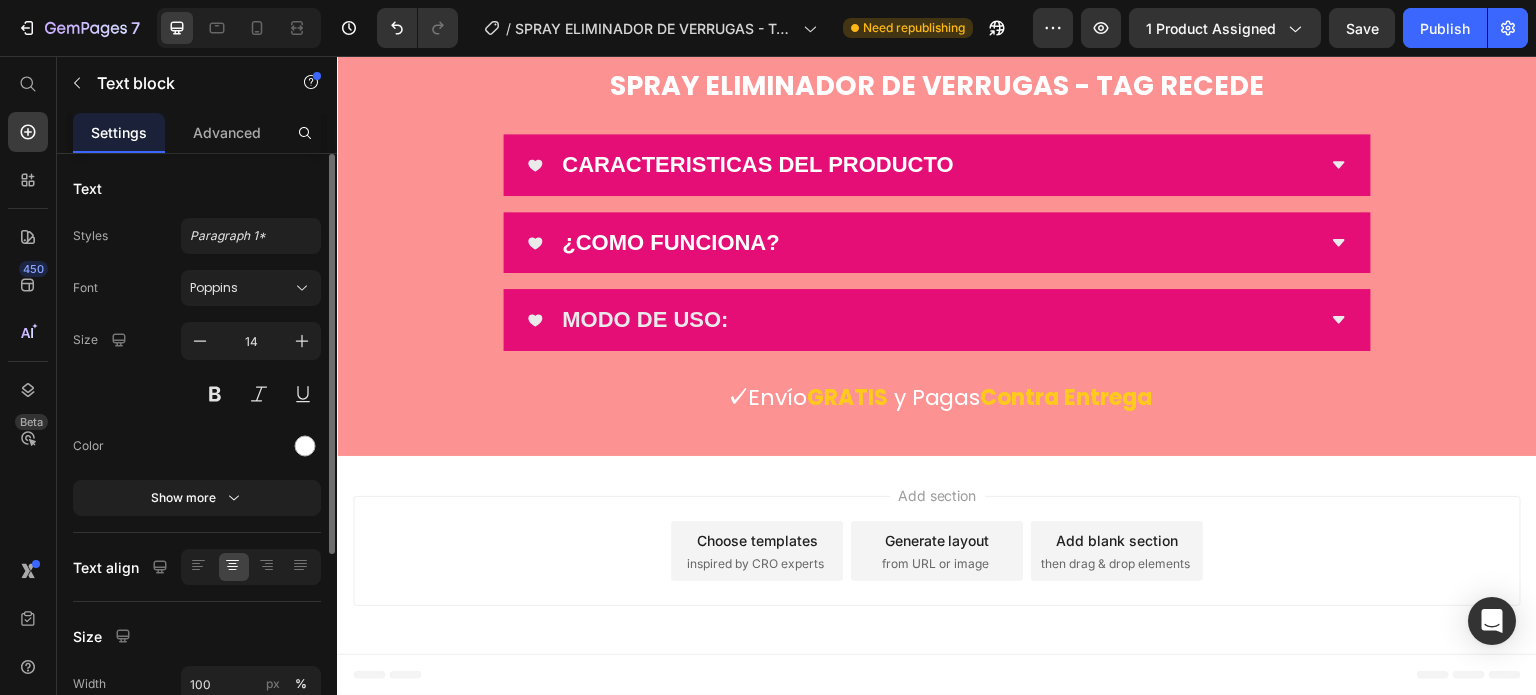 click on "Compra 1 y lleva el 2º con 67% OFF solo por [DATE]" at bounding box center (937, -322) 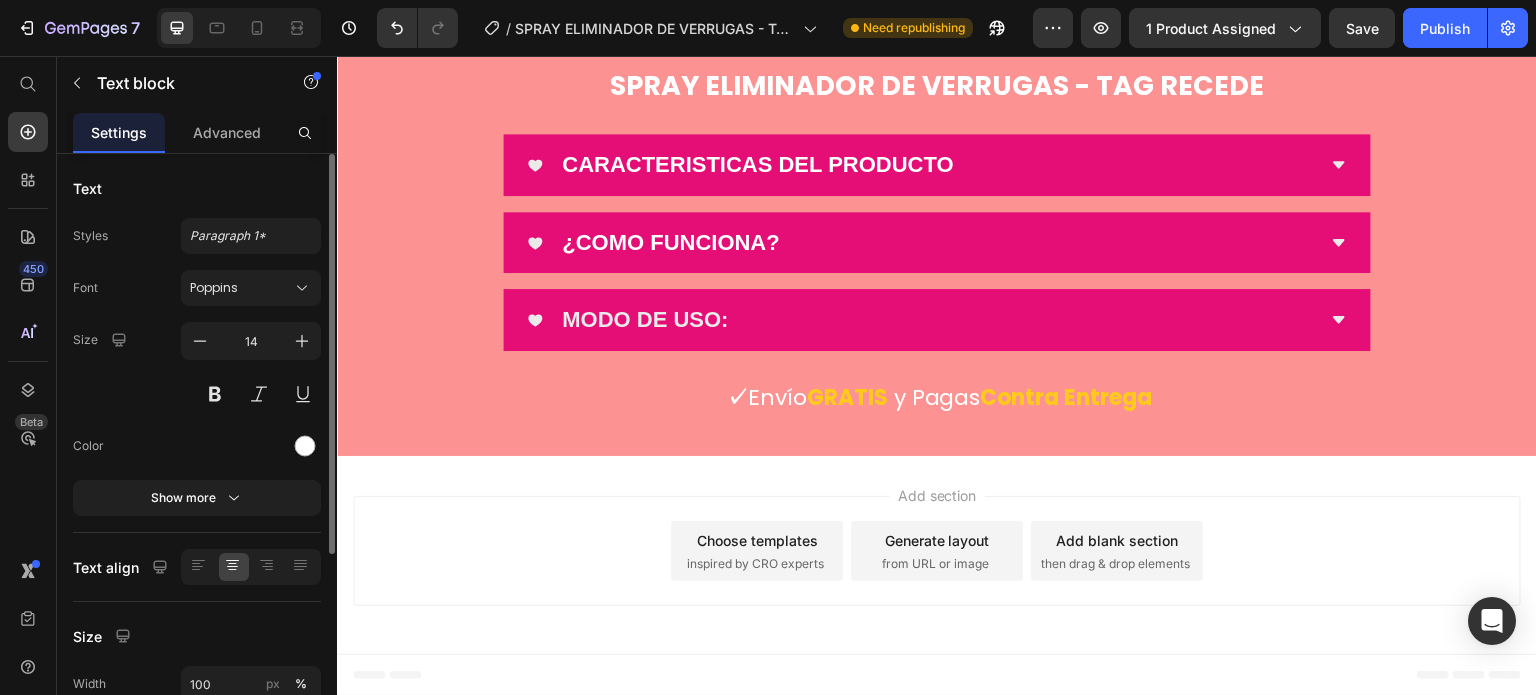 scroll, scrollTop: 7200, scrollLeft: 0, axis: vertical 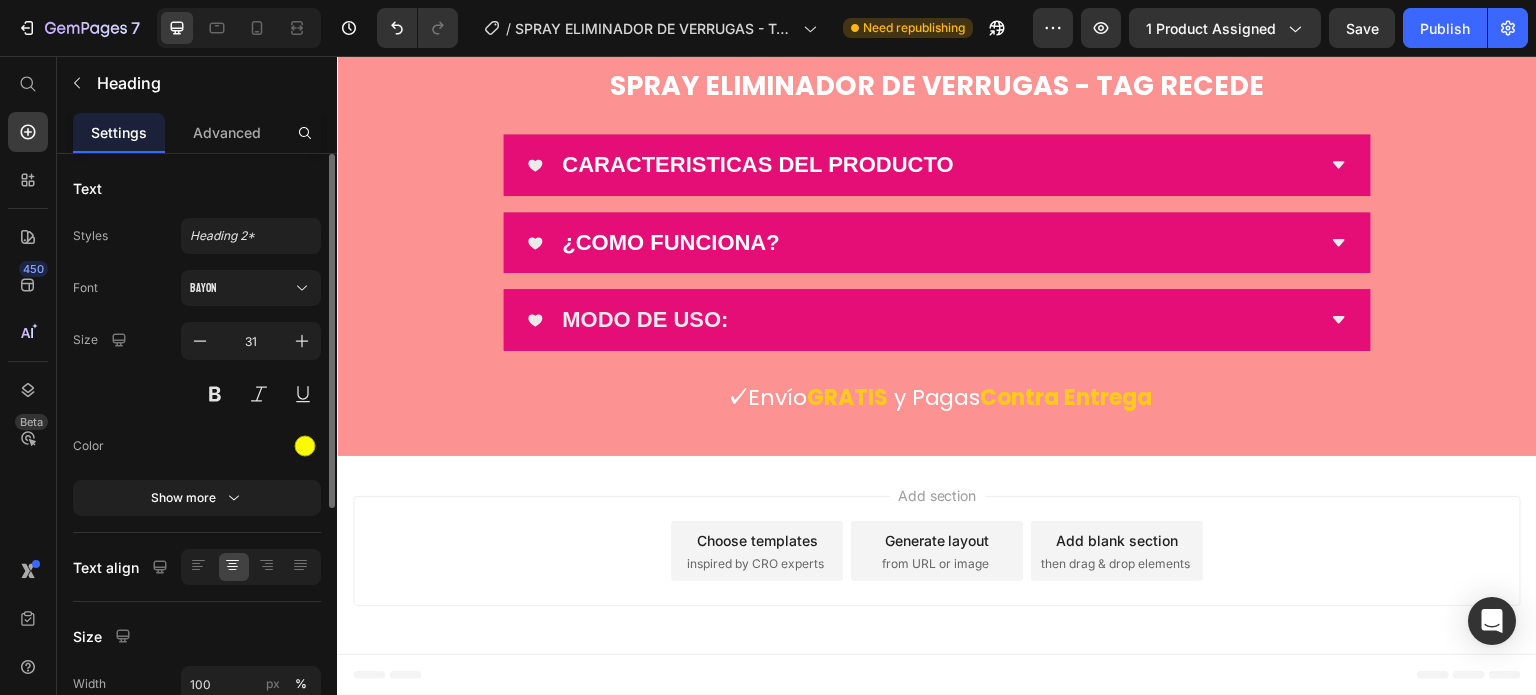 click on "Miles de mujeres ya la usan y no pueden creer lo facil que es decirle adios al vello" at bounding box center [937, -630] 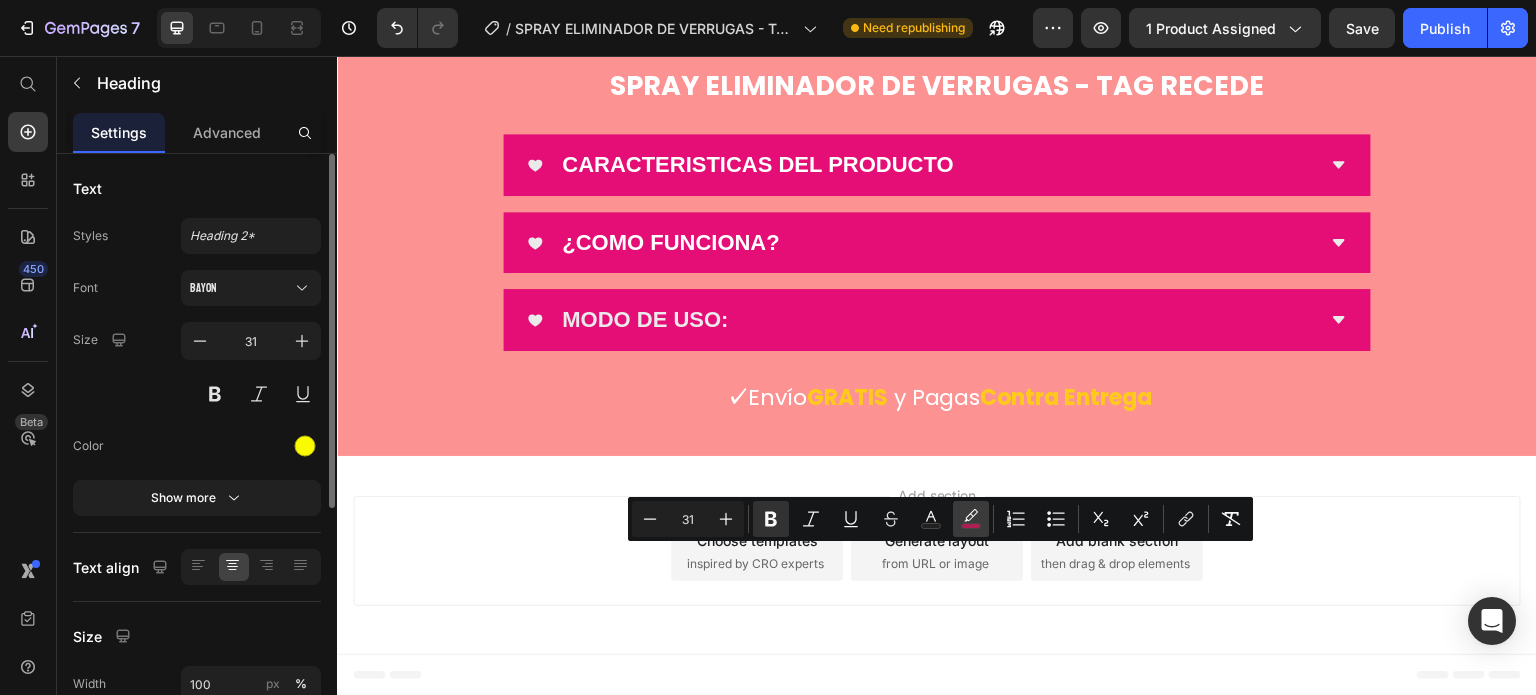 click on "color" at bounding box center (971, 519) 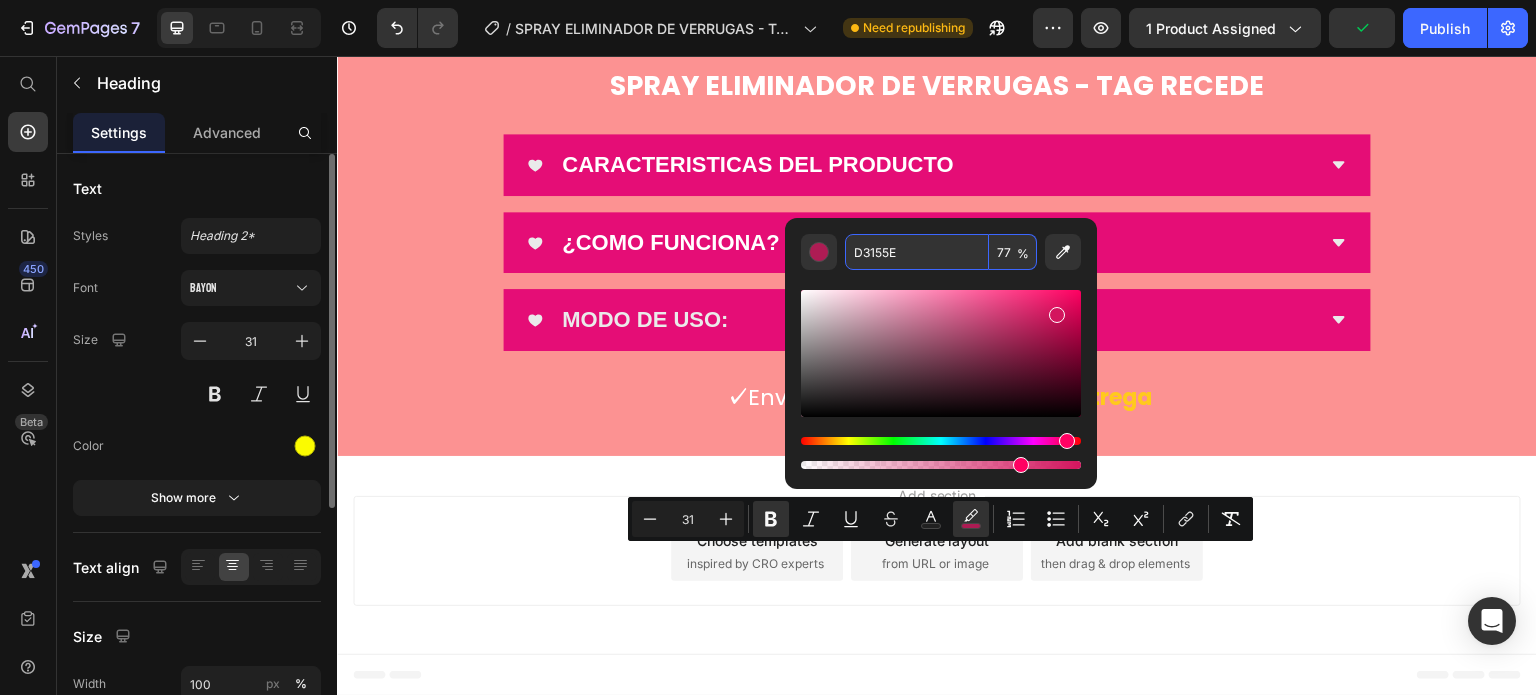 click on "D3155E" at bounding box center [917, 252] 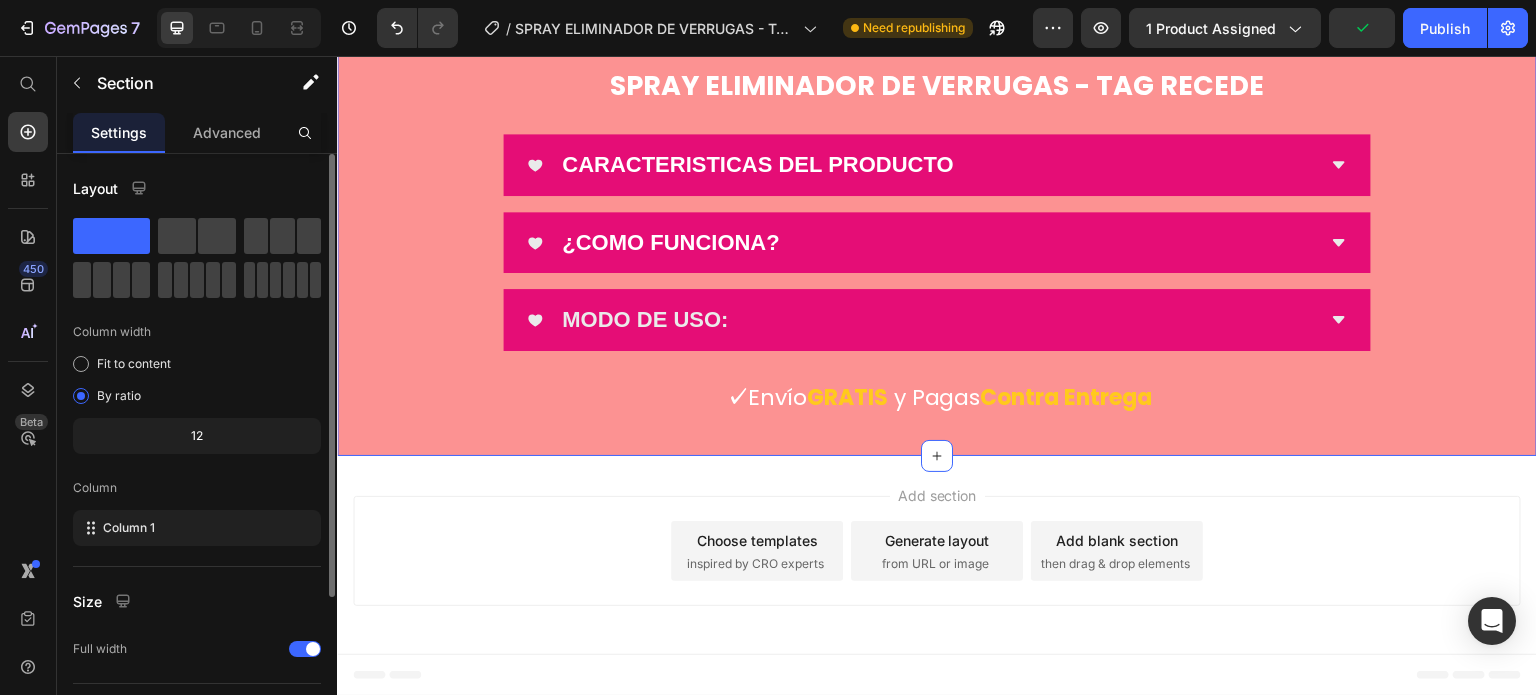 click on "Image ¡Esta depiladora lo resuelve TODO con un solo dispositivo!  Heading Son [DEMOGRAPHIC_DATA] en 1 para eliminar los vellos en cualquier parte del cuerpo, te olvidas del d0lor, la ¡rritación y los métodos anticuados.  [PERSON_NAME] siempre perfecta, sin excusas.  Puedes usarla en seco o en la ducha  ¡tú decides!. Text block Row Image ❤️ ¿Qué la hace única?  Heading ✅  4 cabezales intercambiables: Afeitadora corporal Perfilador [PERSON_NAME] Cortapelo para nariz y rostro Cabezal de precisión Text block
Custom Code
Preview or Publish the page to see the content. Custom Code Image Image
Custom Code
Preview or Publish the page to see the content. Custom Code “La probé una vez... y ya no puedo vivir sin ella” Heading Resultados inmediatos y duraderos. Sin cortes, sin ardor. ¡[PERSON_NAME] impecable cada día sin ir al salón! Text block Row Image Image
Custom Code
Preview or Publish the page to see the content. Custom Code Heading   16 Beneficios extremos: ✨No más citas caras en salones" at bounding box center [937, -1461] 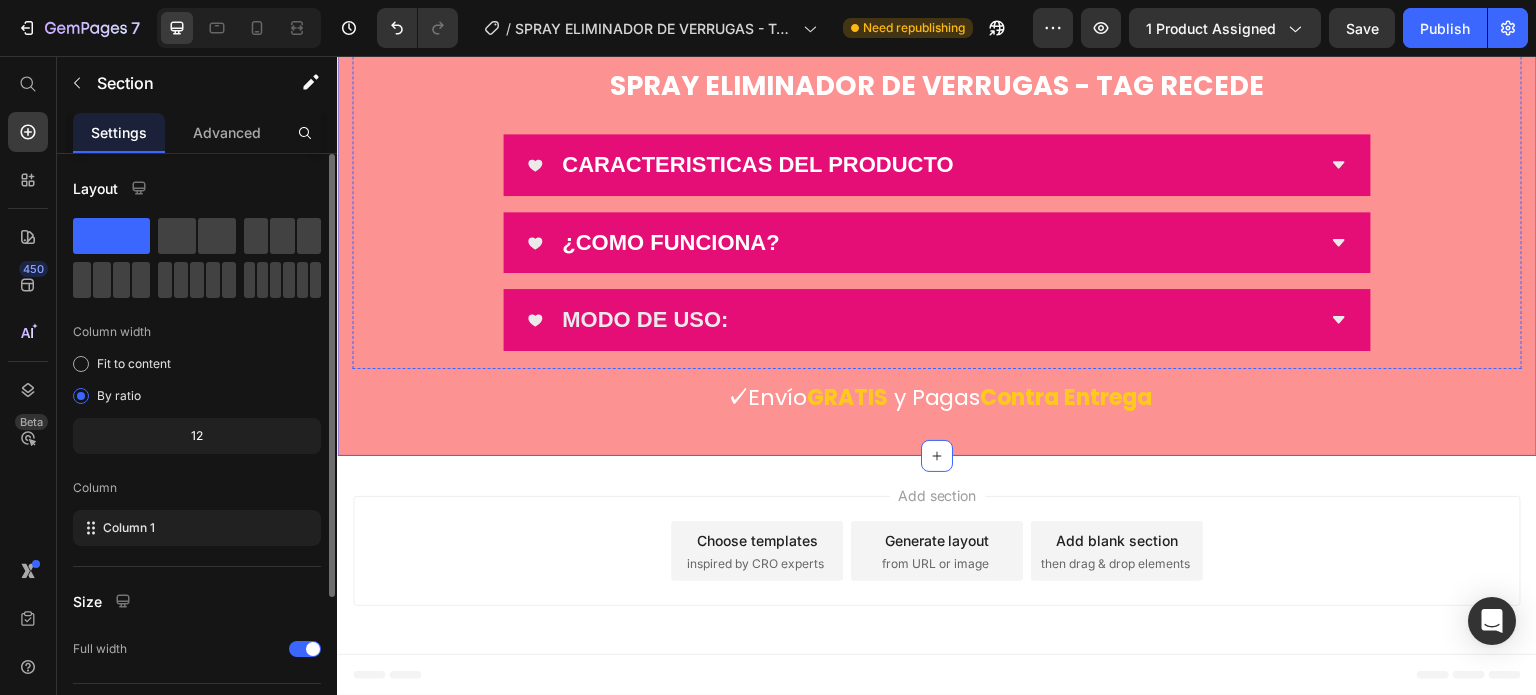 scroll, scrollTop: 8700, scrollLeft: 0, axis: vertical 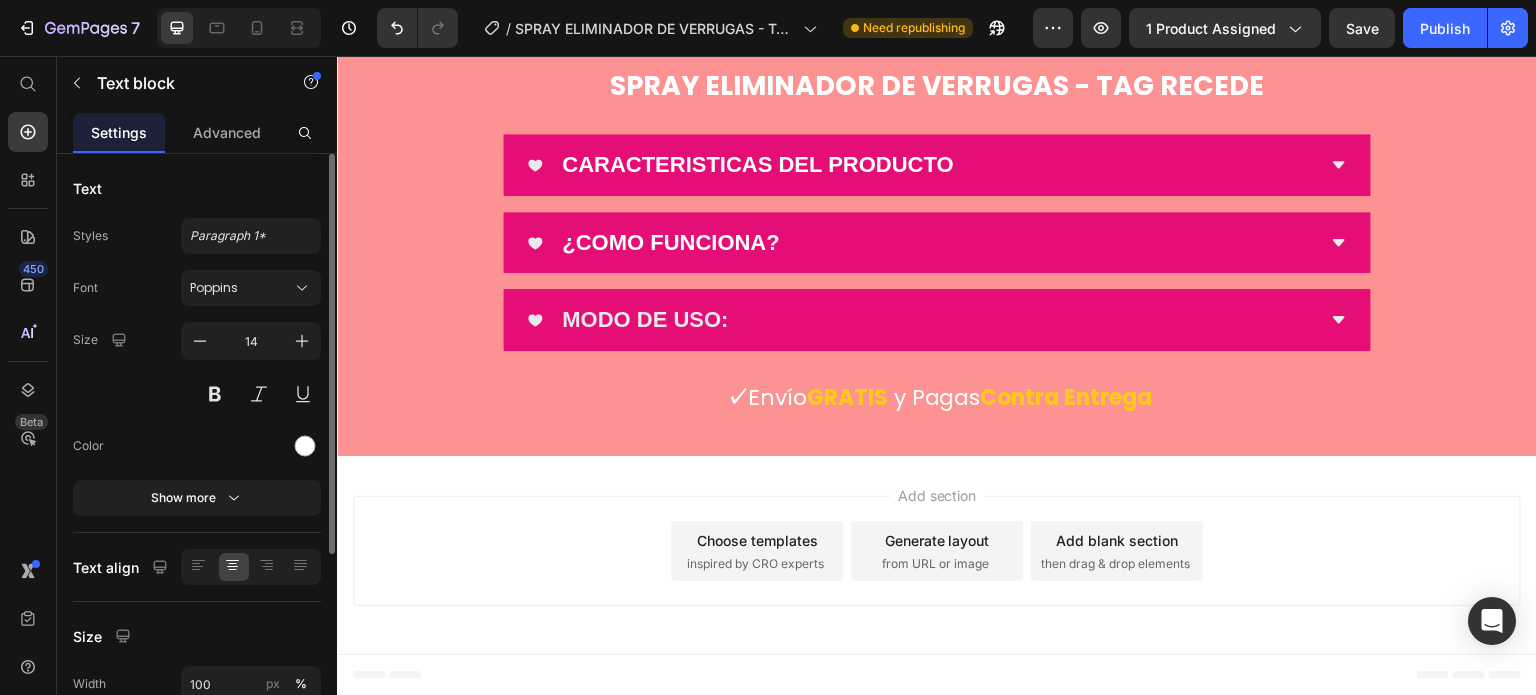 click on "Compra 1 y lleva el 2º con 50% OFF solo por [DATE]" at bounding box center [937, -322] 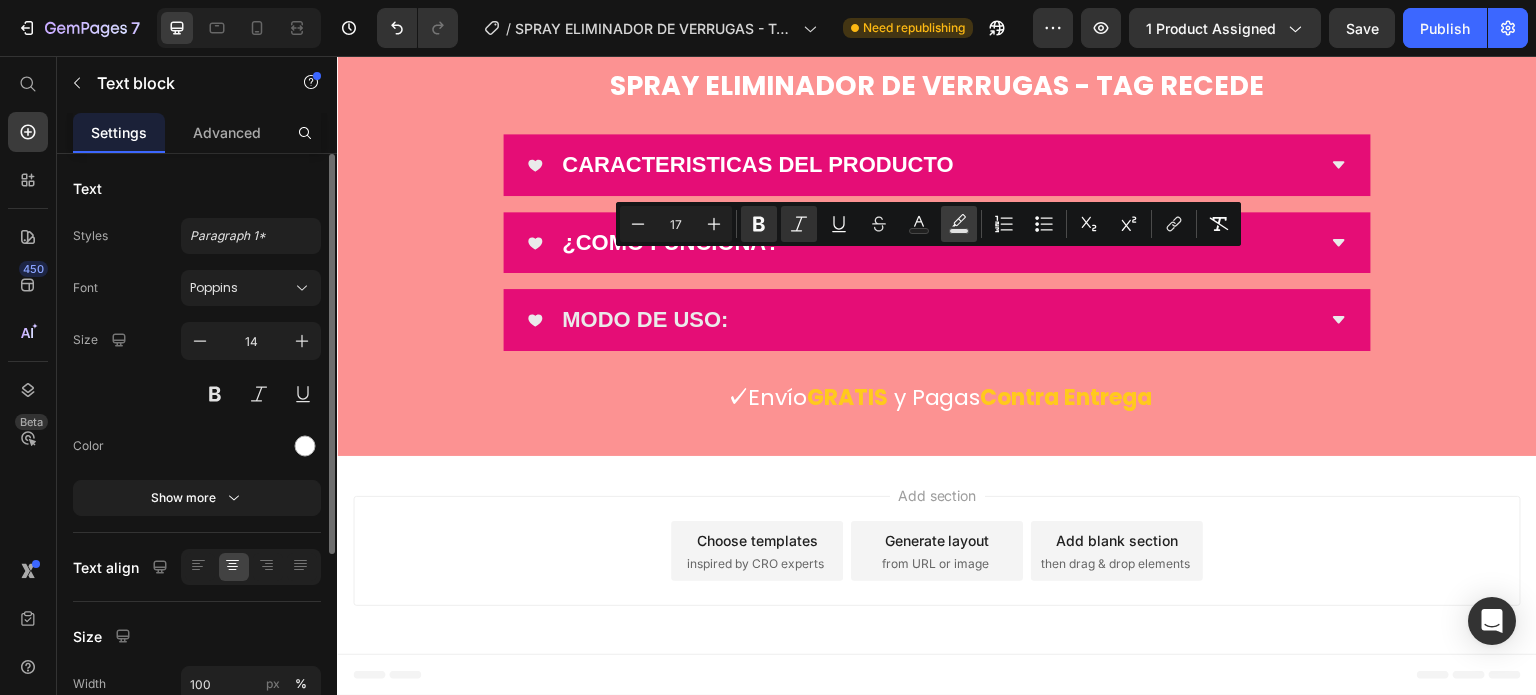 click 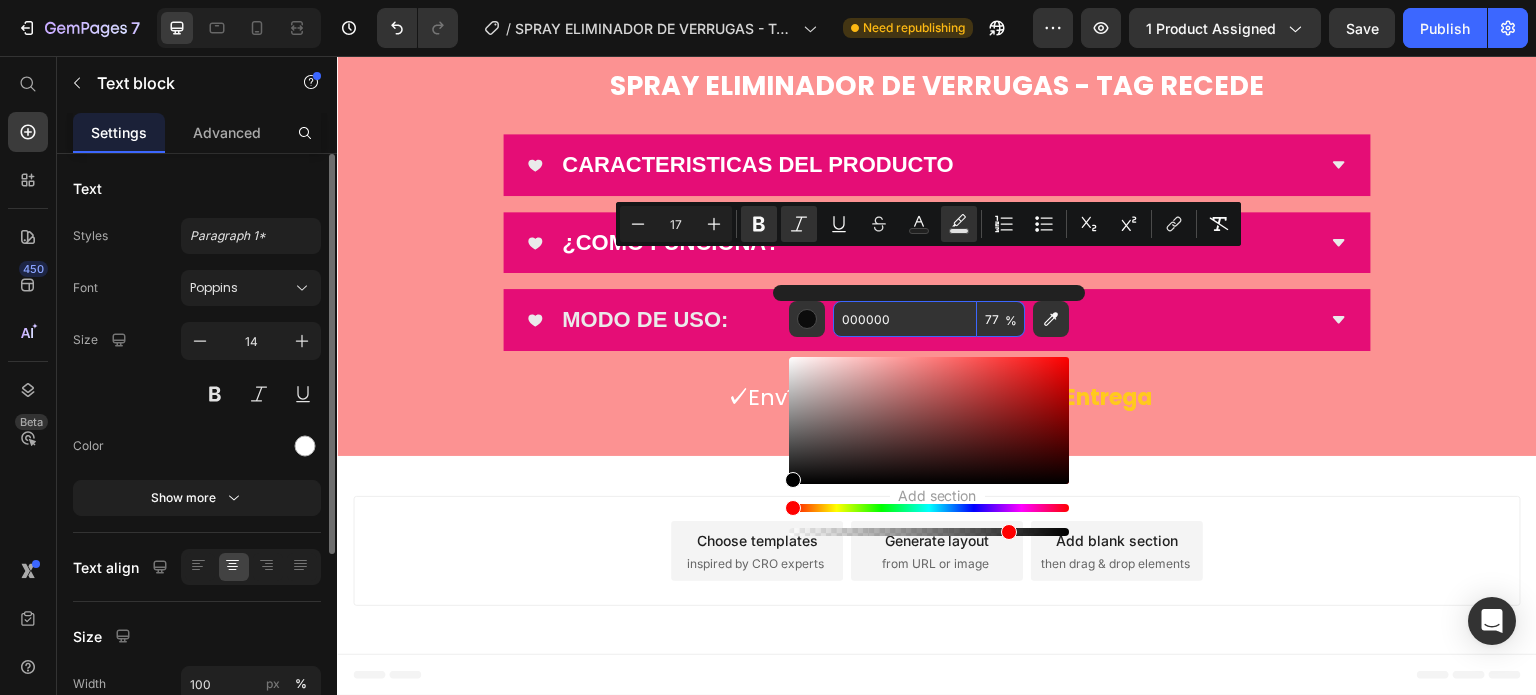 click on "000000" at bounding box center (905, 319) 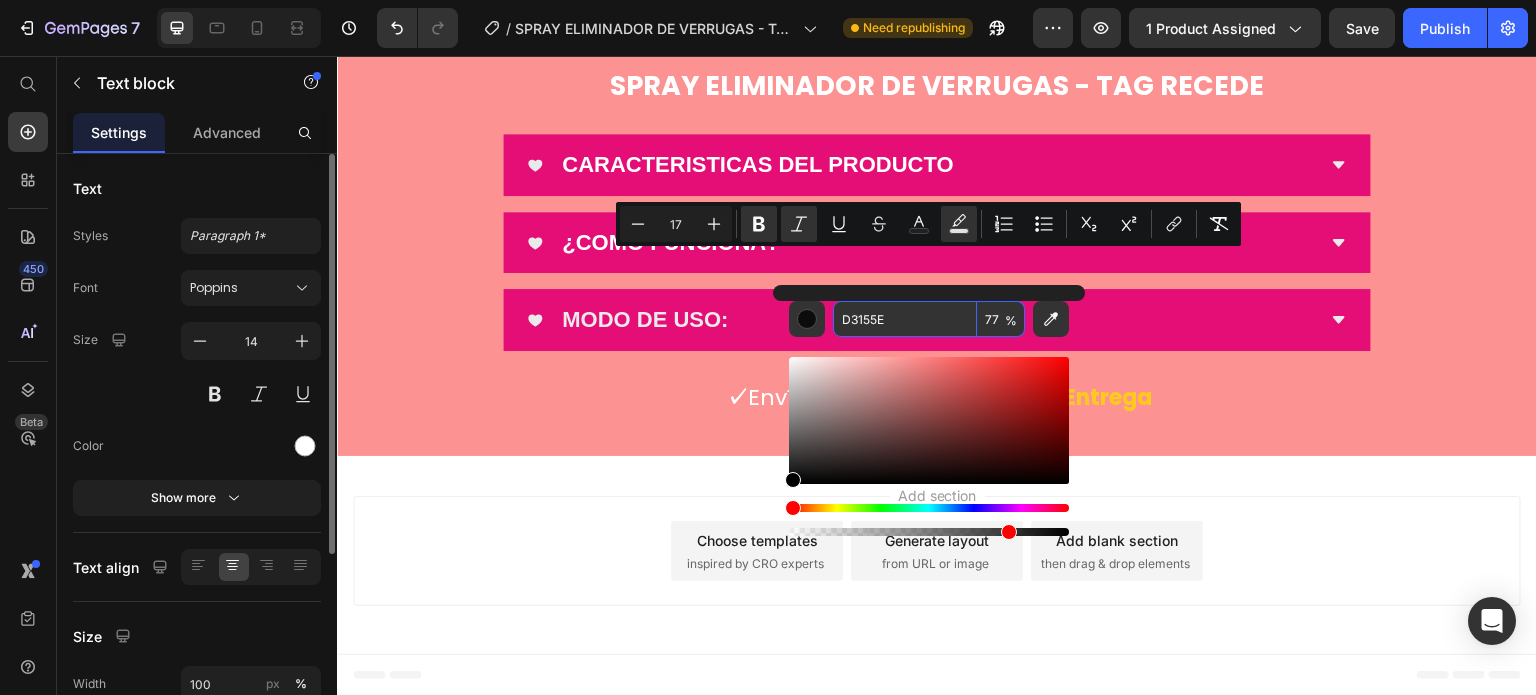 type on "D3155E" 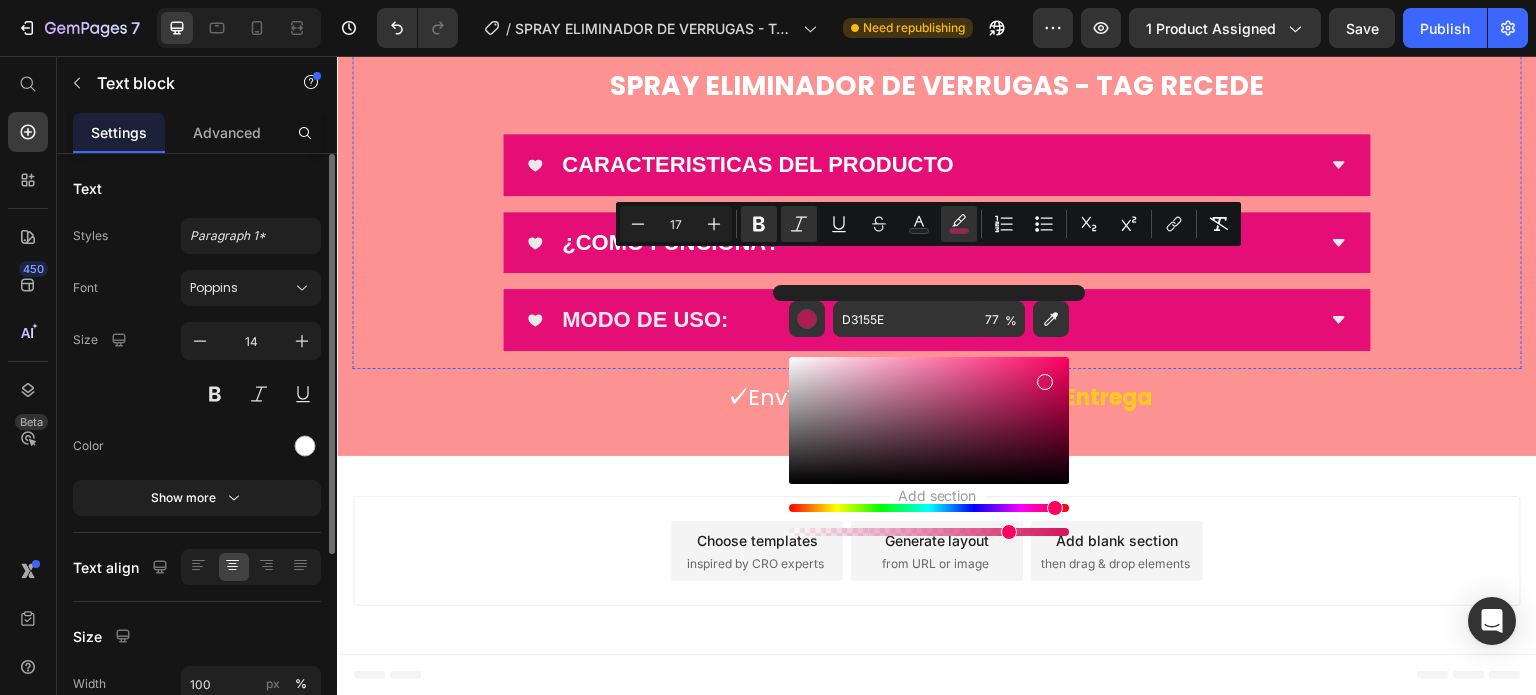 click on "Custom Code" at bounding box center (937, -232) 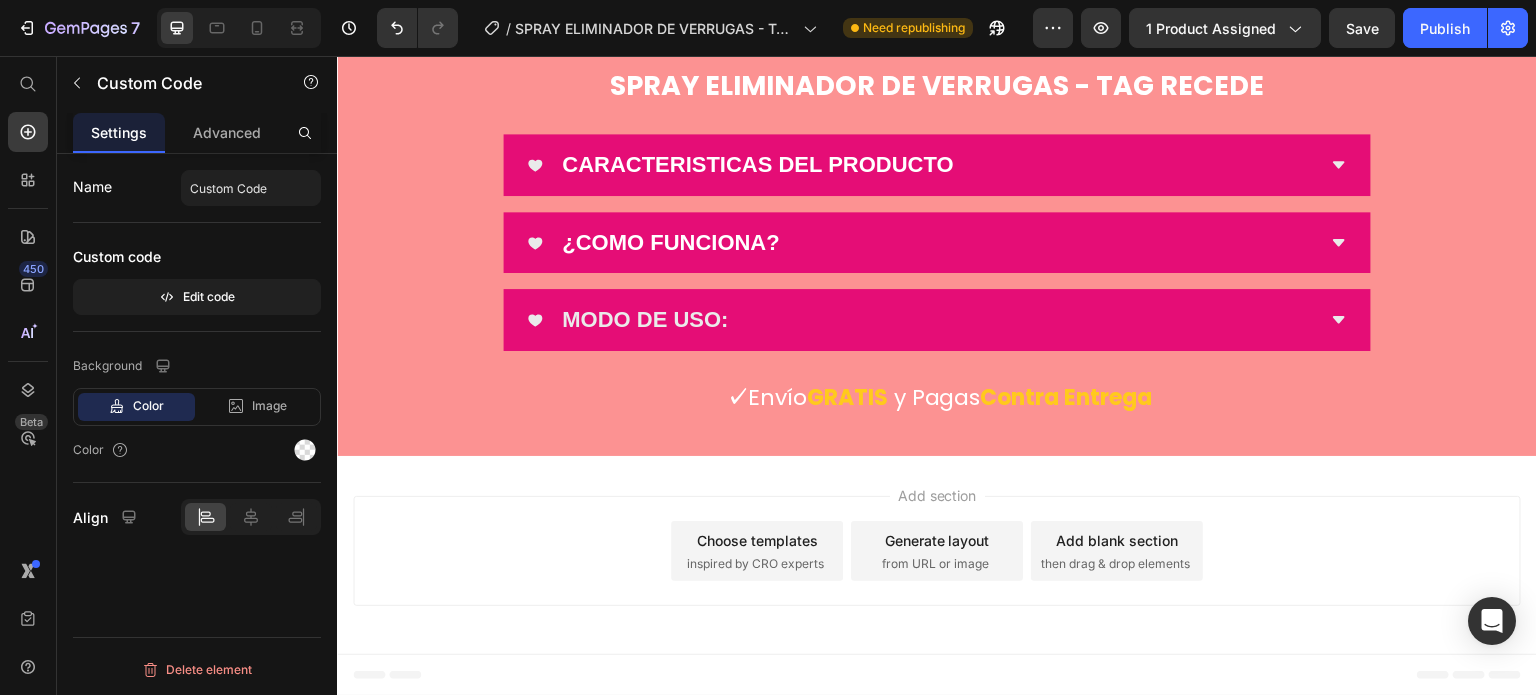 click on "Compra 1 y lleva el 2º con 50% OFF solo por [DATE] Perfecto para regalar o tener uno en casa y otro en la bolsa." at bounding box center (937, -311) 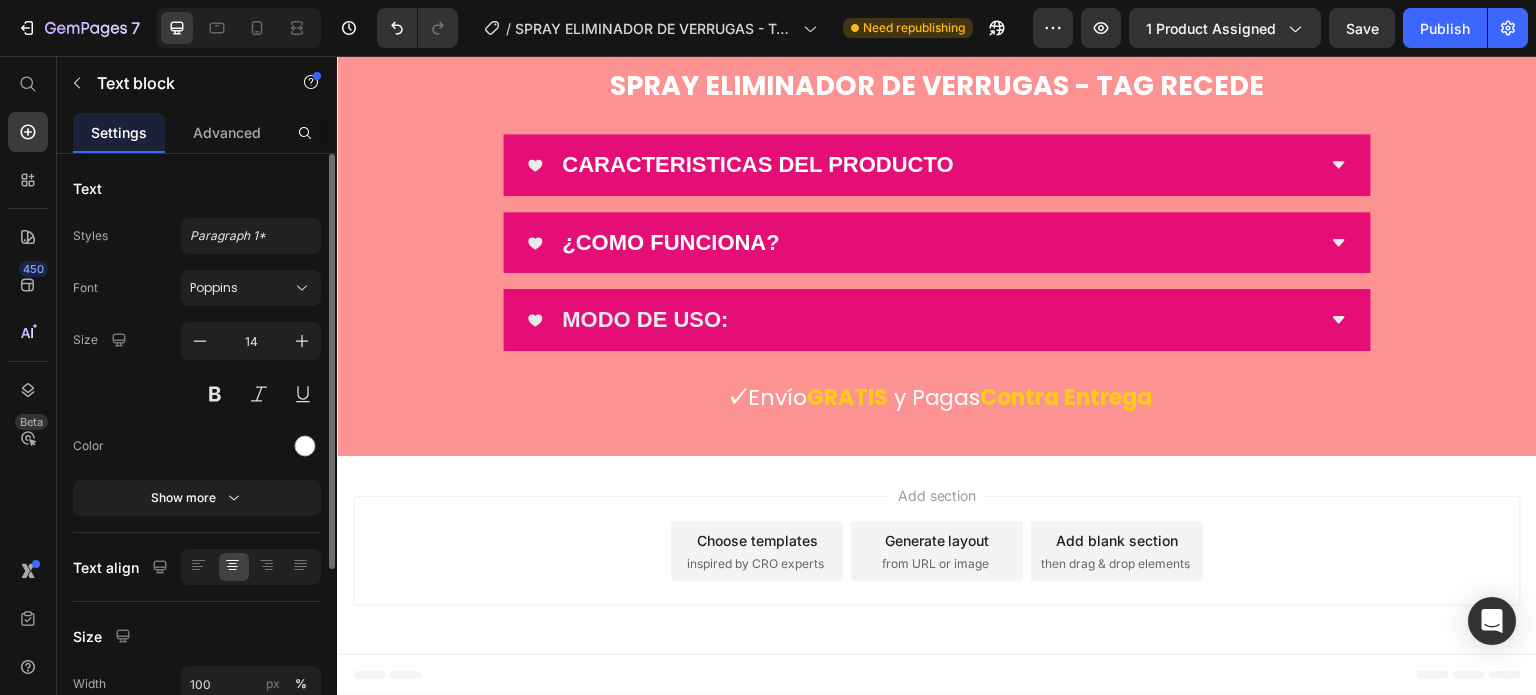 click on "Compra 1 y lleva el 2º con 50% OFF solo por [DATE] Perfecto para regalar o tener uno en casa y otro en la bolsa." at bounding box center [937, -311] 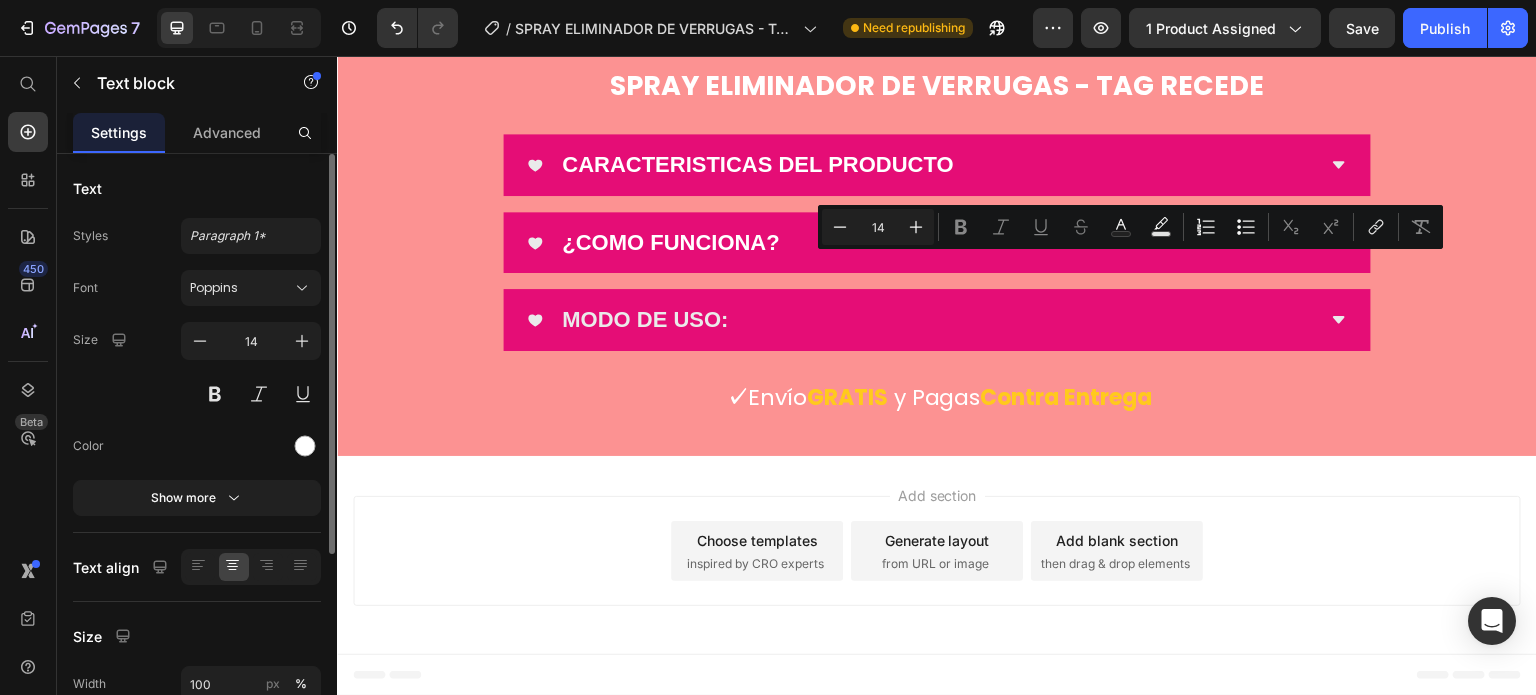 click on "Compra 1 y lleva el 2º con 50% OFF solo por [DATE] Perfecto para regalar o tener uno en casa y otro en la bolsa." at bounding box center [937, -311] 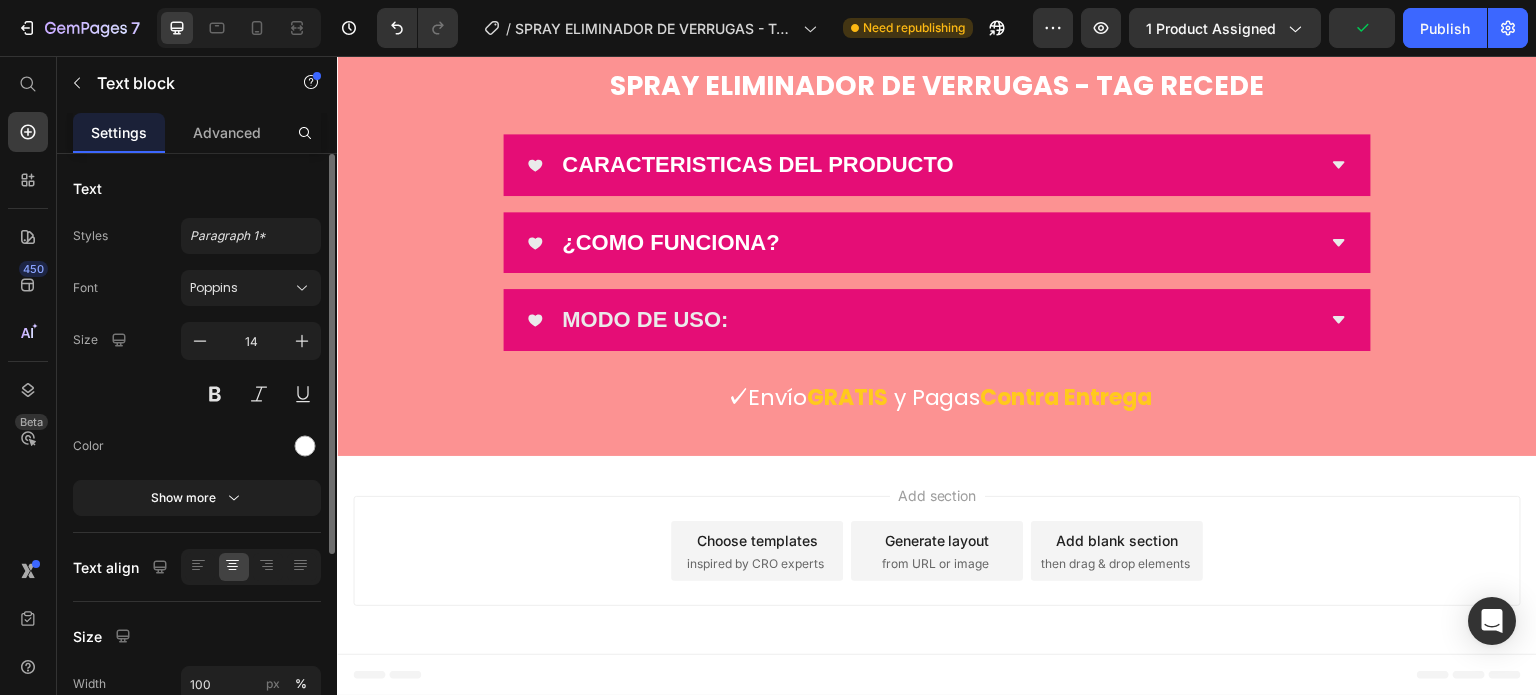 click on "Compra 1 y lleva el 2º con 50% OFF solo por [DATE]  Perfecto para regalar o tener uno en casa y otro en la bolsa." at bounding box center [937, -311] 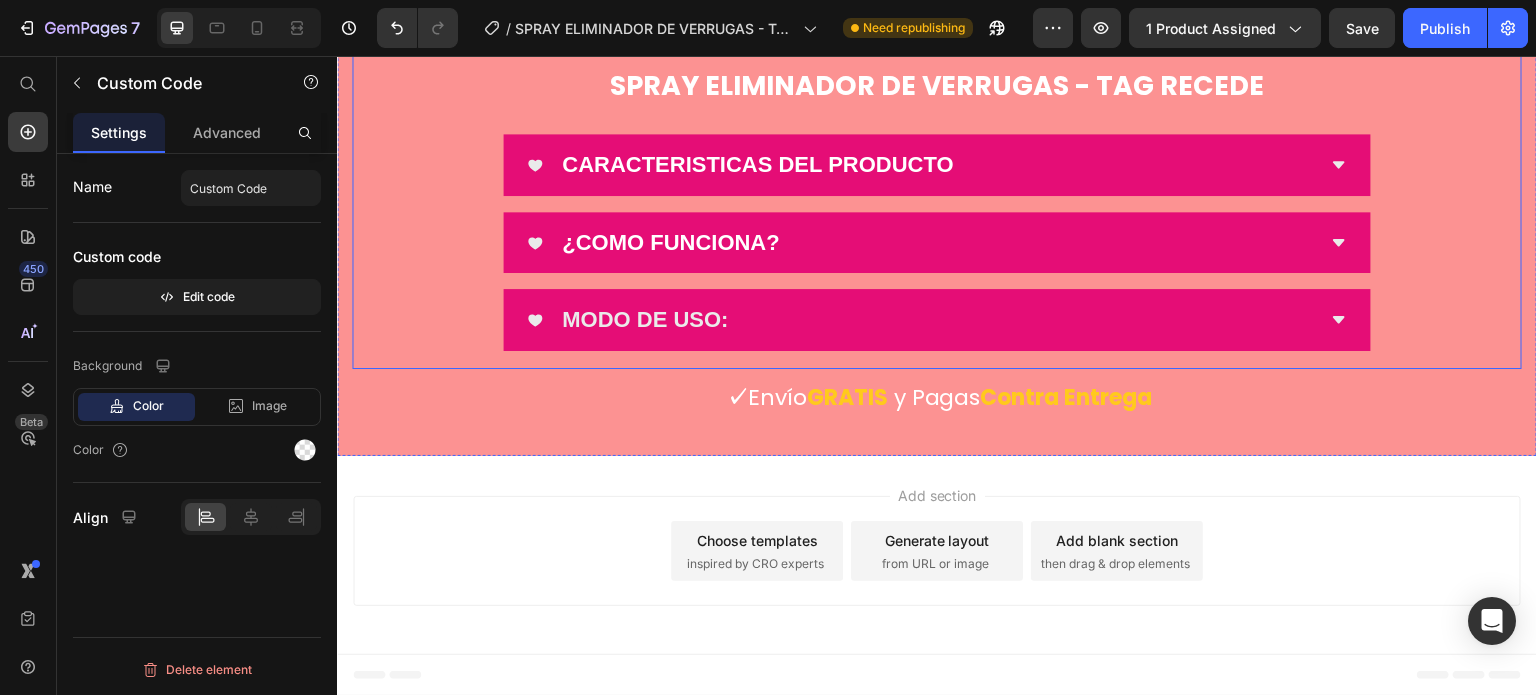 click on "Compra 1 y lleva el 2º con 50% OFF solo por [DATE]  Perfecto para regalar o tener uno en casa y otro en la bolsa." at bounding box center (937, -311) 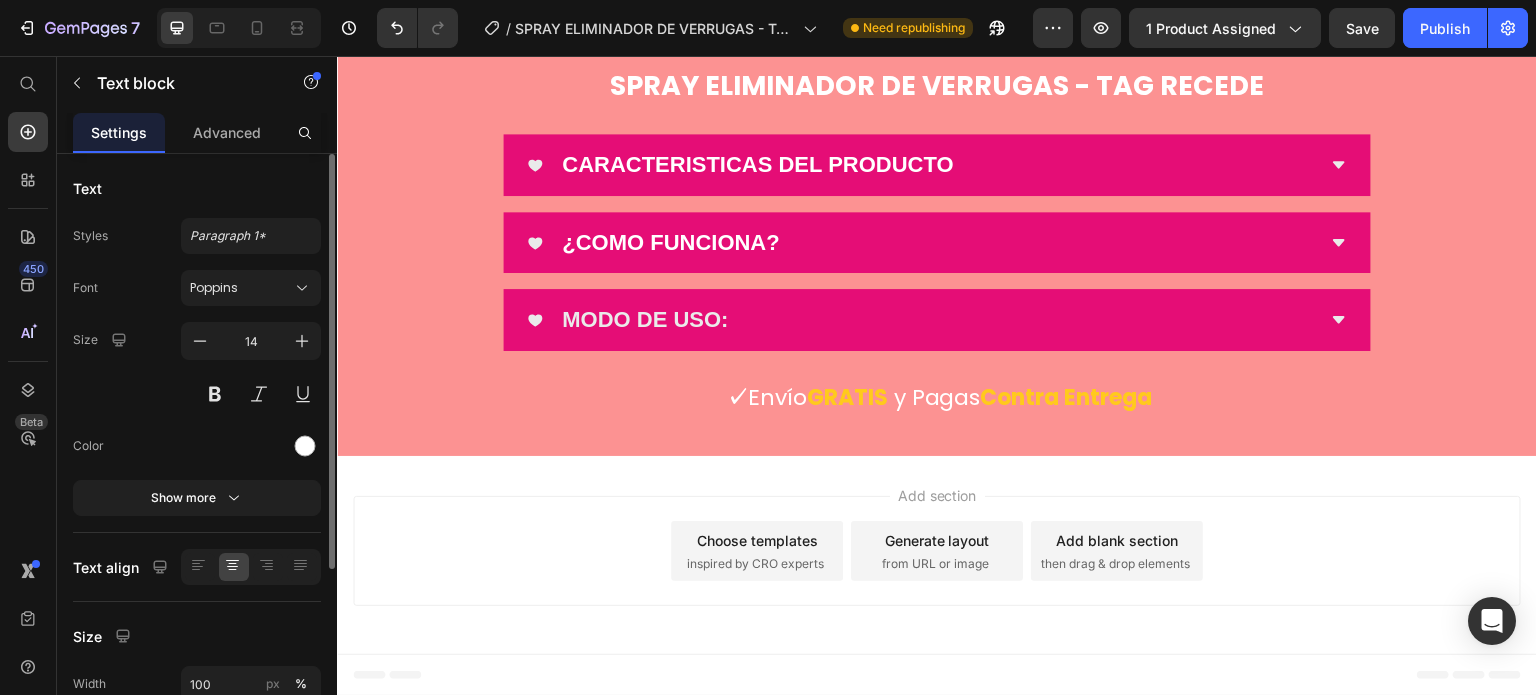 click on "Compra 1 y lleva el 2º con 50% OFF solo por [DATE]  Perfecto para regalar o tener uno en casa y otro en la bolsa." at bounding box center [937, -311] 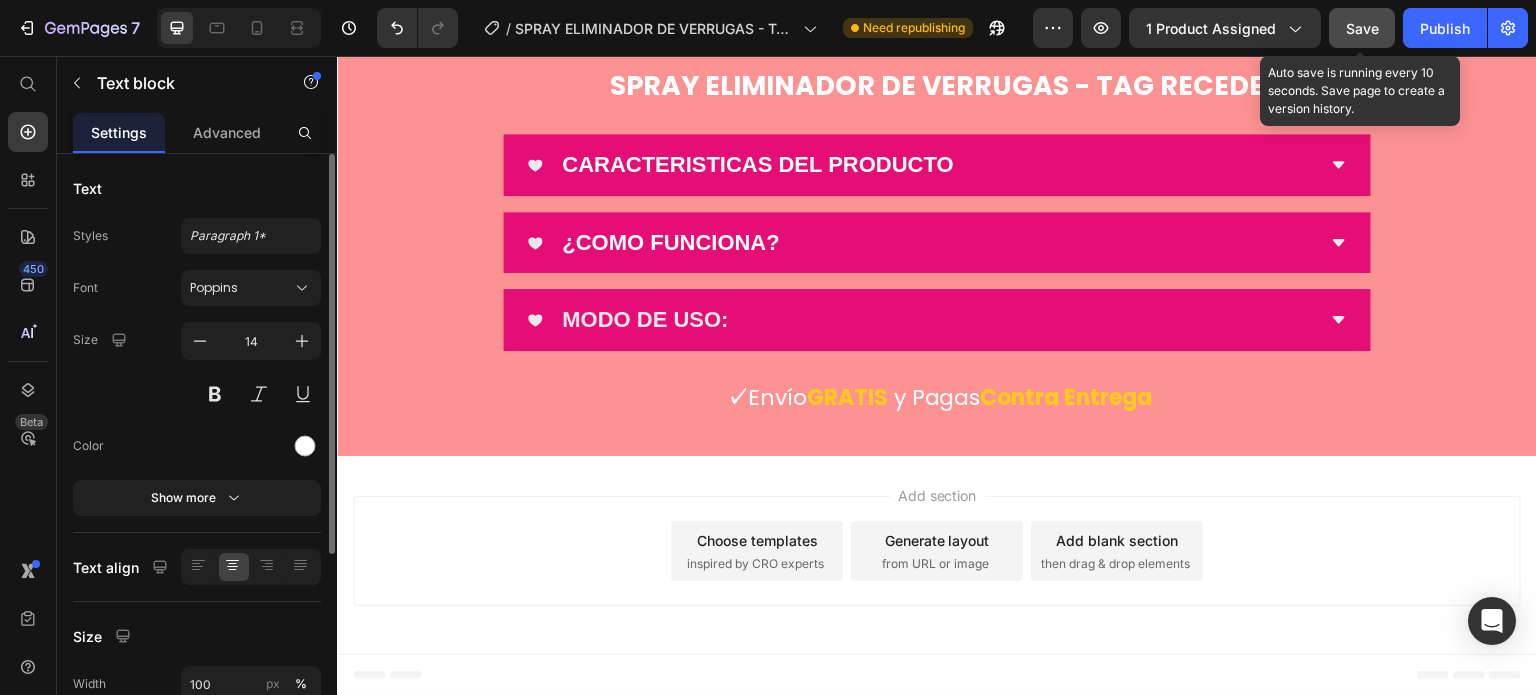 drag, startPoint x: 1384, startPoint y: 35, endPoint x: 987, endPoint y: 23, distance: 397.1813 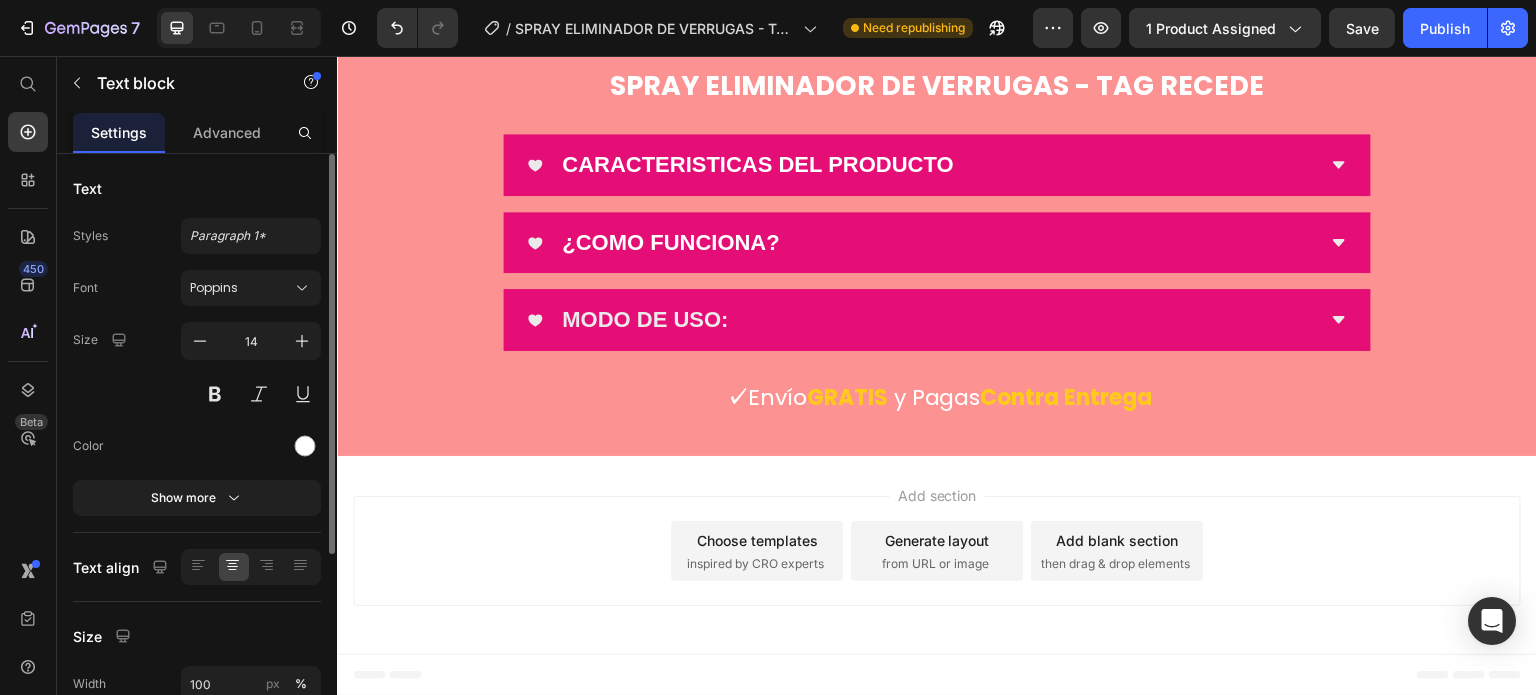scroll, scrollTop: 11003, scrollLeft: 0, axis: vertical 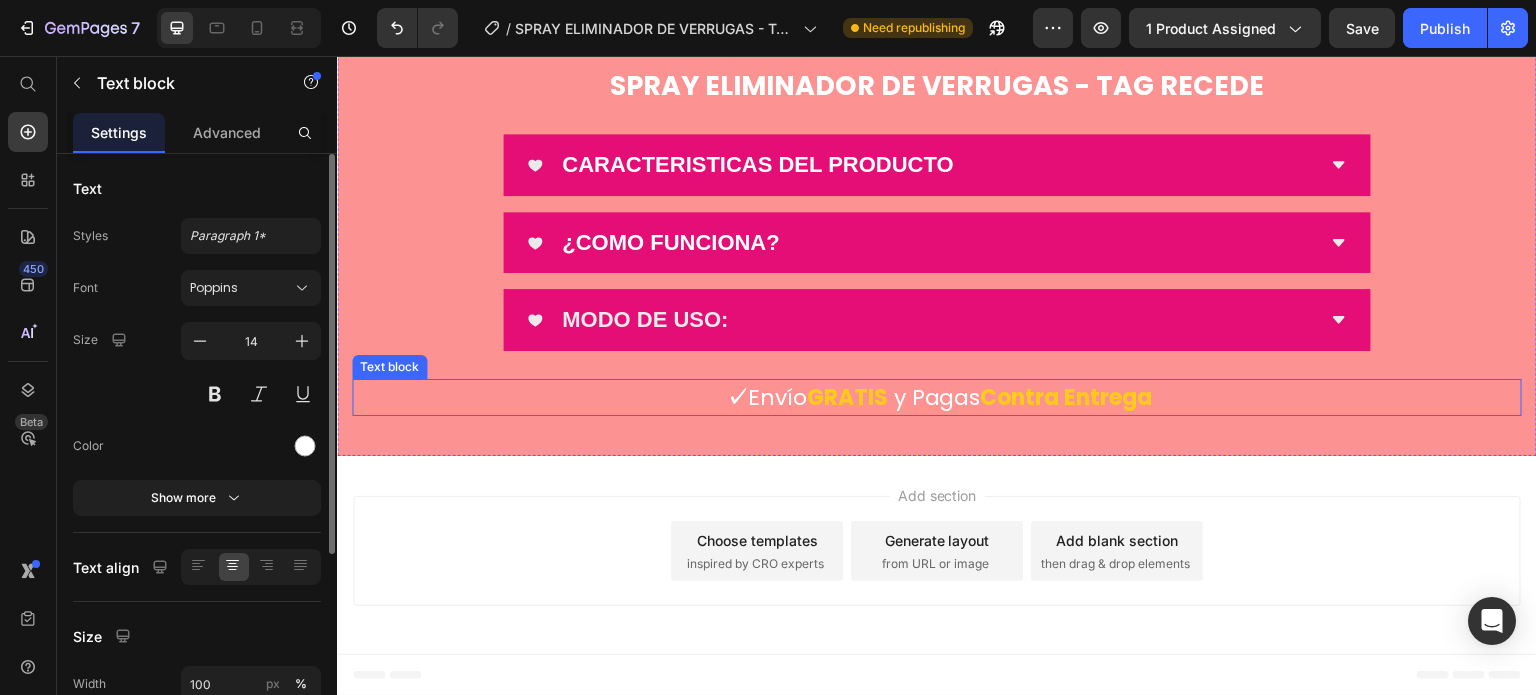 click on "GRATIS" at bounding box center (847, 397) 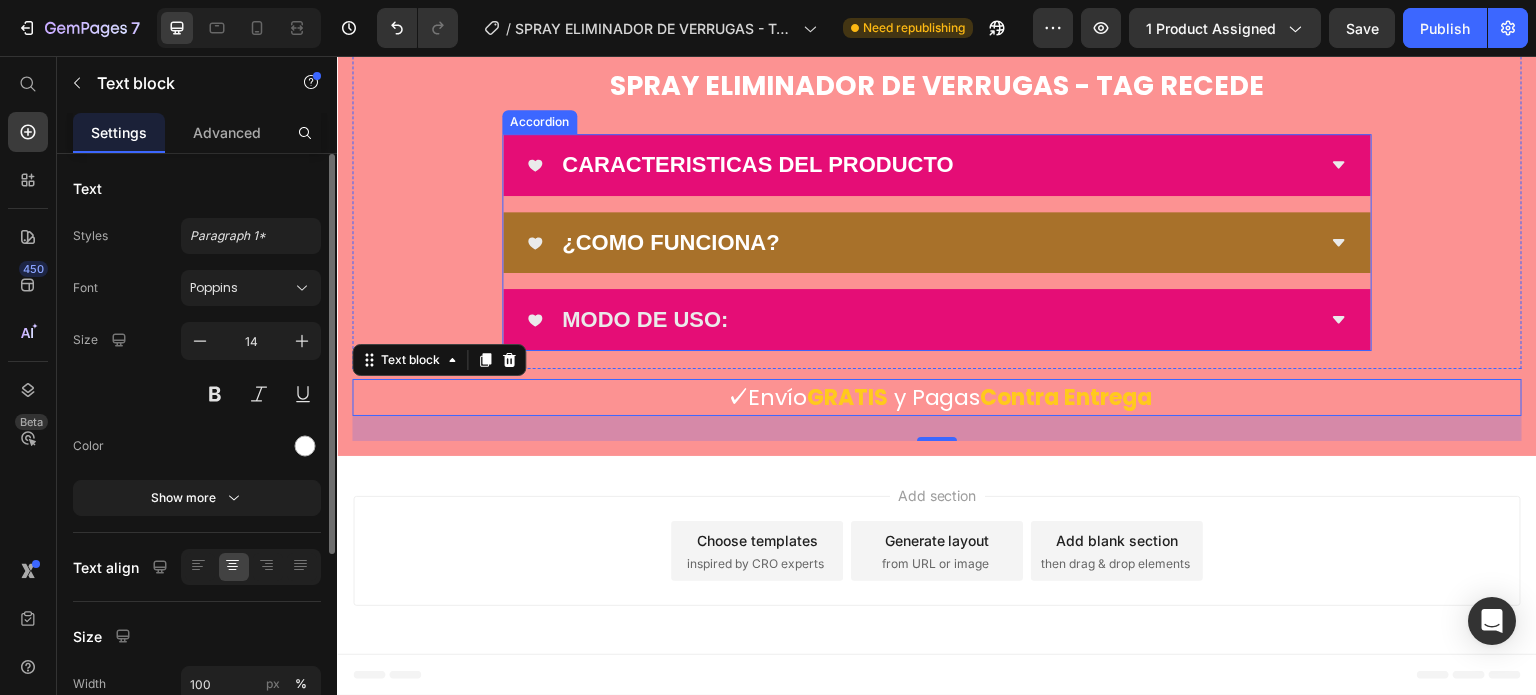 scroll, scrollTop: 10703, scrollLeft: 0, axis: vertical 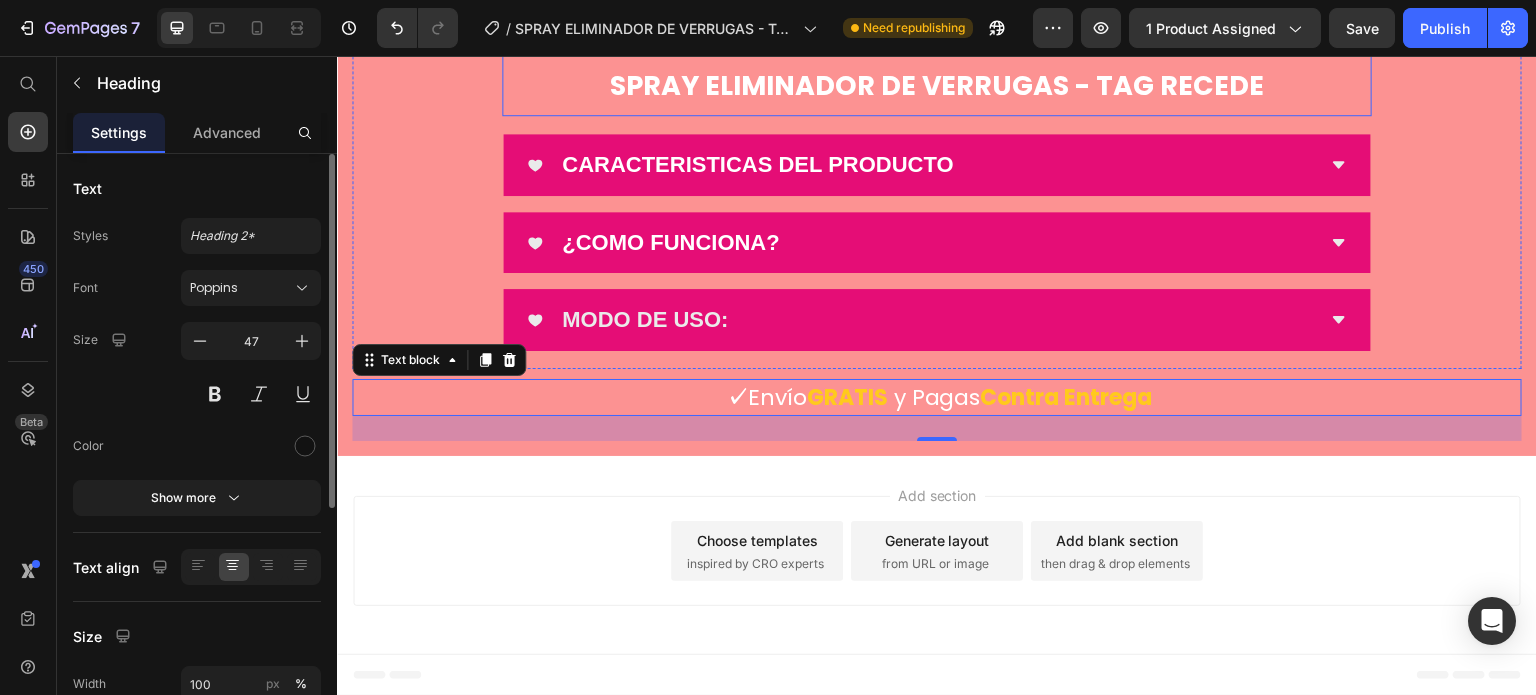 click on "⁠⁠⁠⁠⁠⁠⁠ SPRAY ELIMINADOR DE VERRUGAS - TAG RECEDE" at bounding box center (937, 79) 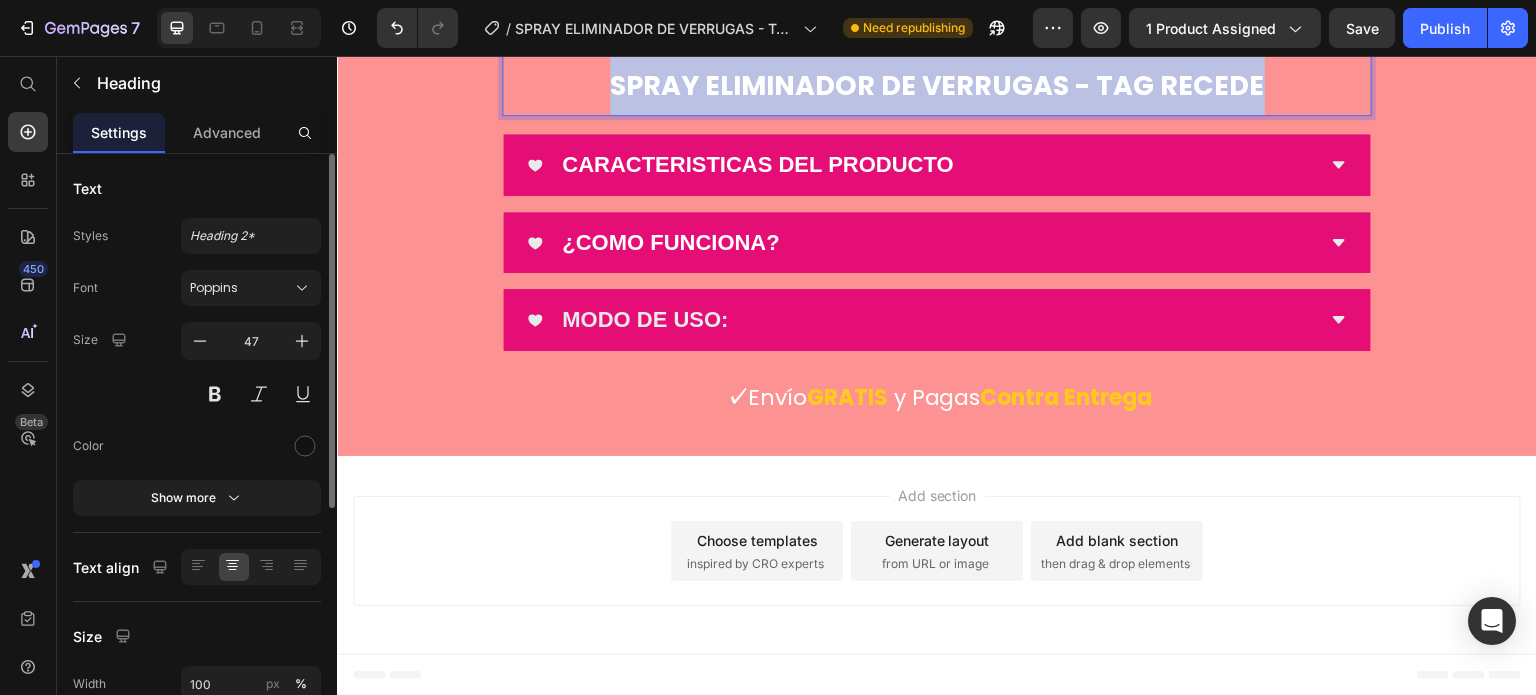 click on "SPRAY ELIMINADOR DE VERRUGAS - TAG RECEDE" at bounding box center (937, 79) 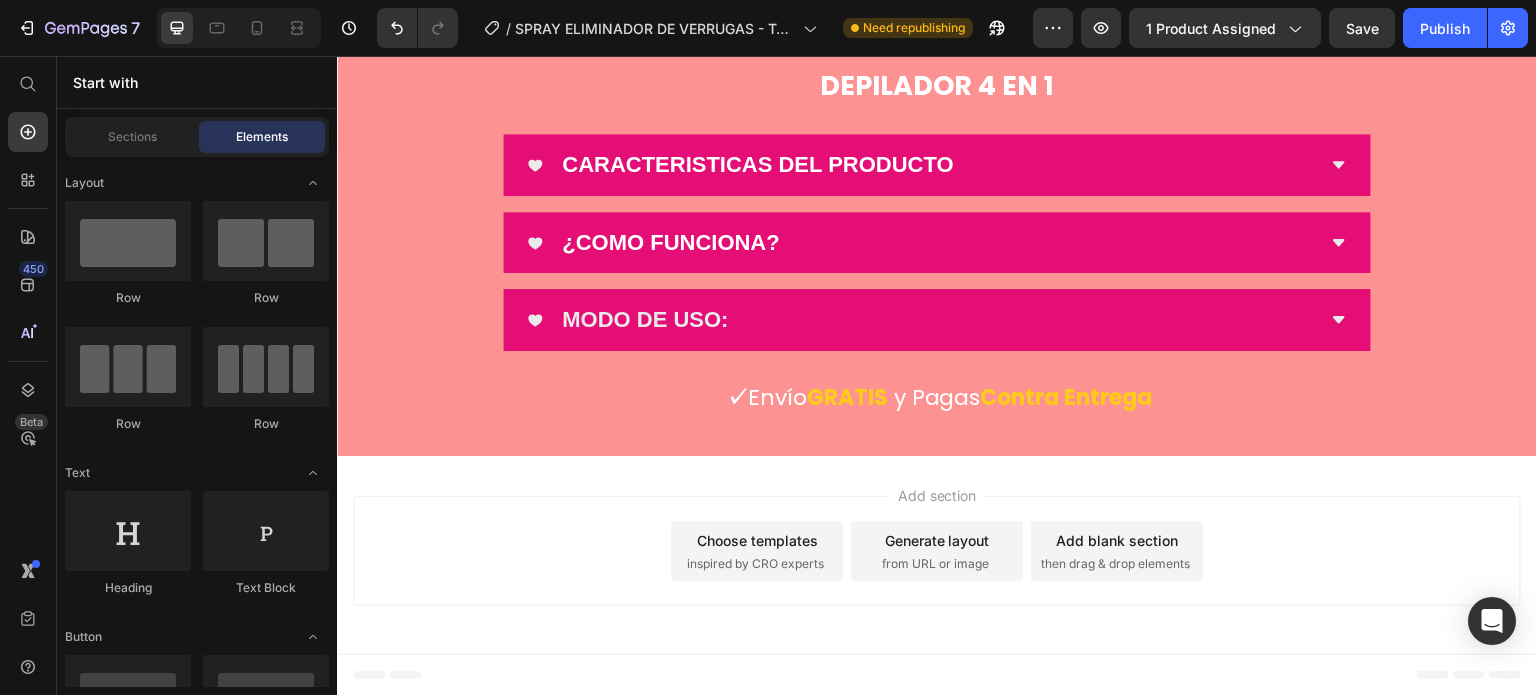 scroll, scrollTop: 0, scrollLeft: 0, axis: both 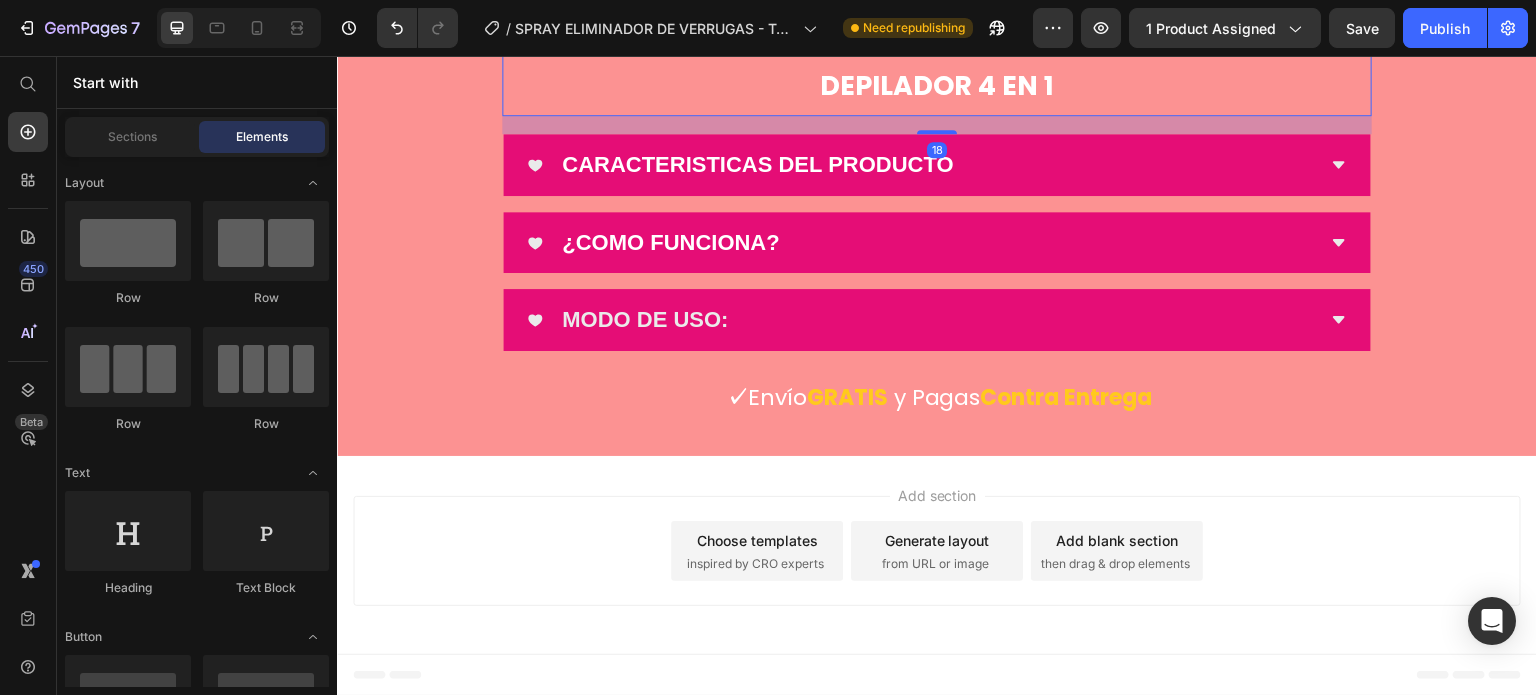 click on "DEPILADOR 4 EN 1" at bounding box center (937, 85) 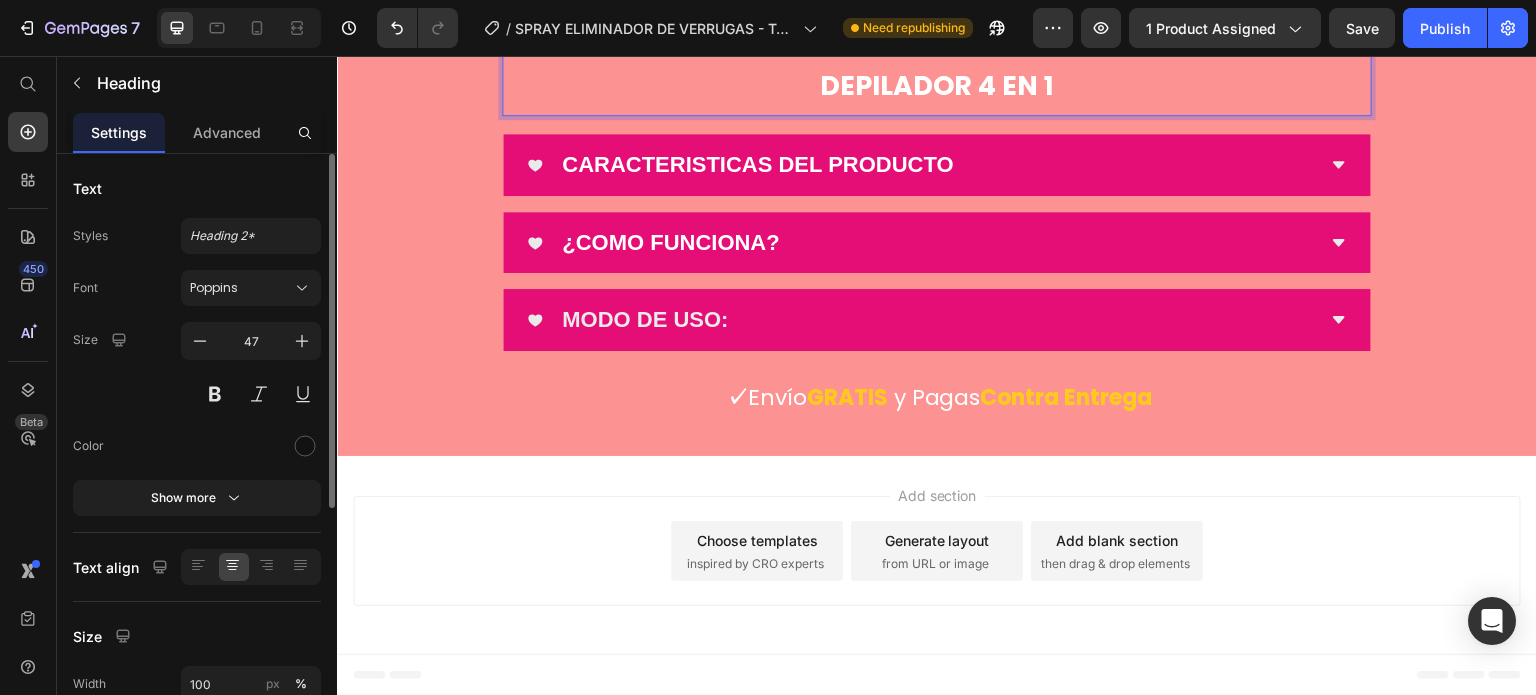click on "DEPILADOR 4 EN 1" at bounding box center (937, 85) 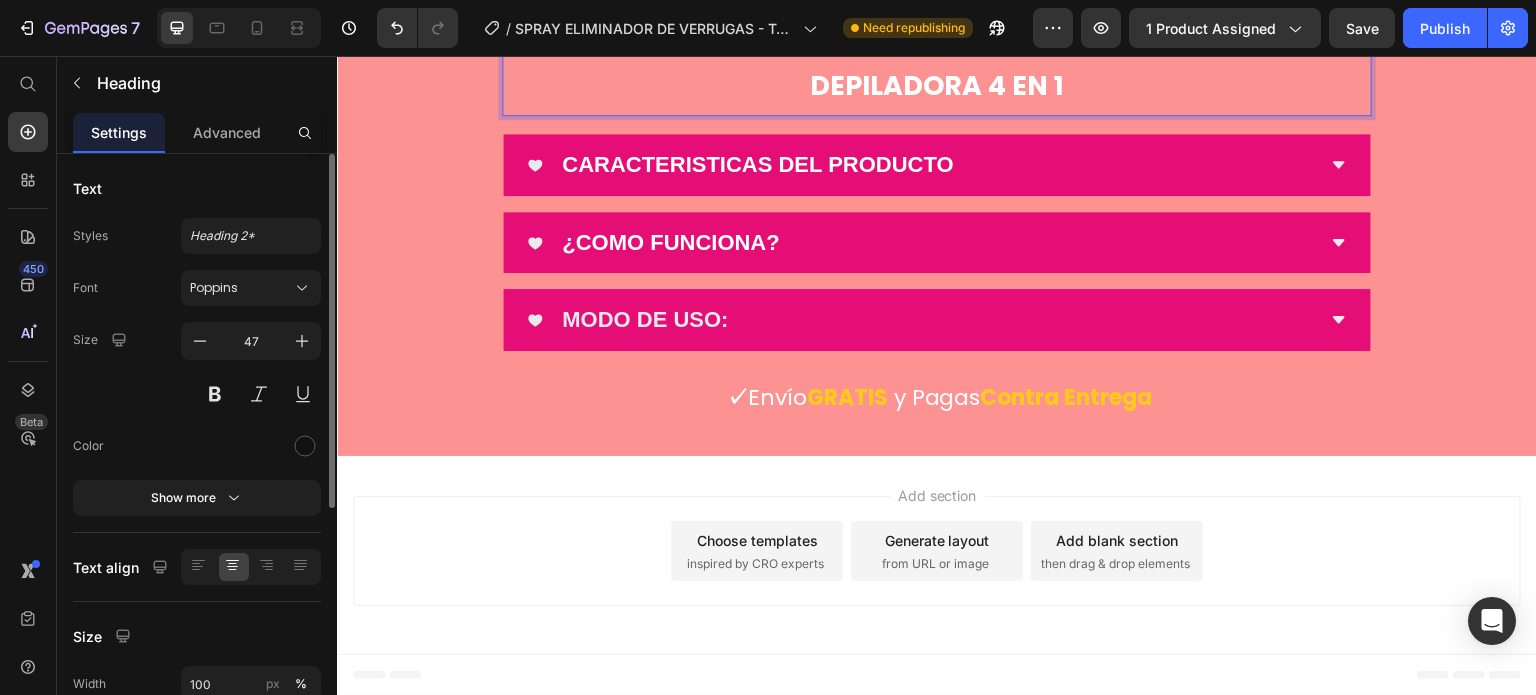 click on "DEPILADORA 4 EN 1" at bounding box center (937, 79) 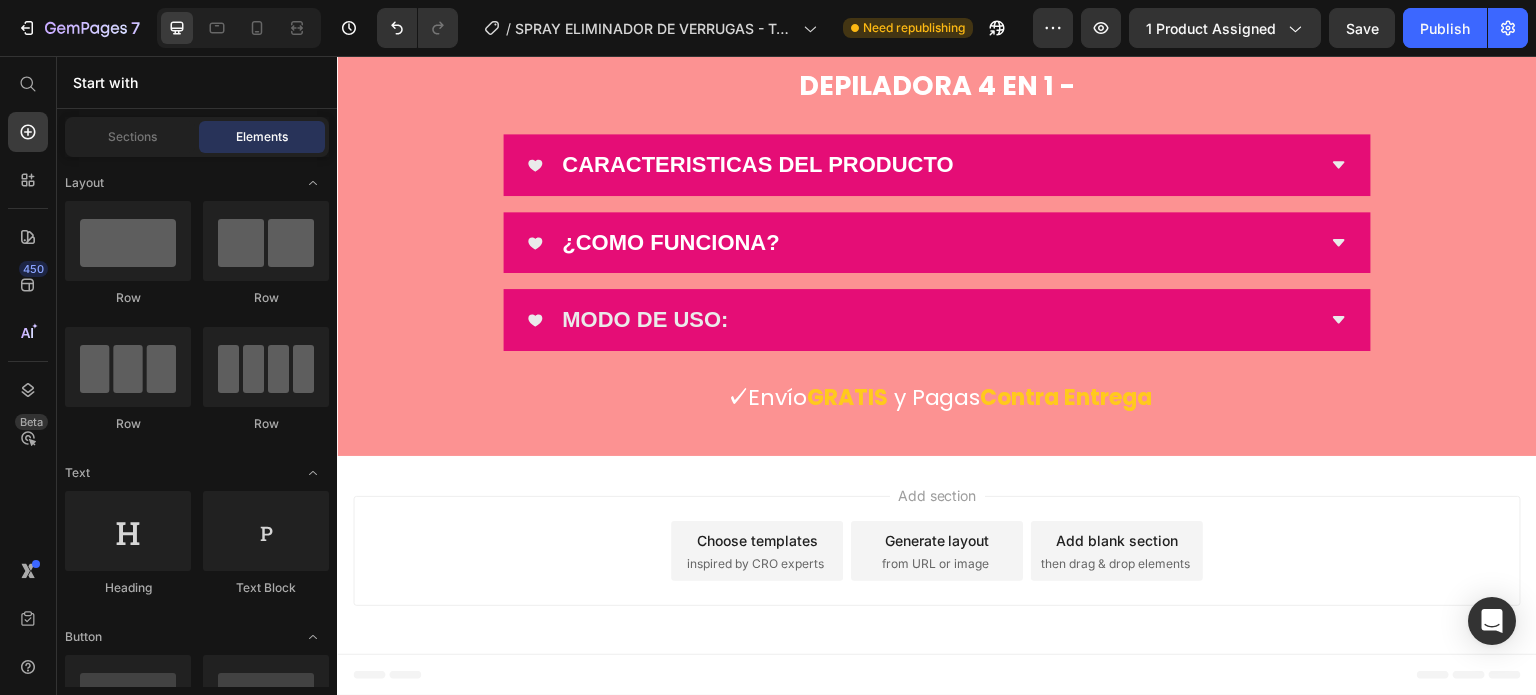 scroll, scrollTop: 10772, scrollLeft: 0, axis: vertical 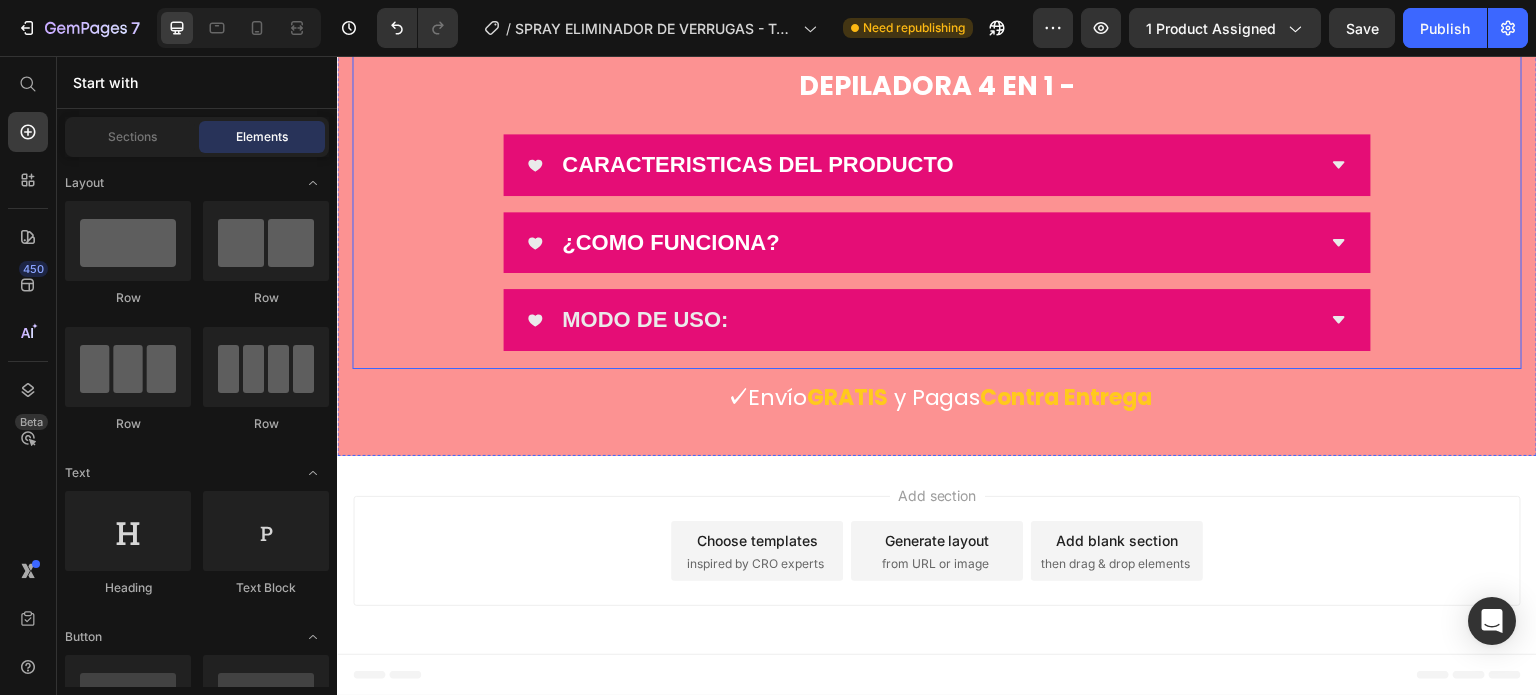 click on "DEPILADORA 4 EN 1 -" at bounding box center [937, 79] 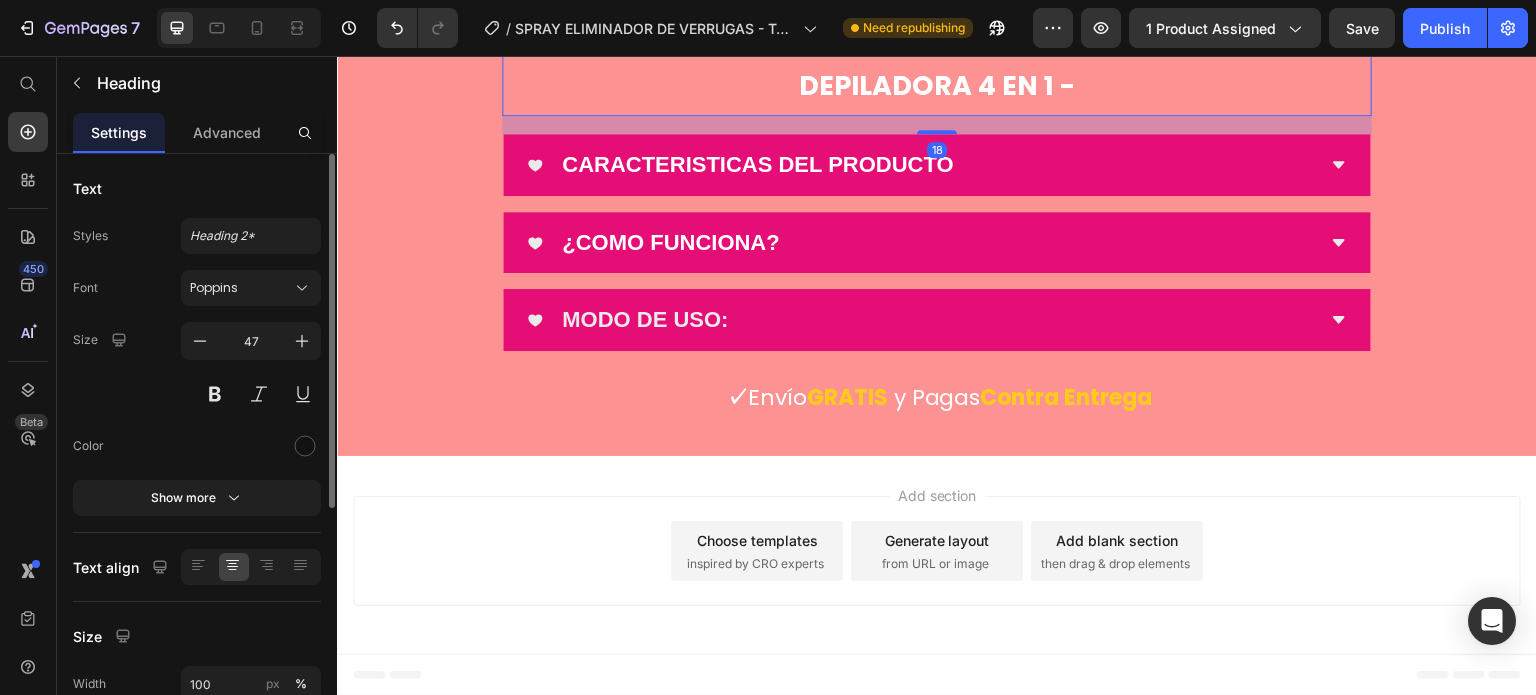 click on "DEPILADORA 4 EN 1 -" at bounding box center [937, 79] 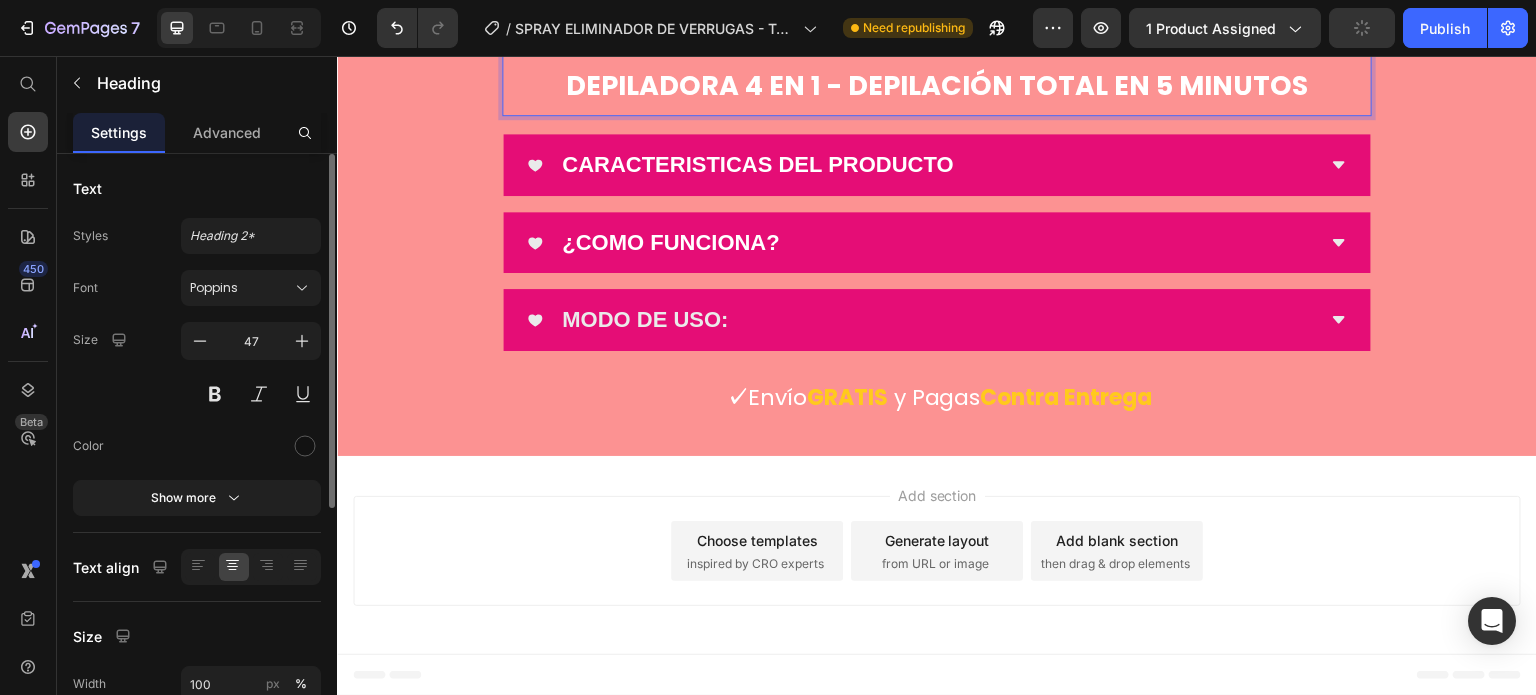 click on "DEPILADORA 4 EN 1 - DEPILACIÓN TOTAL EN 5 MINUTOS" at bounding box center (937, 85) 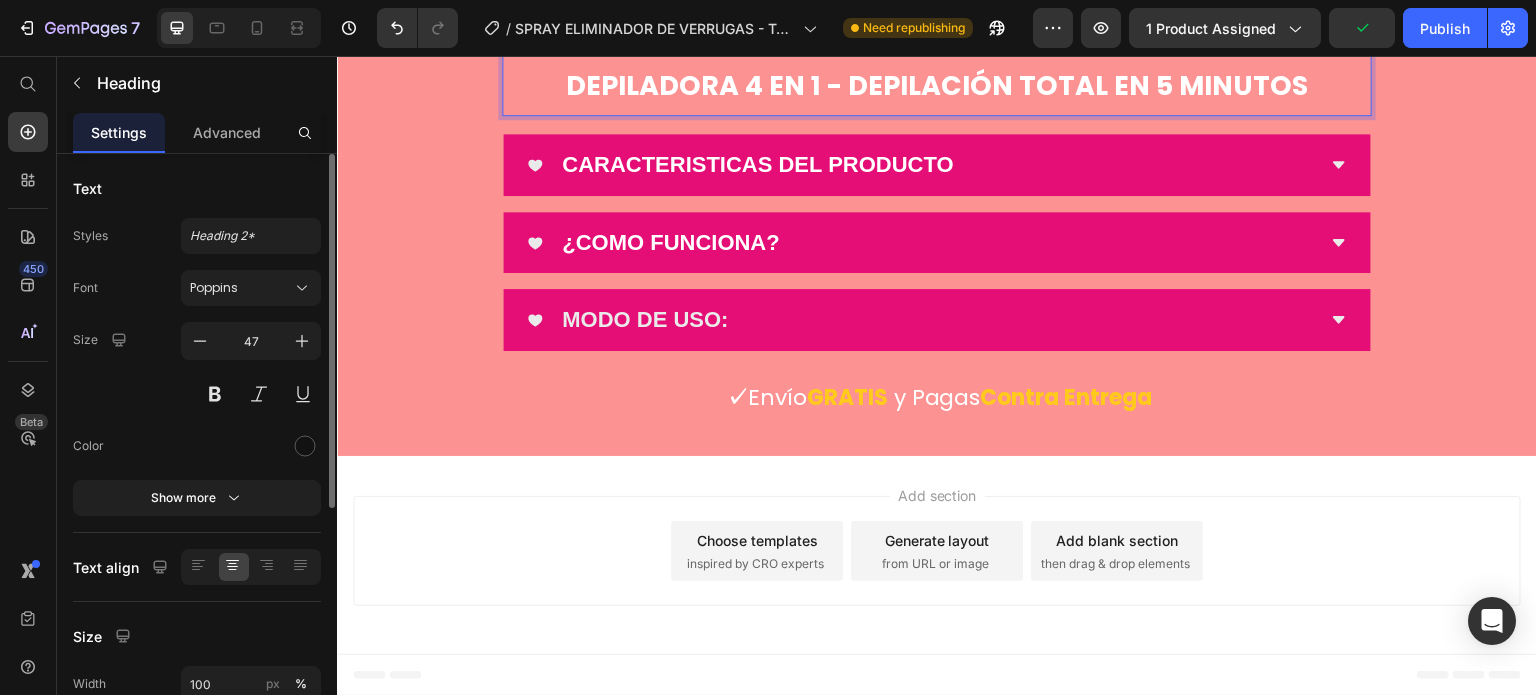 click on "DEPILADORA 4 EN 1 - DEPILACIÓN TOTAL EN 5 MINUTOS" at bounding box center [937, 85] 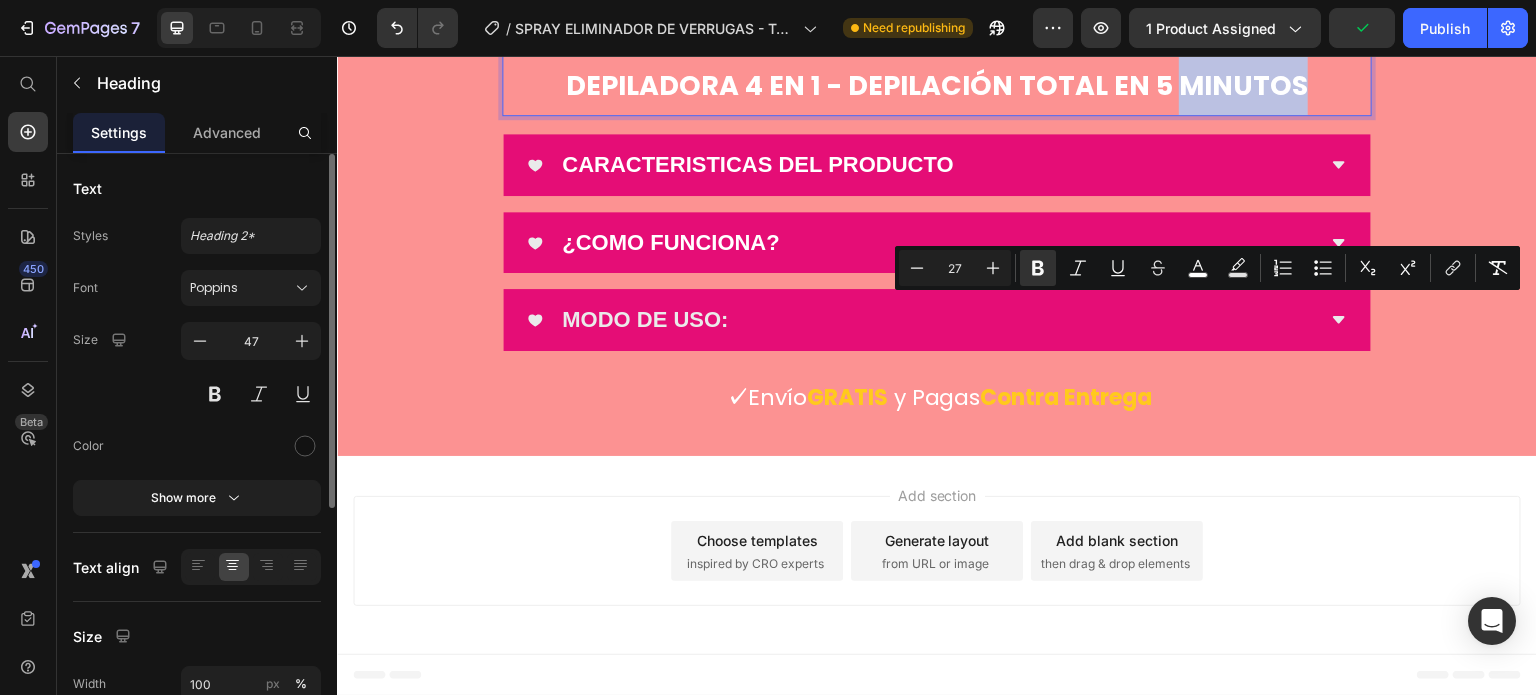 click on "DEPILADORA 4 EN 1 - DEPILACIÓN TOTAL EN 5 MINUTOS" at bounding box center (937, 85) 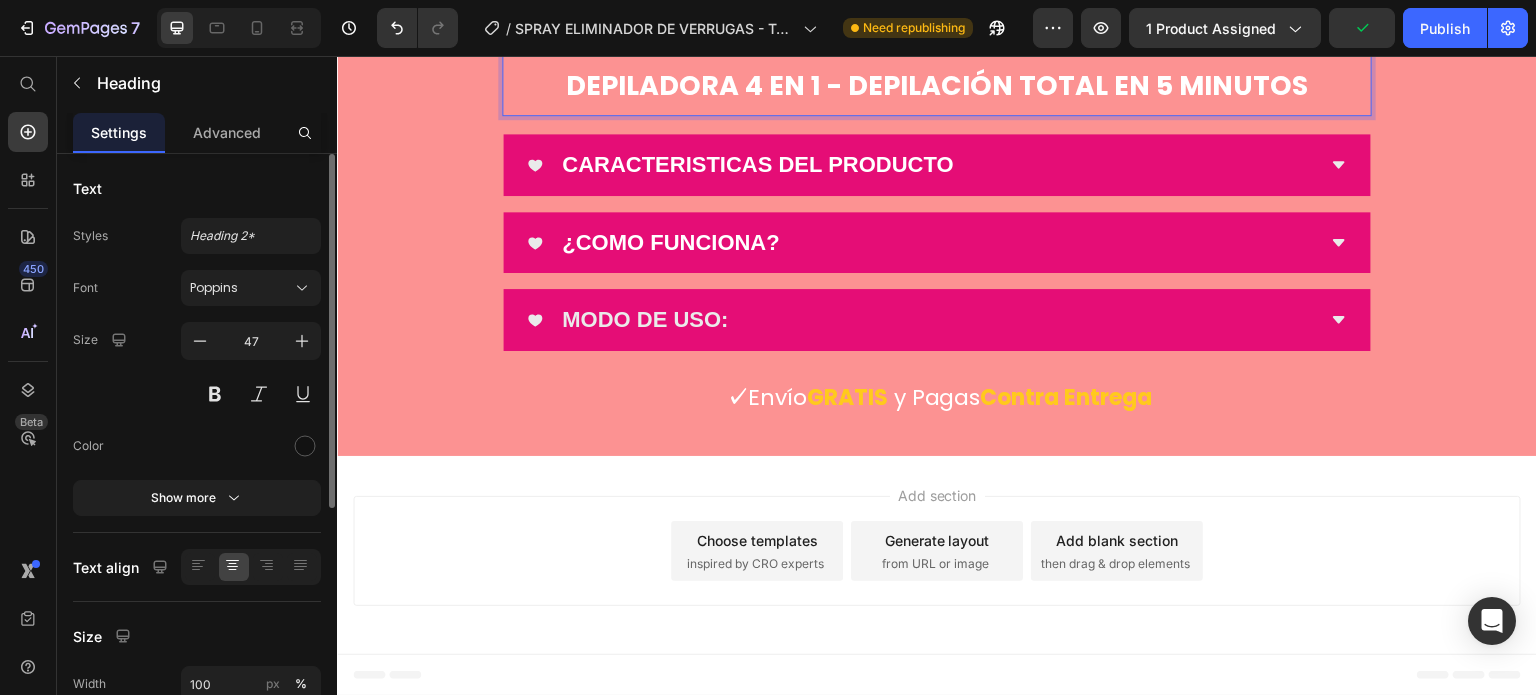 click on "DEPILADORA 4 EN 1 - DEPILACIÓN TOTAL EN 5 MINUTOS" at bounding box center (937, 79) 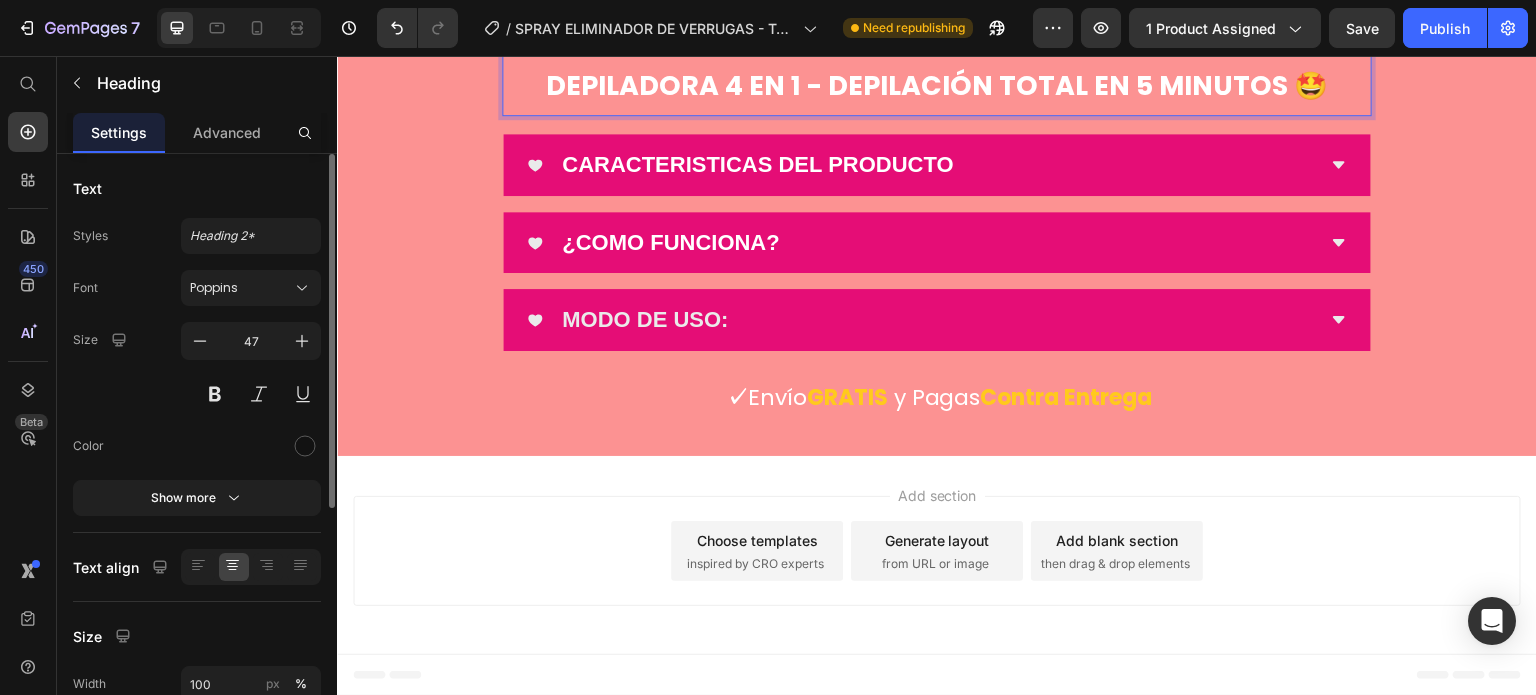 click on "DEPILADORA 4 EN 1 - DEPILACIÓN TOTAL EN 5 MINUTOS 🤩" at bounding box center [937, 85] 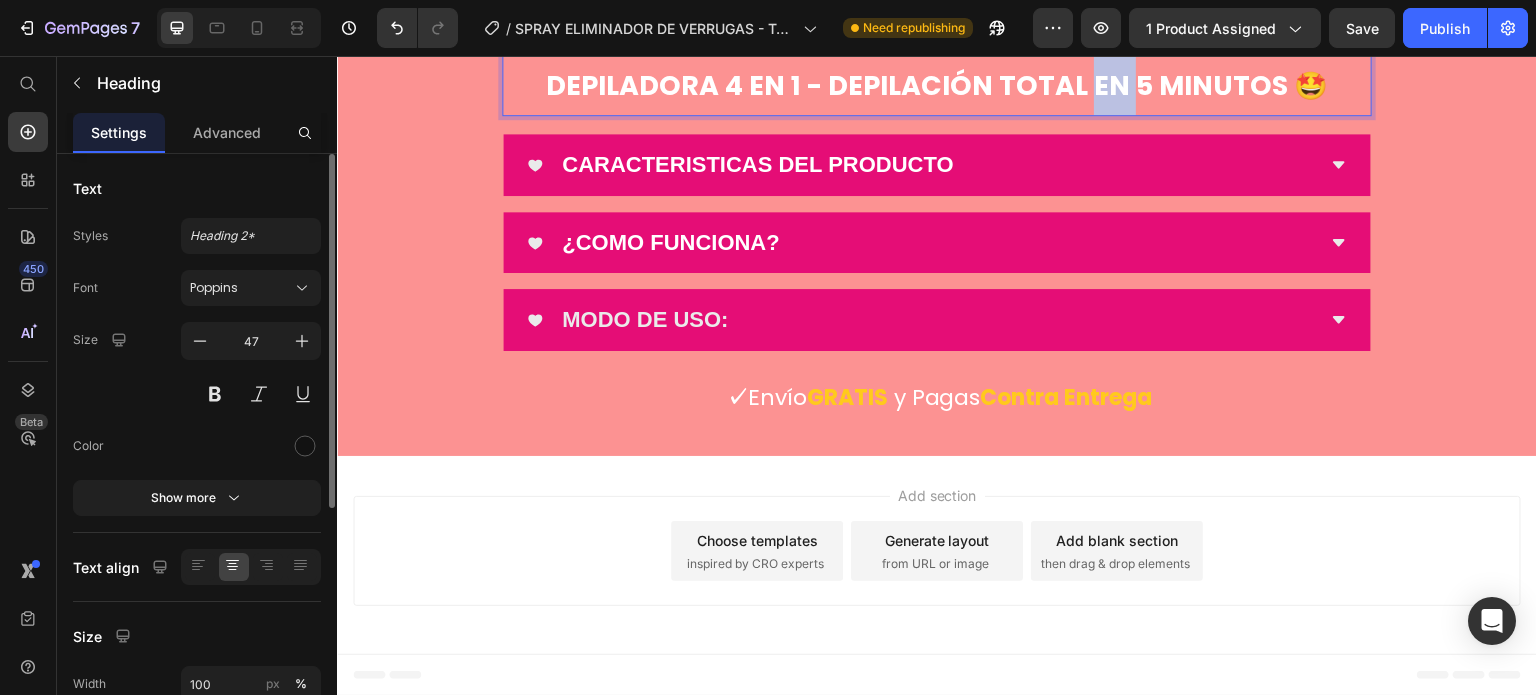 click on "DEPILADORA 4 EN 1 - DEPILACIÓN TOTAL EN 5 MINUTOS 🤩" at bounding box center (937, 85) 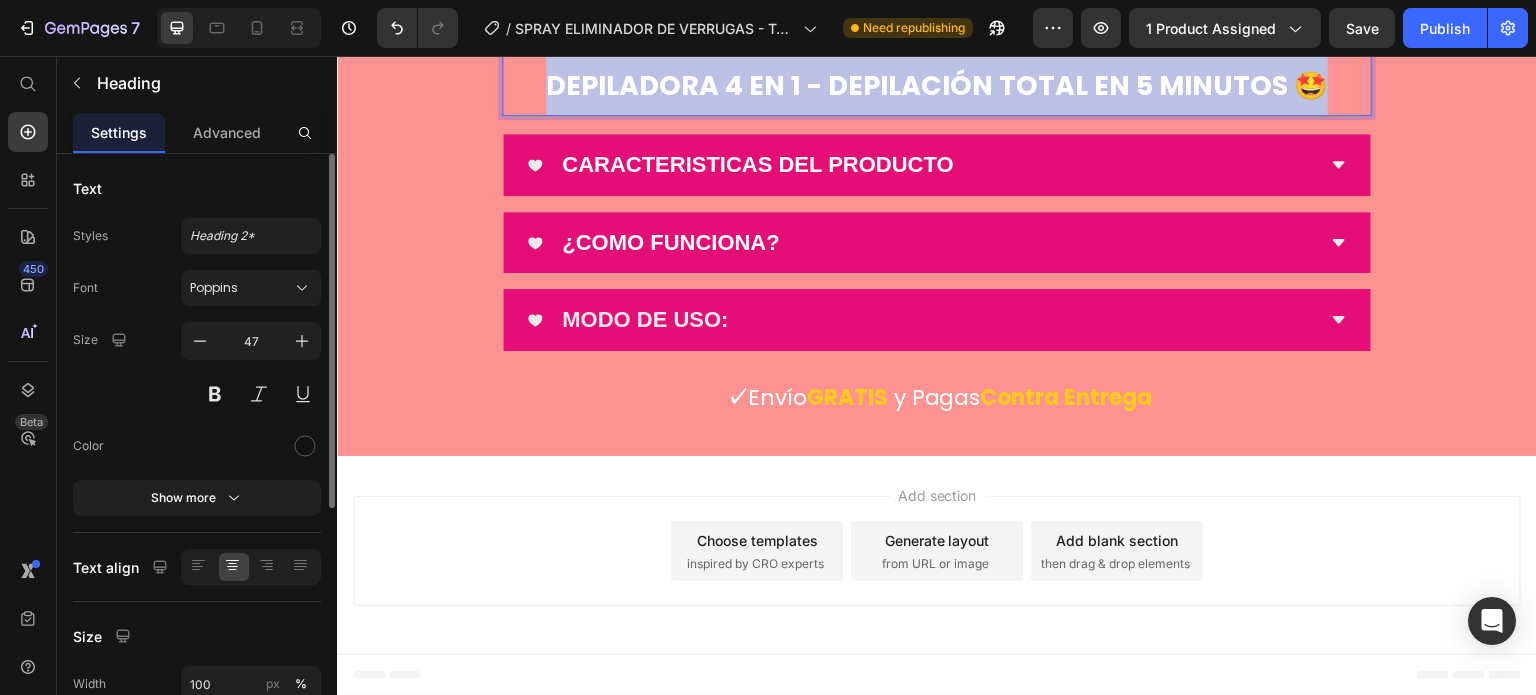 click on "DEPILADORA 4 EN 1 - DEPILACIÓN TOTAL EN 5 MINUTOS 🤩" at bounding box center [937, 85] 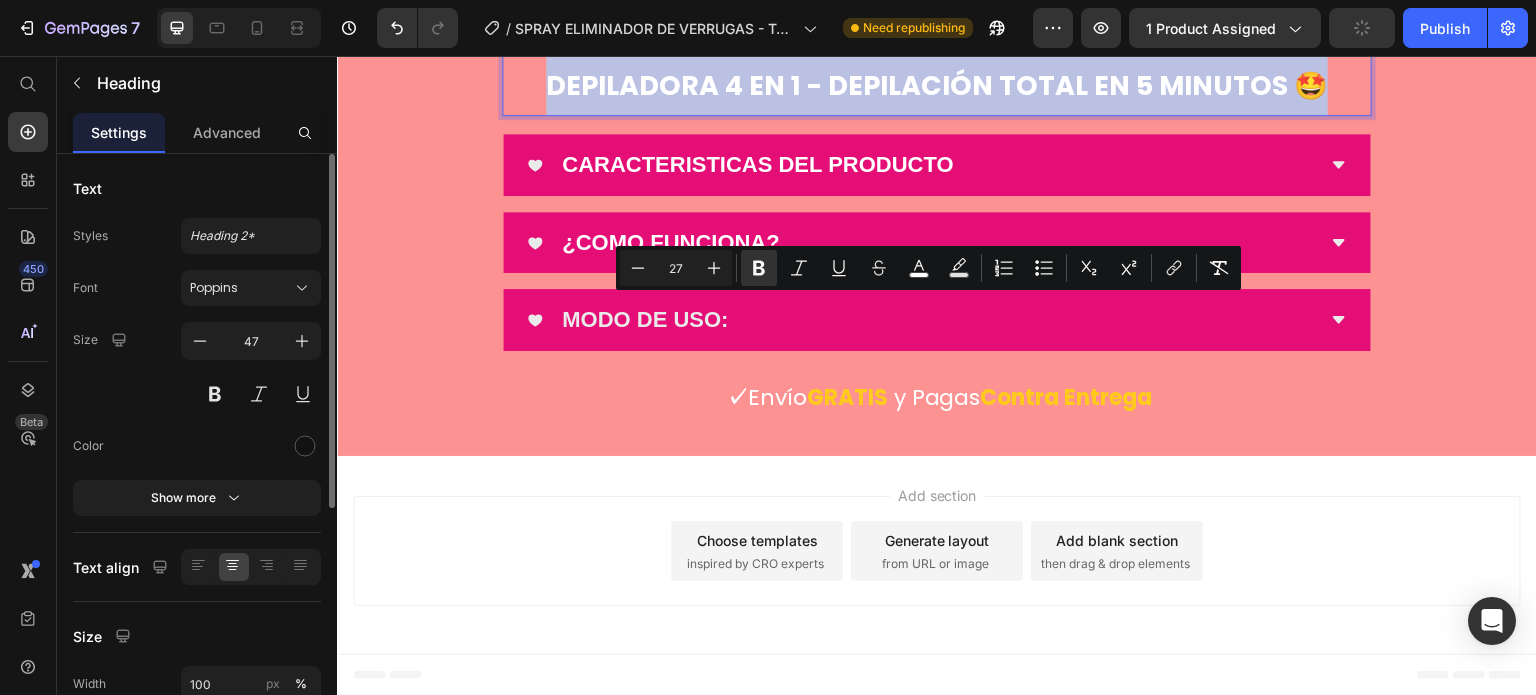 copy on "DEPILADORA 4 EN 1 - DEPILACIÓN TOTAL EN 5 MINUTOS 🤩" 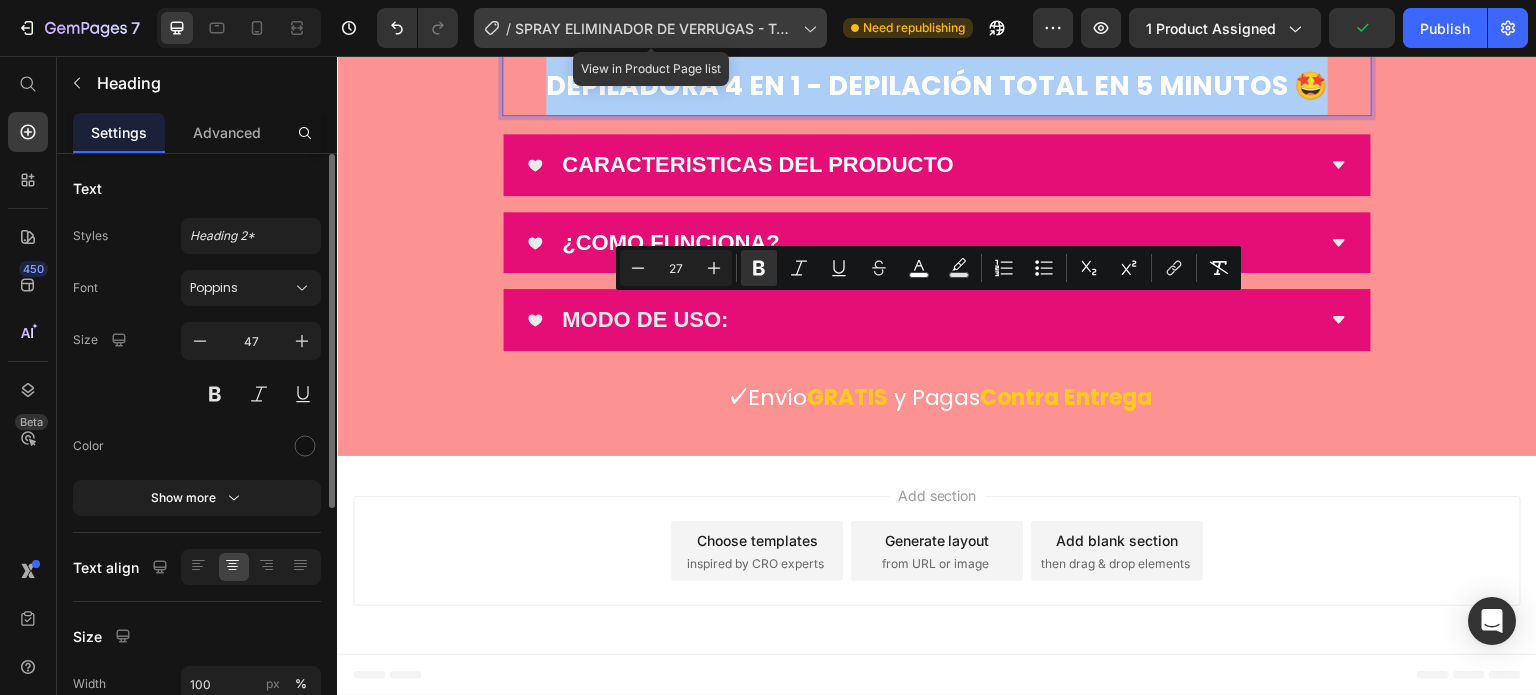 click on "SPRAY ELIMINADOR DE VERRUGAS - TAG RECEDE" at bounding box center [655, 28] 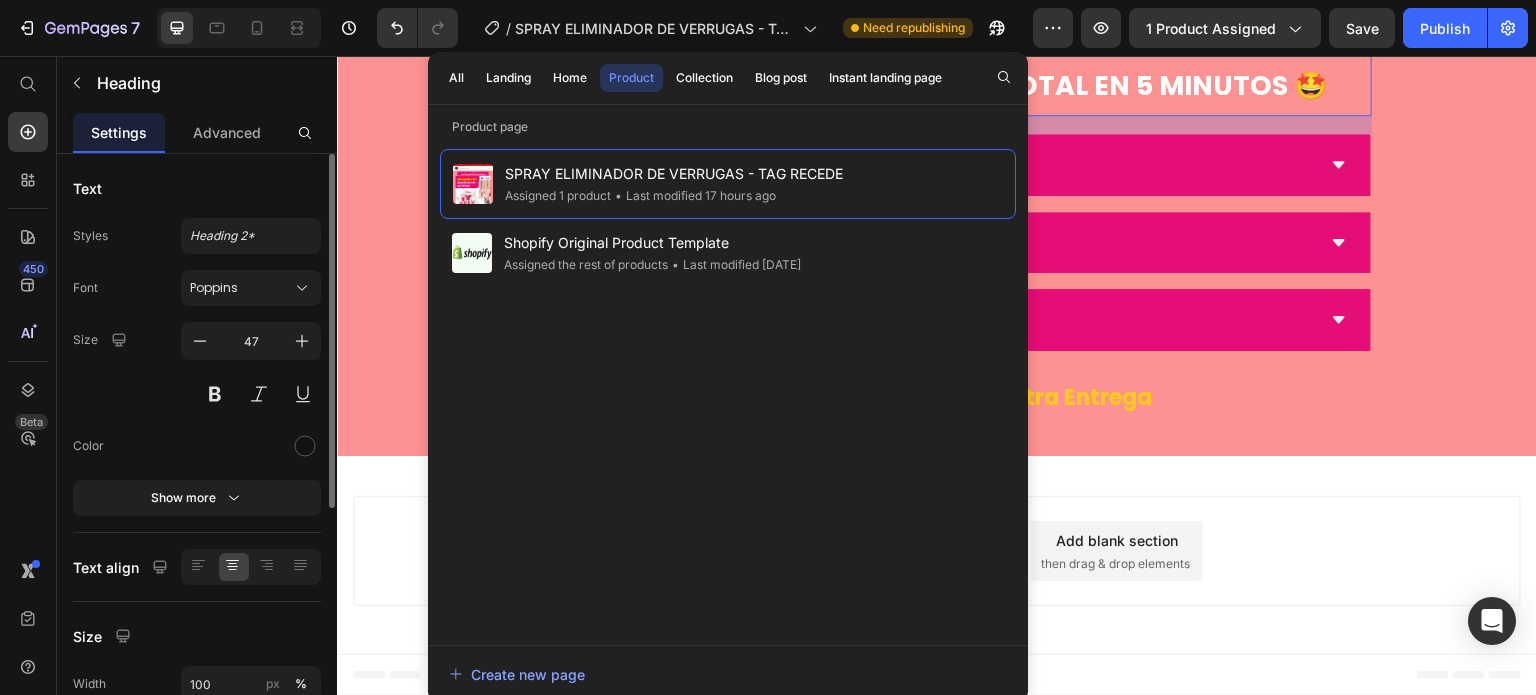click on "7   /  SPRAY ELIMINADOR DE VERRUGAS - TAG RECEDE Need republishing Preview 1 product assigned  Save   Publish" 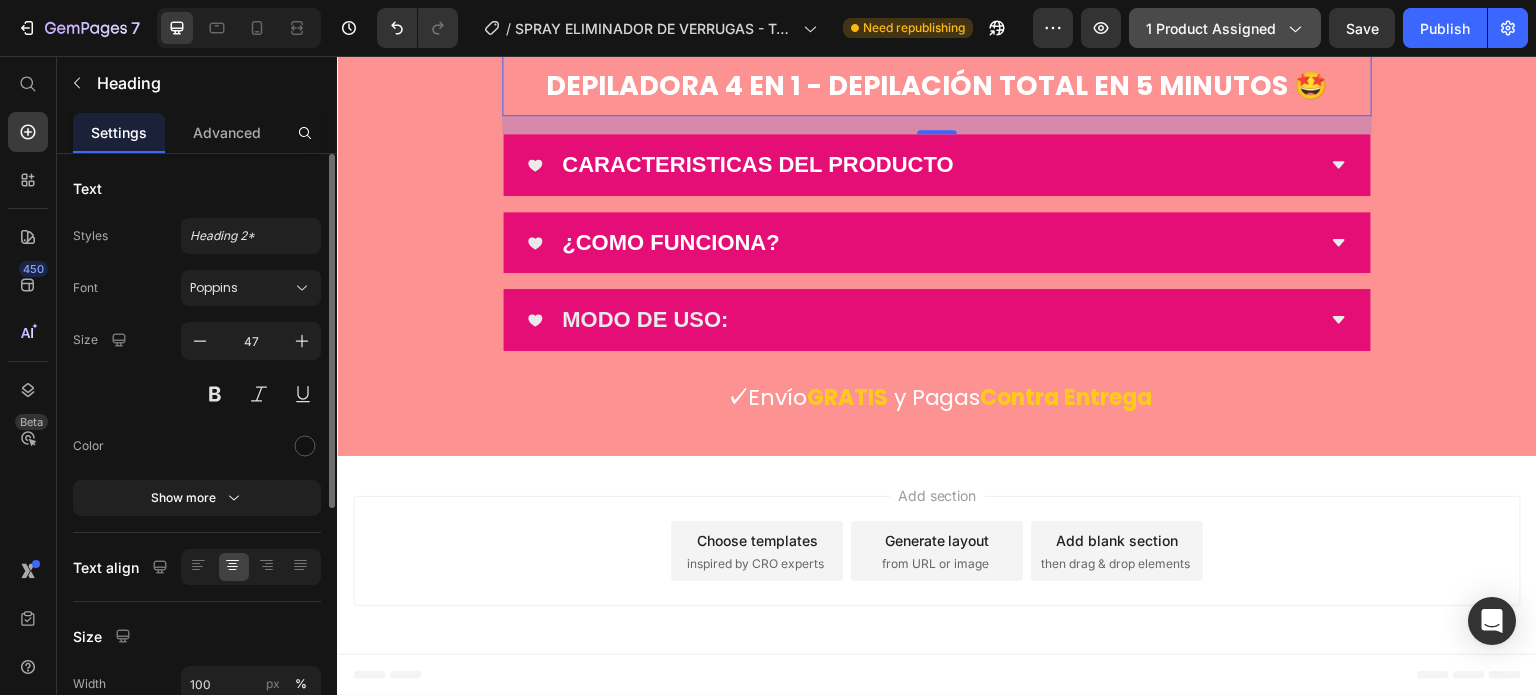 click 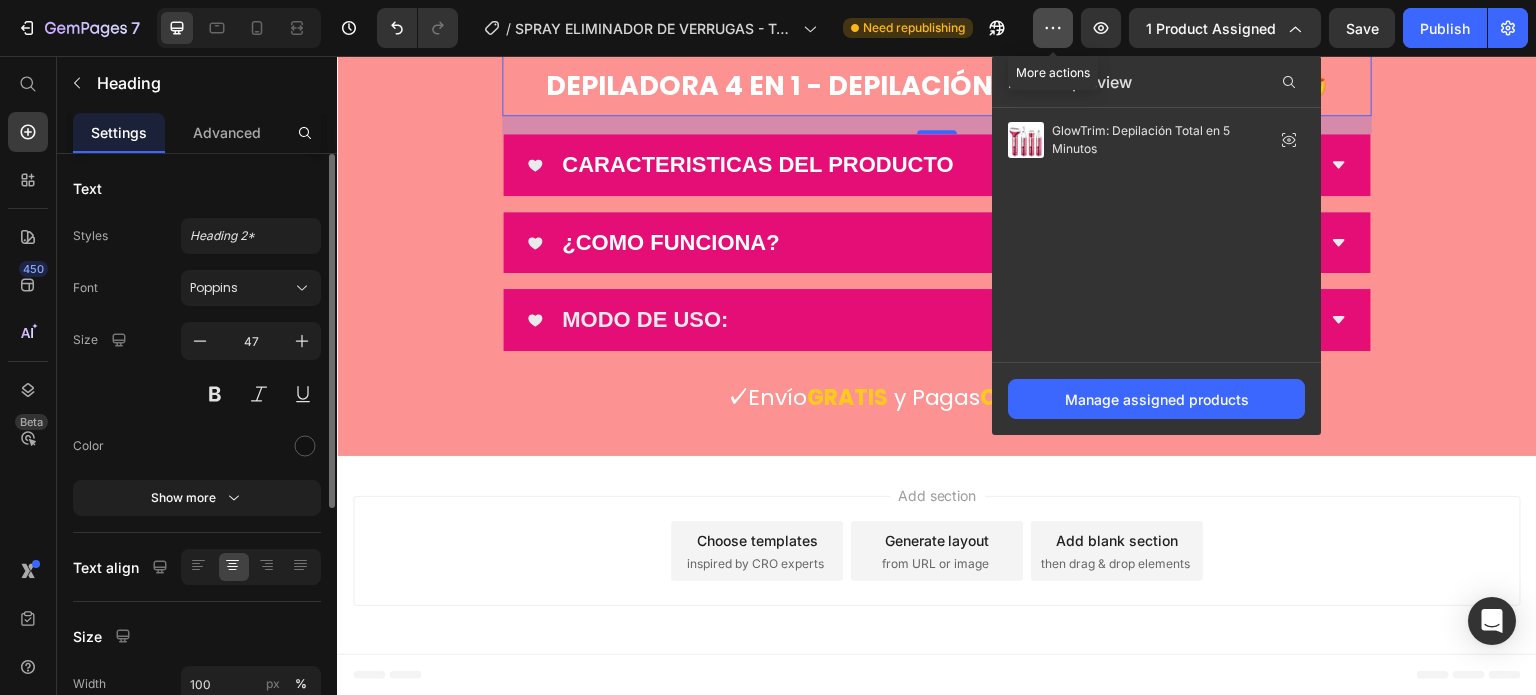 click 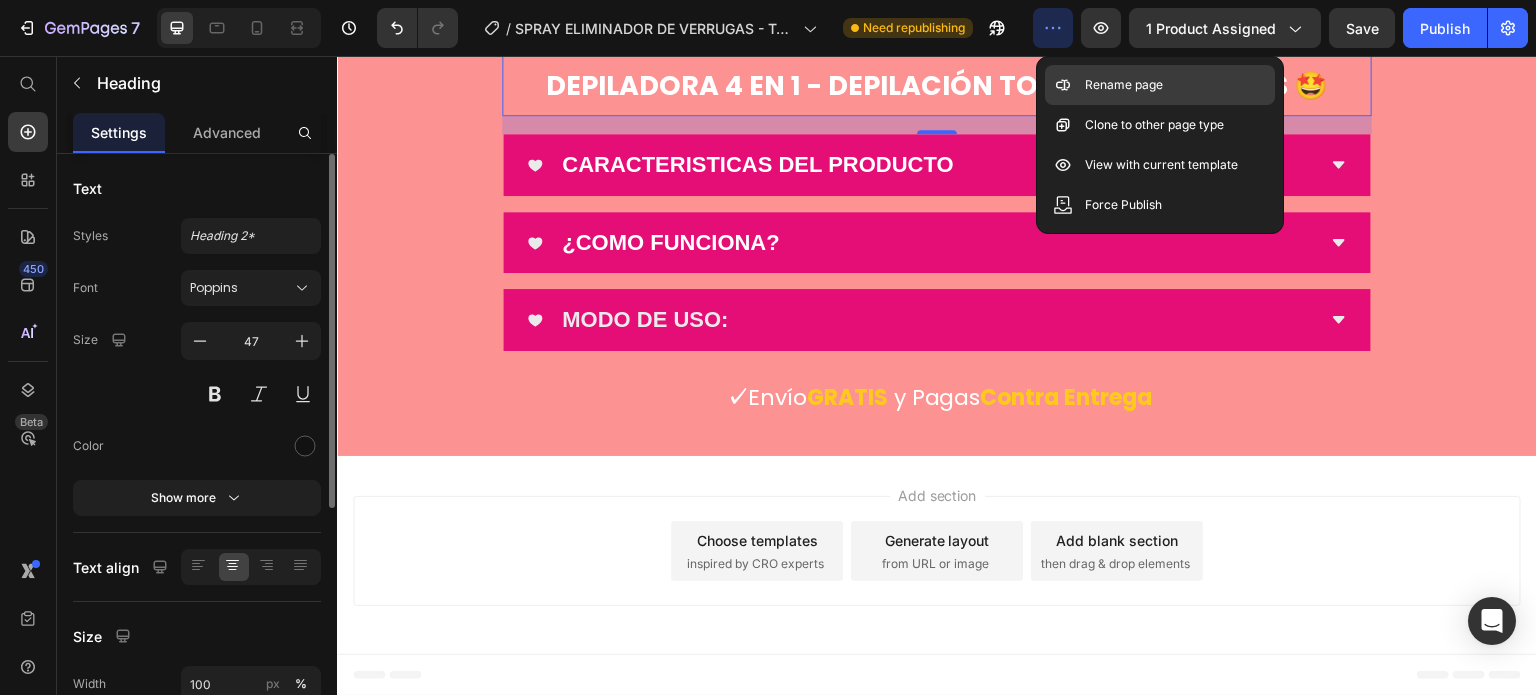 click on "Rename page" at bounding box center [1124, 85] 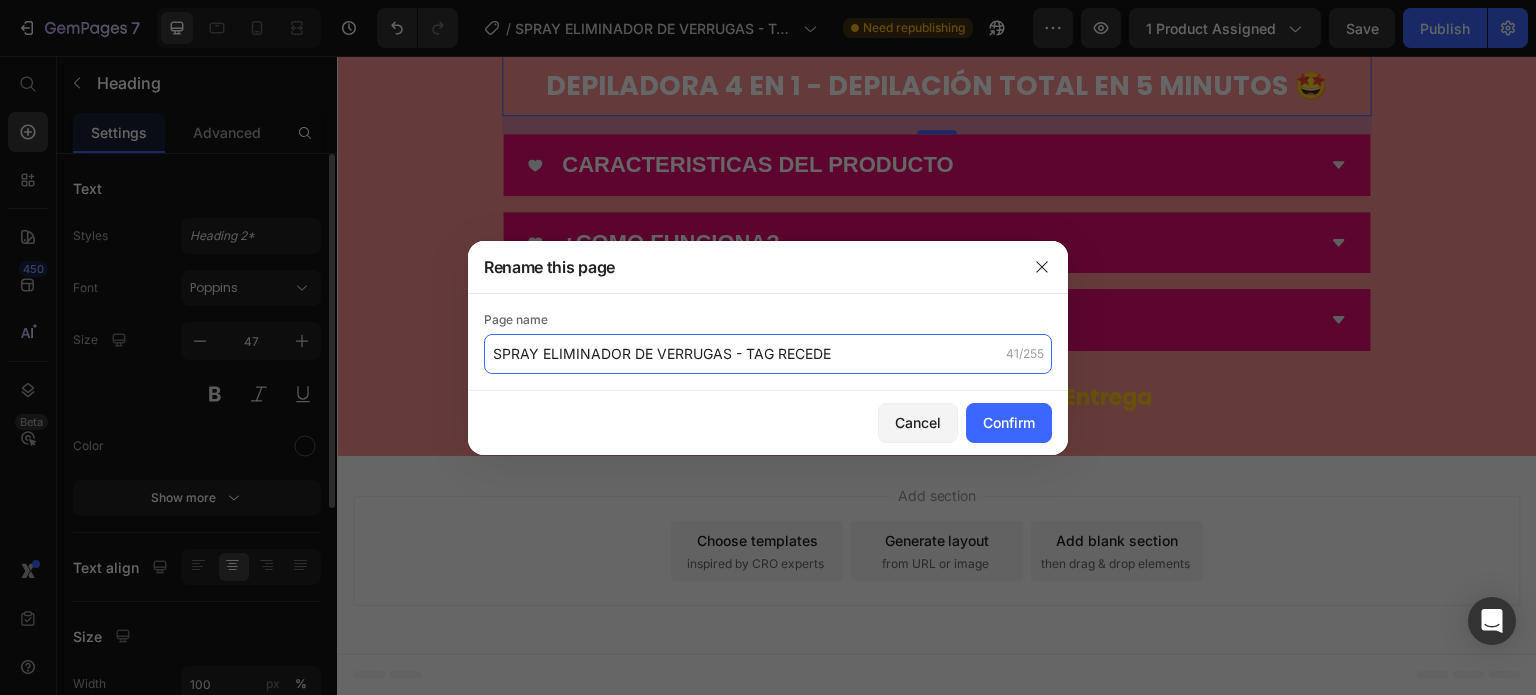click on "SPRAY ELIMINADOR DE VERRUGAS - TAG RECEDE" 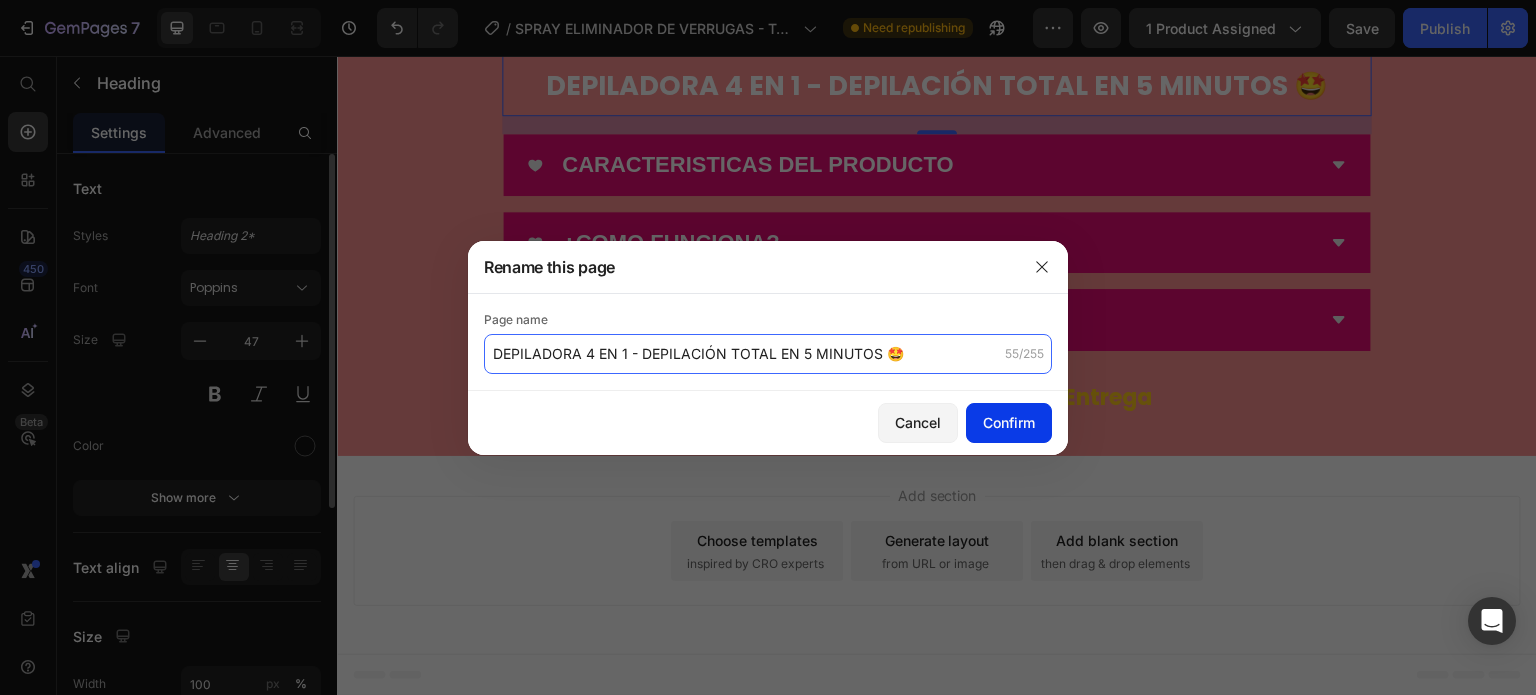 type on "DEPILADORA 4 EN 1 - DEPILACIÓN TOTAL EN 5 MINUTOS 🤩" 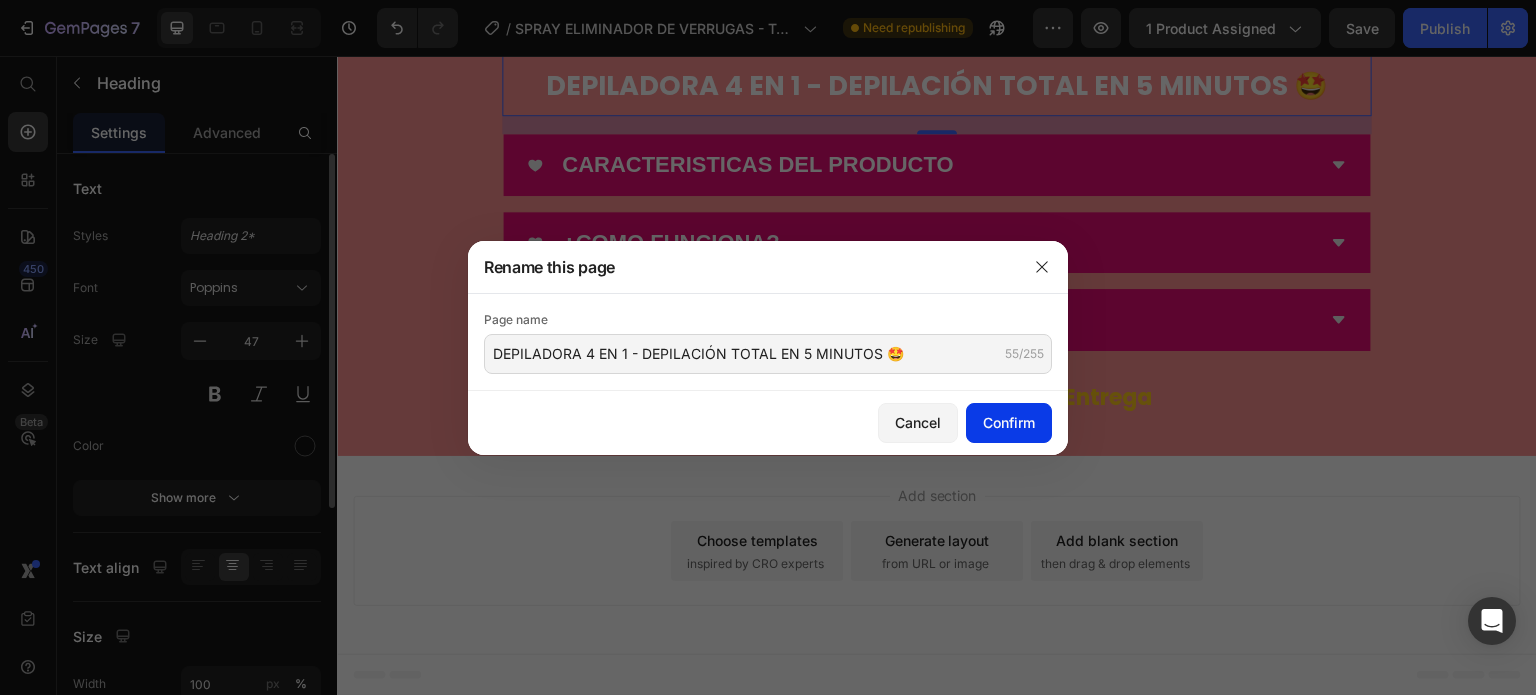 click on "Confirm" at bounding box center (1009, 422) 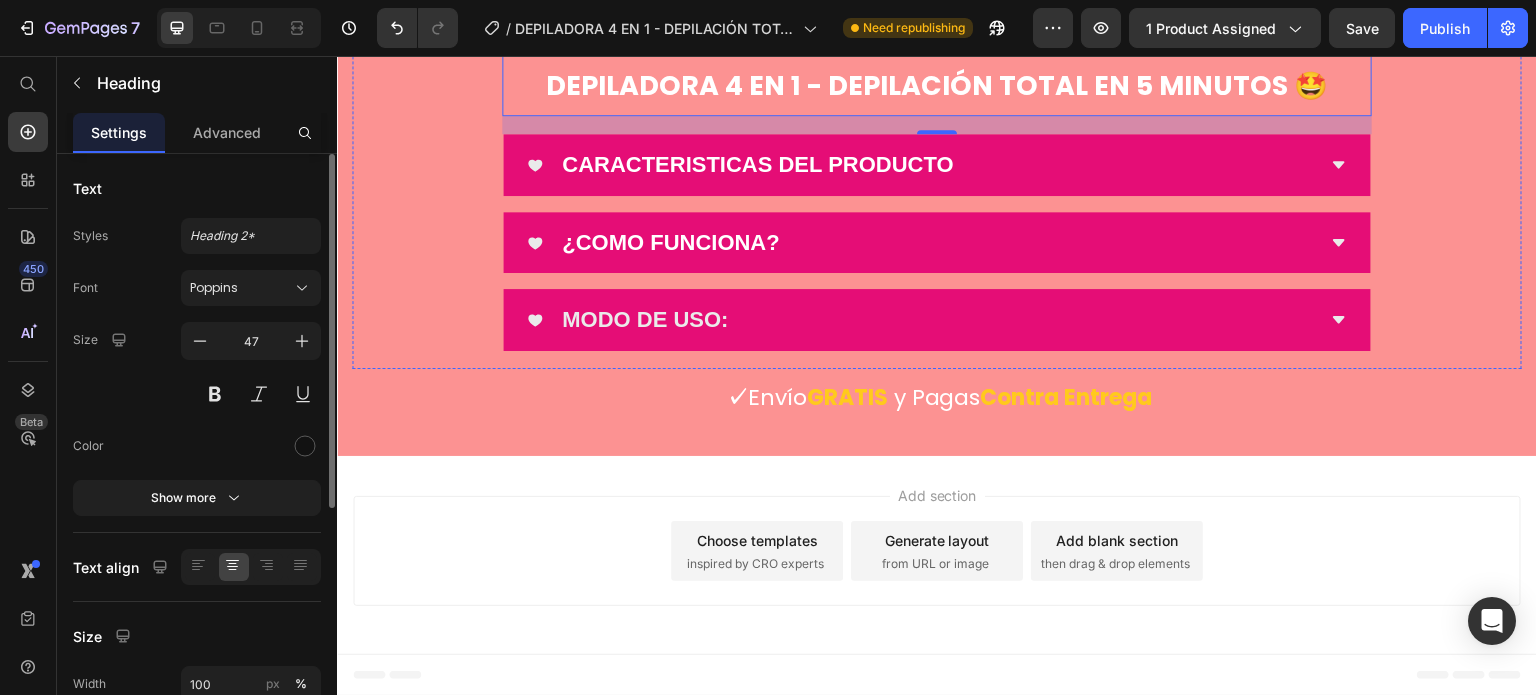 scroll, scrollTop: 8772, scrollLeft: 0, axis: vertical 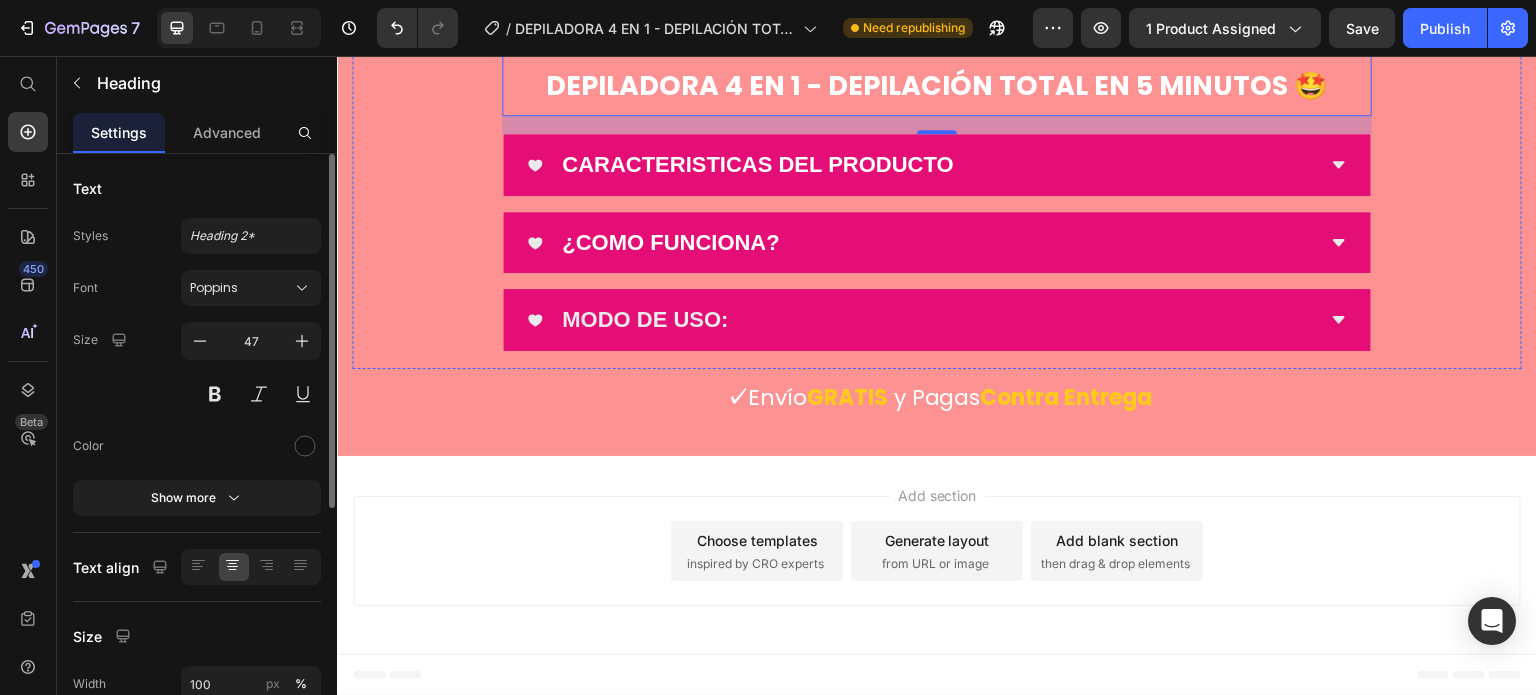 click on "Contra Entrega" at bounding box center (1067, -137) 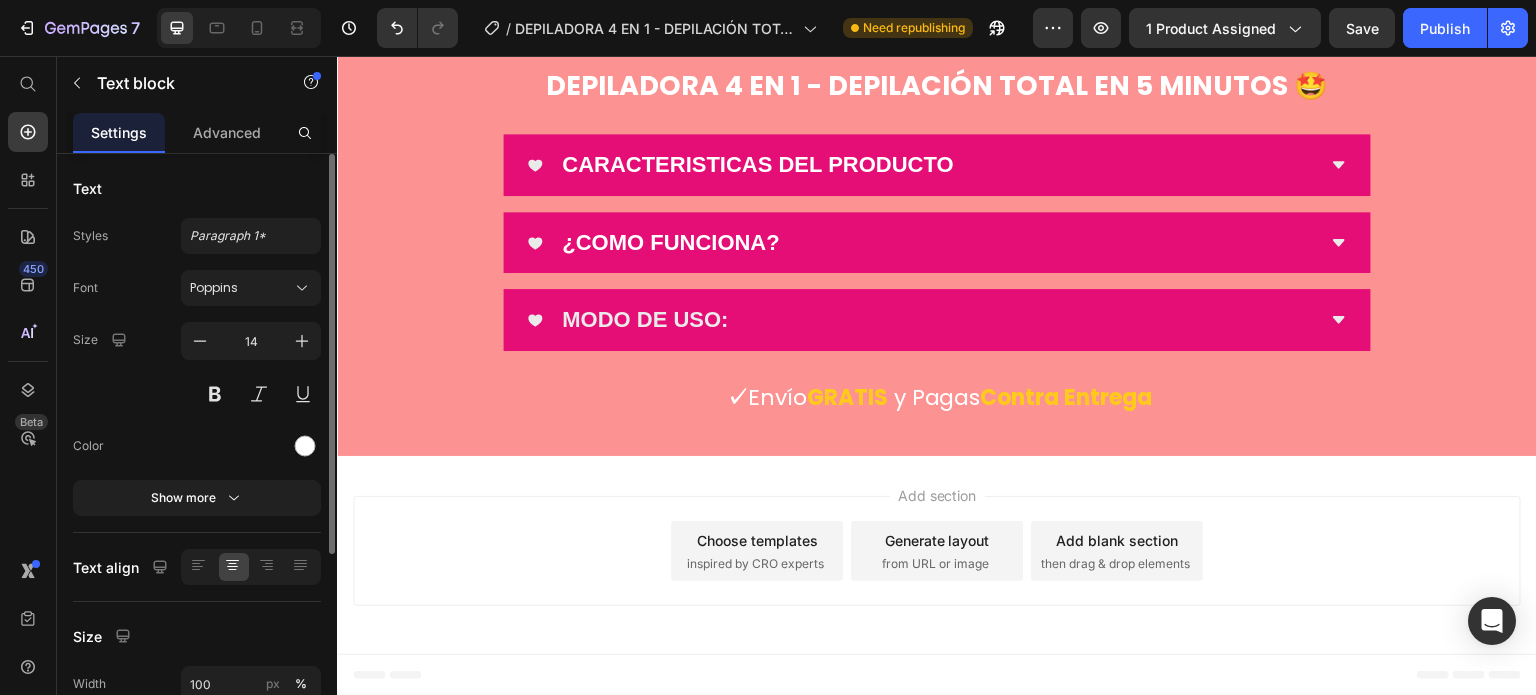 click on "Contra Entrega" at bounding box center [1067, -137] 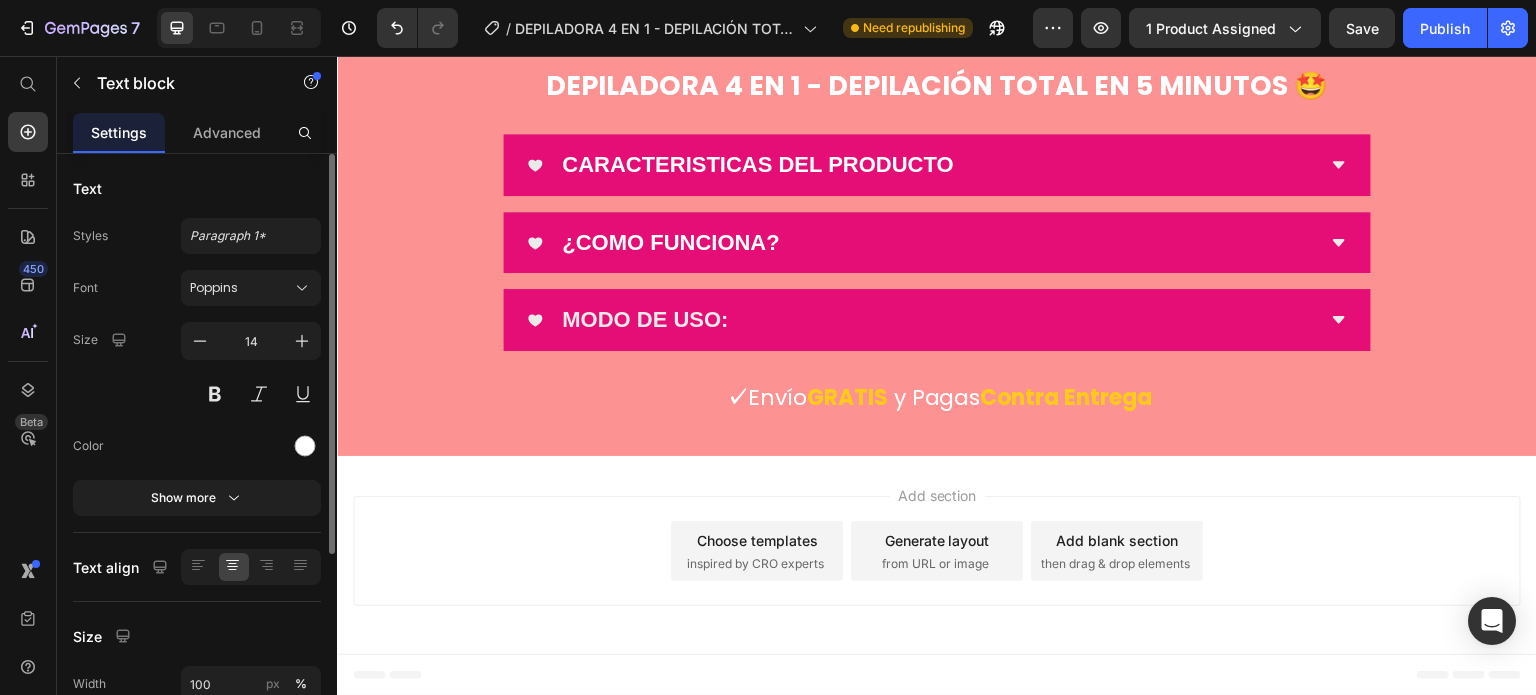 click on "Contra Entrega" at bounding box center [1067, -137] 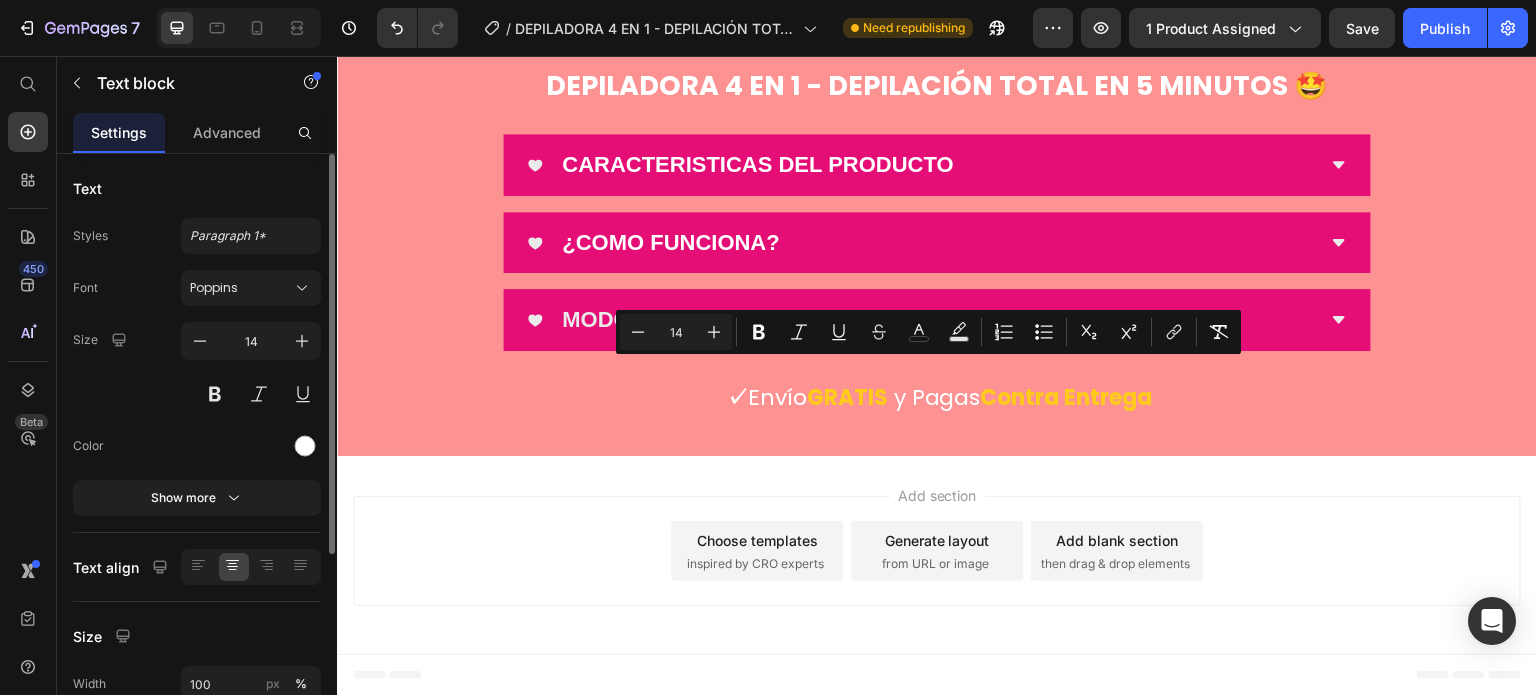 scroll, scrollTop: 294, scrollLeft: 0, axis: vertical 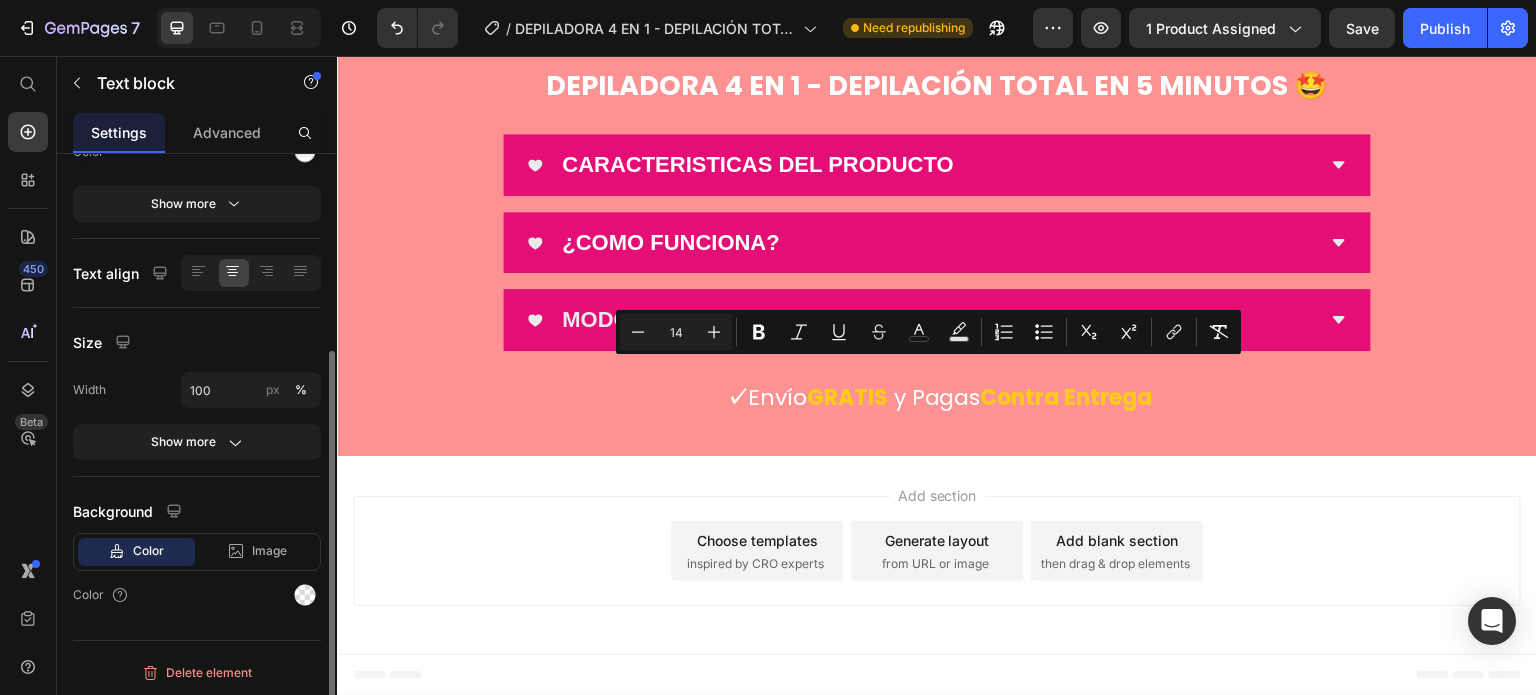 click on "GRATIS" at bounding box center [847, -137] 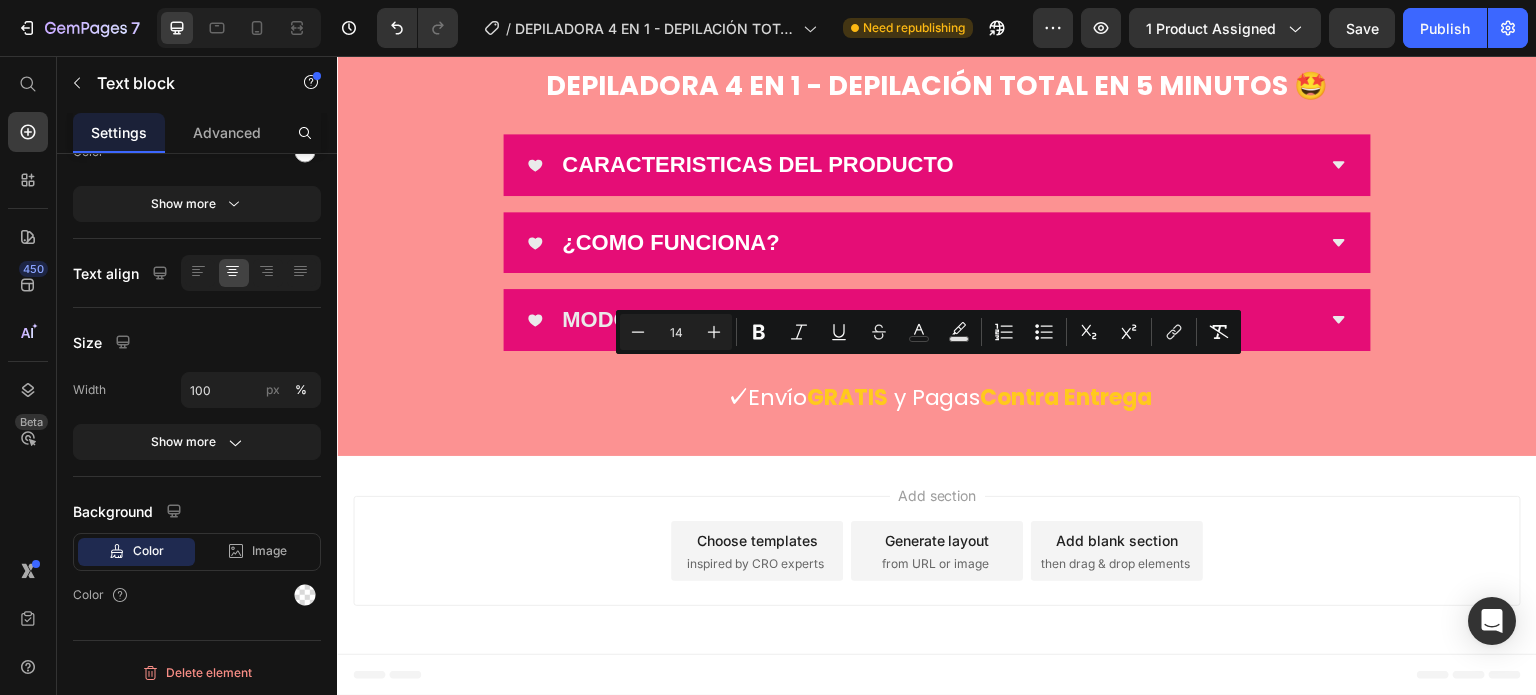 click on "GRATIS" at bounding box center (847, -137) 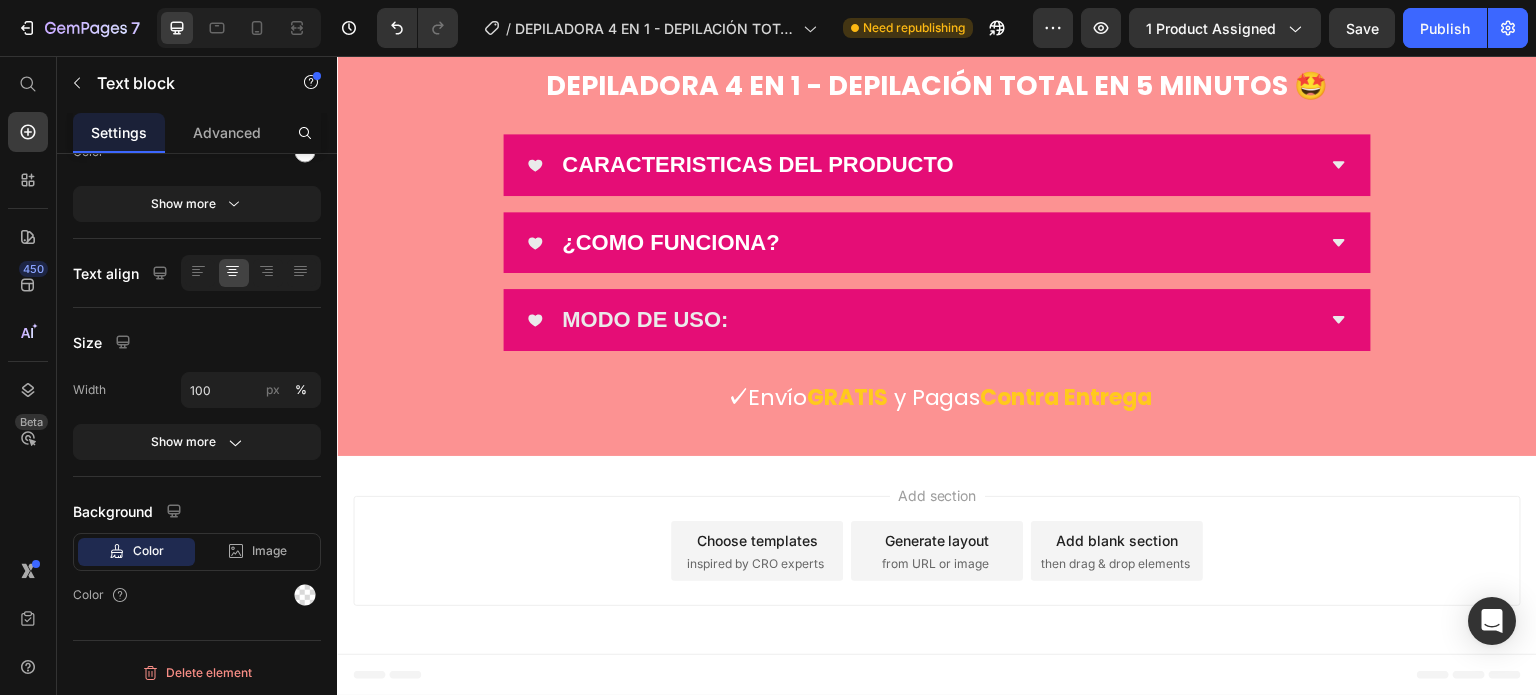 click on "GRATIS" at bounding box center (847, -137) 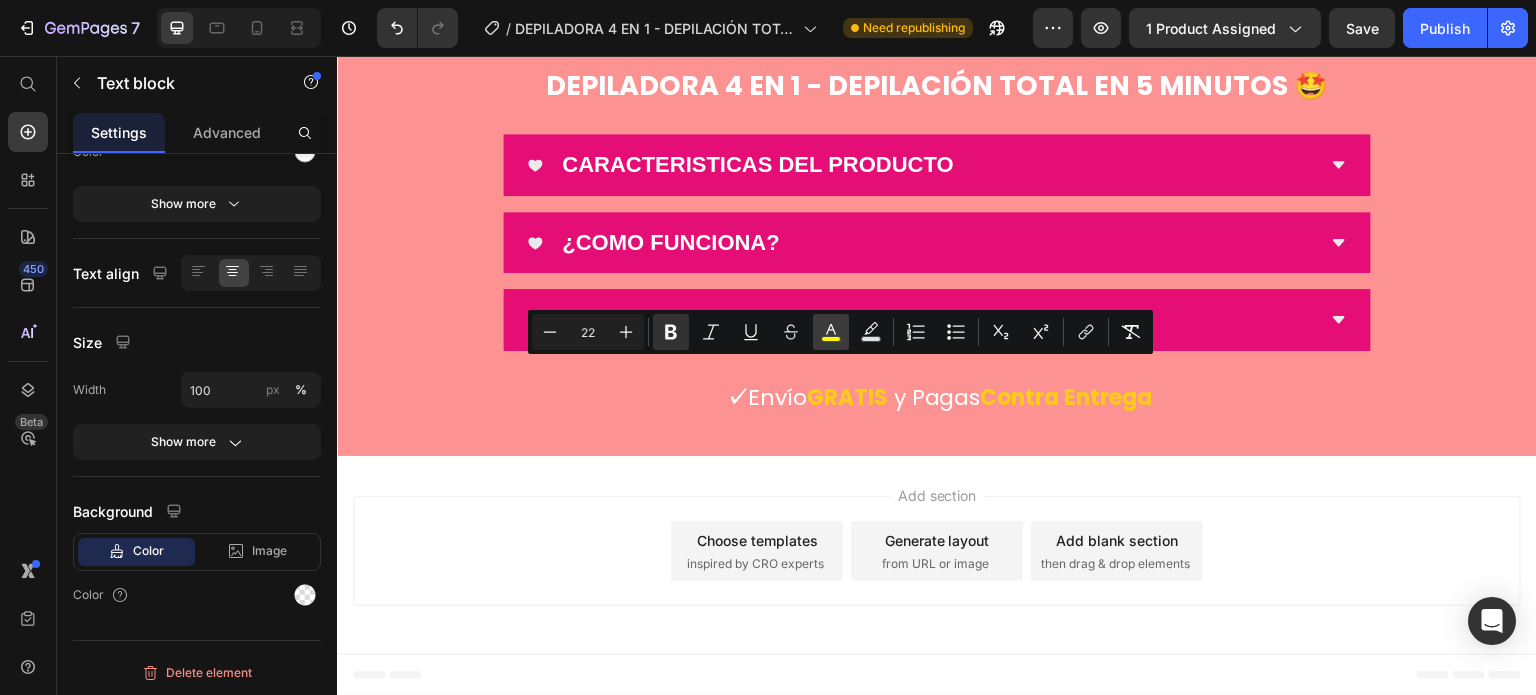 click on "color" at bounding box center [831, 332] 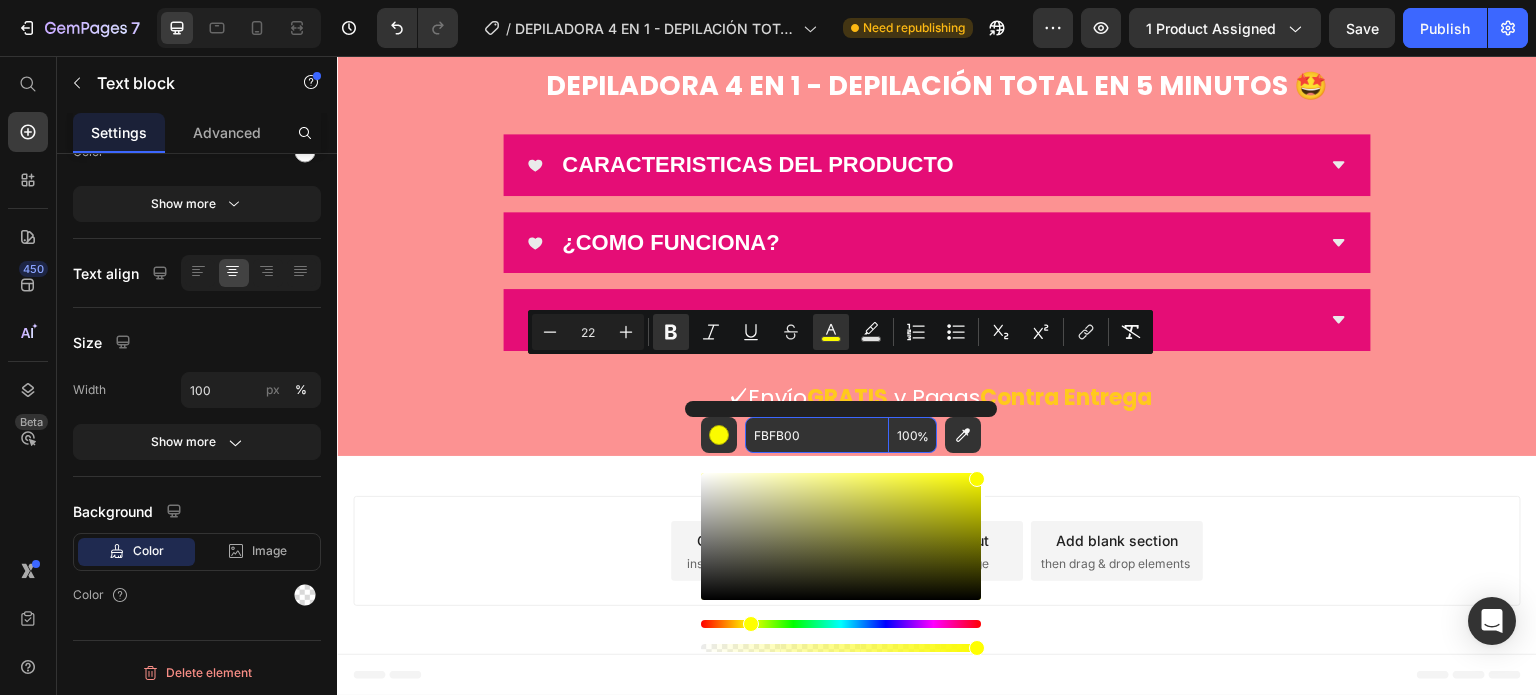 click on "FBFB00" at bounding box center [817, 435] 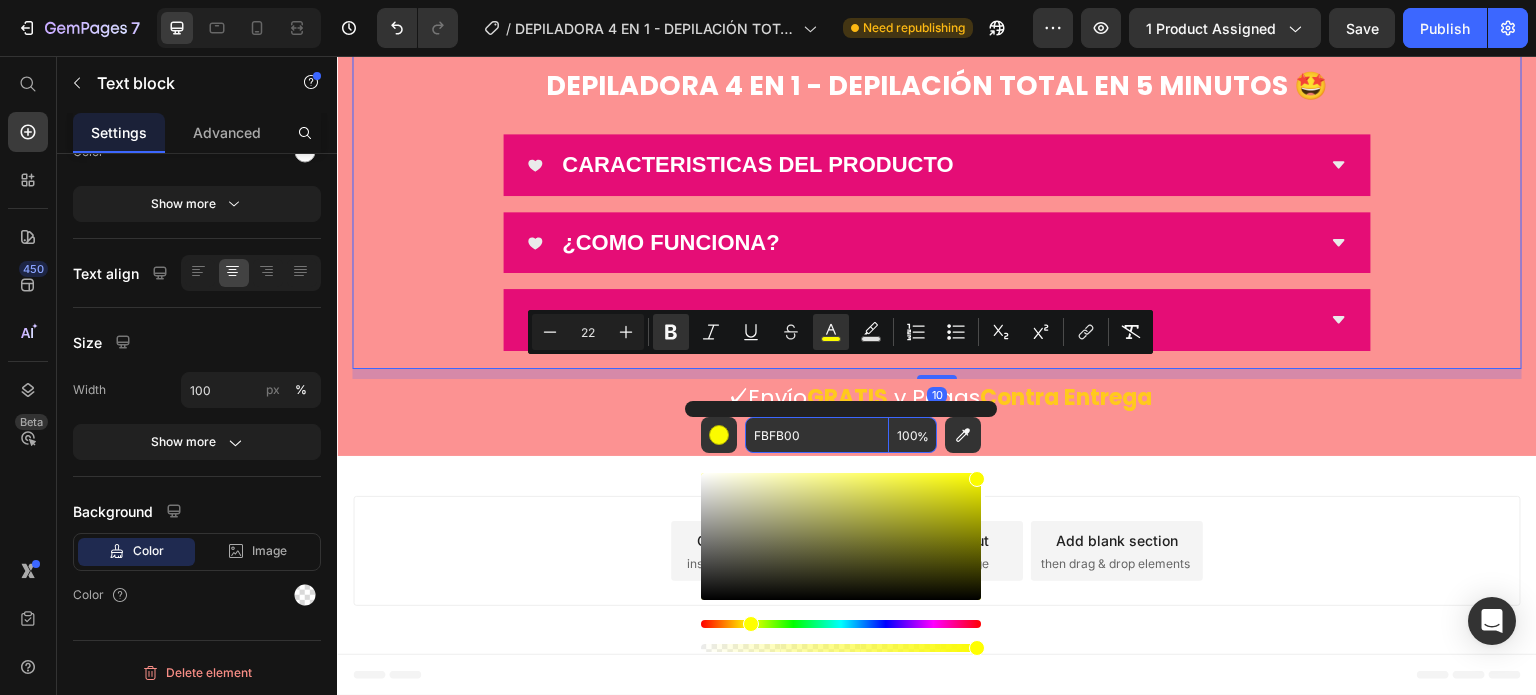 click on "Image ¡Esta depiladora lo resuelve TODO con un solo dispositivo!  Heading Son [DEMOGRAPHIC_DATA] en 1 para eliminar los vellos en cualquier parte del cuerpo, te olvidas del d0lor, la ¡rritación y los métodos anticuados.  [PERSON_NAME] siempre perfecta, sin excusas.  Puedes usarla en seco o en la ducha  ¡tú decides!. Text block Row Image ❤️ ¿Qué la hace única?  Heading ✅  4 cabezales intercambiables: Afeitadora corporal Perfilador [PERSON_NAME] Cortapelo para nariz y rostro Cabezal de precisión Text block
Custom Code
Preview or Publish the page to see the content. Custom Code Image Image
Custom Code
Preview or Publish the page to see the content. Custom Code “La probé una vez... y ya no puedo vivir sin ella” Heading Resultados inmediatos y duraderos. Sin cortes, sin ardor. ¡[PERSON_NAME] impecable cada día sin ir al salón! Text block Row Image Image
Custom Code
Preview or Publish the page to see the content. Custom Code Heading Beneficios extremos: ✨No más citas caras en salones Row" at bounding box center [937, -1497] 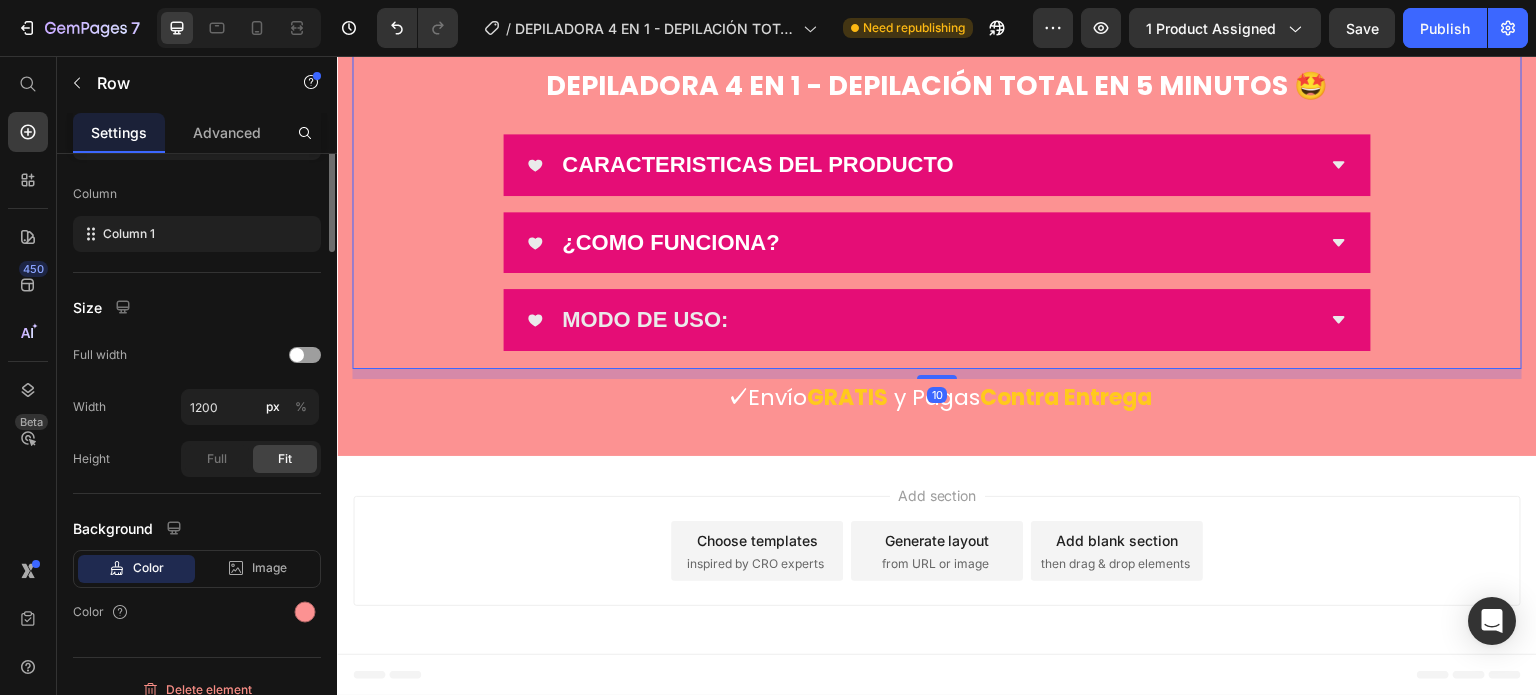 scroll, scrollTop: 0, scrollLeft: 0, axis: both 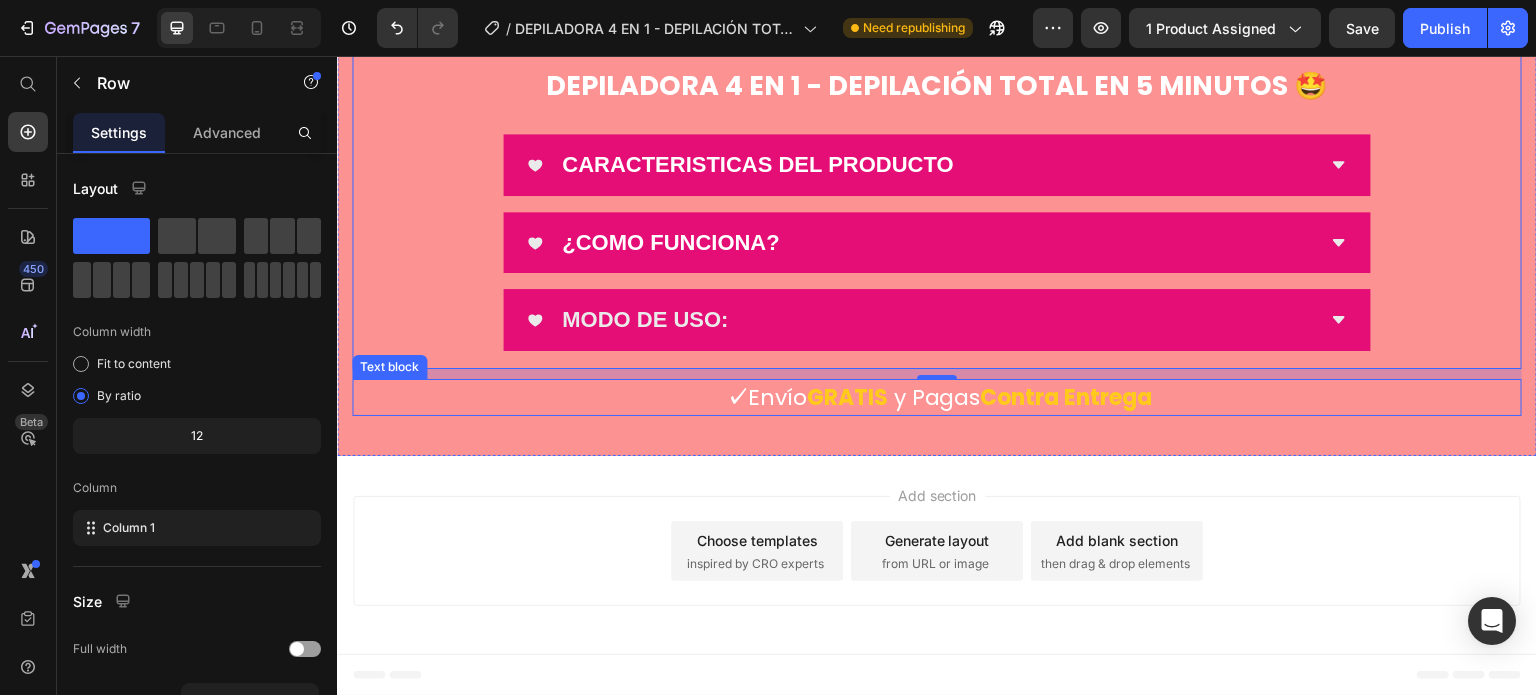 click on "GRATIS" at bounding box center (847, 397) 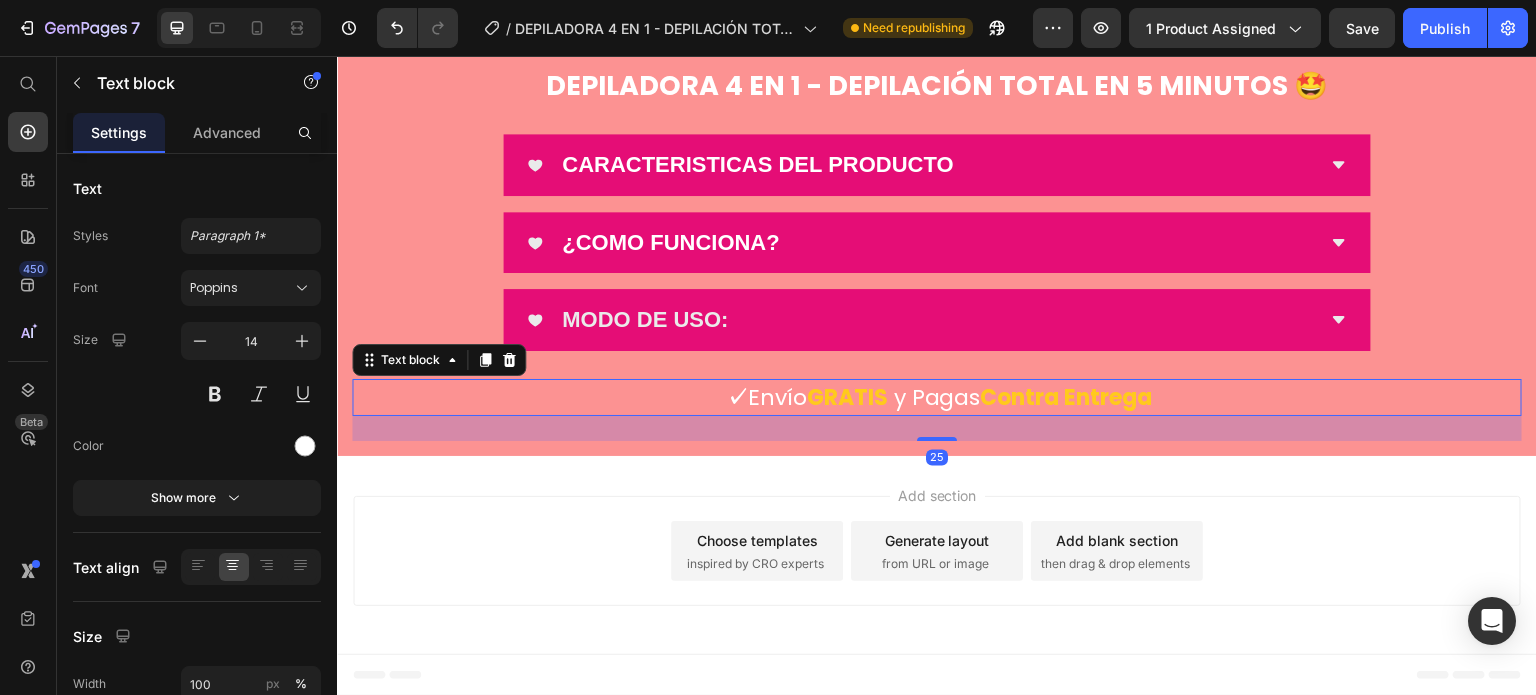 click on "GRATIS" at bounding box center (847, 397) 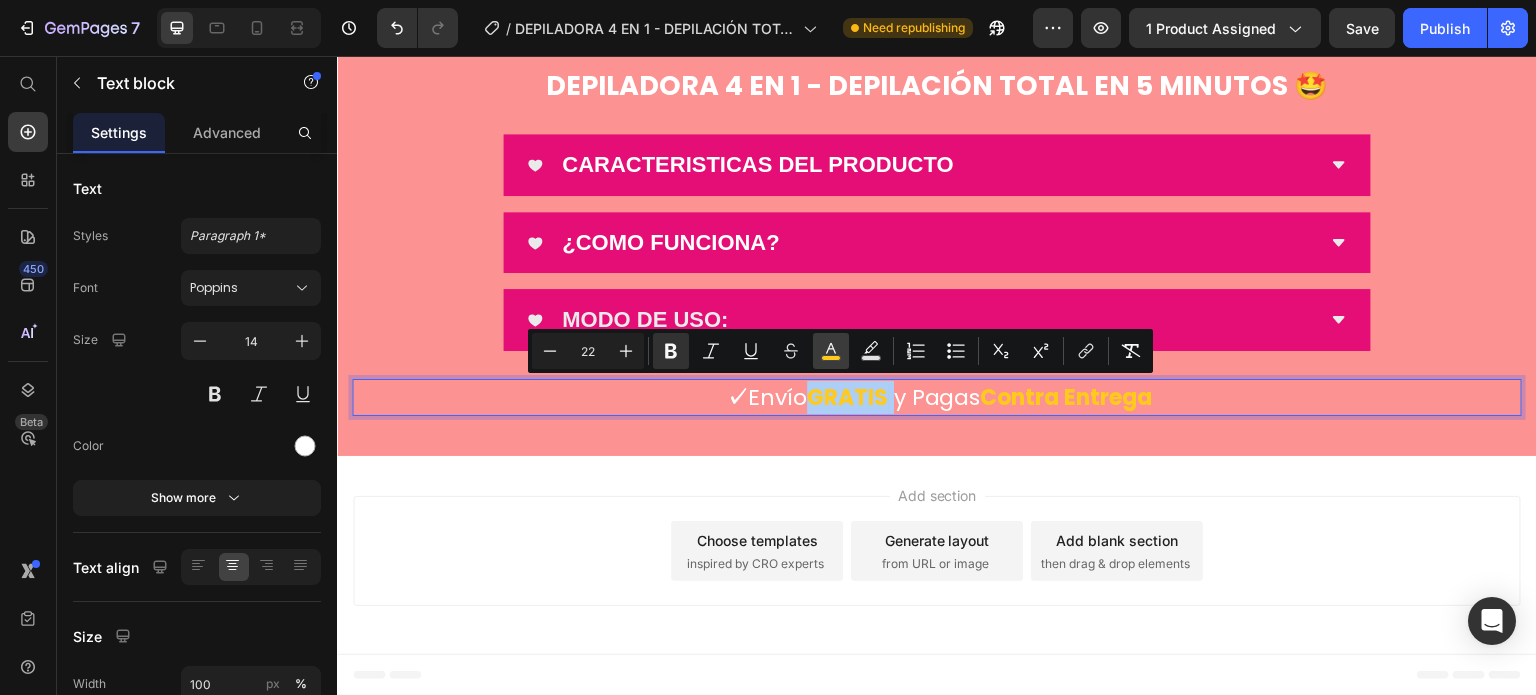 click on "color" at bounding box center [831, 351] 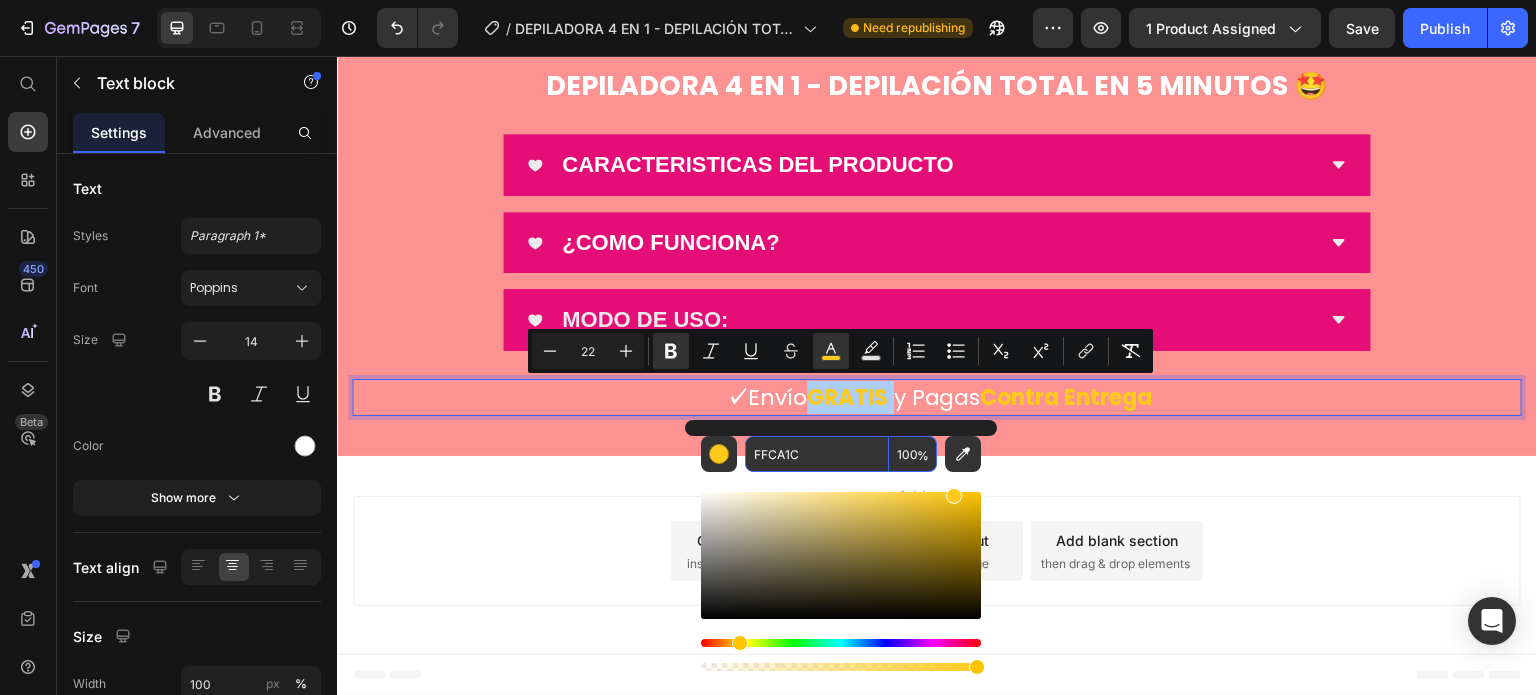 click on "FFCA1C" at bounding box center (817, 454) 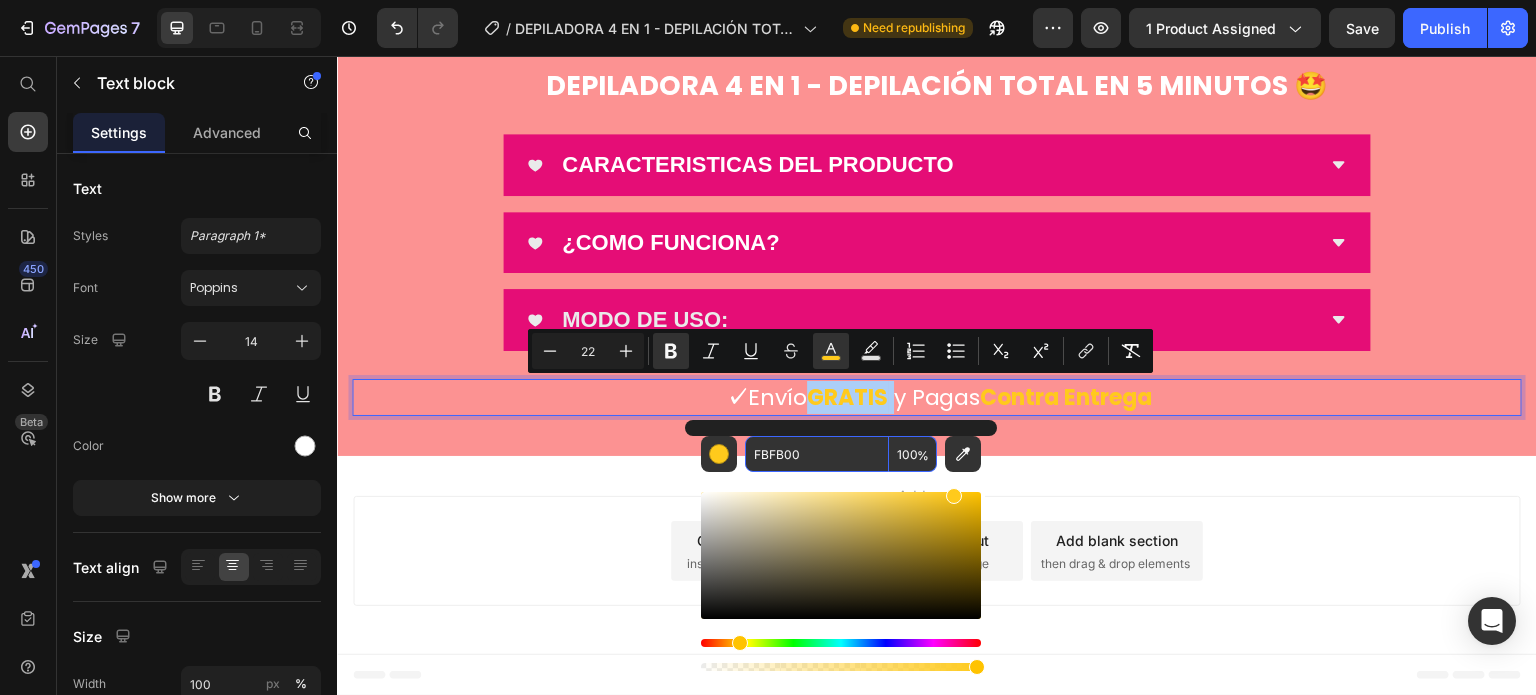 type on "FBFB00" 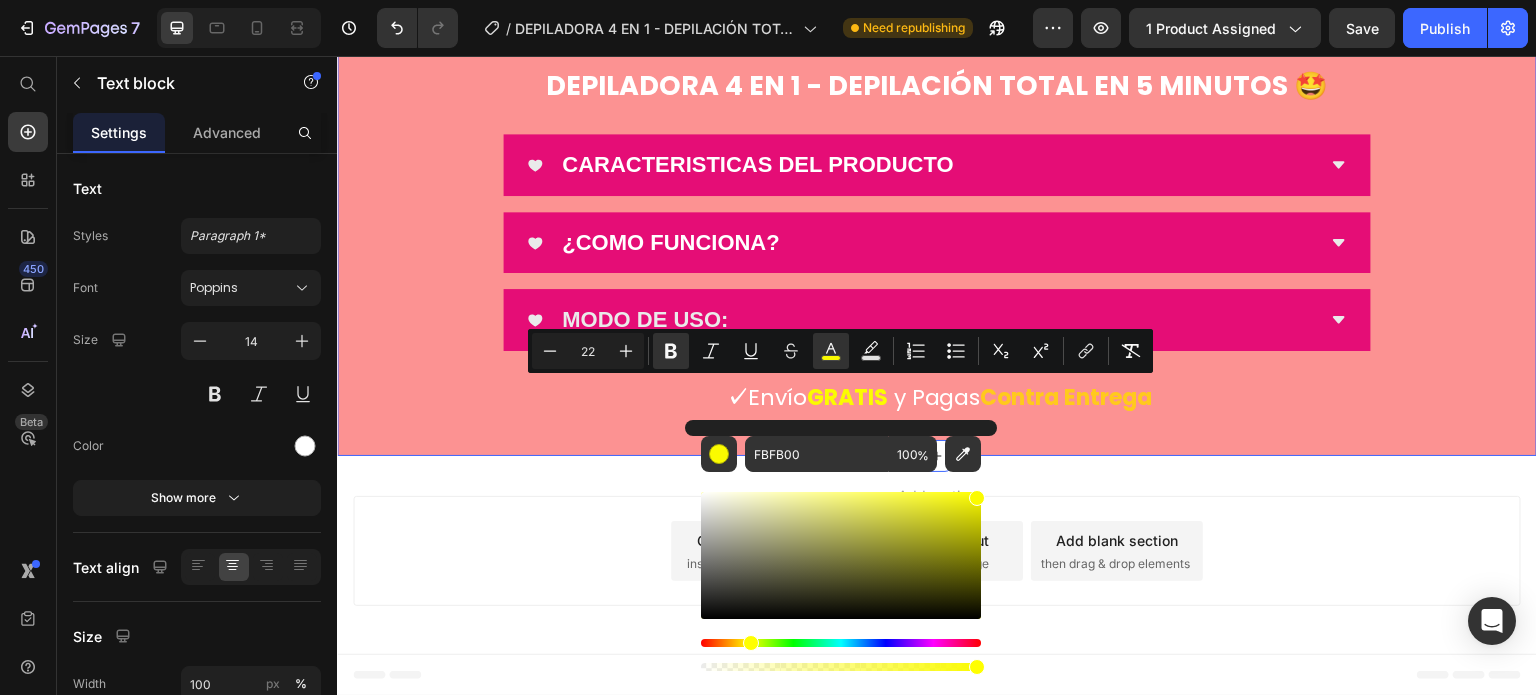 click on "Image ¡Esta depiladora lo resuelve TODO con un solo dispositivo!  Heading Son [DEMOGRAPHIC_DATA] en 1 para eliminar los vellos en cualquier parte del cuerpo, te olvidas del d0lor, la ¡rritación y los métodos anticuados.  [PERSON_NAME] siempre perfecta, sin excusas.  Puedes usarla en seco o en la ducha  ¡tú decides!. Text block Row Image ❤️ ¿Qué la hace única?  Heading ✅  4 cabezales intercambiables: Afeitadora corporal Perfilador [PERSON_NAME] Cortapelo para nariz y rostro Cabezal de precisión Text block
Custom Code
Preview or Publish the page to see the content. Custom Code Image Image
Custom Code
Preview or Publish the page to see the content. Custom Code “La probé una vez... y ya no puedo vivir sin ella” Heading Resultados inmediatos y duraderos. Sin cortes, sin ardor. ¡[PERSON_NAME] impecable cada día sin ir al salón! Text block Row Image Image
Custom Code
Preview or Publish the page to see the content. Custom Code Heading Beneficios extremos: ✨No más citas caras en salones Row" at bounding box center (937, -1461) 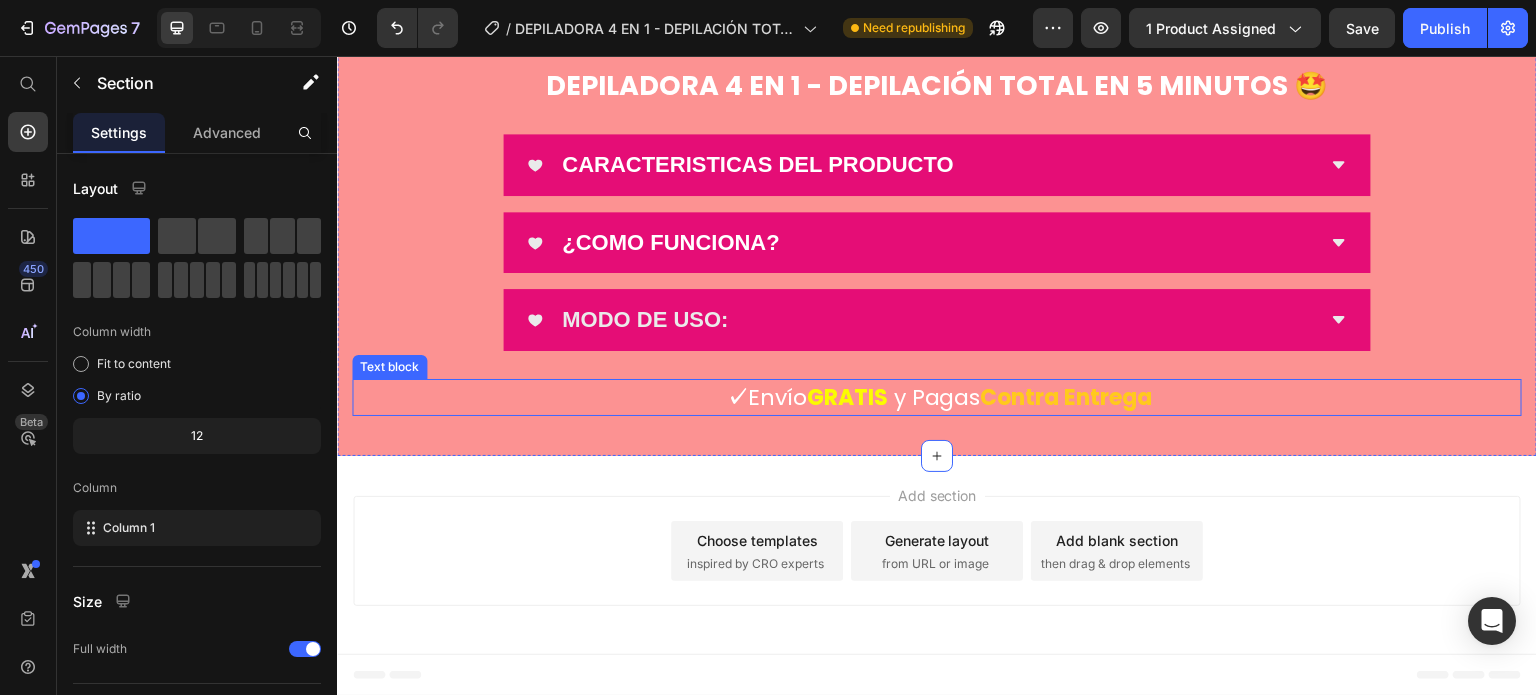 click on "Contra Entrega" at bounding box center [1067, 397] 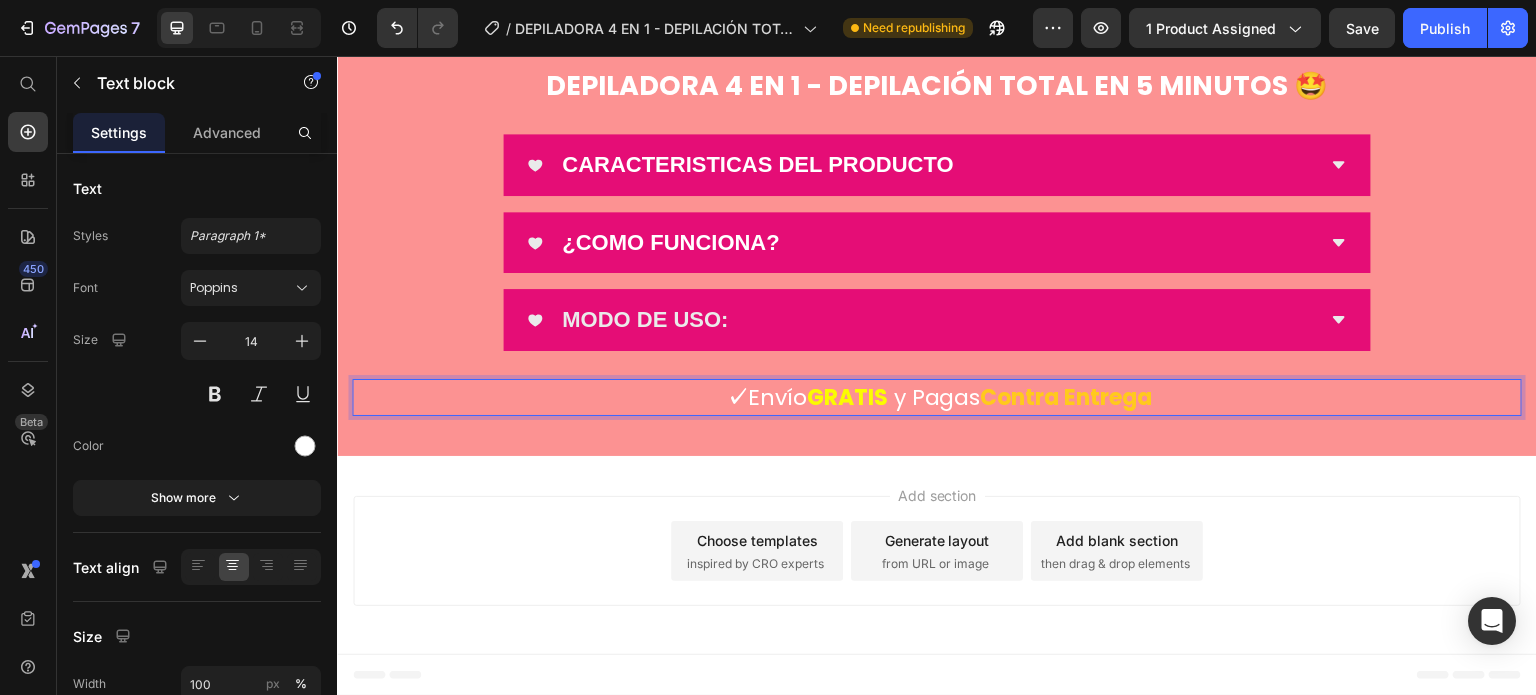 click on "y Pagas" at bounding box center (937, 397) 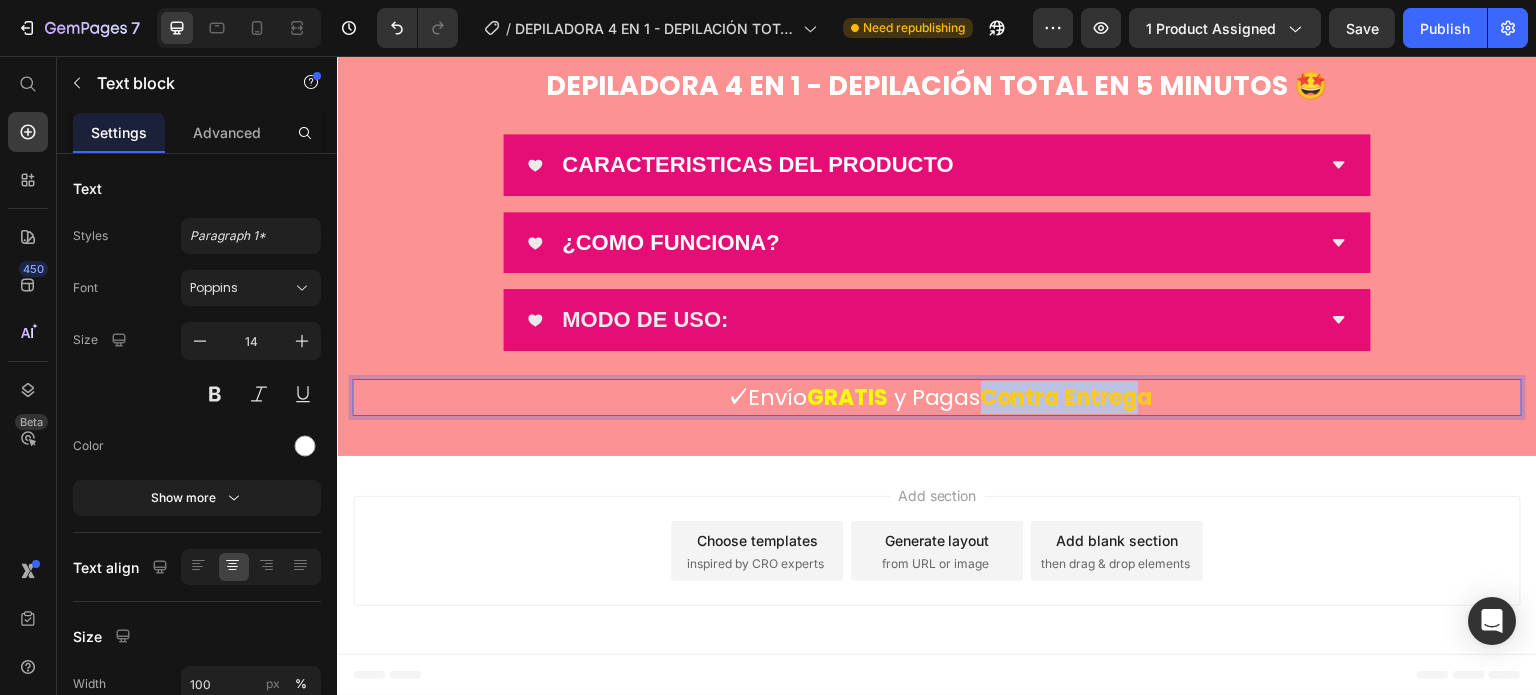 click on "Contra Entrega" at bounding box center [1067, 397] 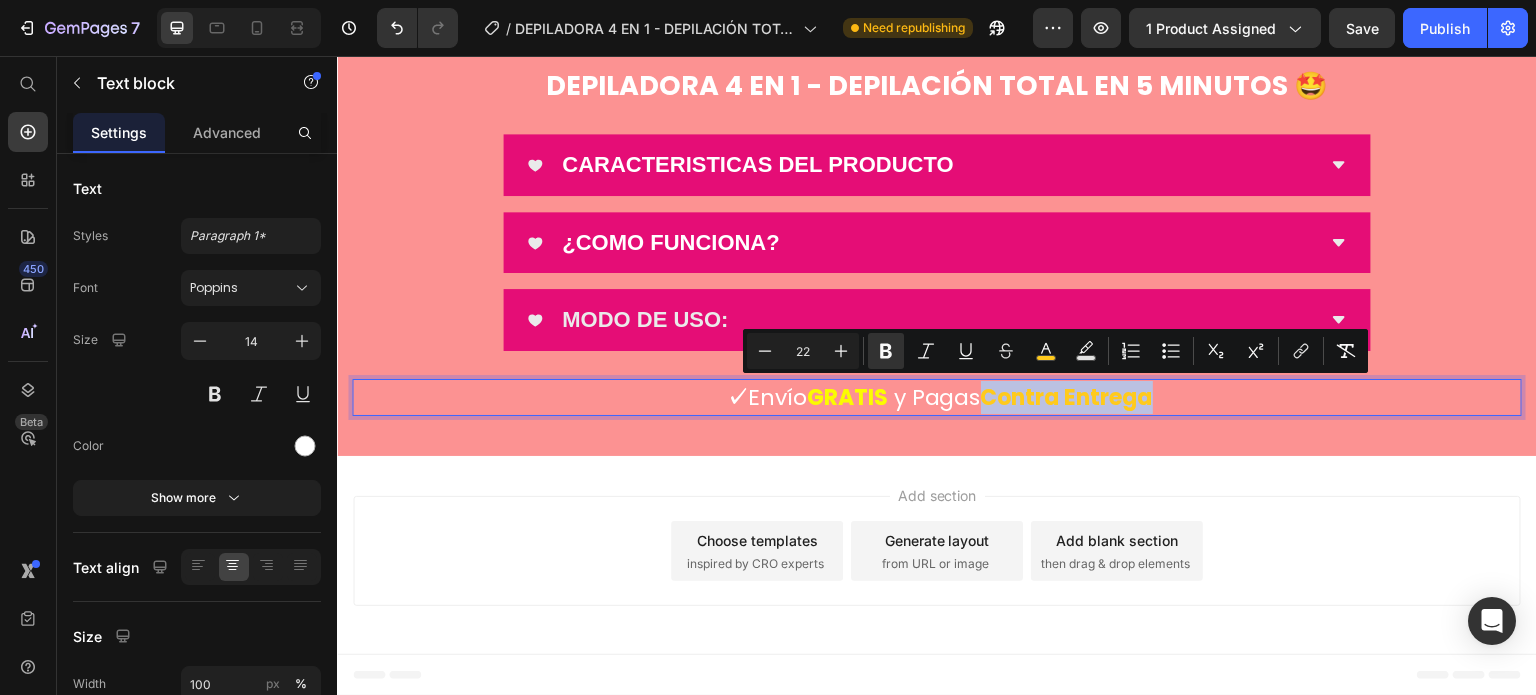 click on "✓  Envío  GRATIS   y Pagas  Contra Entrega" at bounding box center (937, 397) 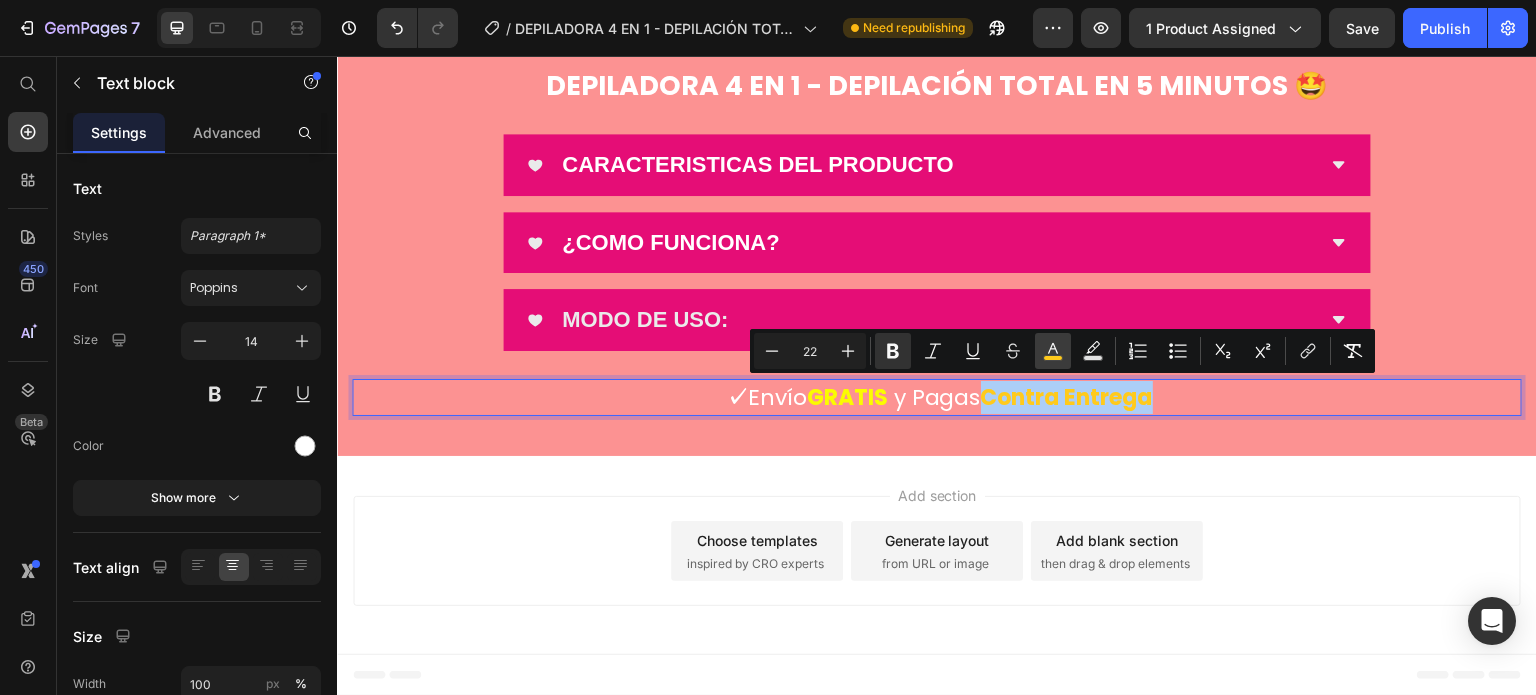 click on "color" at bounding box center [1053, 351] 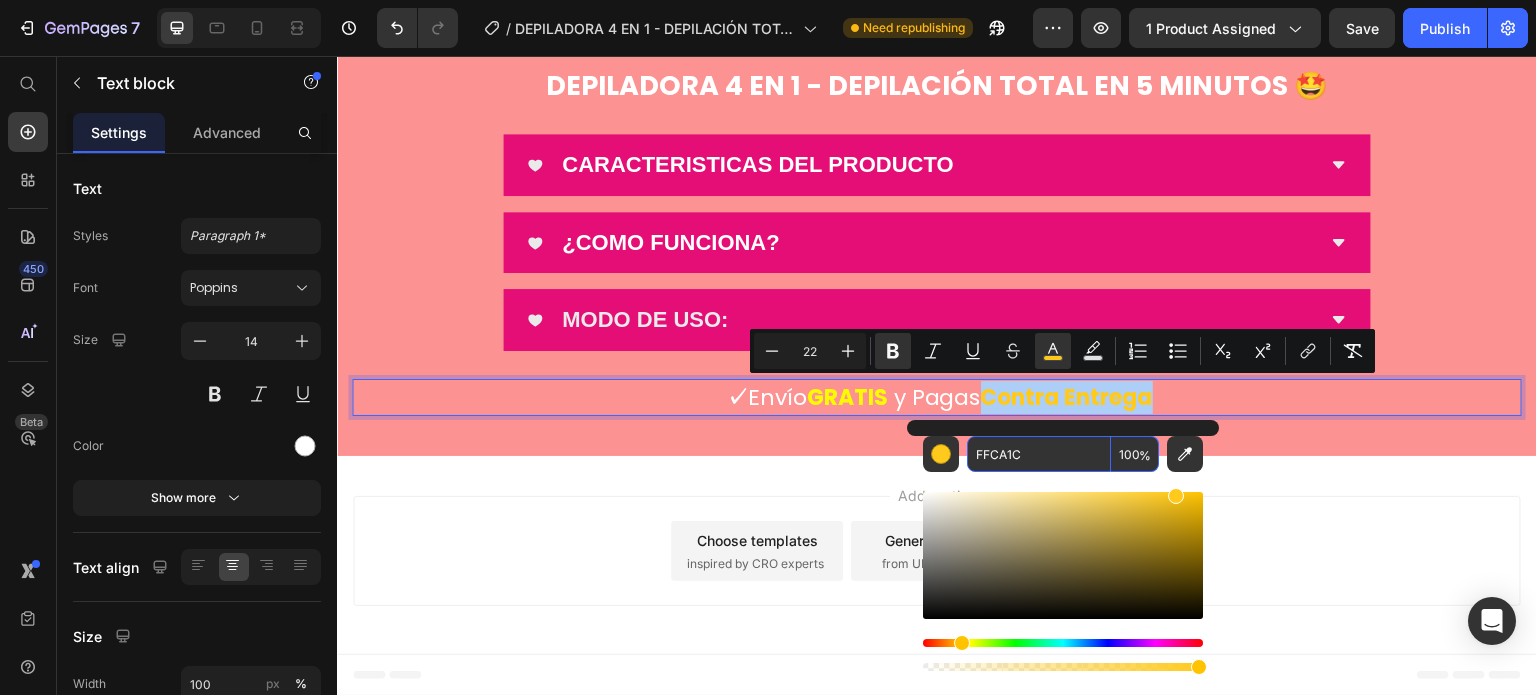 click on "FFCA1C" at bounding box center [1039, 454] 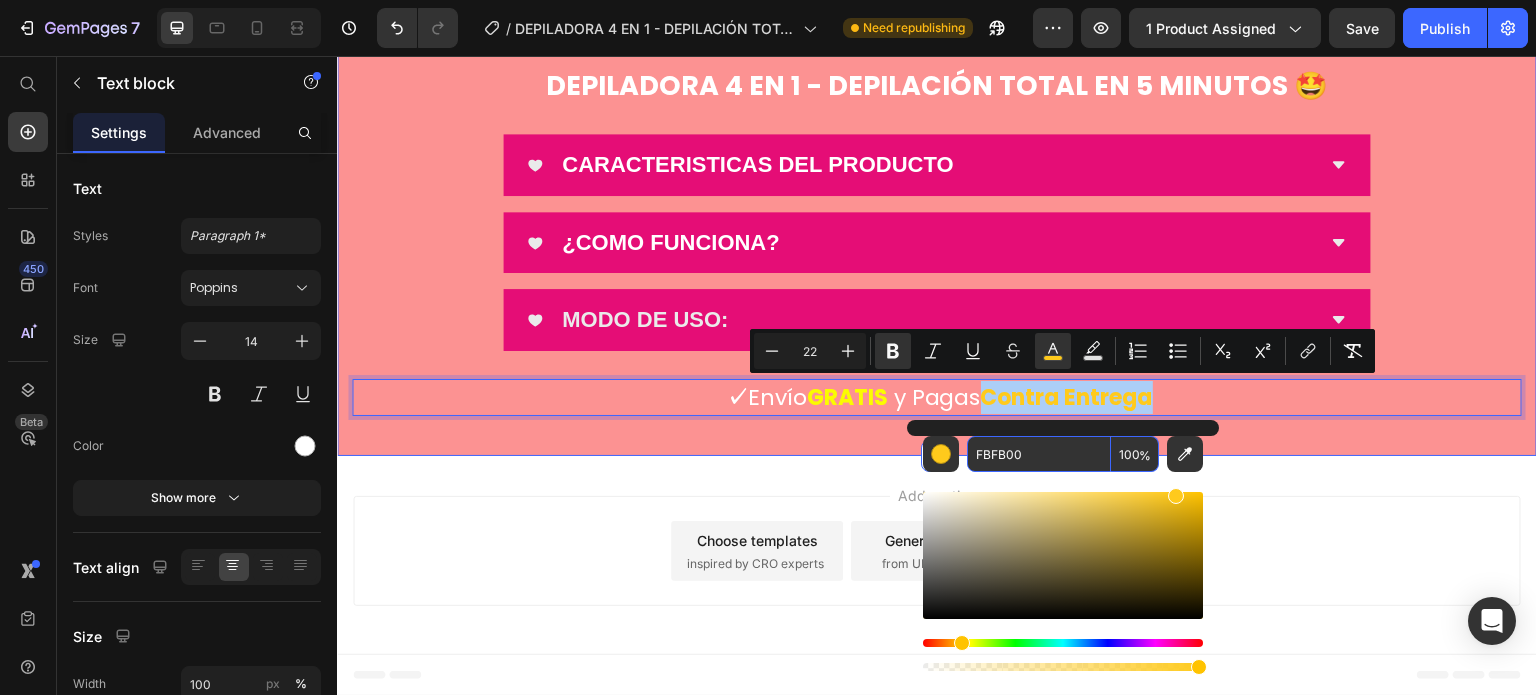 type on "FBFB00" 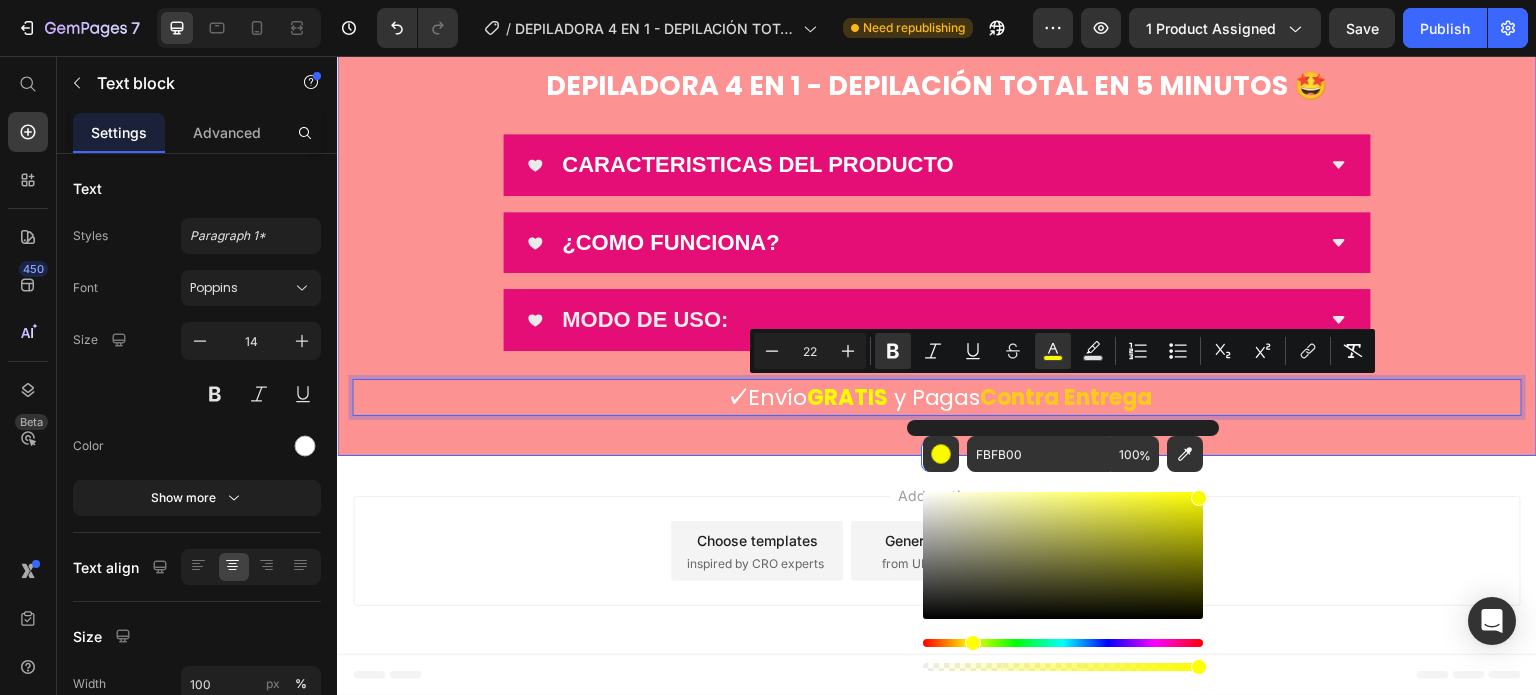 click on "Image ¡Esta depiladora lo resuelve TODO con un solo dispositivo!  Heading Son [DEMOGRAPHIC_DATA] en 1 para eliminar los vellos en cualquier parte del cuerpo, te olvidas del d0lor, la ¡rritación y los métodos anticuados.  [PERSON_NAME] siempre perfecta, sin excusas.  Puedes usarla en seco o en la ducha  ¡tú decides!. Text block Row Image ❤️ ¿Qué la hace única?  Heading ✅  4 cabezales intercambiables: Afeitadora corporal Perfilador [PERSON_NAME] Cortapelo para nariz y rostro Cabezal de precisión Text block
Custom Code
Preview or Publish the page to see the content. Custom Code Image Image
Custom Code
Preview or Publish the page to see the content. Custom Code “La probé una vez... y ya no puedo vivir sin ella” Heading Resultados inmediatos y duraderos. Sin cortes, sin ardor. ¡[PERSON_NAME] impecable cada día sin ir al salón! Text block Row Image Image
Custom Code
Preview or Publish the page to see the content. Custom Code Heading Beneficios extremos: ✨No más citas caras en salones Row" at bounding box center [937, -1461] 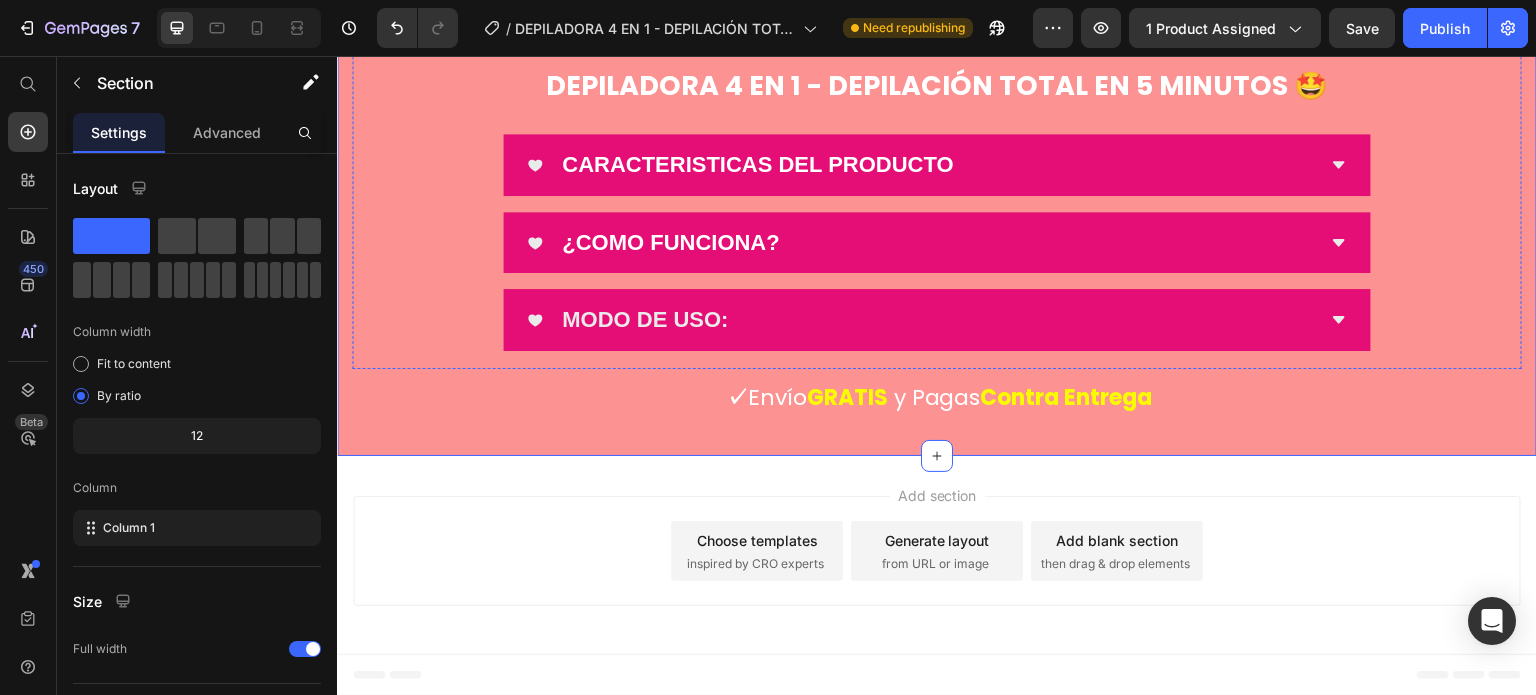 scroll, scrollTop: 7503, scrollLeft: 0, axis: vertical 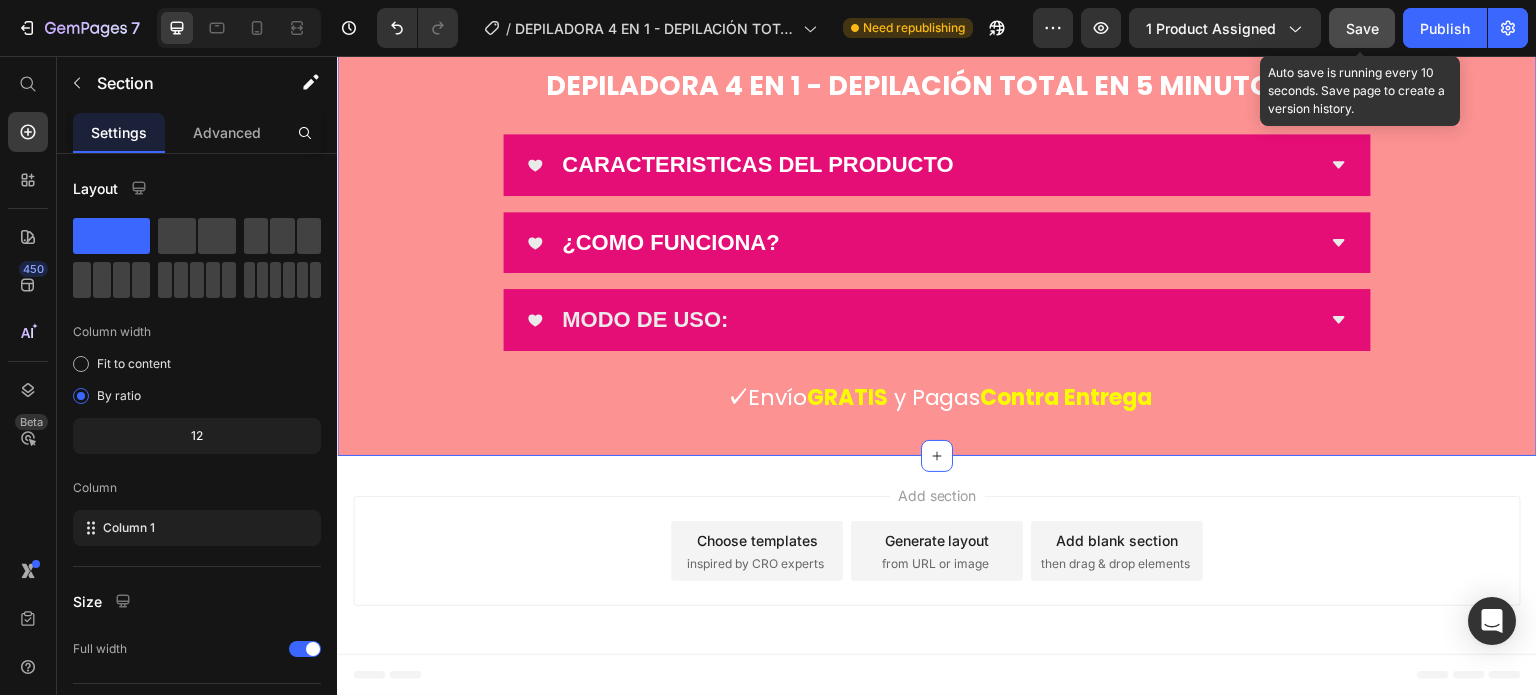 click on "Save" at bounding box center (1362, 28) 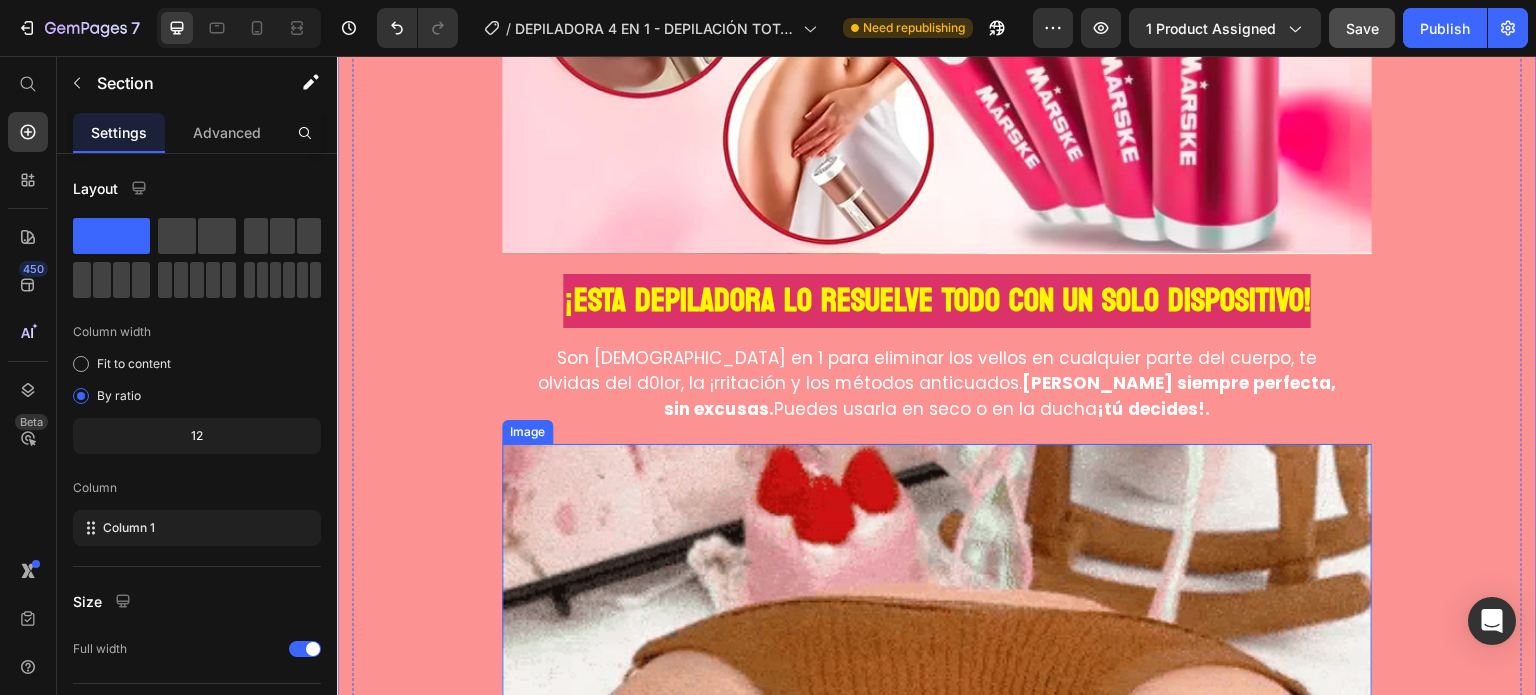 scroll, scrollTop: 2403, scrollLeft: 0, axis: vertical 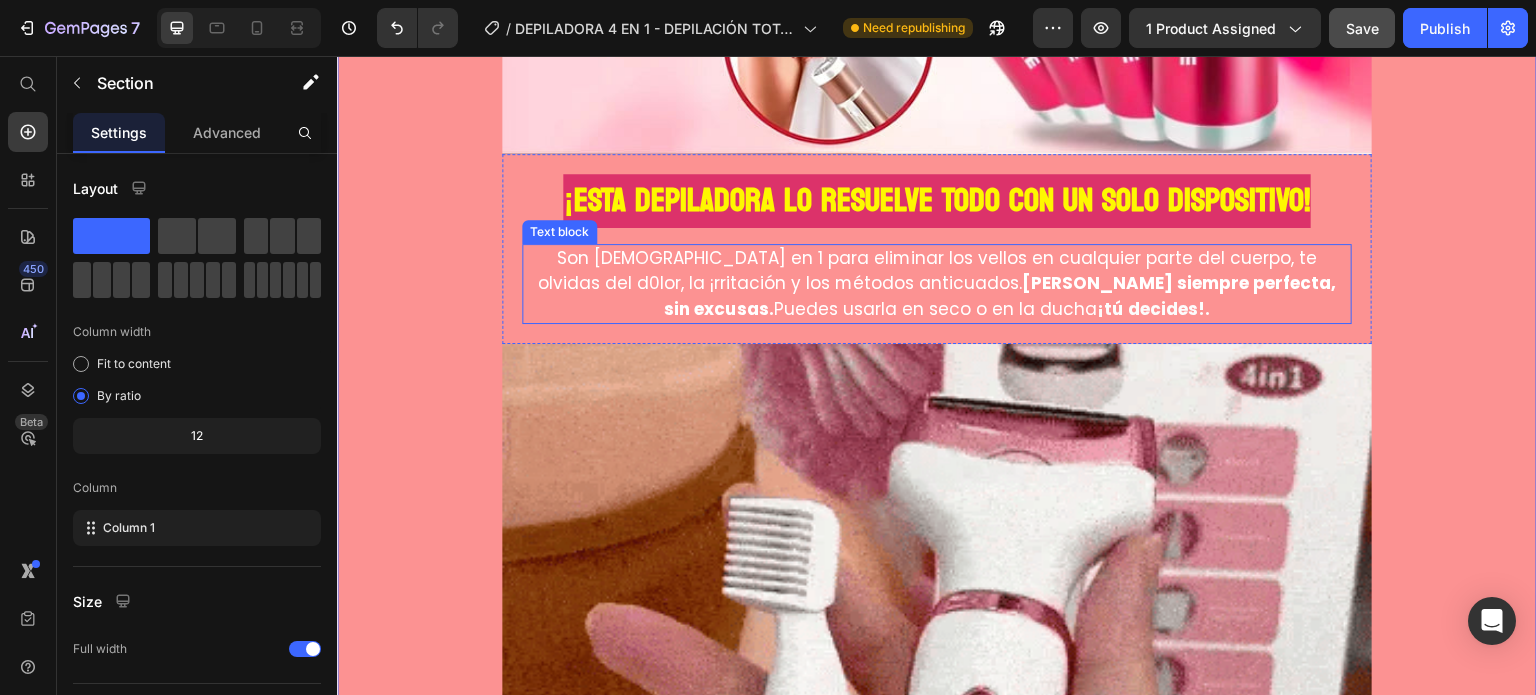 click on "Son [DEMOGRAPHIC_DATA] en 1 para eliminar los vellos en cualquier parte del cuerpo, te olvidas del d0lor, la ¡rritación y los métodos anticuados.  [PERSON_NAME] siempre perfecta, sin excusas.  Puedes usarla en seco o en la ducha  ¡tú decides!." at bounding box center [937, 284] 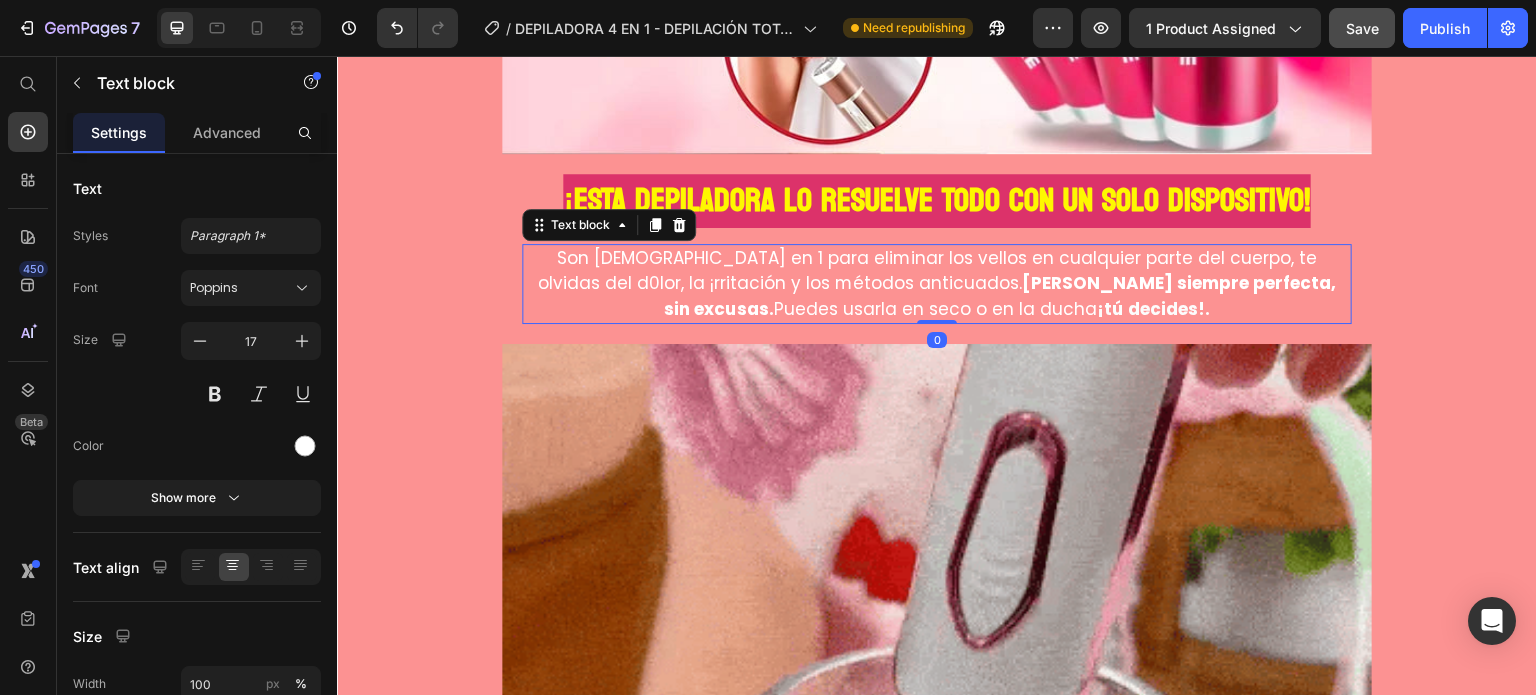 click on "Son [DEMOGRAPHIC_DATA] en 1 para eliminar los vellos en cualquier parte del cuerpo, te olvidas del d0lor, la ¡rritación y los métodos anticuados.  [PERSON_NAME] siempre perfecta, sin excusas.  Puedes usarla en seco o en la ducha  ¡tú decides!." at bounding box center [937, 284] 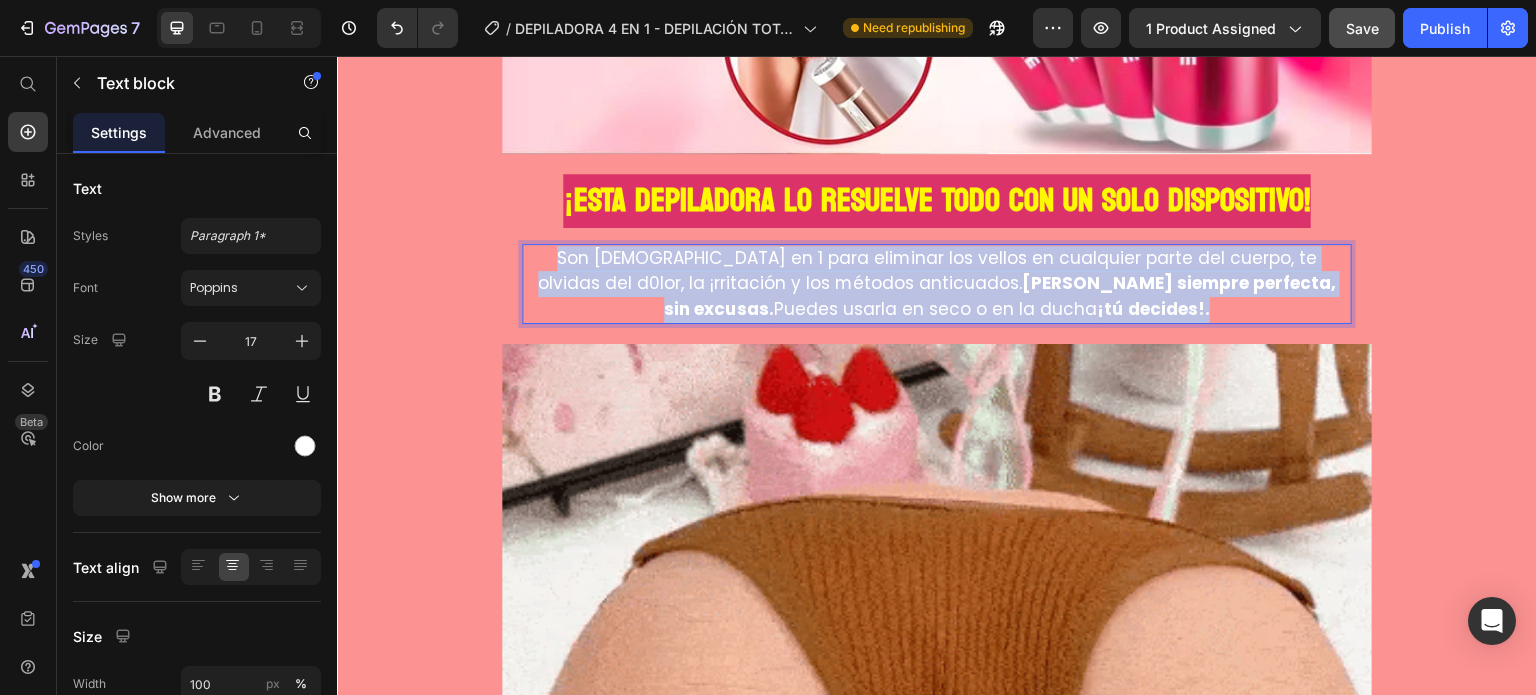 click on "Son [DEMOGRAPHIC_DATA] en 1 para eliminar los vellos en cualquier parte del cuerpo, te olvidas del d0lor, la ¡rritación y los métodos anticuados.  [PERSON_NAME] siempre perfecta, sin excusas.  Puedes usarla en seco o en la ducha  ¡tú decides!." at bounding box center [937, 284] 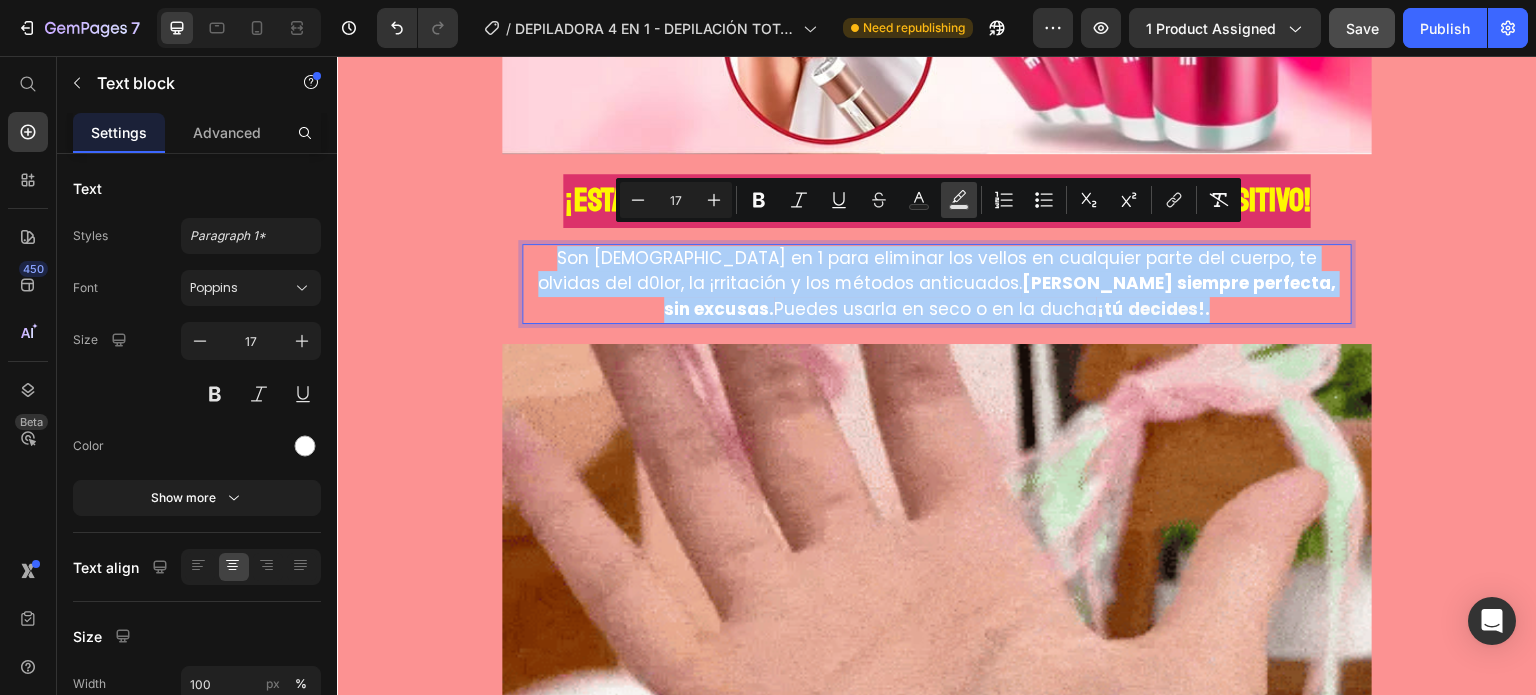 click 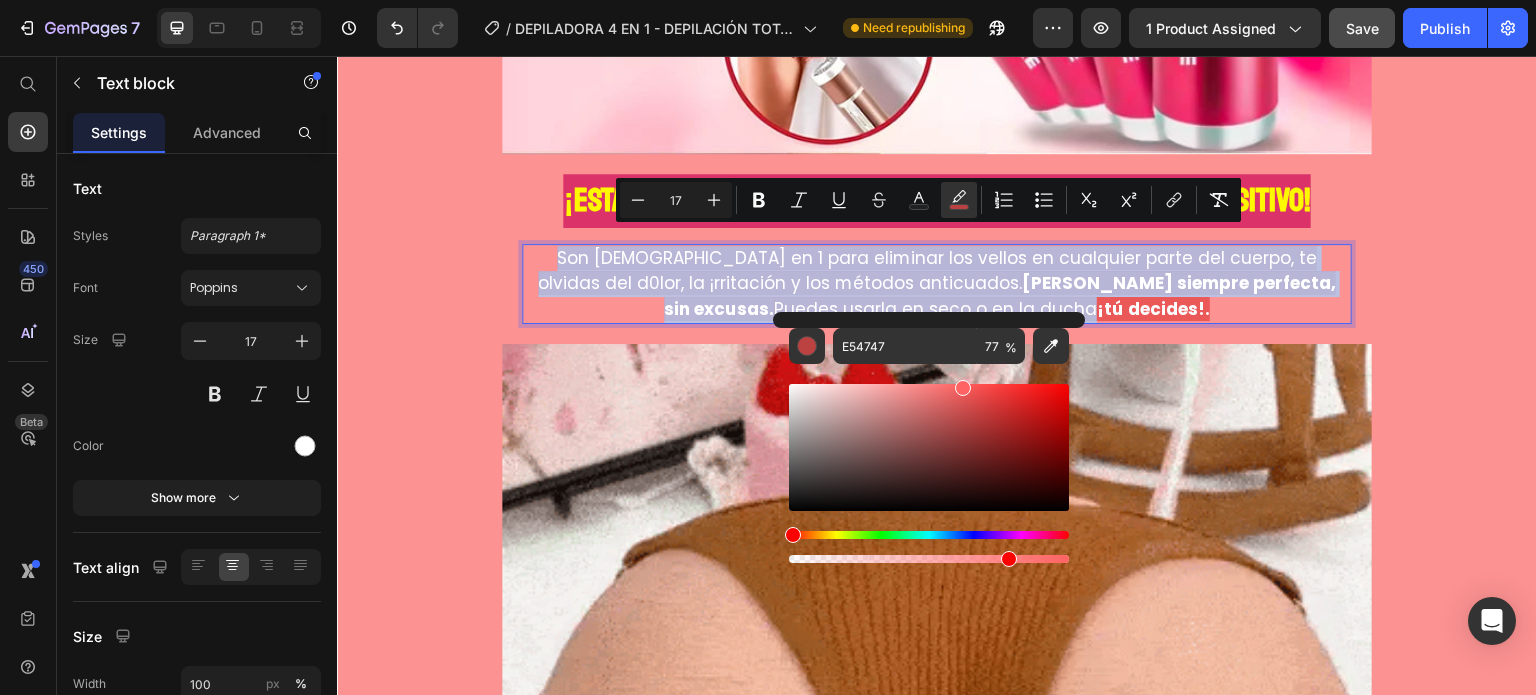 drag, startPoint x: 876, startPoint y: 427, endPoint x: 960, endPoint y: 373, distance: 99.8599 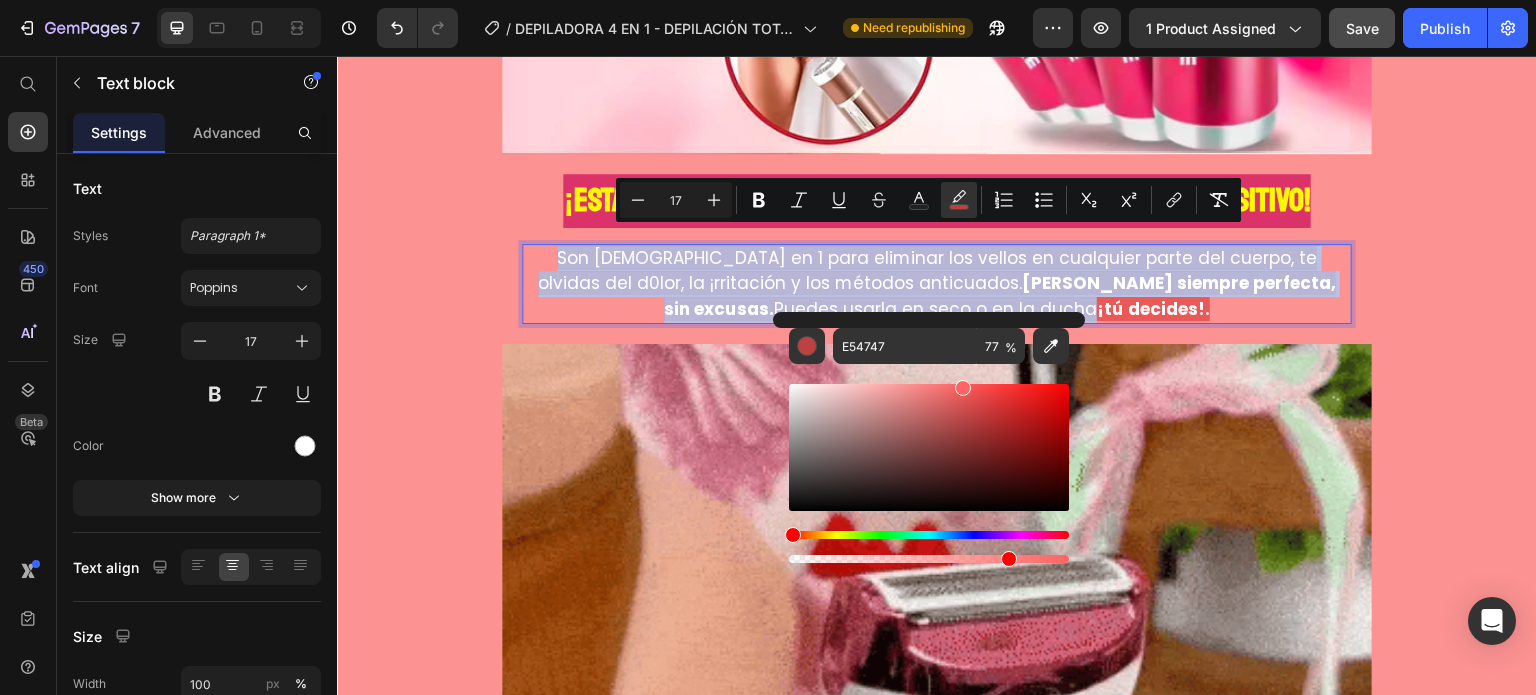 click at bounding box center (929, 465) 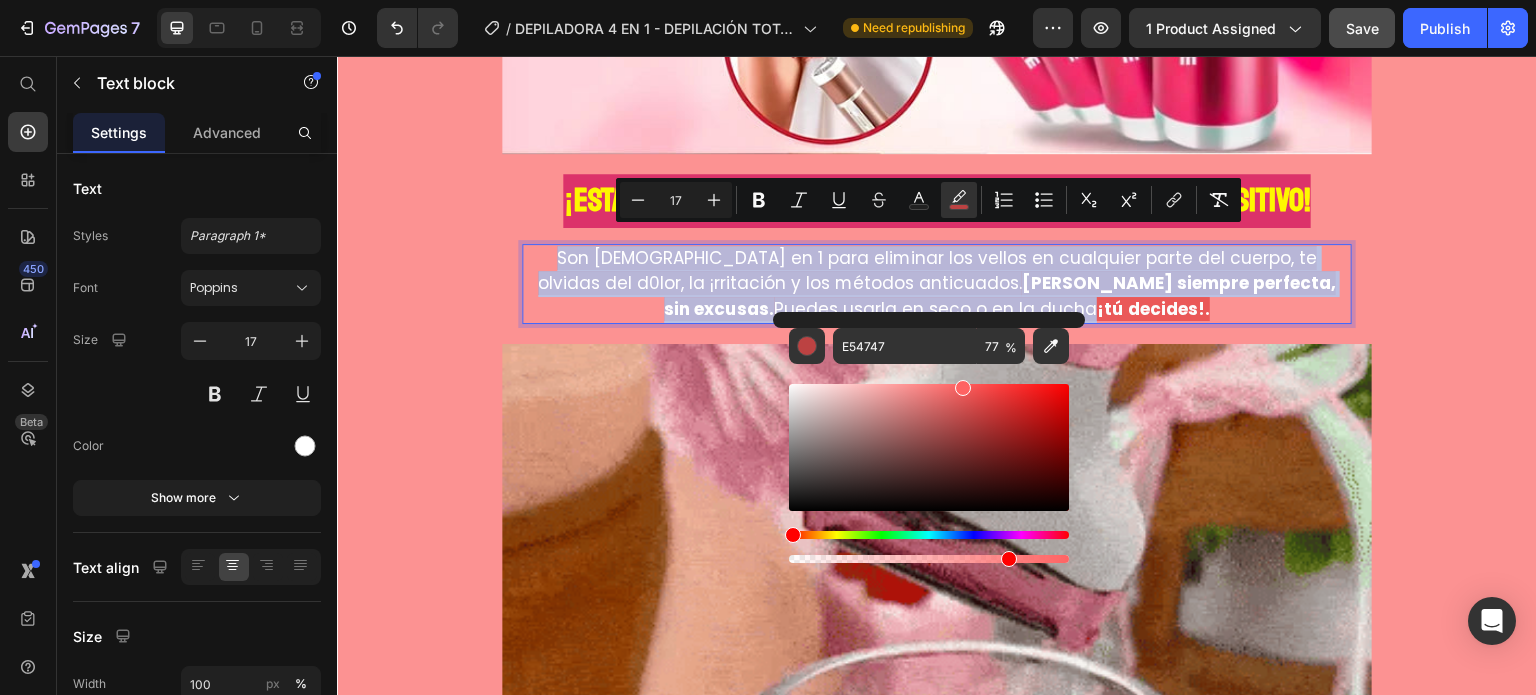 type on "FF6363" 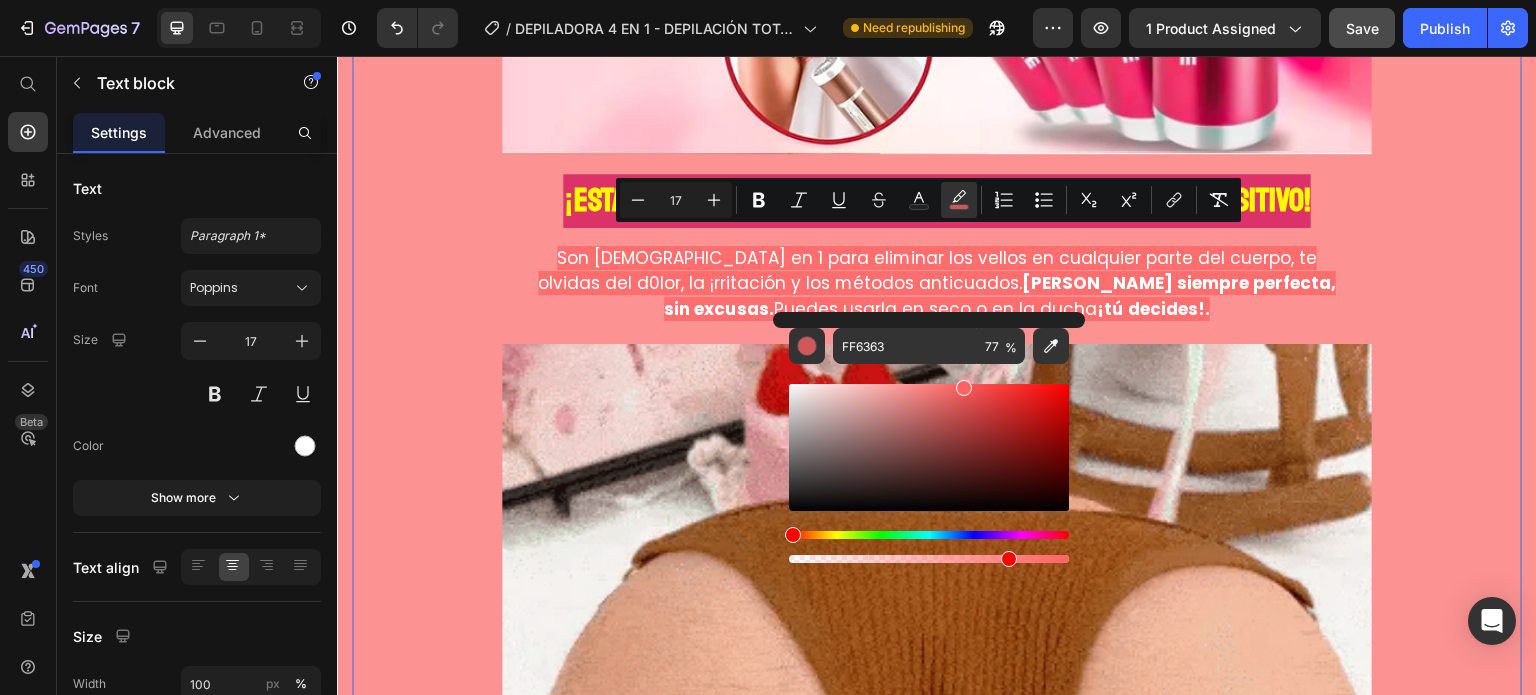 click on "Image ¡Esta depiladora lo resuelve TODO con un solo dispositivo!  Heading Son [DEMOGRAPHIC_DATA] en 1 para eliminar los vellos en cualquier parte del cuerpo, te olvidas del d0lor, la ¡rritación y los métodos anticuados.  [PERSON_NAME] siempre perfecta, sin excusas.  Puedes usarla en seco o en la ducha  ¡tú decides!. Text block Row Image ❤️ ¿Qué la hace única?  Heading ✅  4 cabezales intercambiables: Afeitadora corporal Perfilador [PERSON_NAME] Cortapelo para nariz y rostro Cabezal de precisión Text block
Custom Code
Preview or Publish the page to see the content. Custom Code Image Image
Custom Code
Preview or Publish the page to see the content. Custom Code “La probé una vez... y ya no puedo vivir sin ella” Heading Resultados inmediatos y duraderos. Sin cortes, sin ardor. ¡[PERSON_NAME] impecable cada día sin ir al salón! Text block Row Image Image
Custom Code
Preview or Publish the page to see the content. Custom Code Heading Beneficios extremos: ✨No más citas caras en salones Row" at bounding box center [937, 1139] 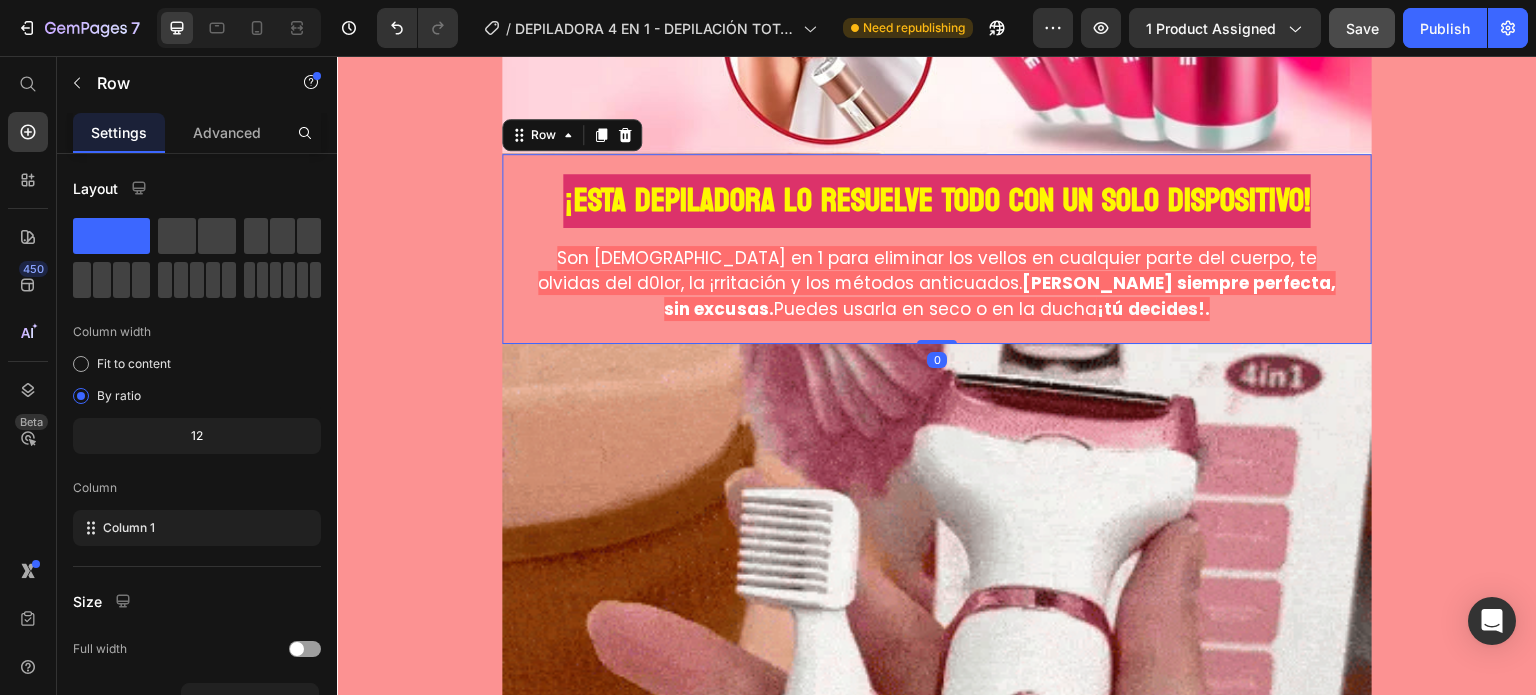 click on "¡Esta depiladora lo resuelve TODO con un solo dispositivo!  Heading Son [DEMOGRAPHIC_DATA] en 1 para eliminar los vellos en cualquier parte del cuerpo, te olvidas del d0lor, la ¡rritación y los métodos anticuados.  [PERSON_NAME] siempre perfecta, sin excusas.  Puedes usarla en seco o en la ducha  ¡tú decides!. Text block Row   0" at bounding box center [937, 249] 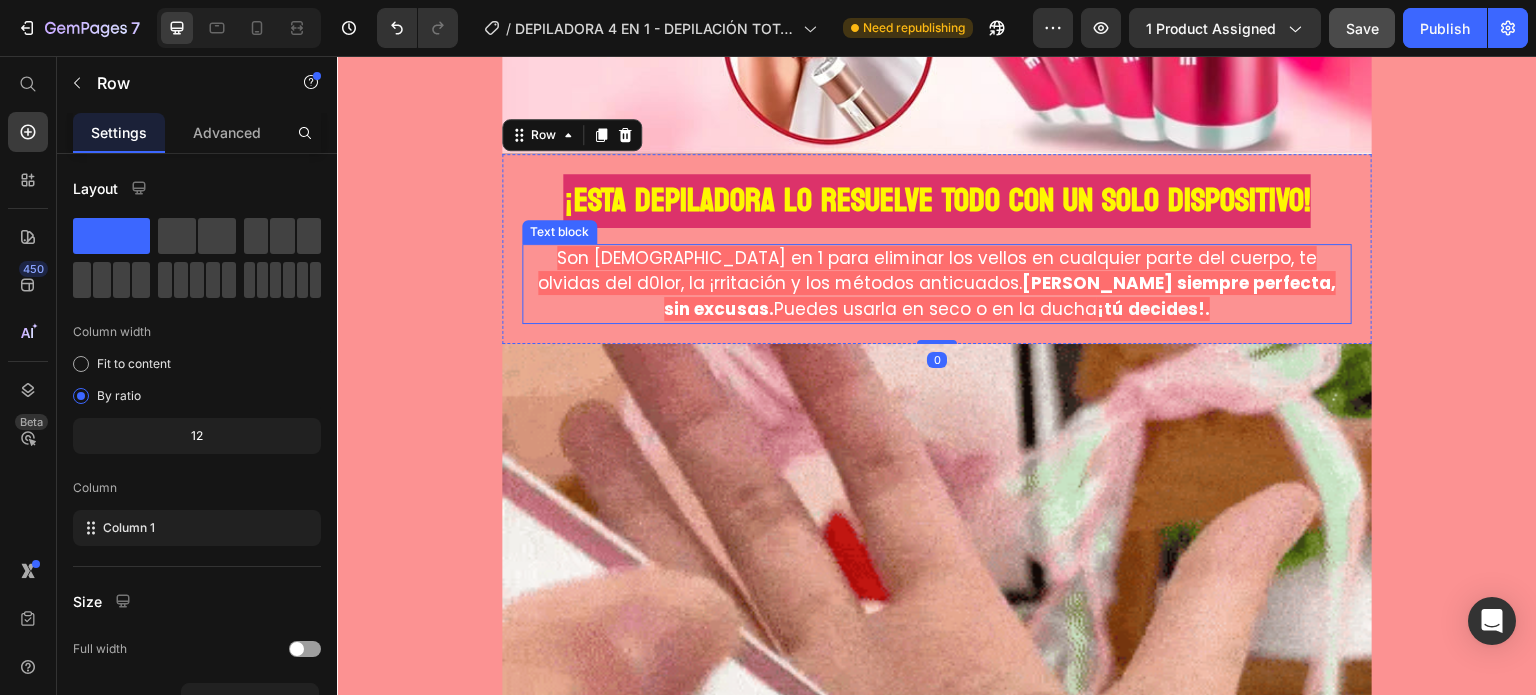 click on "¡tú decides!." at bounding box center [1153, 309] 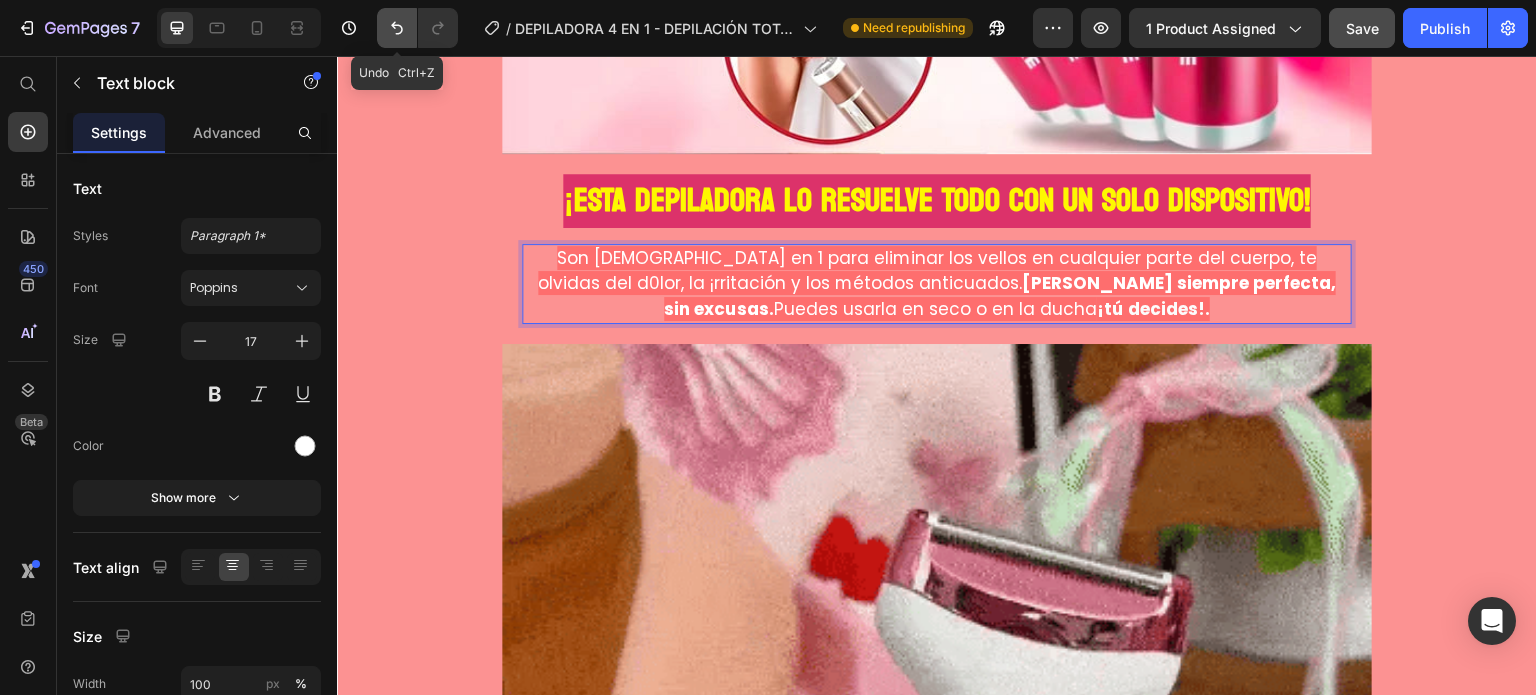 click 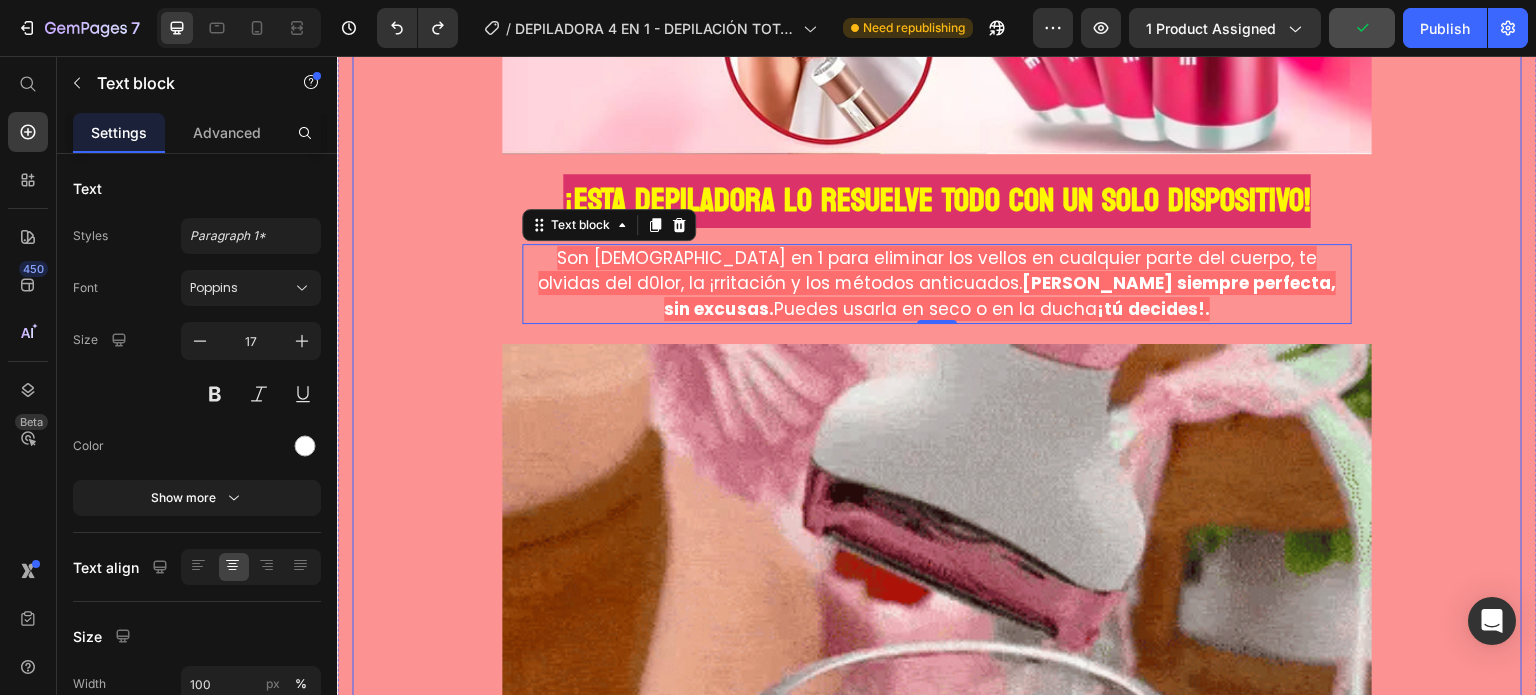 click on "Image ¡Esta depiladora lo resuelve TODO con un solo dispositivo!  Heading Son [DEMOGRAPHIC_DATA] en 1 para eliminar los vellos en cualquier parte del cuerpo, te olvidas del d0lor, la ¡rritación y los métodos anticuados.  [PERSON_NAME] siempre perfecta, sin excusas.  Puedes usarla en seco o en la ducha  ¡tú decides!. Text block   0 Row Image ❤️ ¿Qué la hace única?  Heading ✅  4 cabezales intercambiables: Afeitadora corporal Perfilador [PERSON_NAME] Cortapelo para nariz y rostro Cabezal de precisión Text block
Custom Code
Preview or Publish the page to see the content. Custom Code Image Image
Custom Code
Preview or Publish the page to see the content. Custom Code “La probé una vez... y ya no puedo vivir sin ella” Heading Resultados inmediatos y duraderos. Sin cortes, sin ardor. ¡[PERSON_NAME] impecable cada día sin ir al salón! Text block Row Image Image
Custom Code
Preview or Publish the page to see the content. Custom Code Heading Beneficios extremos: ✨No más citas caras en salones" at bounding box center [937, 1139] 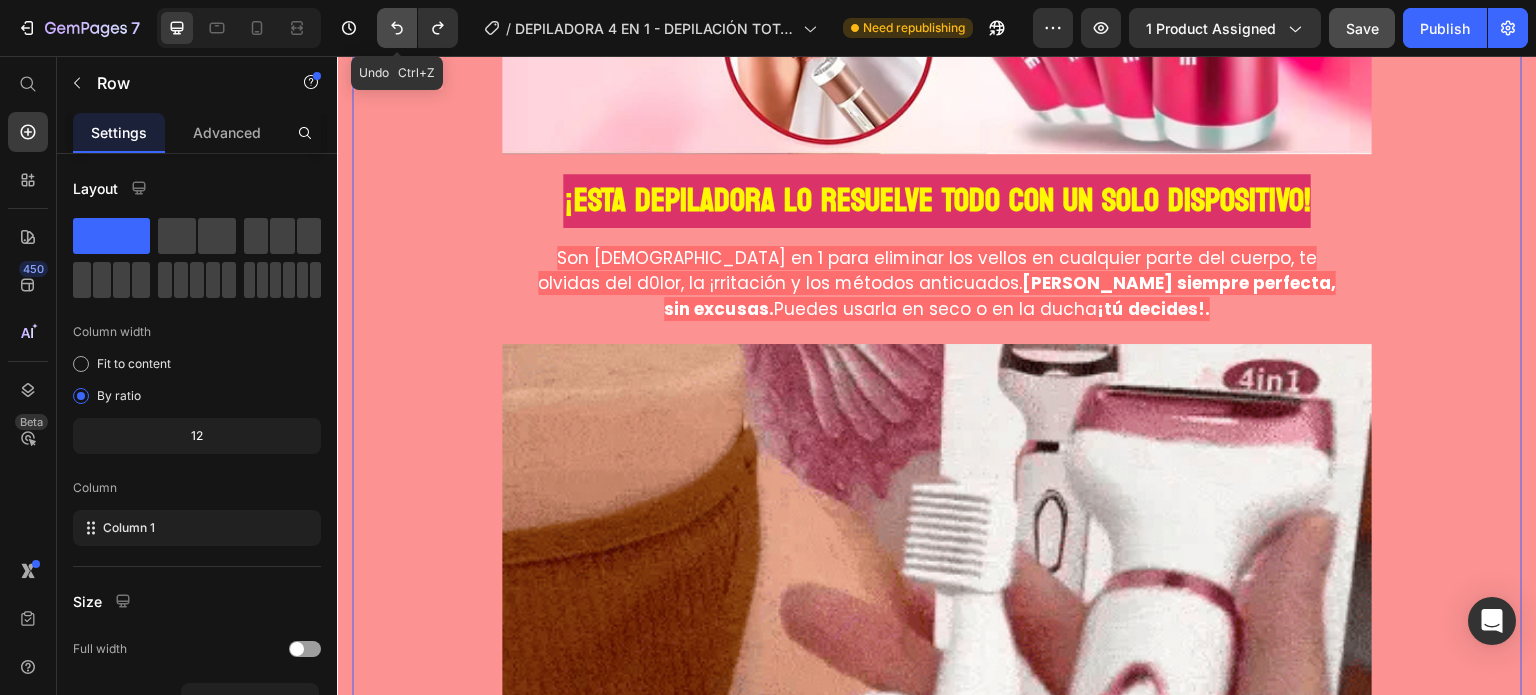 click 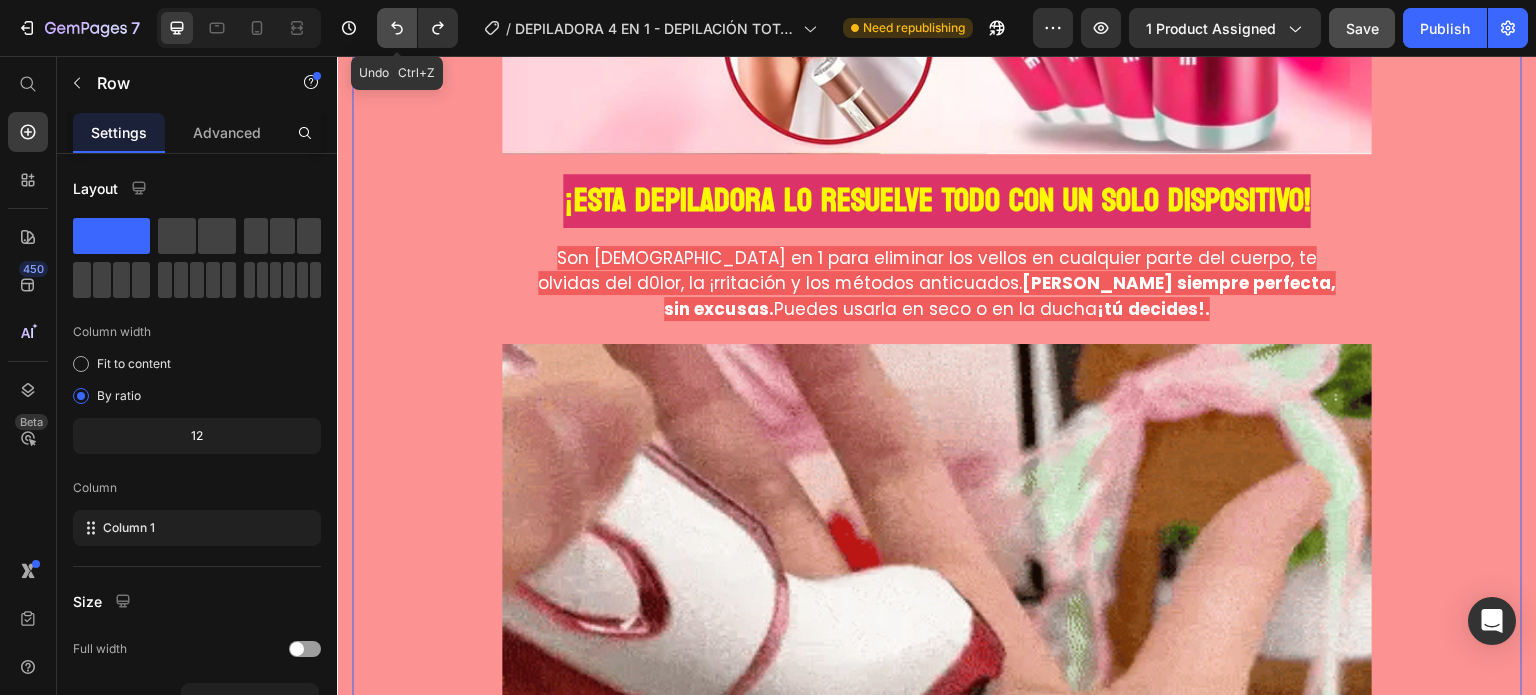 click 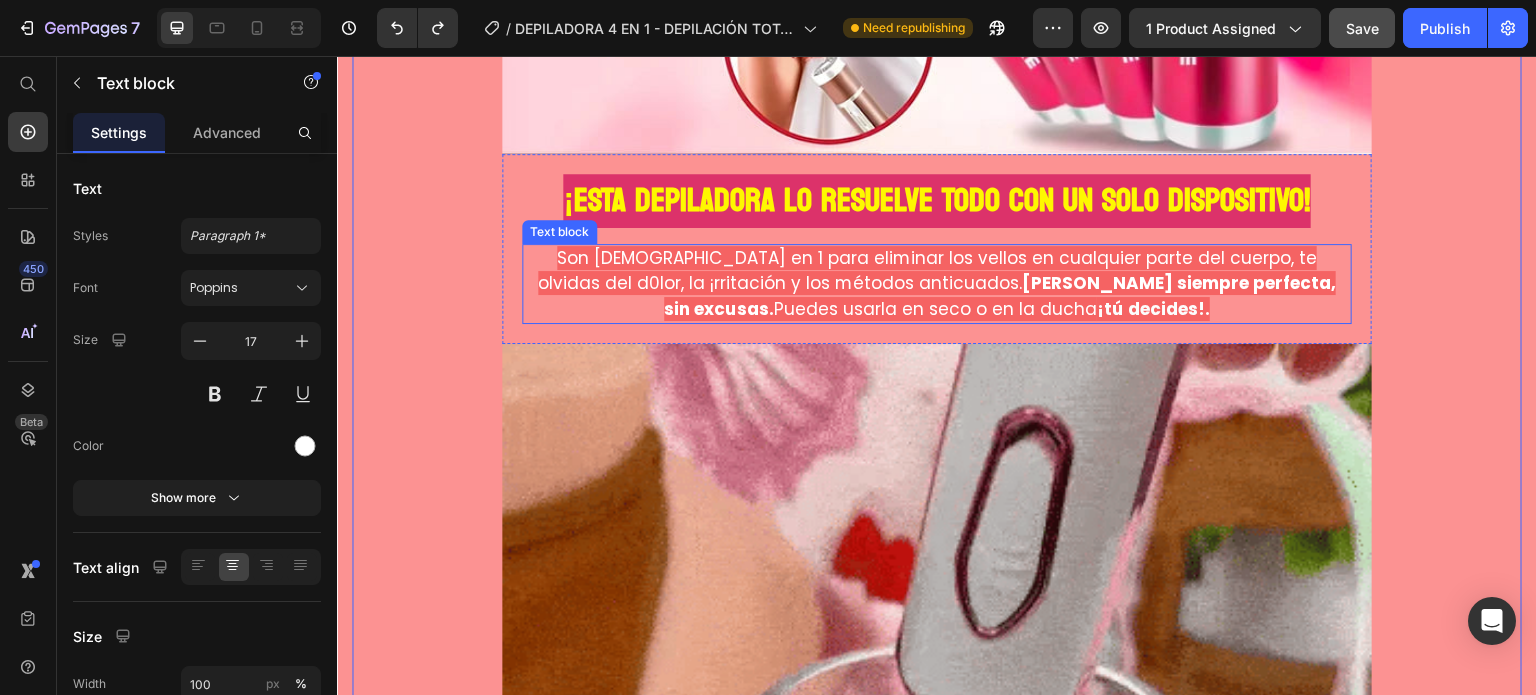 click on "Son [DEMOGRAPHIC_DATA] en 1 para eliminar los vellos en cualquier parte del cuerpo, te olvidas del d0lor, la ¡rritación y los métodos anticuados.  [PERSON_NAME] siempre perfecta, sin excusas.  Puedes usarla en seco o en la ducha" at bounding box center [937, 283] 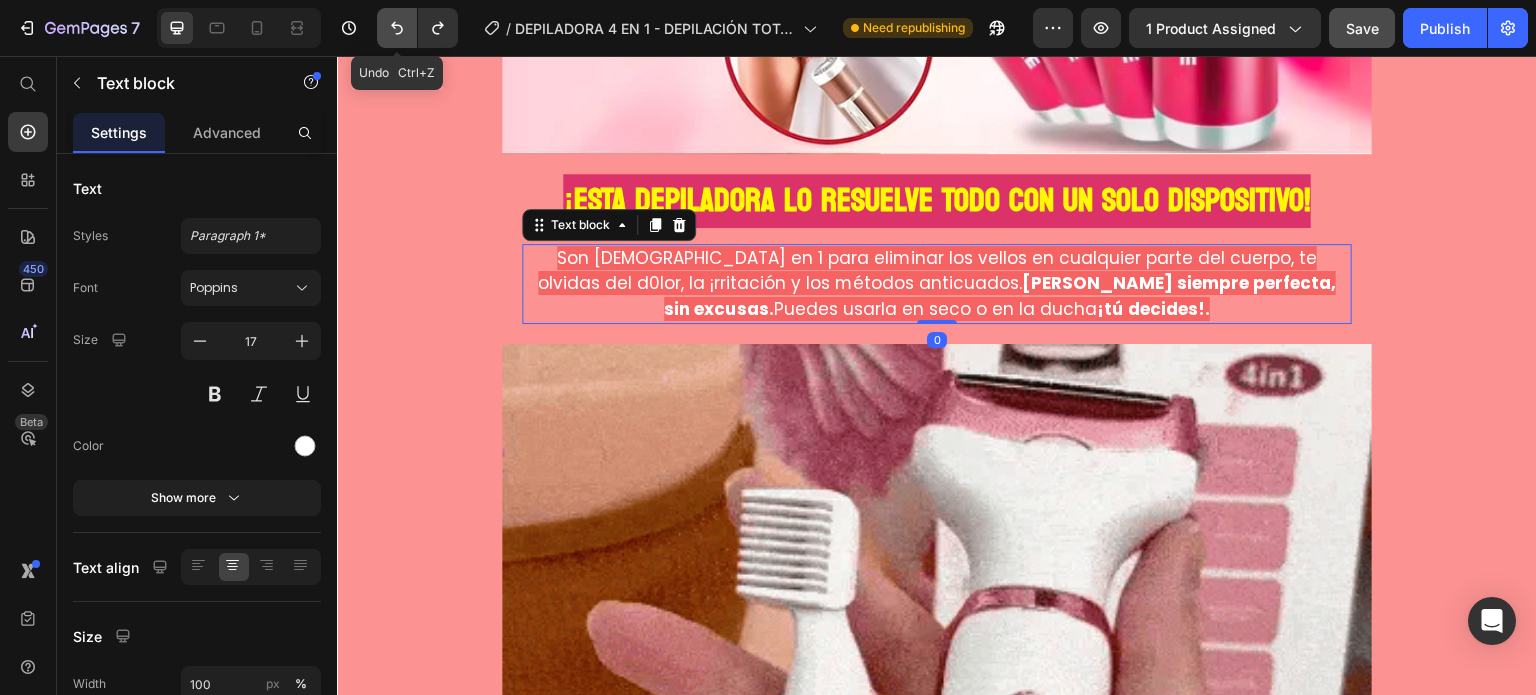 click 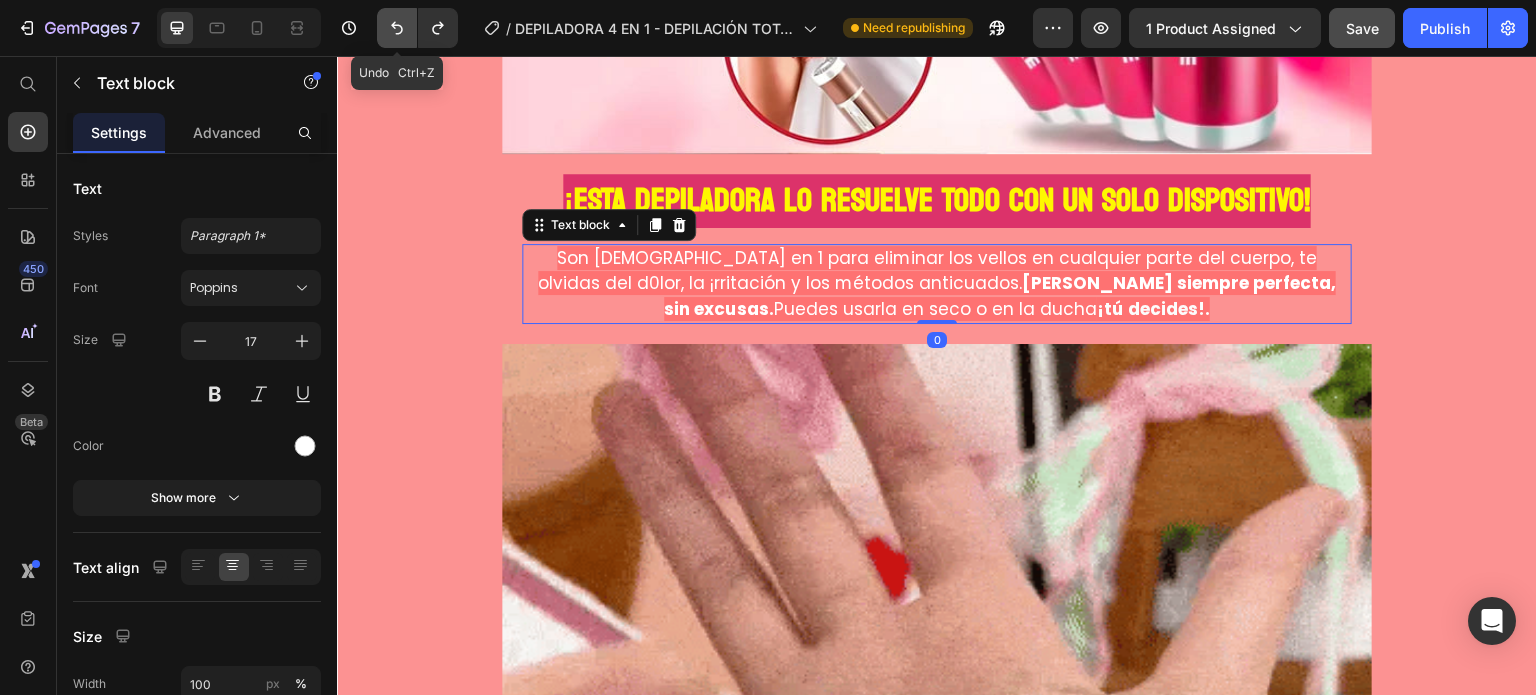 click 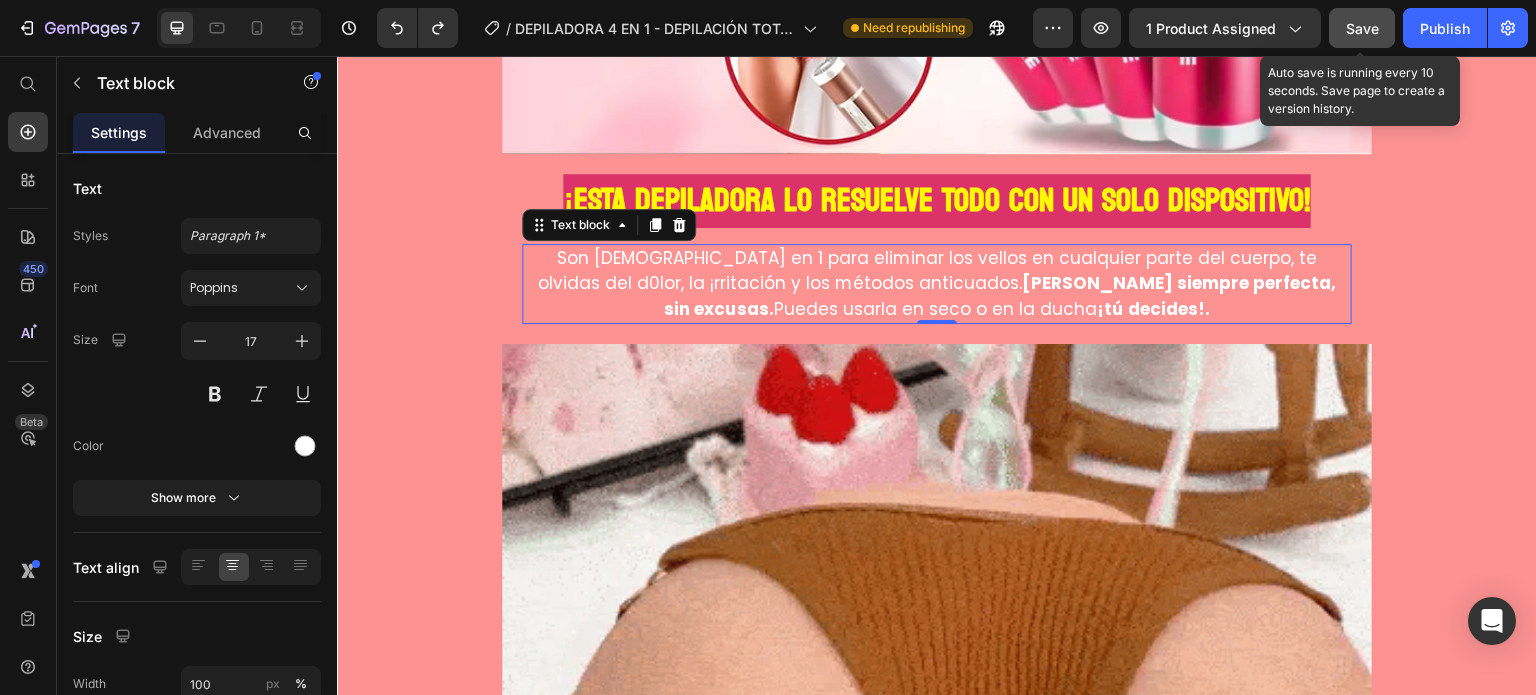 click on "Save" at bounding box center [1362, 28] 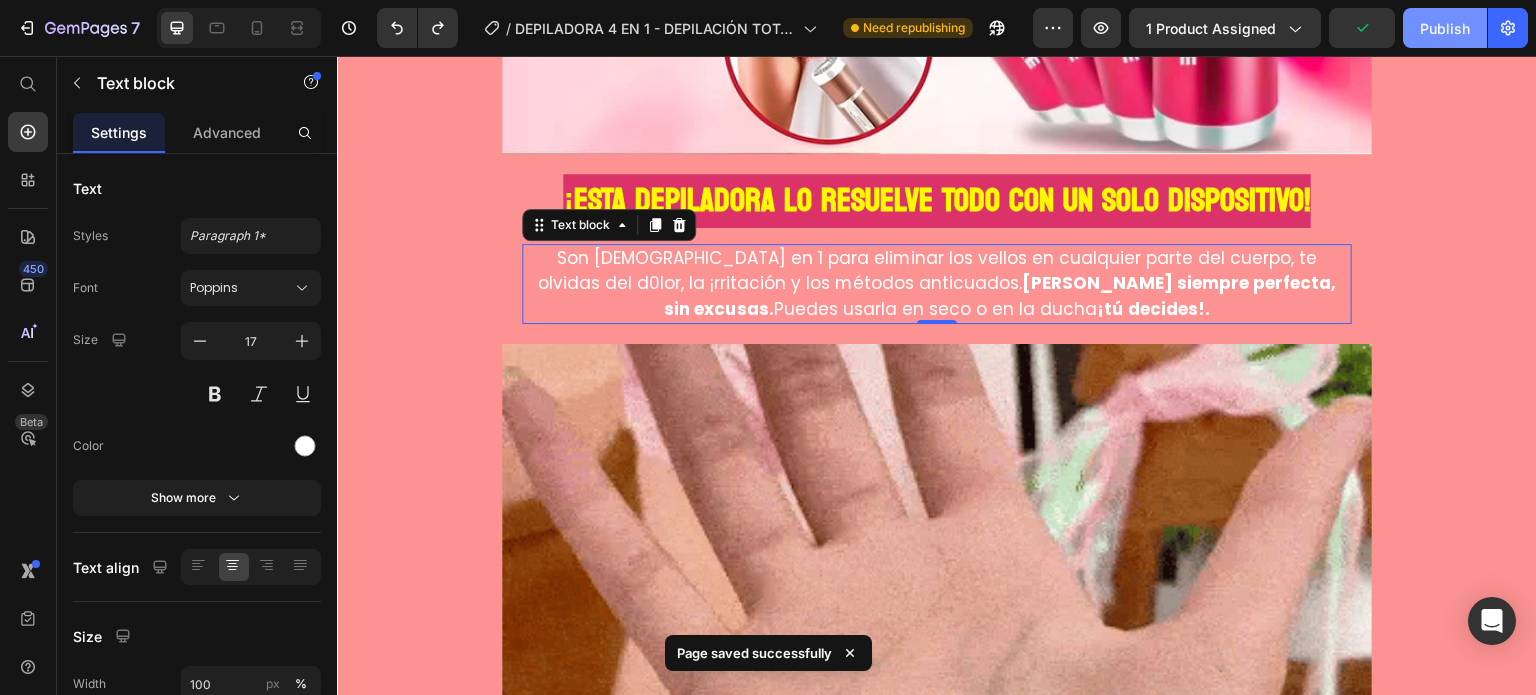 click on "Publish" at bounding box center (1445, 28) 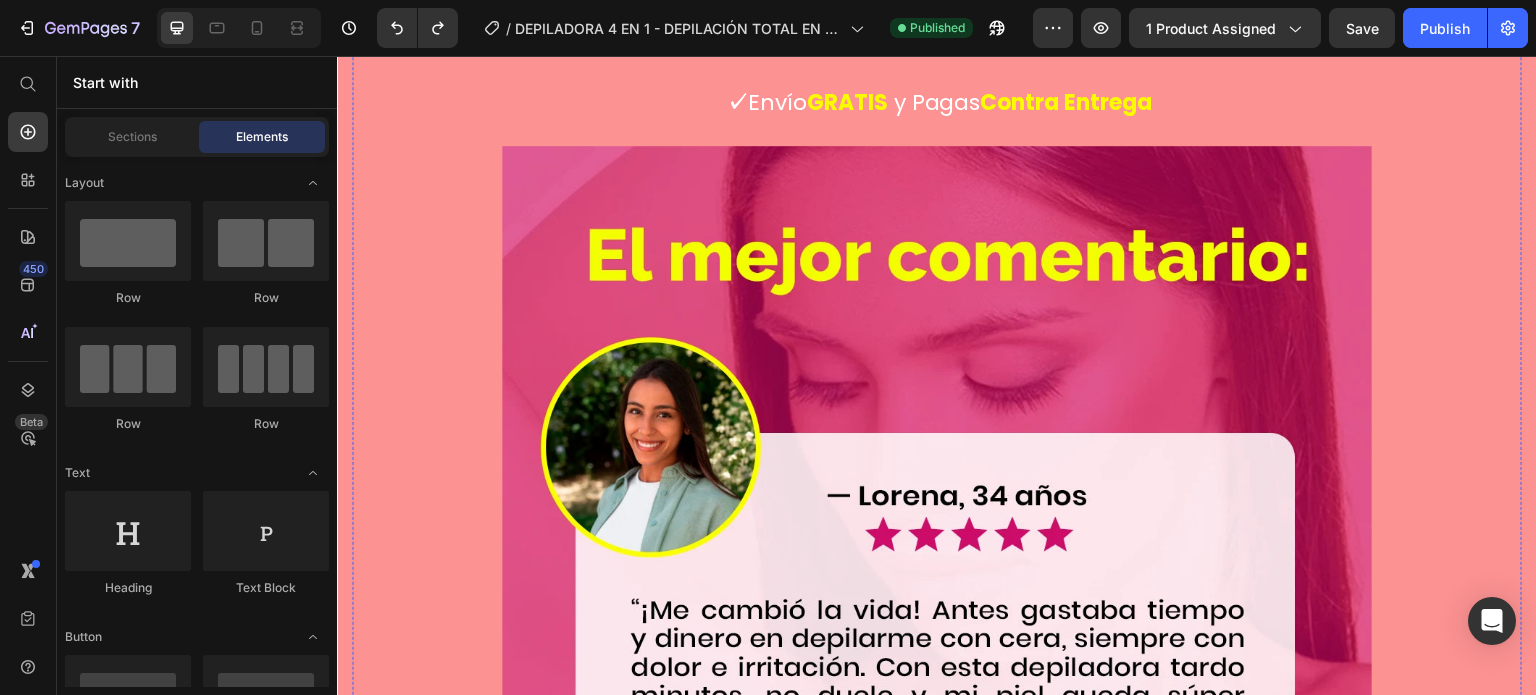 scroll, scrollTop: 5300, scrollLeft: 0, axis: vertical 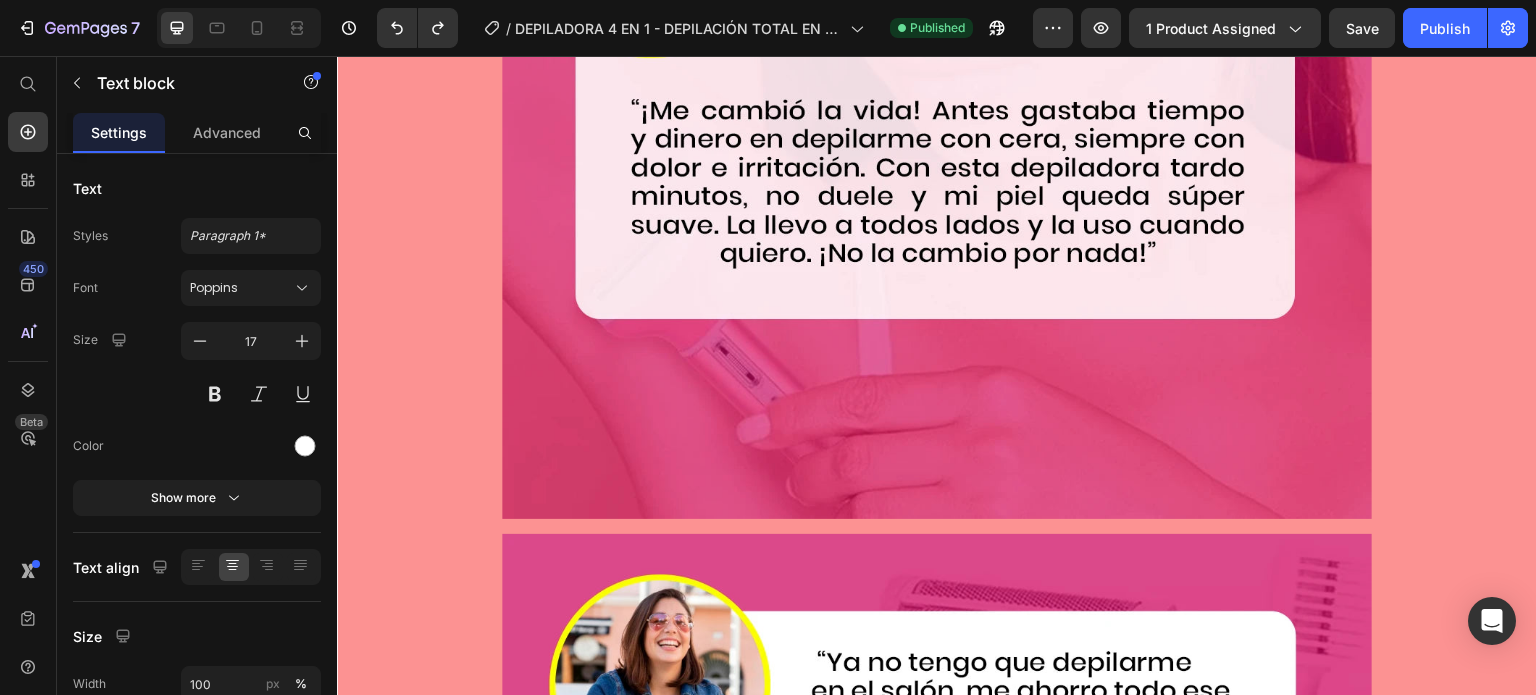click on "Resultados inmediatos y duraderos. Sin cortes, sin ardor. ¡[PERSON_NAME] impecable cada día sin ir al salón!" at bounding box center (937, -1187) 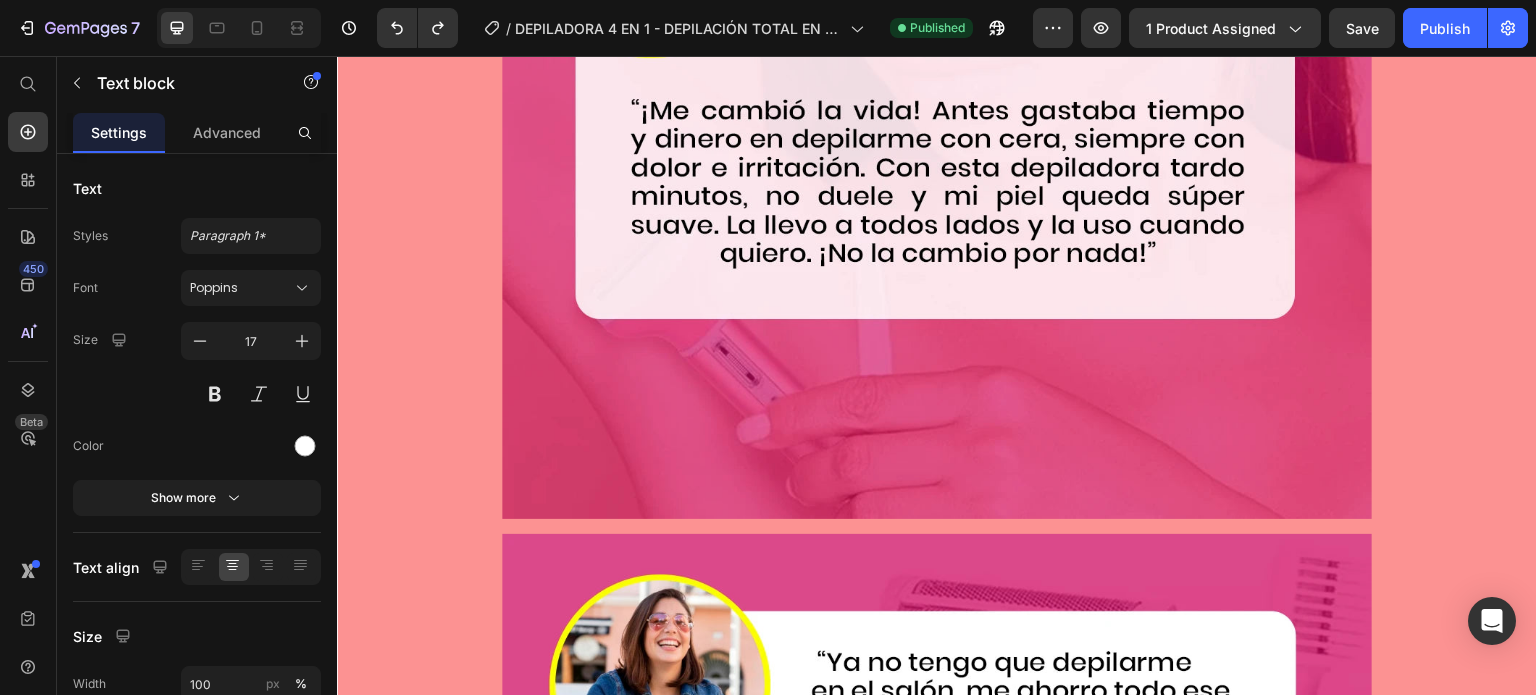 click on "Resultados inmediatos y duraderos. Sin cortes, sin ardor. ¡[PERSON_NAME] impecable cada día sin ir al salón!" at bounding box center (937, -1187) 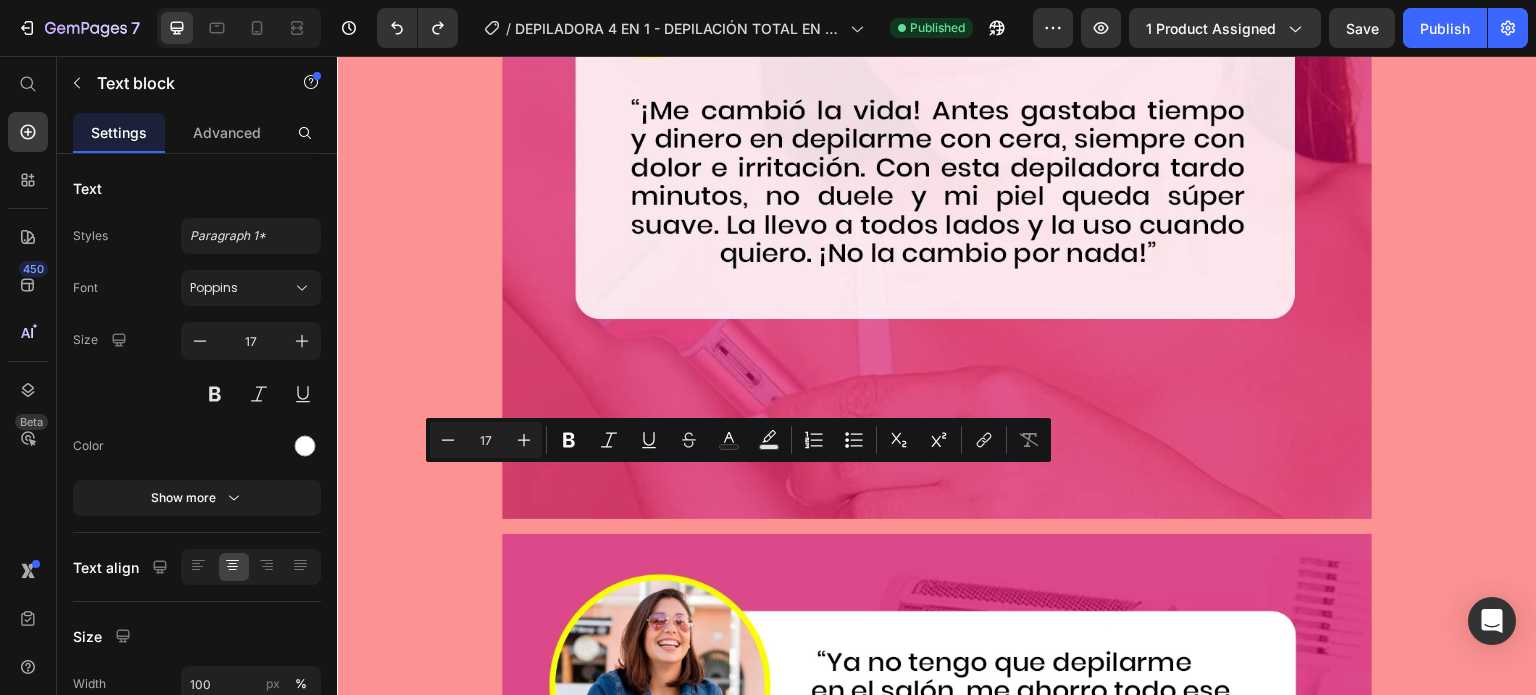click on "Resultados inmediatos y duraderos. Sin cortes, sin ardor. ¡[PERSON_NAME] impecable cada día sin ir al salón!" at bounding box center (937, -1187) 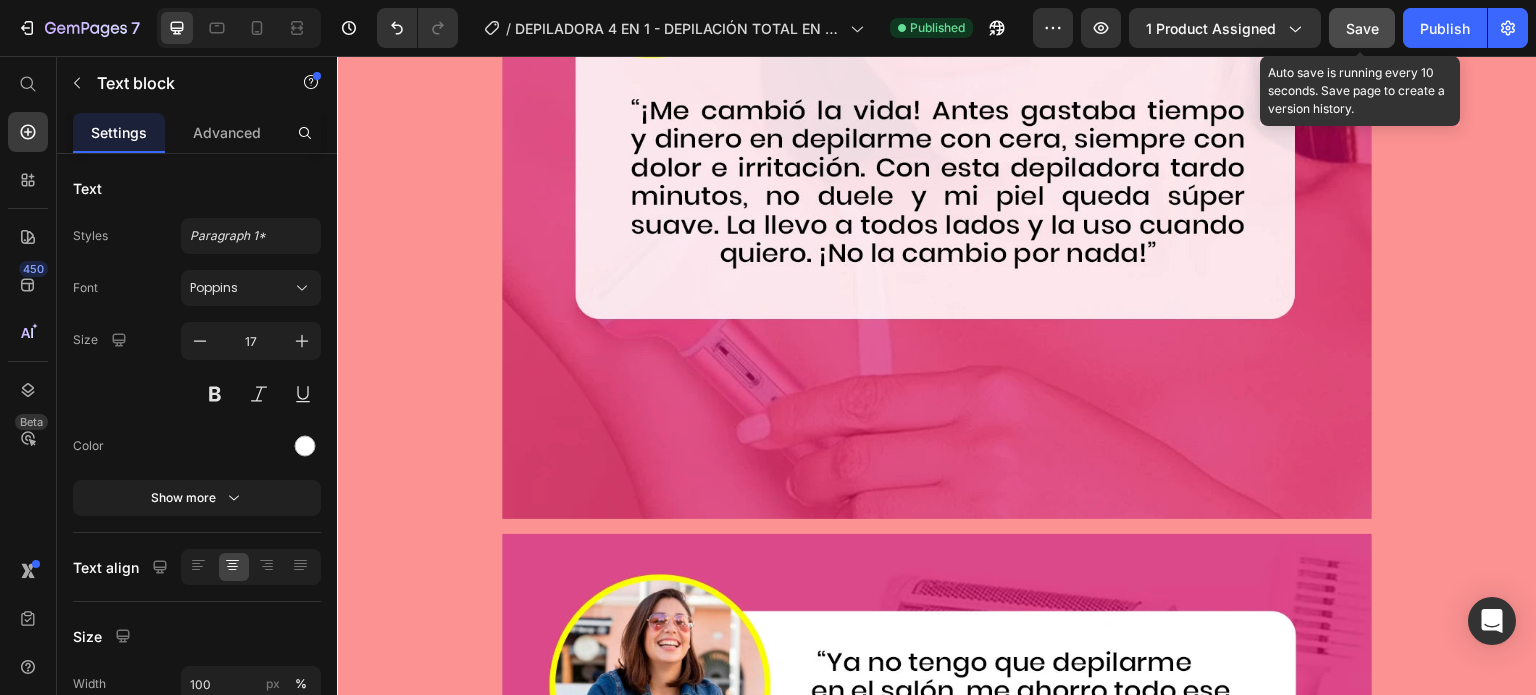 click on "Save" at bounding box center (1362, 28) 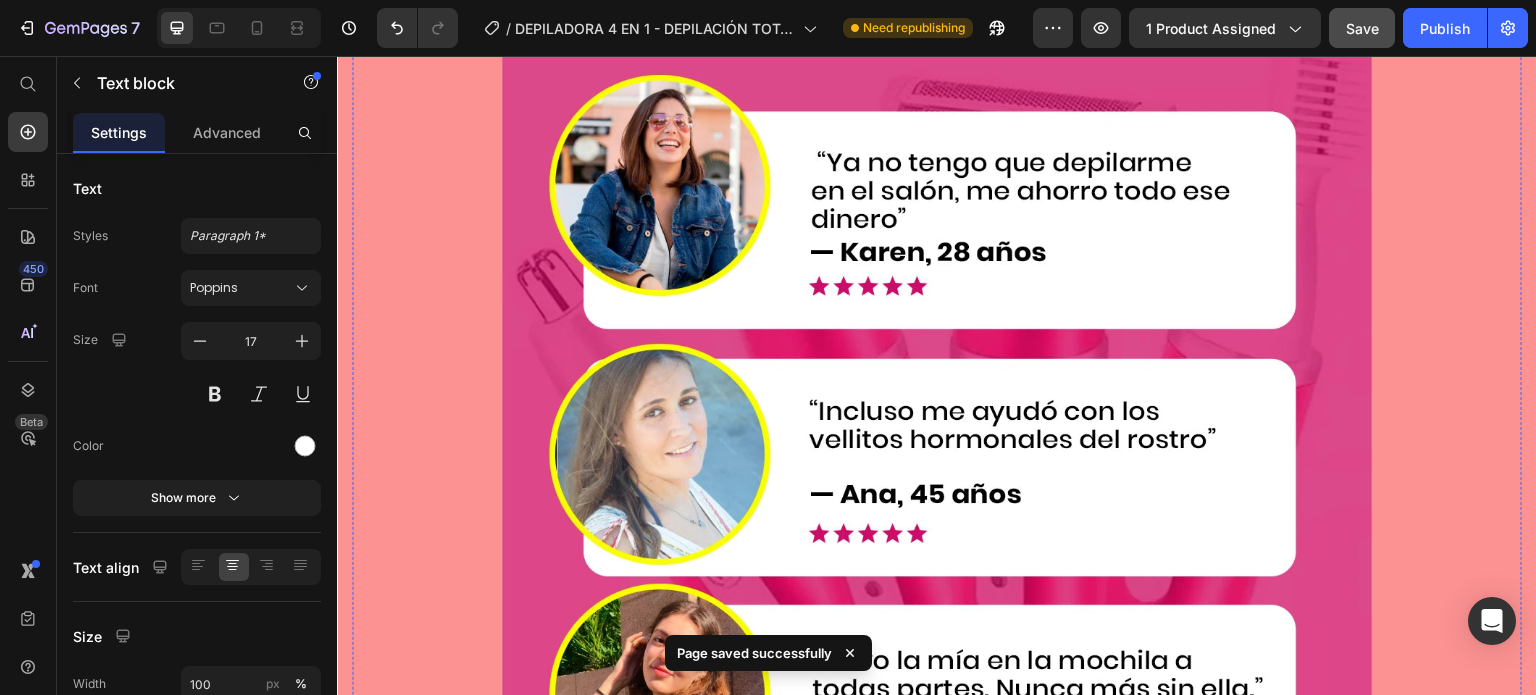 scroll, scrollTop: 5700, scrollLeft: 0, axis: vertical 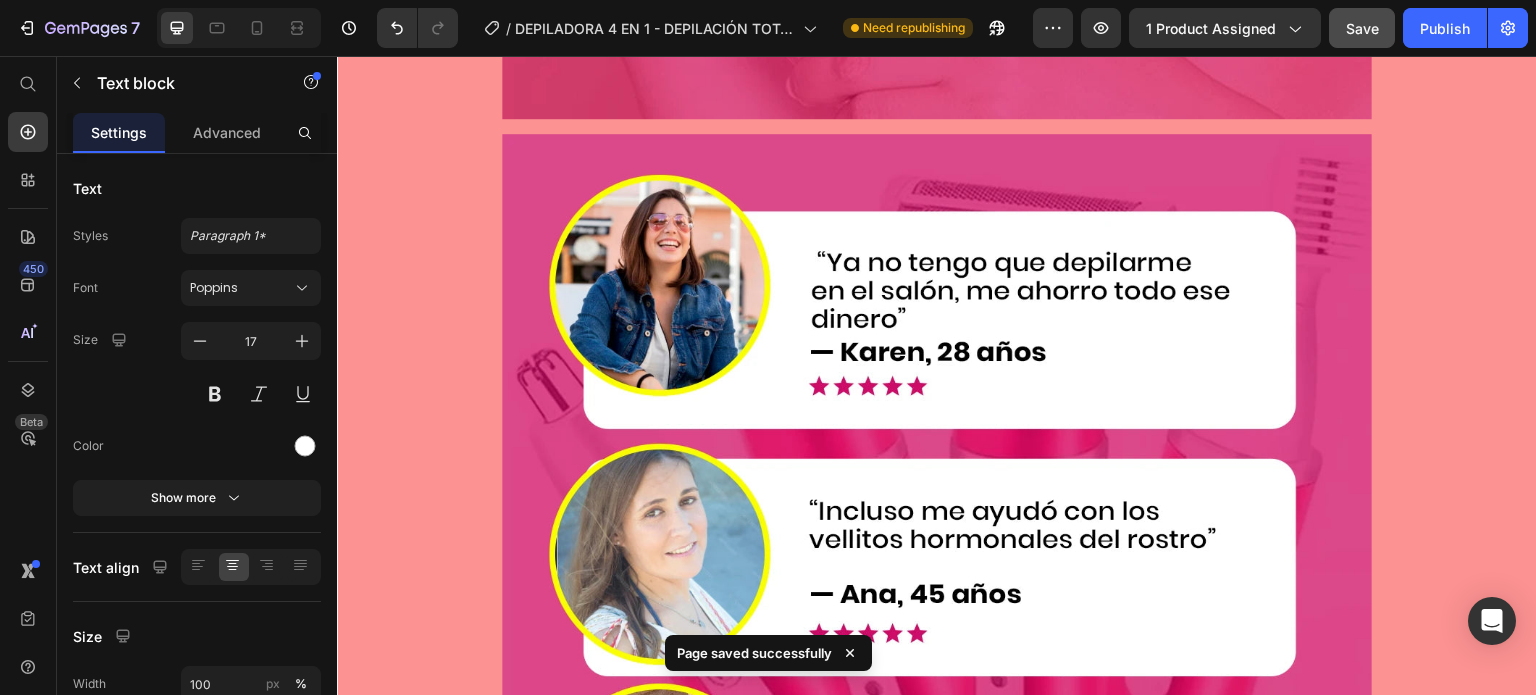 click on "✅Resultados inmediatos y duraderos. Sin cortes, sin ardor. ¡[PERSON_NAME] impecable cada día sin ir al salón!" at bounding box center [937, -1587] 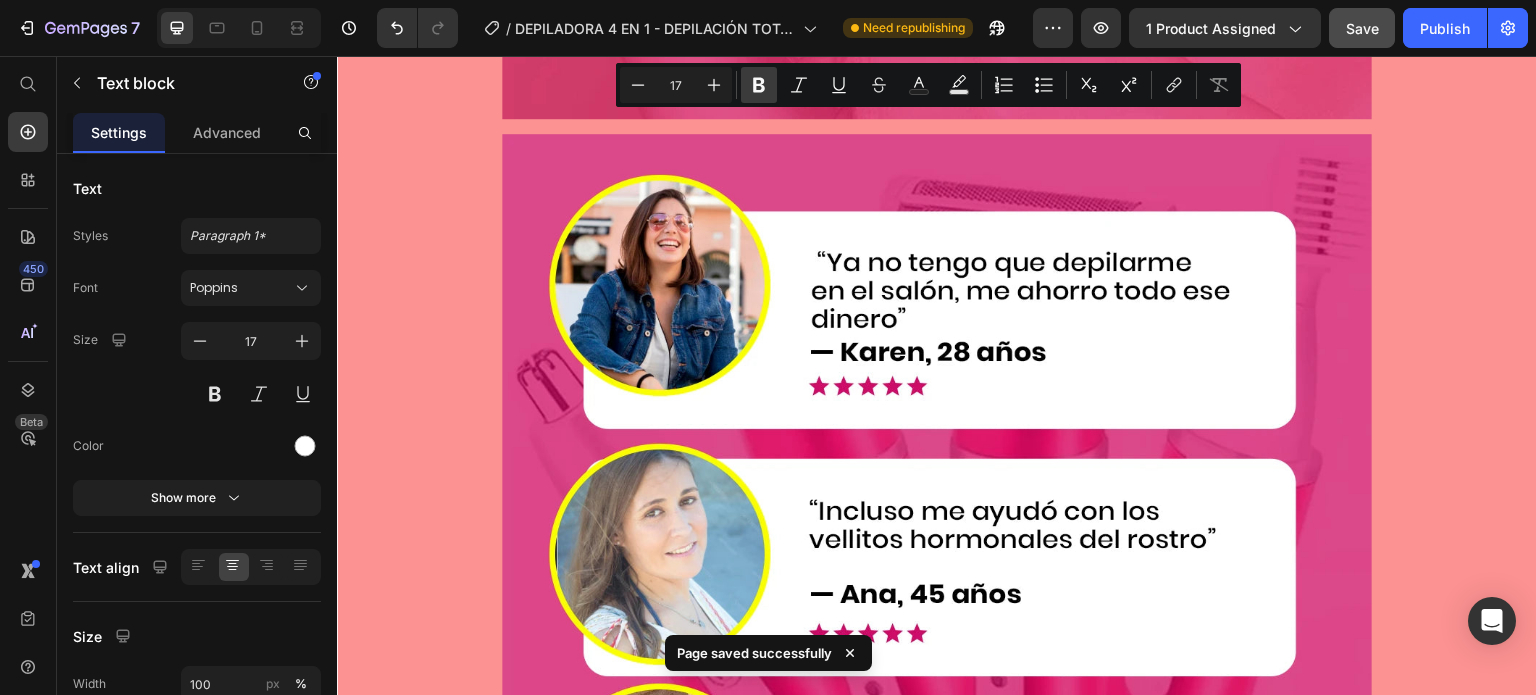 click on "Bold" at bounding box center (759, 85) 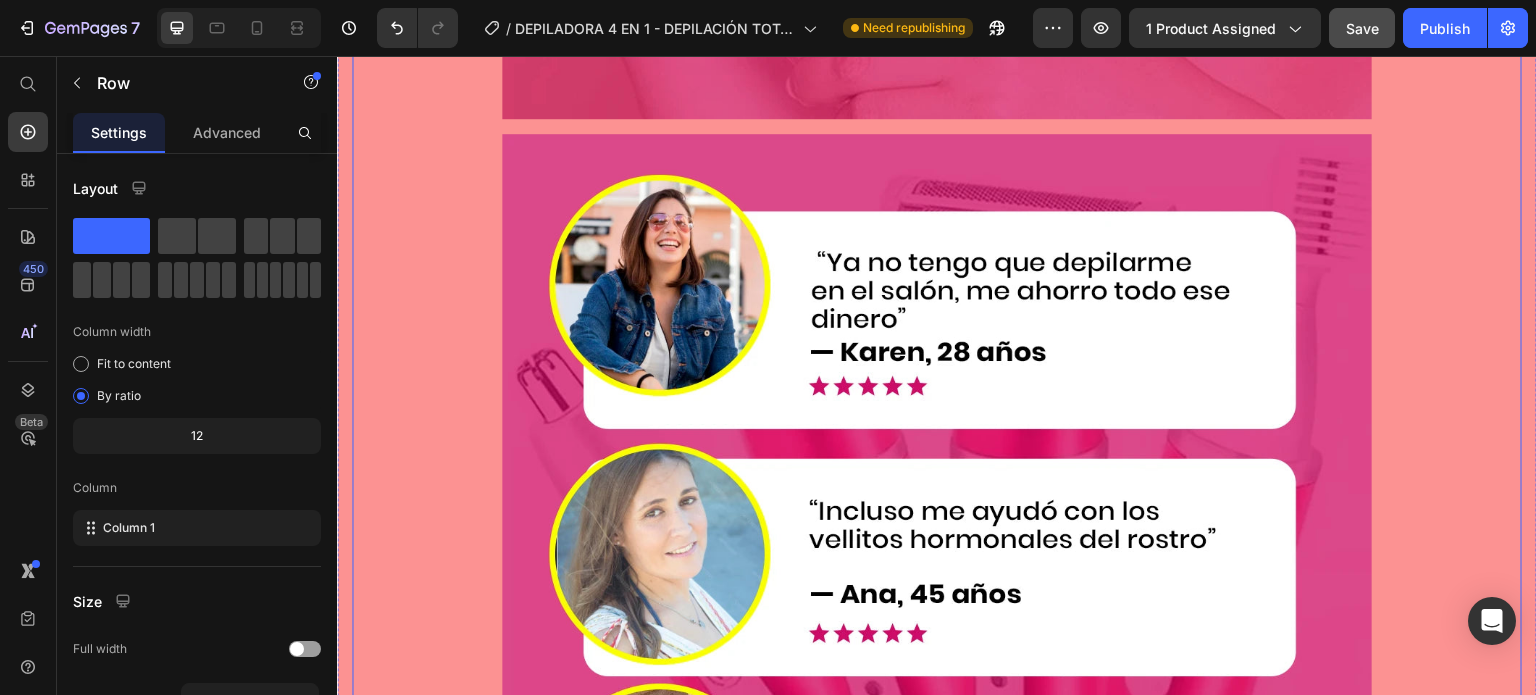 click on "Image ¡Esta depiladora lo resuelve TODO con un solo dispositivo!  Heading Son [DEMOGRAPHIC_DATA] en 1 para eliminar los vellos en cualquier parte del cuerpo, te olvidas del d0lor, la ¡rritación y los métodos anticuados.  [PERSON_NAME] siempre perfecta, sin excusas.  Puedes usarla en seco o en la ducha  ¡tú decides!. Text block Row Image ❤️ ¿Qué la hace única?  Heading ✅  4 cabezales intercambiables: Afeitadora corporal Perfilador [PERSON_NAME] Cortapelo para nariz y rostro Cabezal de precisión Text block
Custom Code
Preview or Publish the page to see the content. Custom Code Image Image
Custom Code
Preview or Publish the page to see the content. Custom Code “La probé una vez... y ya no puedo vivir sin ella” Heading ✅Resultados inmediatos y duraderos. Sin cortes, sin ardor. ¡[PERSON_NAME] impecable cada día sin ir al salón! Text block   0 Row Image Image
Custom Code
Preview or Publish the page to see the content. Custom Code Heading Beneficios extremos: ✨No más citas caras en salones" at bounding box center [937, -1279] 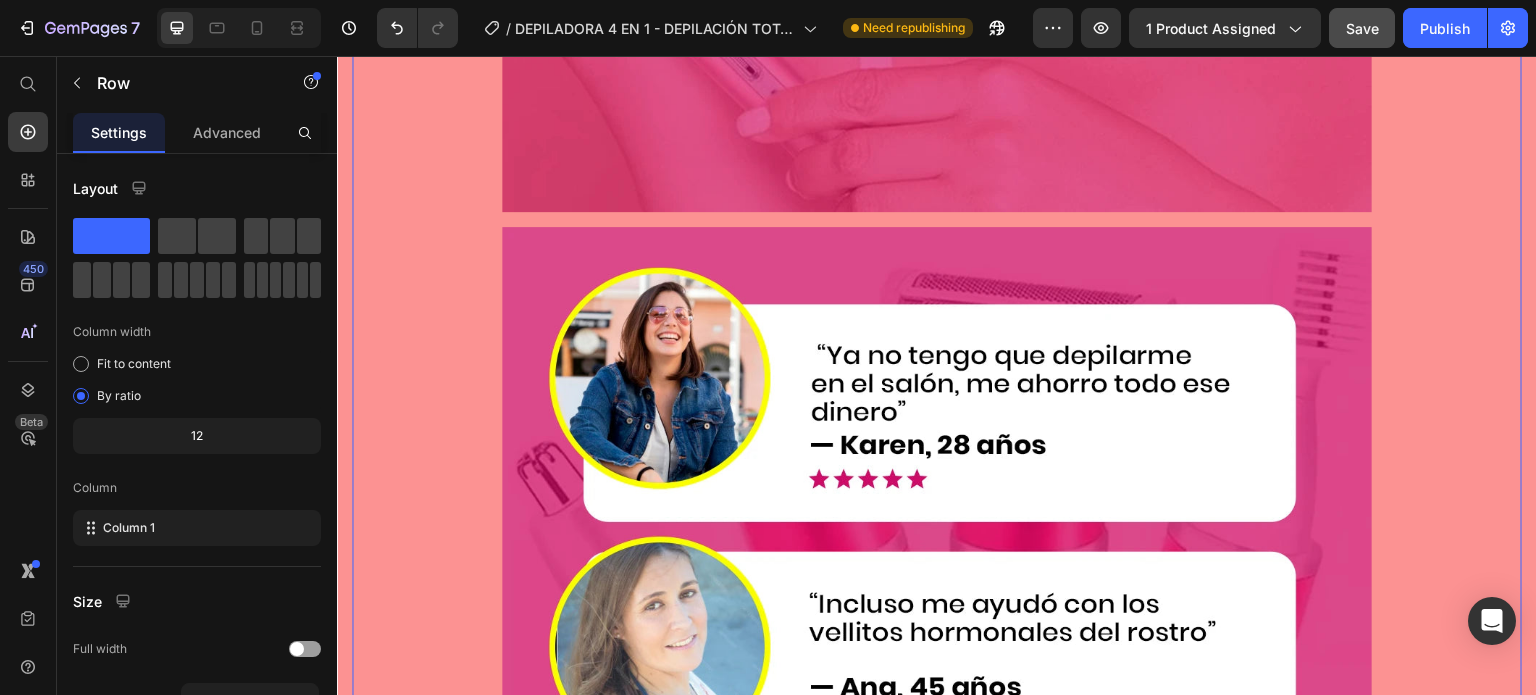 scroll, scrollTop: 5500, scrollLeft: 0, axis: vertical 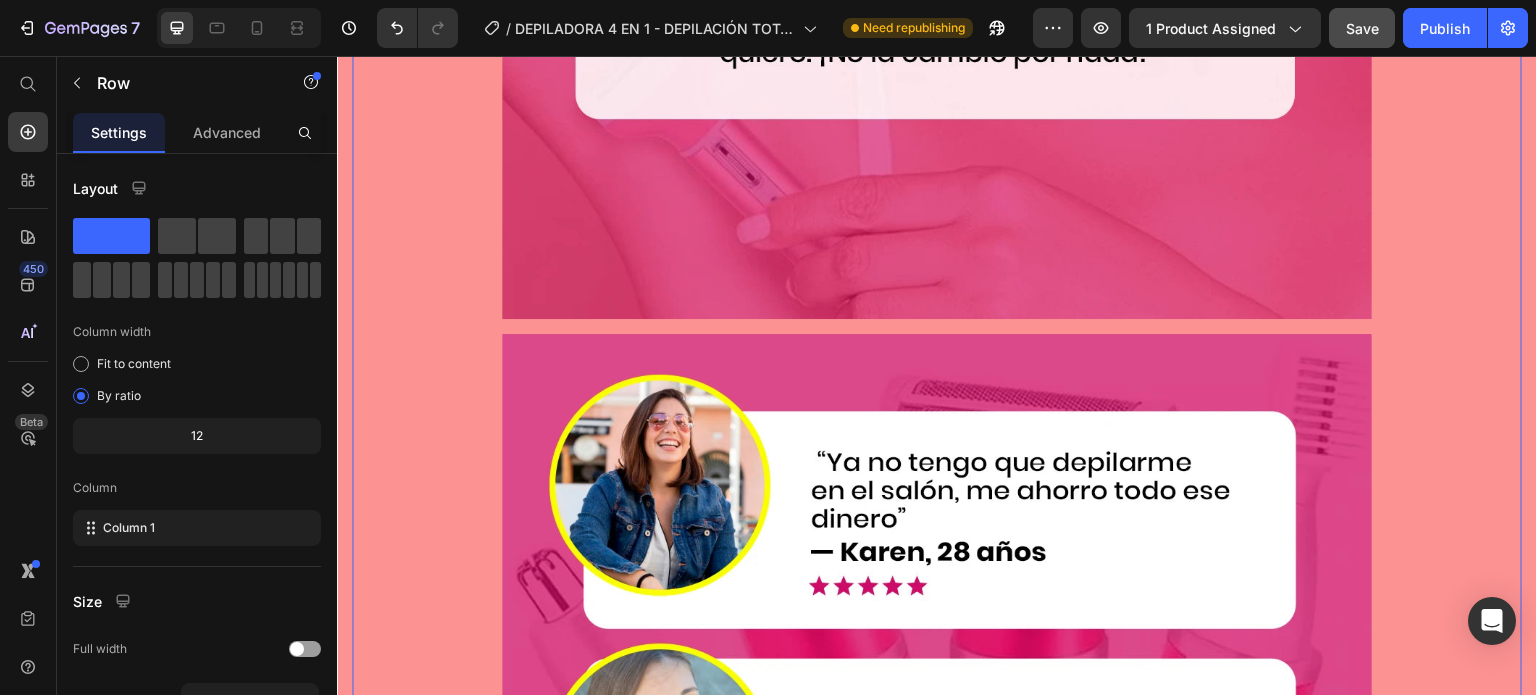 click on "¡[PERSON_NAME] impecable cada día sin ir al salón!" at bounding box center [937, -1375] 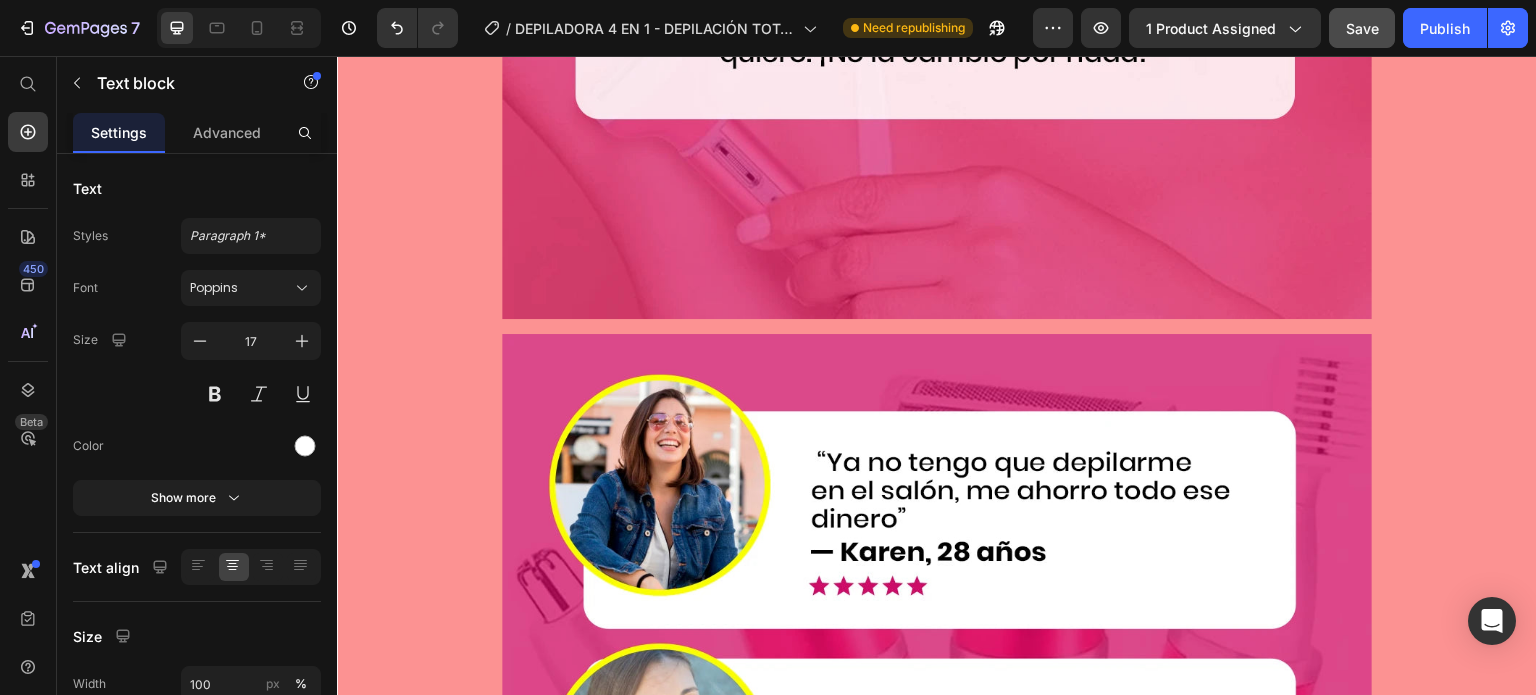 click on "¡[PERSON_NAME] impecable cada día sin ir al salón!" at bounding box center [937, -1375] 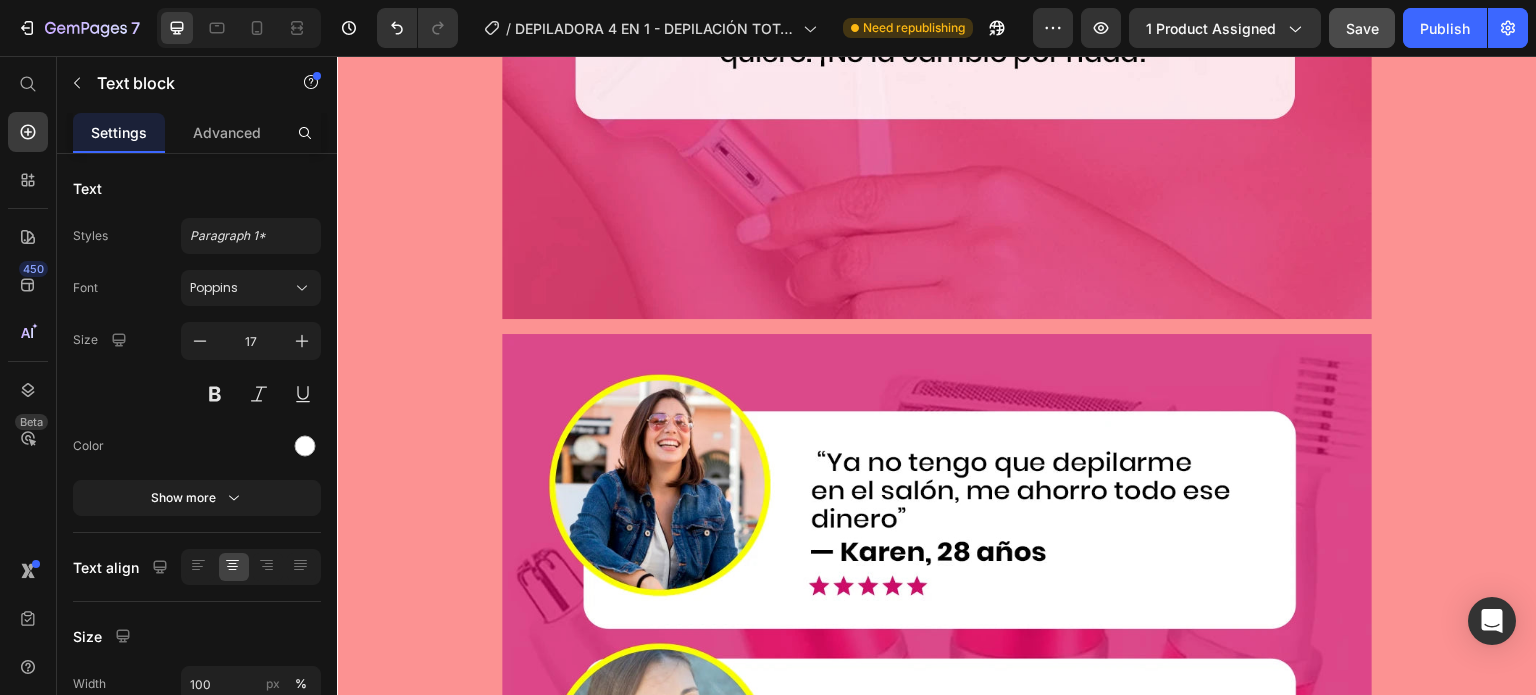 click on "¡[PERSON_NAME] impecable cada día sin ir al salón!" at bounding box center [937, -1375] 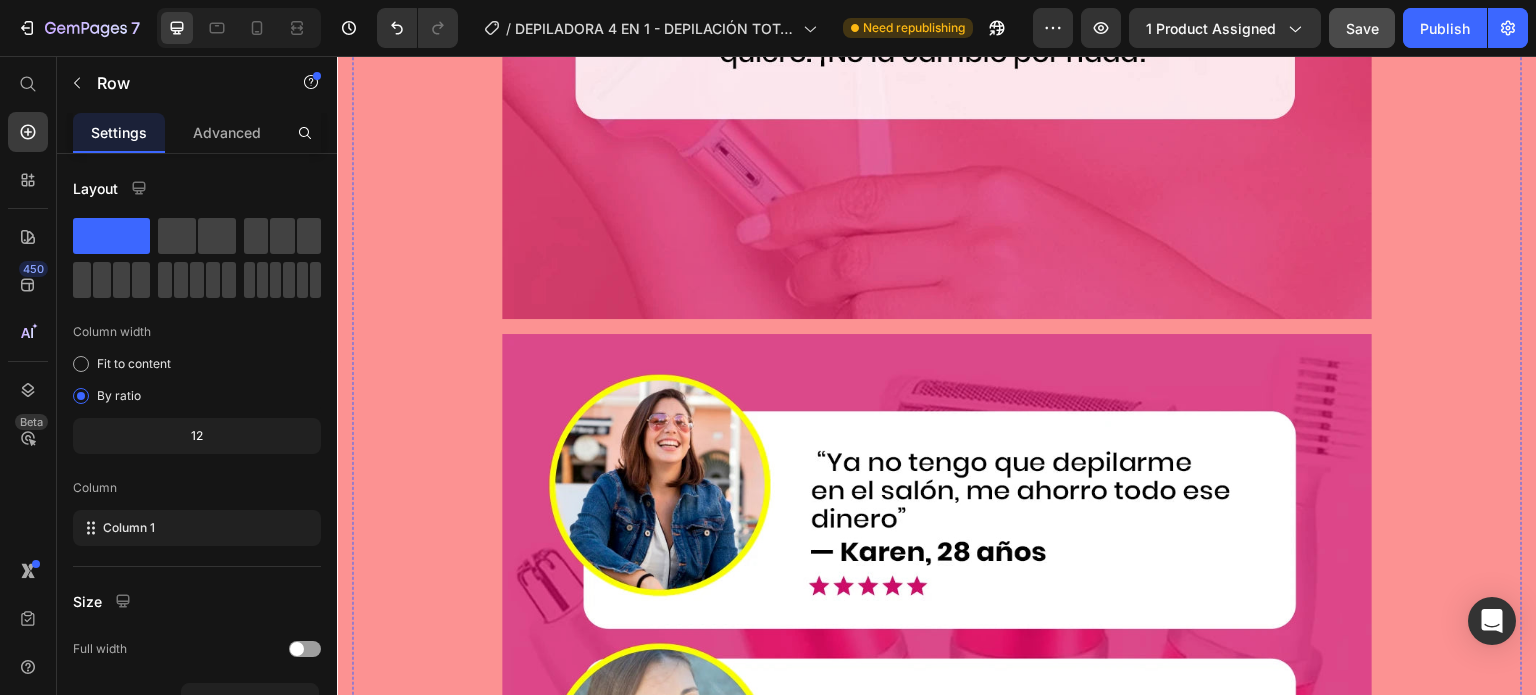 click on "“La probé una vez... y ya no puedo vivir sin ella” Heading ✅Resultados inmediatos y duraderos. Sin cortes, sin ardor. ¡[PERSON_NAME] impecable cada día sin ir al salón a depilarte! Text block   0 Row" at bounding box center (937, -1422) 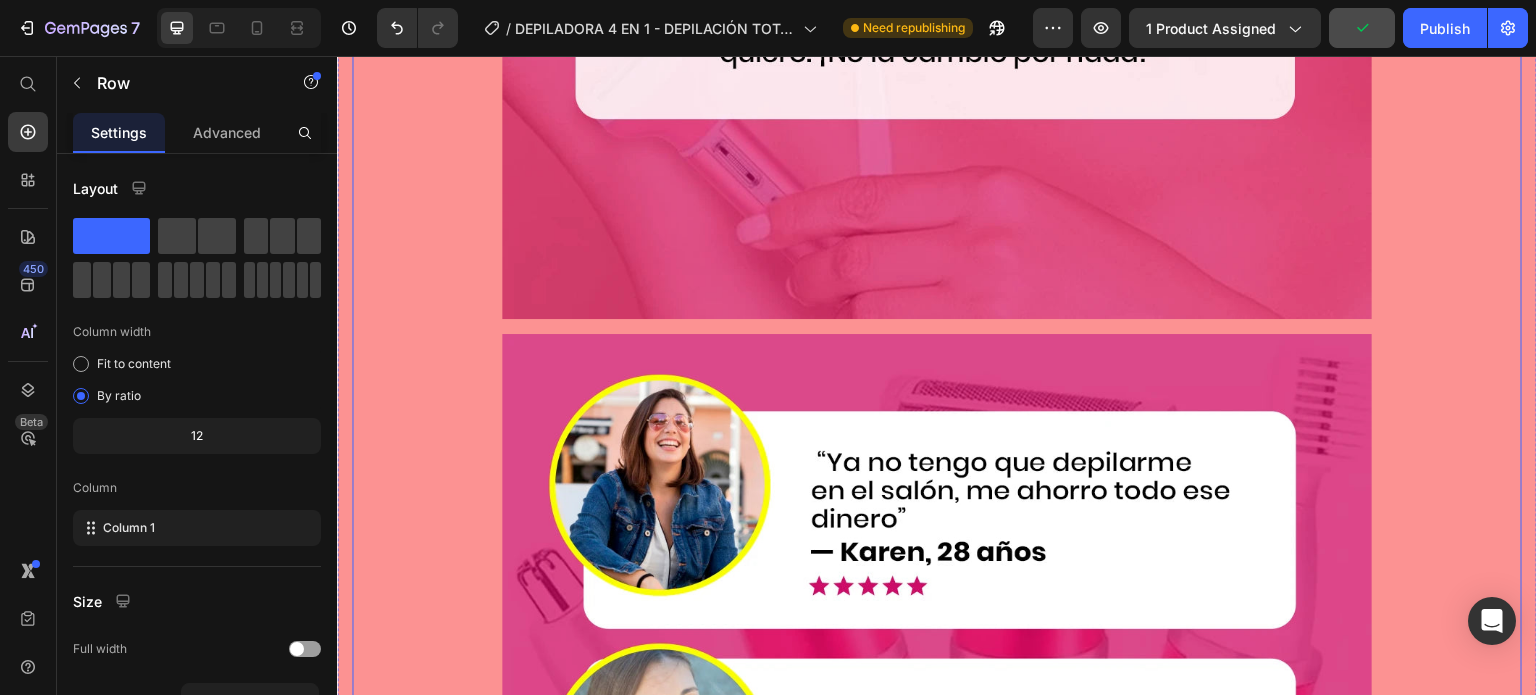 click on "Image ¡Esta depiladora lo resuelve TODO con un solo dispositivo!  Heading Son [DEMOGRAPHIC_DATA] en 1 para eliminar los vellos en cualquier parte del cuerpo, te olvidas del d0lor, la ¡rritación y los métodos anticuados.  [PERSON_NAME] siempre perfecta, sin excusas.  Puedes usarla en seco o en la ducha  ¡tú decides!. Text block Row Image ❤️ ¿Qué la hace única?  Heading ✅  4 cabezales intercambiables: Afeitadora corporal Perfilador [PERSON_NAME] Cortapelo para nariz y rostro Cabezal de precisión Text block
Custom Code
Preview or Publish the page to see the content. Custom Code Image Image
Custom Code
Preview or Publish the page to see the content. Custom Code “La probé una vez... y ya no puedo vivir sin ella” Heading ✅Resultados inmediatos y duraderos. Sin cortes, sin ardor. ¡[PERSON_NAME] impecable cada día sin ir al salón a depilarte! Text block Row   25 Image Image
Custom Code
Preview or Publish the page to see the content. Custom Code Heading Beneficios extremos: Text block Row Image" at bounding box center (937, -1084) 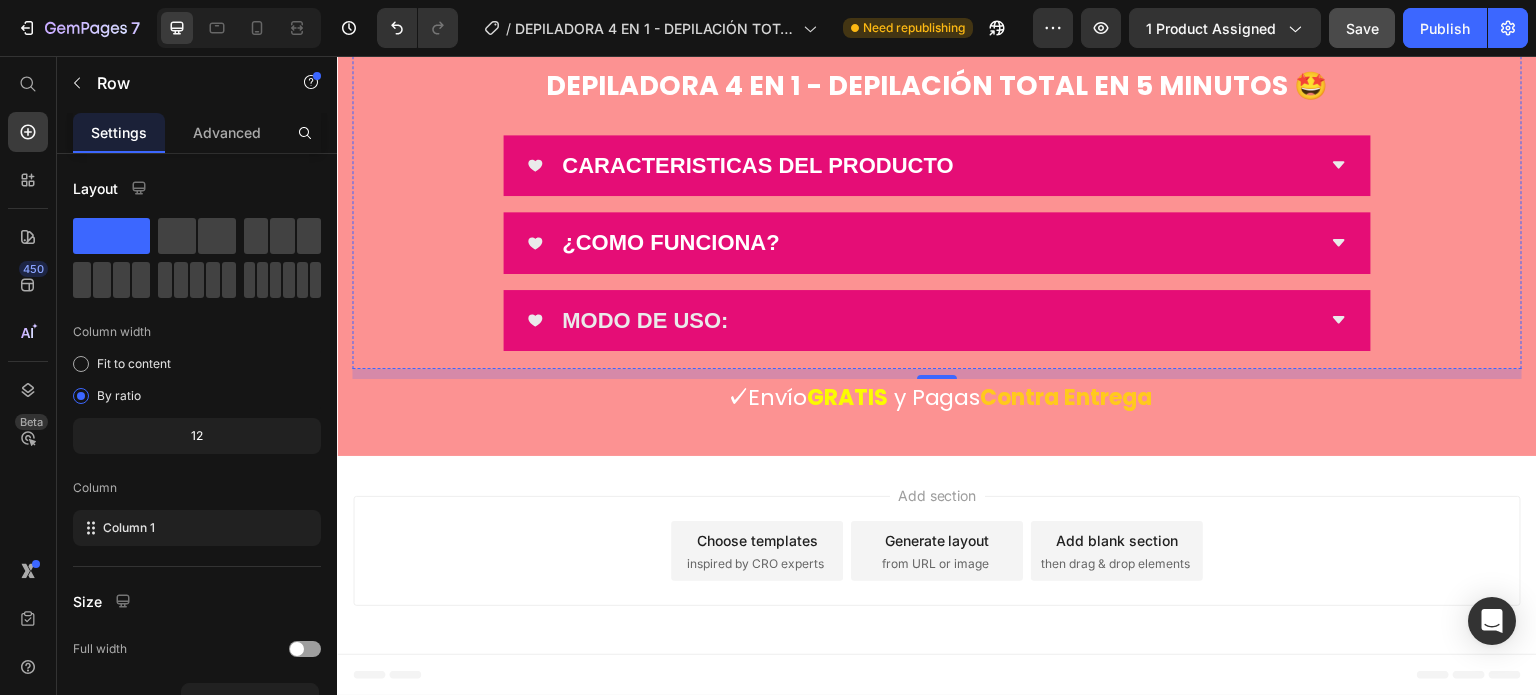 scroll, scrollTop: 7700, scrollLeft: 0, axis: vertical 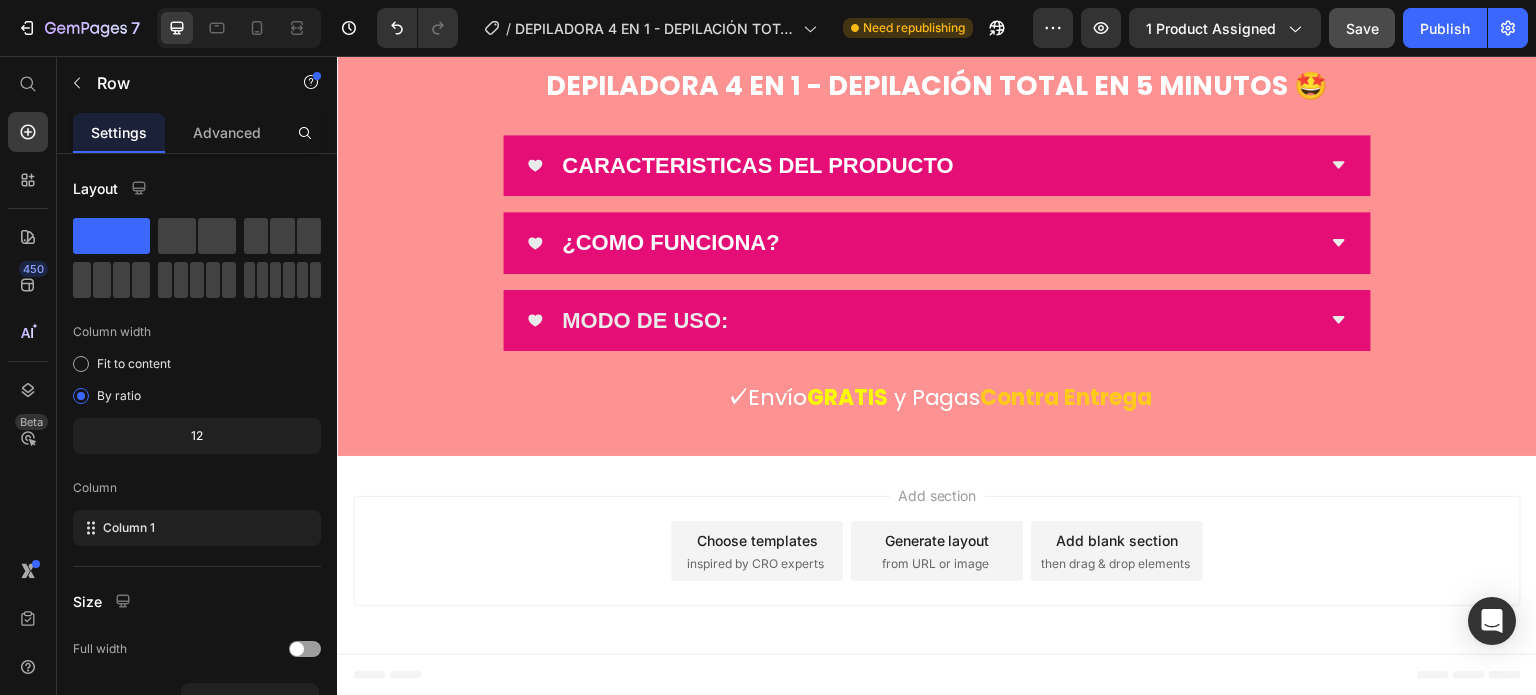 click on "✨Resultados desde el primer uso" at bounding box center [937, -2144] 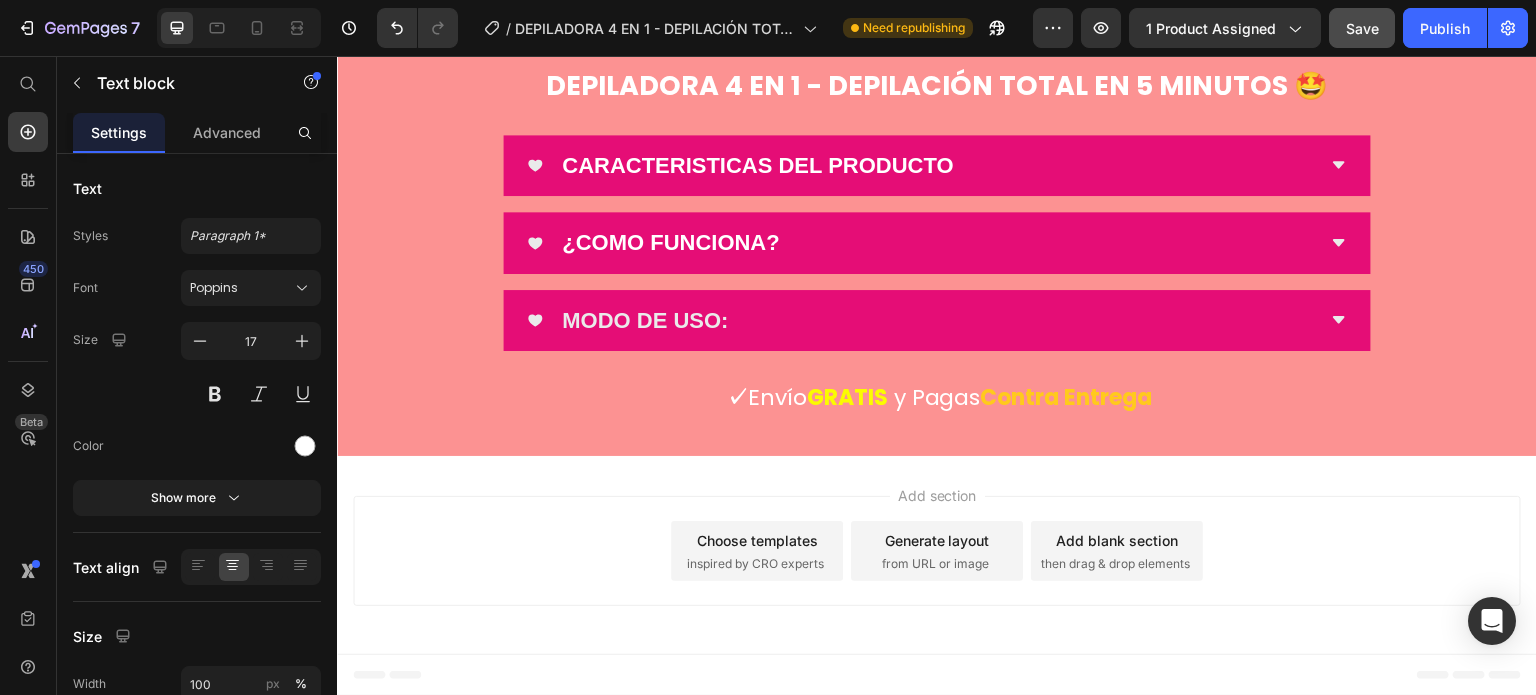 click on "✨Resultados desde el primer uso" at bounding box center [937, -2144] 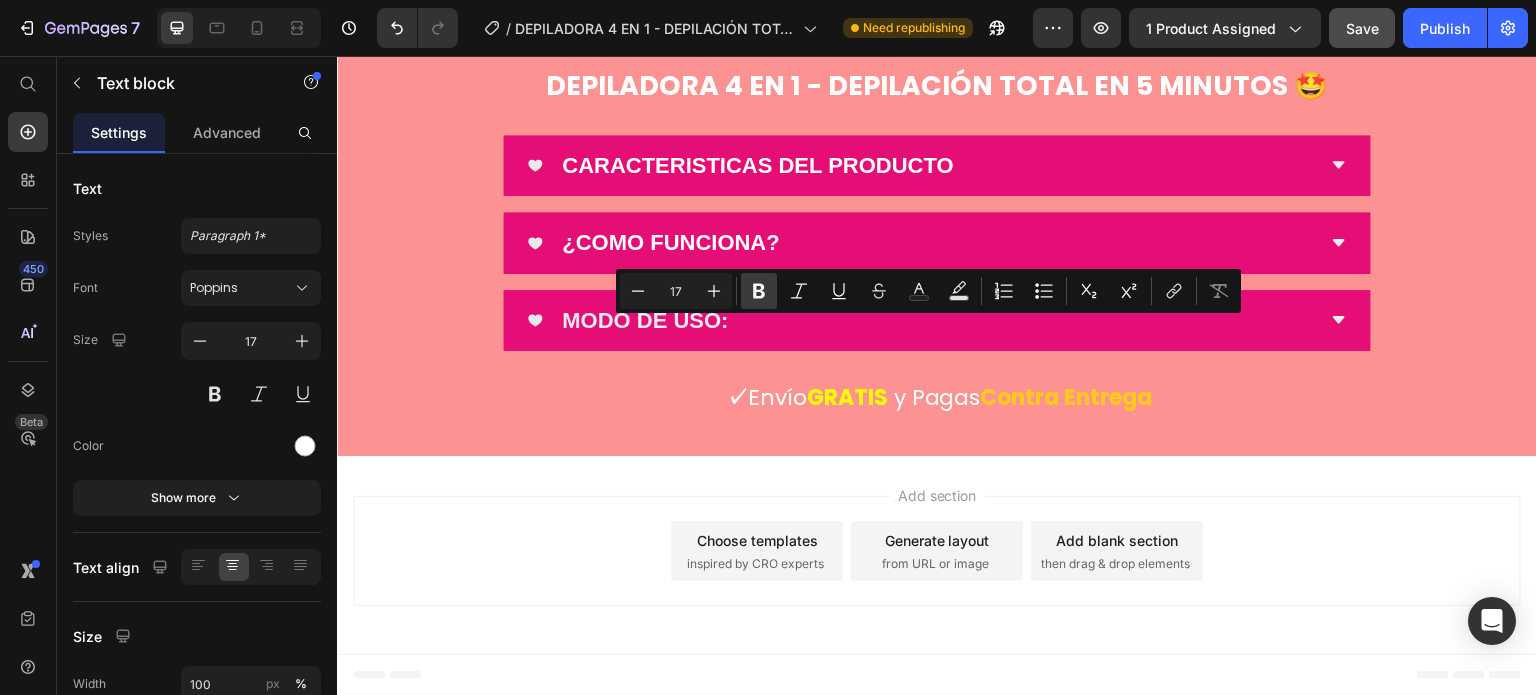 click on "Bold" at bounding box center (759, 291) 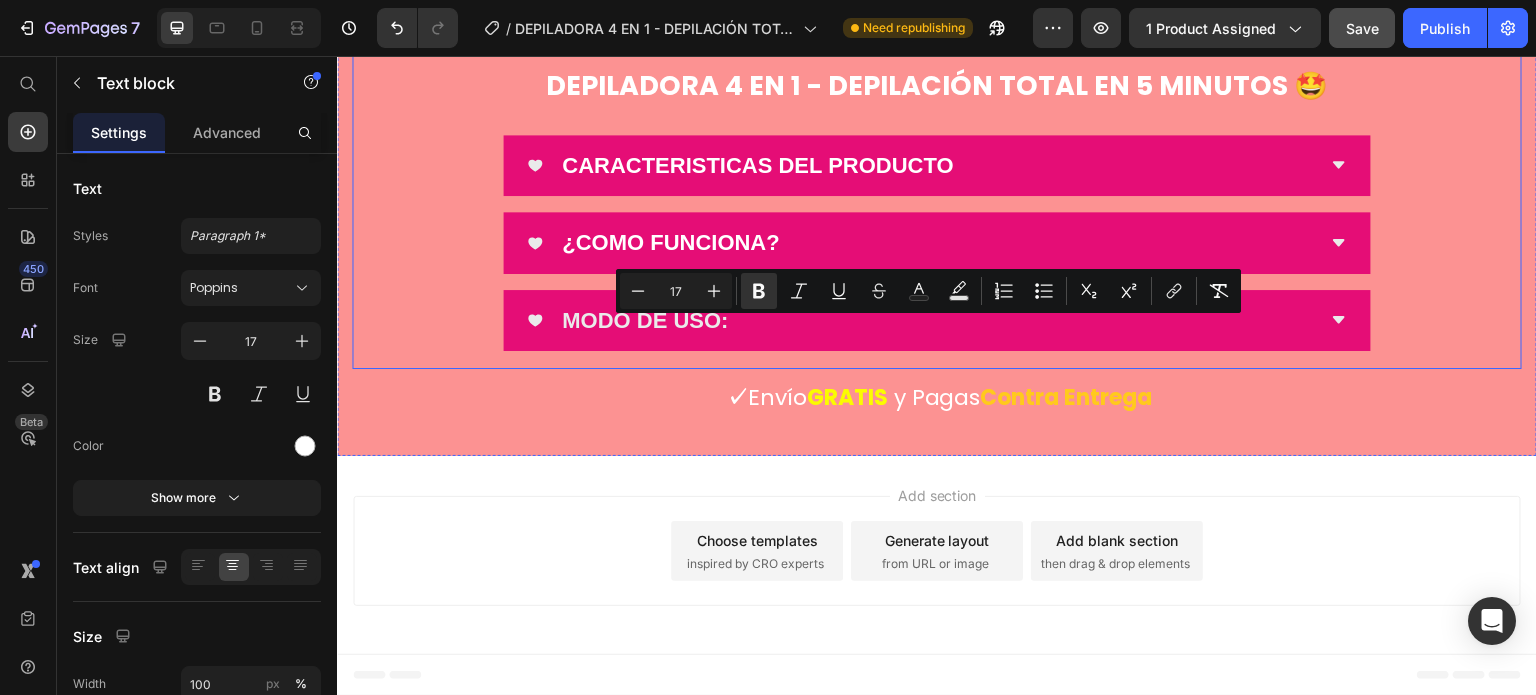 click on "Image ¡Esta depiladora lo resuelve TODO con un solo dispositivo!  Heading Son [DEMOGRAPHIC_DATA] en 1 para eliminar los vellos en cualquier parte del cuerpo, te olvidas del d0lor, la ¡rritación y los métodos anticuados.  [PERSON_NAME] siempre perfecta, sin excusas.  Puedes usarla en seco o en la ducha  ¡tú decides!. Text block Row Image ❤️ ¿Qué la hace única?  Heading ✅  4 cabezales intercambiables: Afeitadora corporal Perfilador [PERSON_NAME] Cortapelo para nariz y rostro Cabezal de precisión Text block
Custom Code
Preview or Publish the page to see the content. Custom Code Image Image
Custom Code
Preview or Publish the page to see the content. Custom Code “La probé una vez... y ya no puedo vivir sin ella” Heading ✅Resultados inmediatos y duraderos. Sin cortes, sin ardor. ¡[PERSON_NAME] impecable cada día sin ir al salón a depilarte! Text block Row Image Image
Custom Code
Preview or Publish the page to see the content. Custom Code Heading Beneficios extremos: Text block   0 Row Image" at bounding box center [937, -2370] 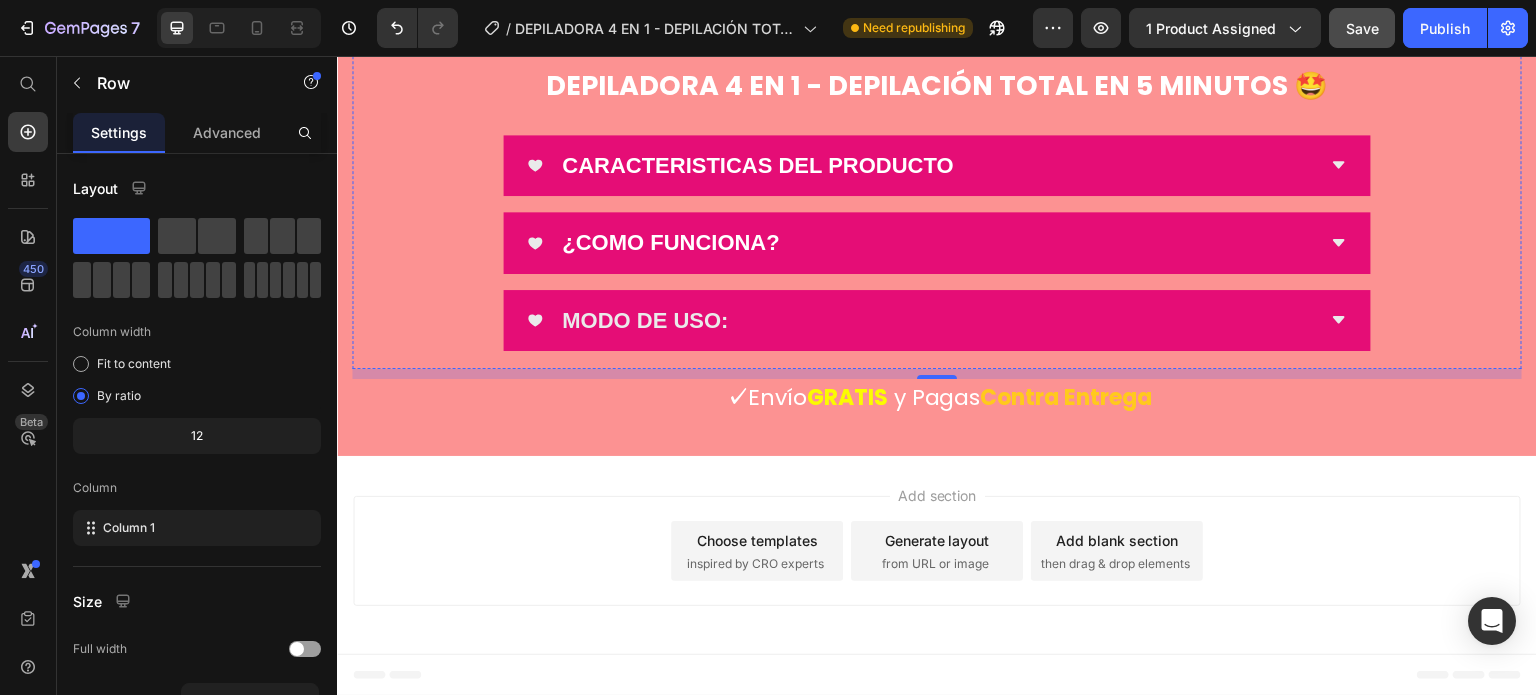 scroll, scrollTop: 10800, scrollLeft: 0, axis: vertical 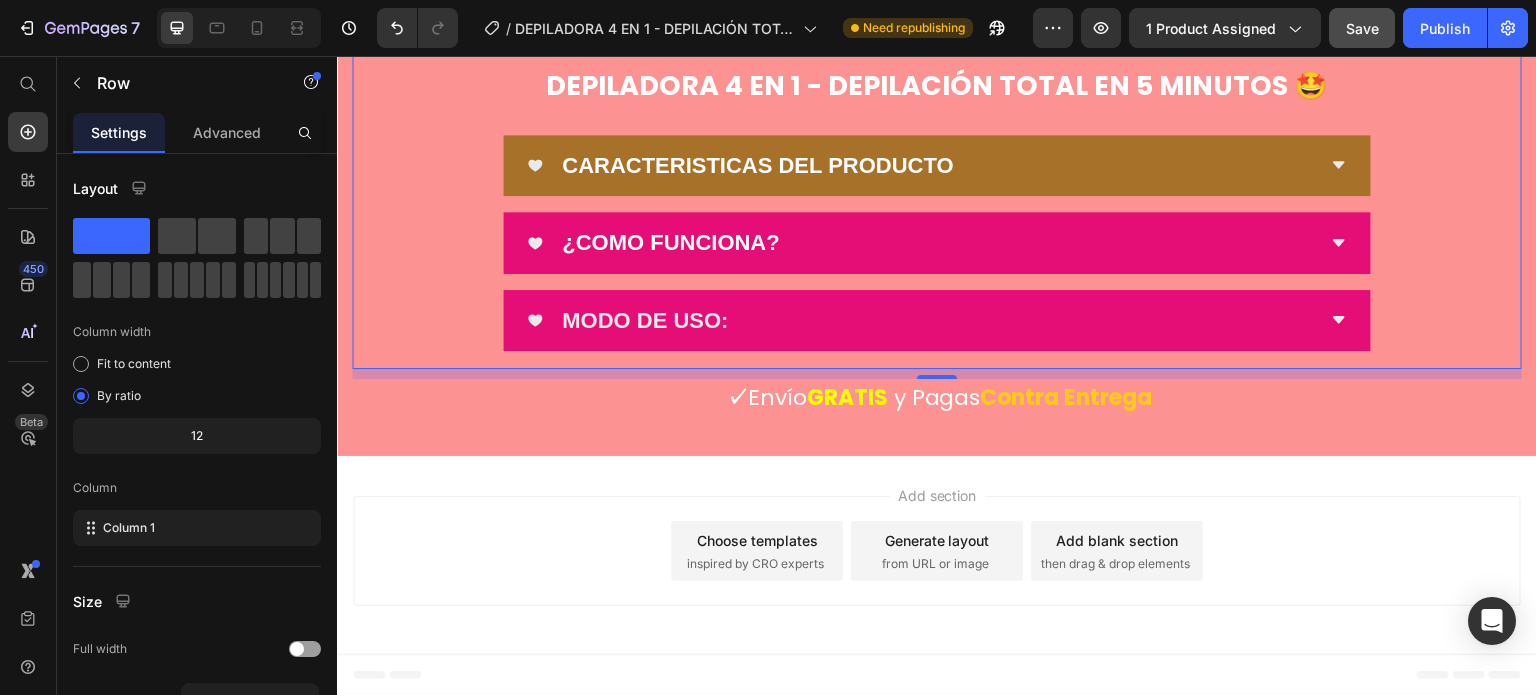 click on "CARACTERISTICAS DEL PRODUCTO" at bounding box center [758, 165] 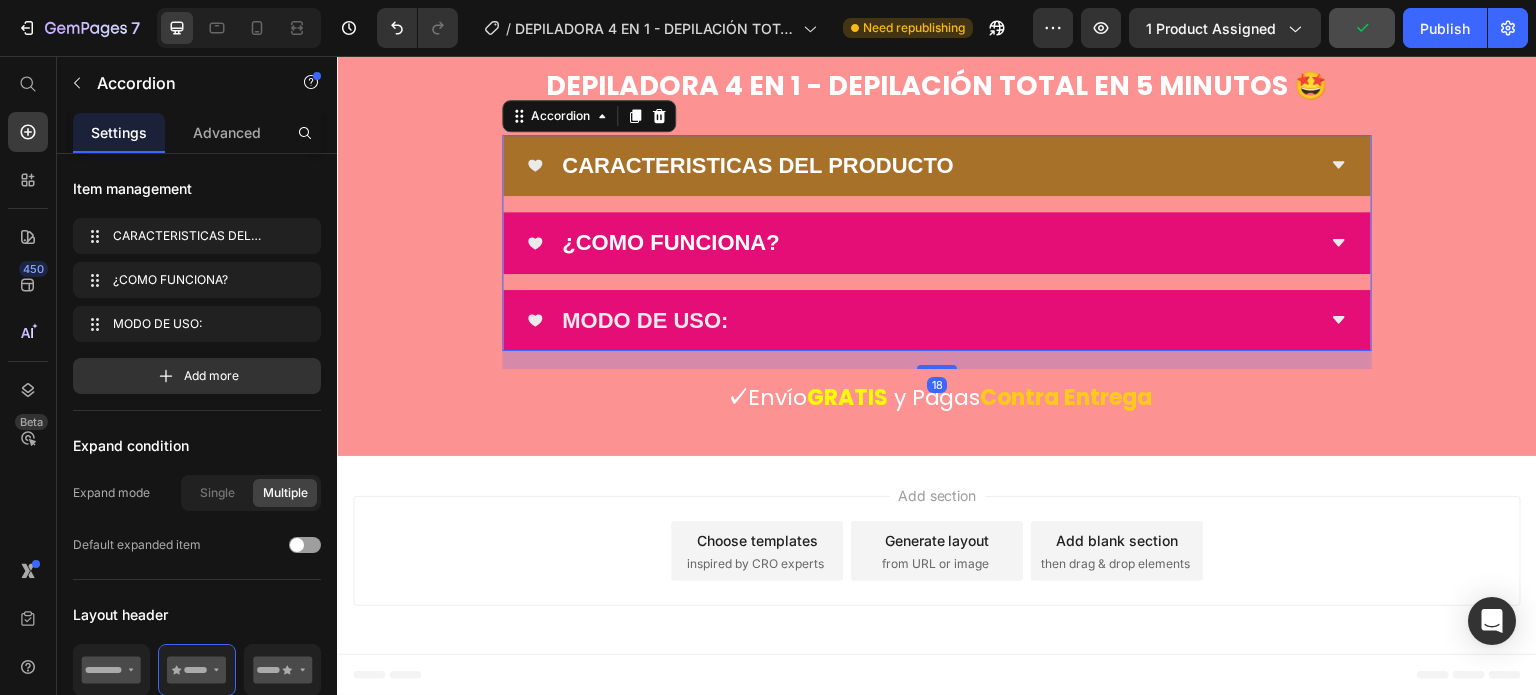 click on "CARACTERISTICAS DEL PRODUCTO" at bounding box center [921, 166] 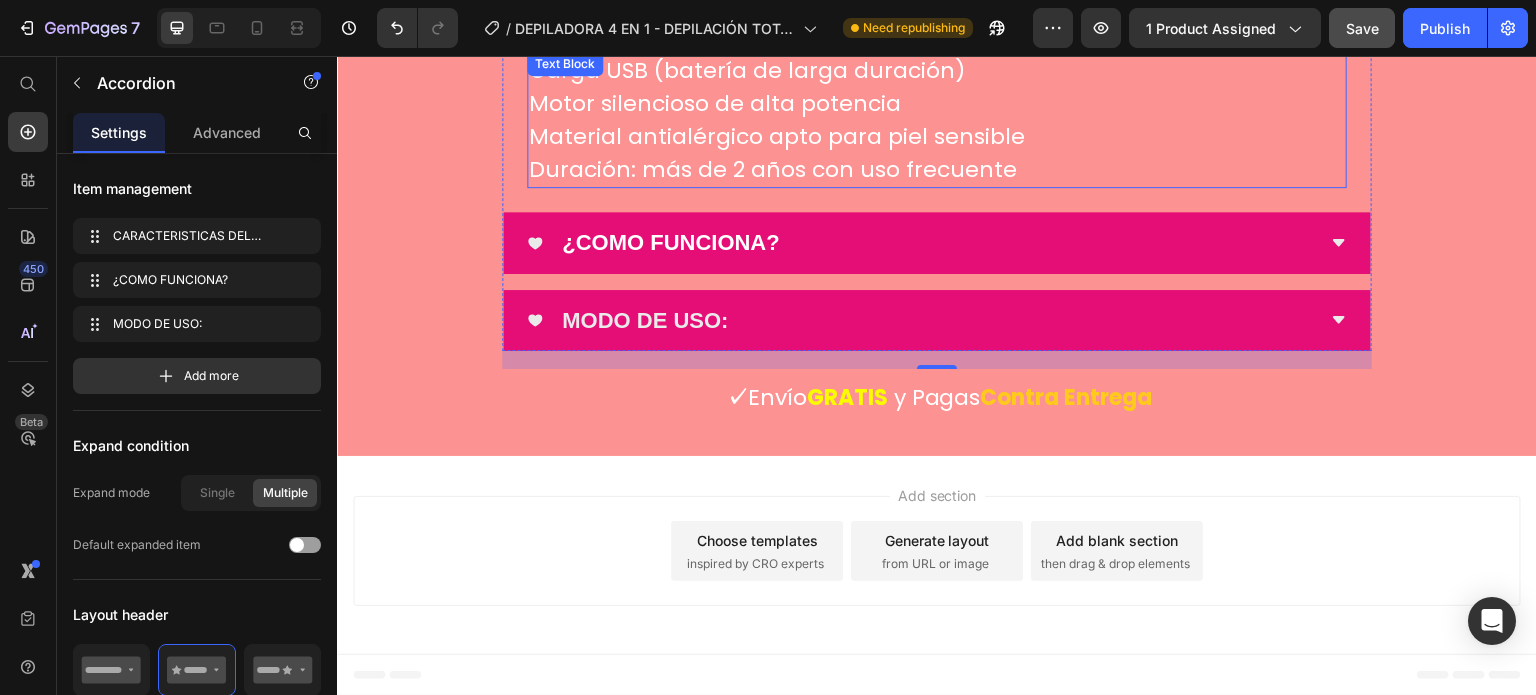 click on "Motor silencioso de alta potencia" at bounding box center [937, 103] 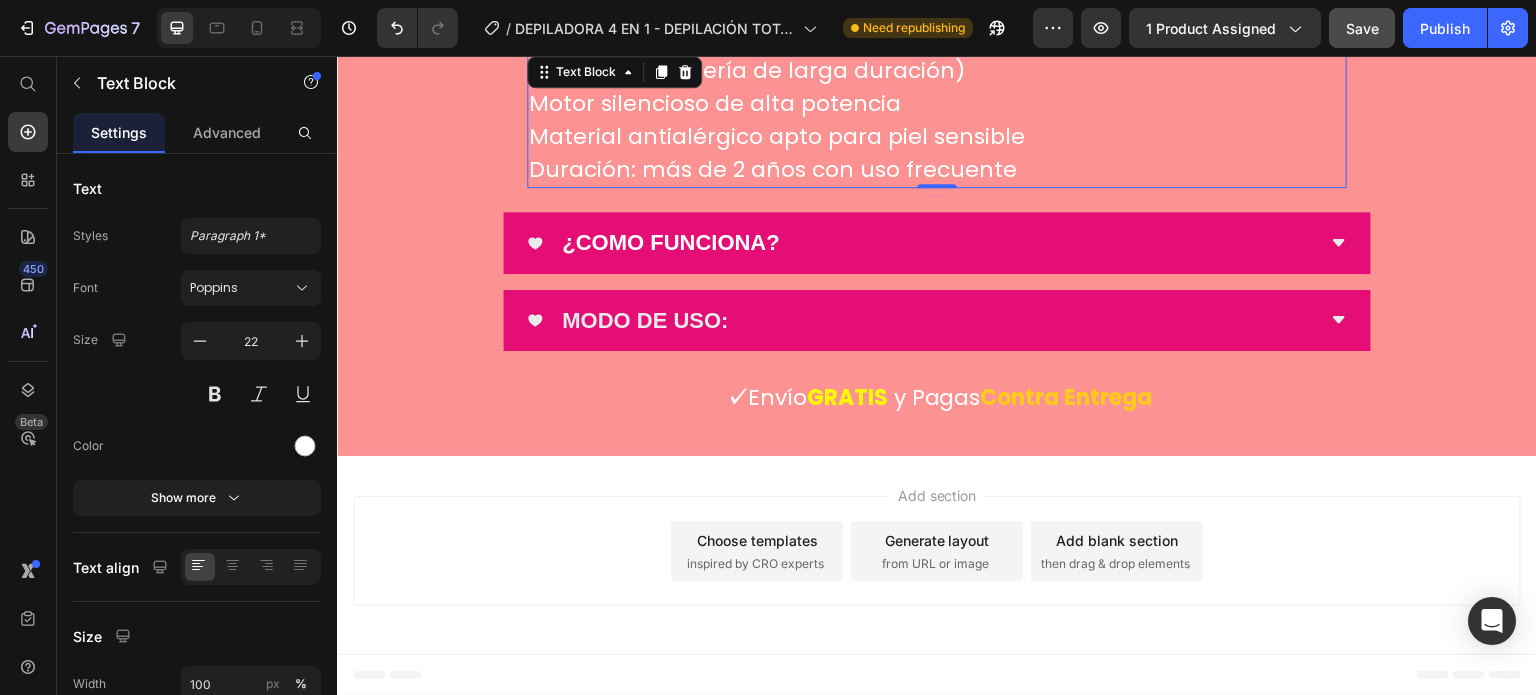 click on "Motor silencioso de alta potencia" at bounding box center [937, 103] 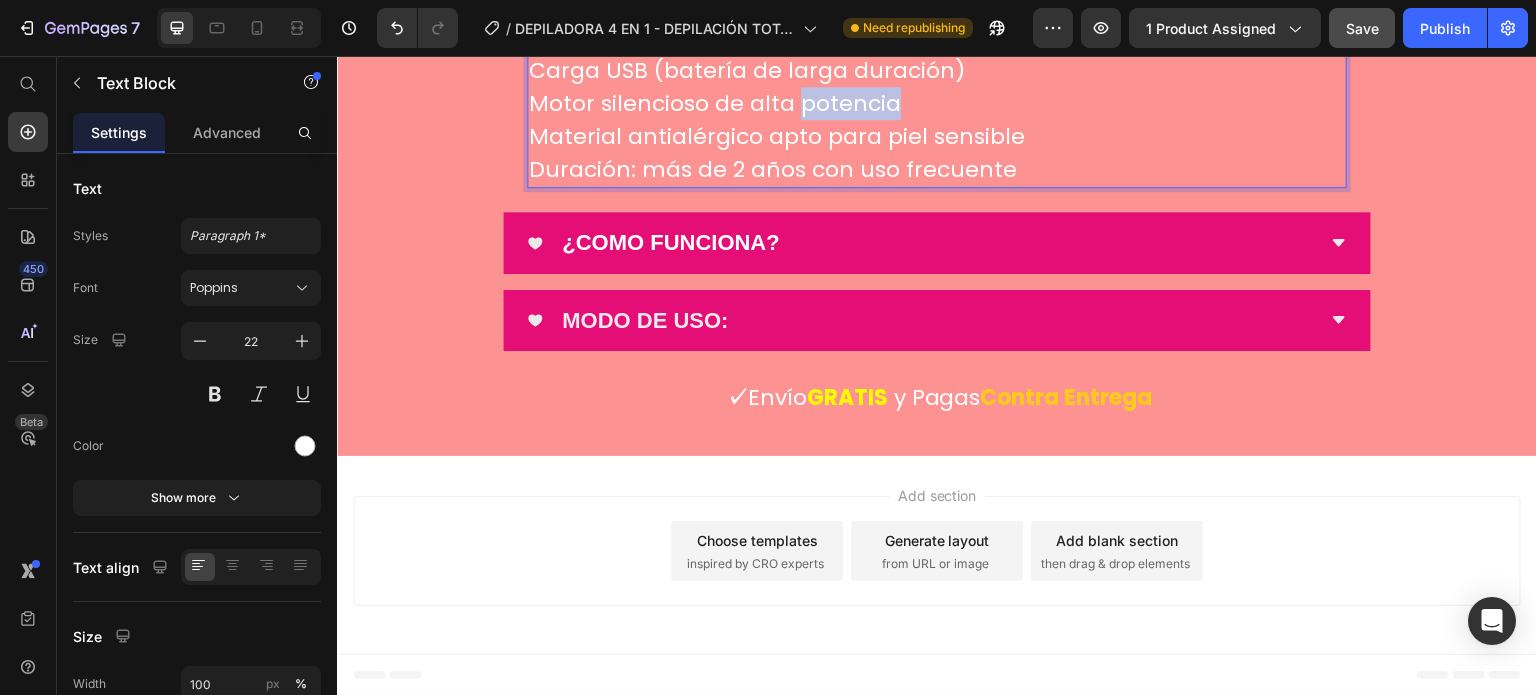 click on "Motor silencioso de alta potencia" at bounding box center (937, 103) 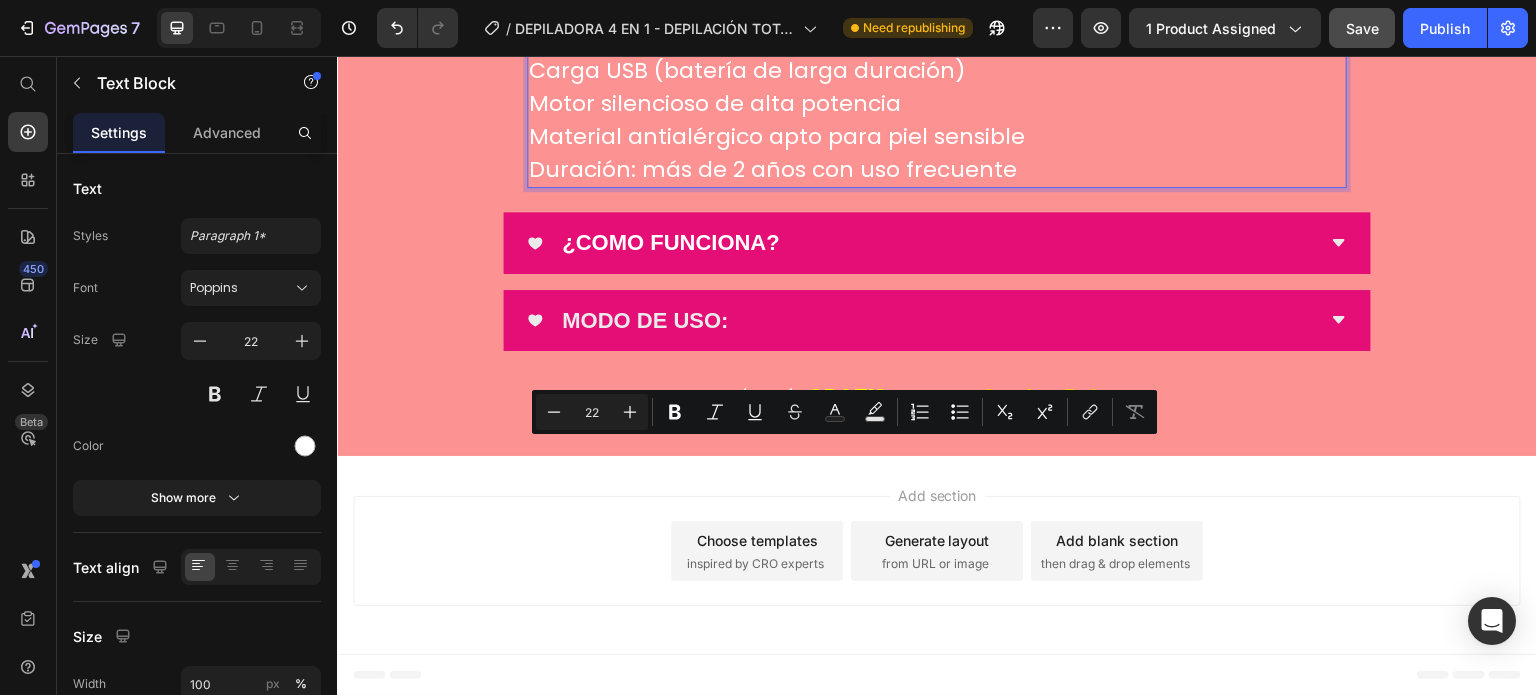 click on "Motor silencioso de alta potencia" at bounding box center [937, 103] 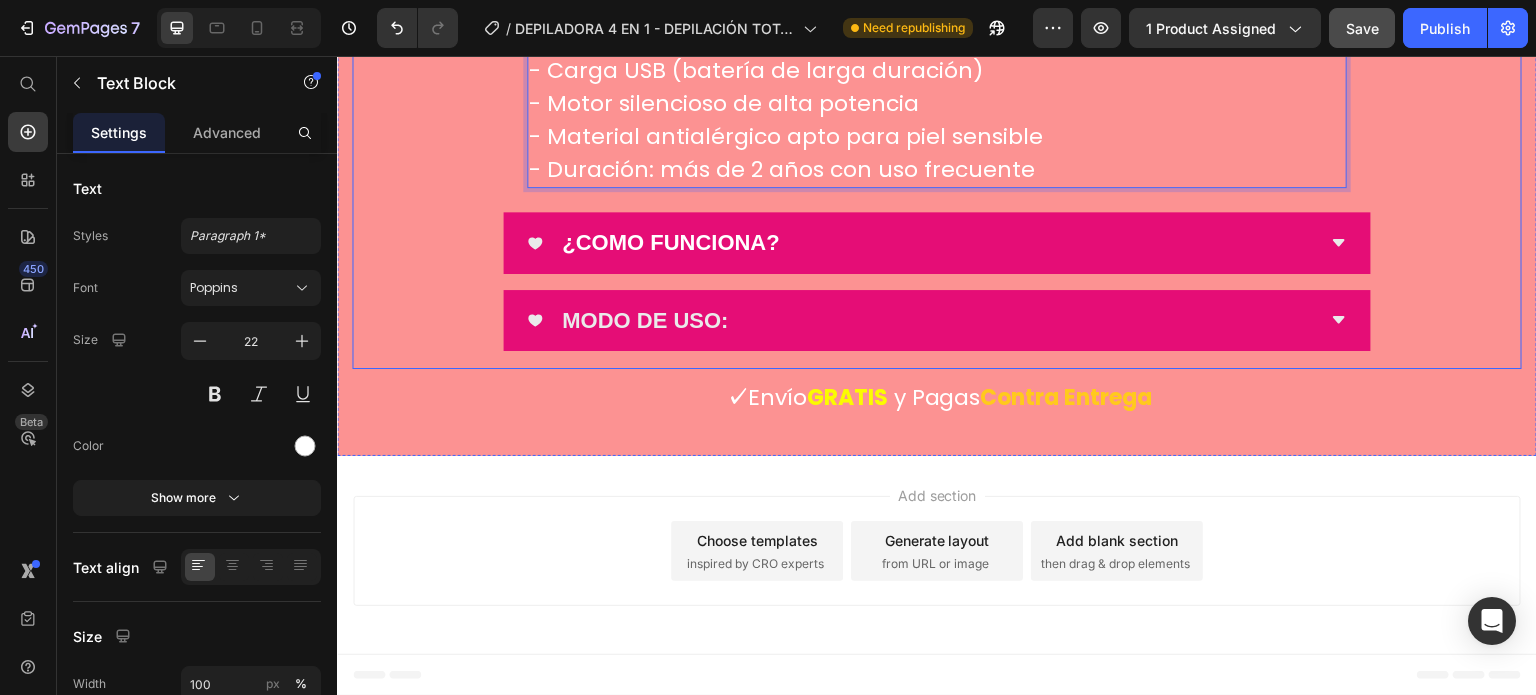 click on "Image ¡Esta depiladora lo resuelve TODO con un solo dispositivo!  Heading Son [DEMOGRAPHIC_DATA] en 1 para eliminar los vellos en cualquier parte del cuerpo, te olvidas del d0lor, la ¡rritación y los métodos anticuados.  [PERSON_NAME] siempre perfecta, sin excusas.  Puedes usarla en seco o en la ducha  ¡tú decides!. Text block Row Image ❤️ ¿Qué la hace única?  Heading ✅  4 cabezales intercambiables: Afeitadora corporal Perfilador [PERSON_NAME] Cortapelo para nariz y rostro Cabezal de precisión Text block
Custom Code
Preview or Publish the page to see the content. Custom Code Image Image
Custom Code
Preview or Publish the page to see the content. Custom Code “La probé una vez... y ya no puedo vivir sin ella” Heading ✅Resultados inmediatos y duraderos. Sin cortes, sin ardor. ¡[PERSON_NAME] impecable cada día sin ir al salón a depilarte! Text block Row Image Image
Custom Code
Preview or Publish the page to see the content. Custom Code Heading Beneficios extremos: Text block Row Image" at bounding box center [937, -2446] 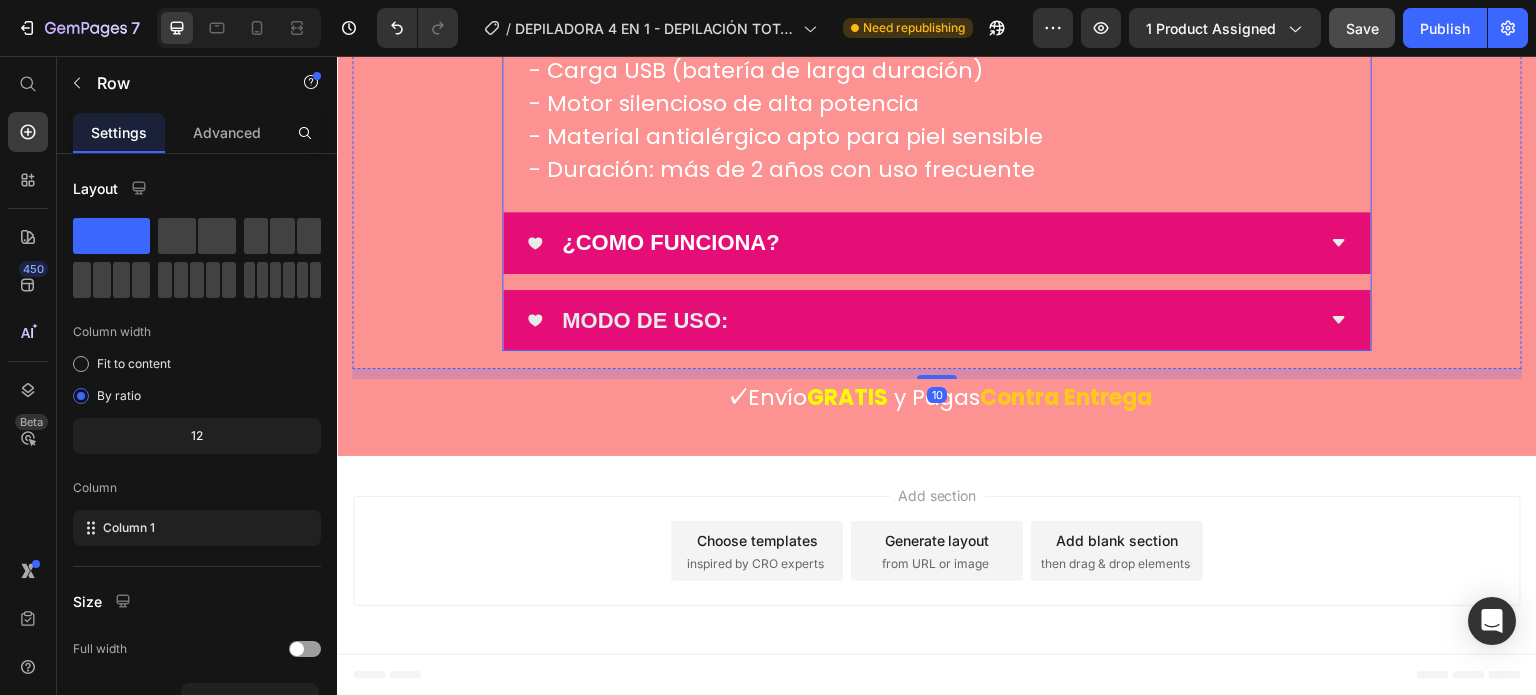 click on "CARACTERISTICAS DEL PRODUCTO" at bounding box center [937, 14] 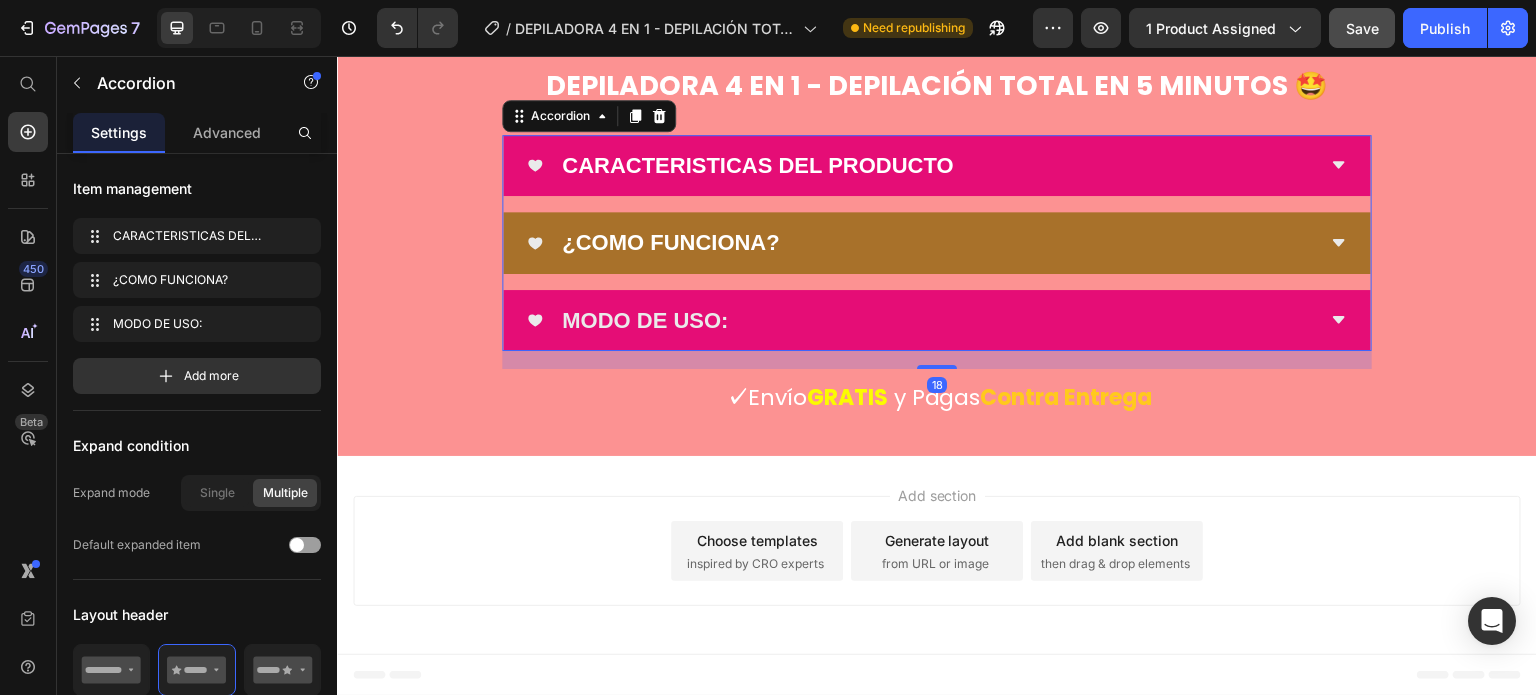 click on "¿COMO FUNCIONA?" at bounding box center (921, 243) 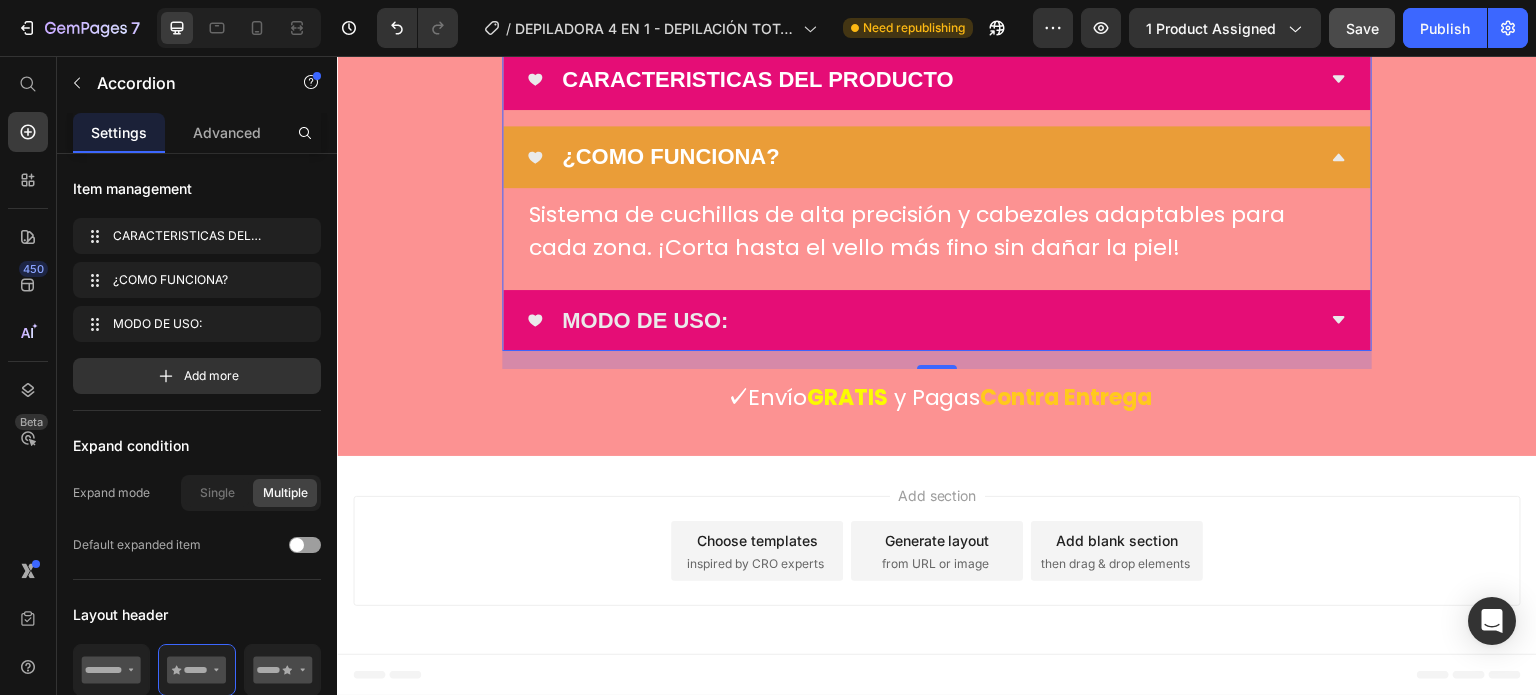 click on "¿COMO FUNCIONA?" at bounding box center (921, 157) 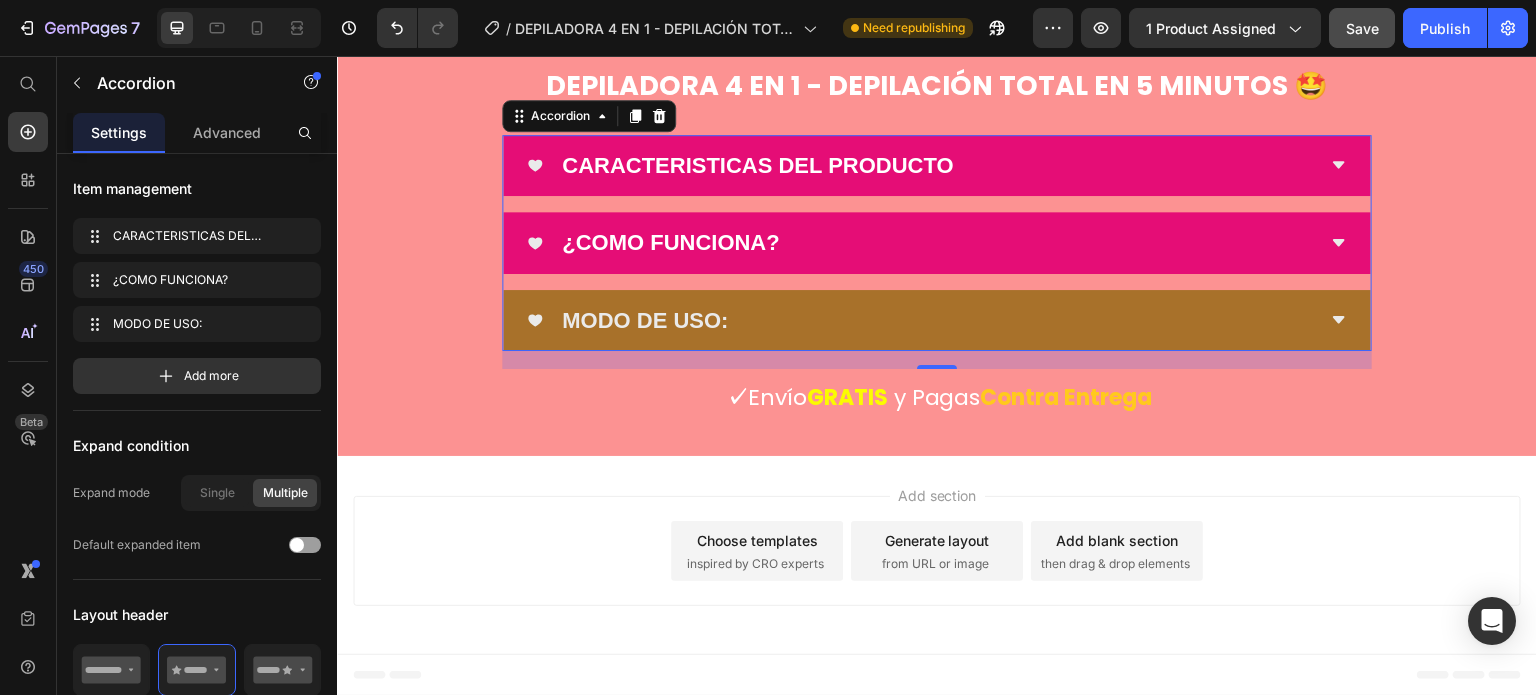 click on "MODO DE USO:" at bounding box center (937, 321) 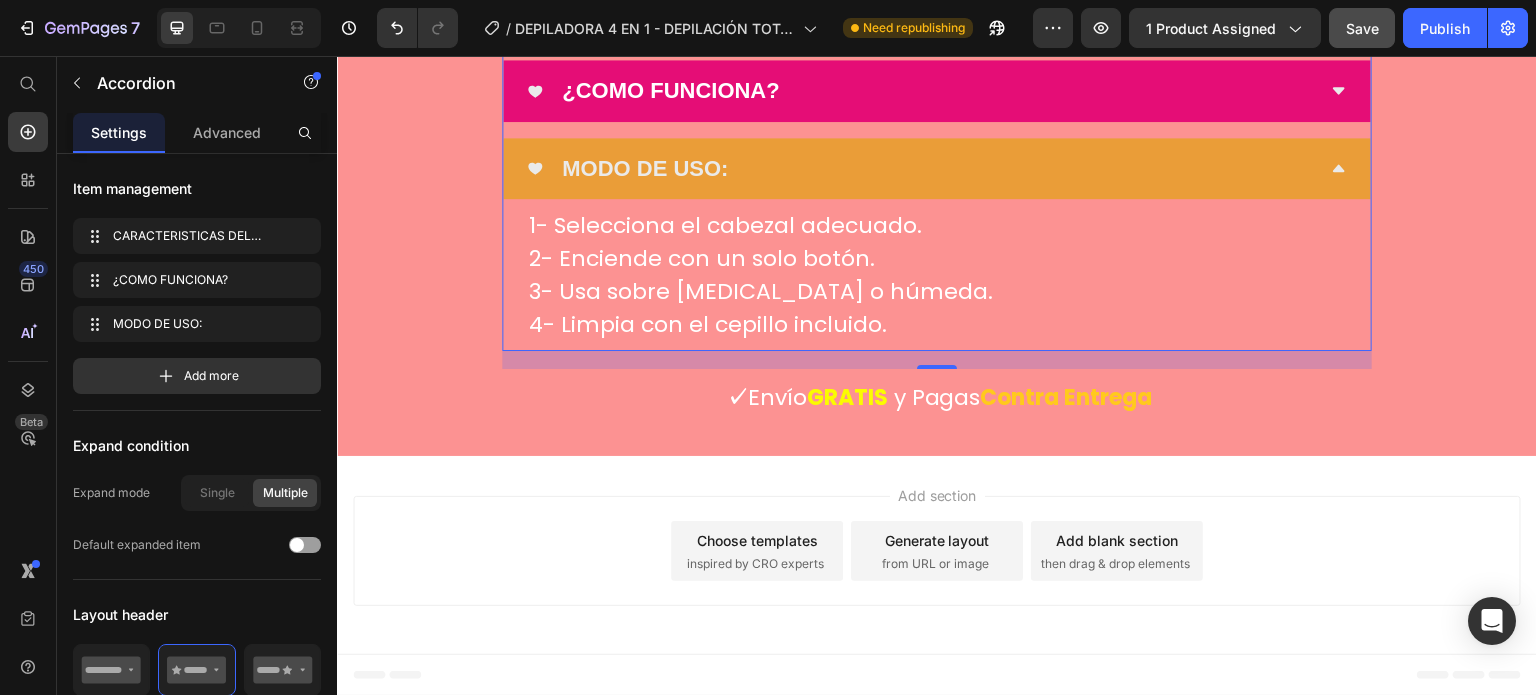 scroll, scrollTop: 11000, scrollLeft: 0, axis: vertical 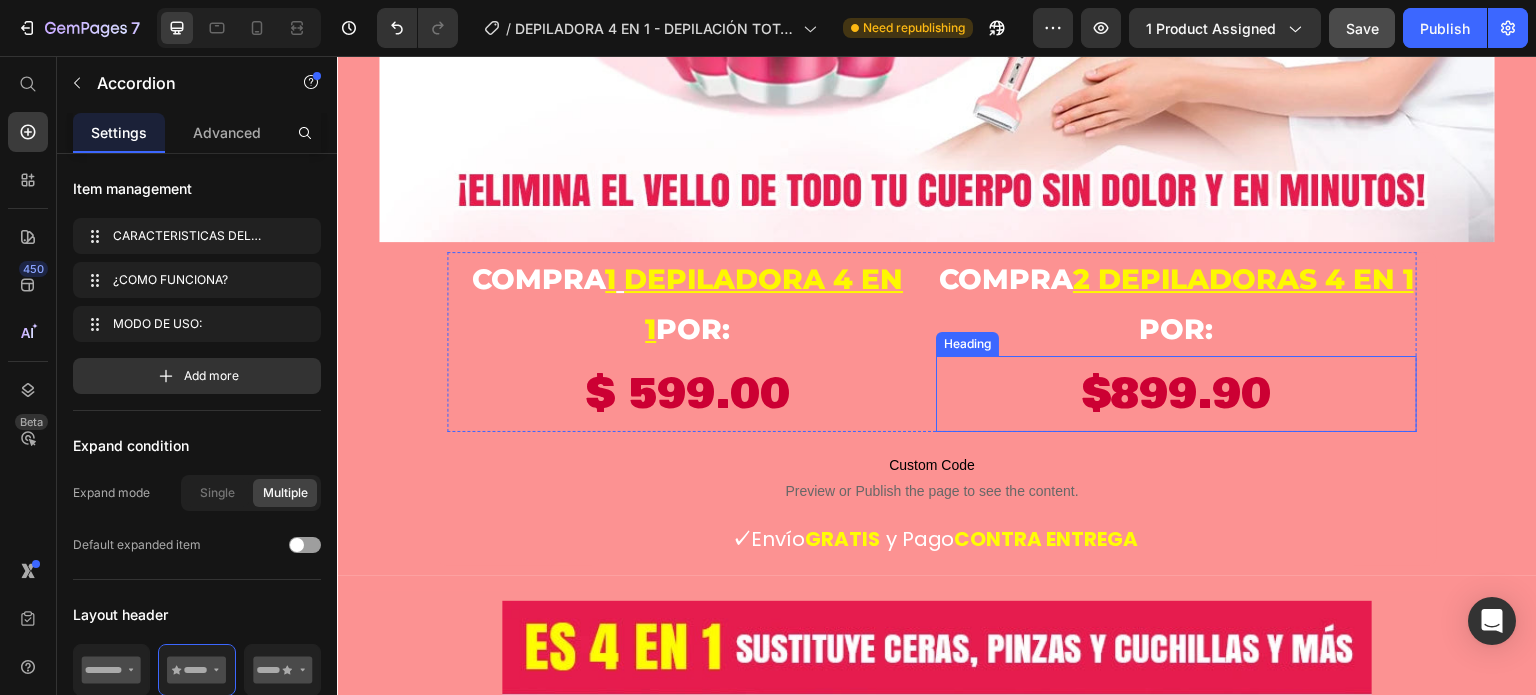 click on "$899.90" at bounding box center (1176, 394) 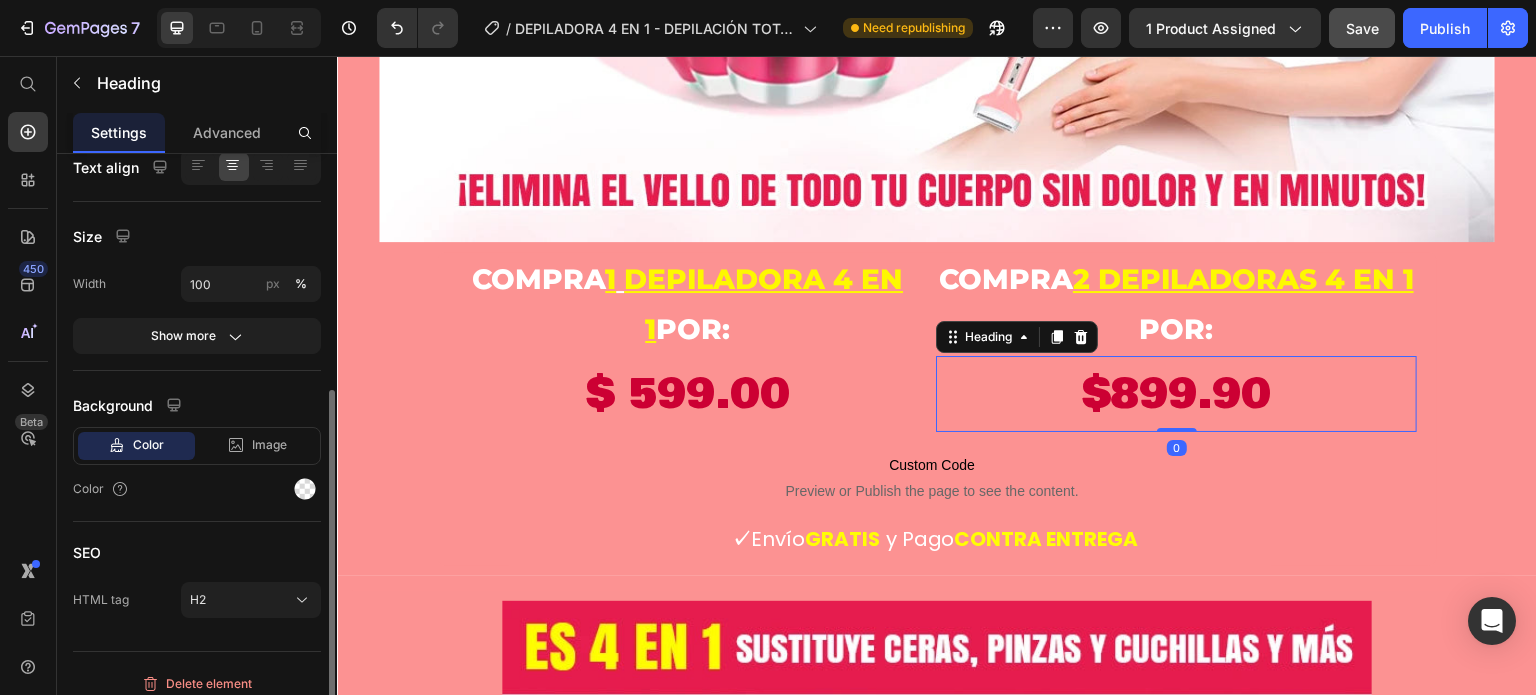 scroll, scrollTop: 411, scrollLeft: 0, axis: vertical 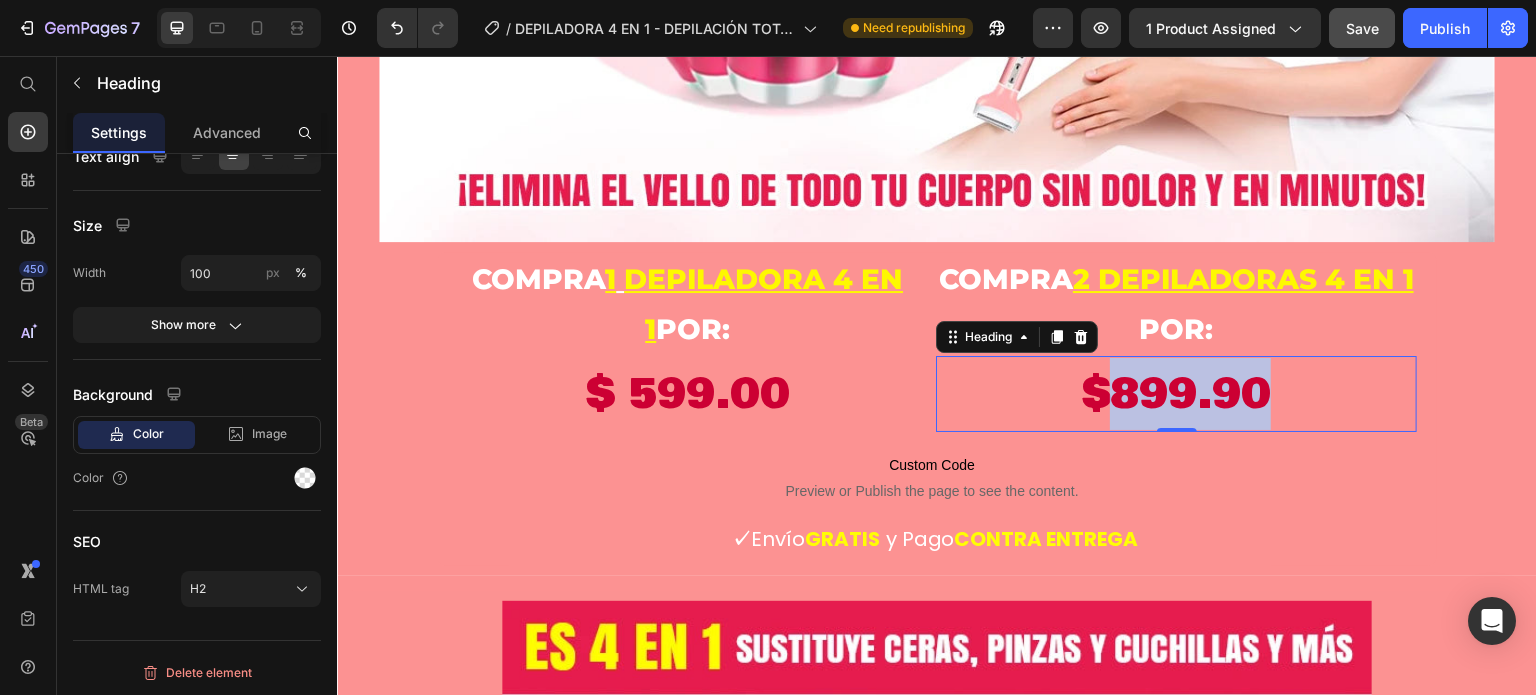 click on "$899.90" at bounding box center (1176, 394) 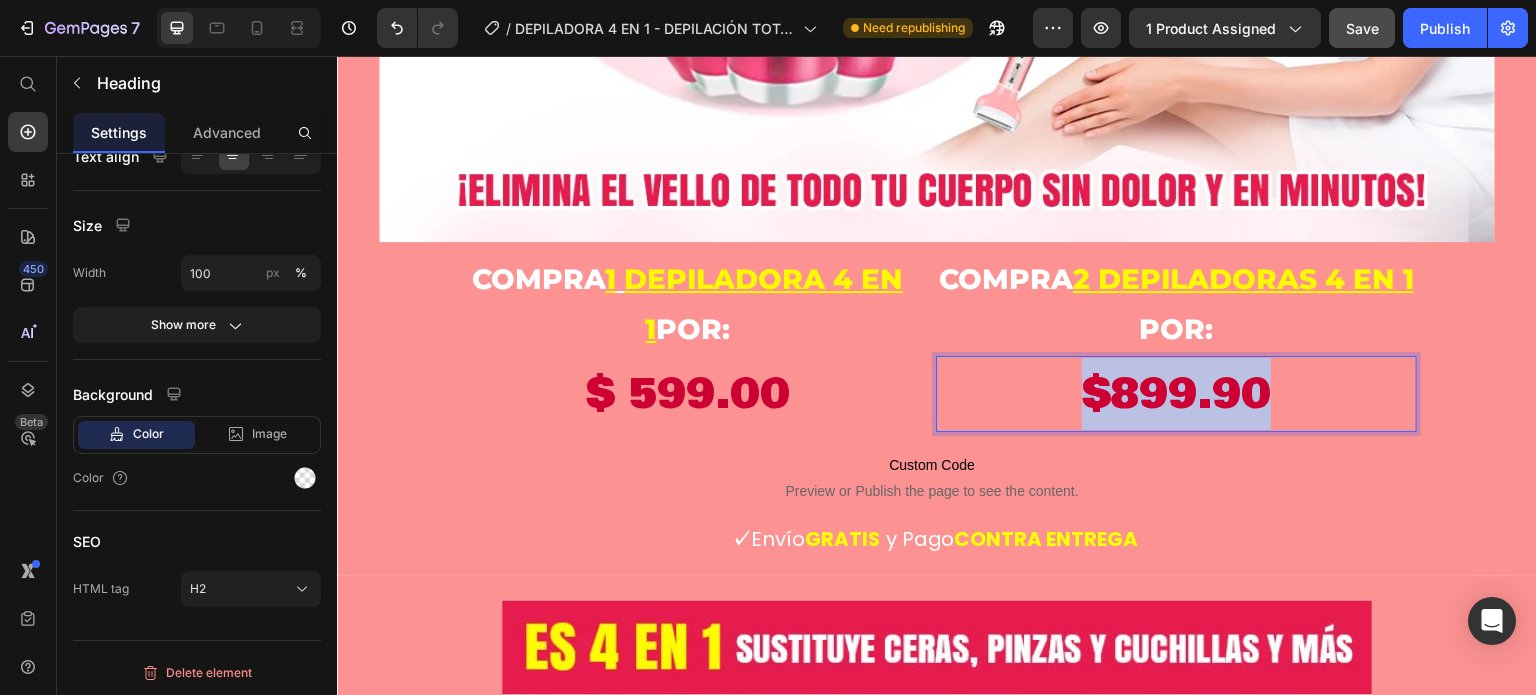 click on "$899.90" at bounding box center [1176, 394] 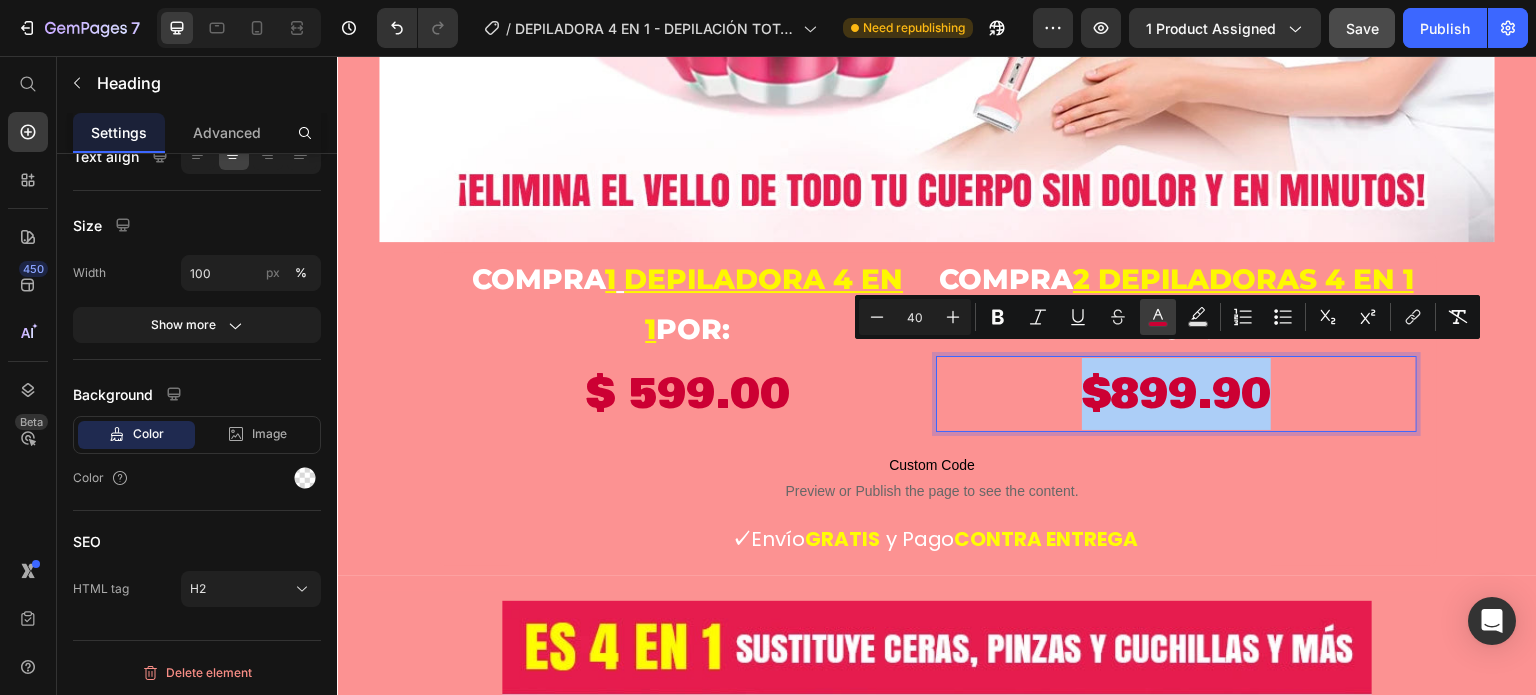 click 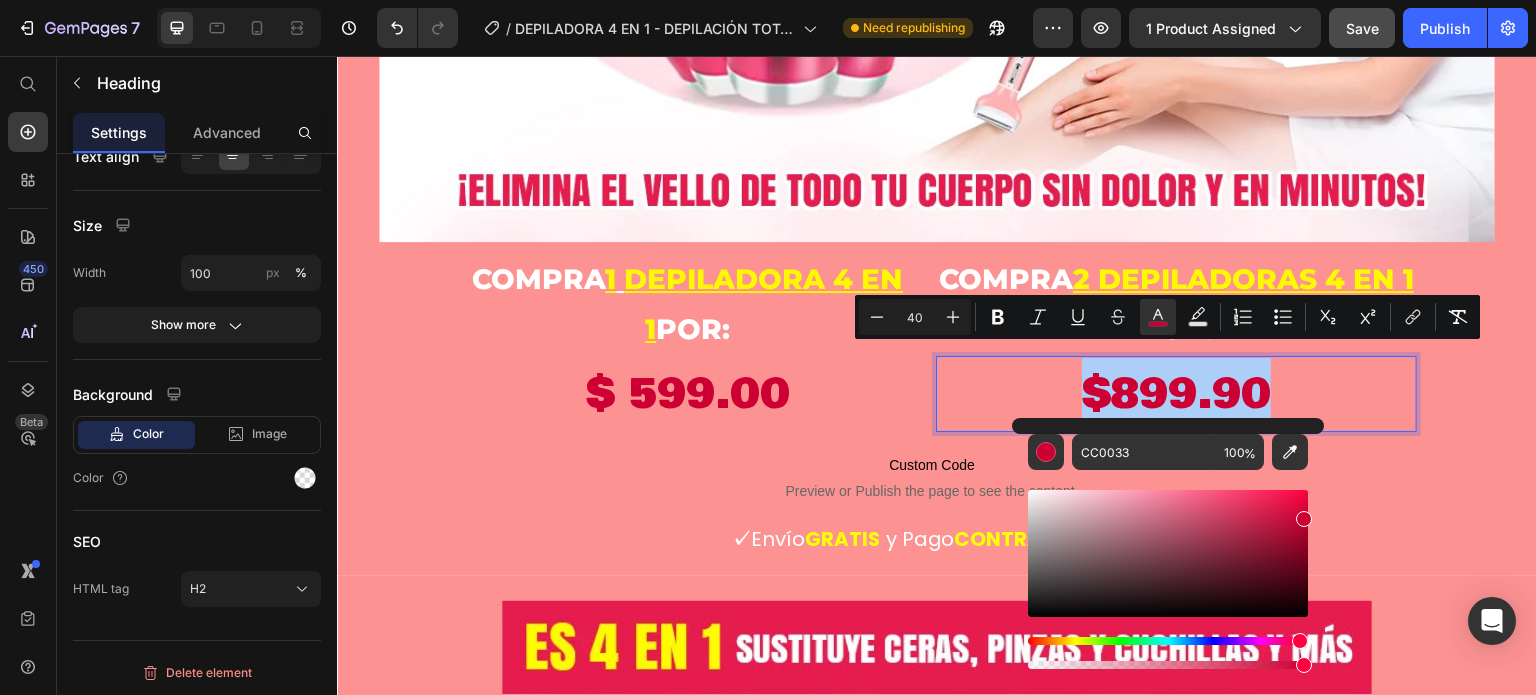 scroll, scrollTop: 1400, scrollLeft: 0, axis: vertical 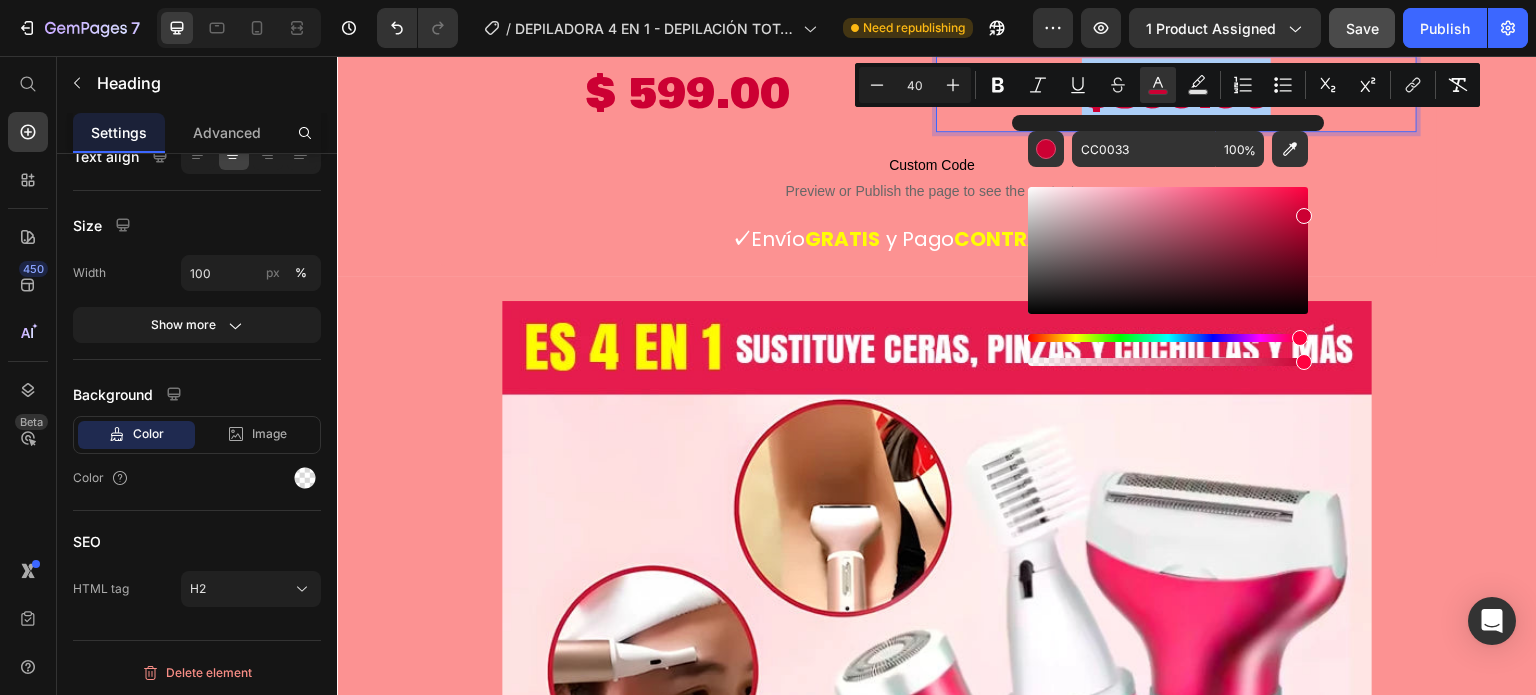 click at bounding box center [1168, 350] 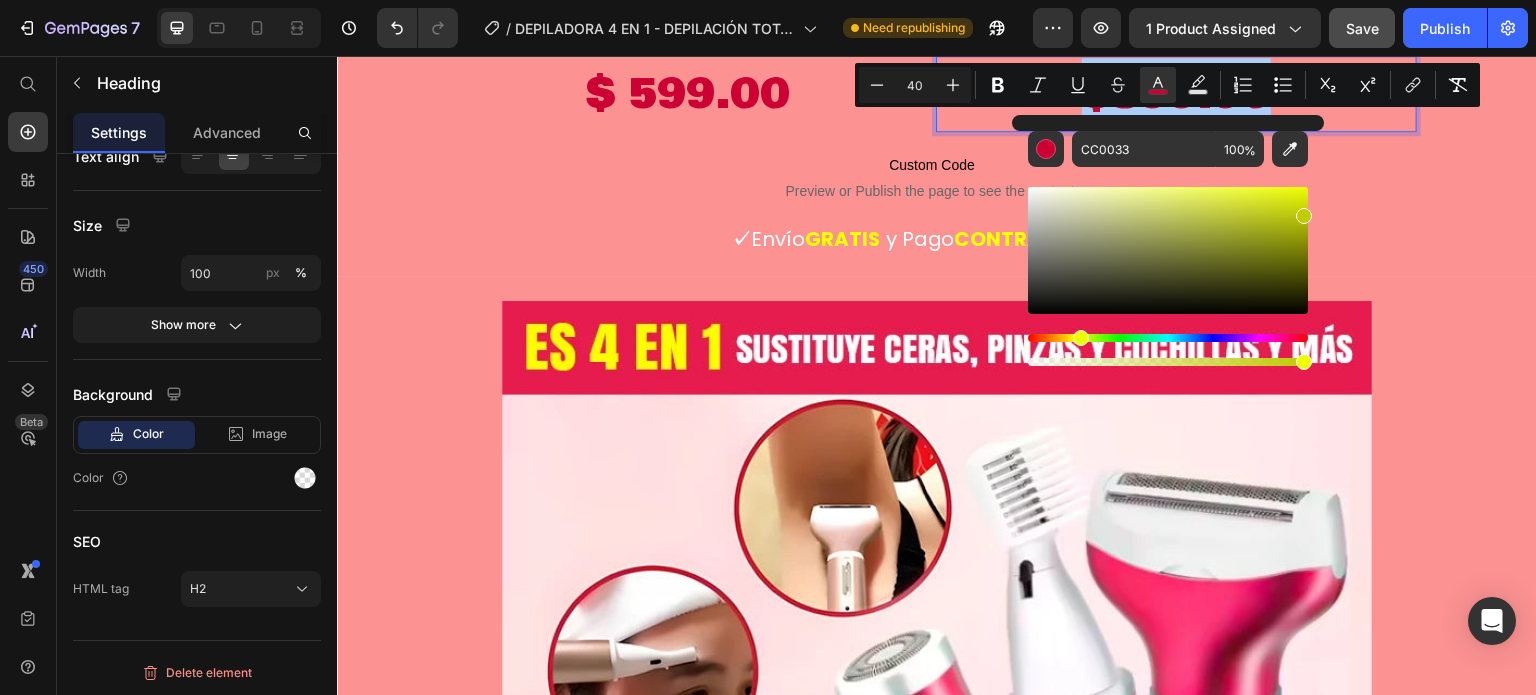 click at bounding box center [1168, 338] 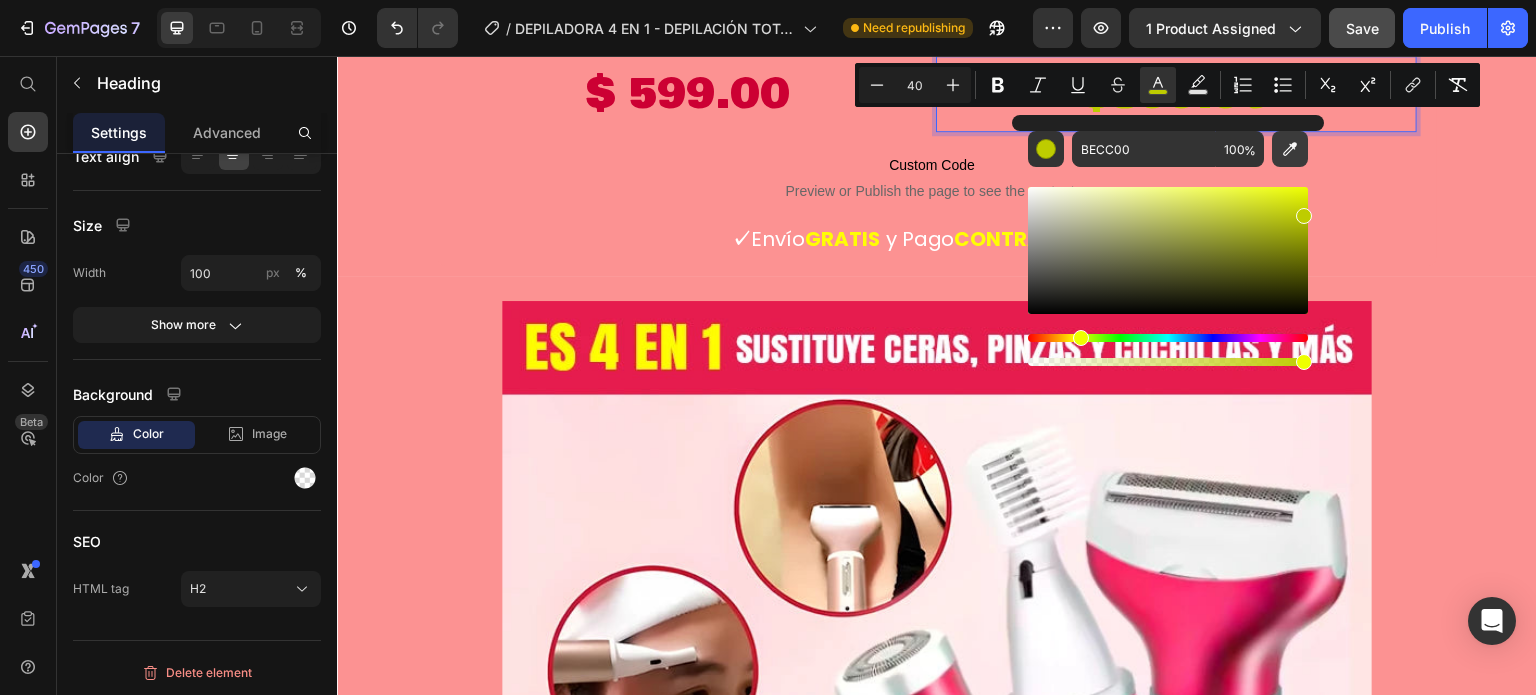 click 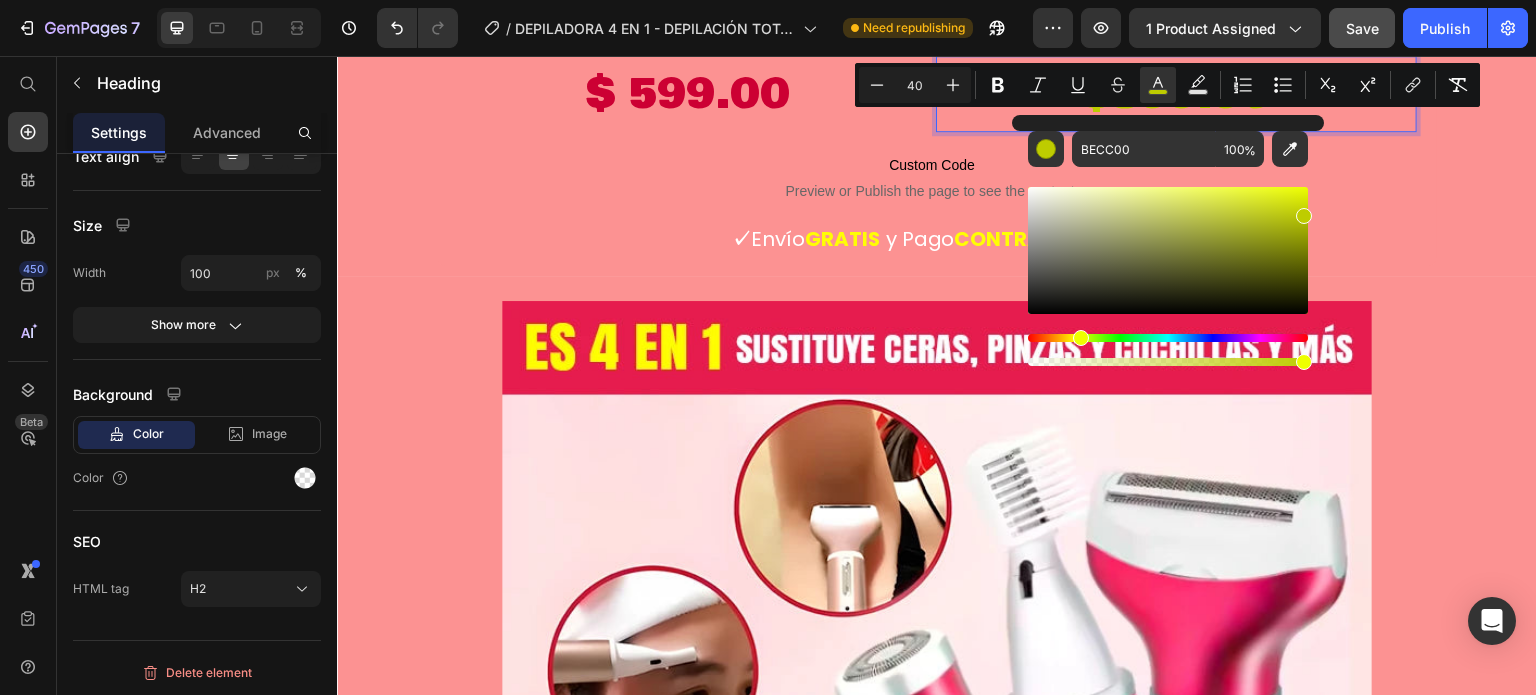 type on "FDF606" 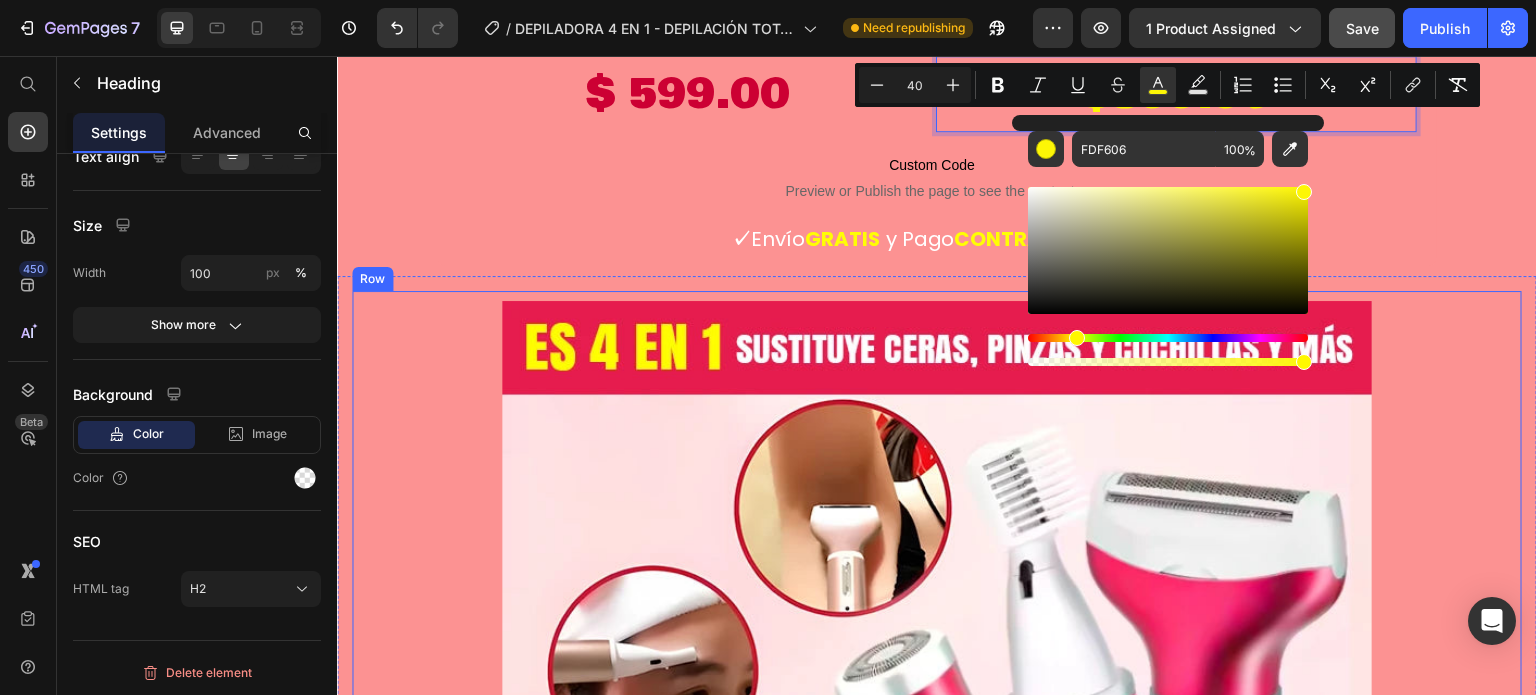 click on "Image ¡Esta depiladora lo resuelve TODO con un solo dispositivo!  Heading Son [DEMOGRAPHIC_DATA] en 1 para eliminar los vellos en cualquier parte del cuerpo, te olvidas del d0lor, la ¡rritación y los métodos anticuados.  [PERSON_NAME] siempre perfecta, sin excusas.  Puedes usarla en seco o en la ducha  ¡tú decides!. Text block Row Image ❤️ ¿Qué la hace única?  Heading ✅  4 cabezales intercambiables: Afeitadora corporal Perfilador [PERSON_NAME] Cortapelo para nariz y rostro Cabezal de precisión Text block
Custom Code
Preview or Publish the page to see the content. Custom Code Image Image
Custom Code
Preview or Publish the page to see the content. Custom Code “La probé una vez... y ya no puedo vivir sin ella” Heading ✅Resultados inmediatos y duraderos. Sin cortes, sin ardor. ¡[PERSON_NAME] impecable cada día sin ir al salón a depilarte! Text block Row Image Image
Custom Code
Preview or Publish the page to see the content. Custom Code Heading Beneficios extremos: Text block Row Image" at bounding box center [937, 3066] 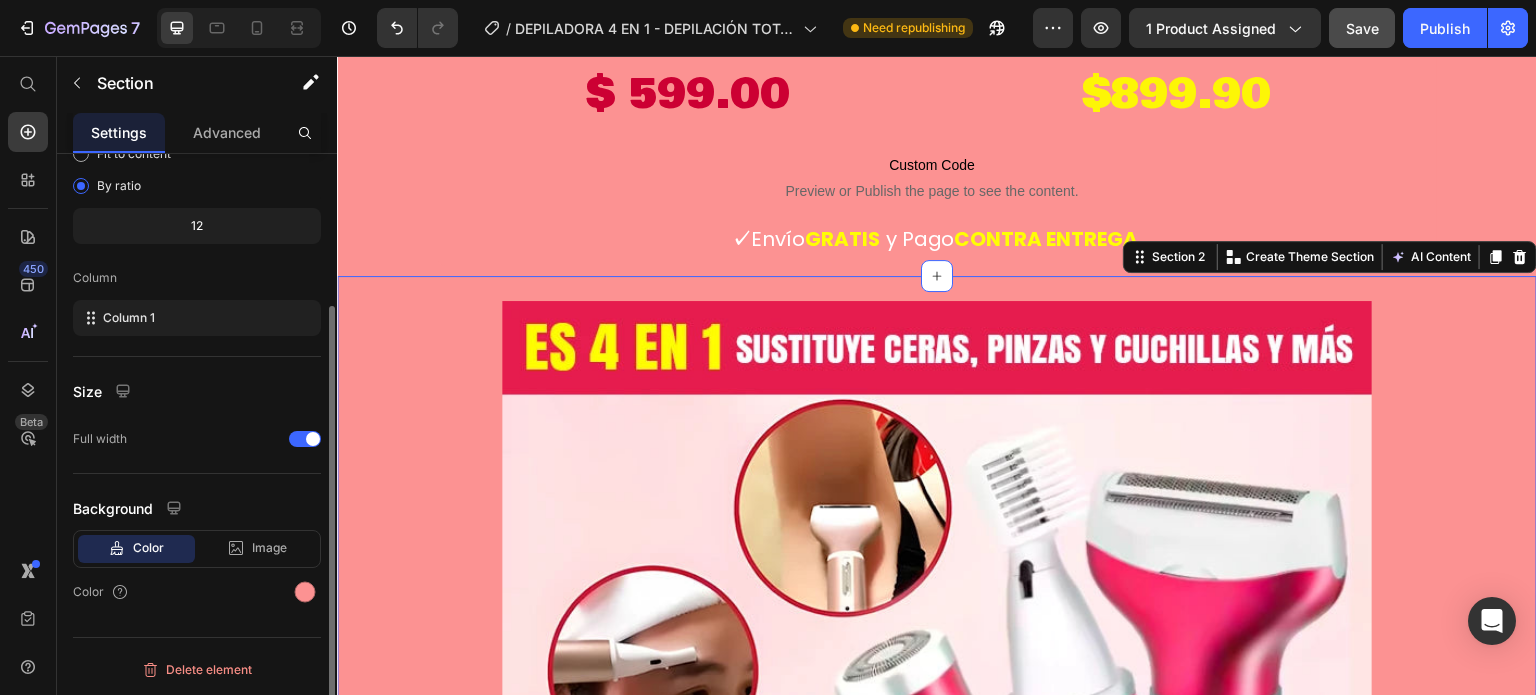scroll, scrollTop: 0, scrollLeft: 0, axis: both 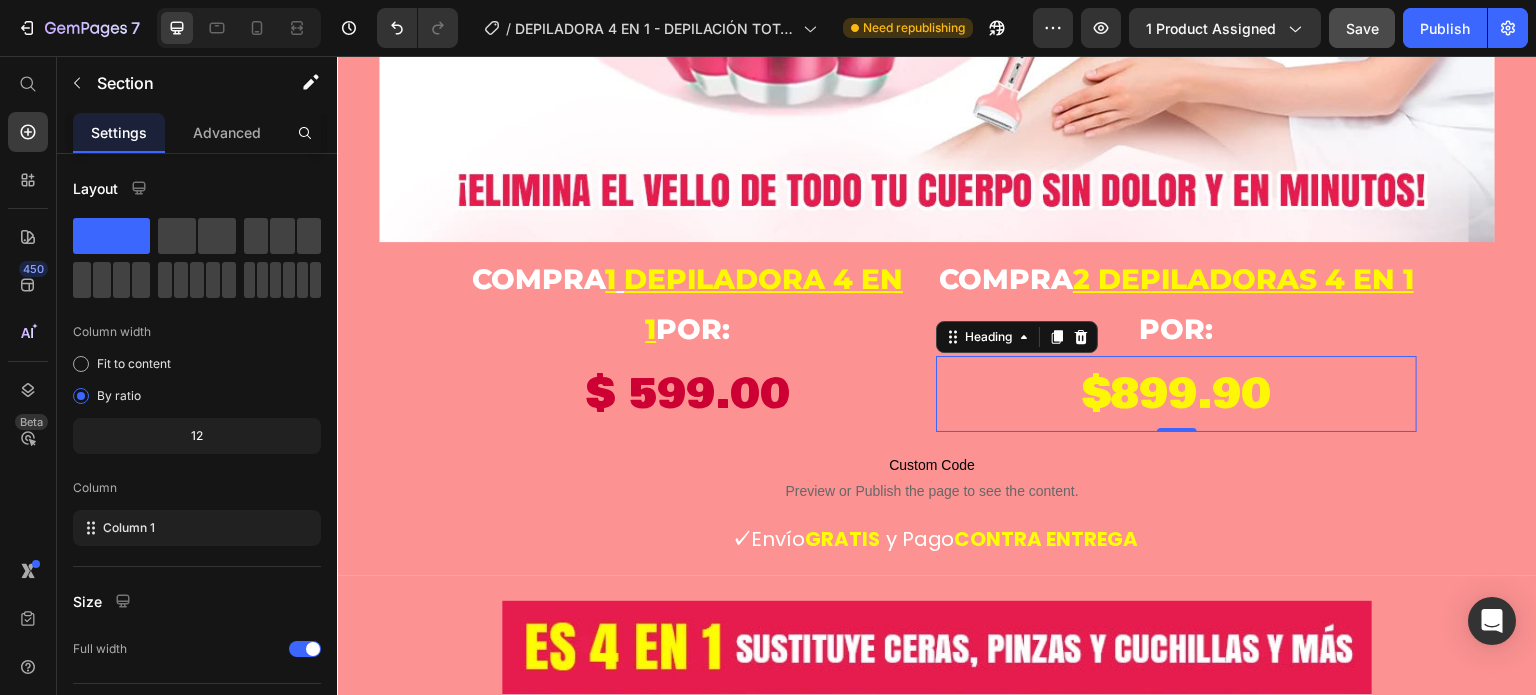 click on "$899.90" at bounding box center [1176, 394] 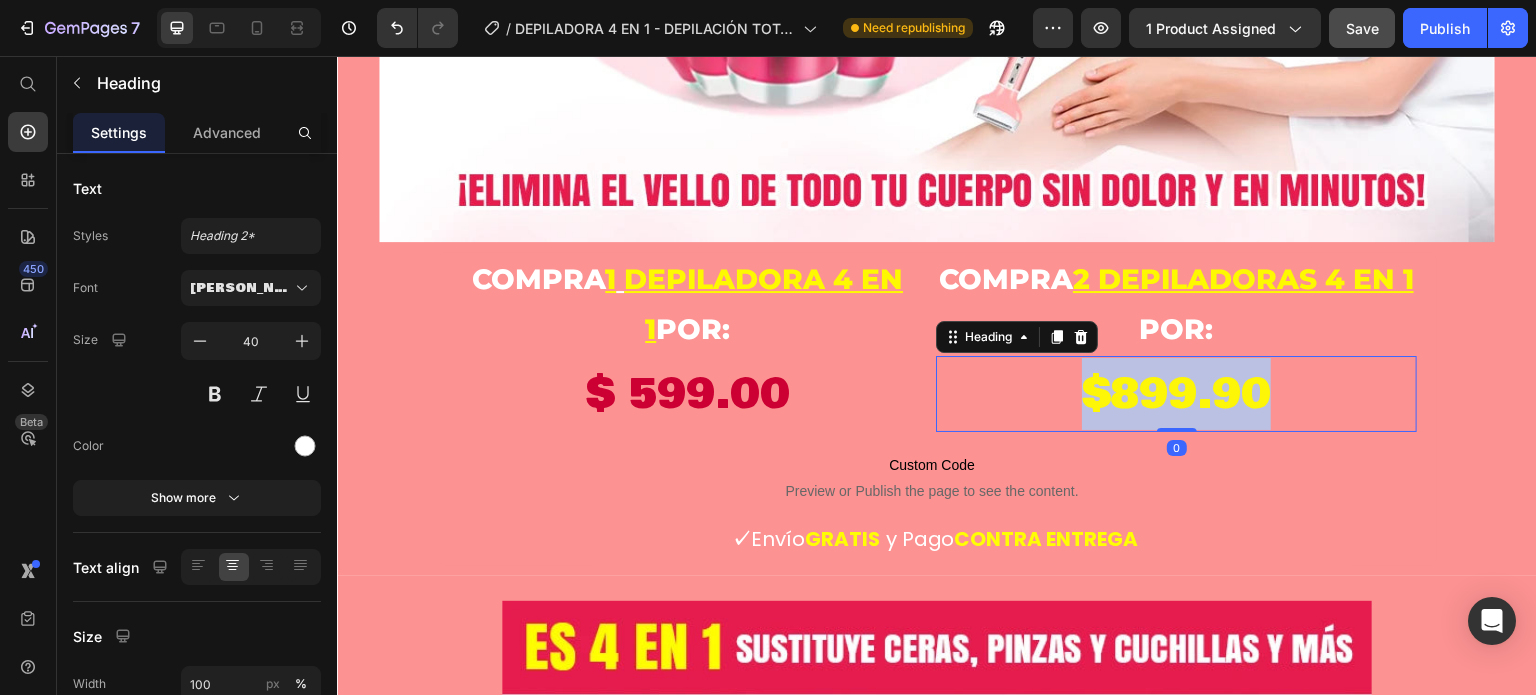 click on "$899.90" at bounding box center [1176, 394] 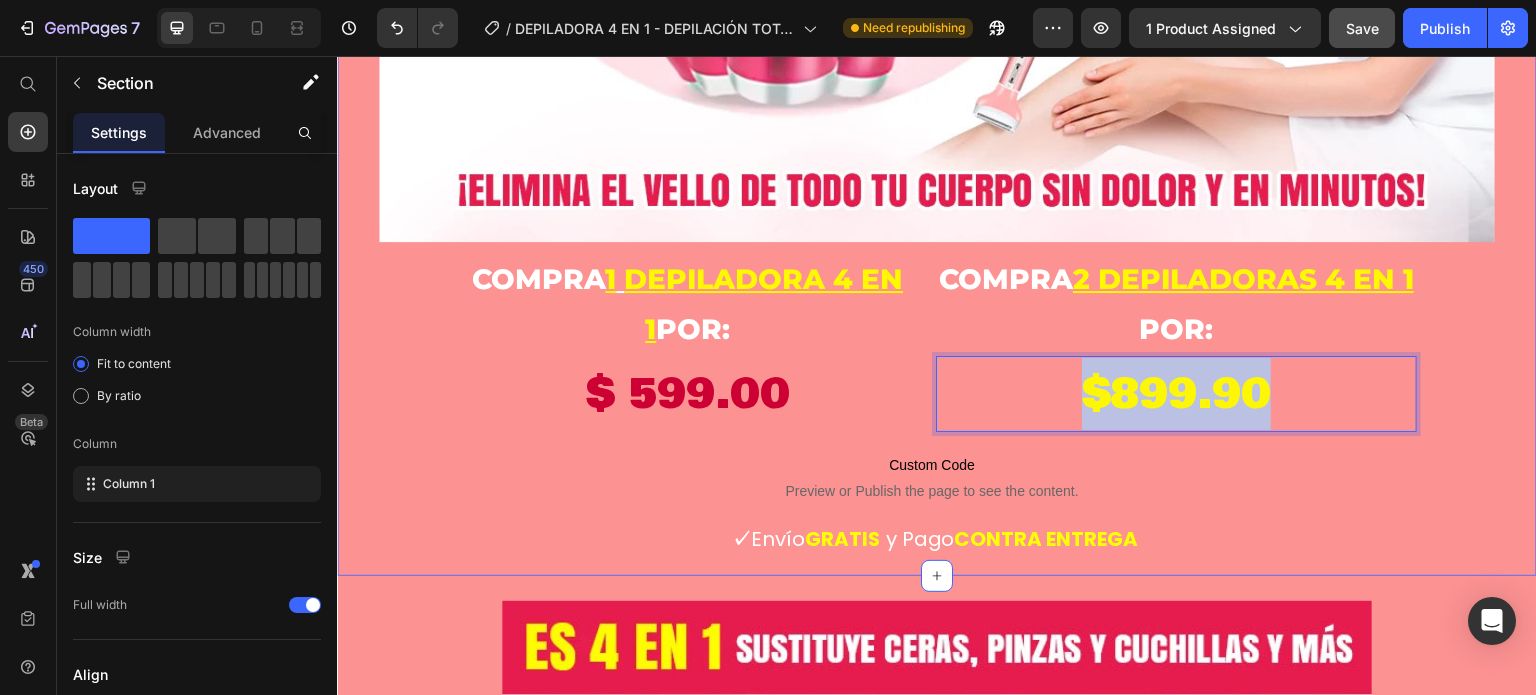 click on "Icon Icon Icon Icon Icon Icon List Row GlowTrim: Depilación Total en 5 Minutos Product Title Product Row Image compra  1   depiladora 4 en 1  POR: Heading $ 599.00 Product Price compra  2 depiladoras 4 en 1   POR: Heading $899.90 Heading   0 Row Row Row
Custom Code
Preview or Publish the page to see the content. Custom Code   ✓  Envío  GRATIS   y Pago  CONTRA ENTREGA Text block Product Row" at bounding box center [937, -198] 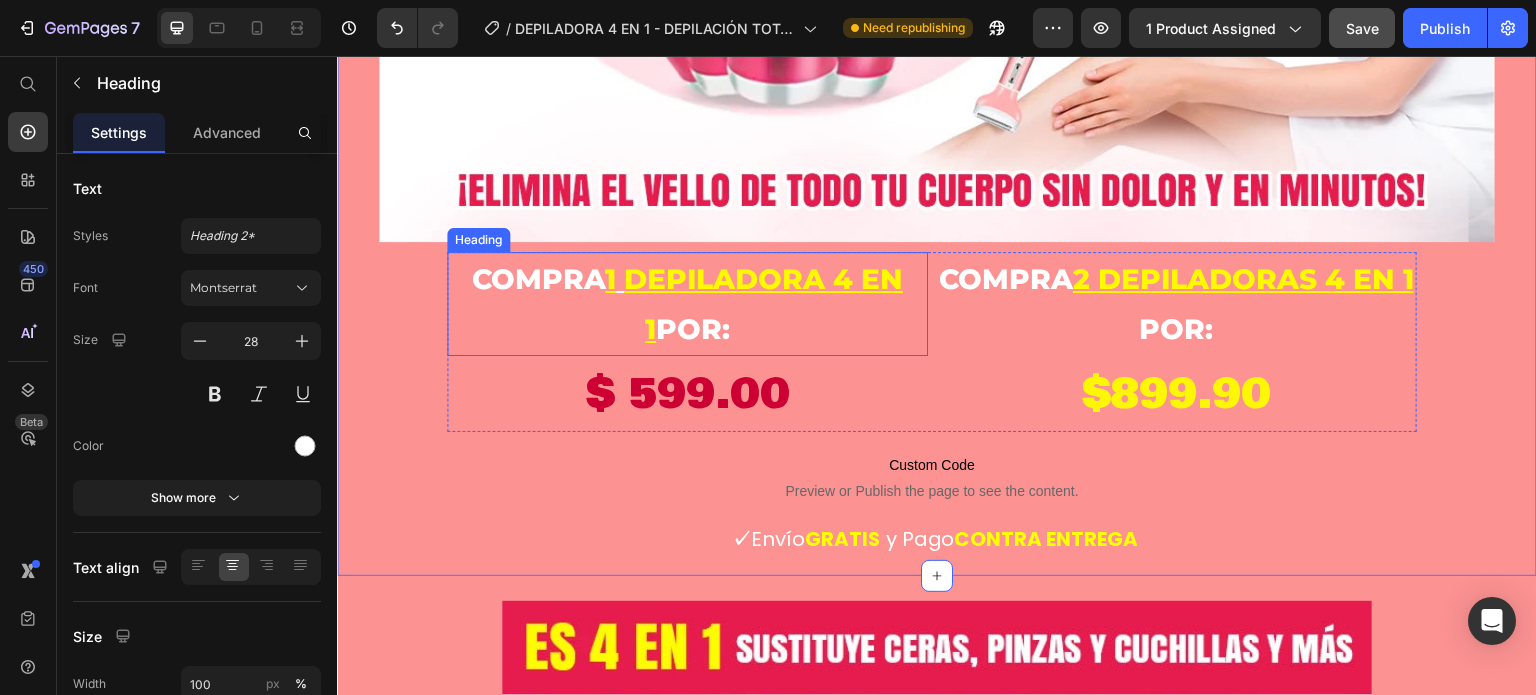 click on "compra  1   depiladora 4 en 1  POR:" at bounding box center [687, 304] 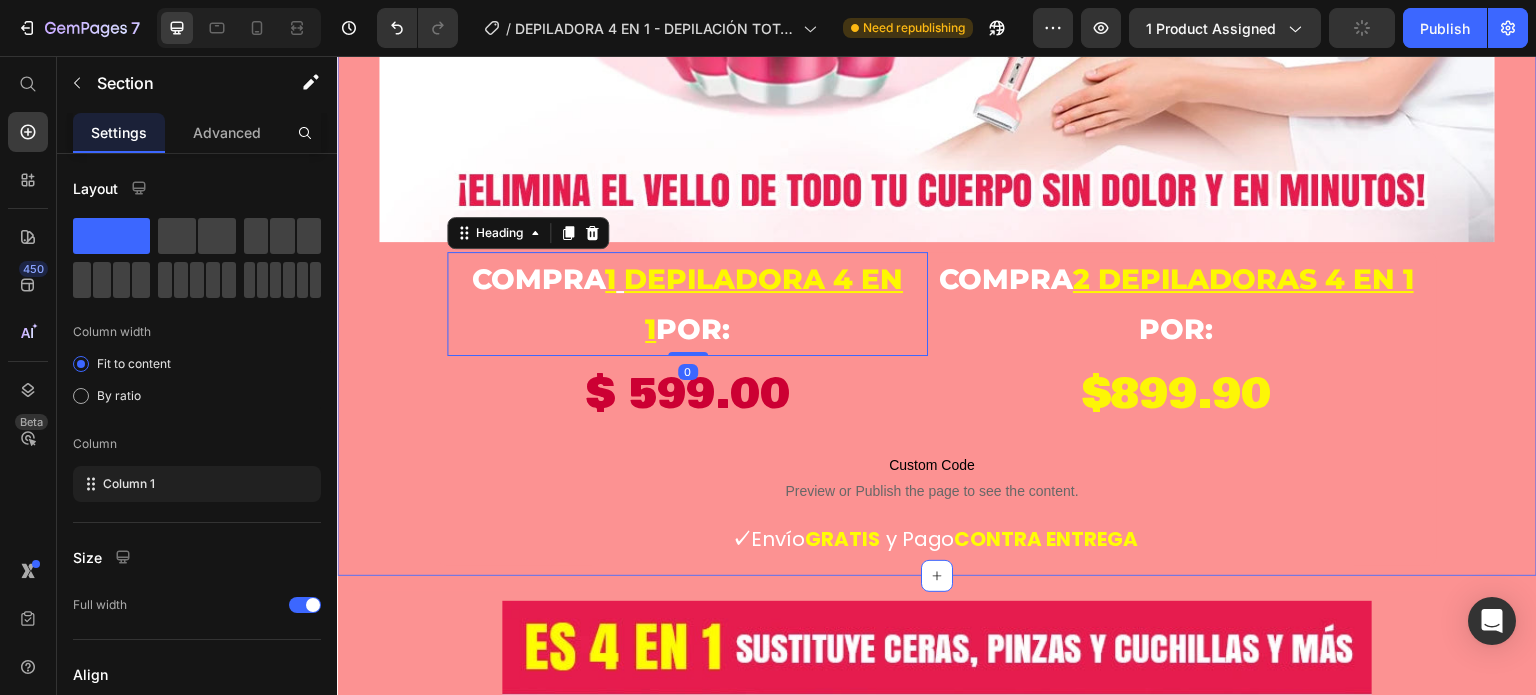 click on "Icon Icon Icon Icon Icon Icon List Row GlowTrim: Depilación Total en 5 Minutos Product Title Product Row Image compra  1   depiladora 4 en 1  POR: Heading   0 $ 599.00 Product Price compra  2 depiladoras 4 en 1   POR: Heading ⁠⁠⁠⁠⁠⁠⁠ $899.90 Heading Row Row Row
Custom Code
Preview or Publish the page to see the content. Custom Code   ✓  Envío  GRATIS   y Pago  CONTRA ENTREGA Text block Product Row" at bounding box center (937, -198) 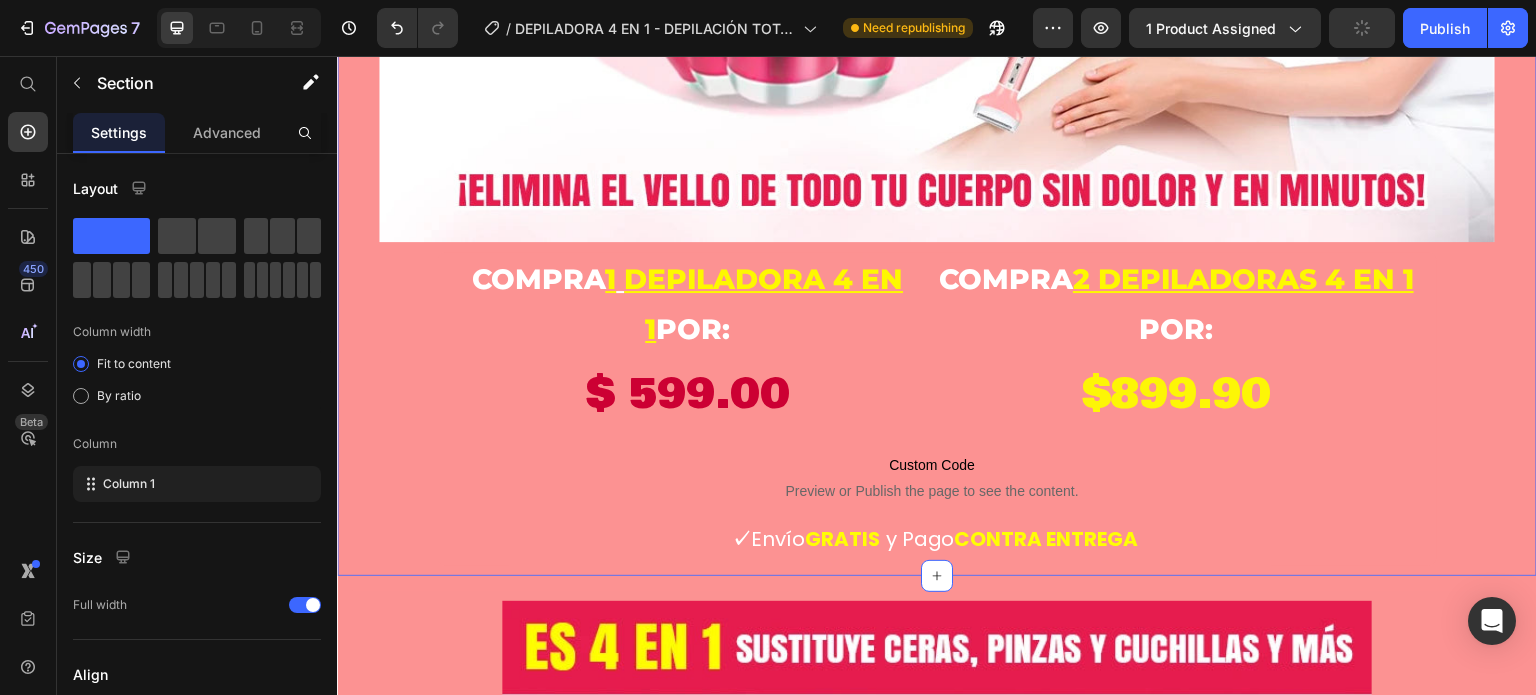 click on "Icon Icon Icon Icon Icon Icon List Row GlowTrim: Depilación Total en 5 Minutos Product Title Product Row Image compra  1   depiladora 4 en 1  POR: Heading $ 599.00 Product Price compra  2 depiladoras 4 en 1   POR: Heading ⁠⁠⁠⁠⁠⁠⁠ $899.90 Heading Row Row Row
Custom Code
Preview or Publish the page to see the content. Custom Code   ✓  Envío  GRATIS   y Pago  CONTRA ENTREGA Text block Product Row" at bounding box center [937, -198] 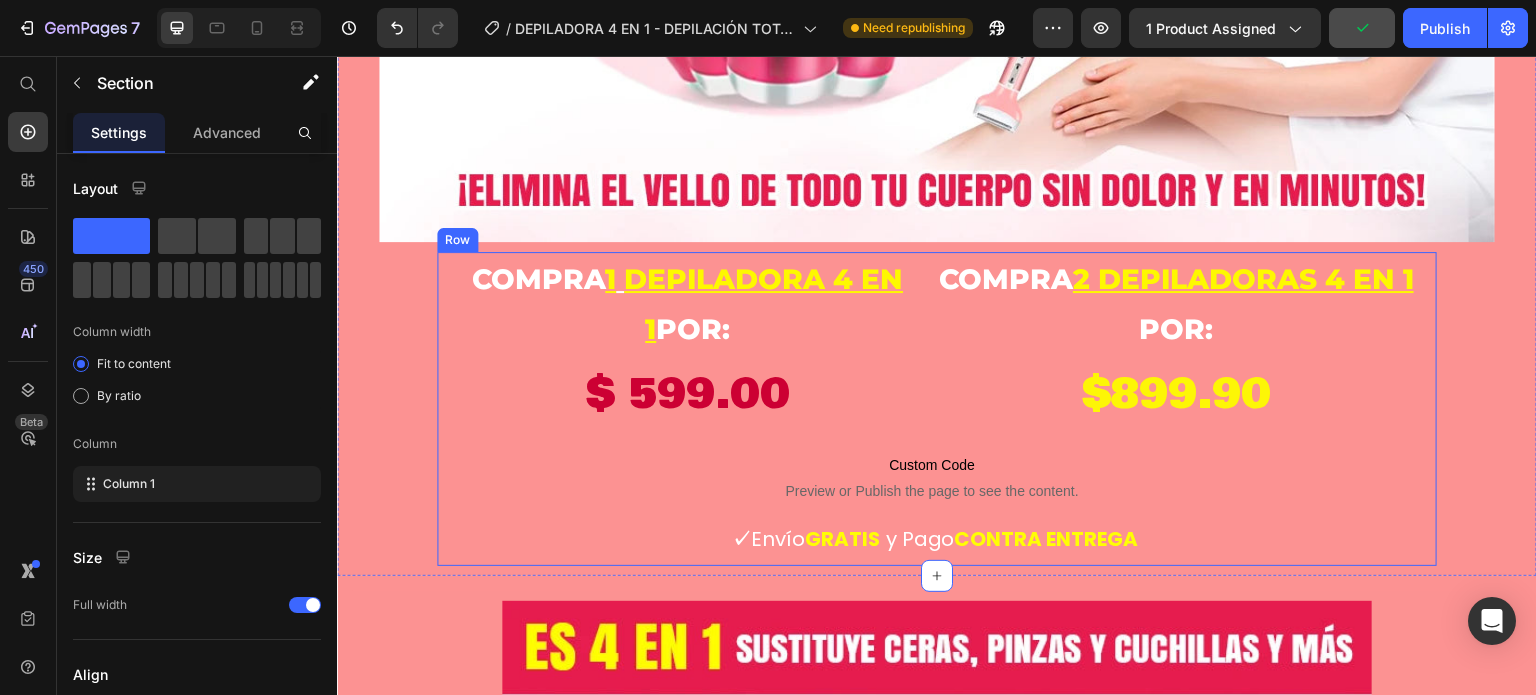 click on "compra  1   depiladora 4 en 1  POR:" at bounding box center (687, 304) 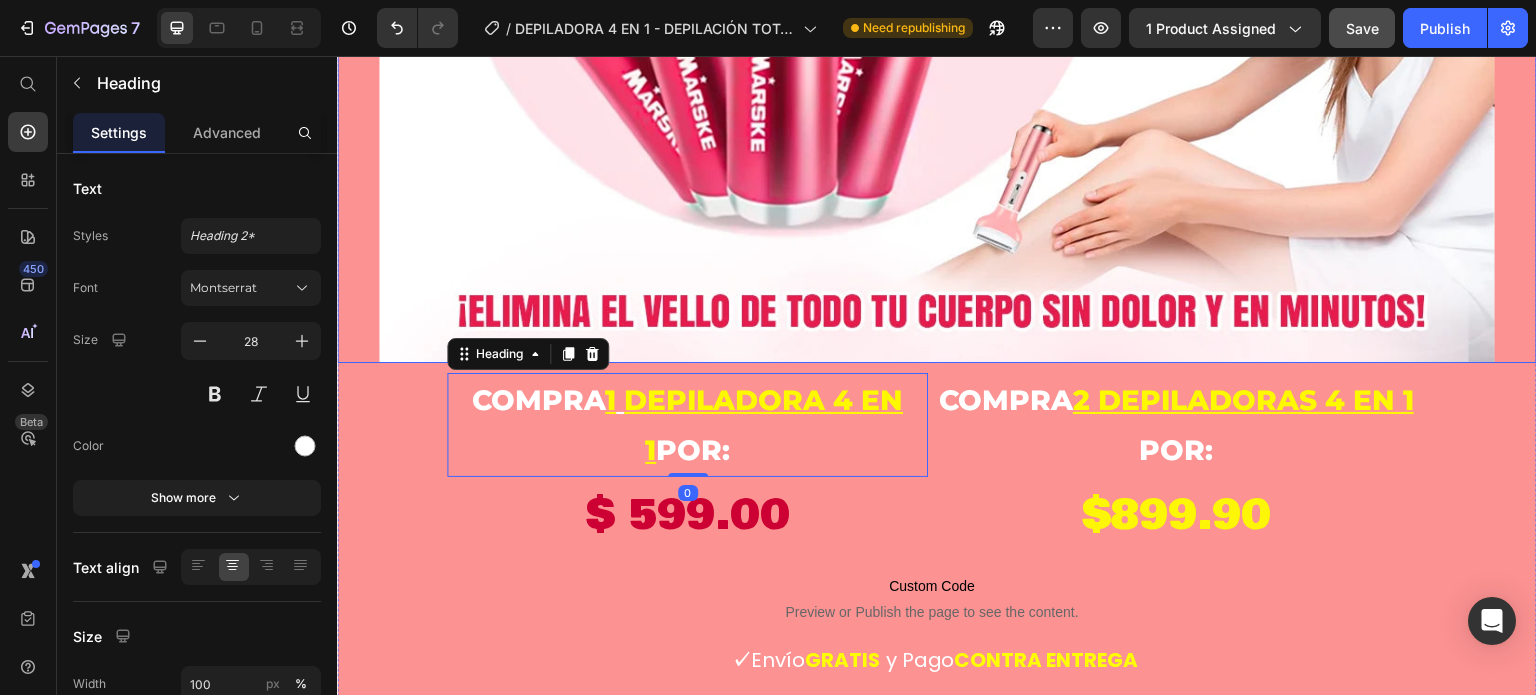scroll, scrollTop: 1200, scrollLeft: 0, axis: vertical 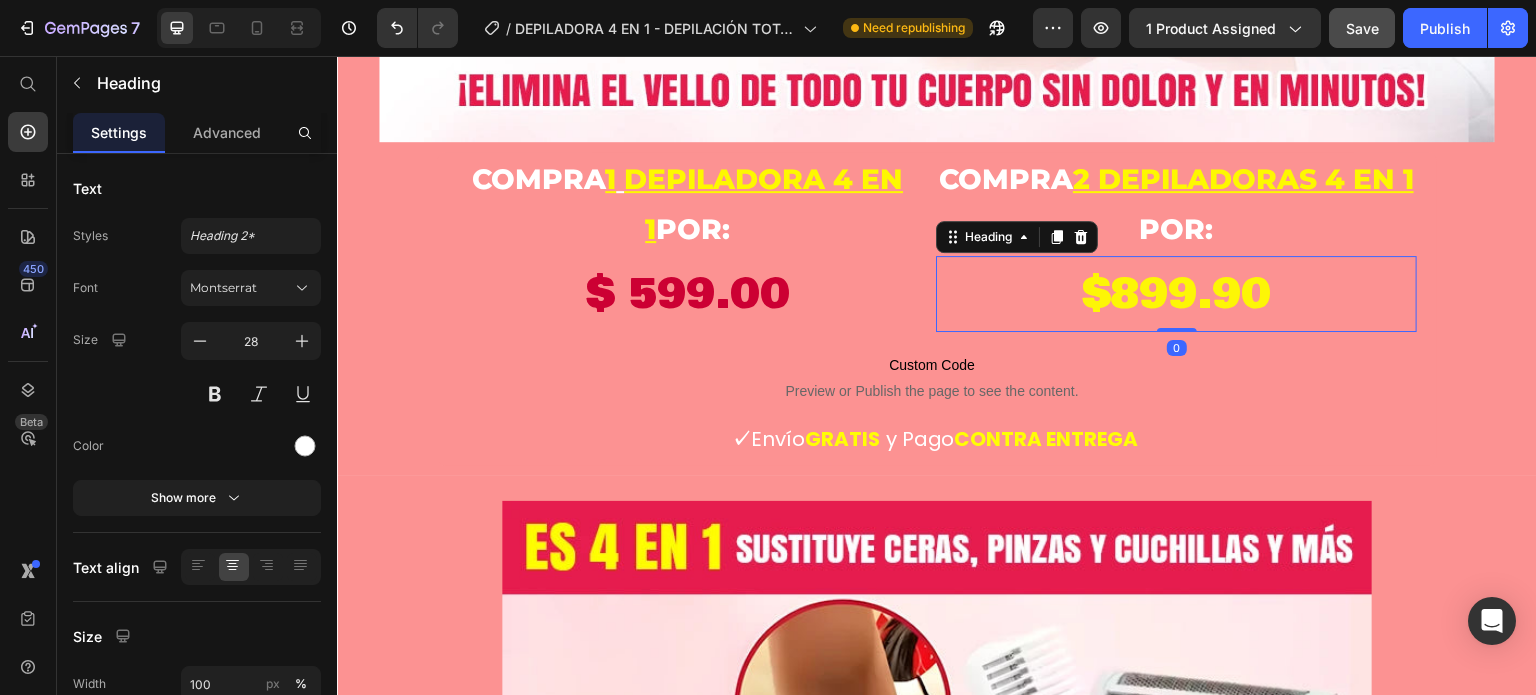 click on "$899.90" at bounding box center (1176, 294) 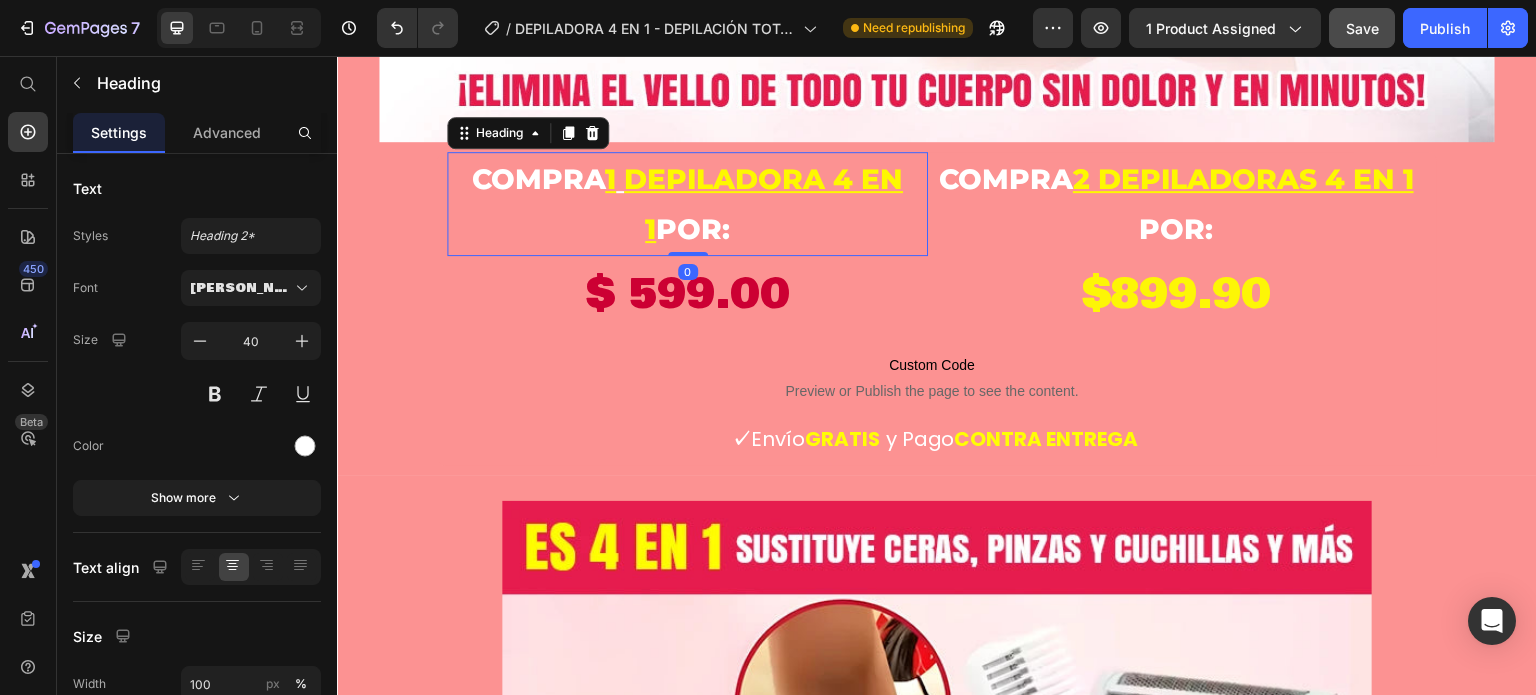click on "compra  1   depiladora 4 en 1  POR:" at bounding box center [687, 204] 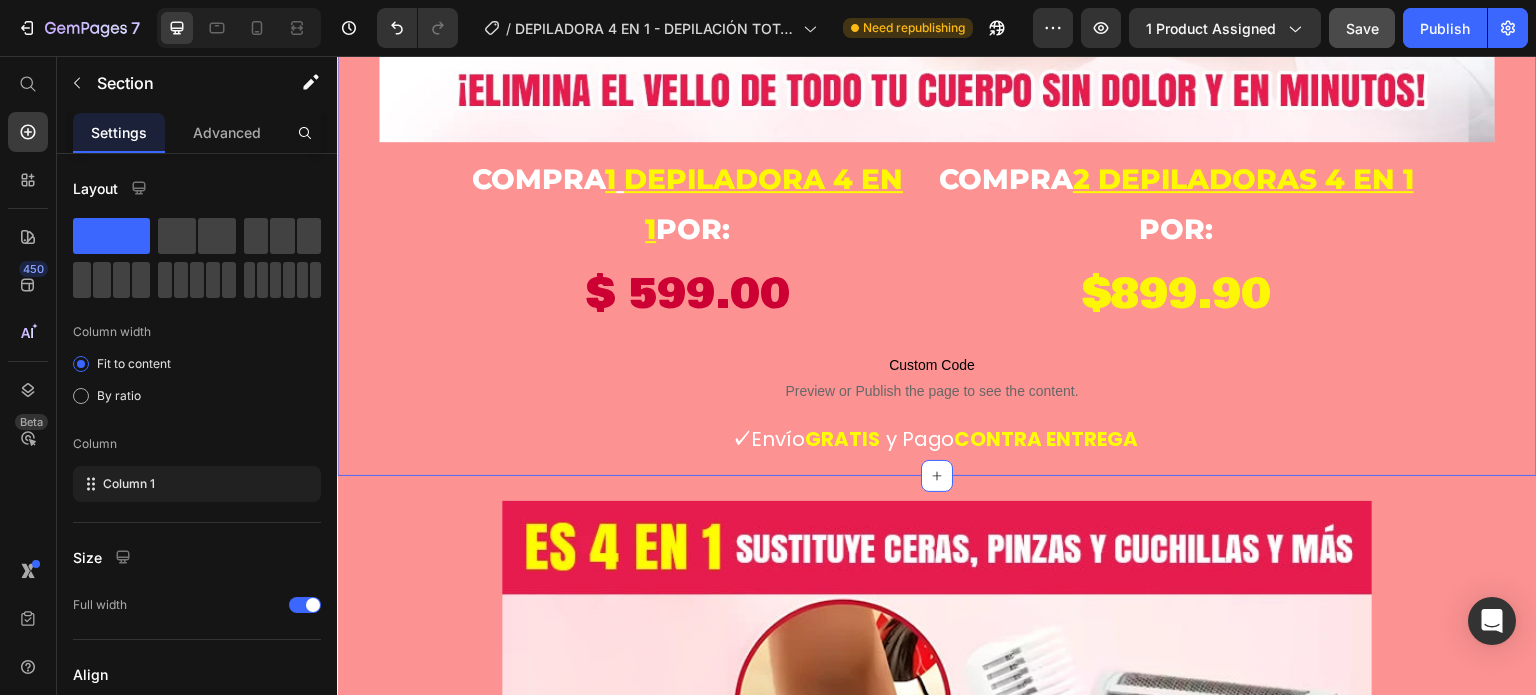 click on "Icon Icon Icon Icon Icon Icon List Row GlowTrim: Depilación Total en 5 Minutos Product Title Product Row Image compra  1   depiladora 4 en 1  POR: Heading $ 599.00 Product Price compra  2 depiladoras 4 en 1   POR: Heading ⁠⁠⁠⁠⁠⁠⁠ $899.90 Heading Row Row Row
Custom Code
Preview or Publish the page to see the content. Custom Code   ✓  Envío  GRATIS   y Pago  CONTRA ENTREGA Text block Product Row" at bounding box center [937, -298] 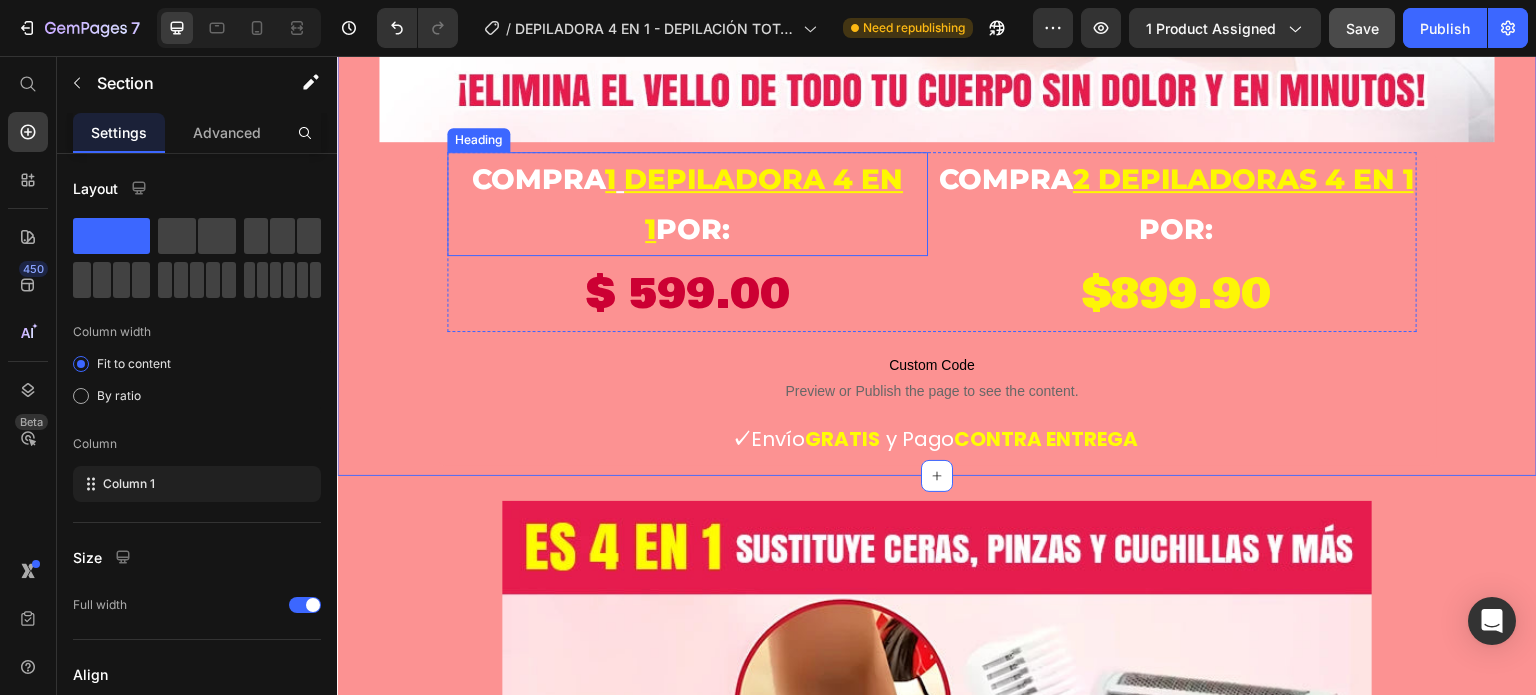 click on "compra  1   depiladora 4 en 1  POR:" at bounding box center [687, 204] 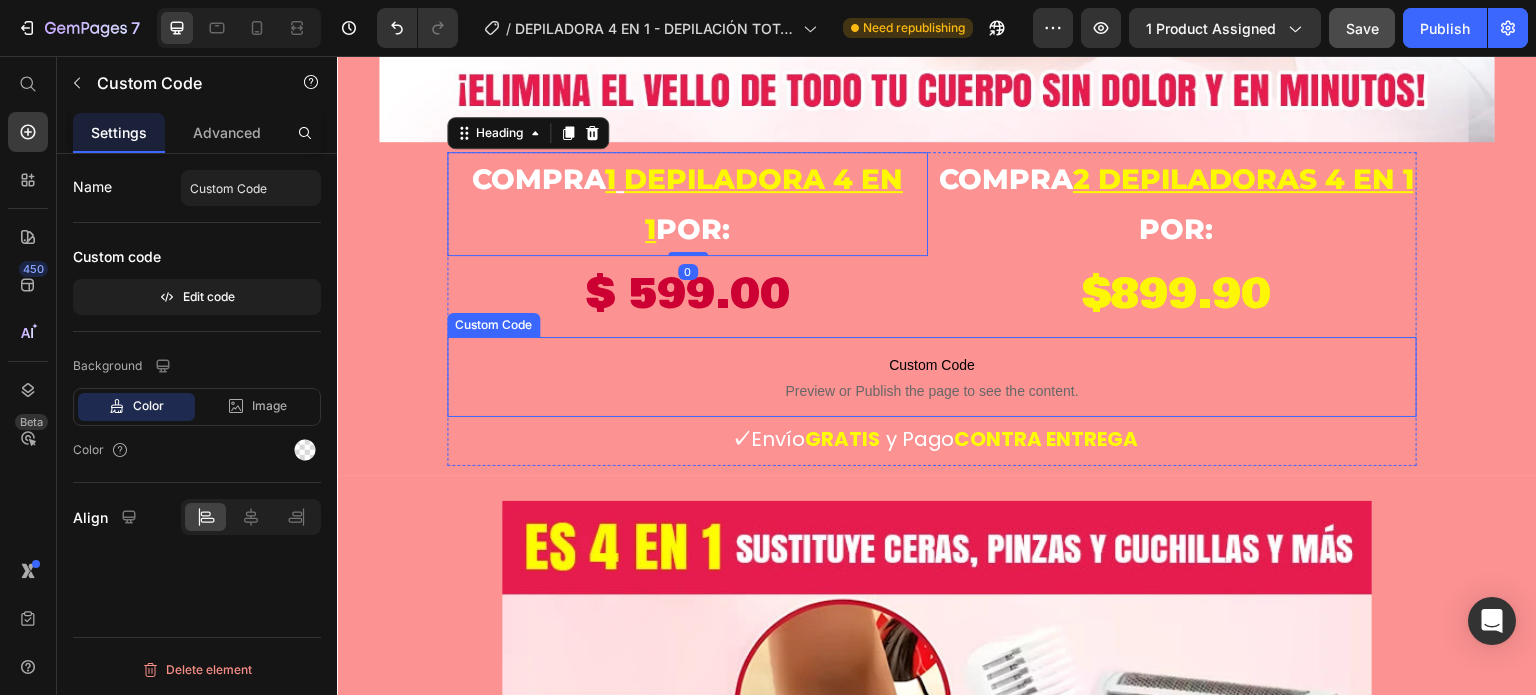 scroll, scrollTop: 0, scrollLeft: 0, axis: both 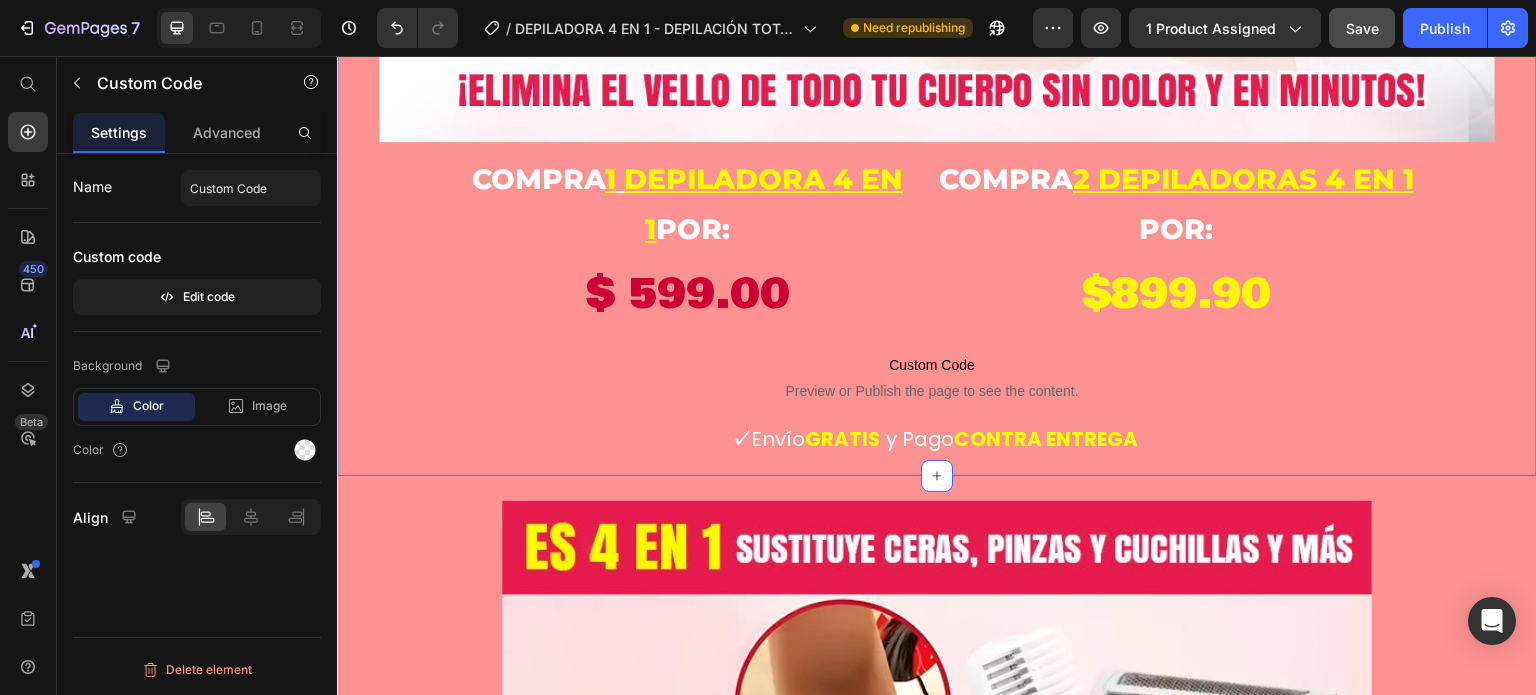 click on "Icon Icon Icon Icon Icon Icon List Row GlowTrim: Depilación Total en 5 Minutos Product Title Product Row Image compra  1   depiladora 4 en 1  POR: Heading $ 599.00 Product Price compra  2 depiladoras 4 en 1   POR: Heading ⁠⁠⁠⁠⁠⁠⁠ $899.90 Heading Row Row Row
Custom Code
Preview or Publish the page to see the content. Custom Code   ✓  Envío  GRATIS   y Pago  CONTRA ENTREGA Text block Product Row" at bounding box center (937, -298) 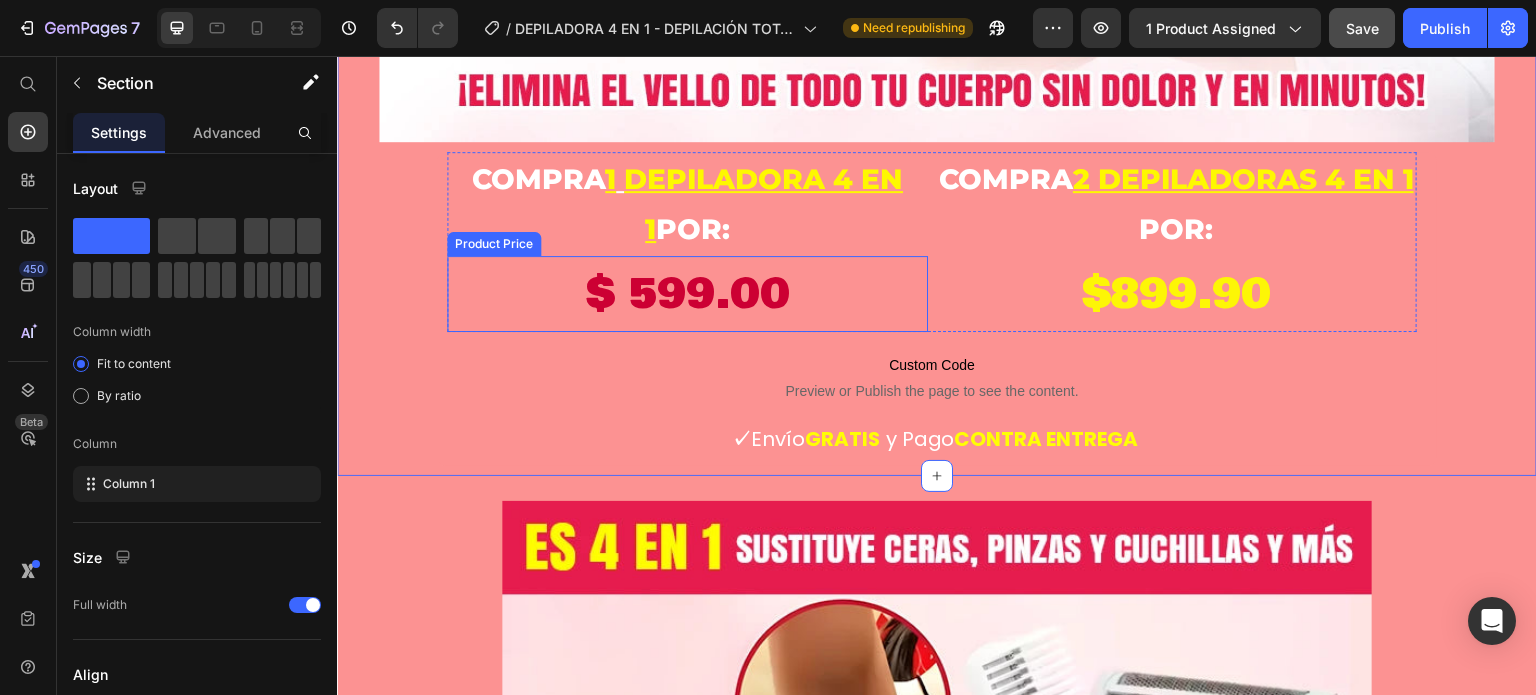 click on "$ 599.00" at bounding box center (687, 294) 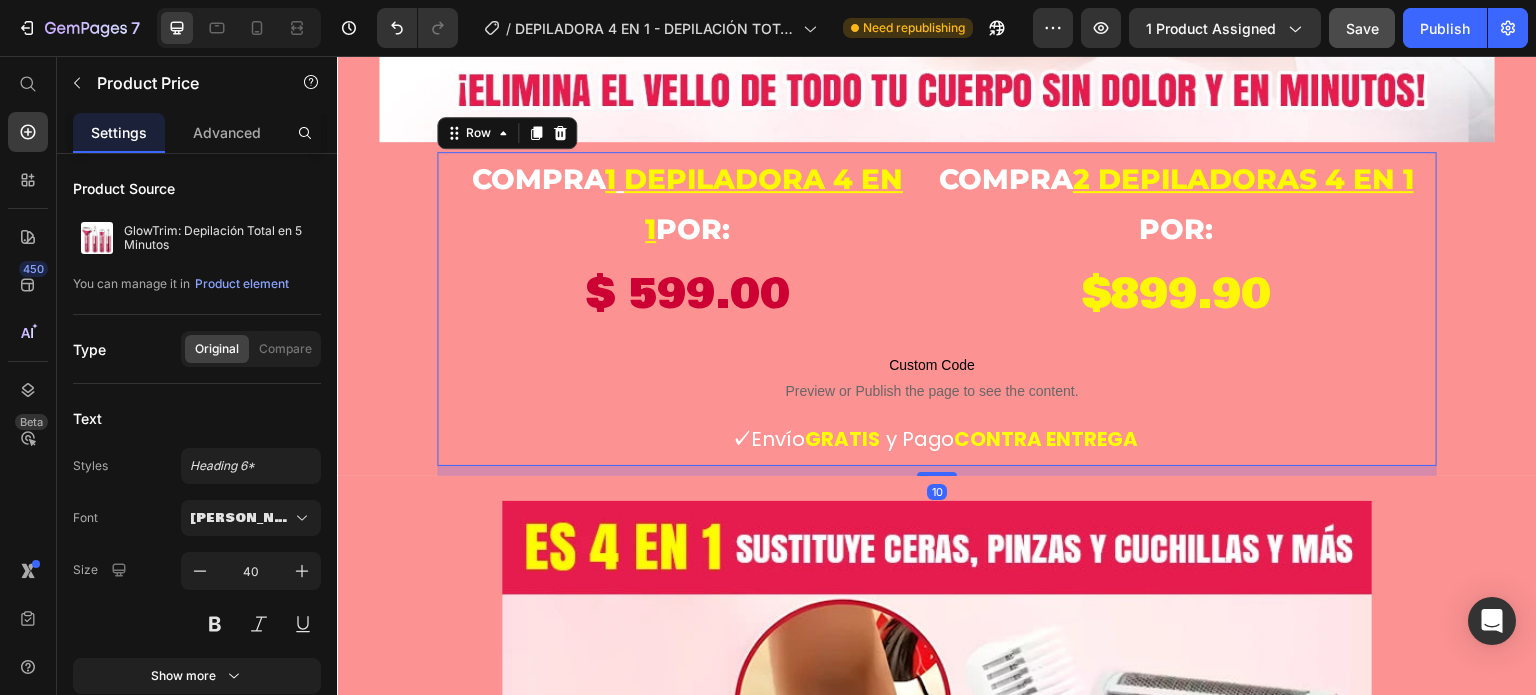 click on "compra  1   depiladora 4 en 1  POR: Heading $ 599.00 Product Price compra  2 depiladoras 4 en 1   POR: Heading ⁠⁠⁠⁠⁠⁠⁠ $899.90 Heading Row Row Row
Custom Code
Preview or Publish the page to see the content. Custom Code   ✓  Envío  GRATIS   y Pago  CONTRA ENTREGA Text block Product Row   10" at bounding box center (937, 309) 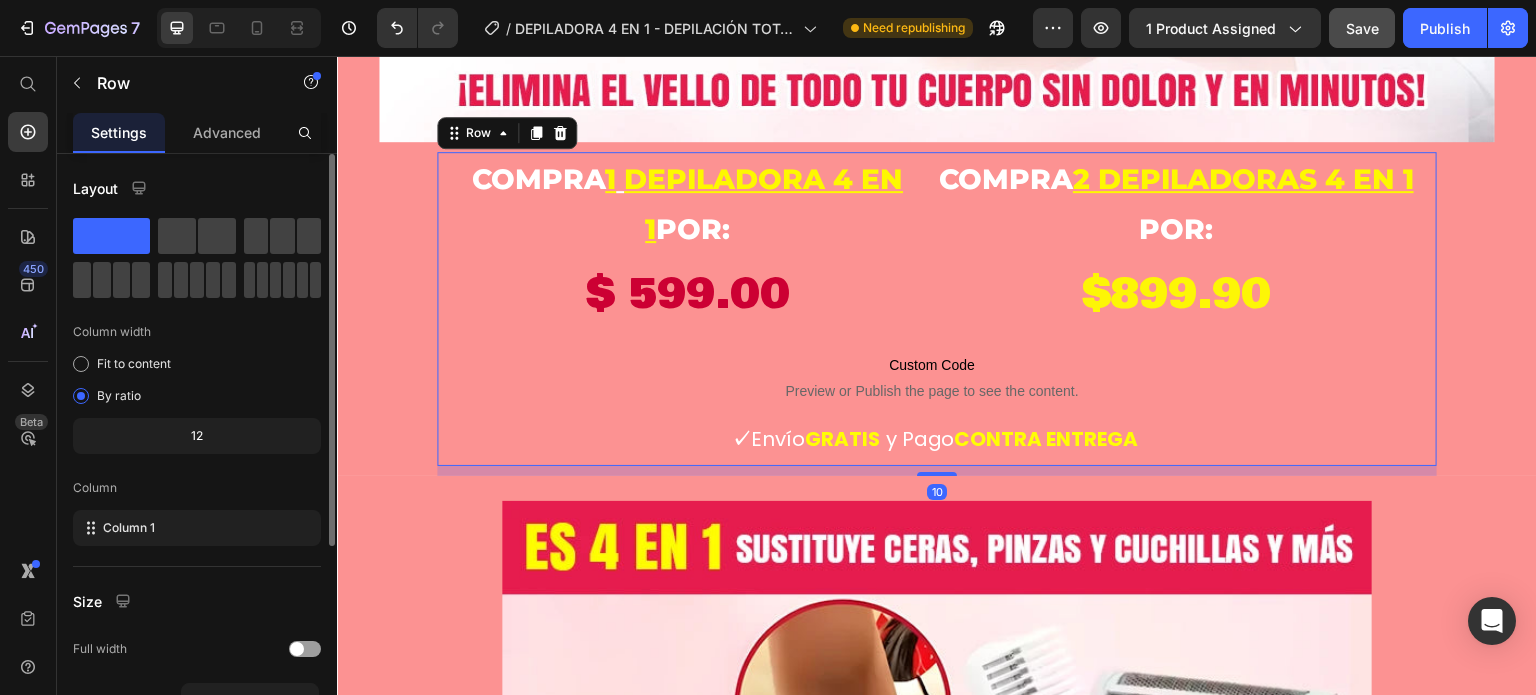 scroll, scrollTop: 312, scrollLeft: 0, axis: vertical 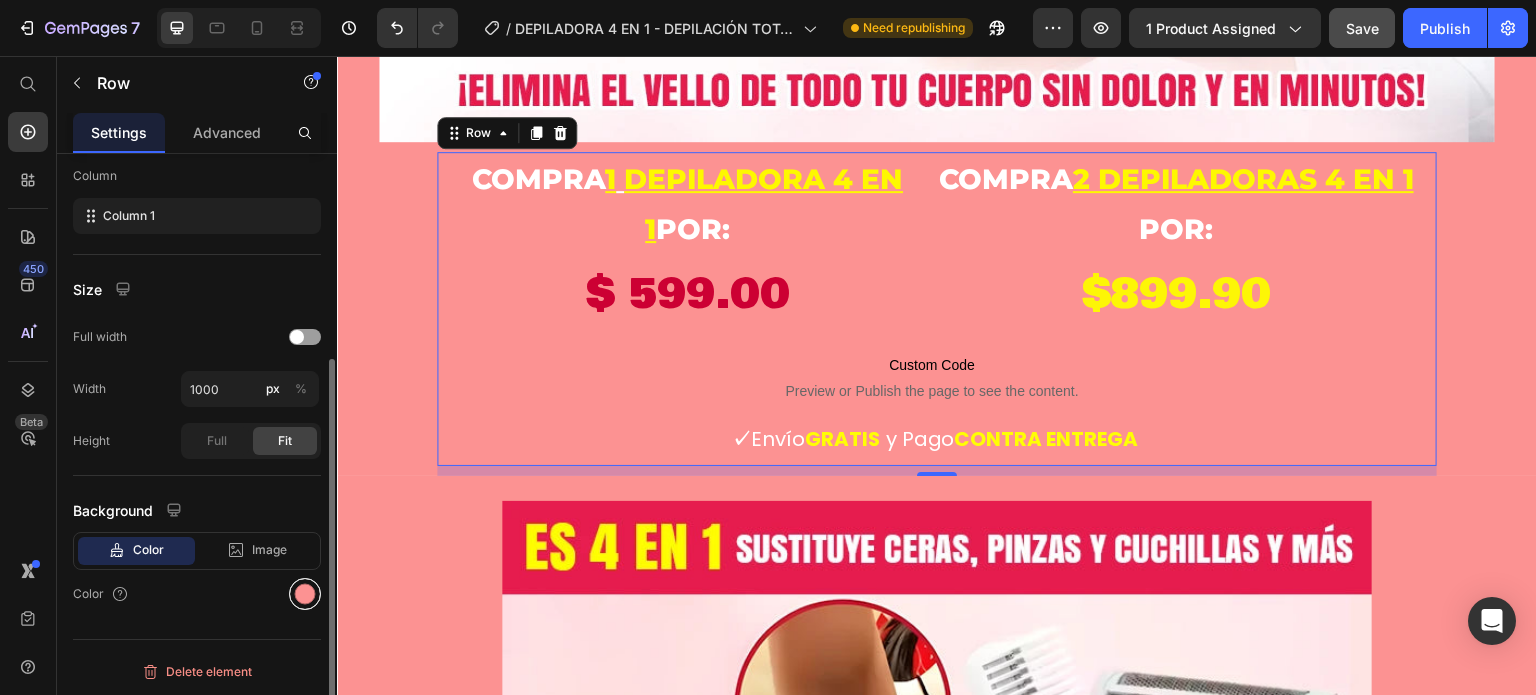 click at bounding box center (305, 594) 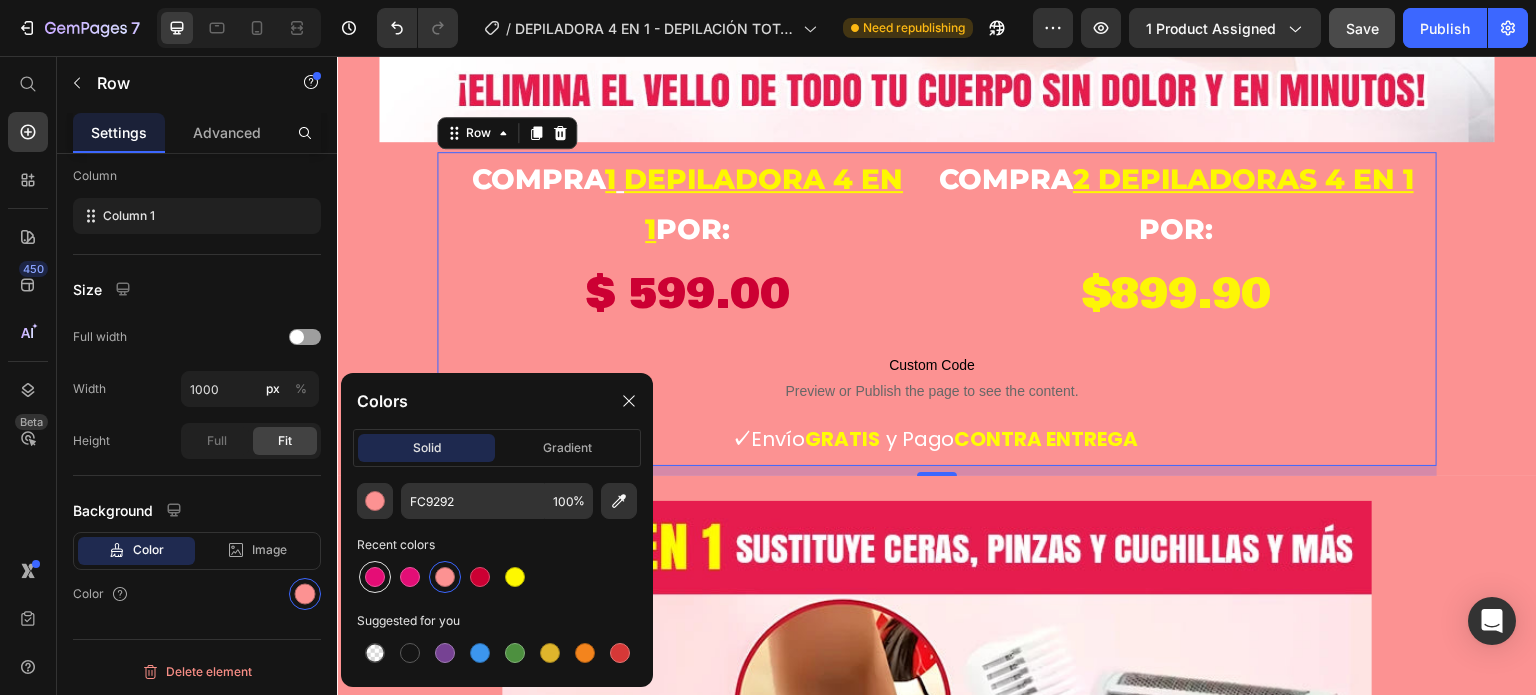click at bounding box center [375, 577] 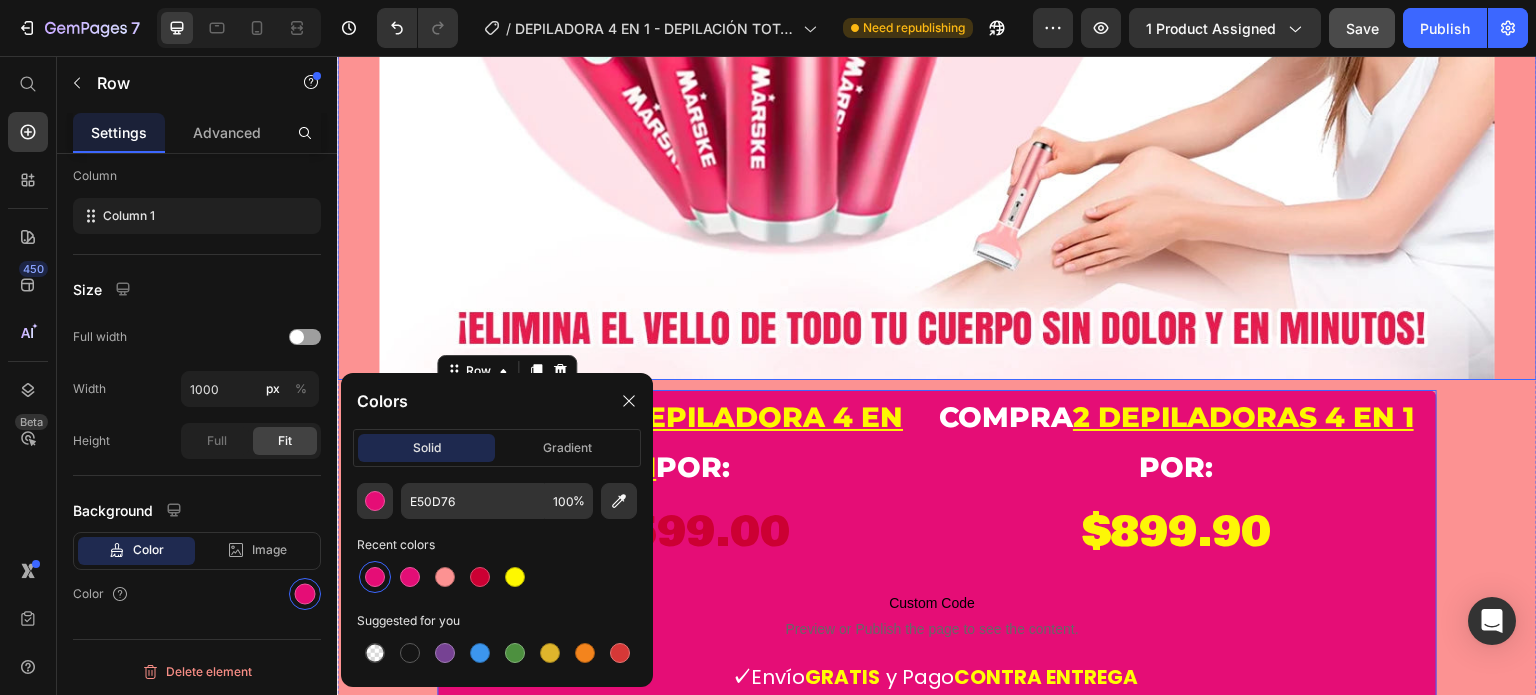 scroll, scrollTop: 1200, scrollLeft: 0, axis: vertical 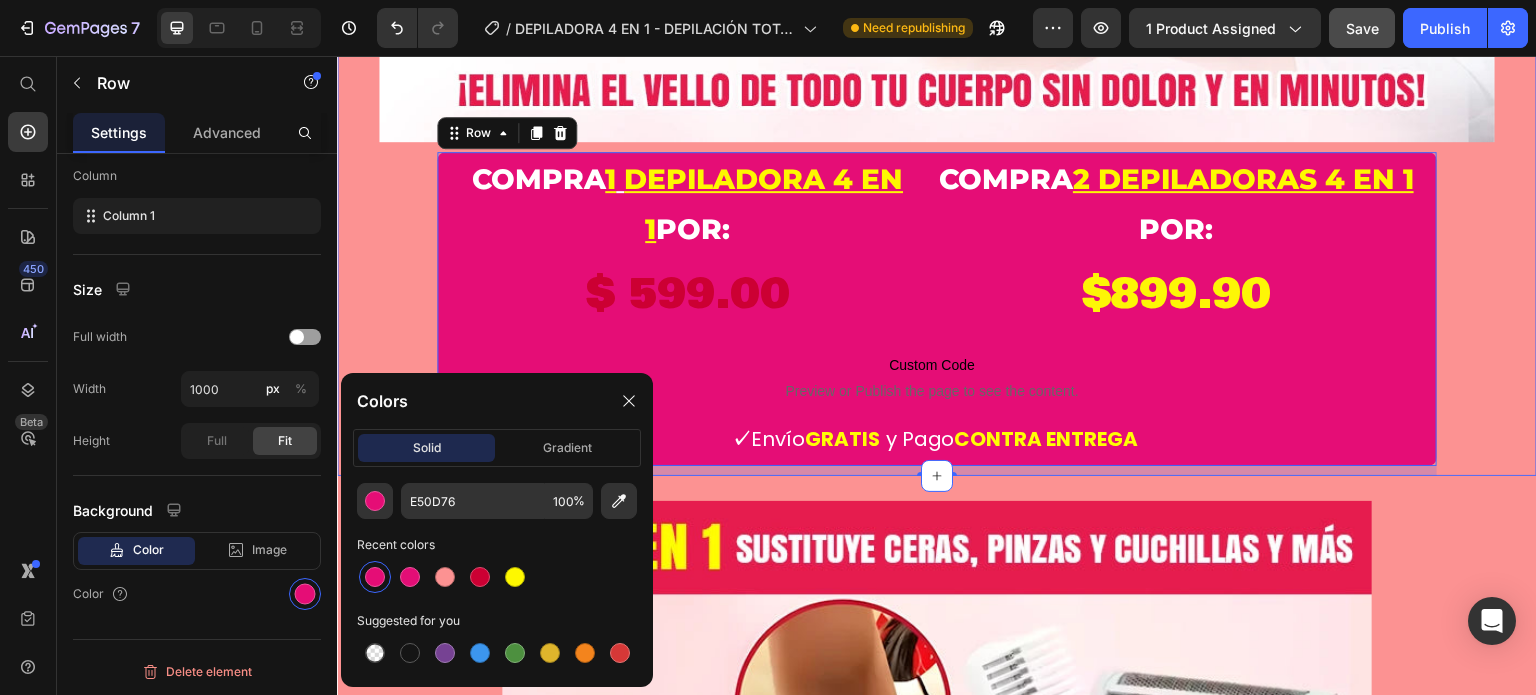 click on "Icon Icon Icon Icon Icon Icon List Row GlowTrim: Depilación Total en 5 Minutos Product Title Product Row Image compra  1   depiladora 4 en 1  POR: Heading $ 599.00 Product Price compra  2 depiladoras 4 en 1   POR: Heading ⁠⁠⁠⁠⁠⁠⁠ $899.90 Heading Row Row Row
Custom Code
Preview or Publish the page to see the content. Custom Code   ✓  Envío  GRATIS   y Pago  CONTRA ENTREGA Text block Product Row   10" at bounding box center (937, -298) 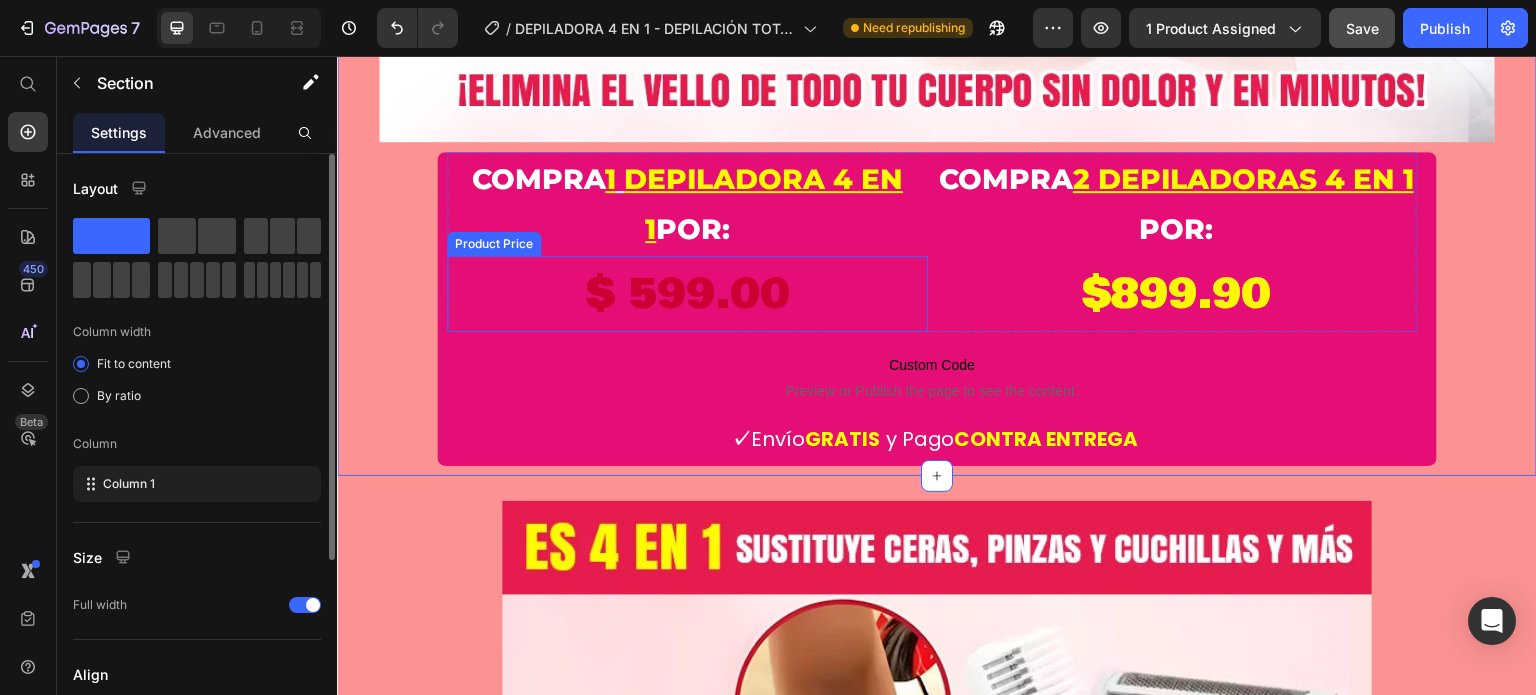 click on "$ 599.00" at bounding box center (687, 294) 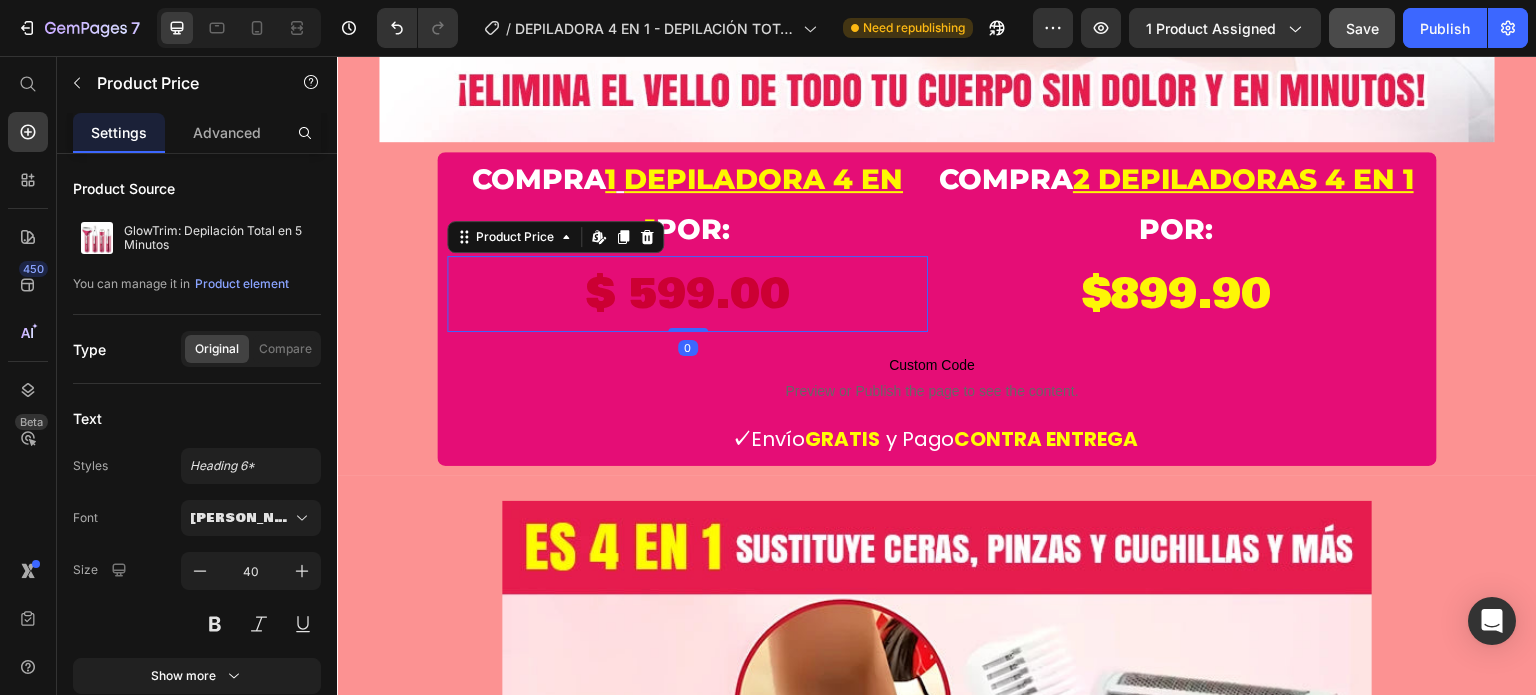 click on "$ 599.00" at bounding box center [687, 294] 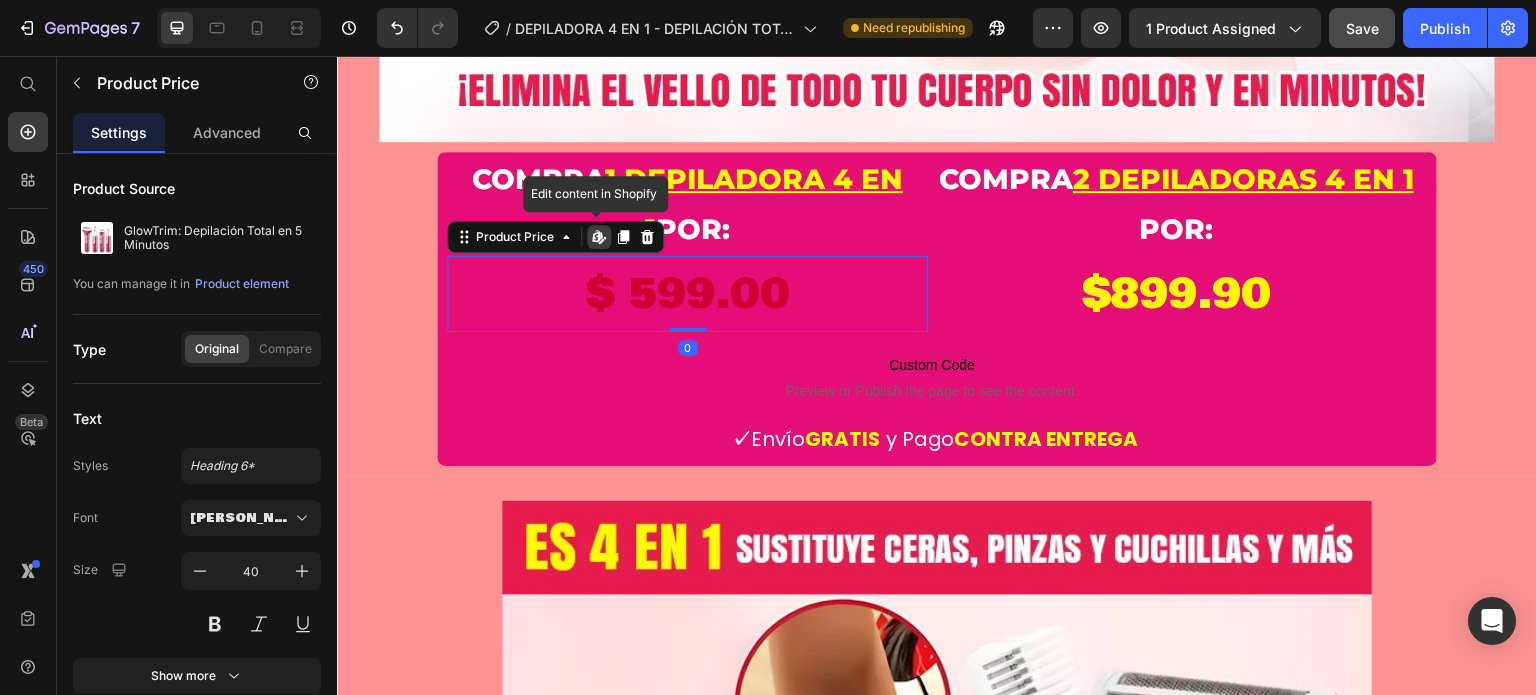 click on "$ 599.00" at bounding box center (687, 294) 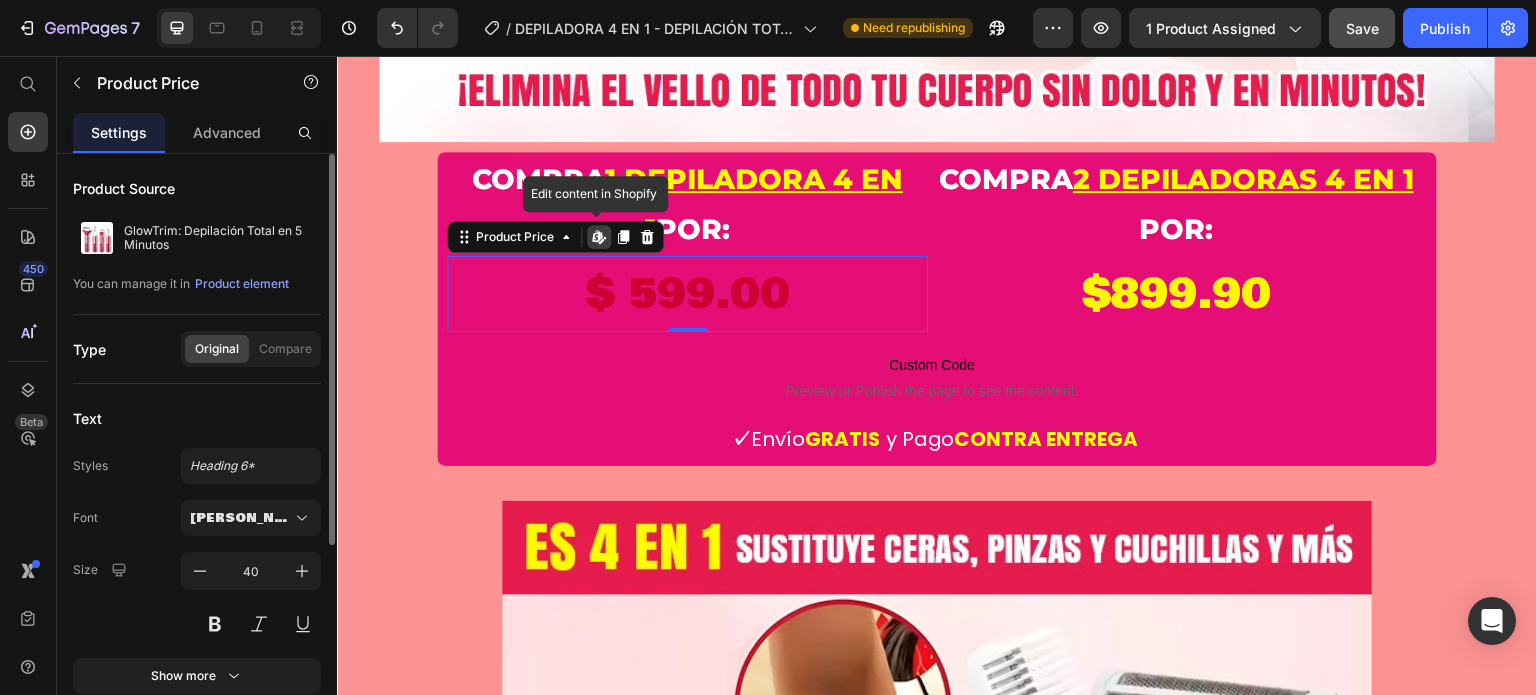 scroll, scrollTop: 200, scrollLeft: 0, axis: vertical 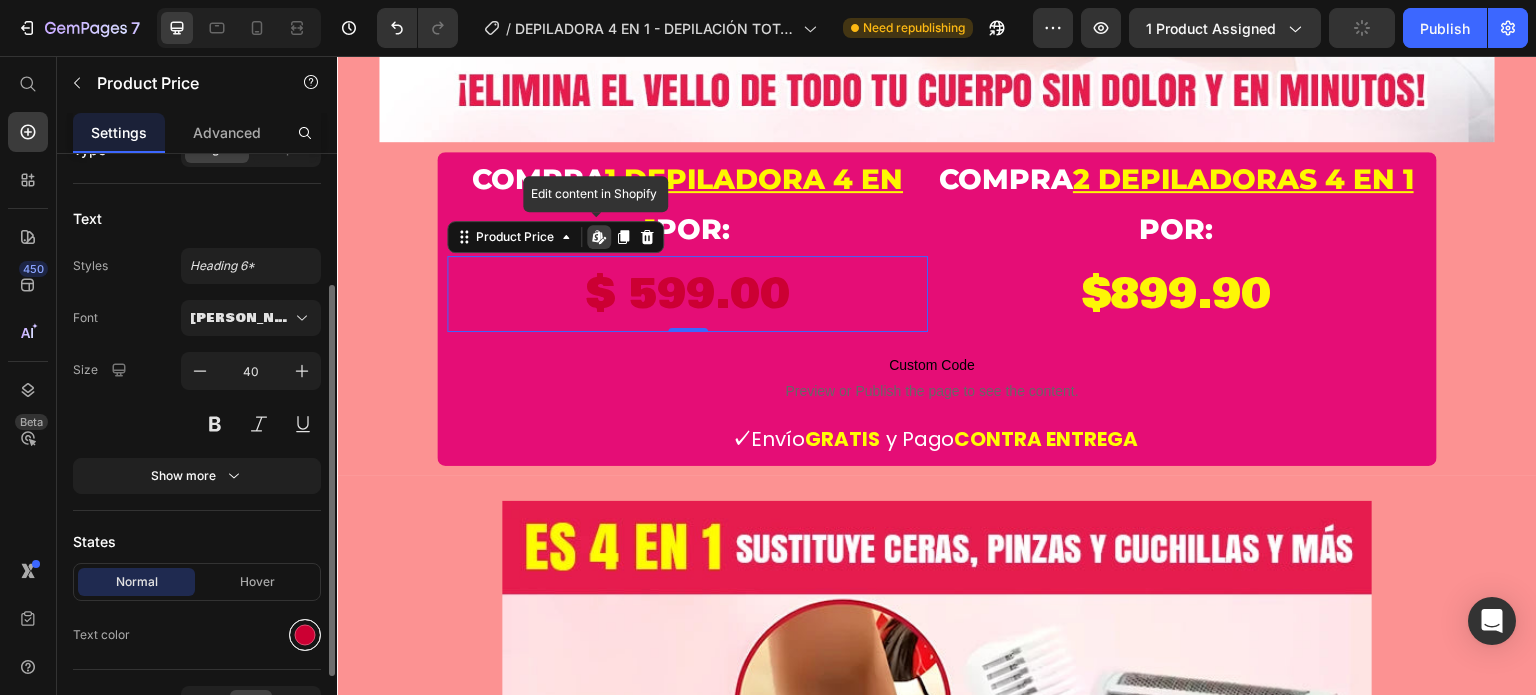 click at bounding box center (305, 635) 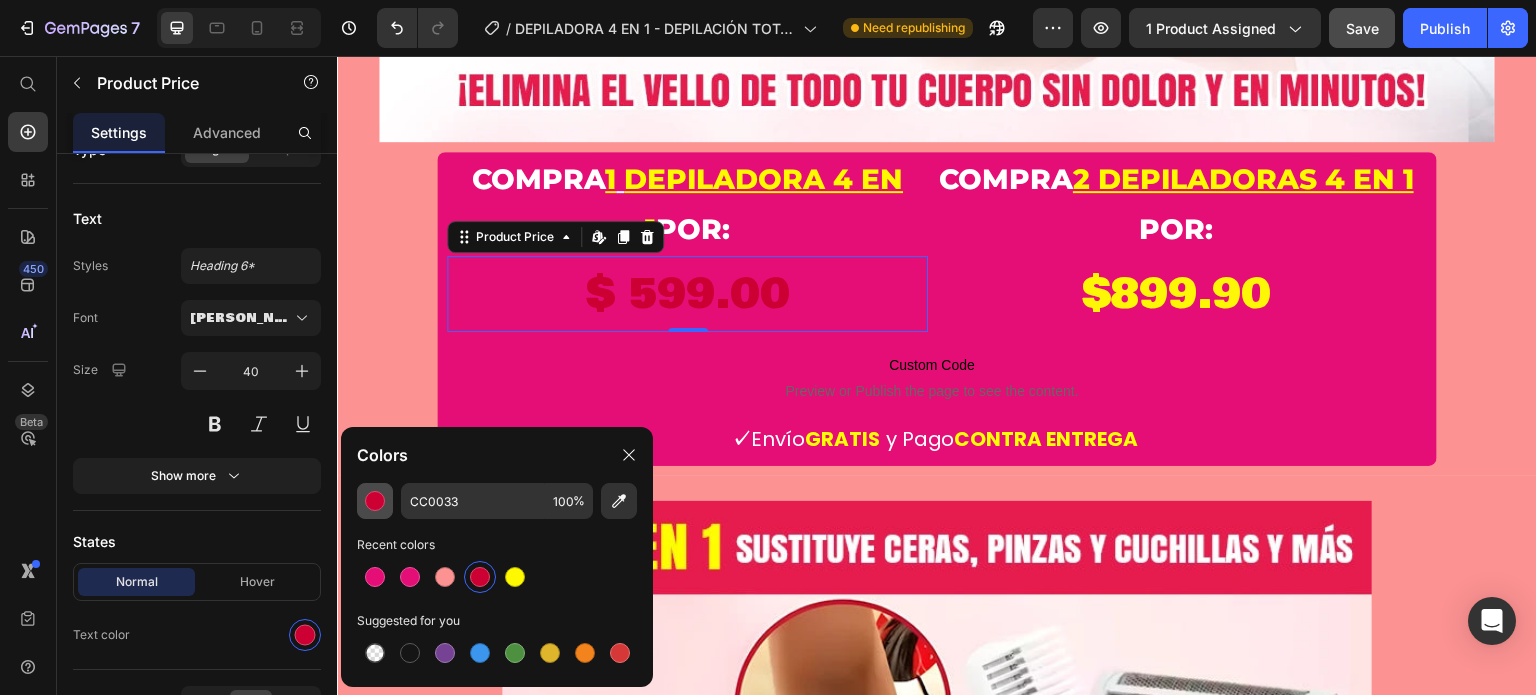 click at bounding box center [375, 501] 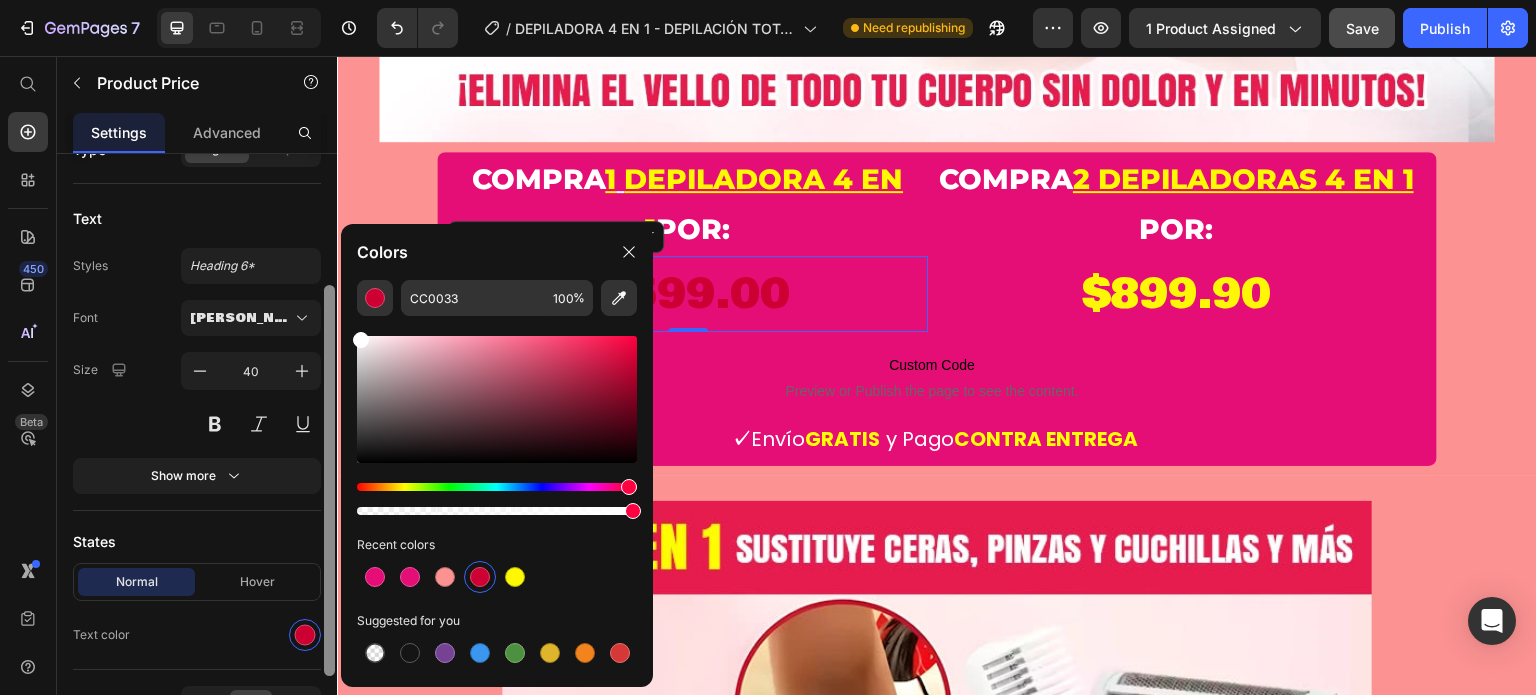 drag, startPoint x: 367, startPoint y: 316, endPoint x: 323, endPoint y: 296, distance: 48.332184 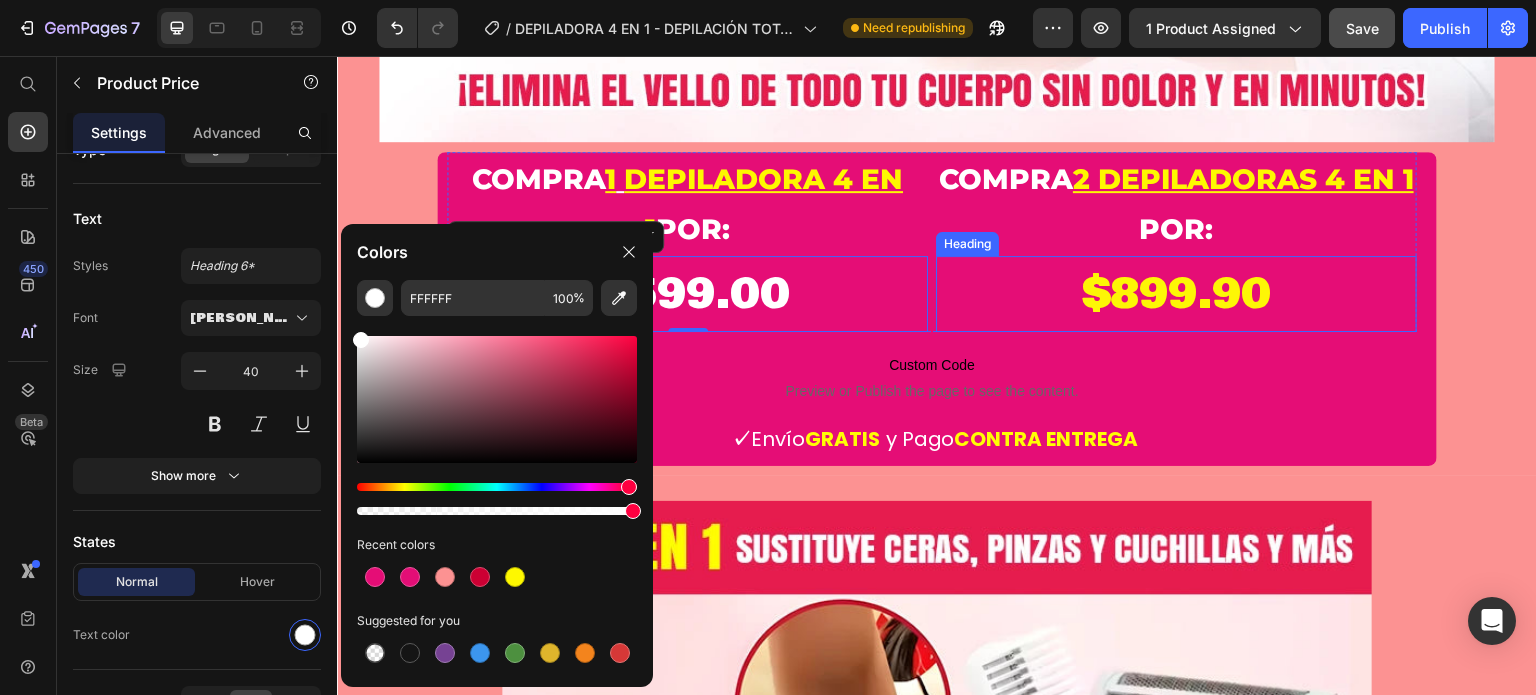 click on "⁠⁠⁠⁠⁠⁠⁠ $899.90" at bounding box center (1176, 294) 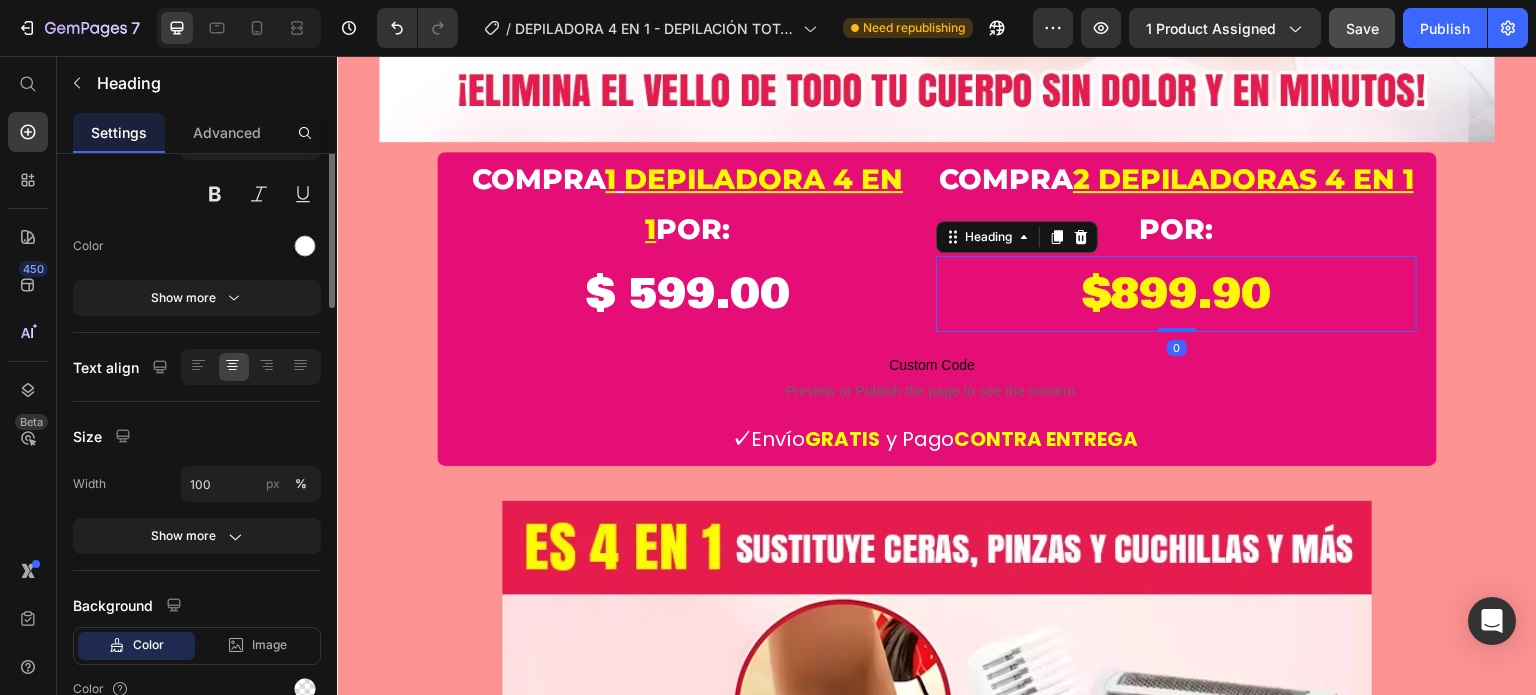 scroll, scrollTop: 0, scrollLeft: 0, axis: both 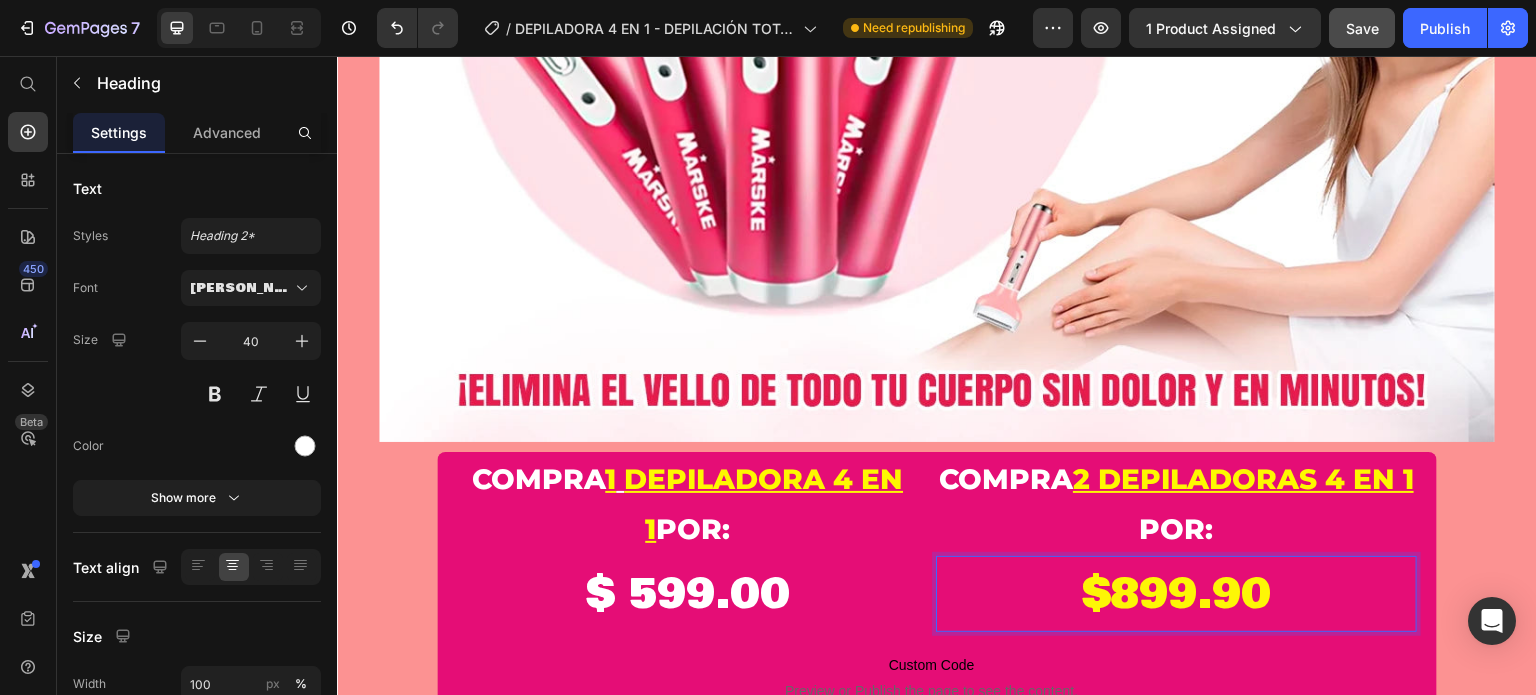 click on "$899.90" at bounding box center (1176, 594) 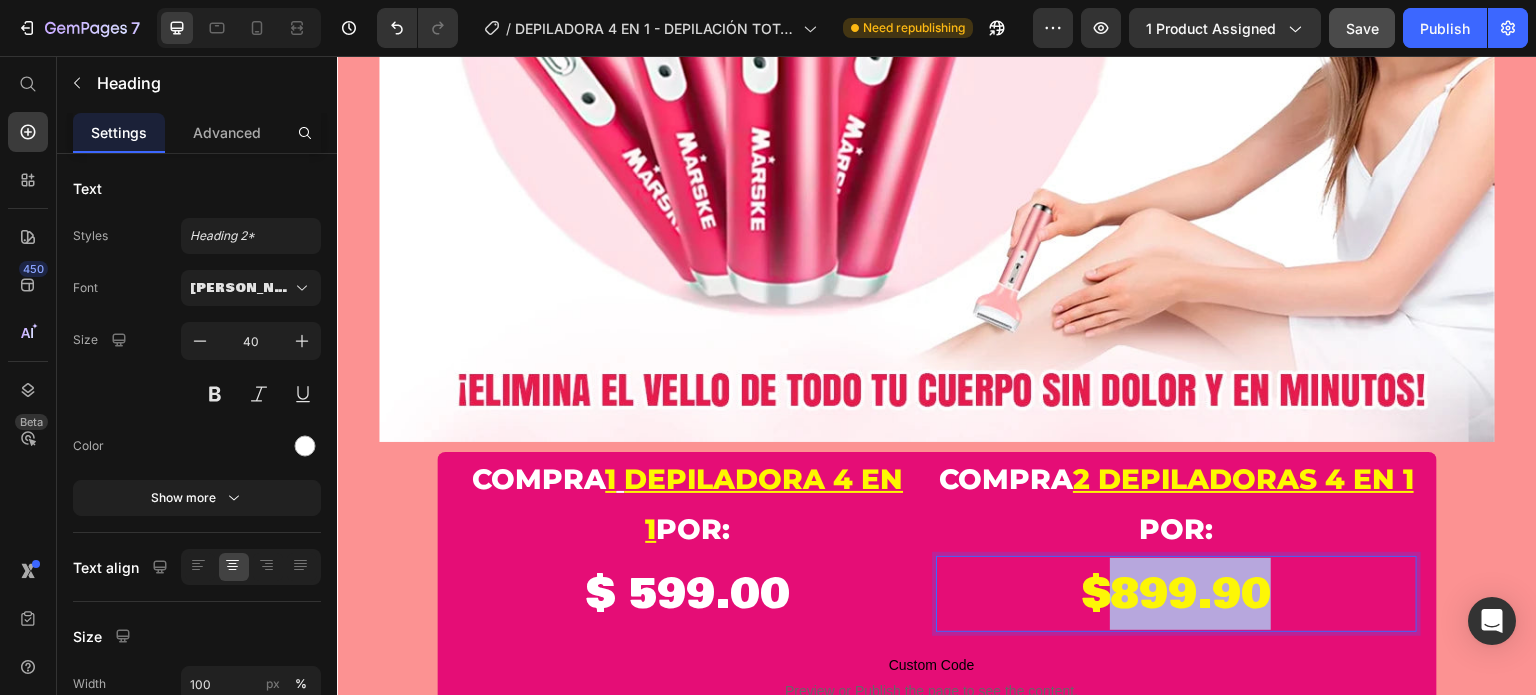click on "$899.90" at bounding box center (1176, 594) 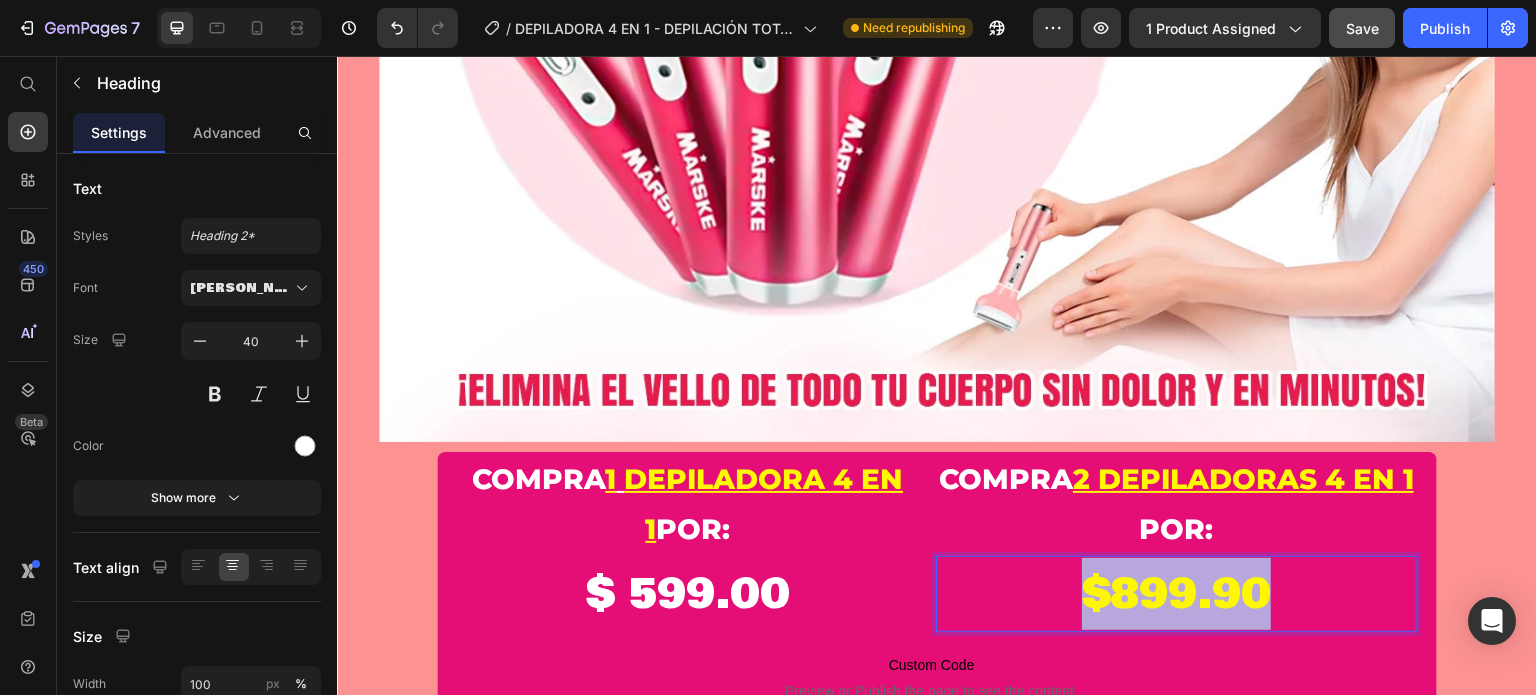 click on "$899.90" at bounding box center [1176, 594] 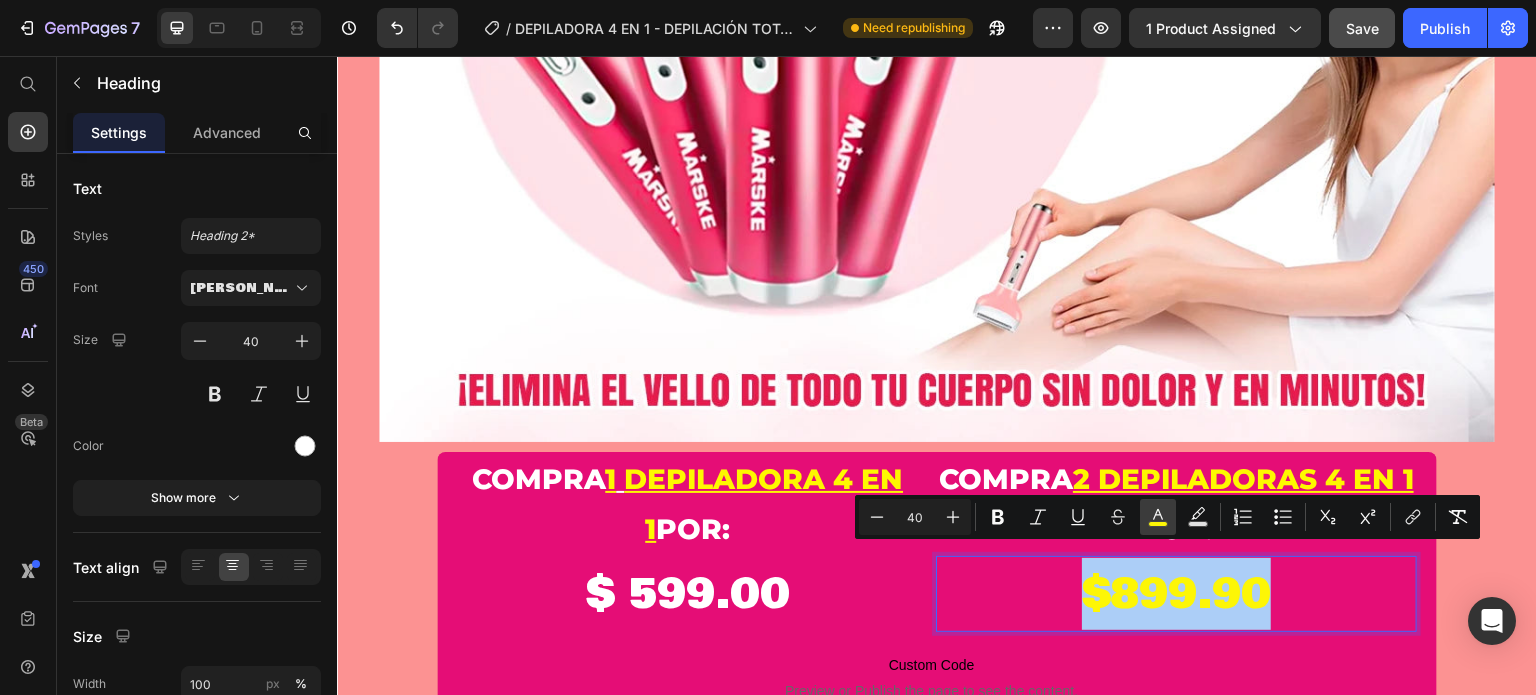 click 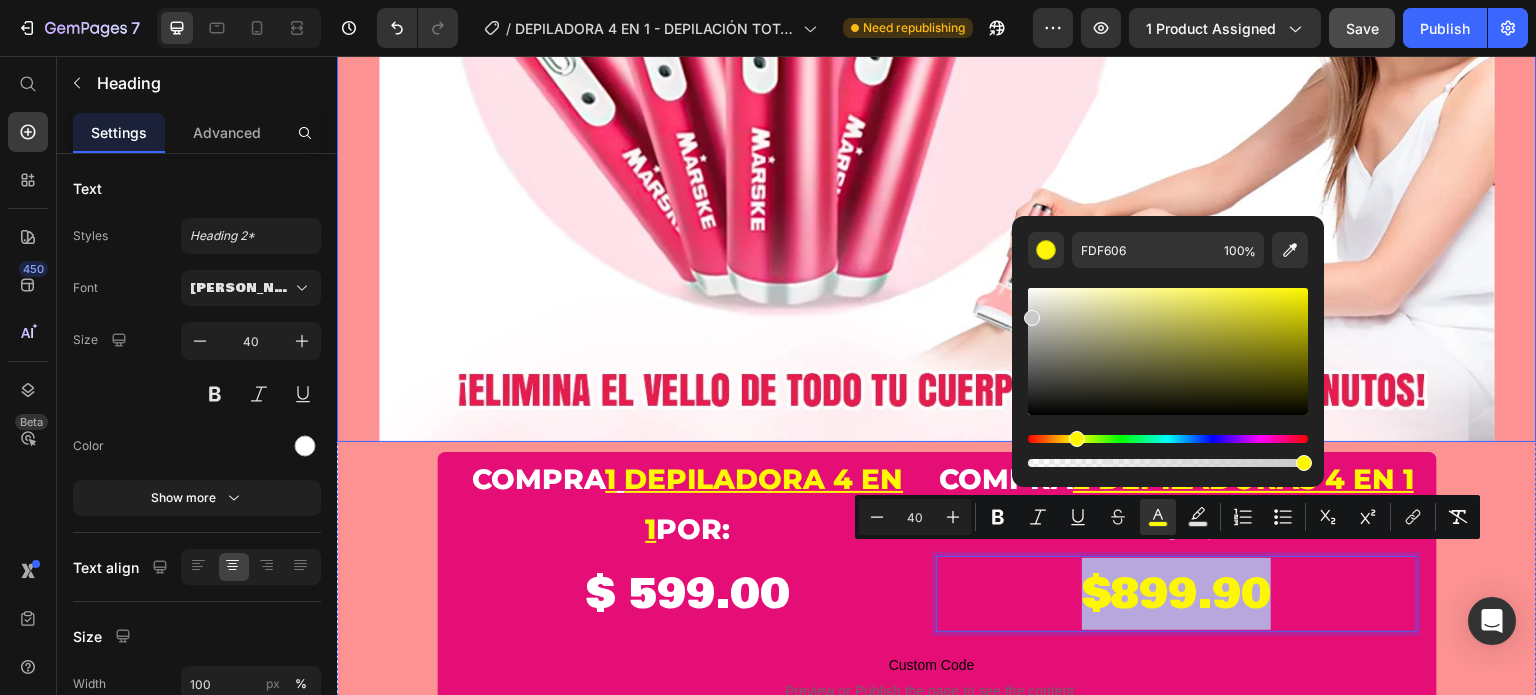 drag, startPoint x: 1411, startPoint y: 419, endPoint x: 951, endPoint y: 201, distance: 509.04224 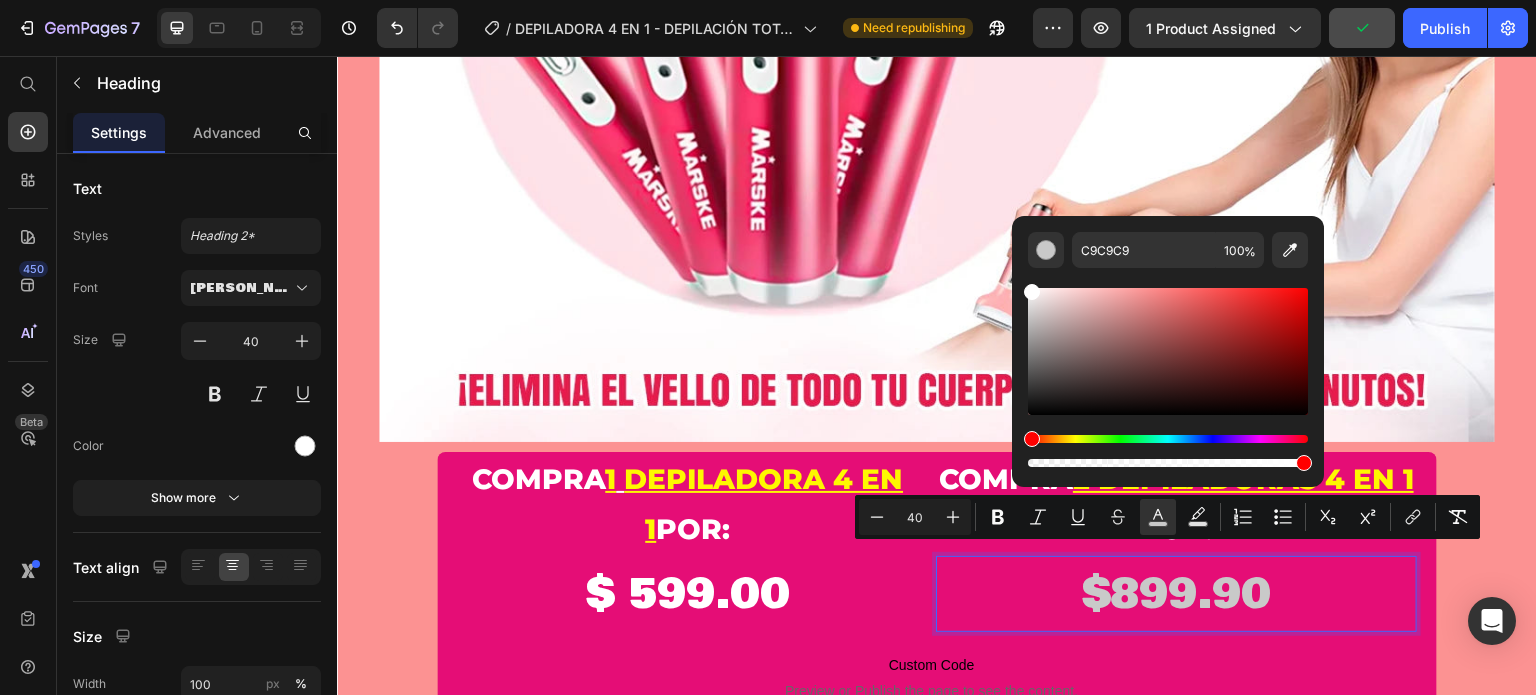 drag, startPoint x: 1032, startPoint y: 315, endPoint x: 1024, endPoint y: 263, distance: 52.611786 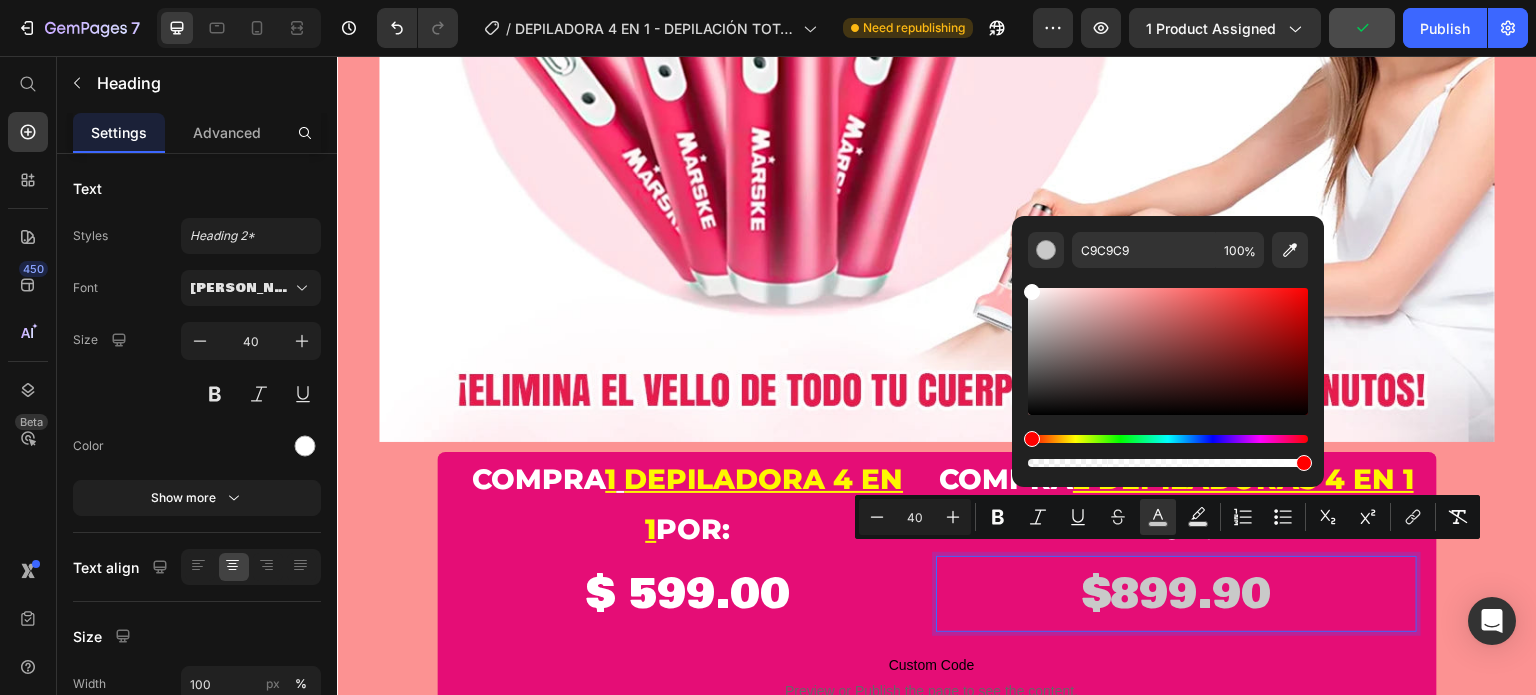 type on "FFFFFF" 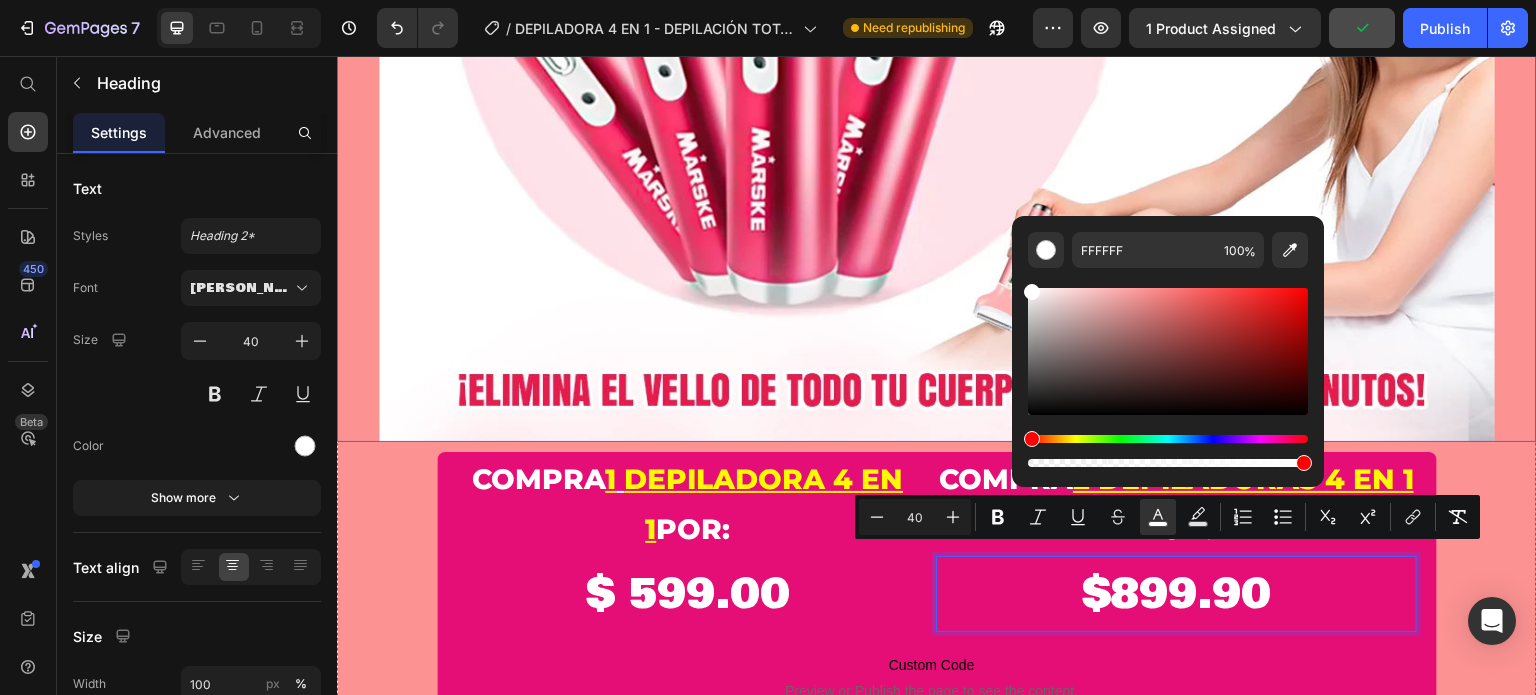 click at bounding box center [937, -119] 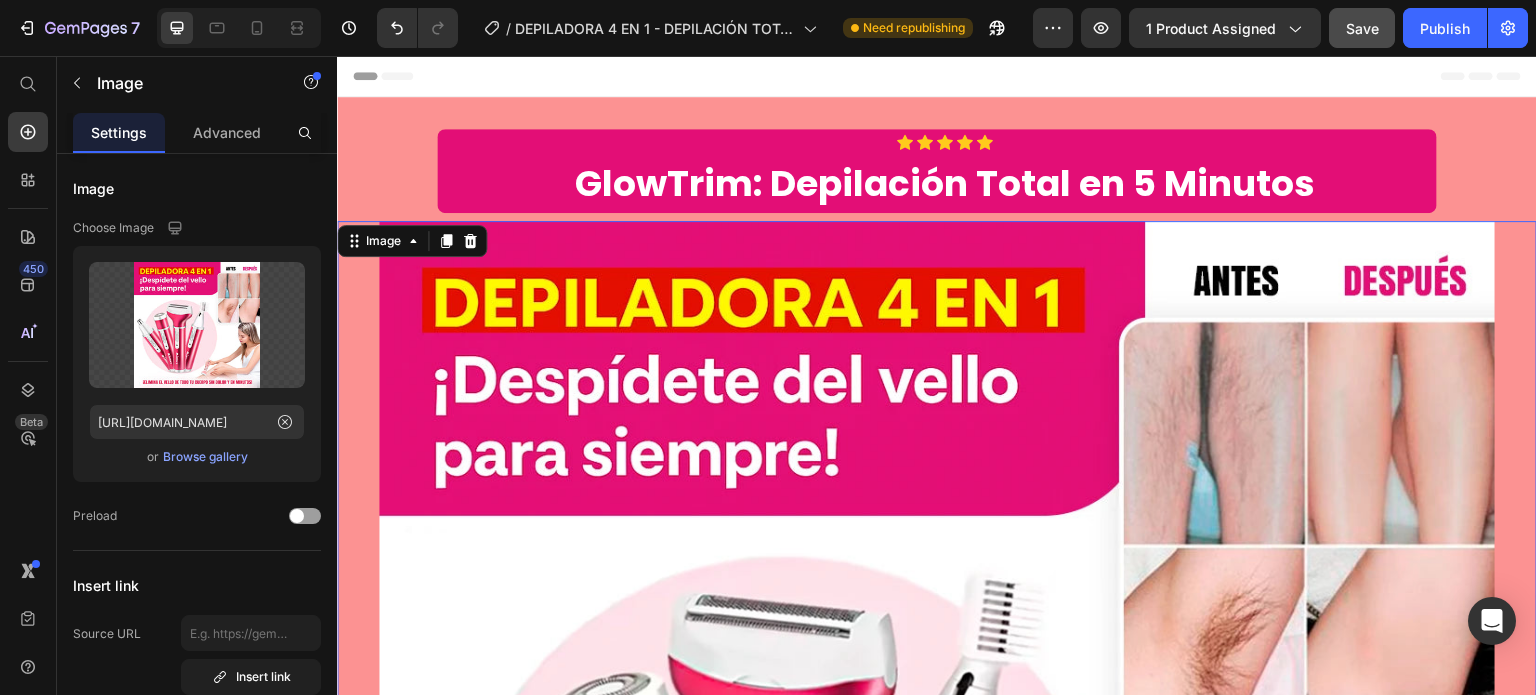 scroll, scrollTop: 0, scrollLeft: 0, axis: both 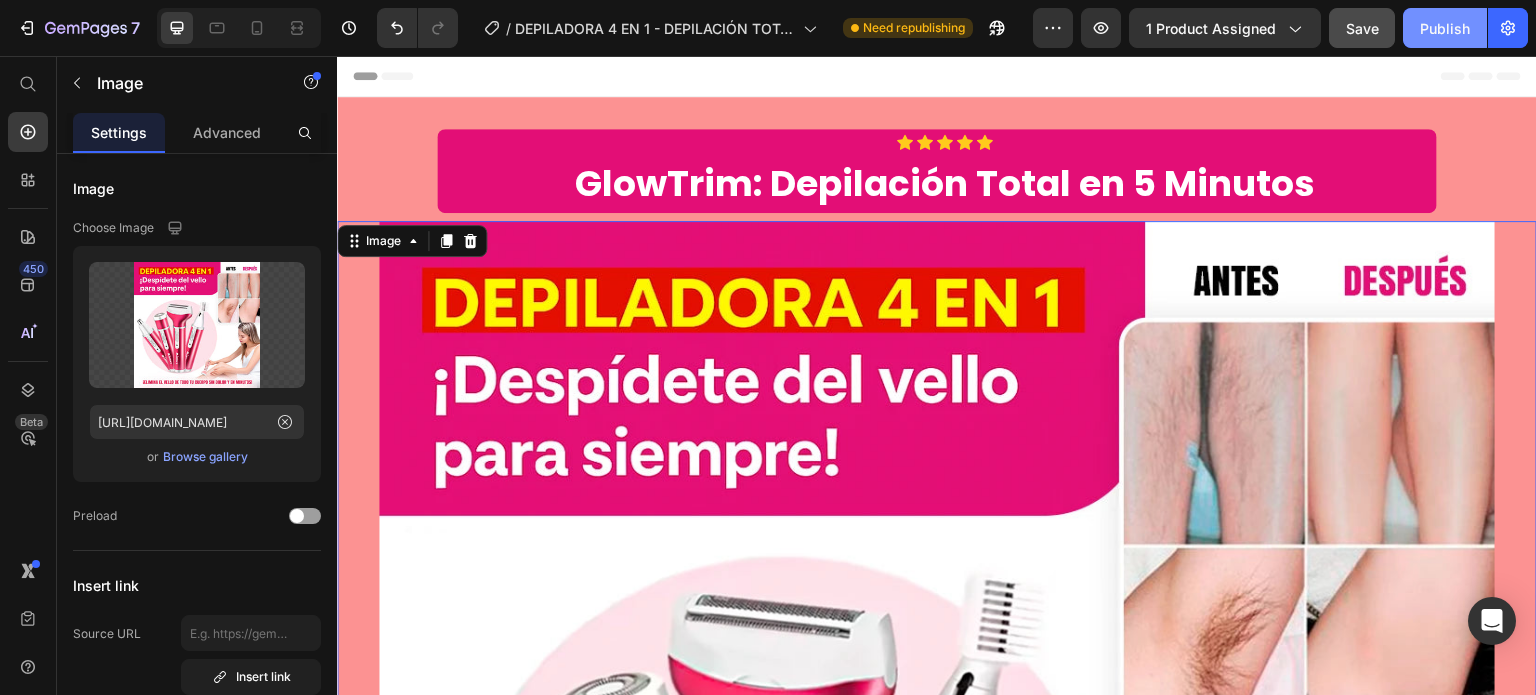 click on "Publish" at bounding box center (1445, 28) 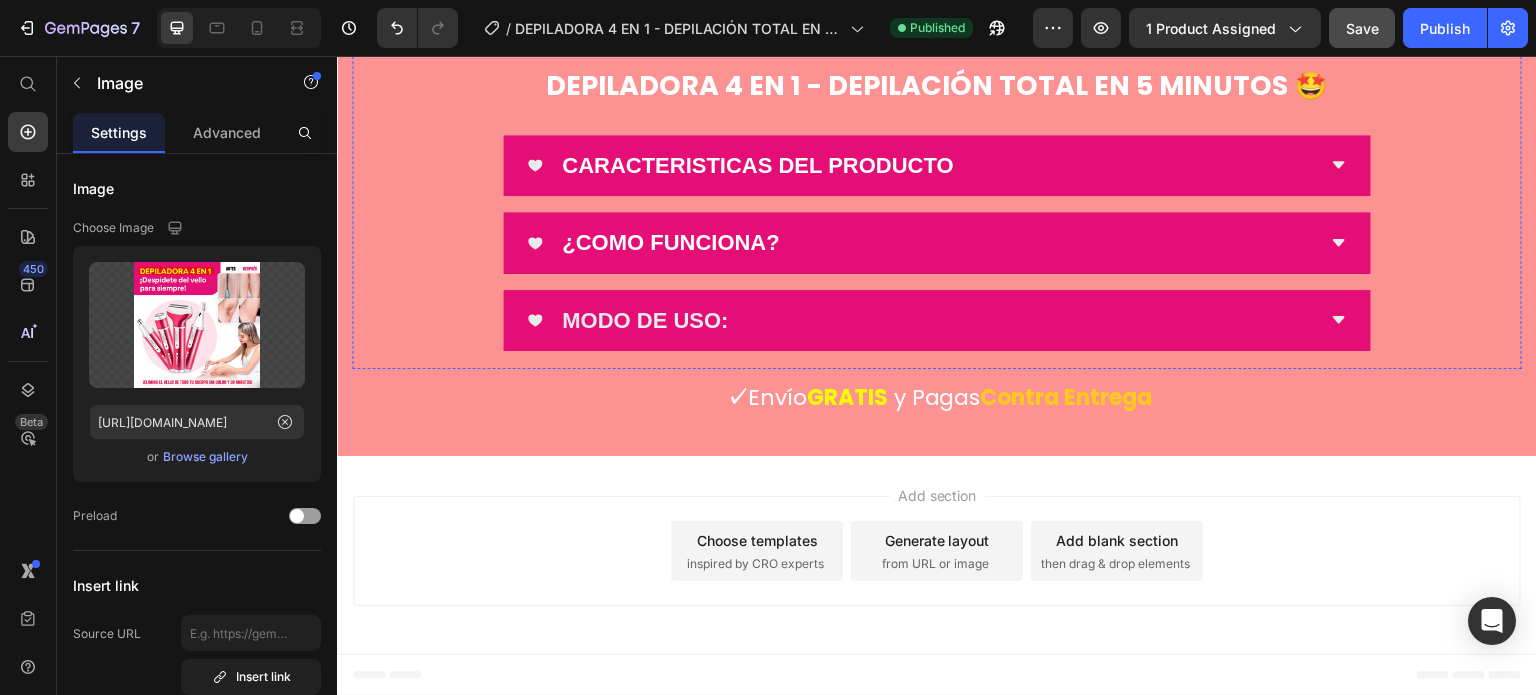 scroll, scrollTop: 6800, scrollLeft: 0, axis: vertical 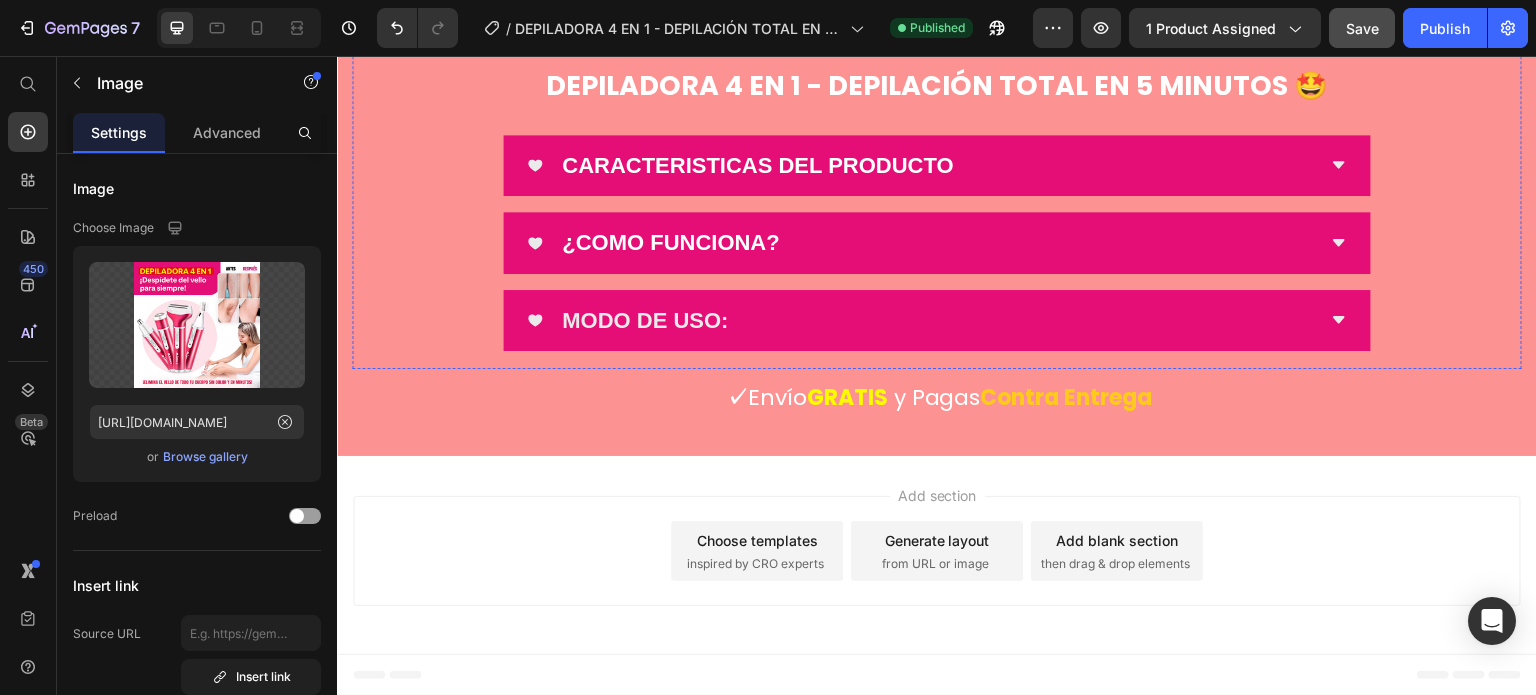 click at bounding box center (937, -2575) 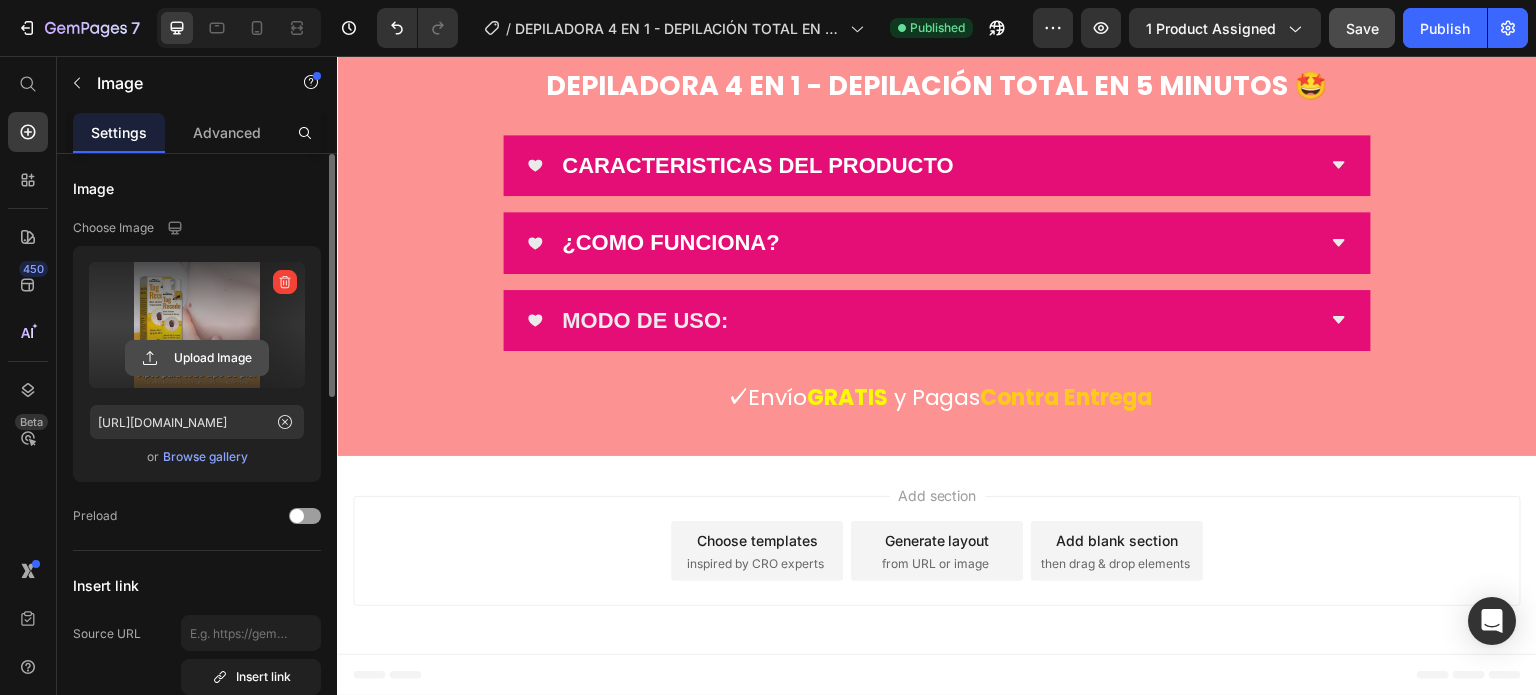 click 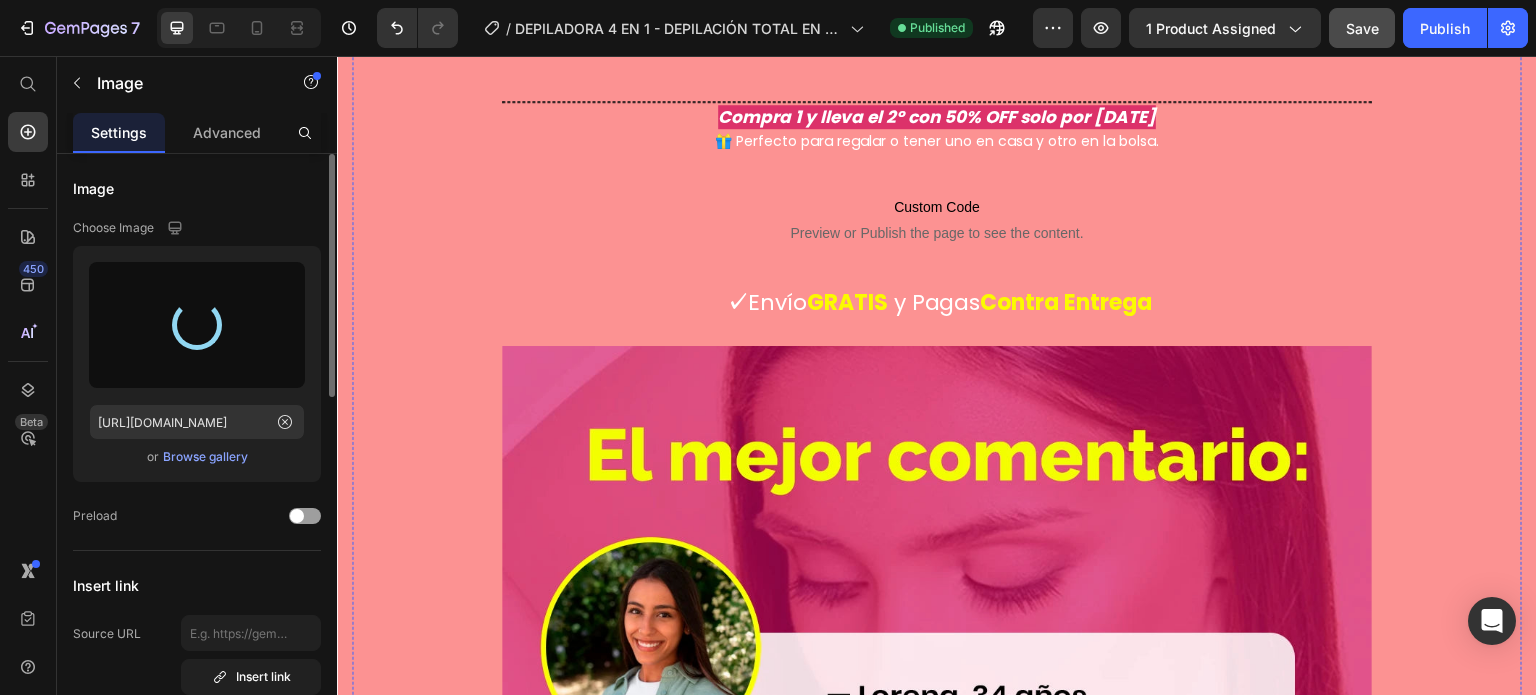 type on "[URL][DOMAIN_NAME]" 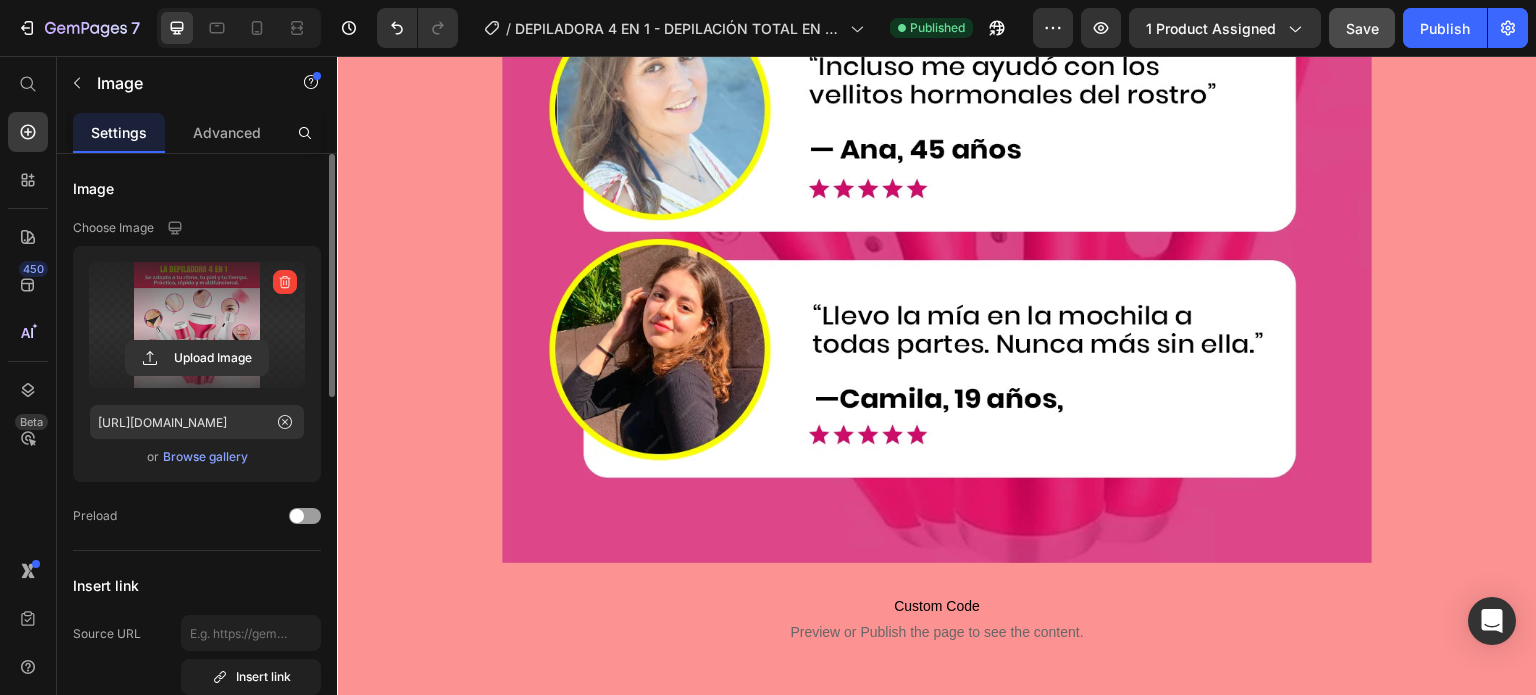 scroll, scrollTop: 7200, scrollLeft: 0, axis: vertical 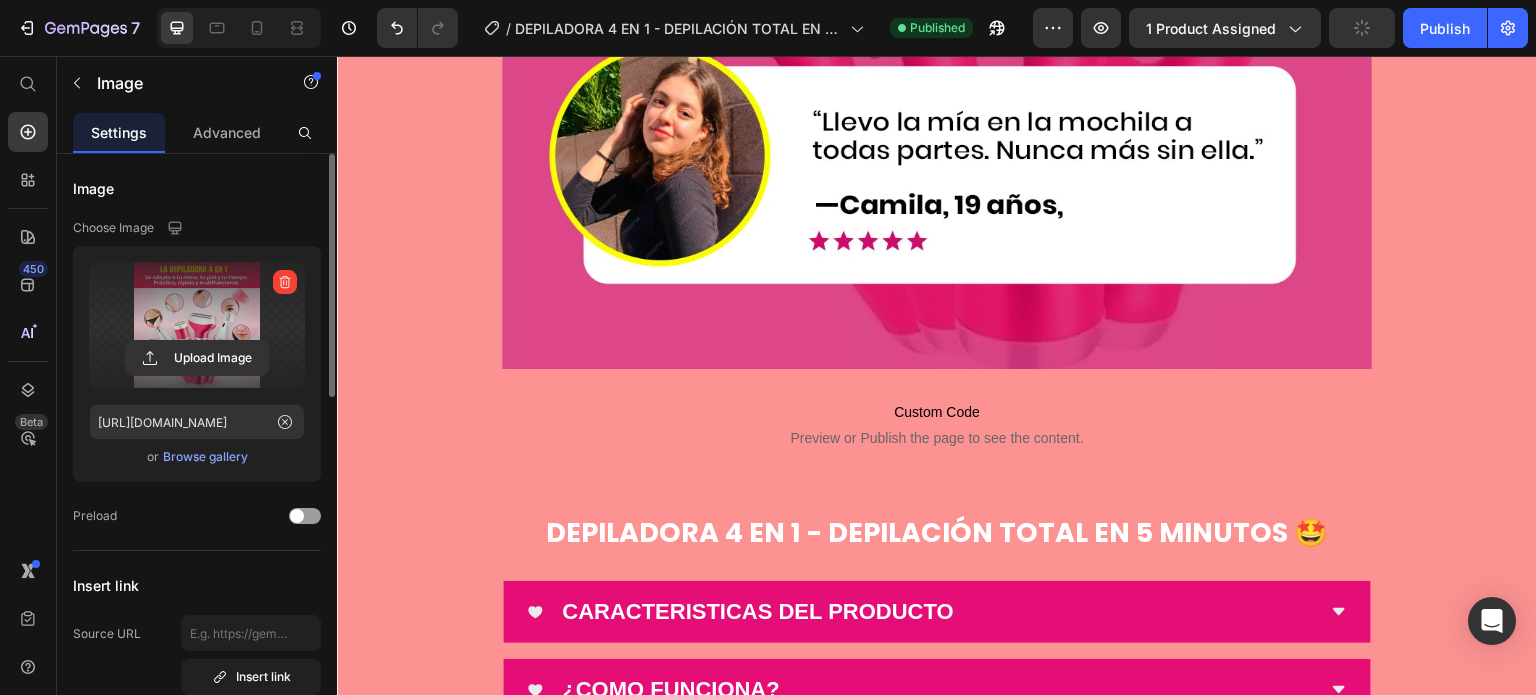 drag, startPoint x: 930, startPoint y: 427, endPoint x: 926, endPoint y: 416, distance: 11.7046995 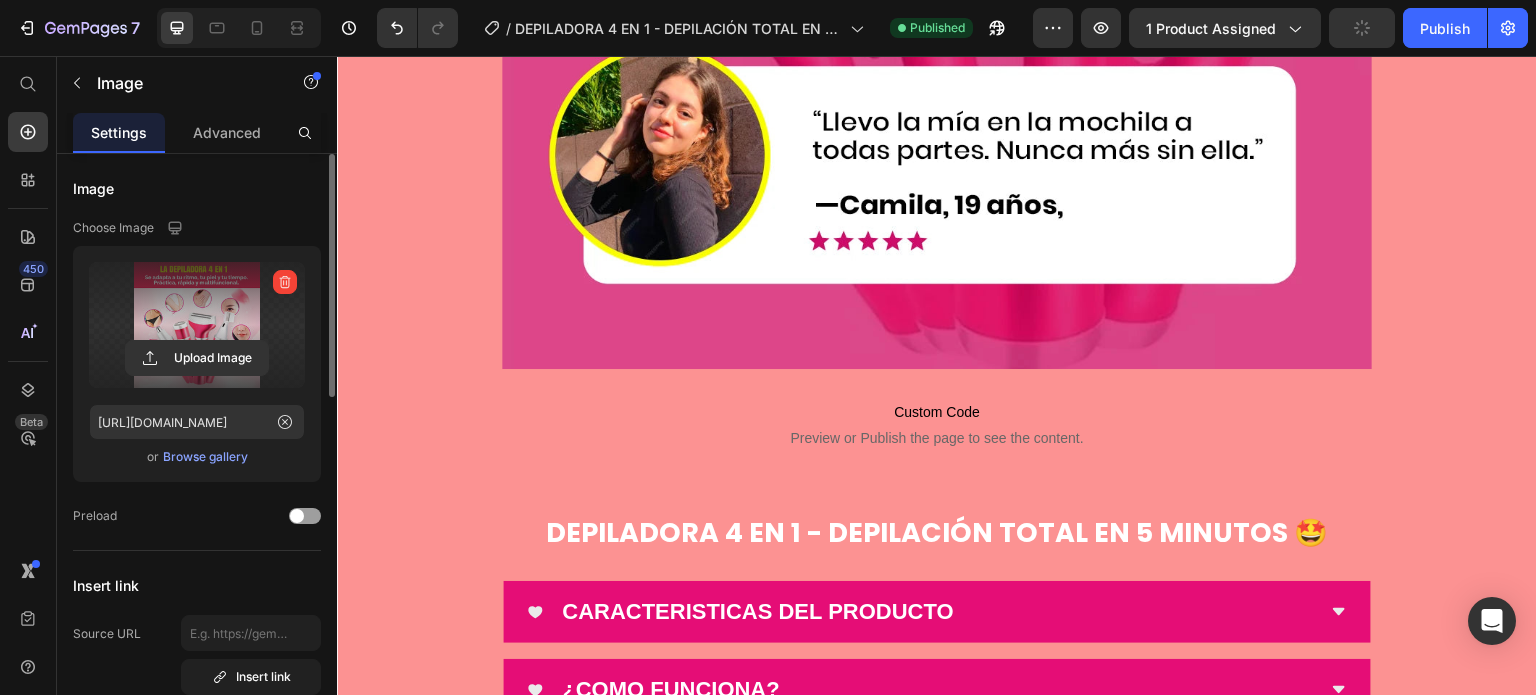 click at bounding box center (937, -2978) 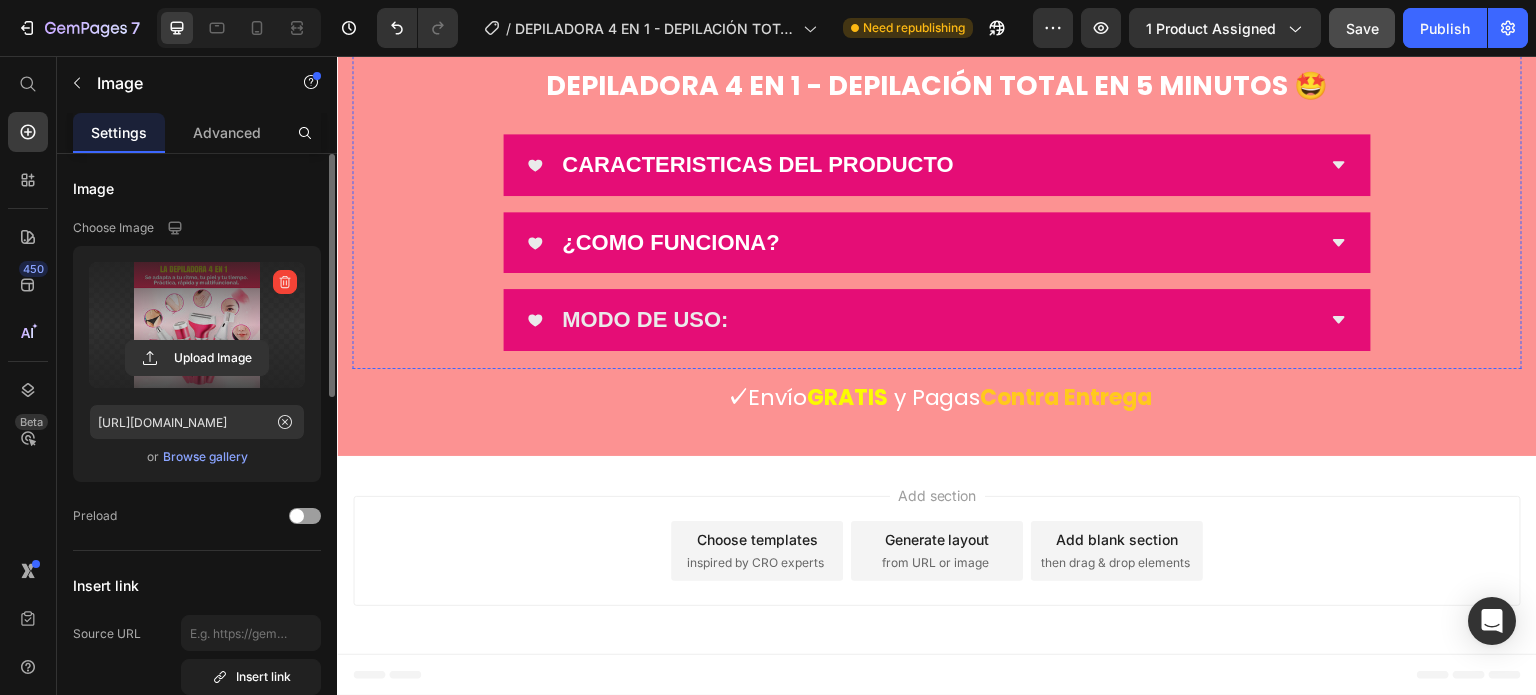scroll, scrollTop: 8800, scrollLeft: 0, axis: vertical 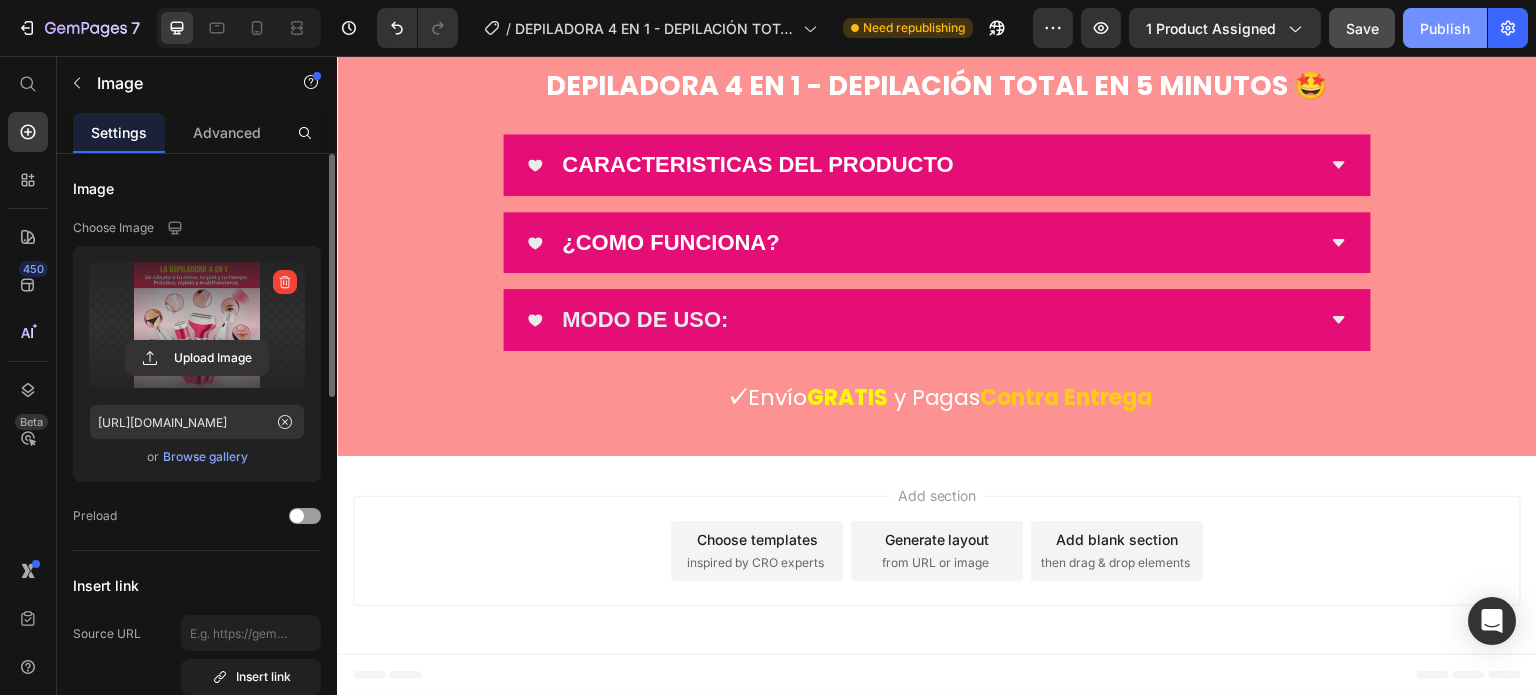 click on "Publish" at bounding box center [1445, 28] 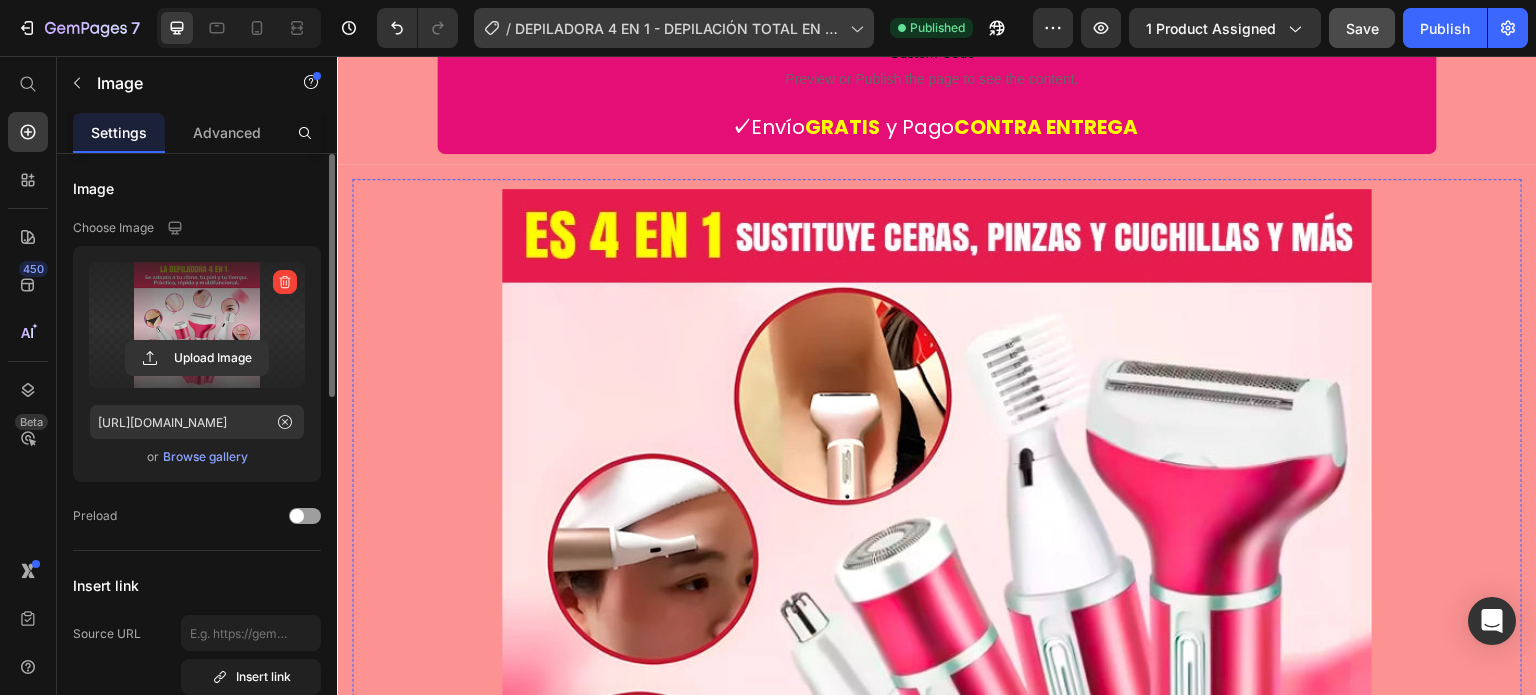 scroll, scrollTop: 1196, scrollLeft: 0, axis: vertical 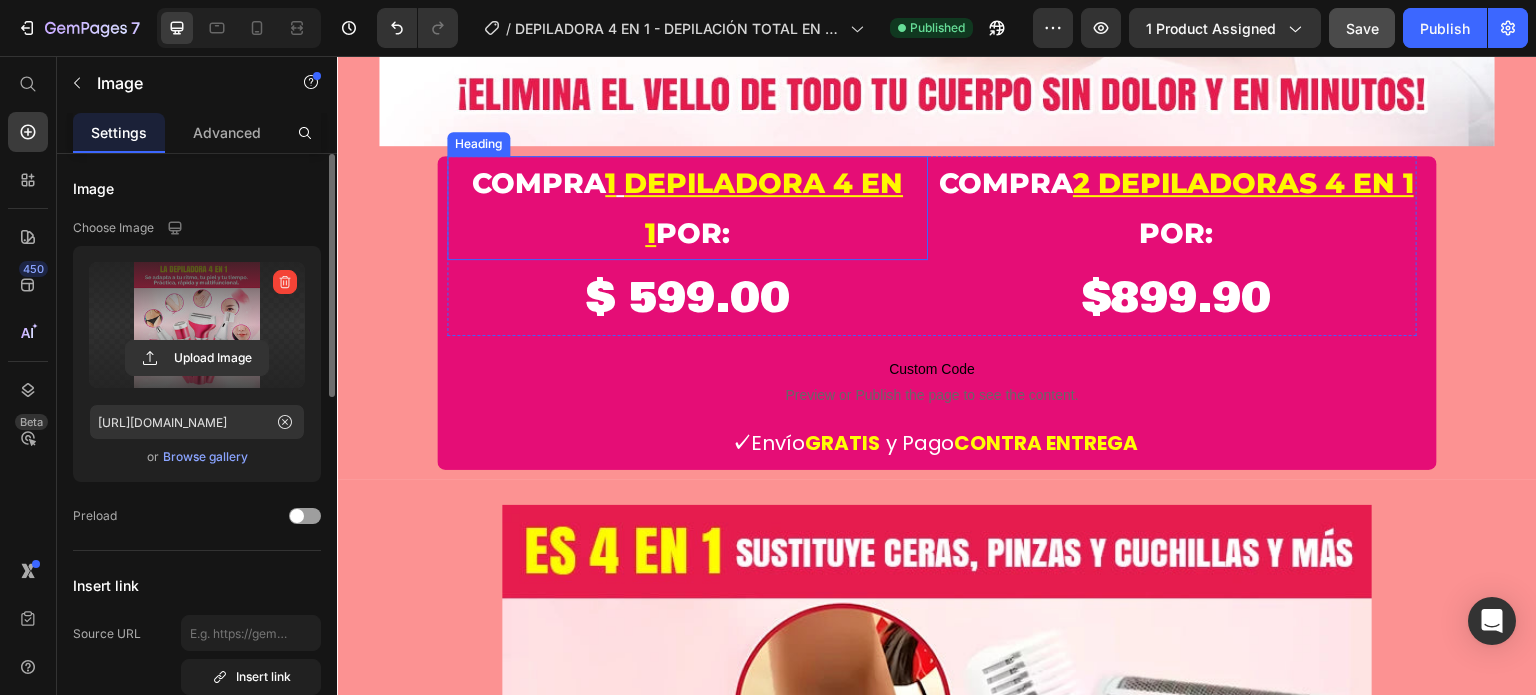 click on "depiladora 4 en 1" at bounding box center [763, 208] 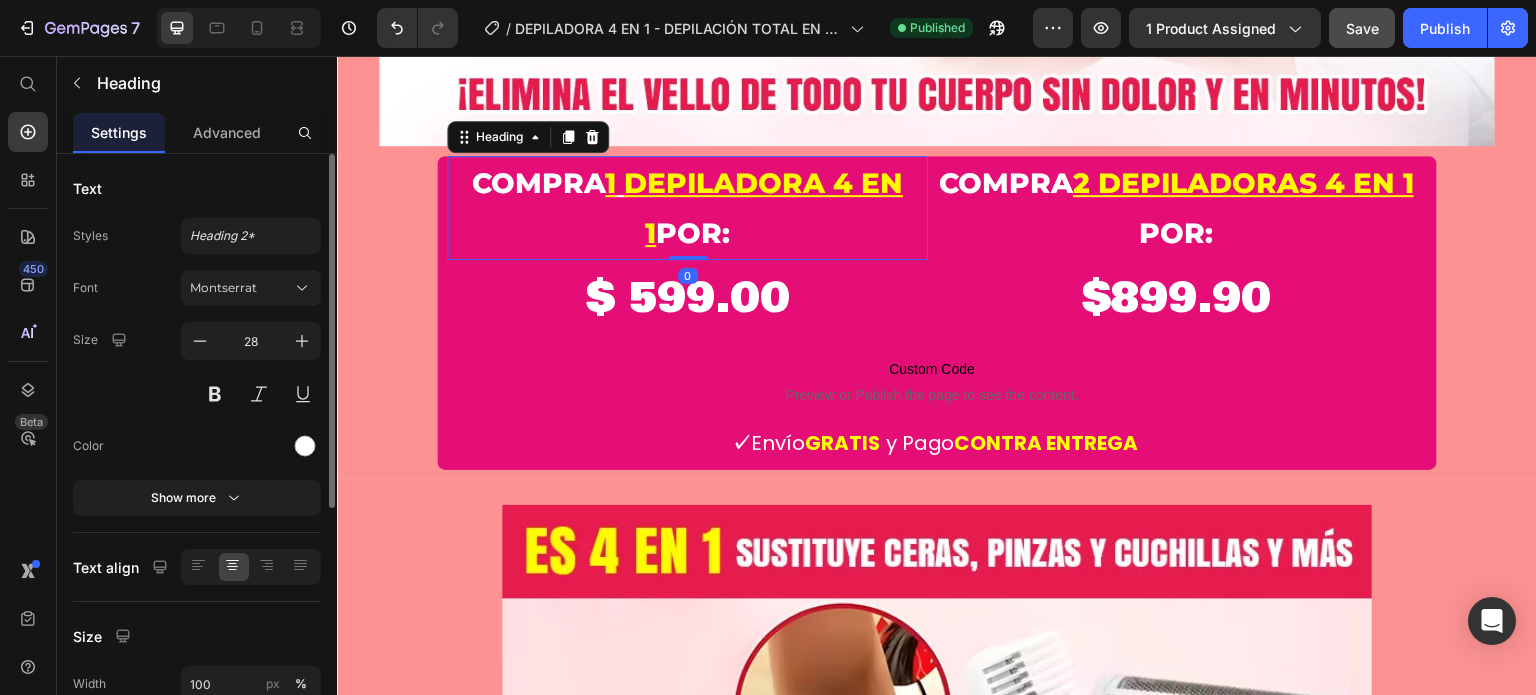 click on "depiladora 4 en 1" at bounding box center (763, 208) 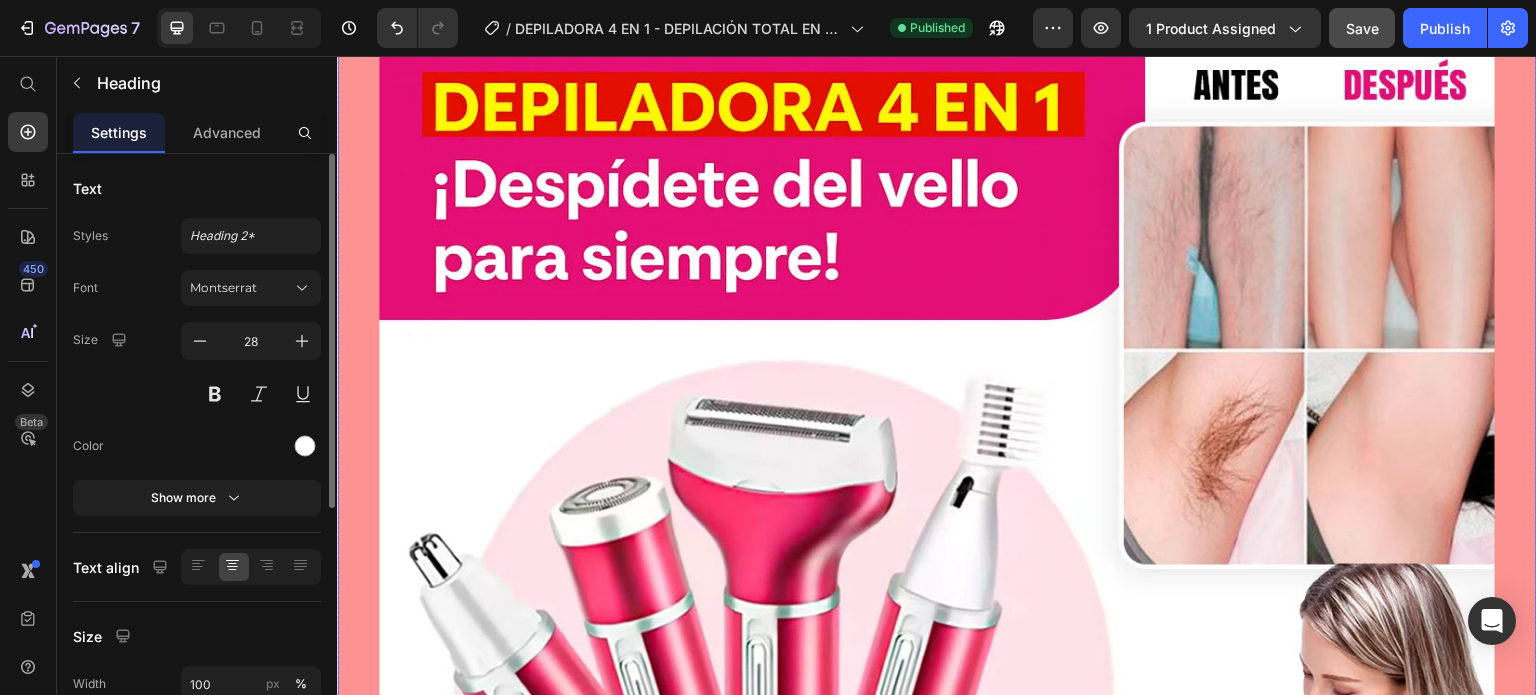 scroll, scrollTop: 0, scrollLeft: 0, axis: both 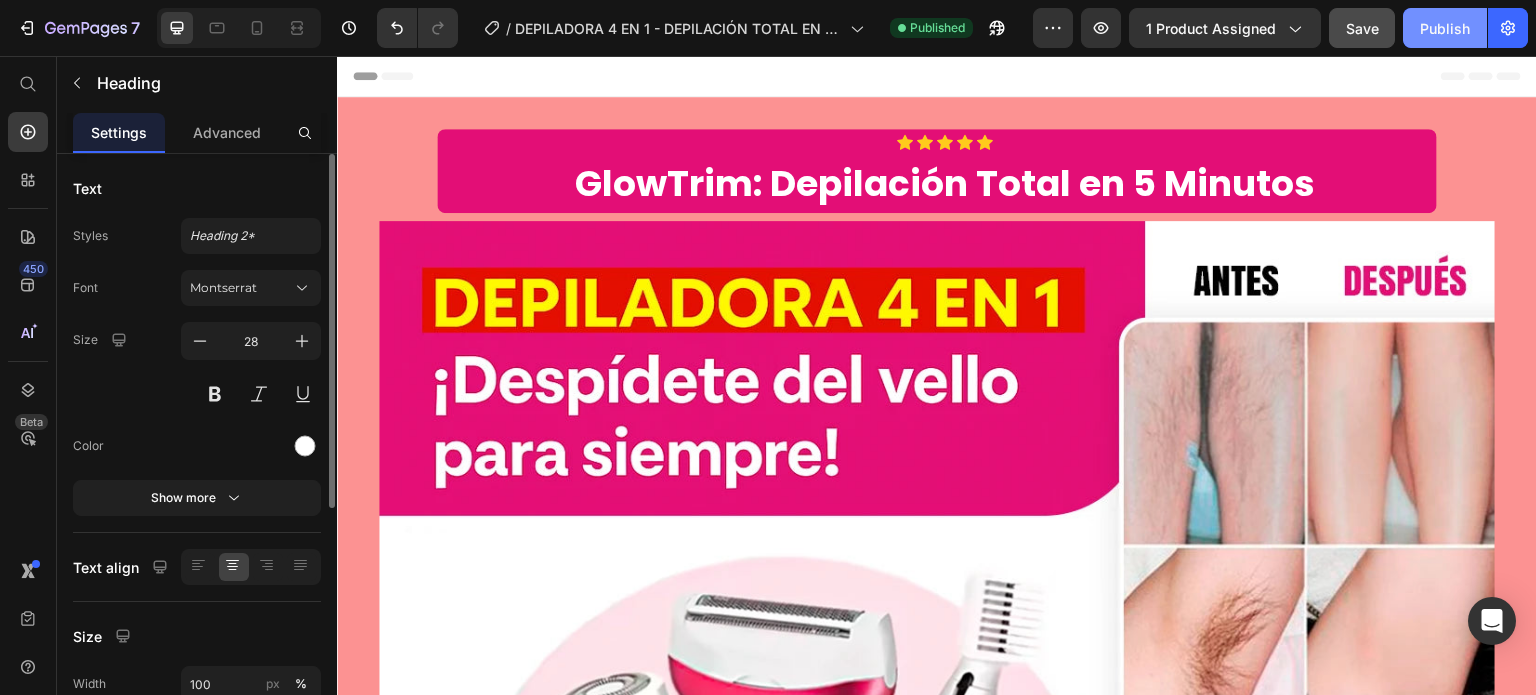 click on "Publish" at bounding box center [1445, 28] 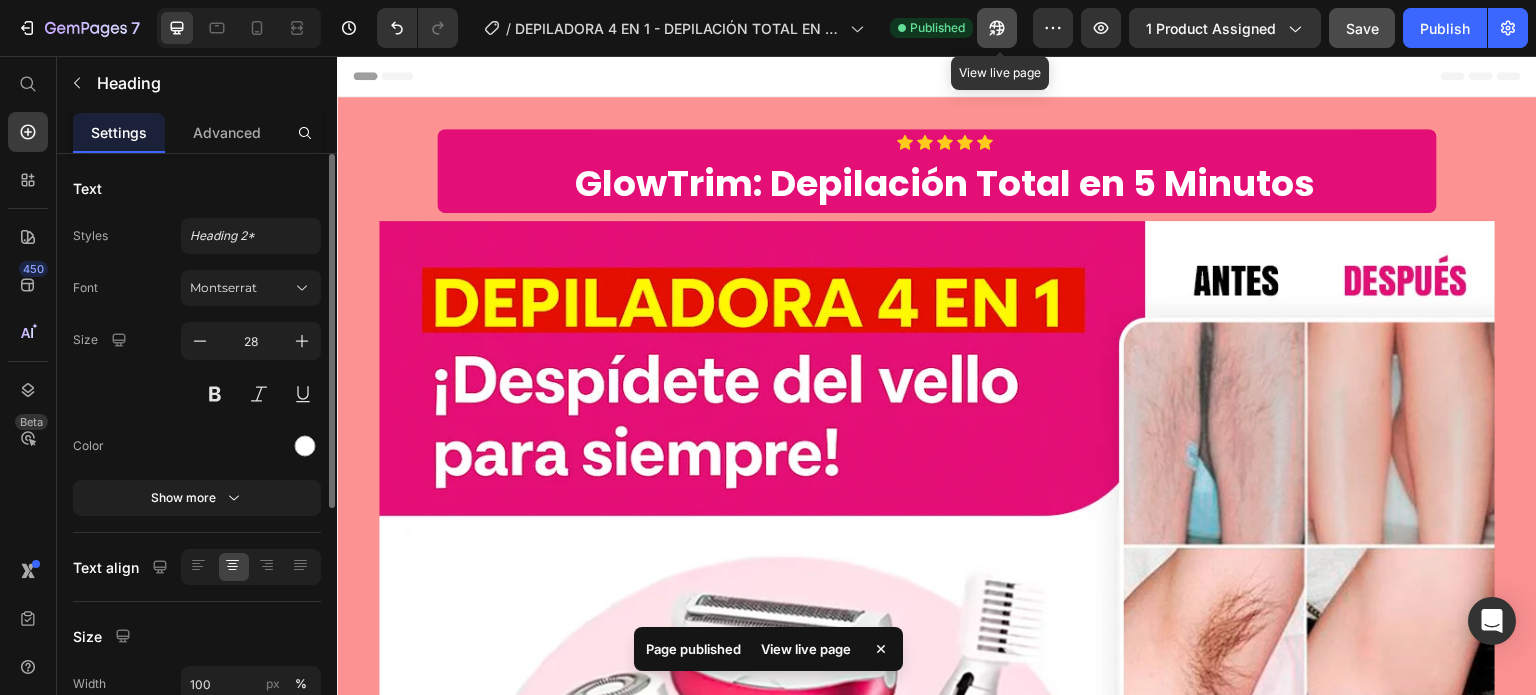 click 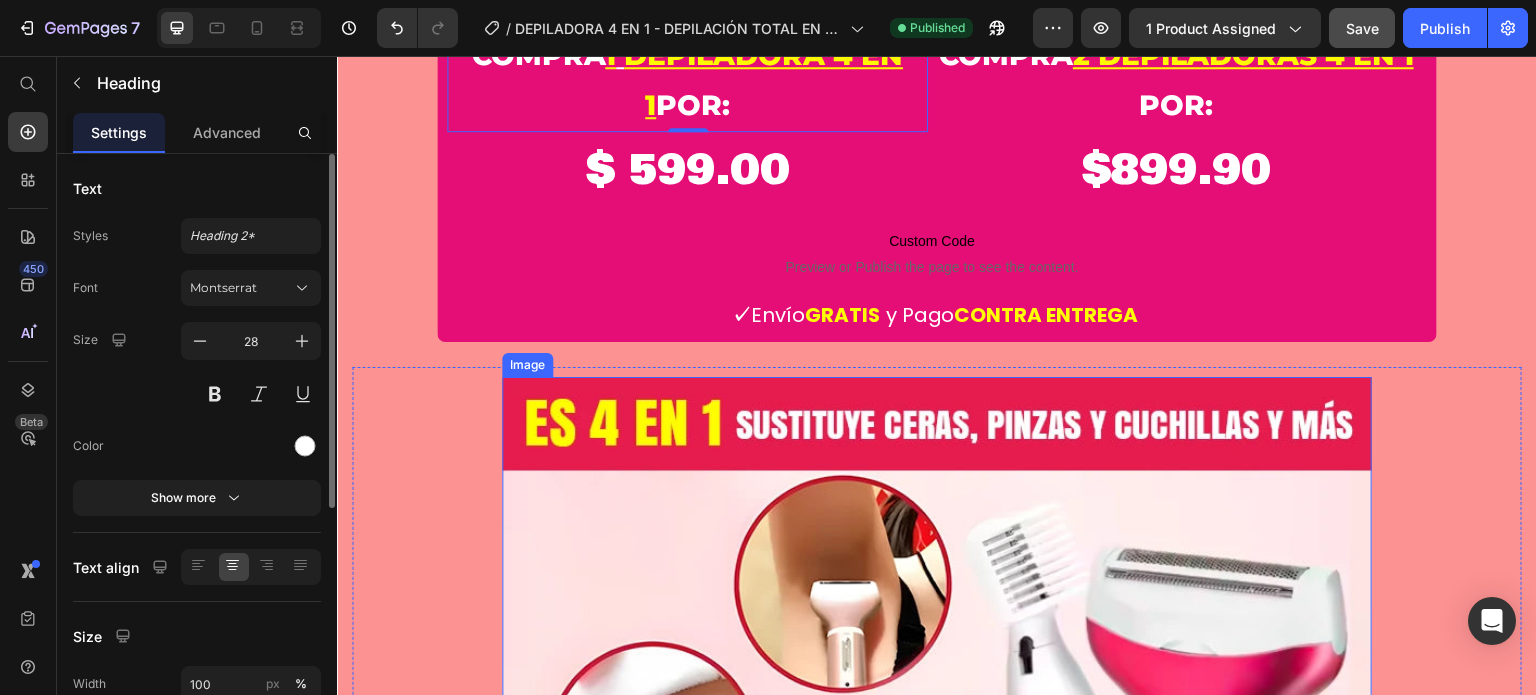 scroll, scrollTop: 1200, scrollLeft: 0, axis: vertical 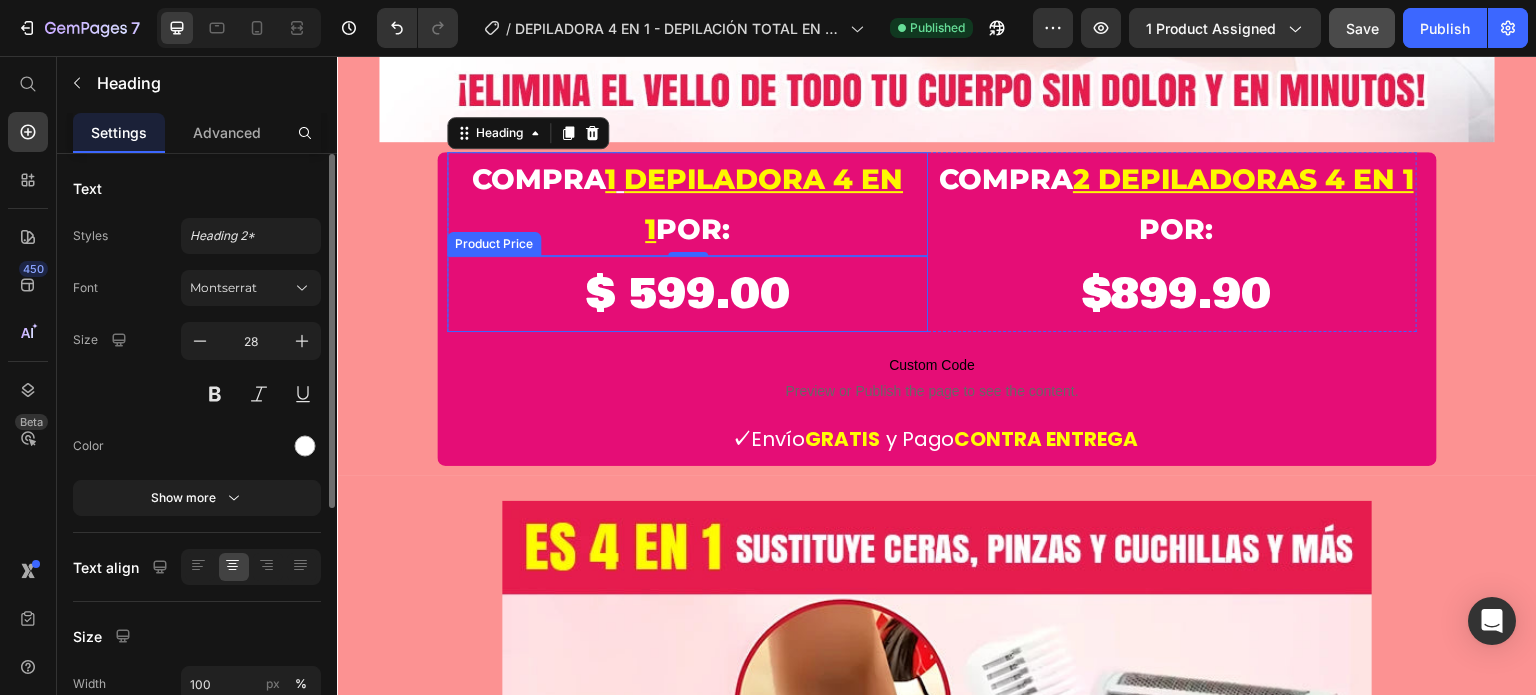 click on "$ 599.00" at bounding box center (687, 294) 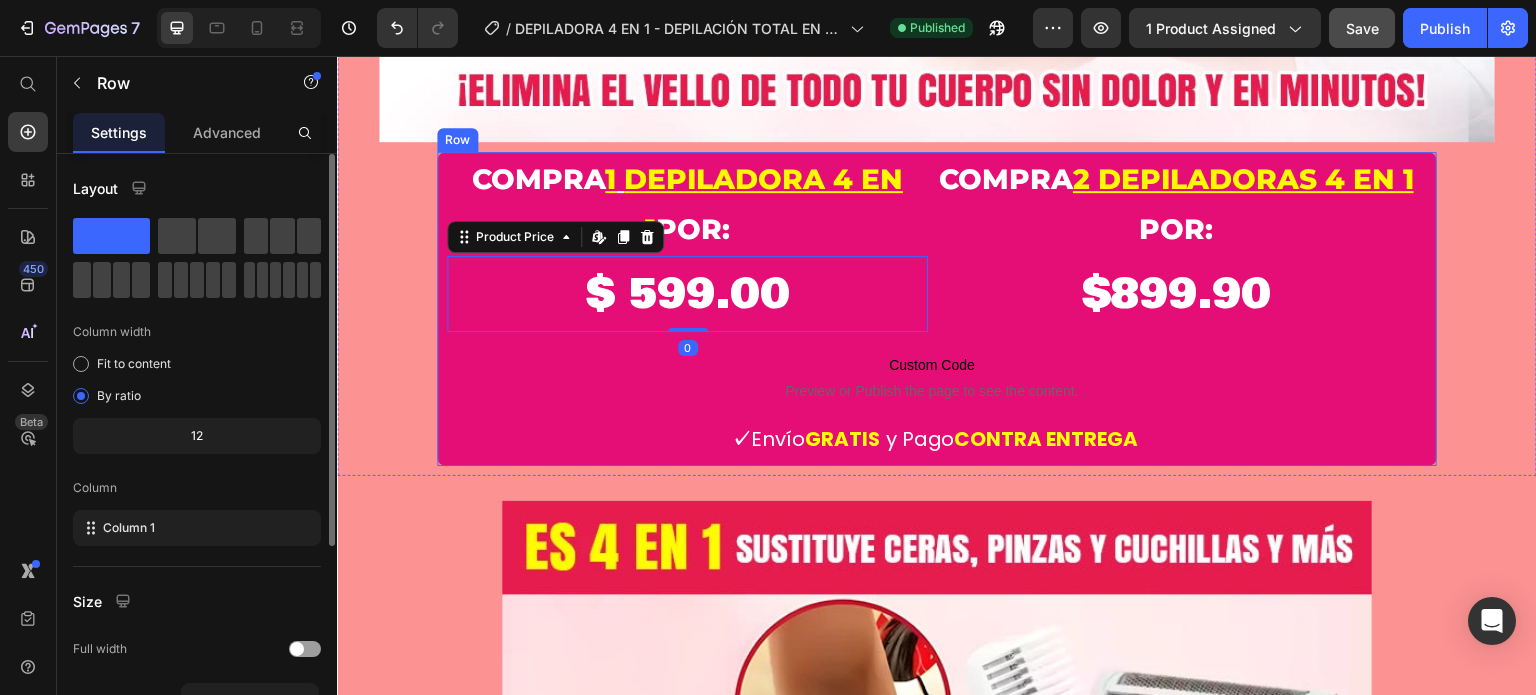 click on "compra  1   depiladora 4 en 1  POR: Heading $ 599.00 Product Price   Edit content in Shopify 0 compra  2 depiladoras 4 en 1   POR: Heading $899.90 Heading Row Row Row
Custom Code
Preview or Publish the page to see the content. Custom Code   ✓  Envío  GRATIS   y Pago  CONTRA ENTREGA Text block Product Row" at bounding box center [937, 309] 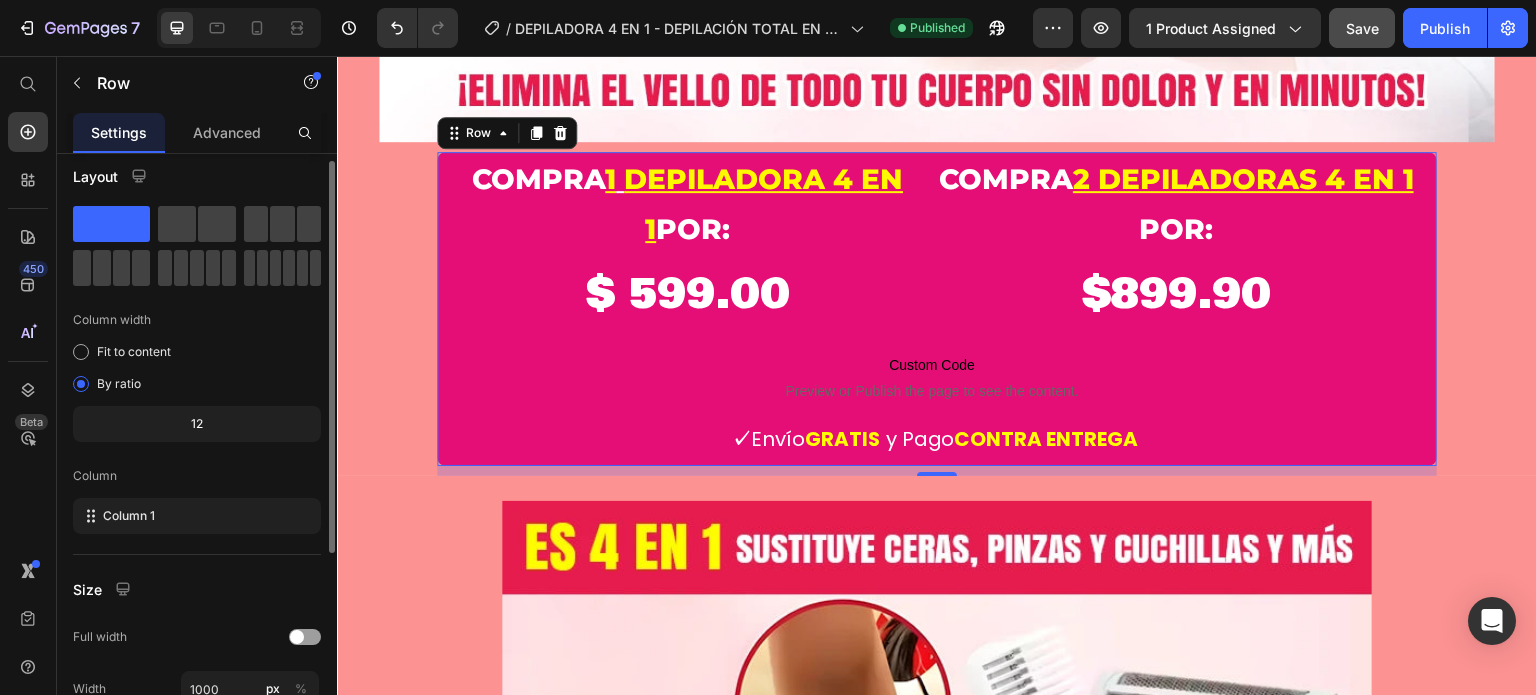 scroll, scrollTop: 0, scrollLeft: 0, axis: both 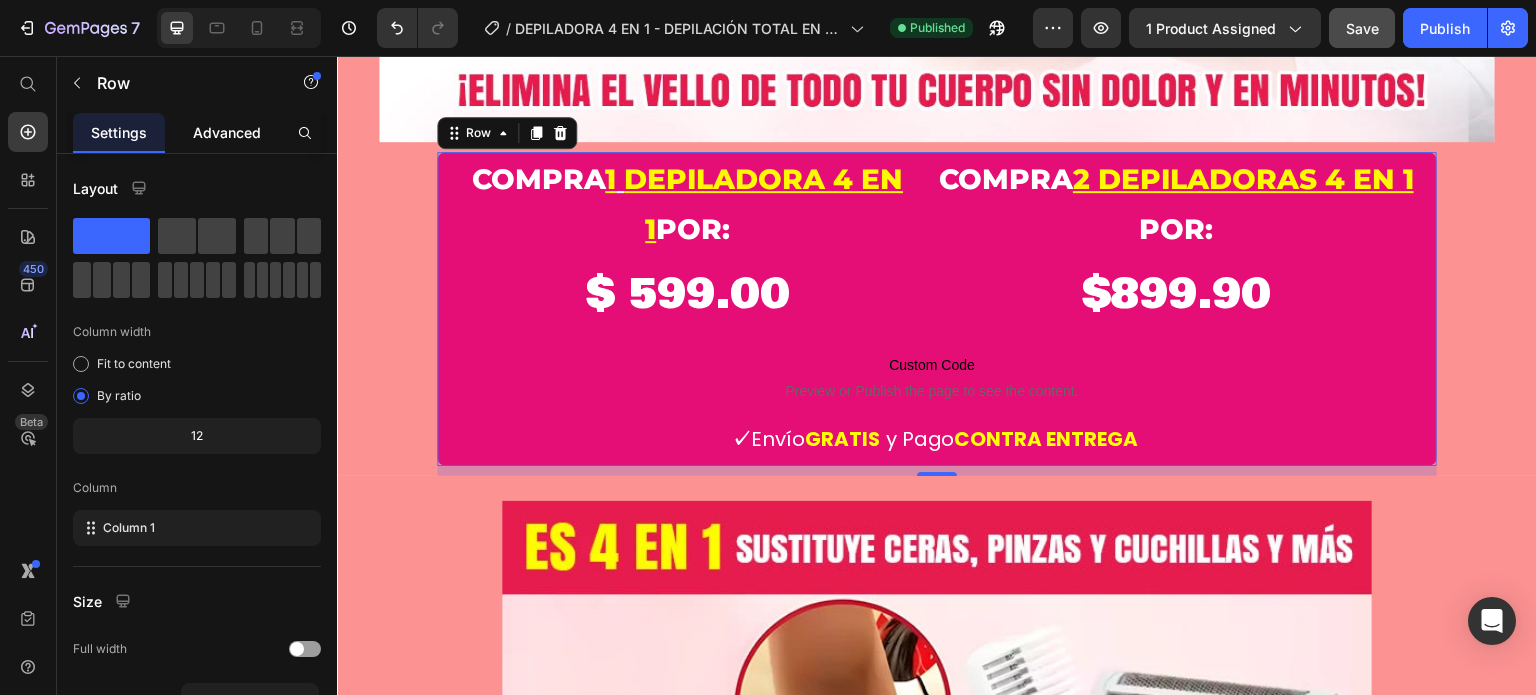 click on "Advanced" at bounding box center [227, 132] 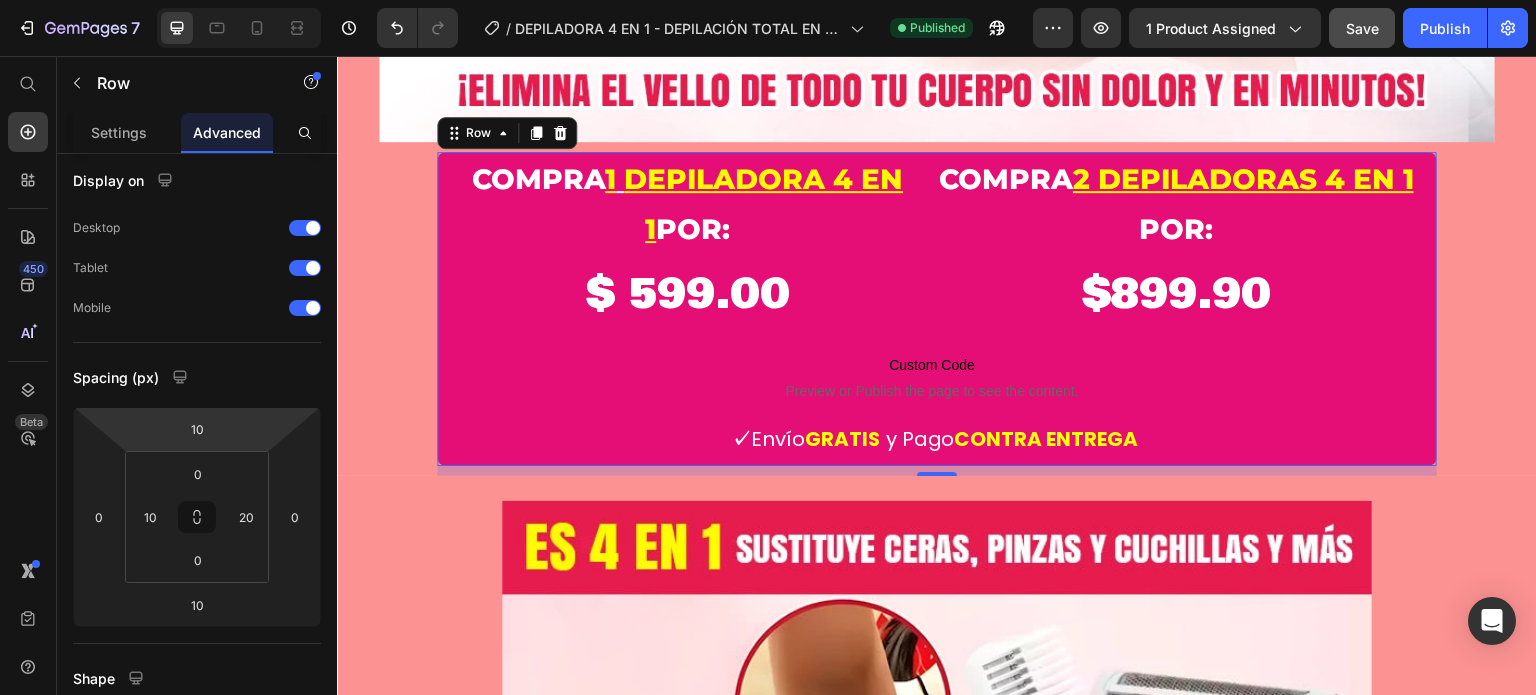 scroll, scrollTop: 508, scrollLeft: 0, axis: vertical 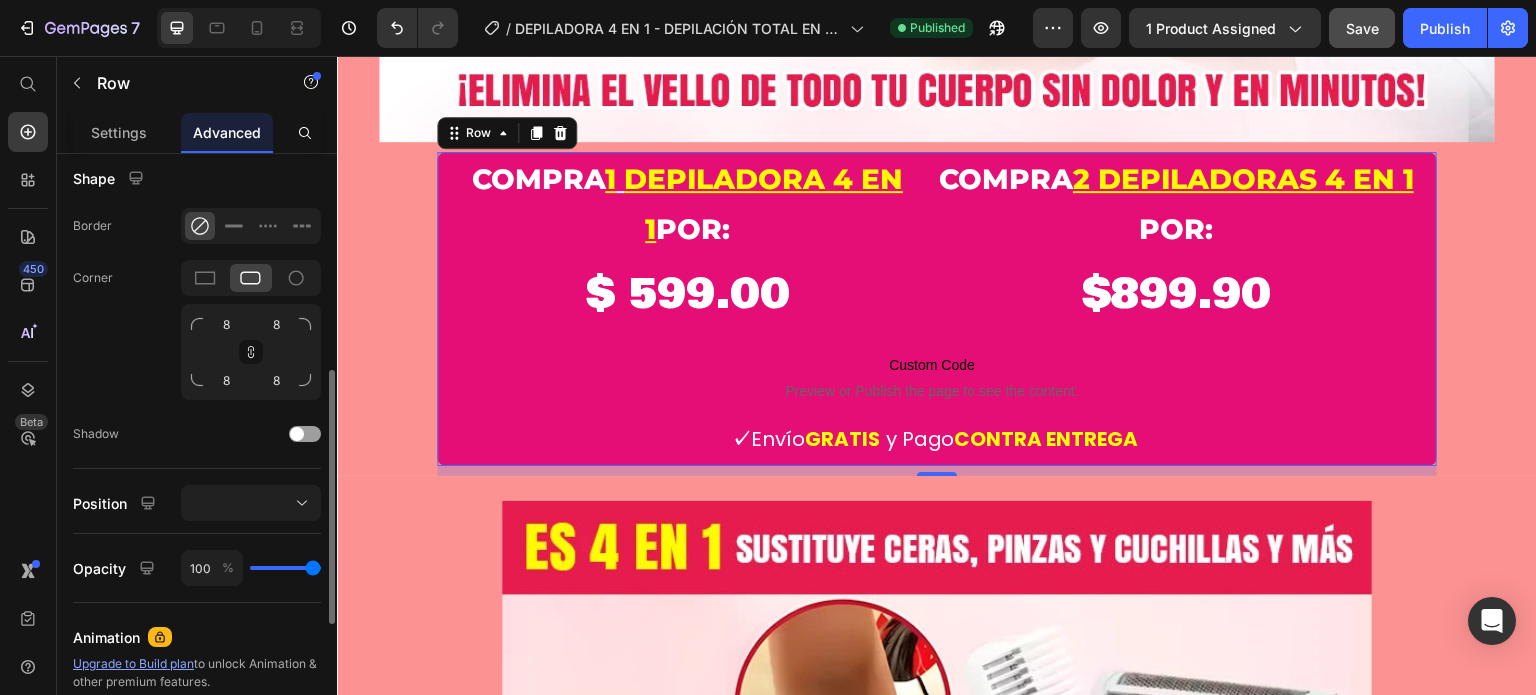 click on "100 %" 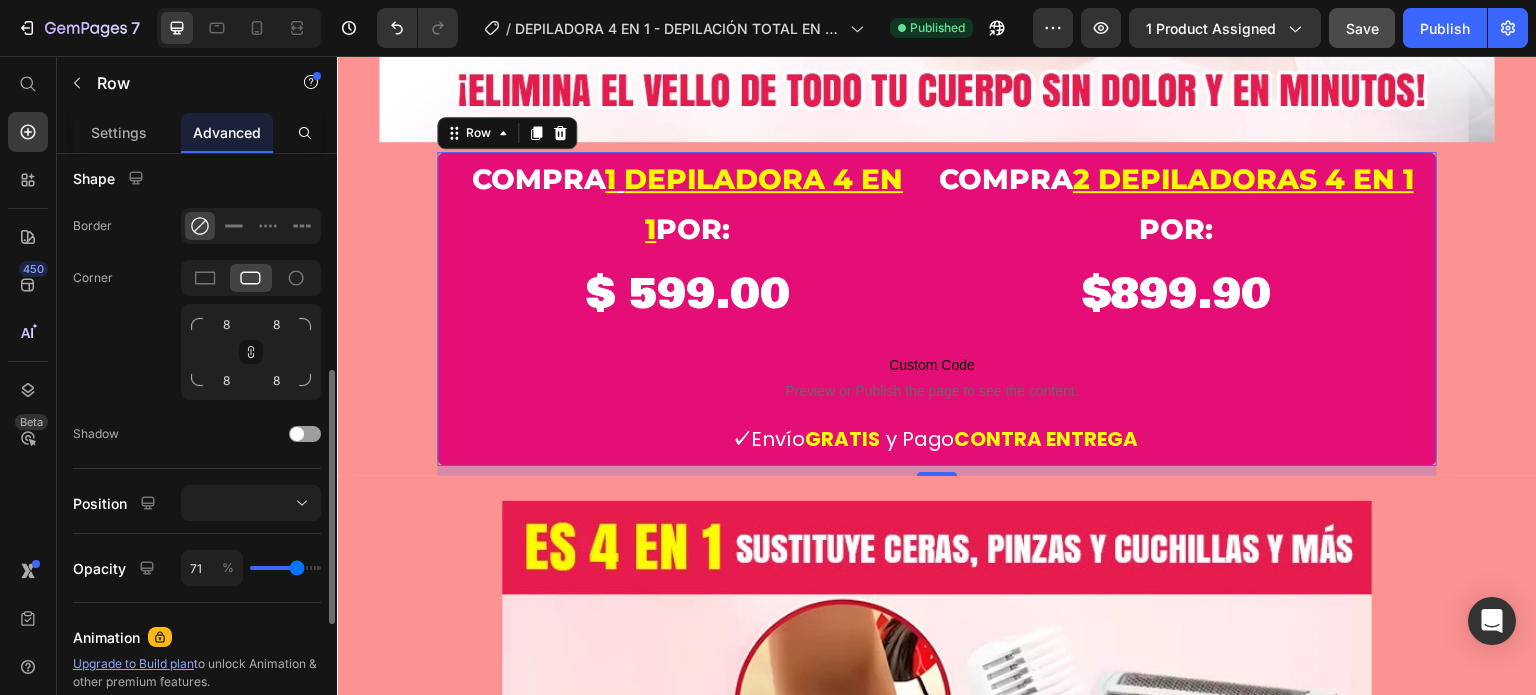 type on "68" 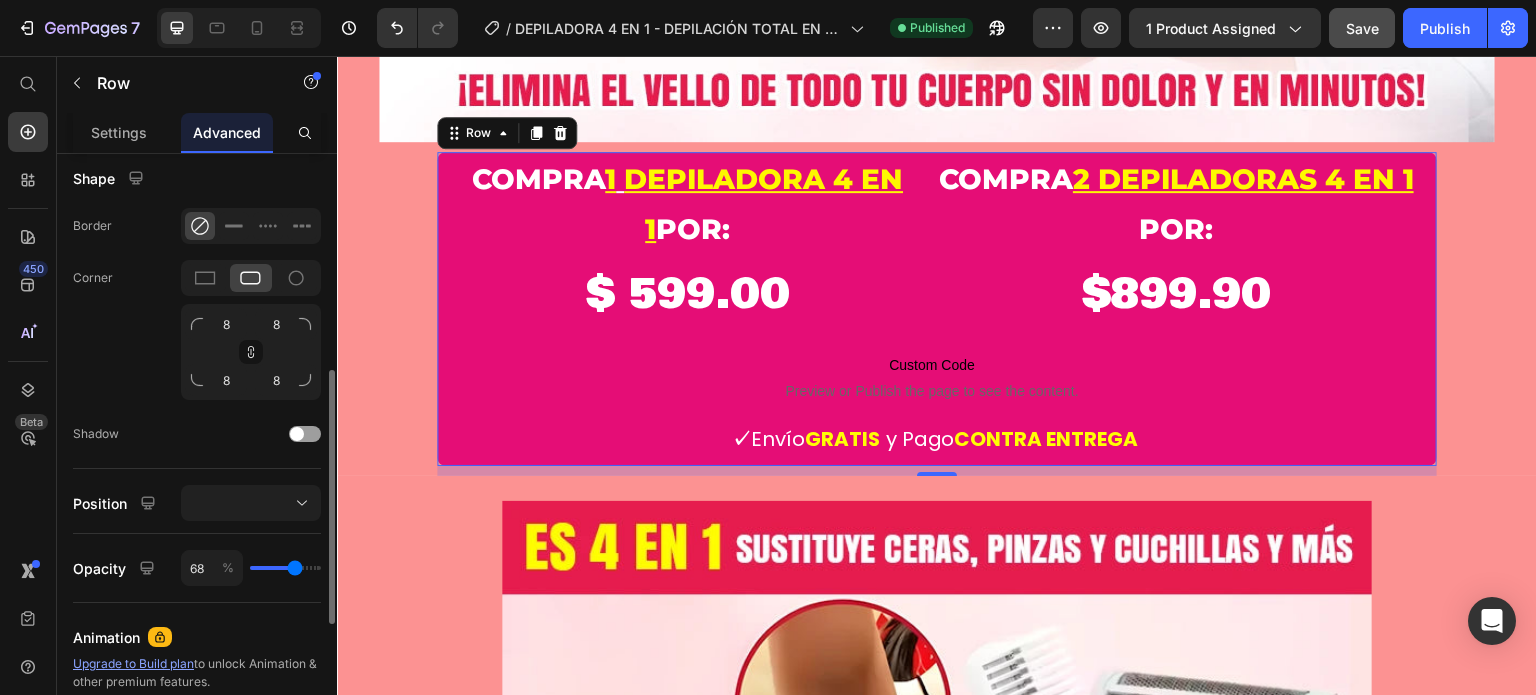 type on "66" 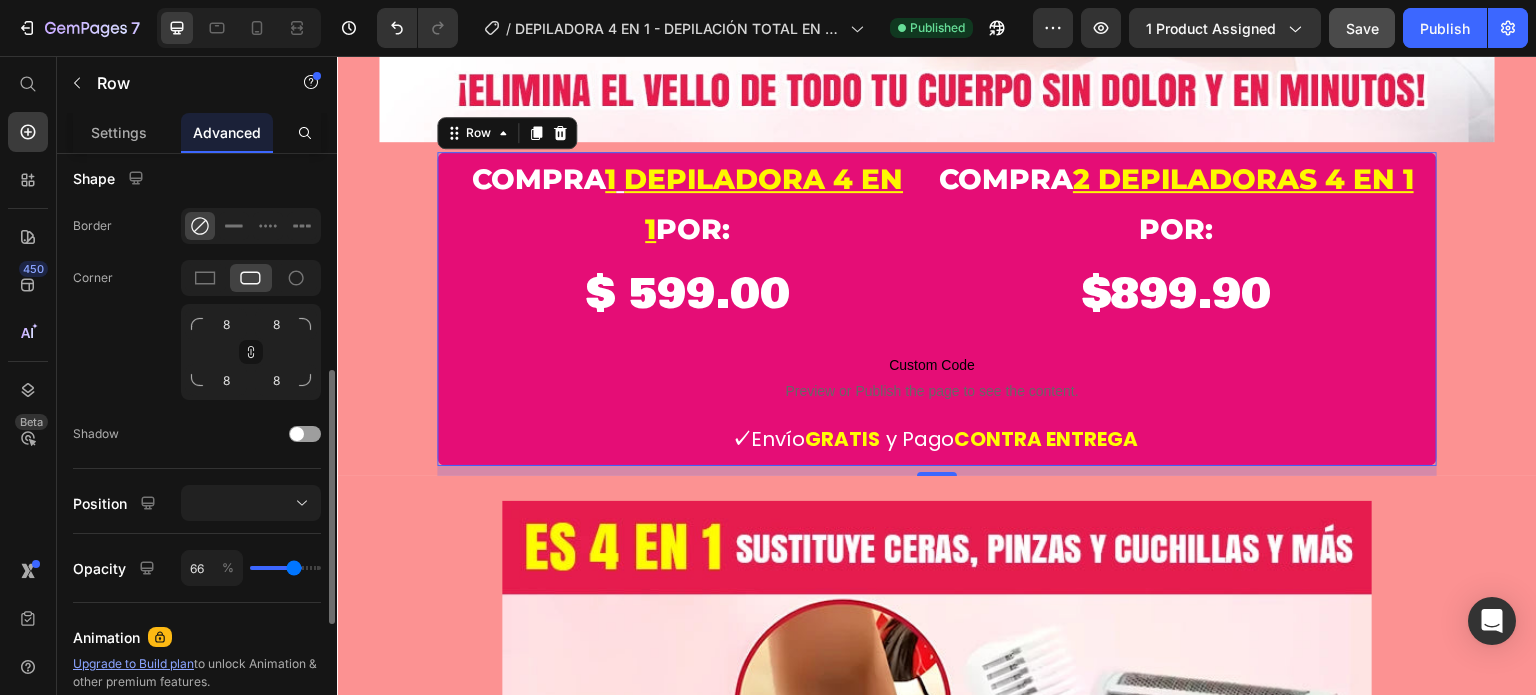 type on "65" 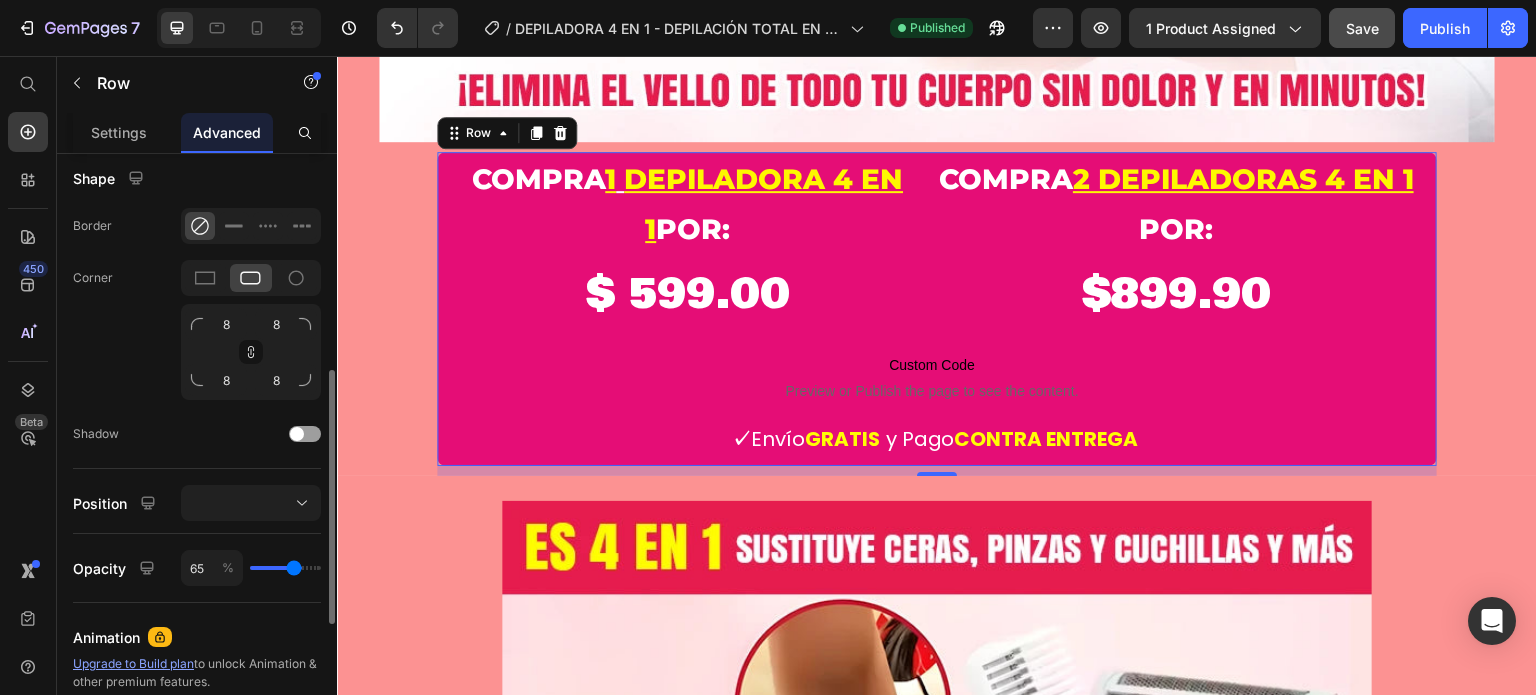 type on "60" 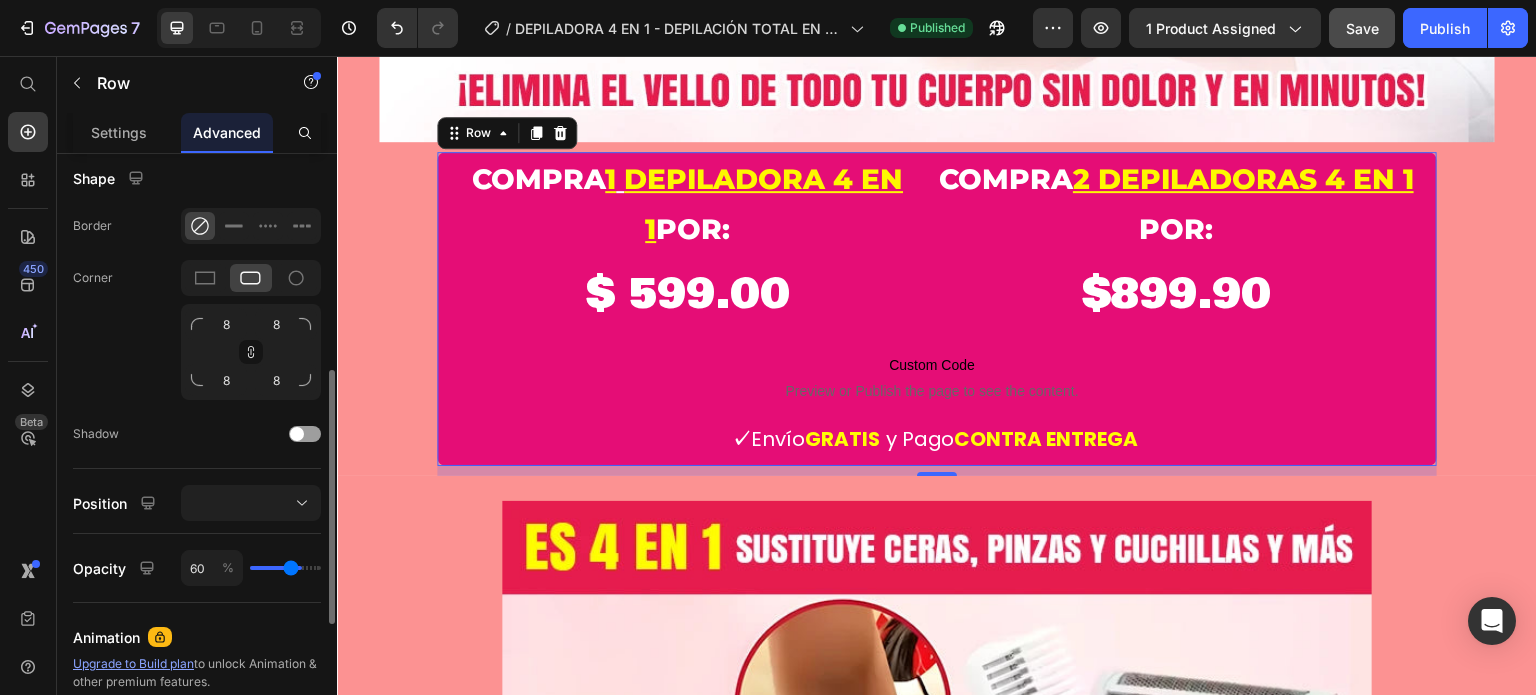 type on "56" 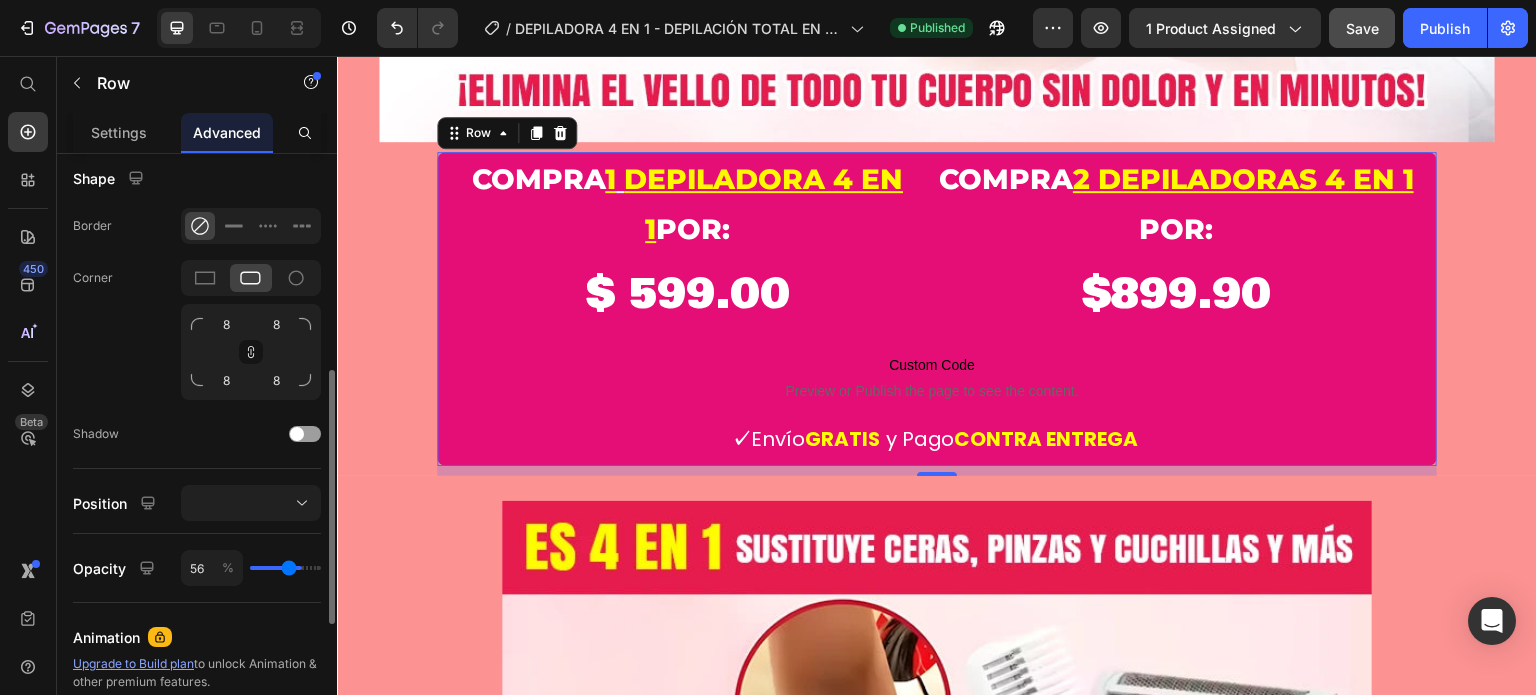type on "55" 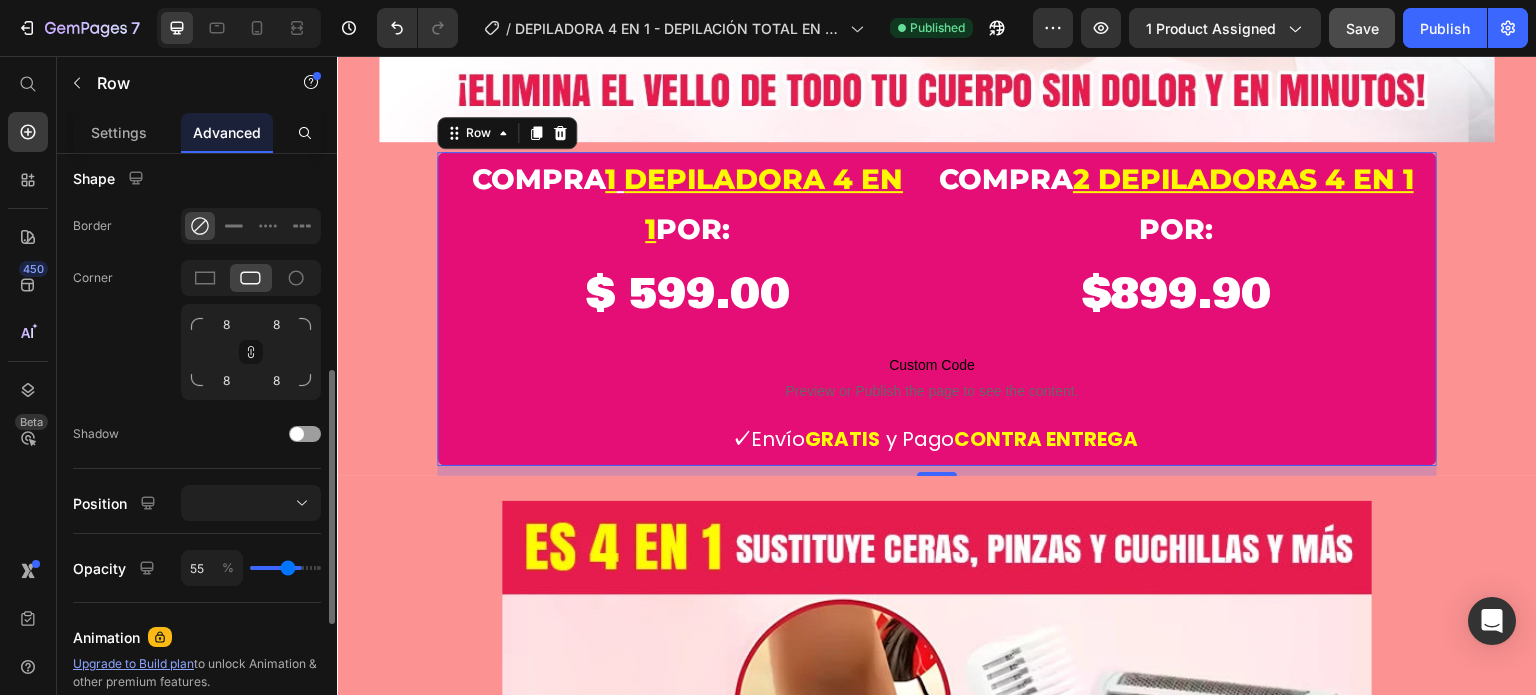 type on "53" 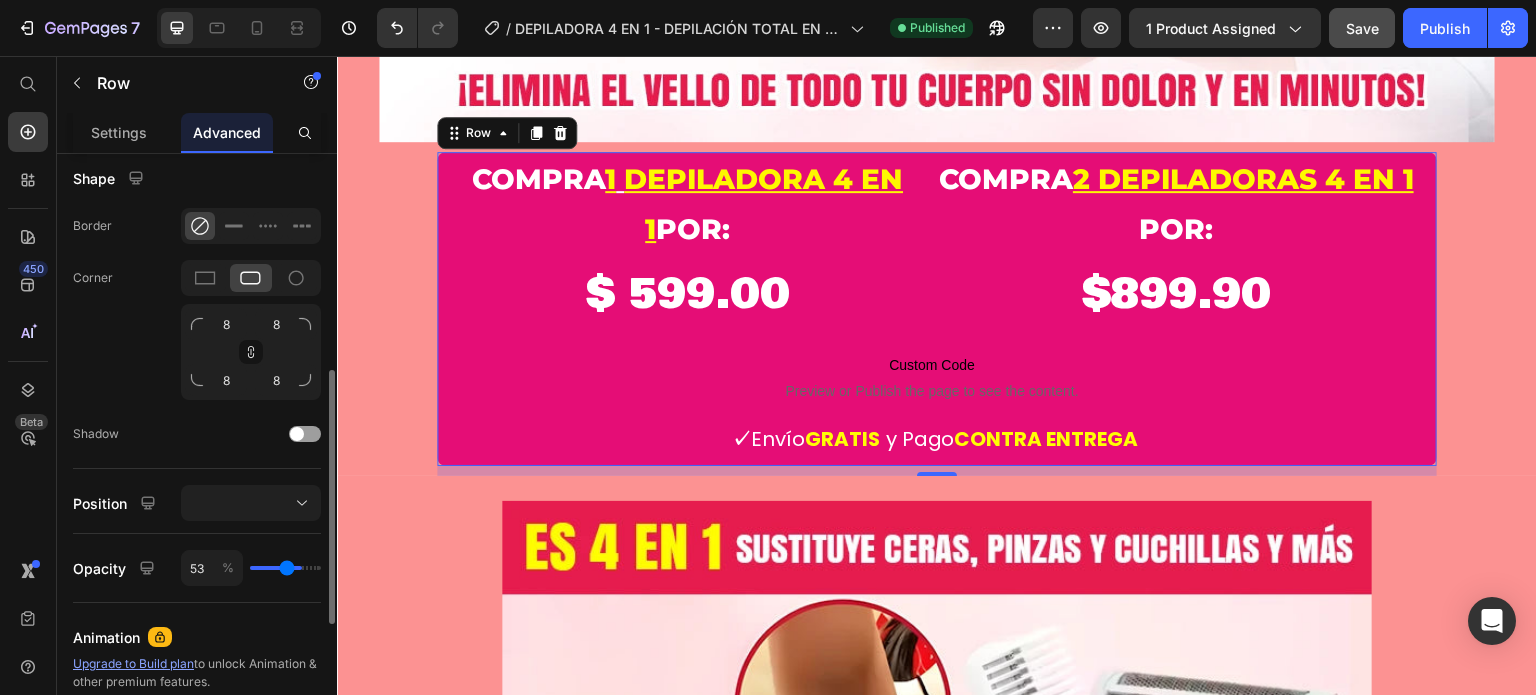 type on "52" 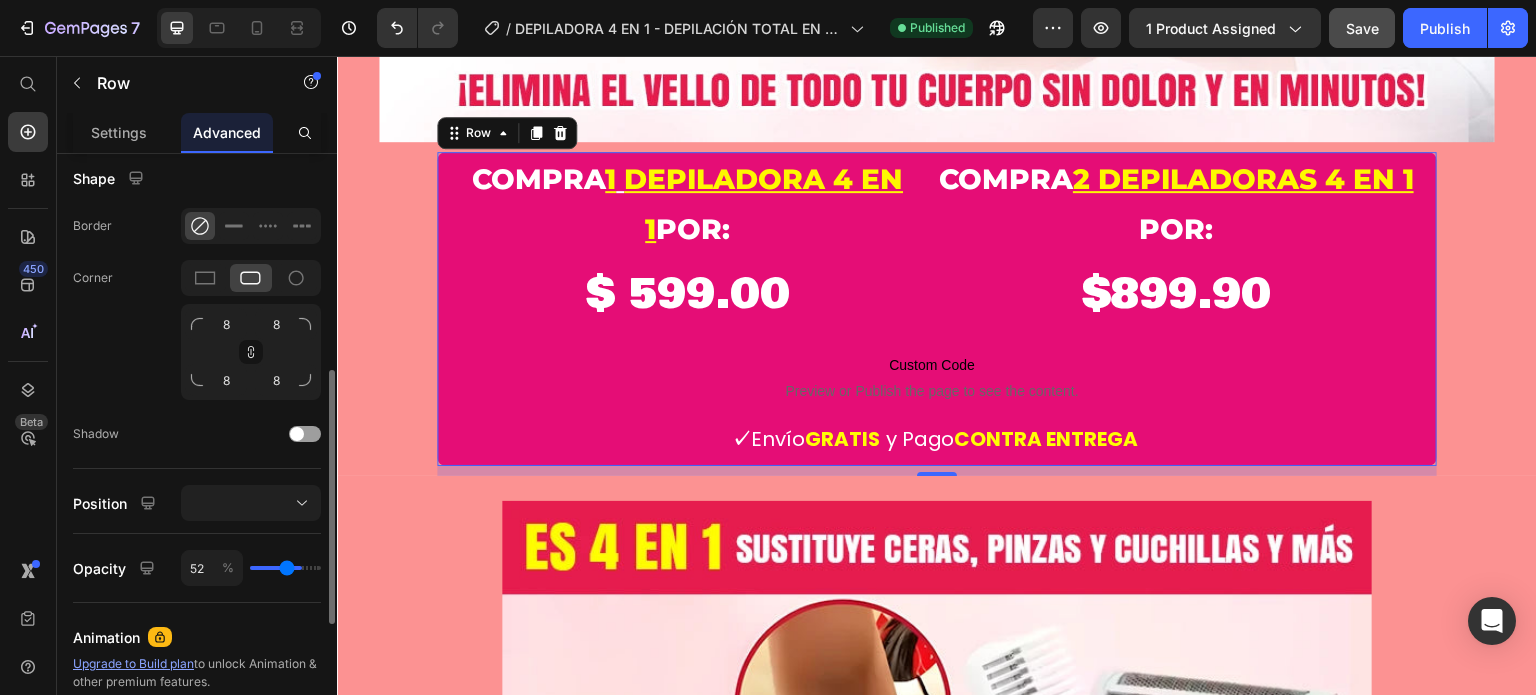 type on "50" 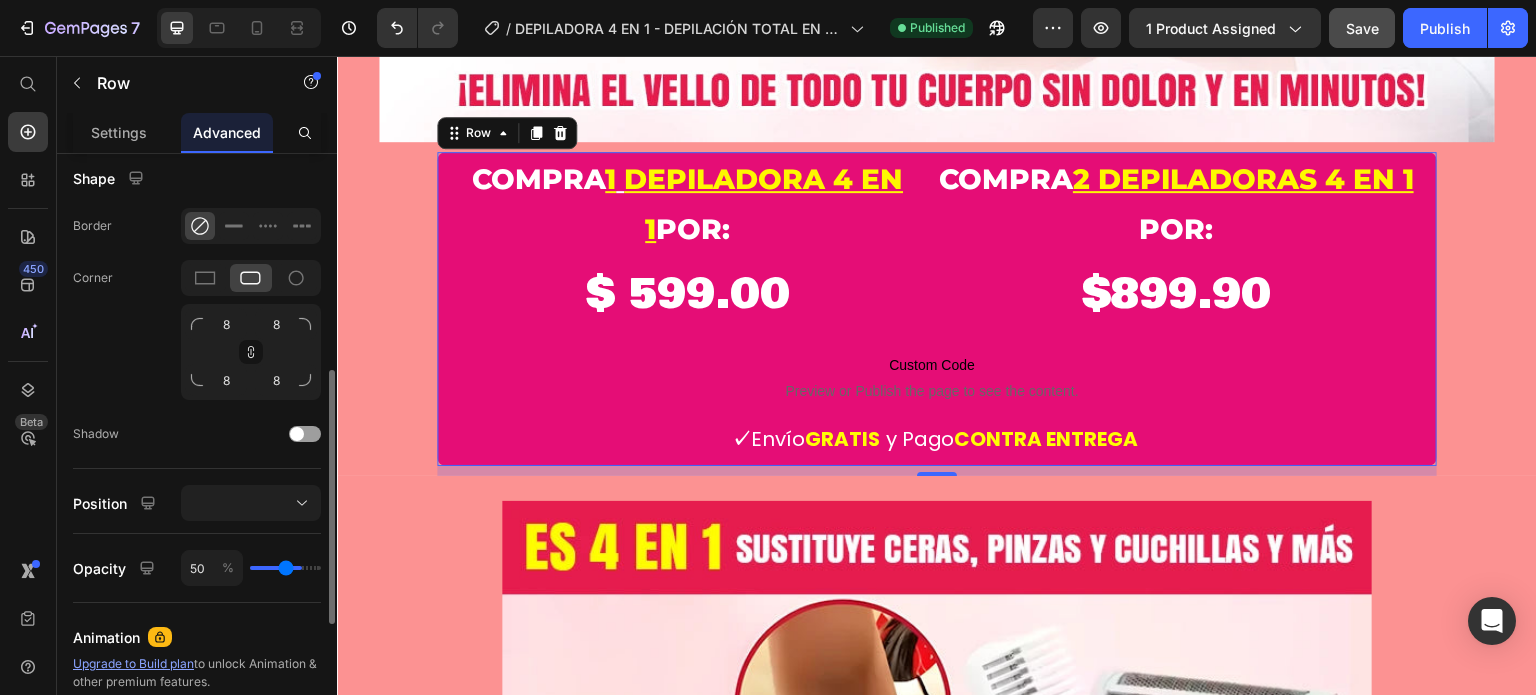 type on "49" 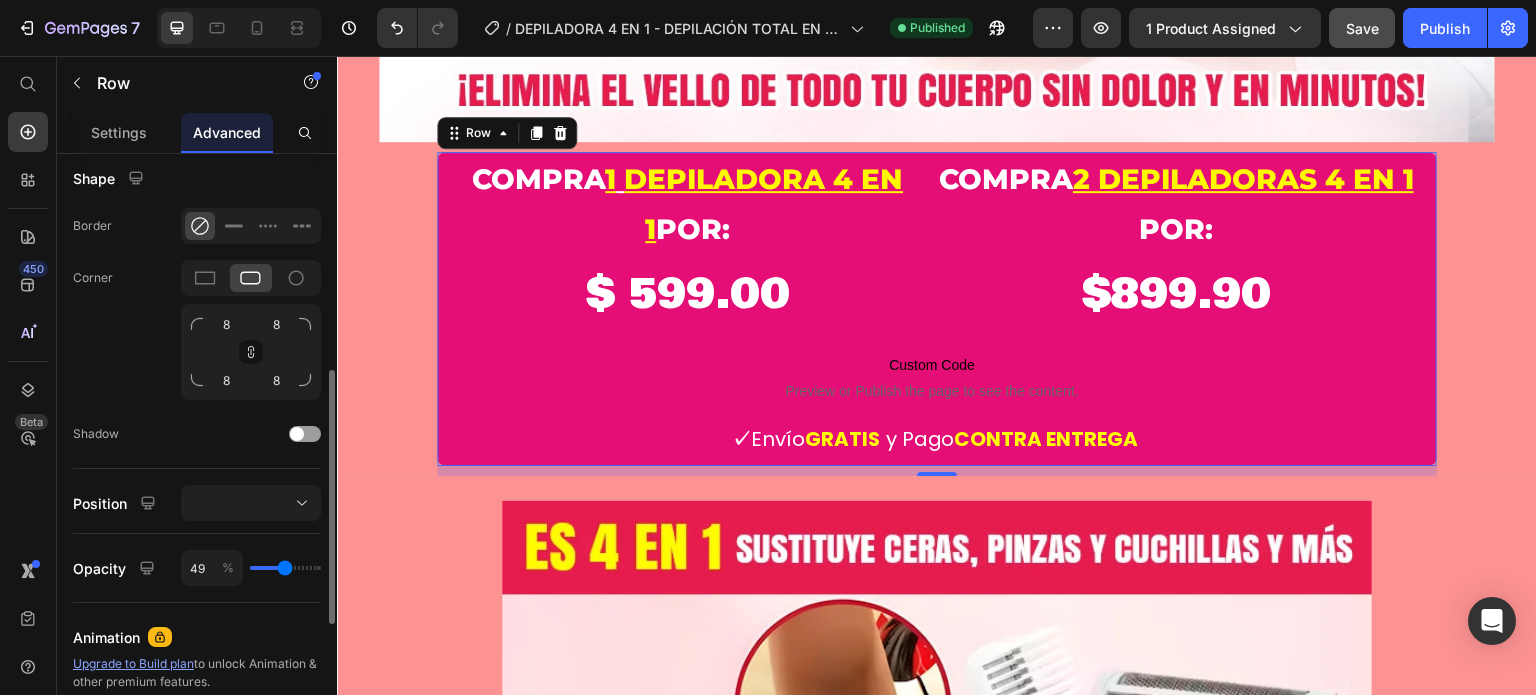 drag, startPoint x: 296, startPoint y: 564, endPoint x: 284, endPoint y: 564, distance: 12 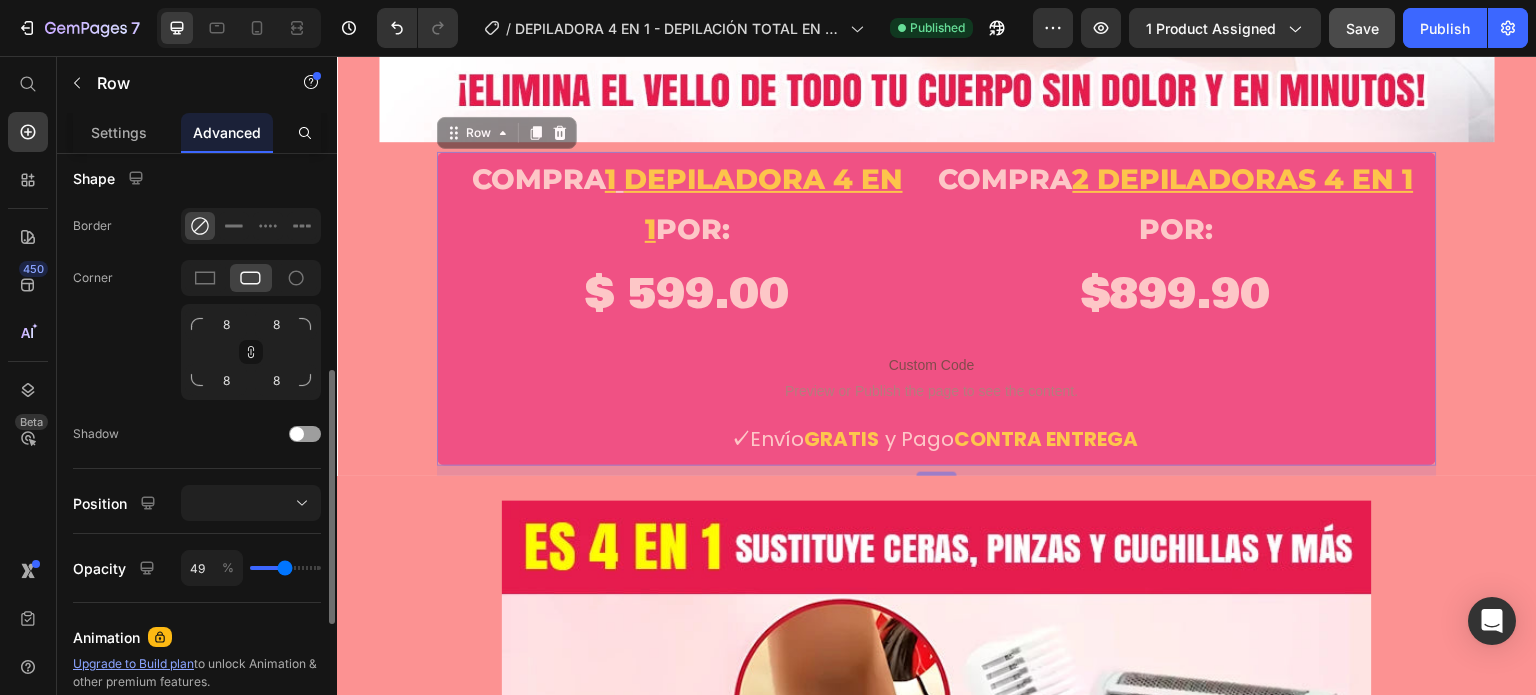 type on "50" 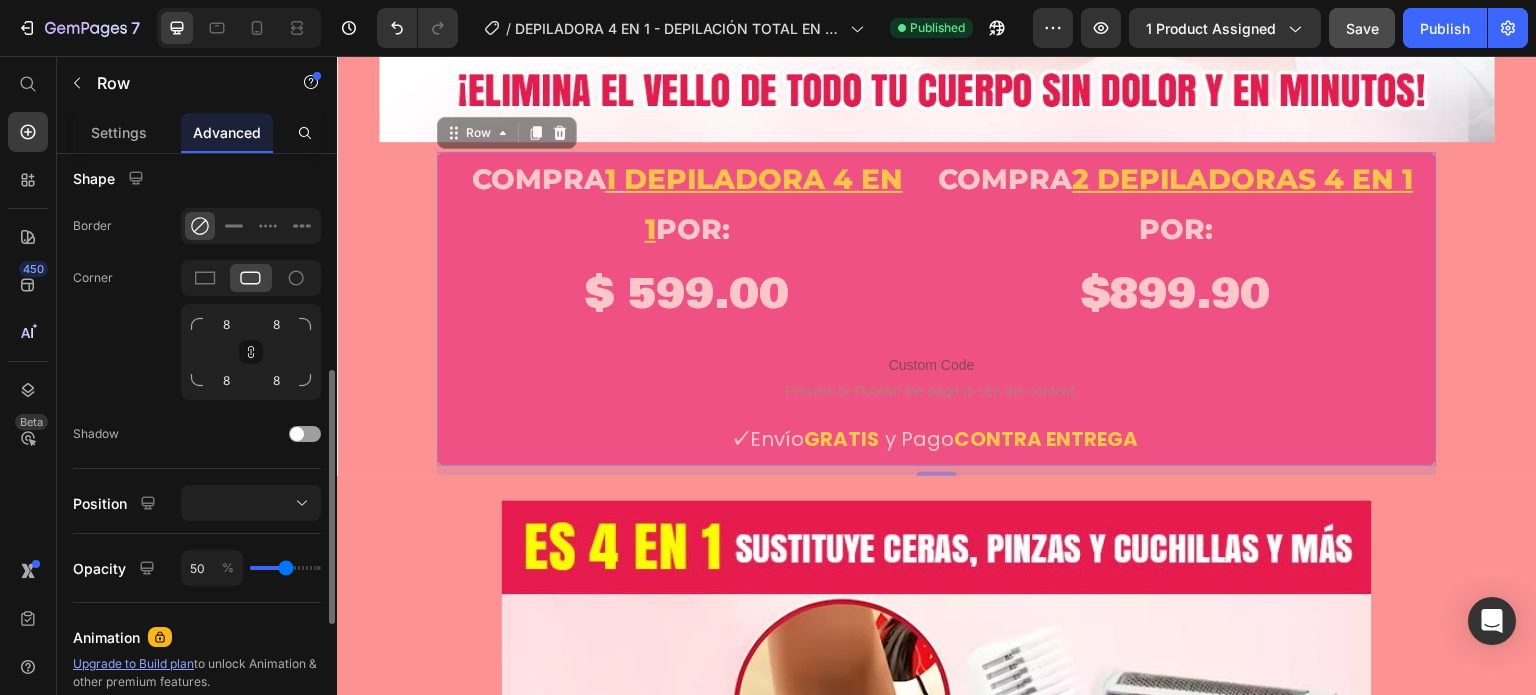type on "81" 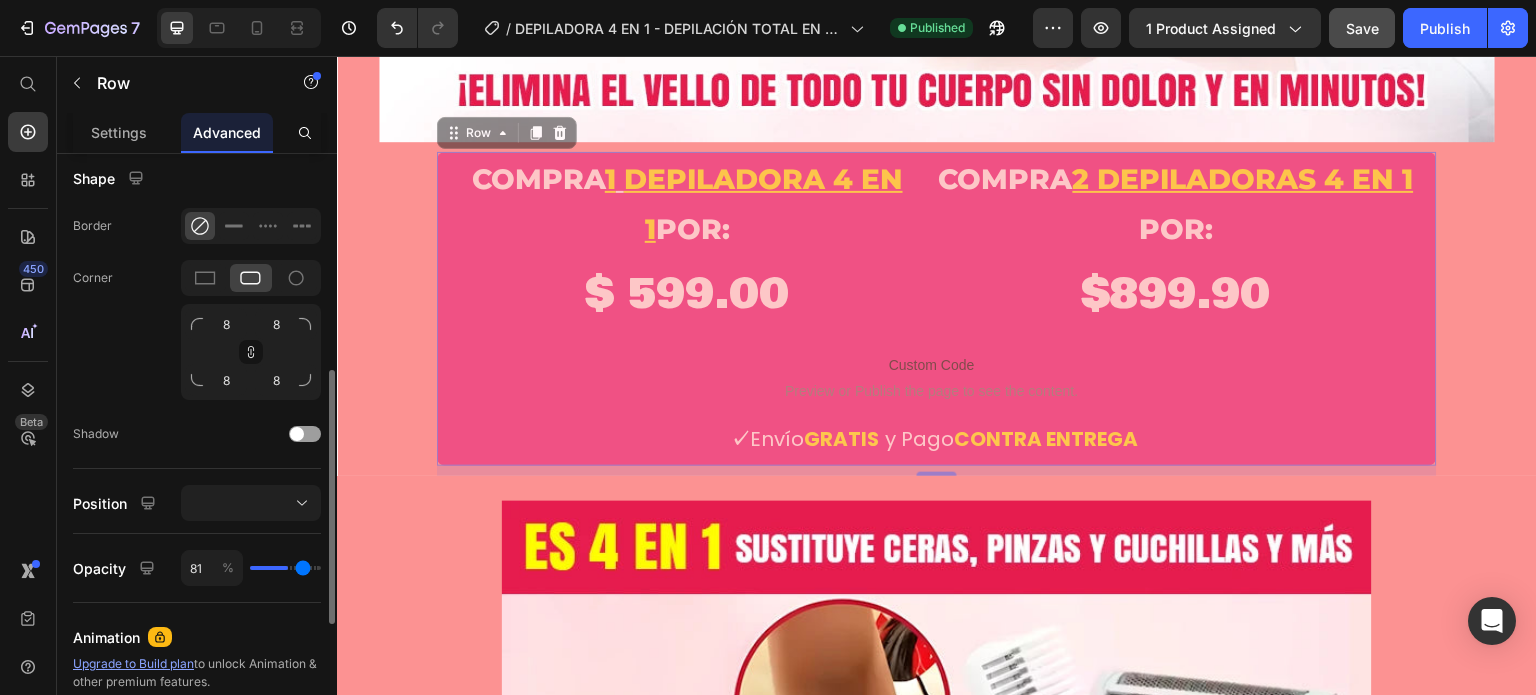 type on "100" 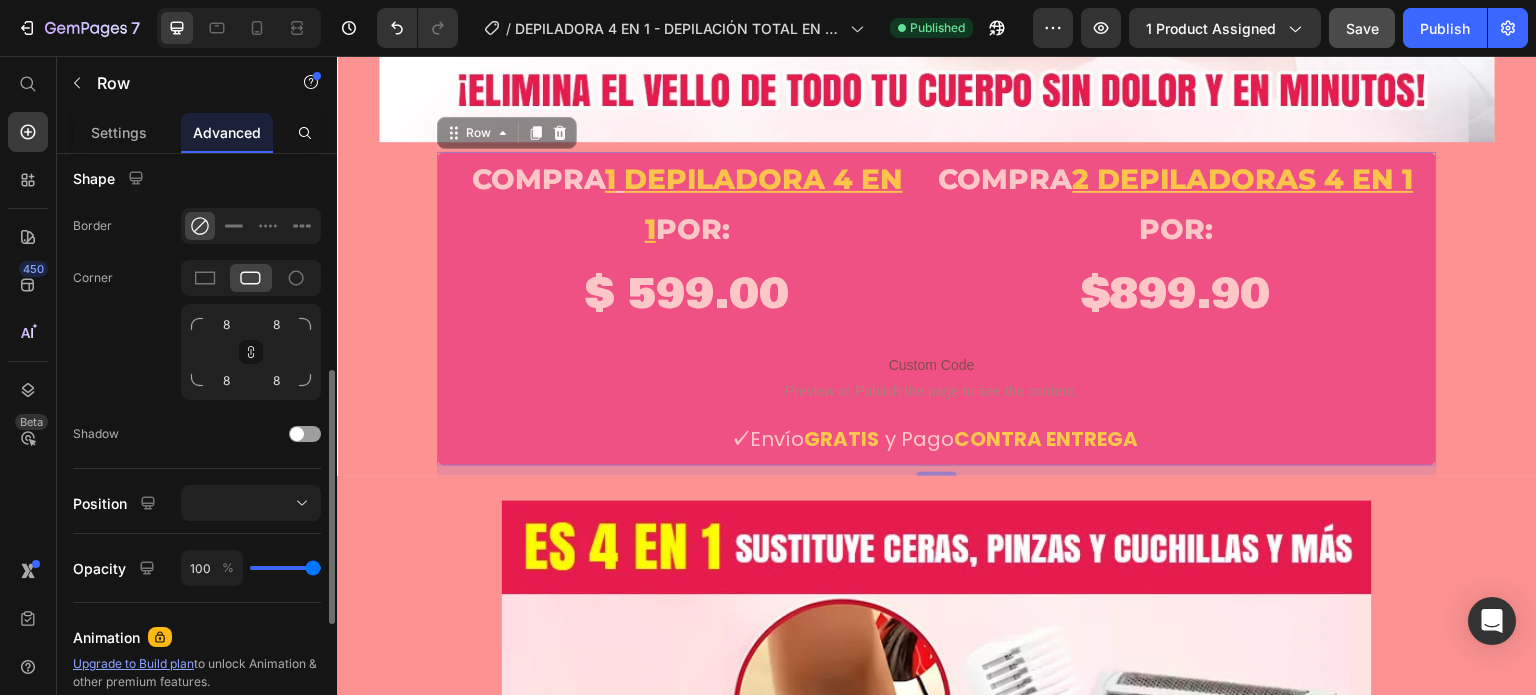 drag, startPoint x: 283, startPoint y: 564, endPoint x: 575, endPoint y: 590, distance: 293.15524 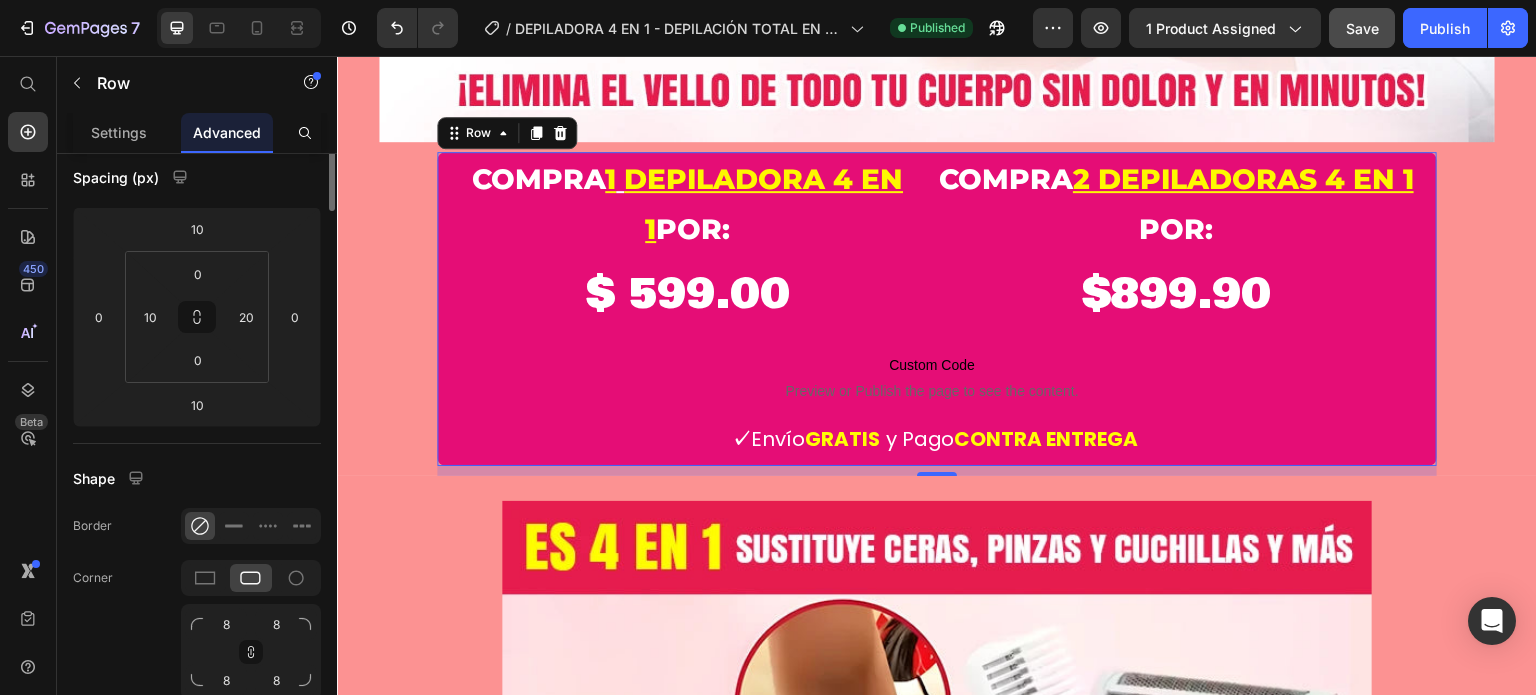 scroll, scrollTop: 8, scrollLeft: 0, axis: vertical 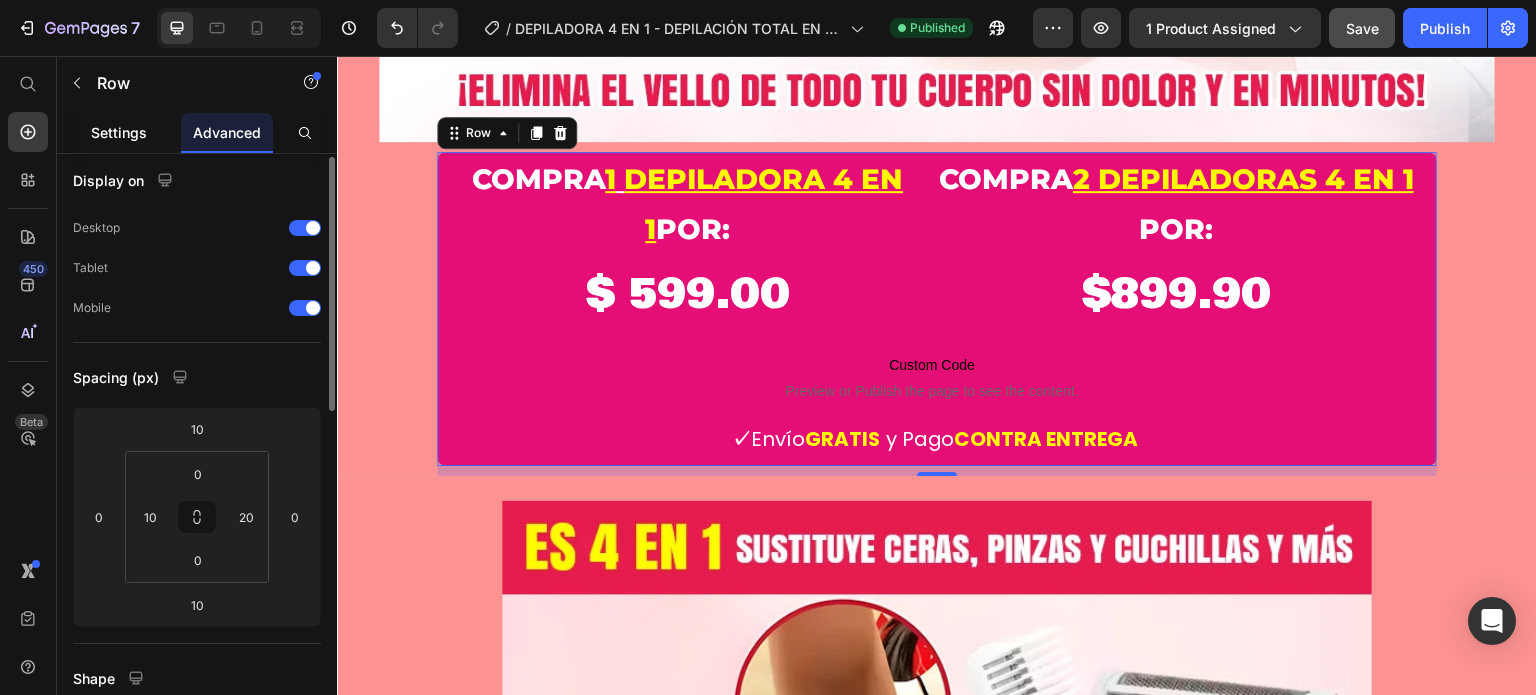 click on "Settings" at bounding box center (119, 132) 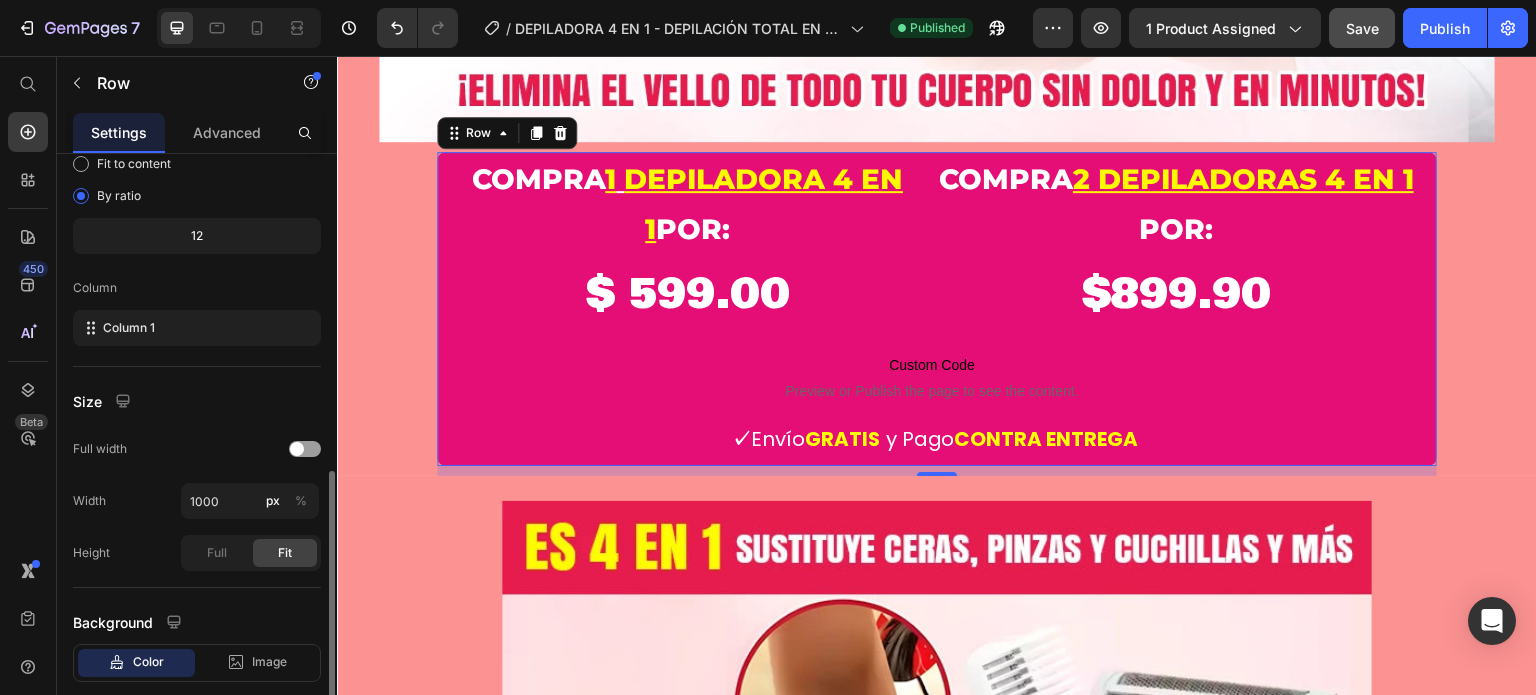 scroll, scrollTop: 312, scrollLeft: 0, axis: vertical 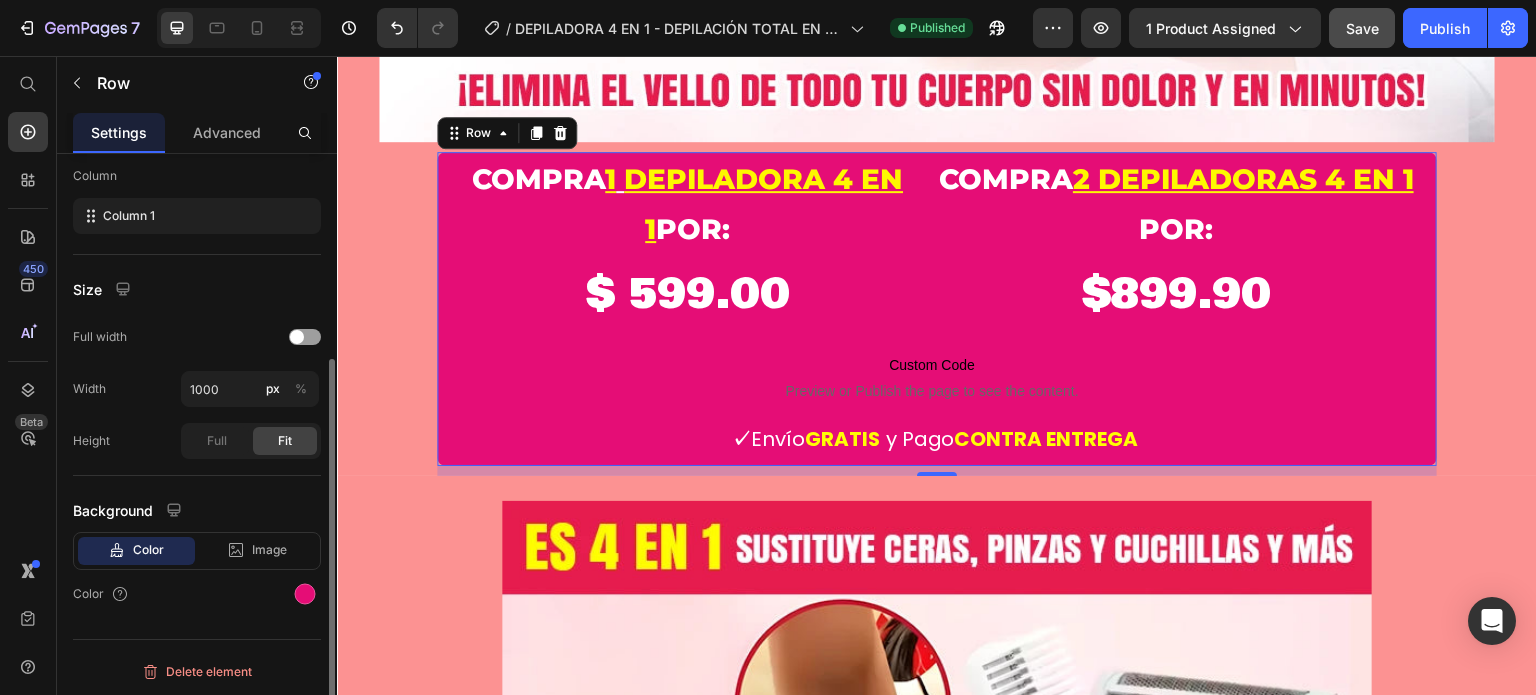 click on "Color" 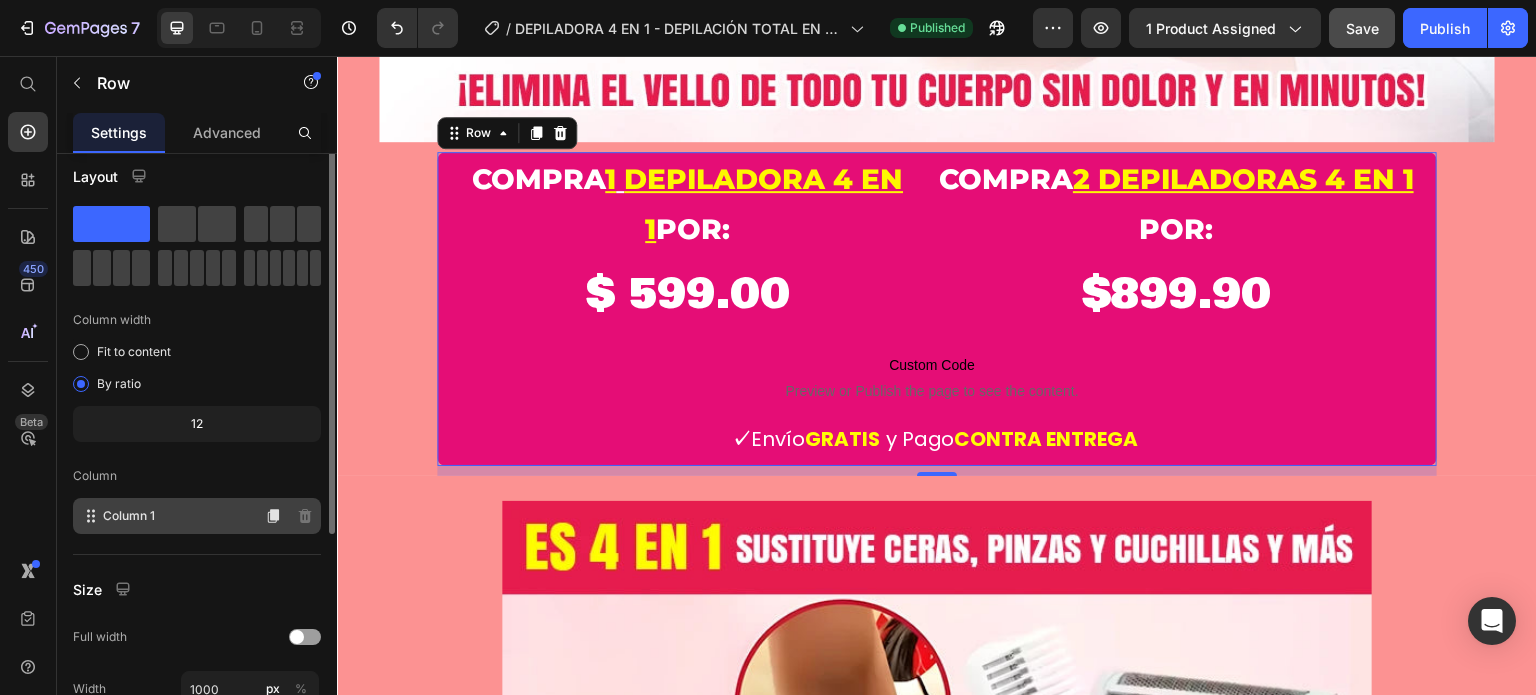 scroll, scrollTop: 0, scrollLeft: 0, axis: both 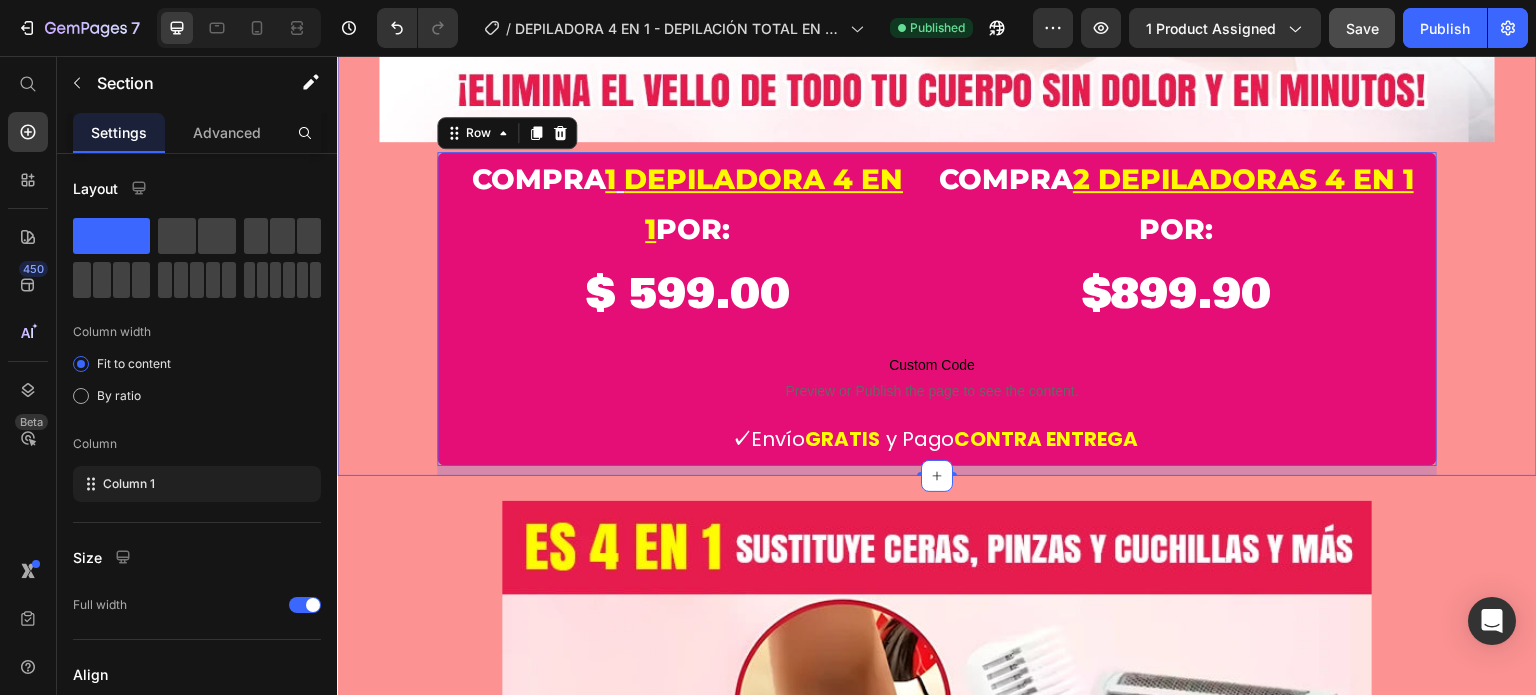 click on "Icon Icon Icon Icon Icon Icon List Row GlowTrim: Depilación Total en 5 Minutos Product Title Product Row Image compra  1   depiladora 4 en 1  POR: Heading $ 599.00 Product Price compra  2 depiladoras 4 en 1   POR: Heading $899.90 Heading Row Row Row
Custom Code
Preview or Publish the page to see the content. Custom Code   ✓  Envío  GRATIS   y Pago  CONTRA ENTREGA Text block Product Row   10" at bounding box center [937, -298] 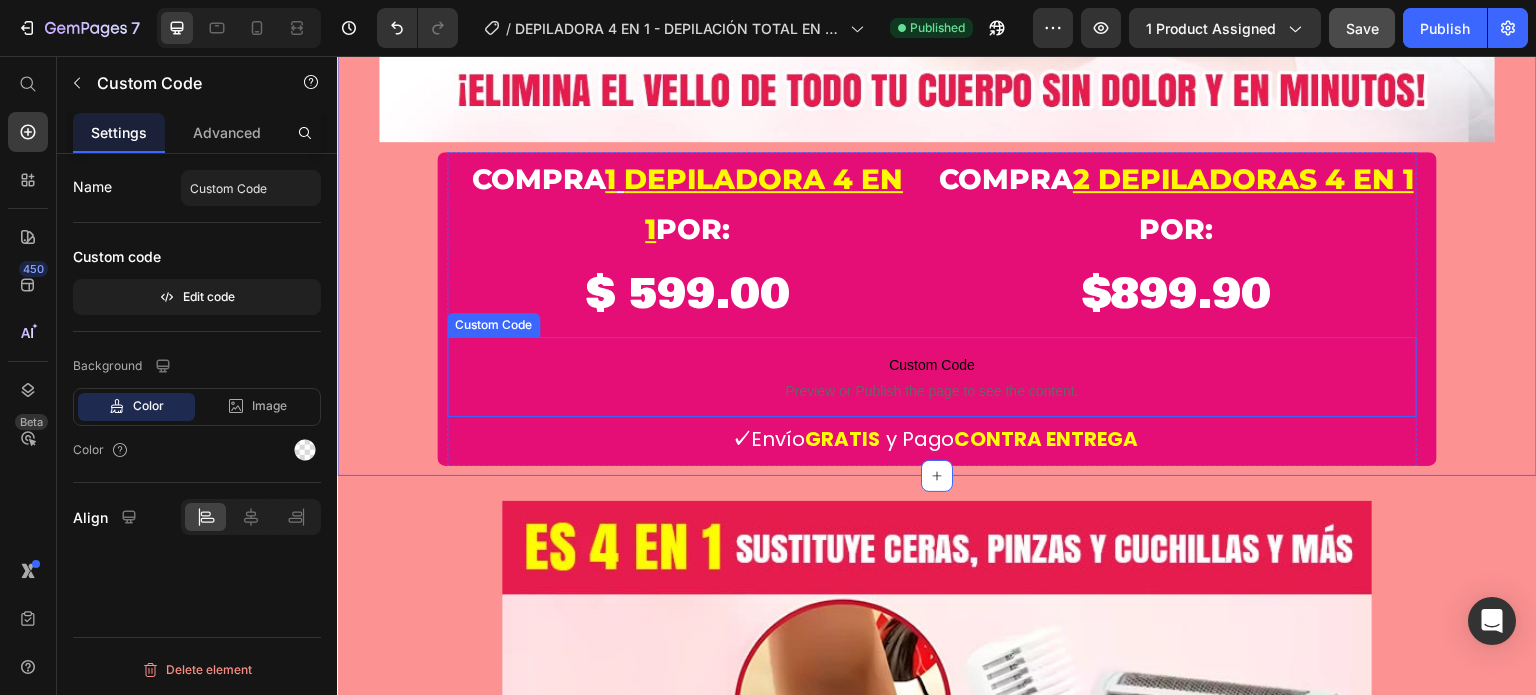 click on "Custom Code" at bounding box center (932, 365) 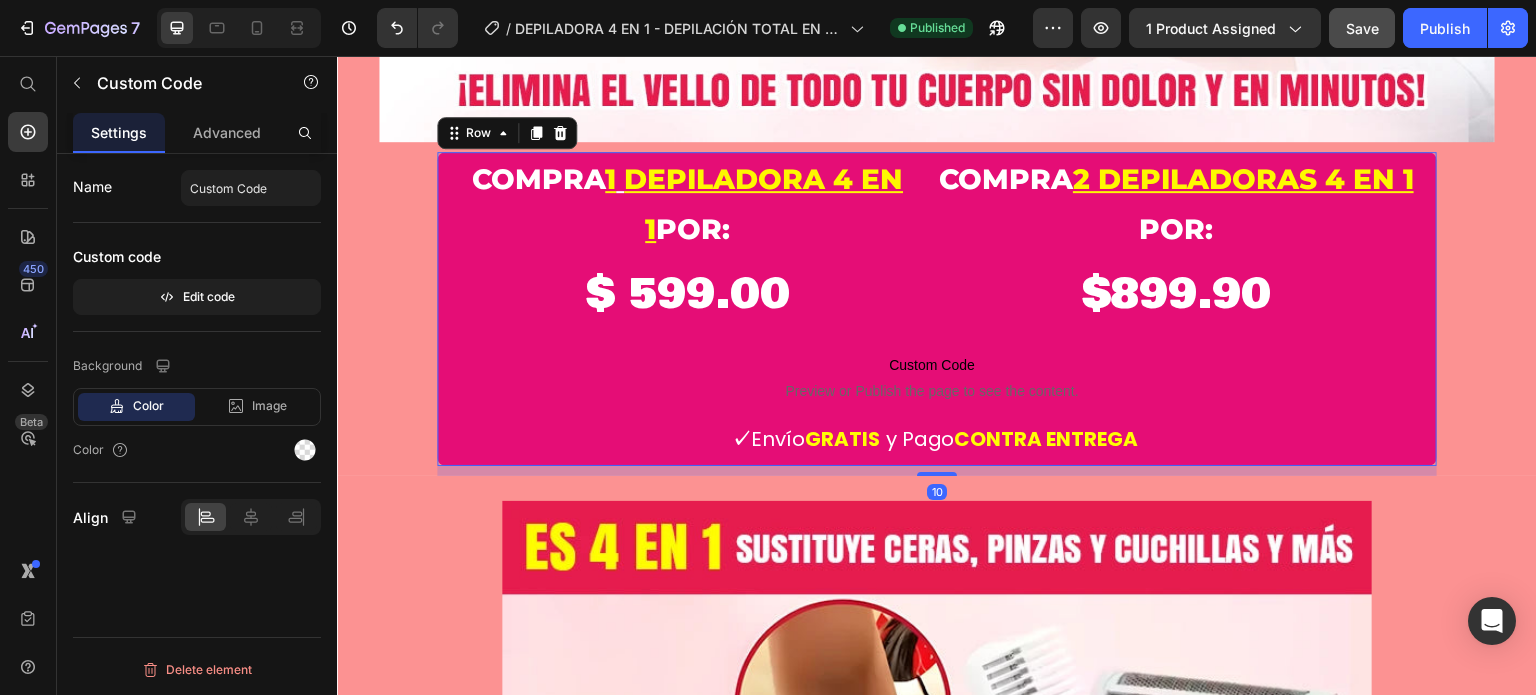 click on "compra  1   depiladora 4 en 1  POR: Heading $ 599.00 Product Price compra  2 depiladoras 4 en 1   POR: Heading $899.90 Heading Row Row Row
Custom Code
Preview or Publish the page to see the content. Custom Code   ✓  Envío  GRATIS   y Pago  CONTRA ENTREGA Text block Product Row   10" at bounding box center [937, 309] 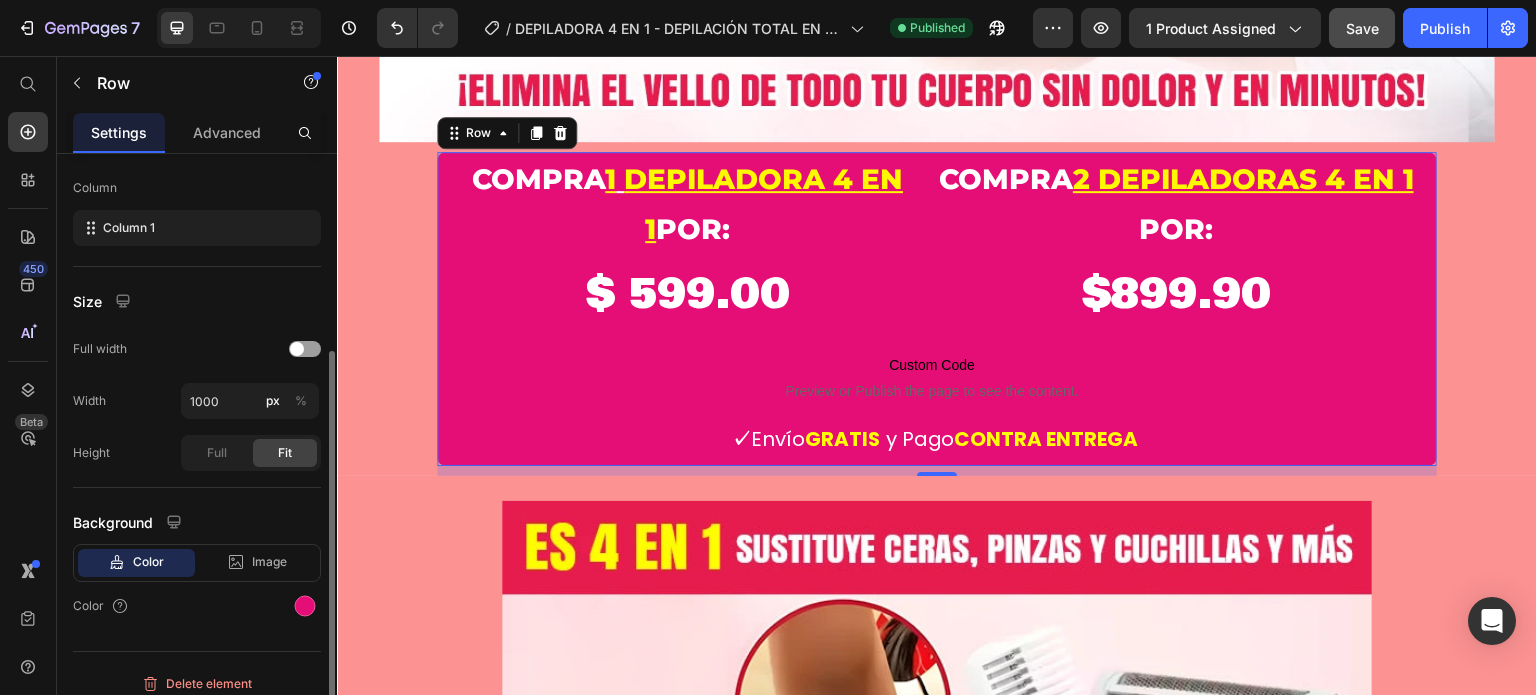 scroll, scrollTop: 312, scrollLeft: 0, axis: vertical 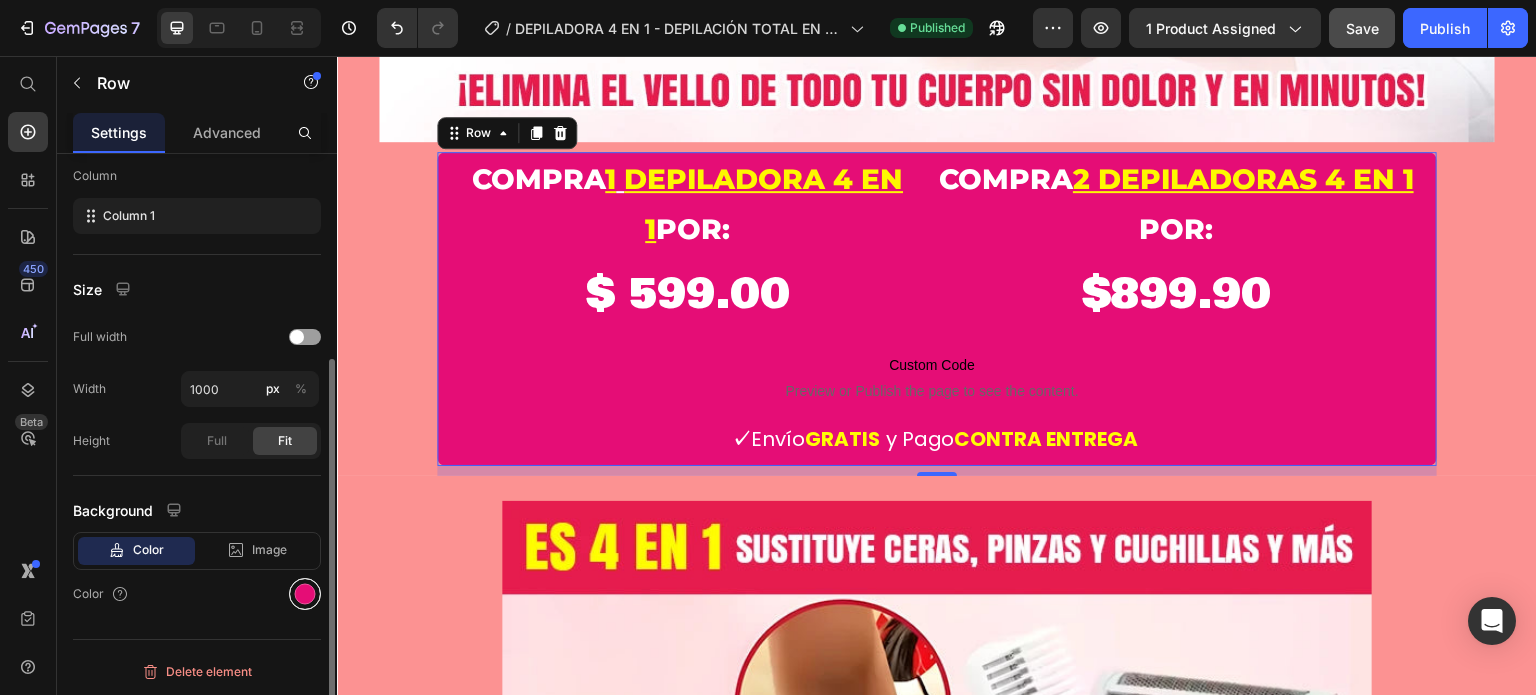 click at bounding box center (305, 594) 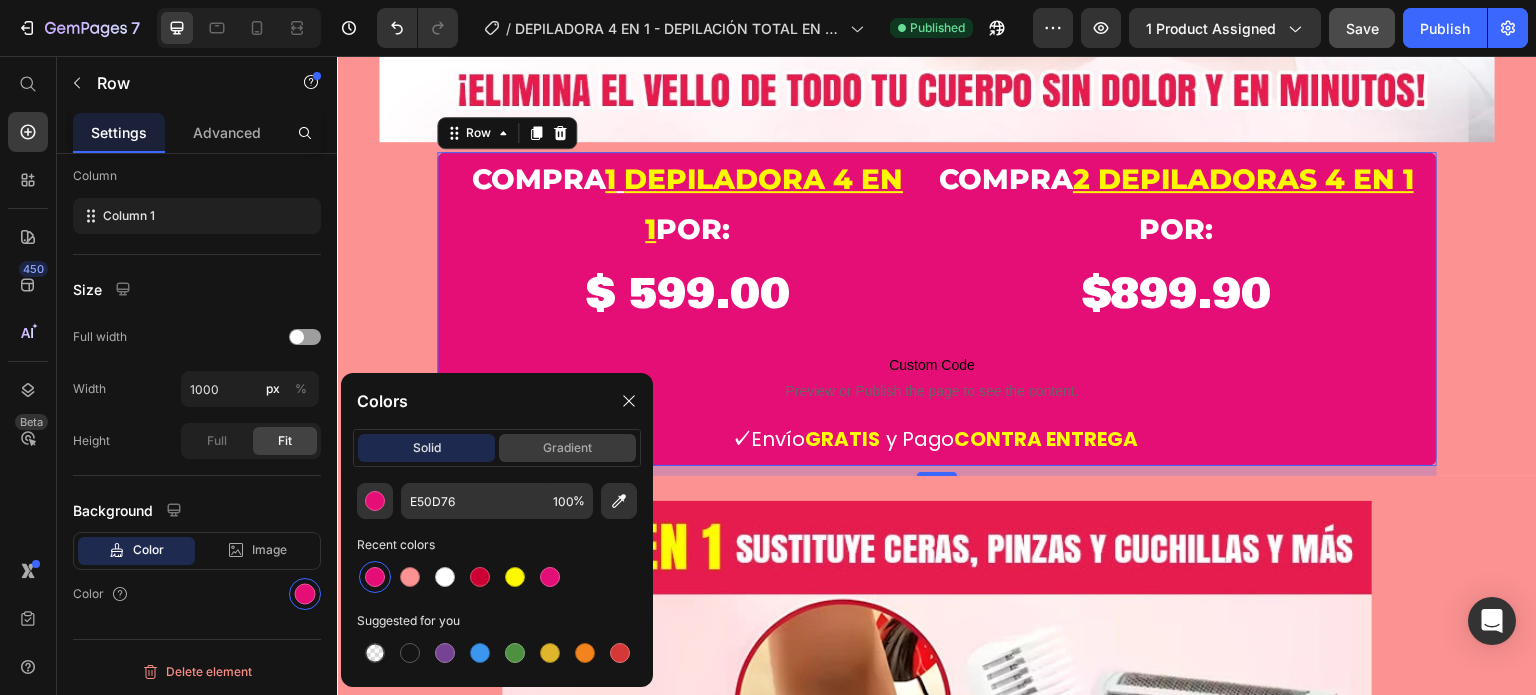 click on "gradient" 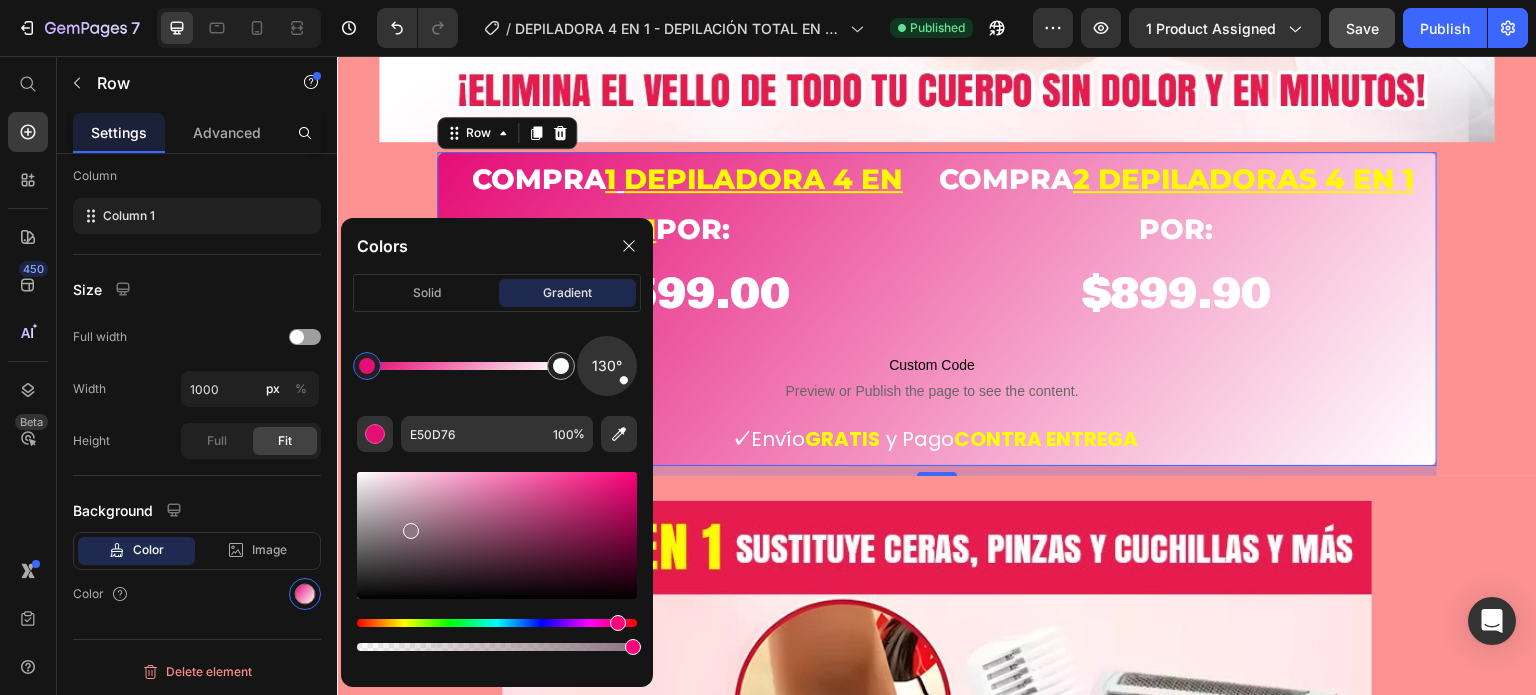 click at bounding box center [497, 535] 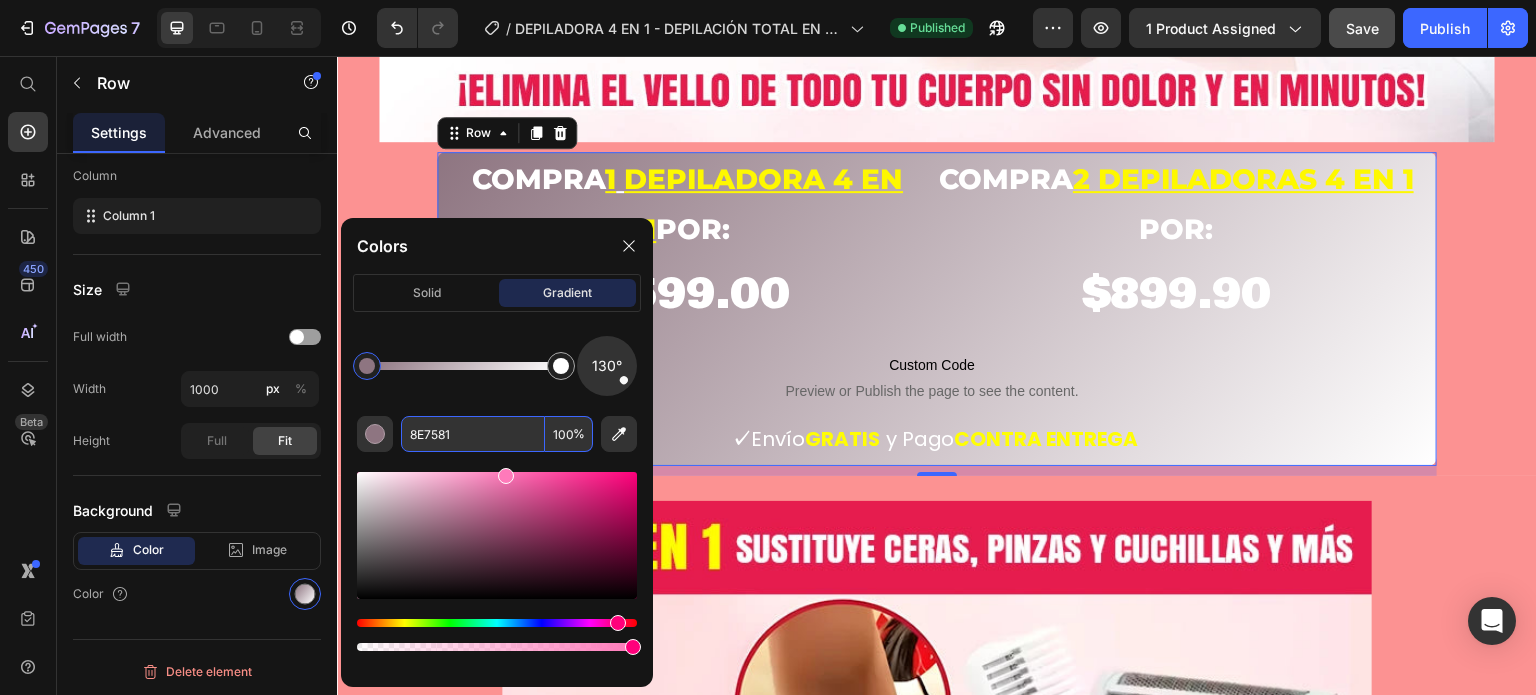 drag, startPoint x: 430, startPoint y: 519, endPoint x: 503, endPoint y: 445, distance: 103.947105 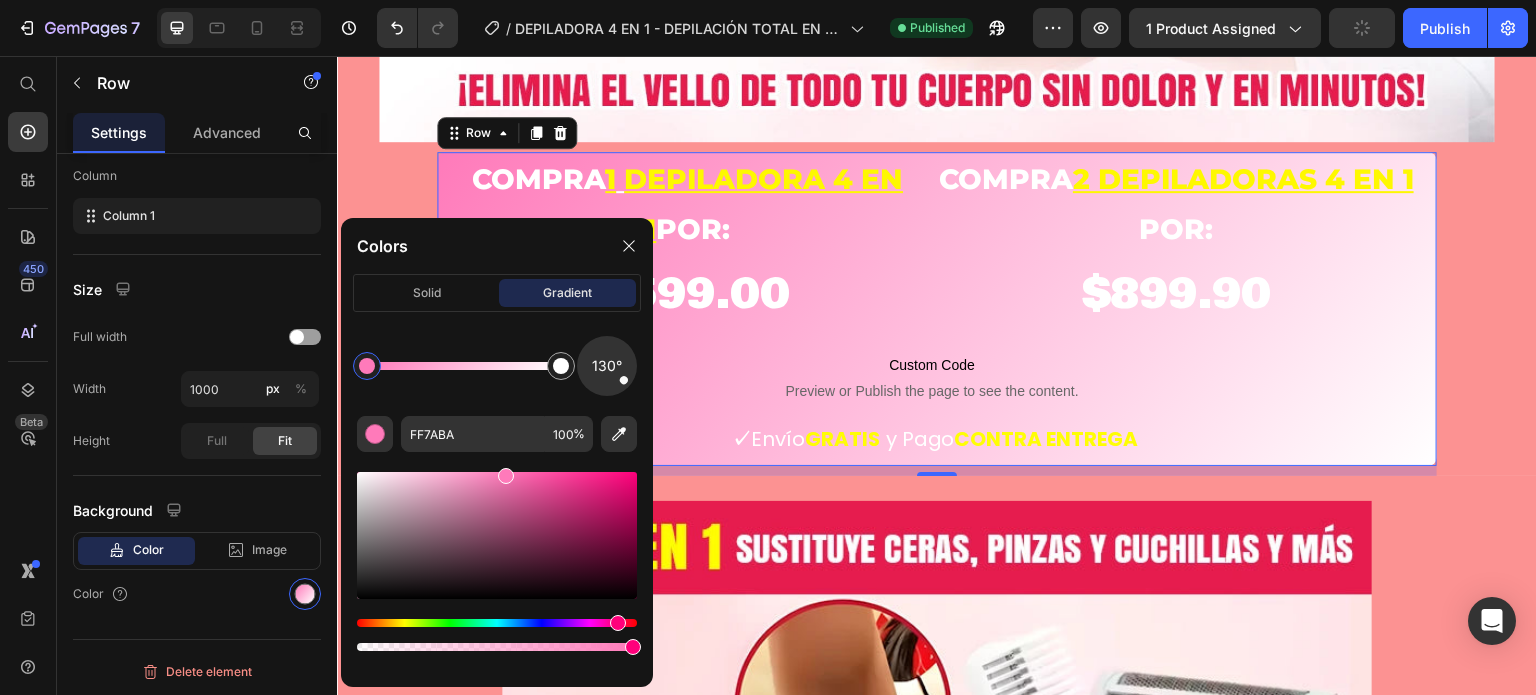 click at bounding box center (497, 535) 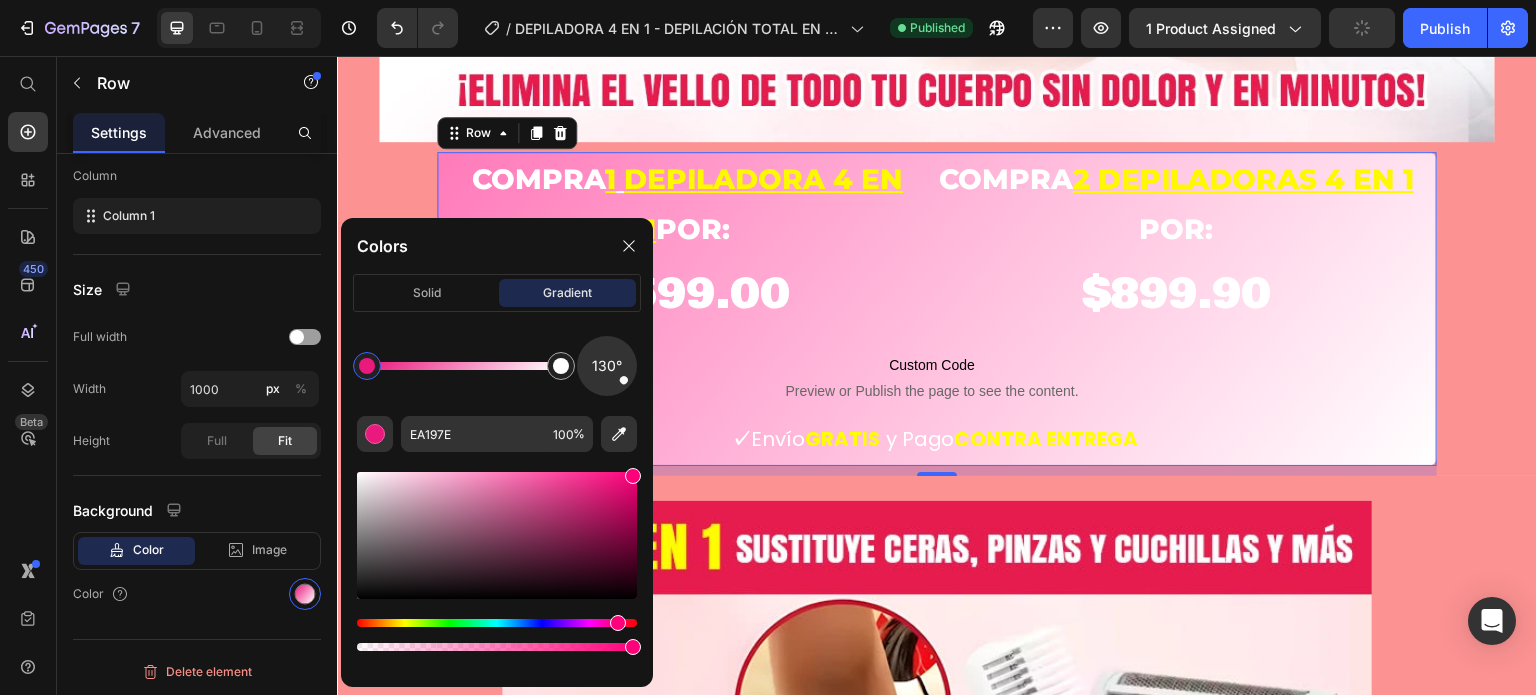 drag, startPoint x: 945, startPoint y: 537, endPoint x: 719, endPoint y: 432, distance: 249.20073 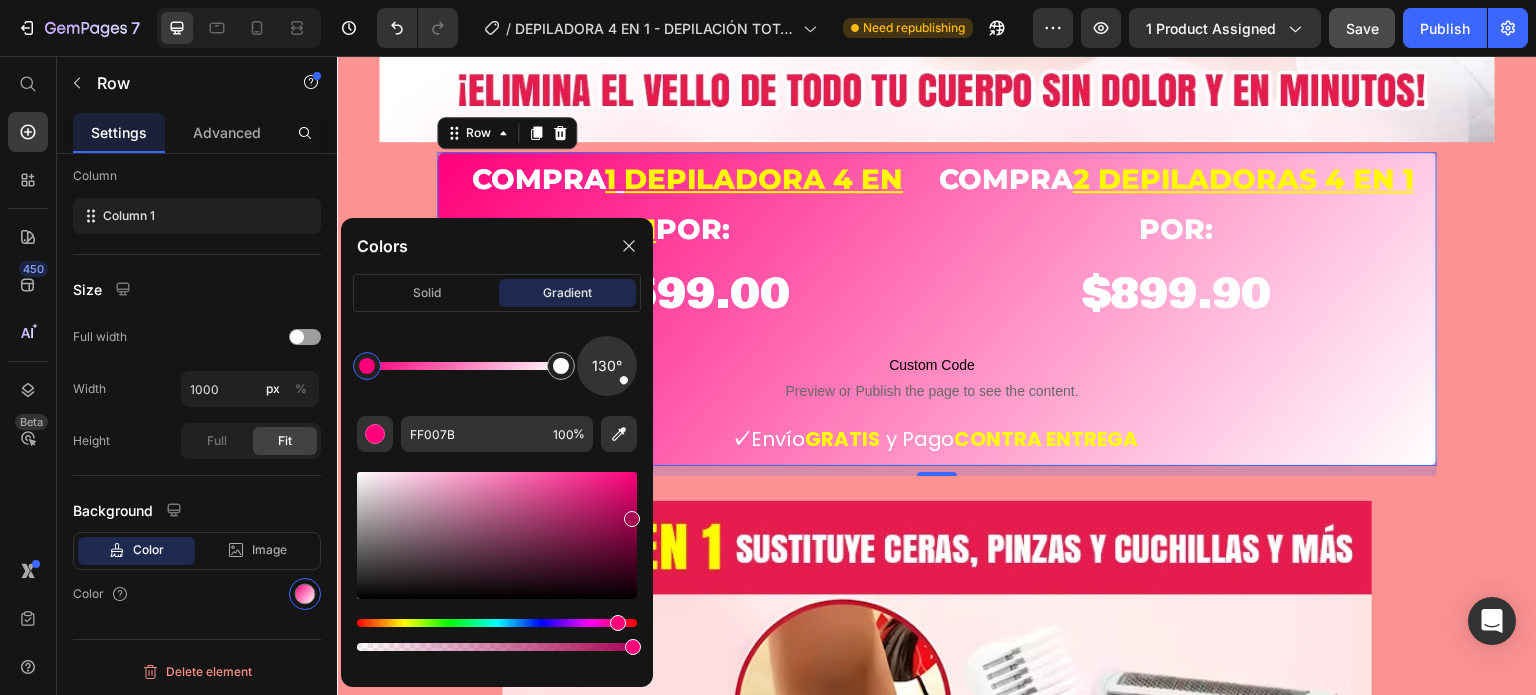 click at bounding box center (497, 535) 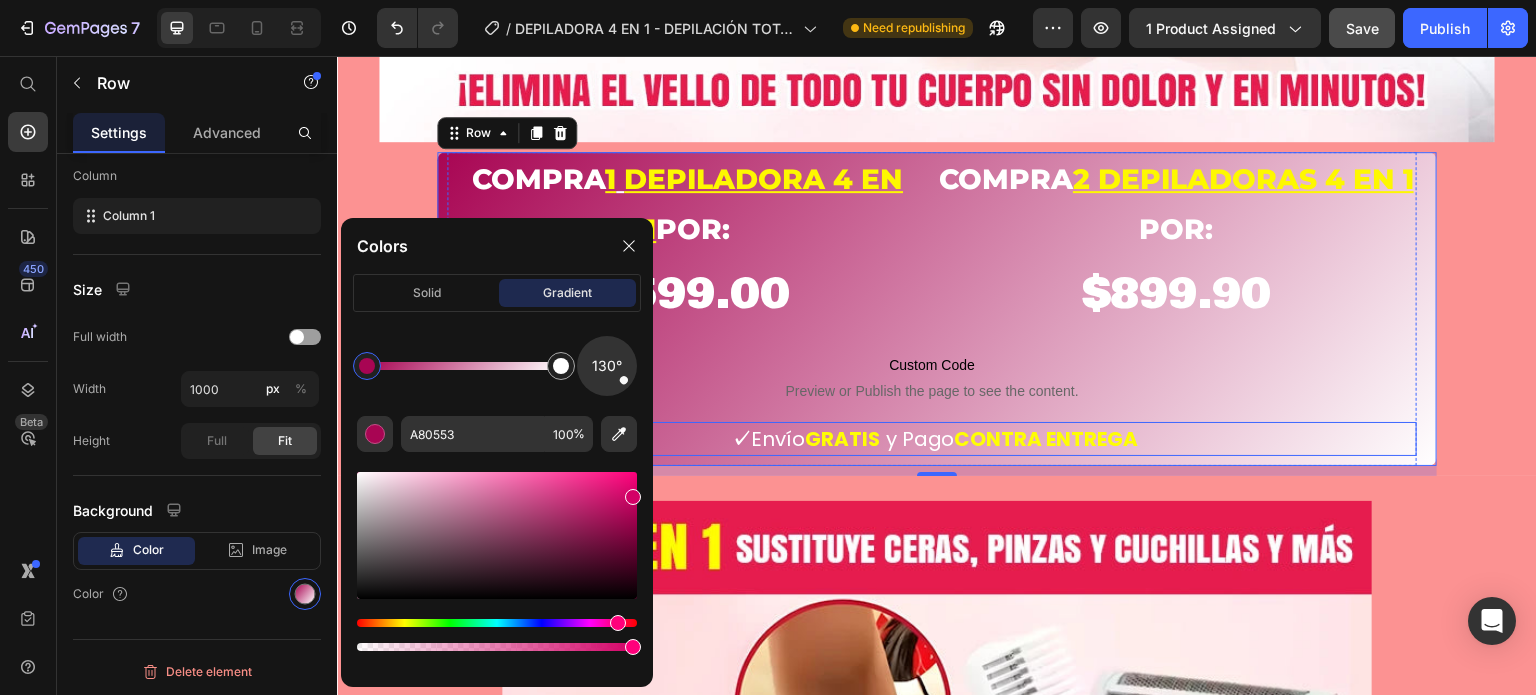 drag, startPoint x: 968, startPoint y: 571, endPoint x: 657, endPoint y: 407, distance: 351.5921 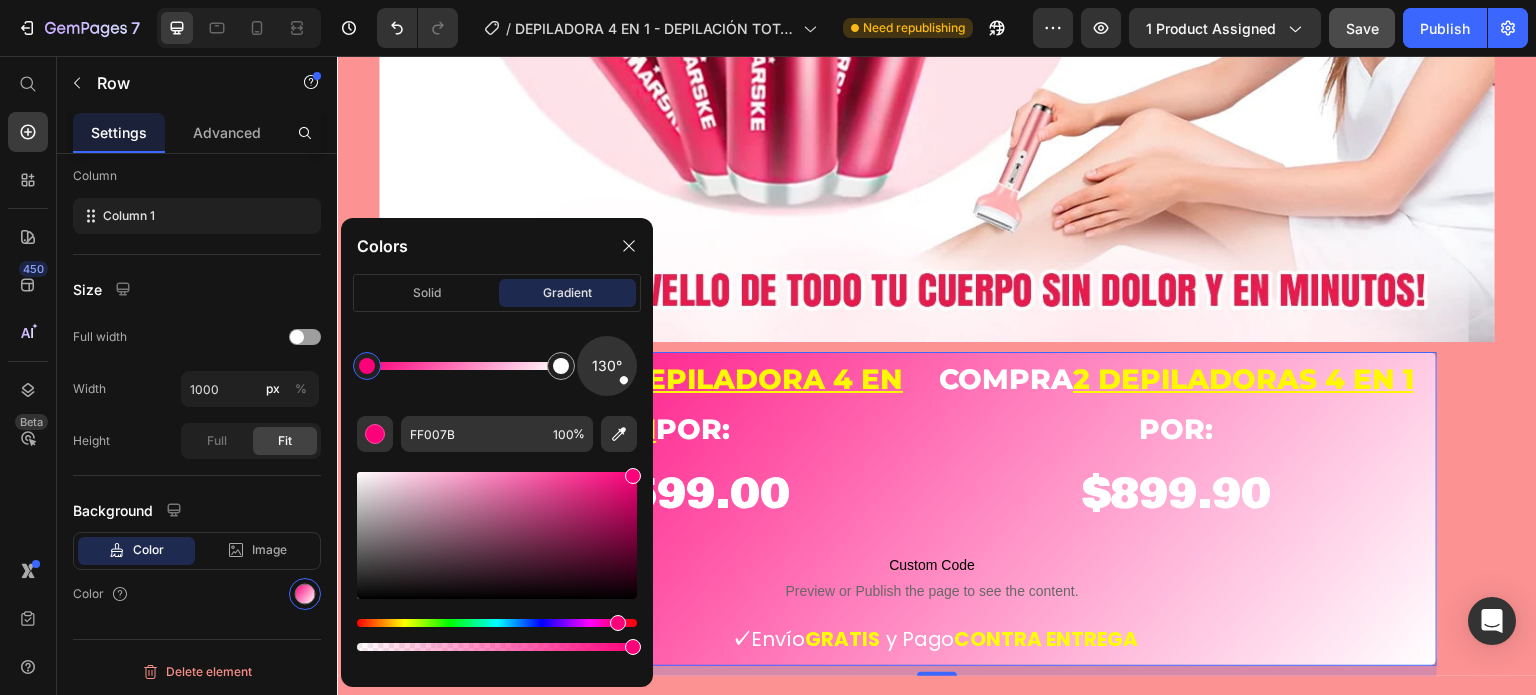 scroll, scrollTop: 1200, scrollLeft: 0, axis: vertical 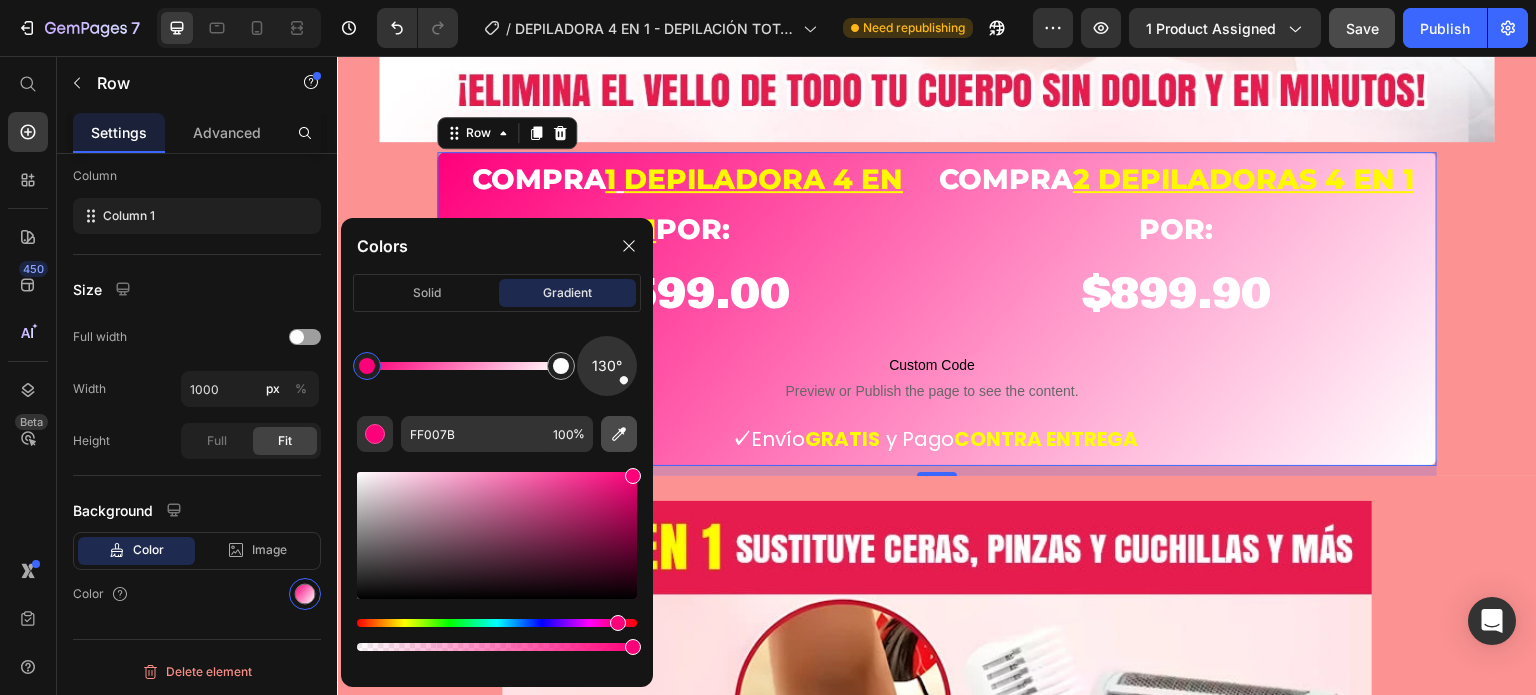 click at bounding box center [619, 434] 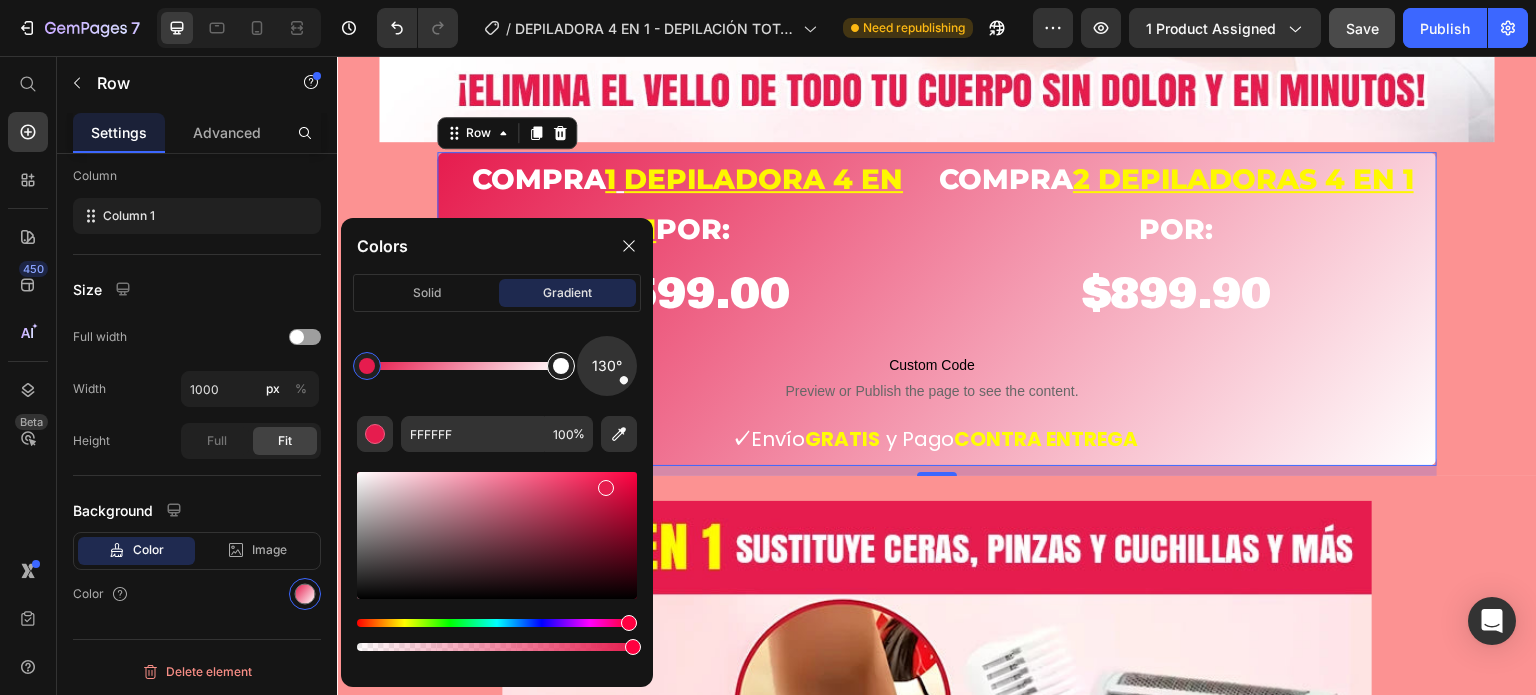 click at bounding box center [561, 366] 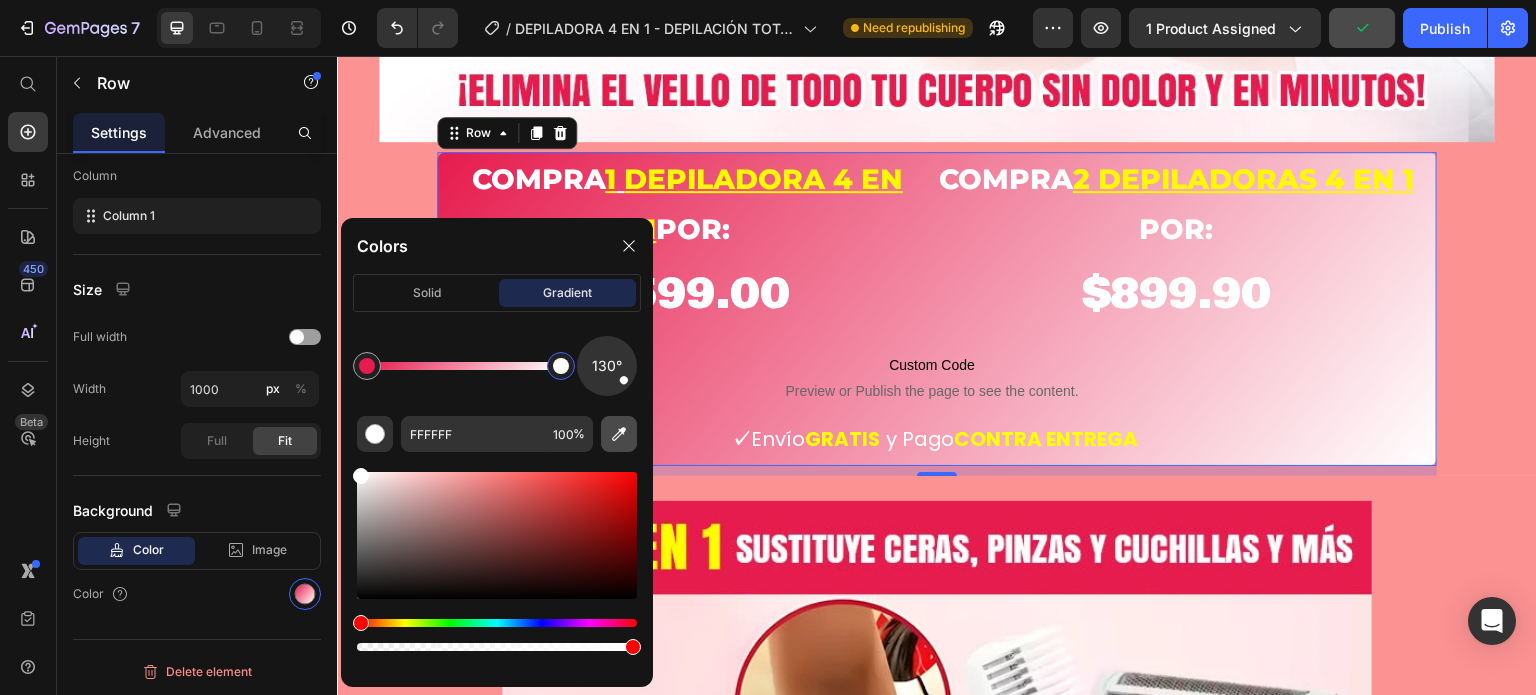 click 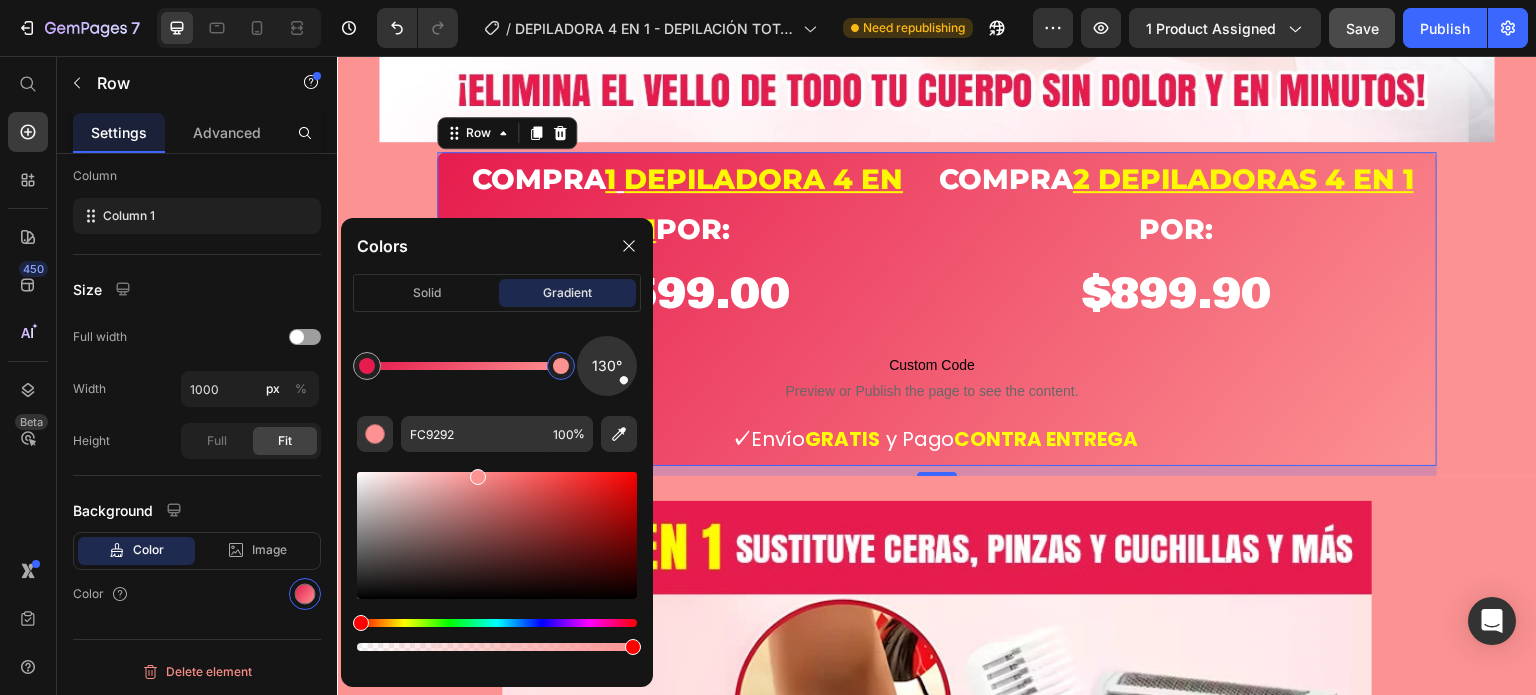 click at bounding box center [497, 535] 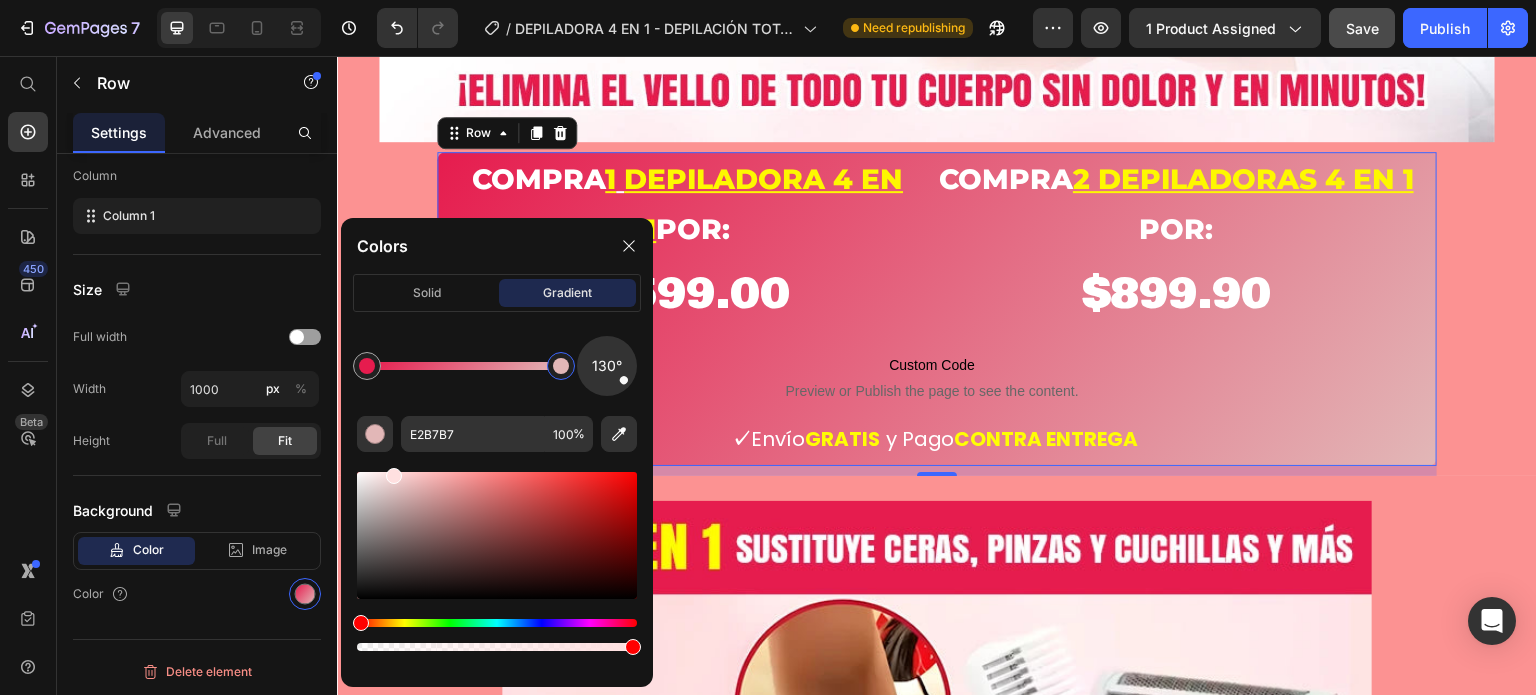 drag, startPoint x: 415, startPoint y: 485, endPoint x: 388, endPoint y: 465, distance: 33.600594 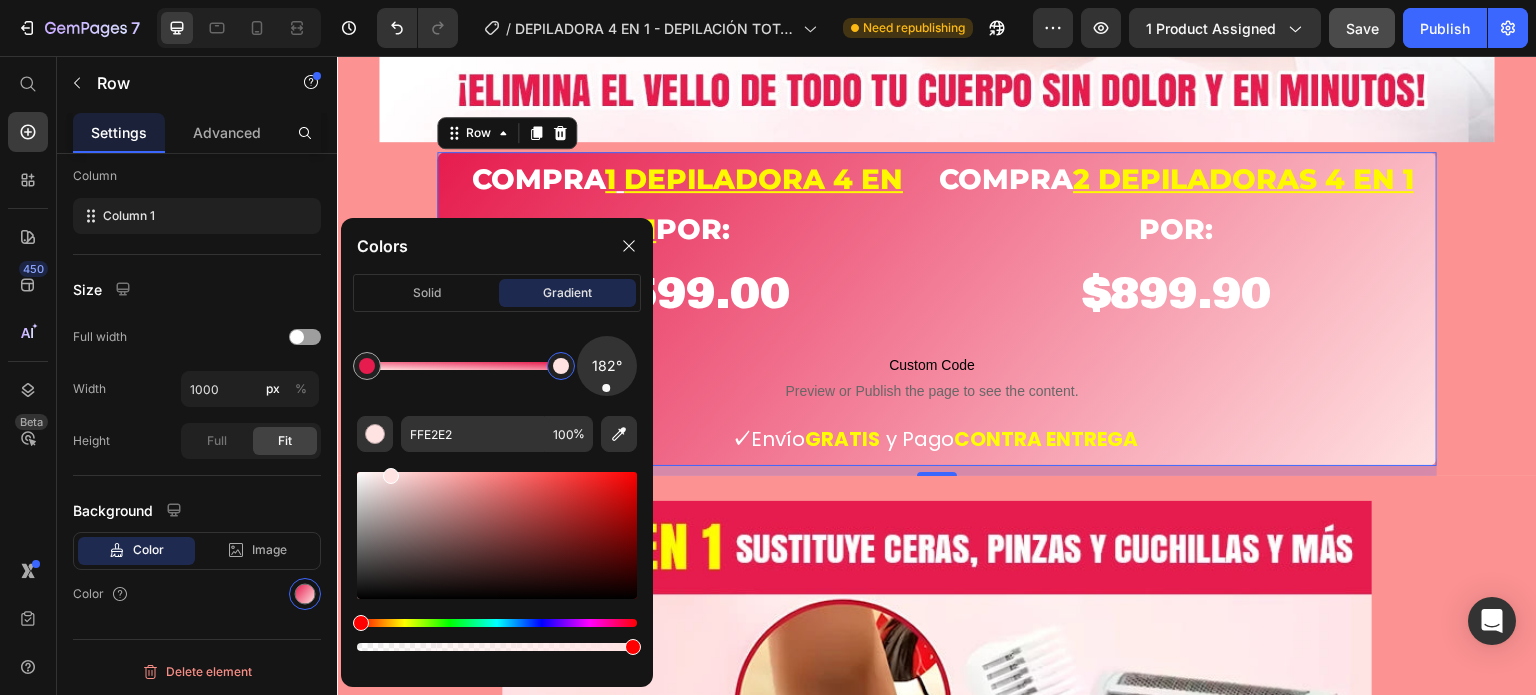 drag, startPoint x: 624, startPoint y: 387, endPoint x: 606, endPoint y: 402, distance: 23.43075 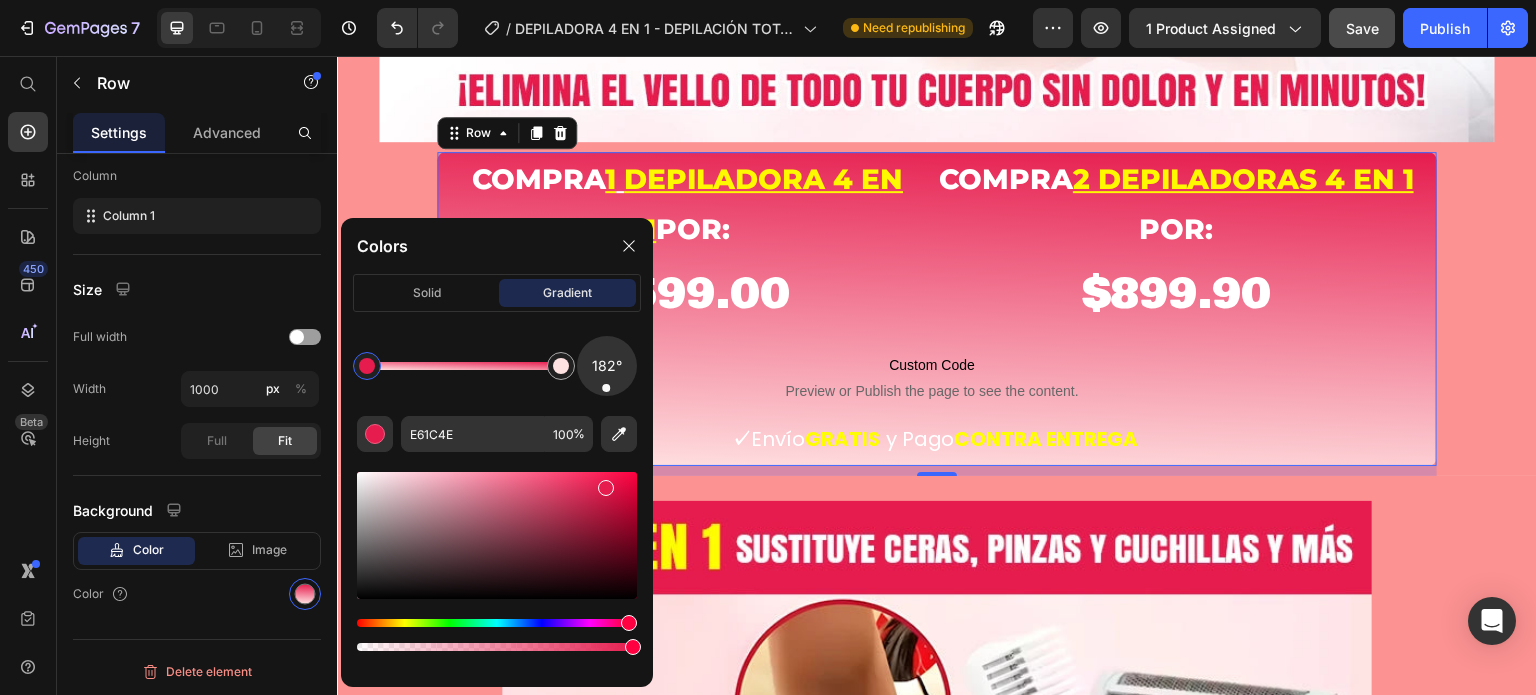 click at bounding box center [367, 366] 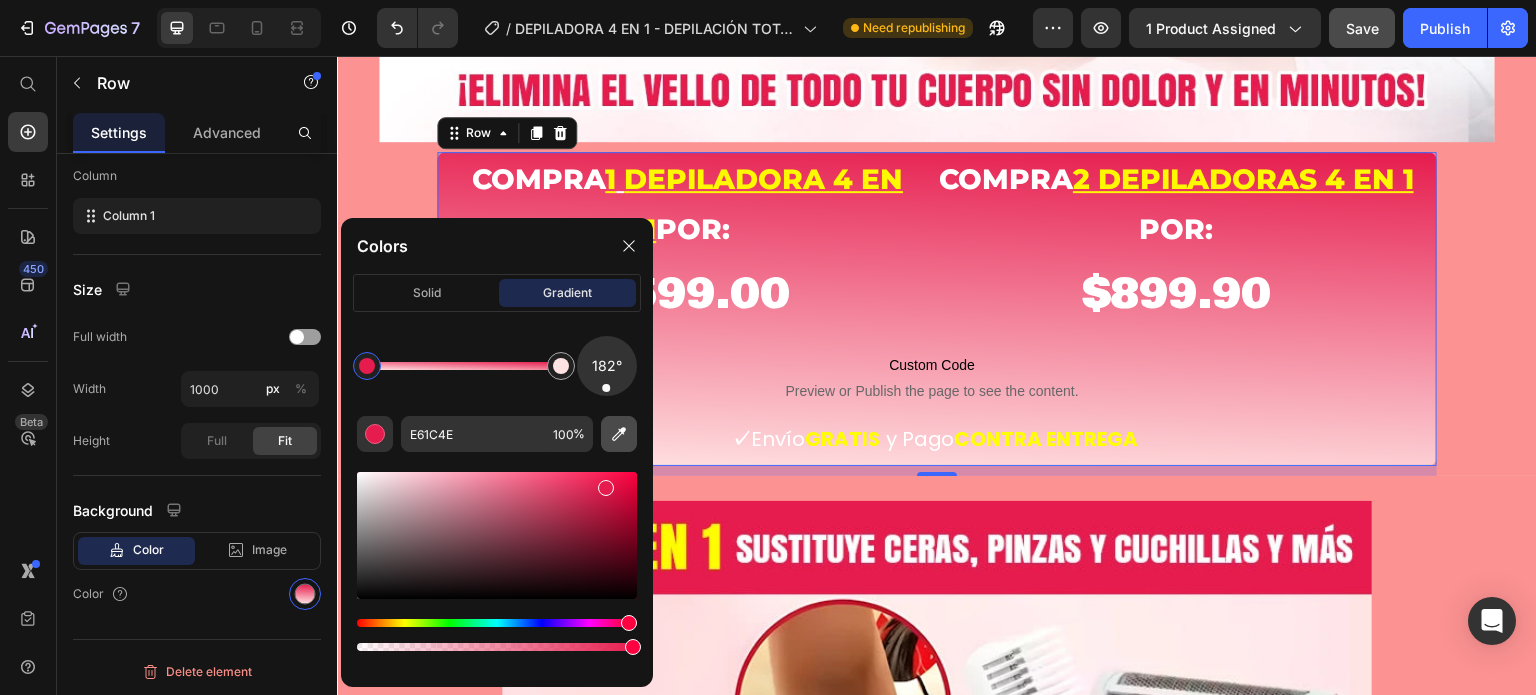 click 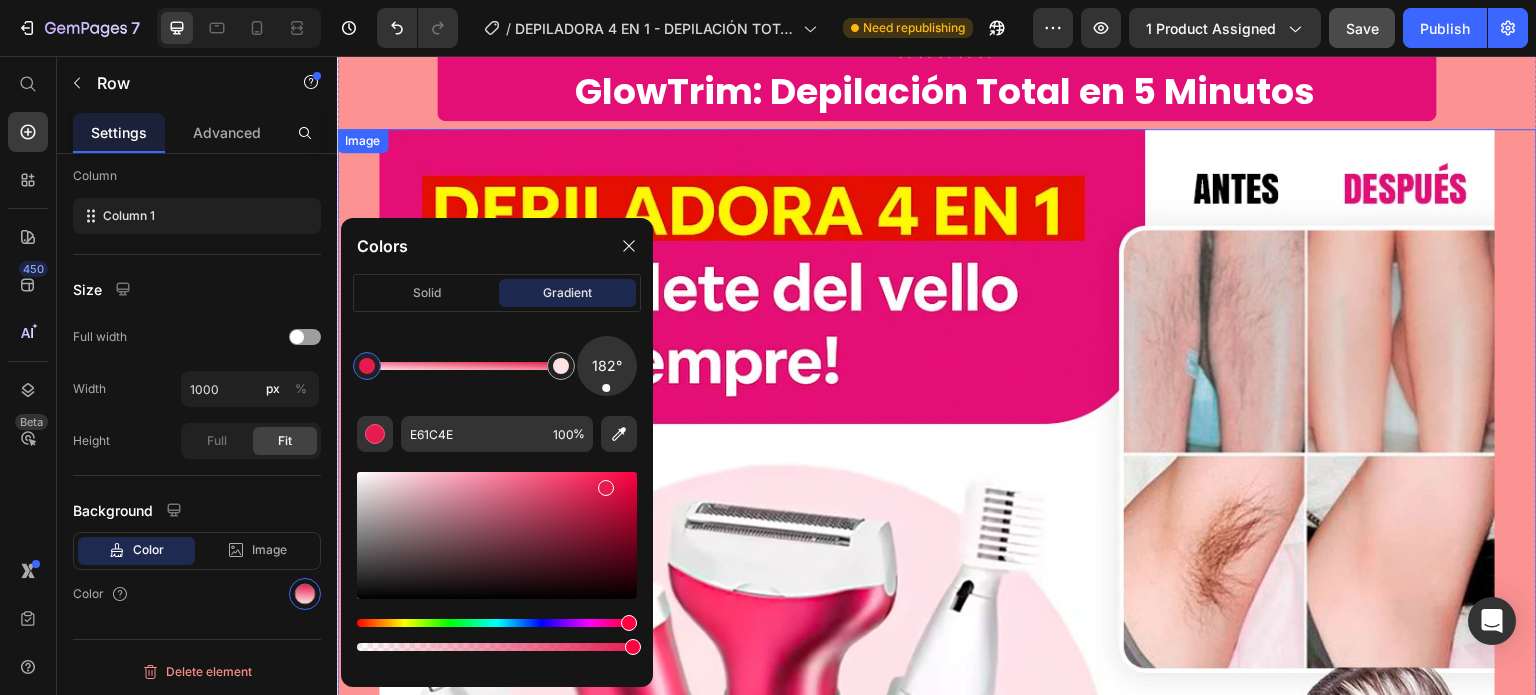 scroll, scrollTop: 0, scrollLeft: 0, axis: both 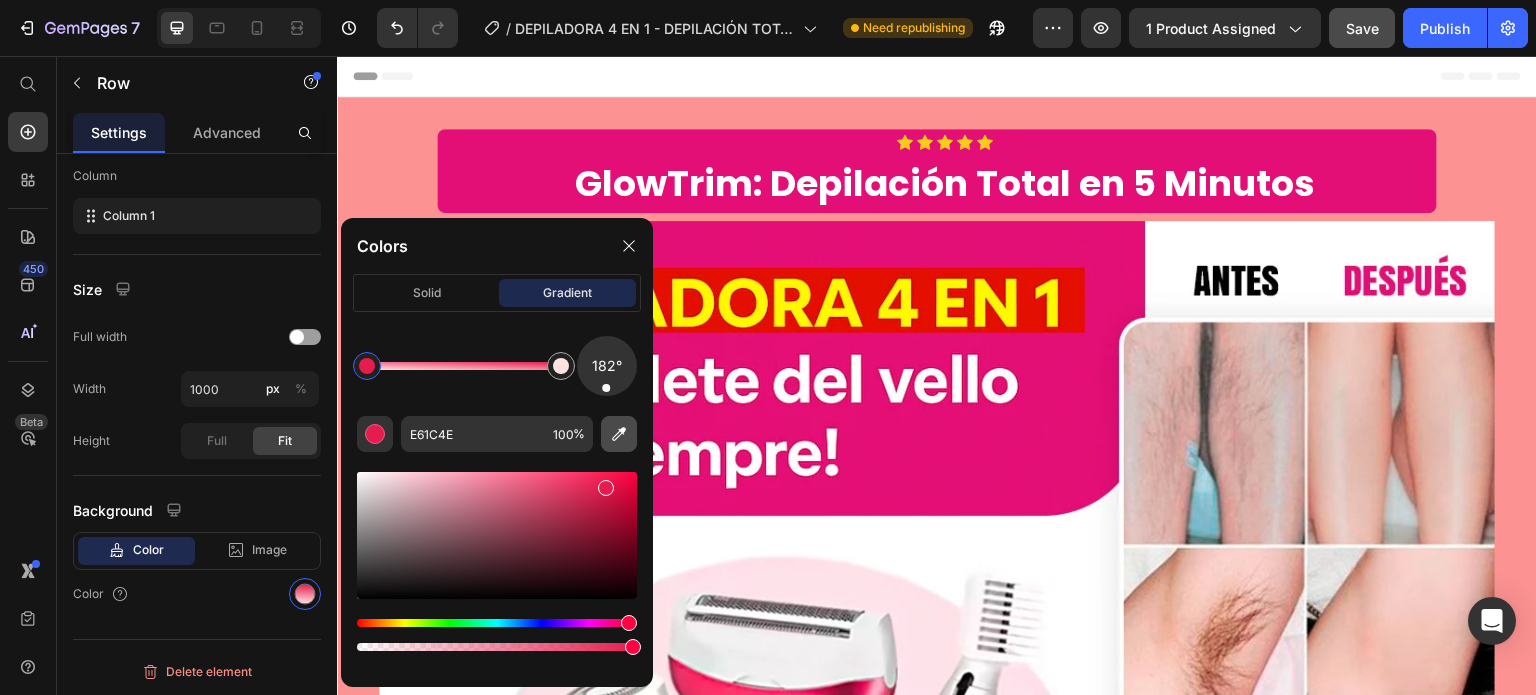 click 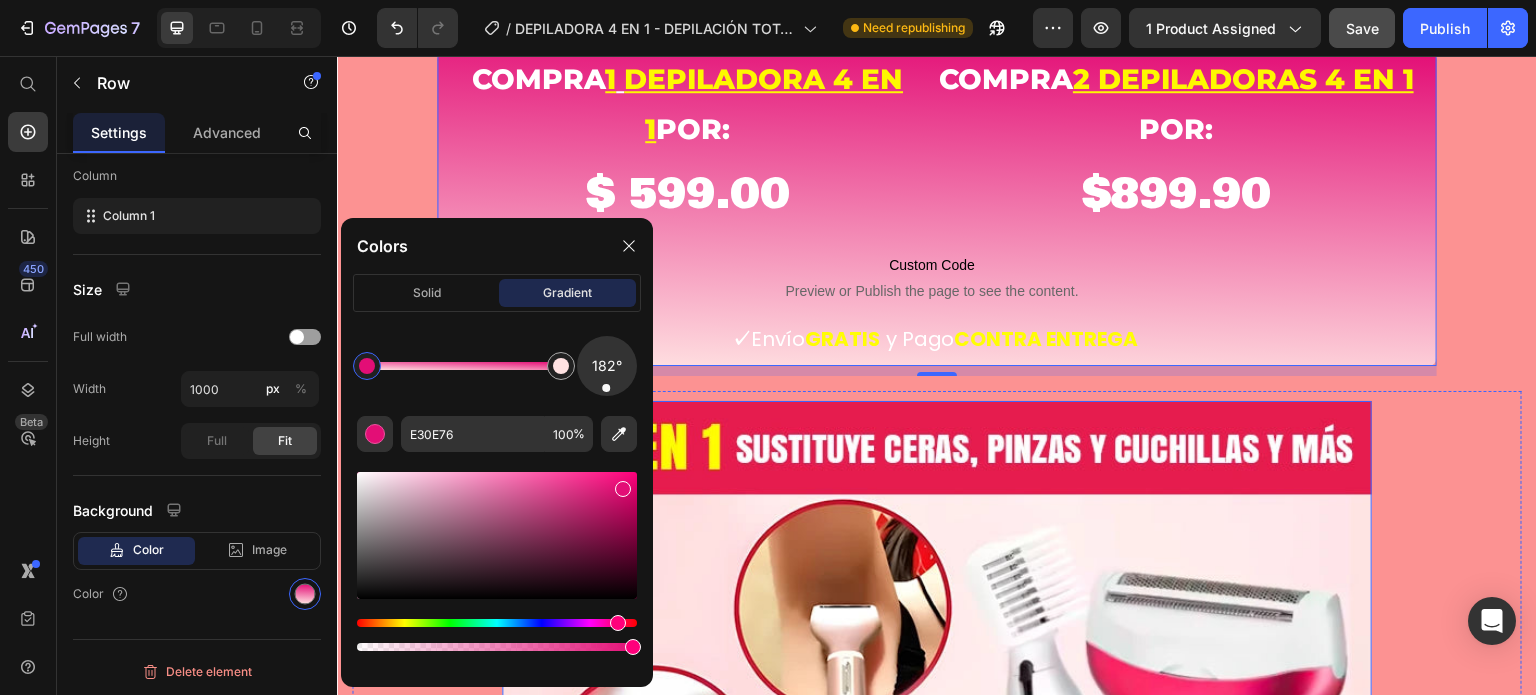 scroll, scrollTop: 1100, scrollLeft: 0, axis: vertical 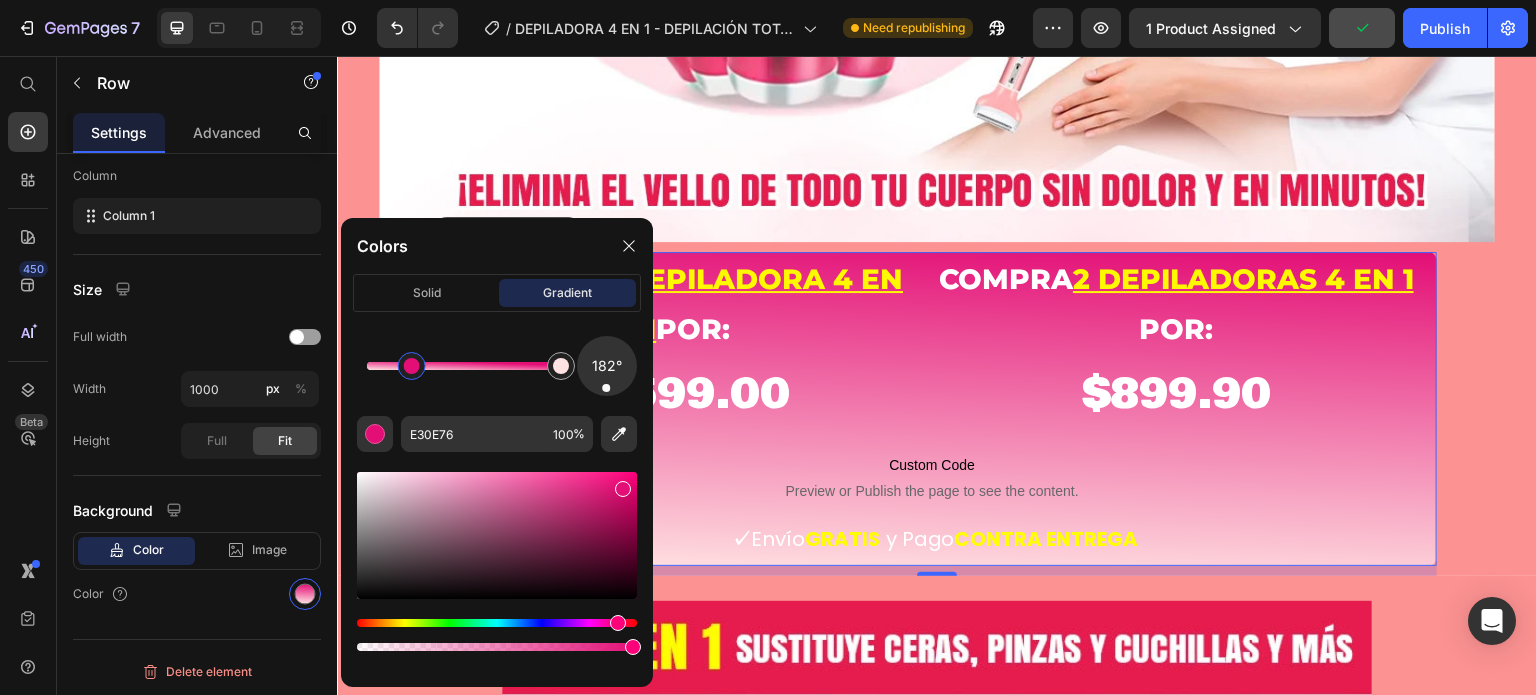 drag, startPoint x: 366, startPoint y: 363, endPoint x: 413, endPoint y: 359, distance: 47.169907 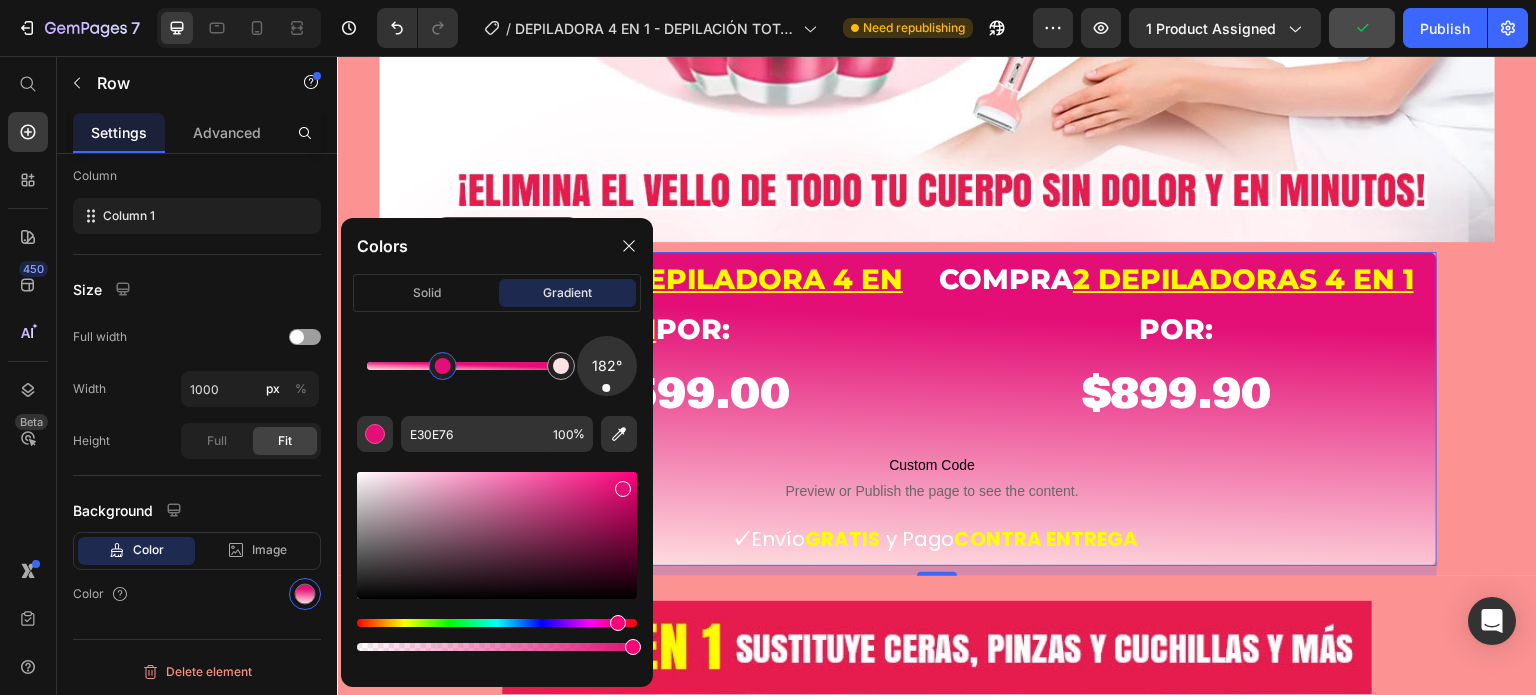 drag, startPoint x: 416, startPoint y: 359, endPoint x: 450, endPoint y: 353, distance: 34.525352 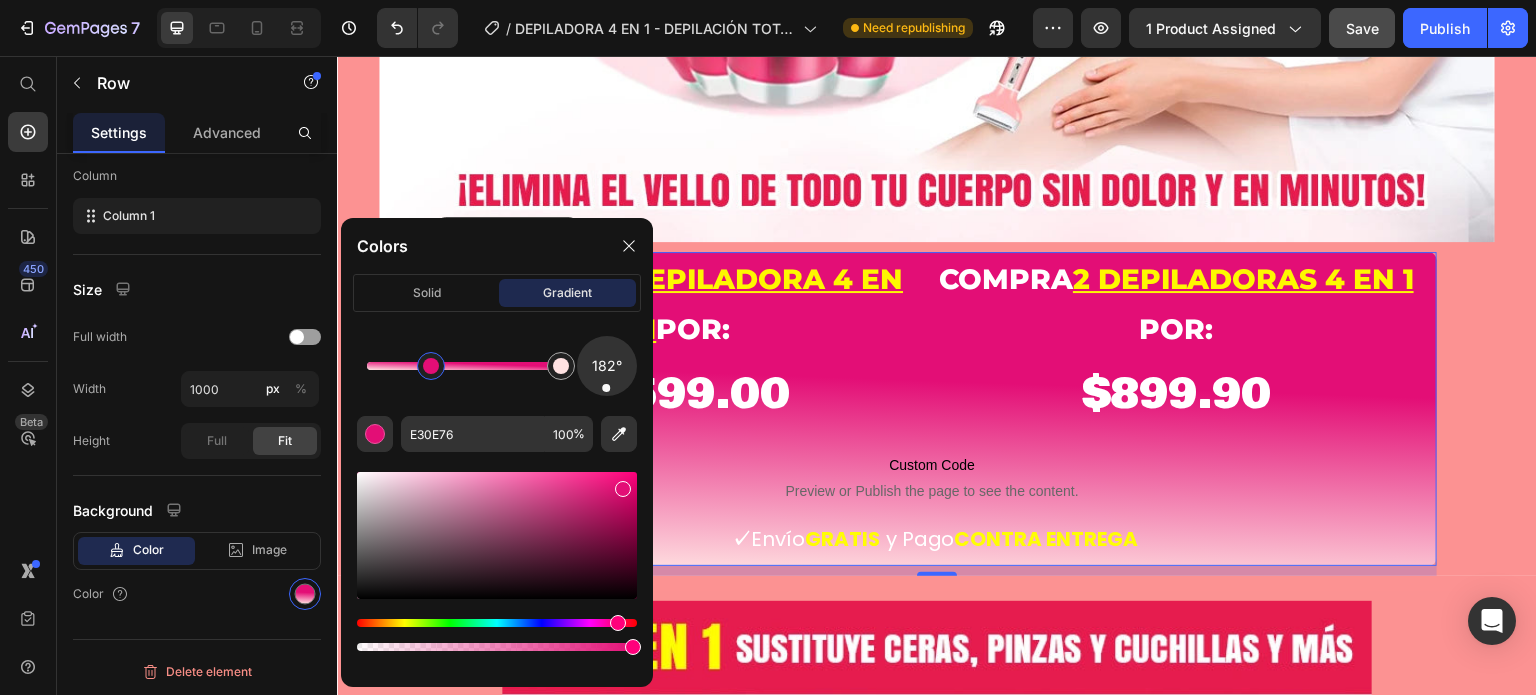 drag, startPoint x: 447, startPoint y: 359, endPoint x: 428, endPoint y: 367, distance: 20.615528 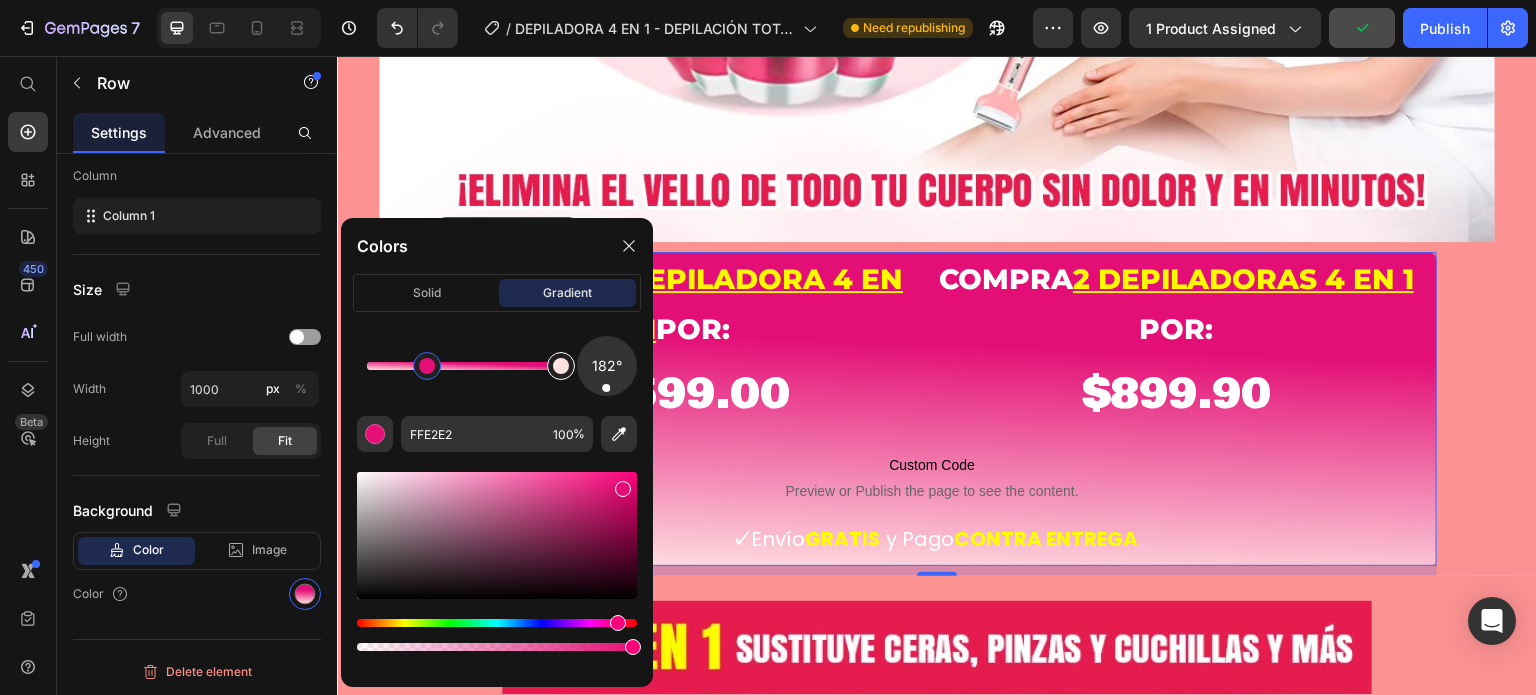 click at bounding box center [561, 366] 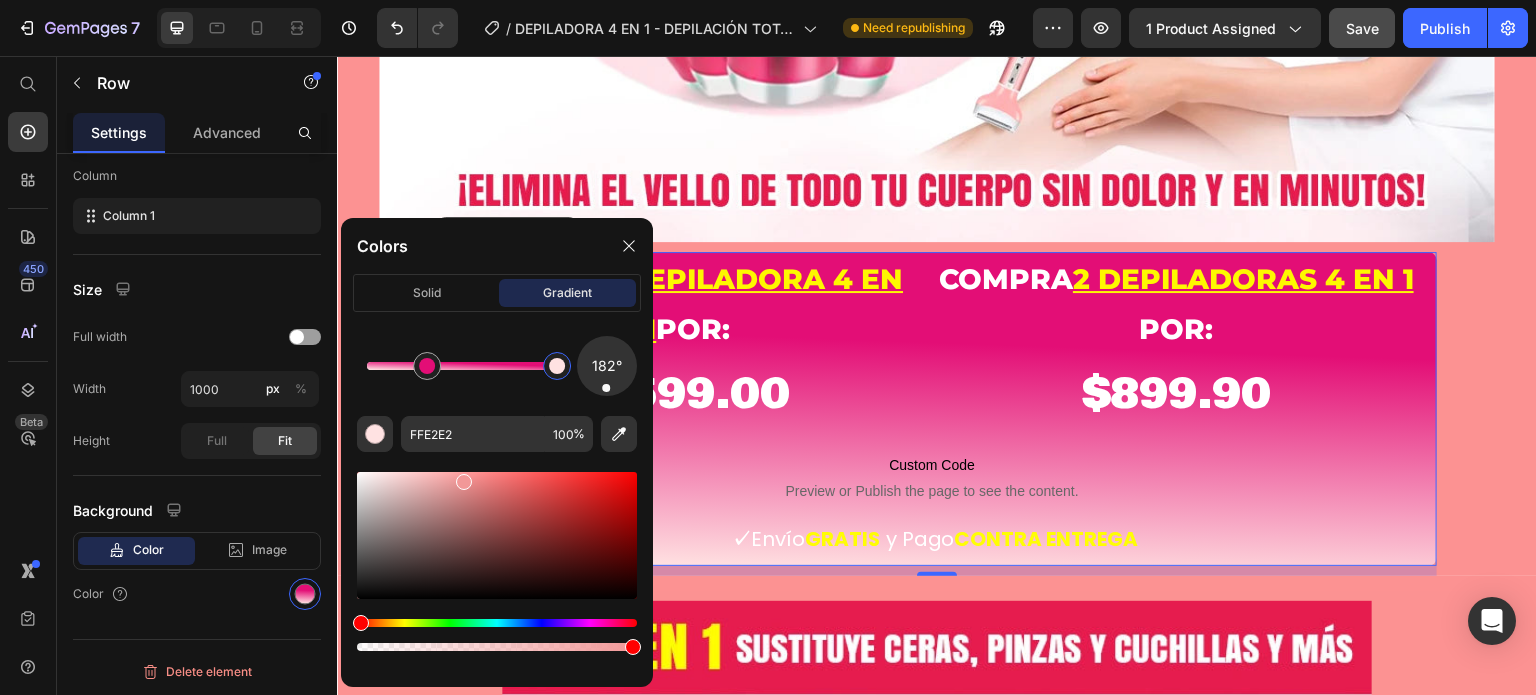 click at bounding box center (497, 535) 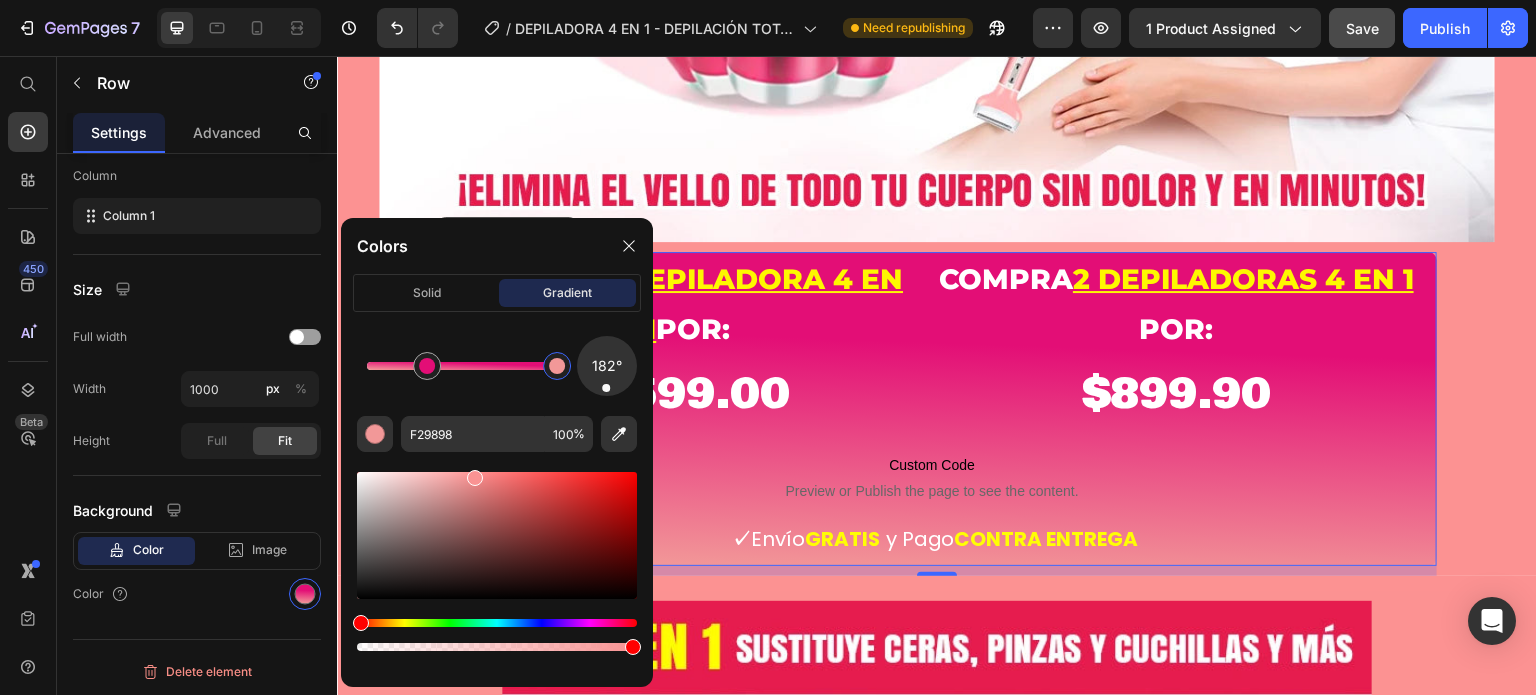 click at bounding box center (475, 478) 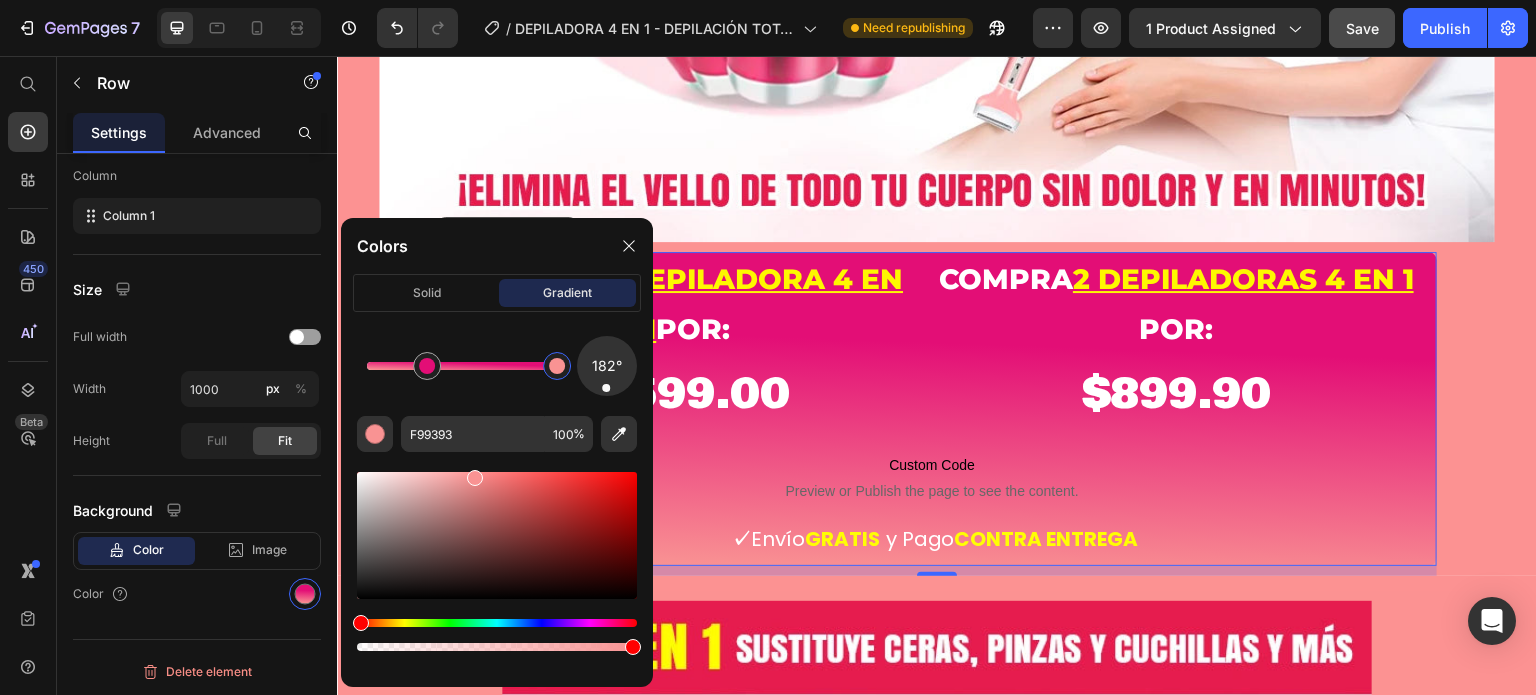 type 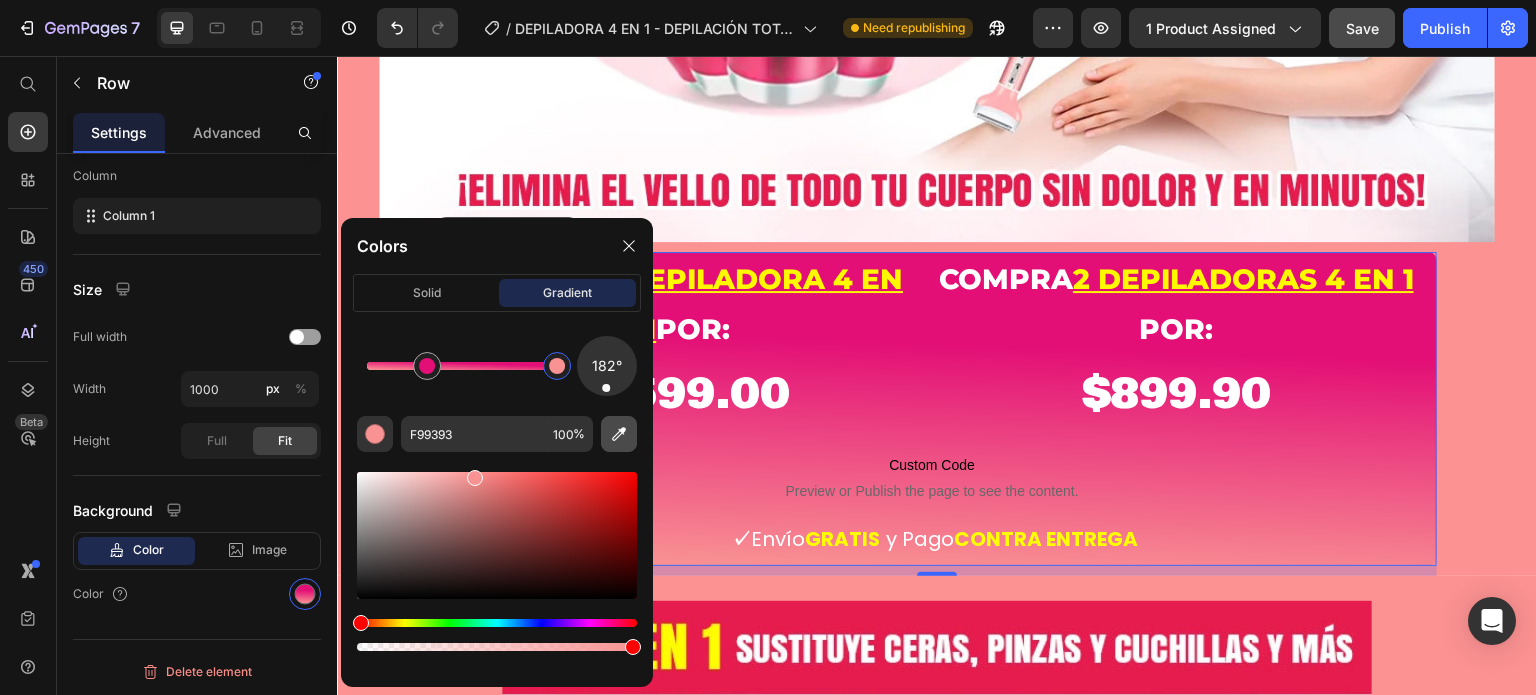 click 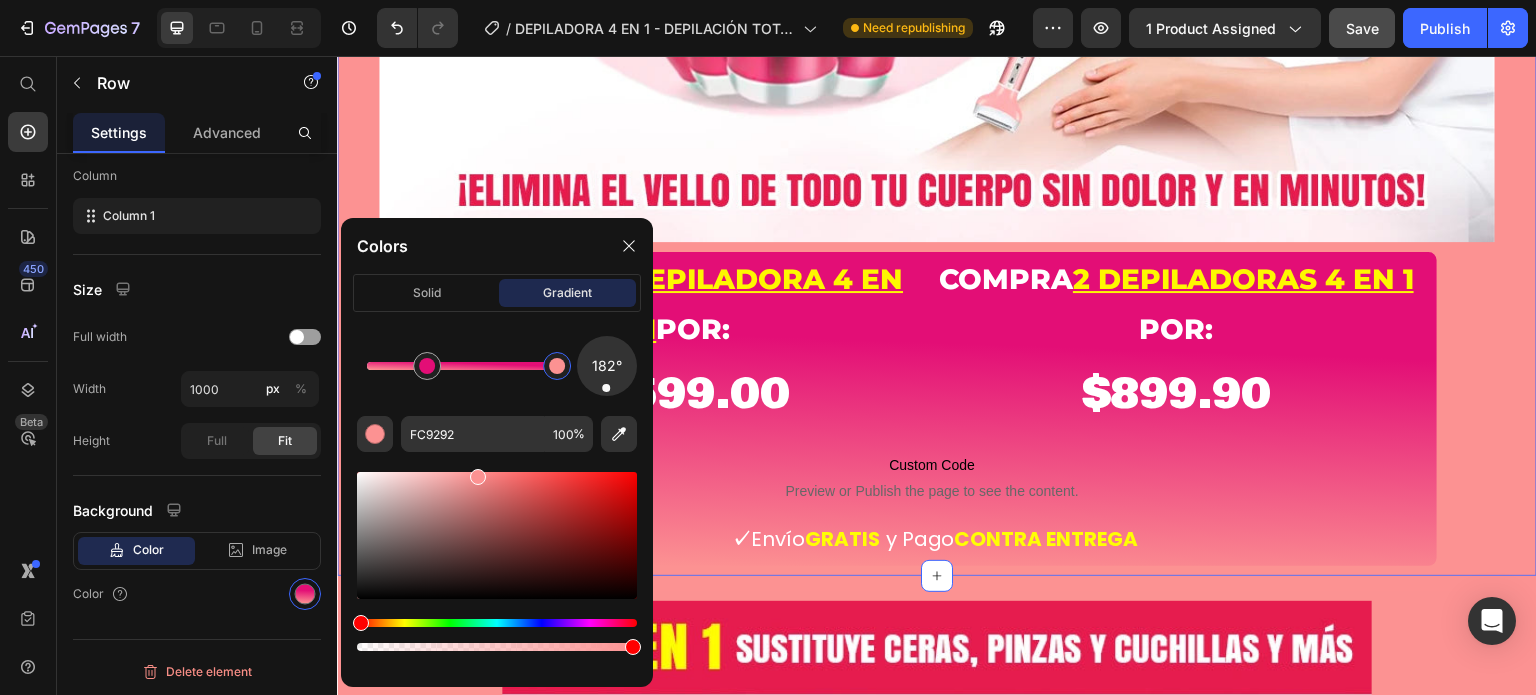 click on "Icon Icon Icon Icon Icon Icon List Row GlowTrim: Depilación Total en 5 Minutos Product Title Product Row Image compra  1   depiladora 4 en 1  POR: Heading $ 599.00 Product Price compra  2 depiladoras 4 en 1   POR: Heading $899.90 Heading Row Row Row
Custom Code
Preview or Publish the page to see the content. Custom Code   ✓  Envío  GRATIS   y Pago  CONTRA ENTREGA Text block Product Row" at bounding box center [937, -198] 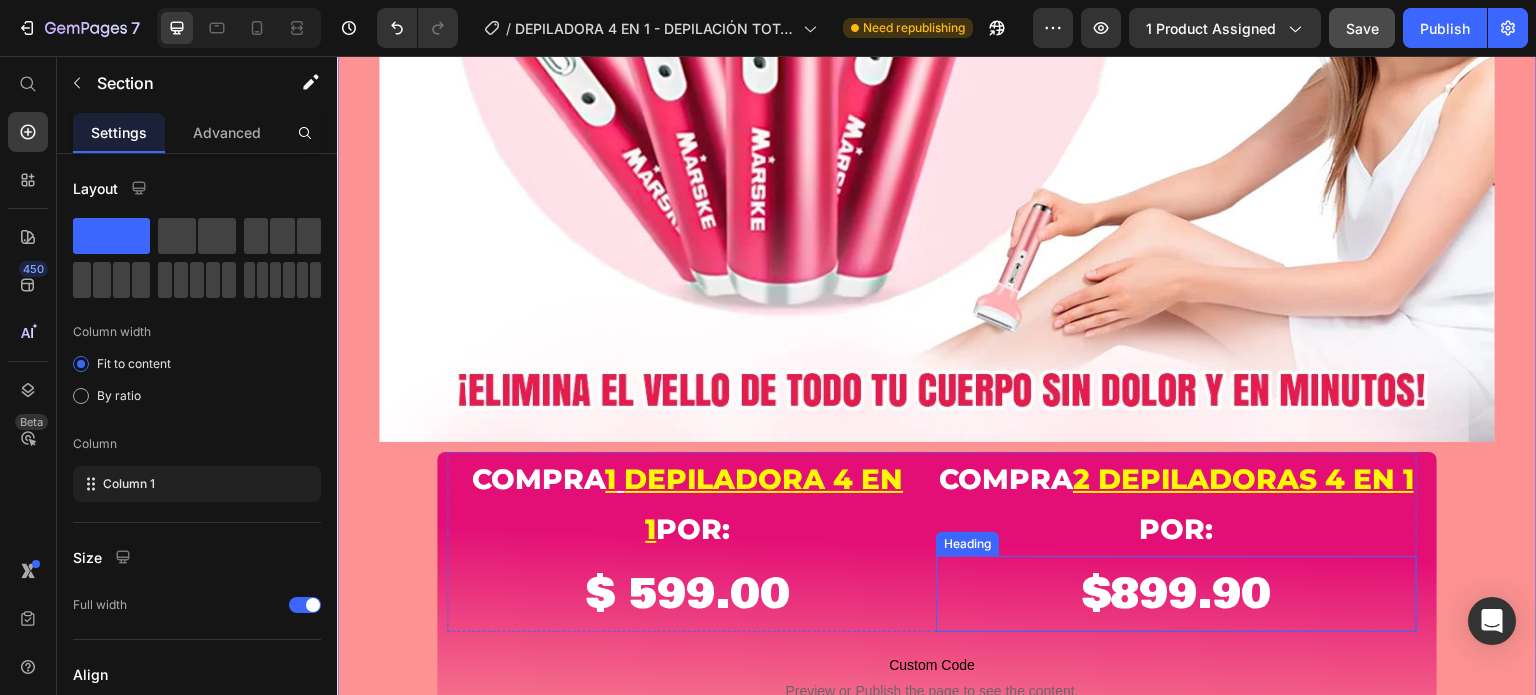 scroll, scrollTop: 600, scrollLeft: 0, axis: vertical 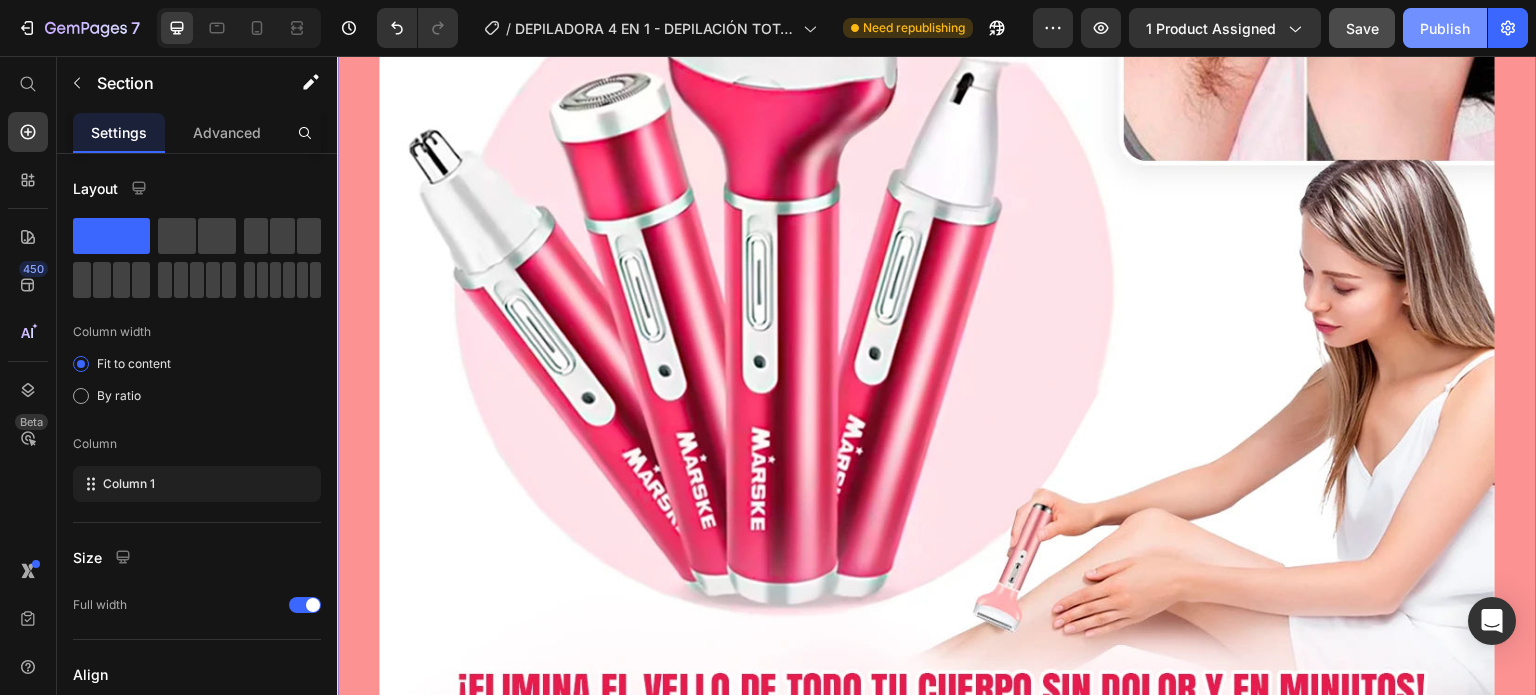 click on "Publish" at bounding box center [1445, 28] 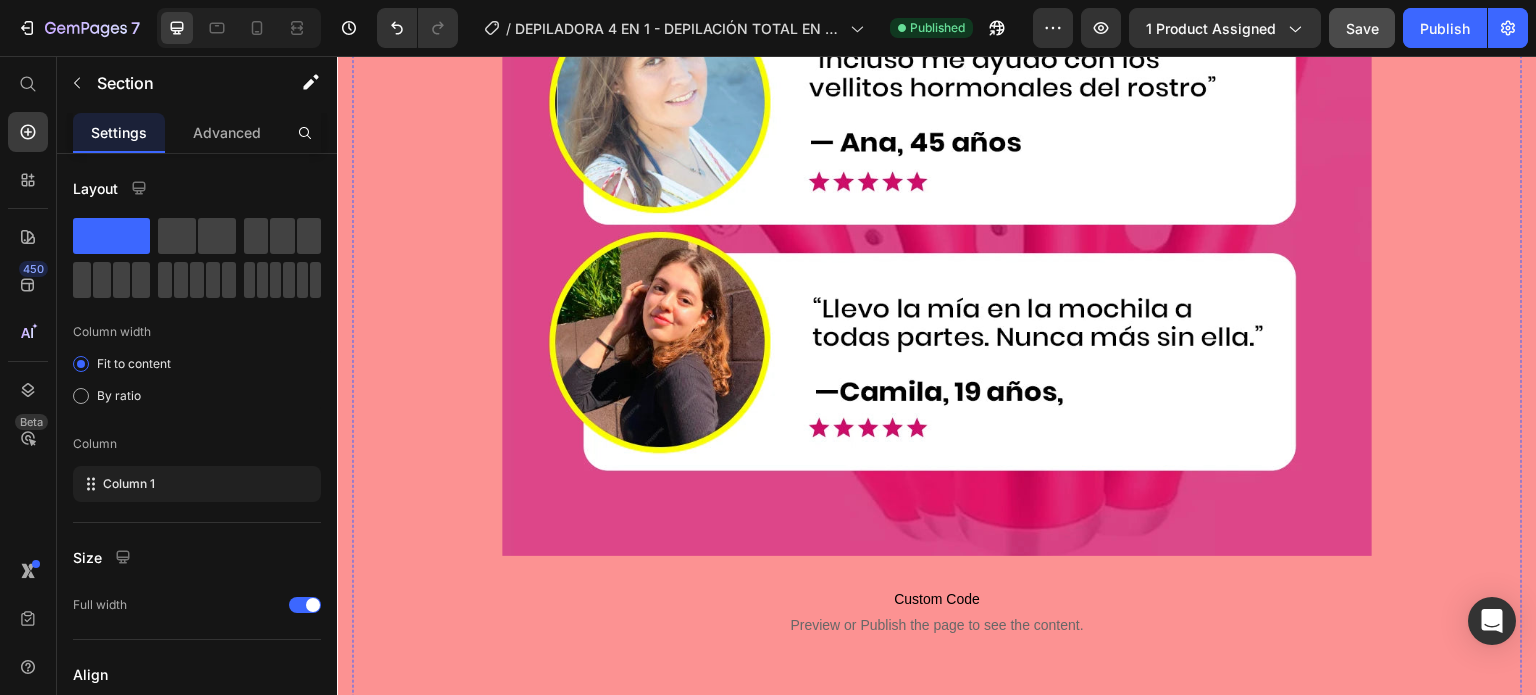 scroll, scrollTop: 7200, scrollLeft: 0, axis: vertical 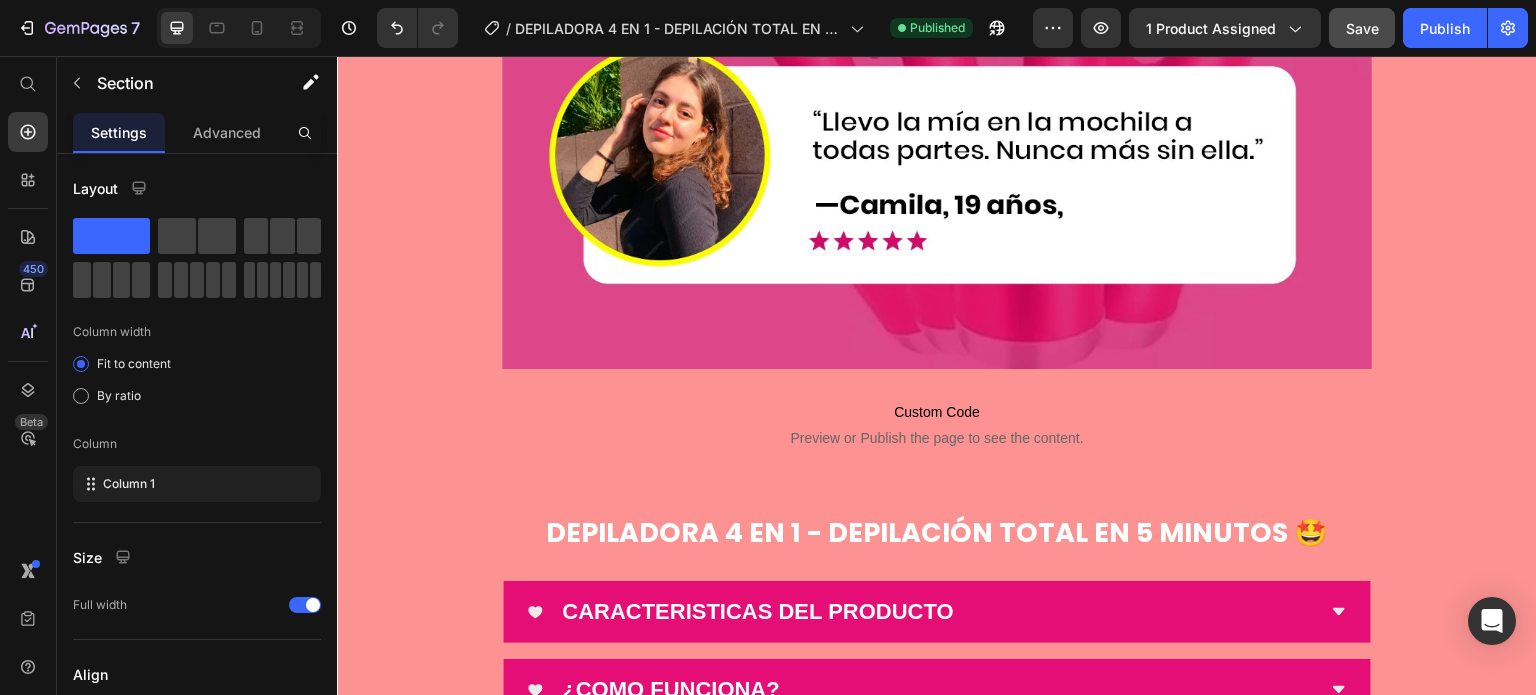 click on "Miles de mujeres ya la usan y no pueden creer lo facil que es decirle adios al vello" at bounding box center [937, -2802] 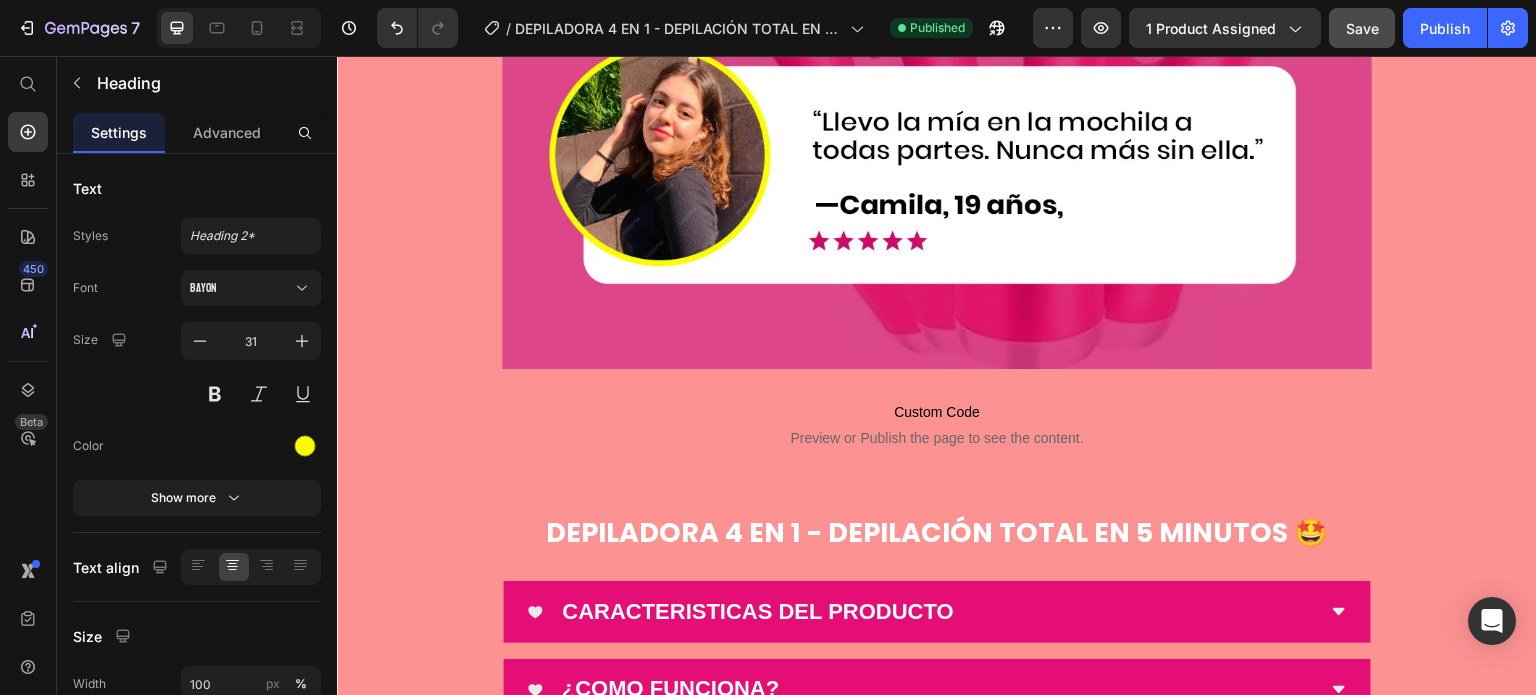scroll, scrollTop: 7400, scrollLeft: 0, axis: vertical 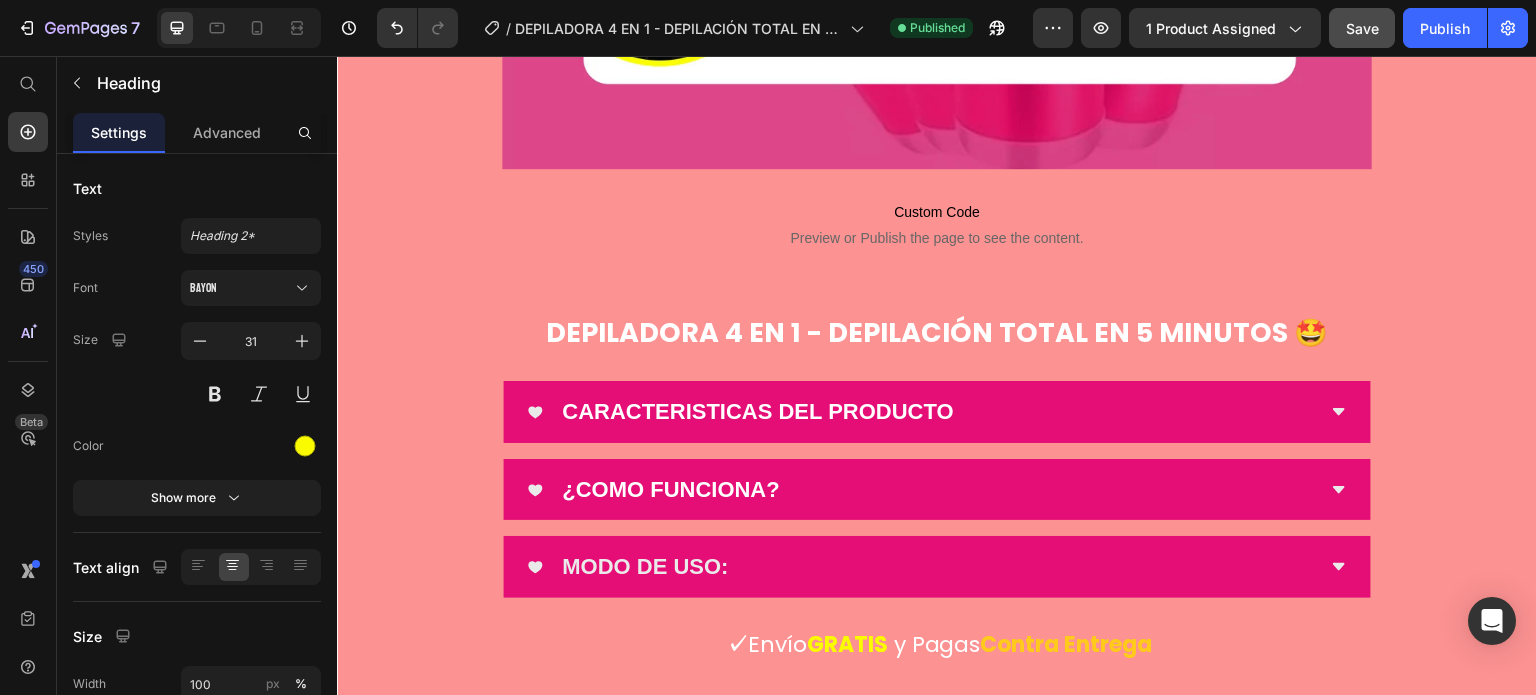 click on "Miles de mujeres ya la usan y no pueden creer lo facil que es decirle adios al vello" at bounding box center (937, -3002) 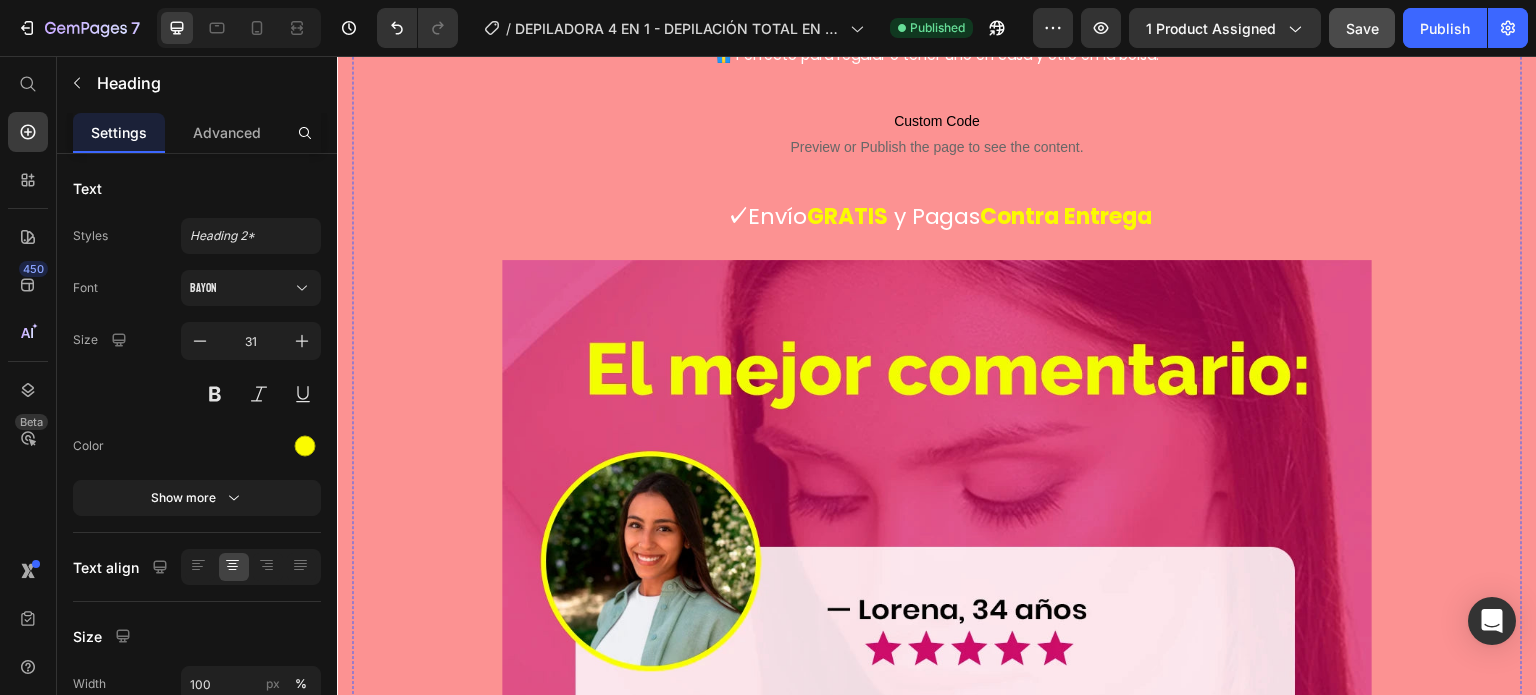 scroll, scrollTop: 5500, scrollLeft: 0, axis: vertical 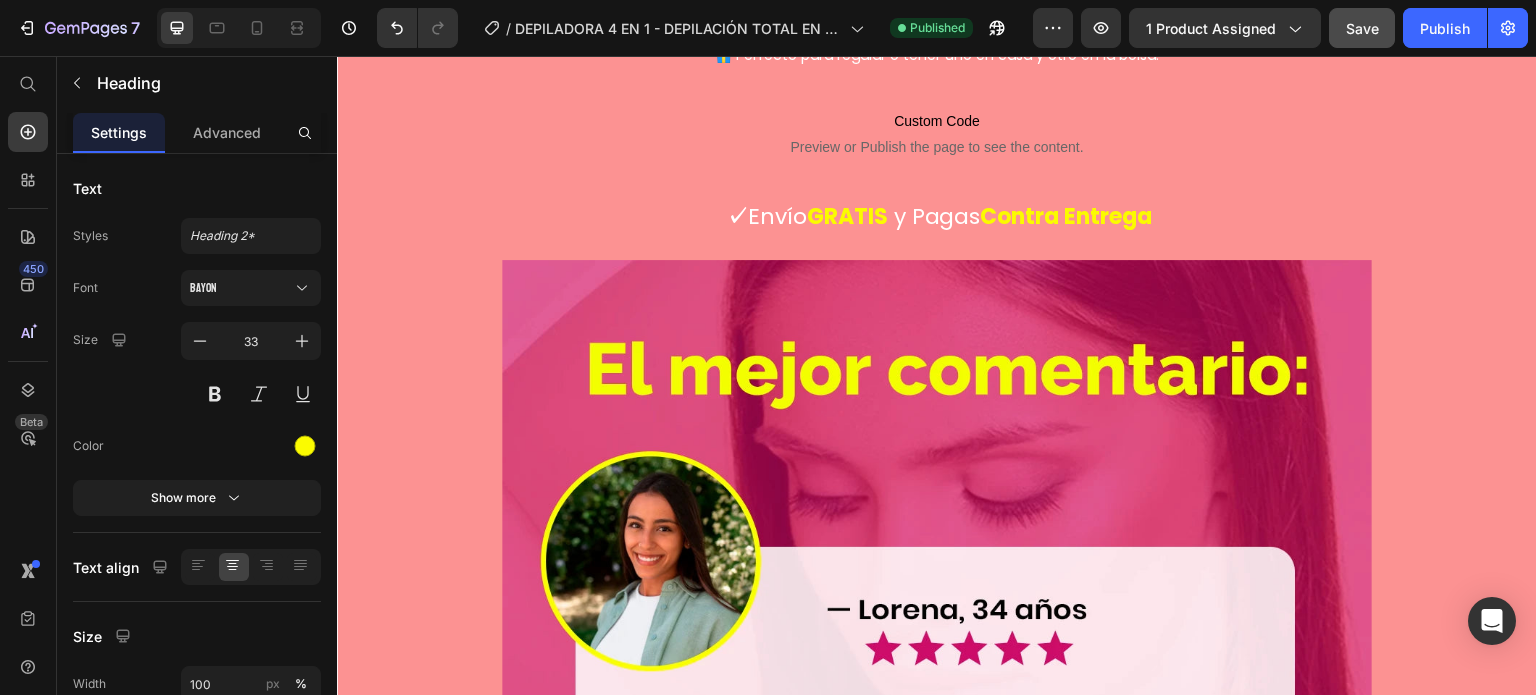 click on "“La probé una vez... y ya no puedo vivir sin ella”" at bounding box center (937, -1458) 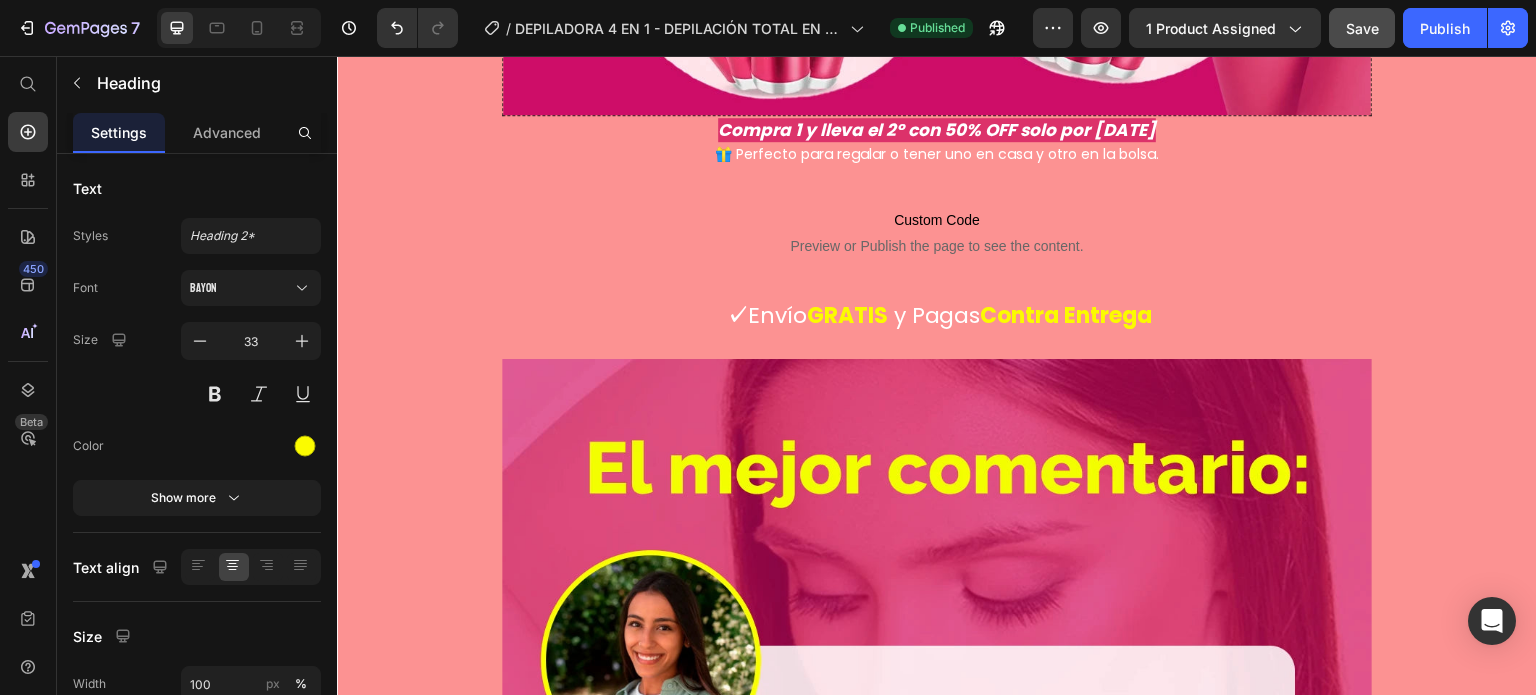 click on "Miles de mujeres ya la usan y no pueden creer lo facil que es decirle adios al vello “La probé una vez... y ya no puedo vivir sin ella”" at bounding box center (937, -1408) 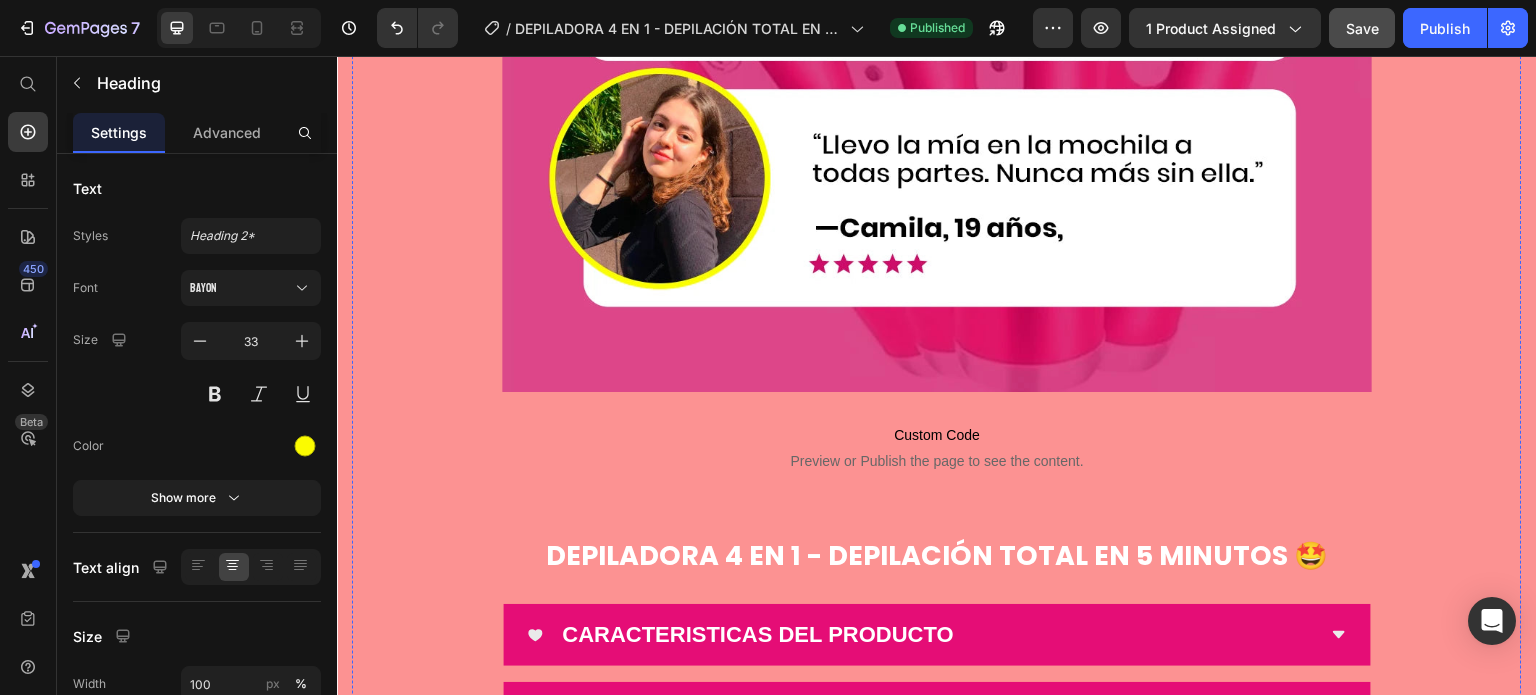 scroll, scrollTop: 7300, scrollLeft: 0, axis: vertical 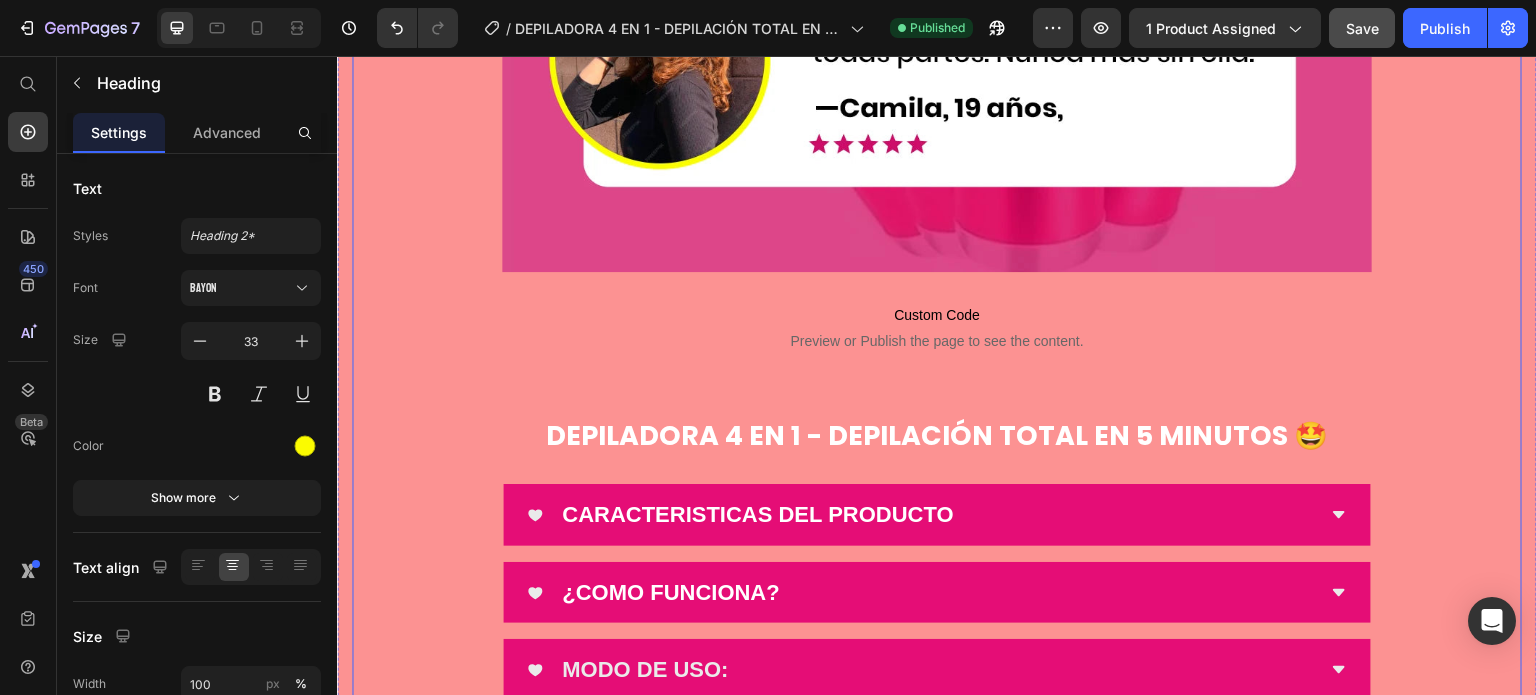 click at bounding box center [937, -2876] 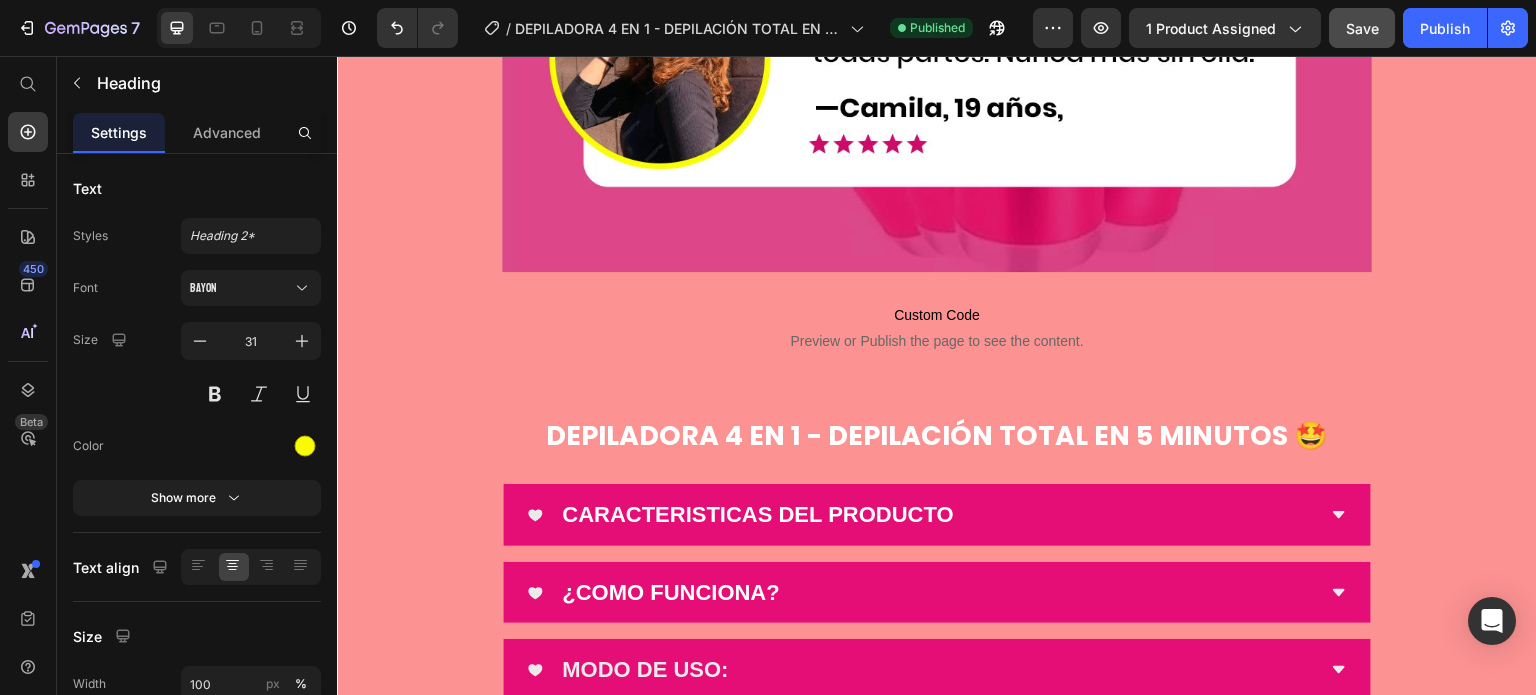 click at bounding box center (937, -2876) 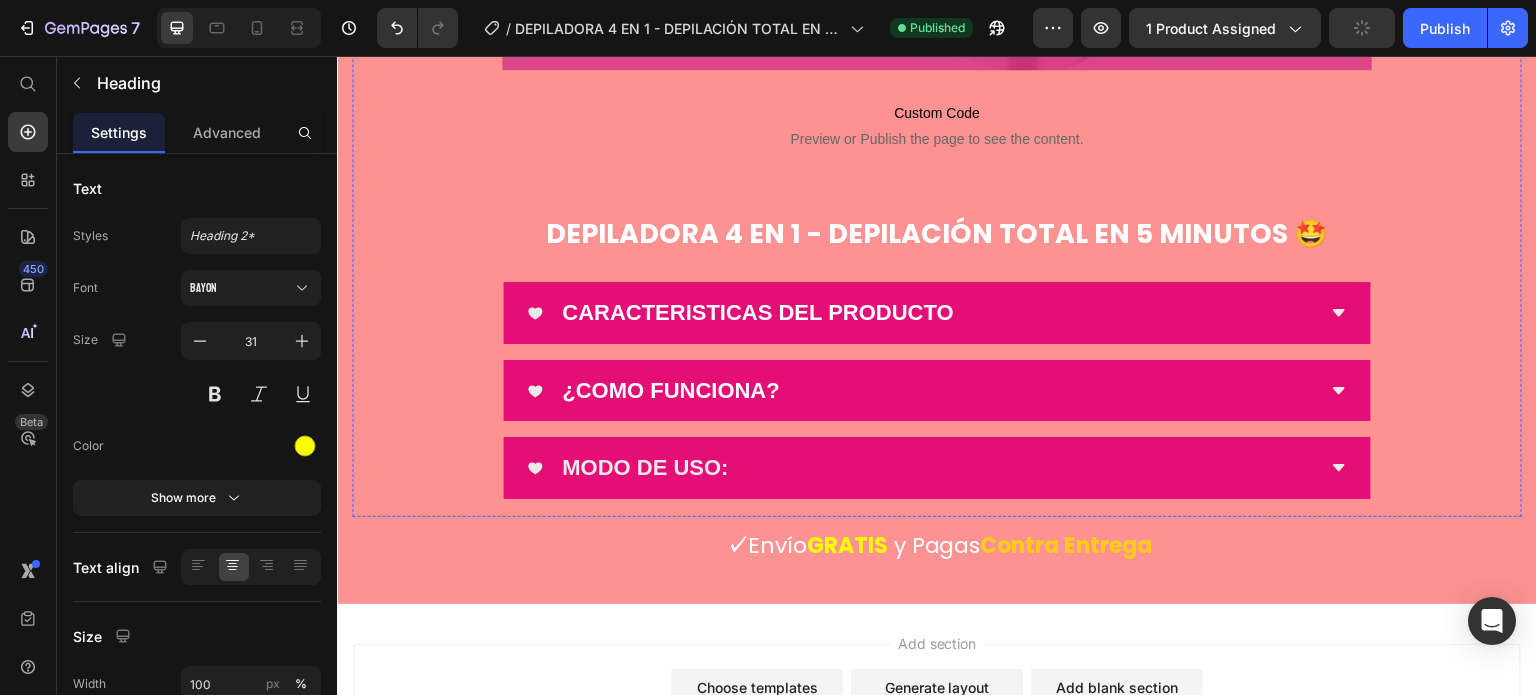 scroll, scrollTop: 7600, scrollLeft: 0, axis: vertical 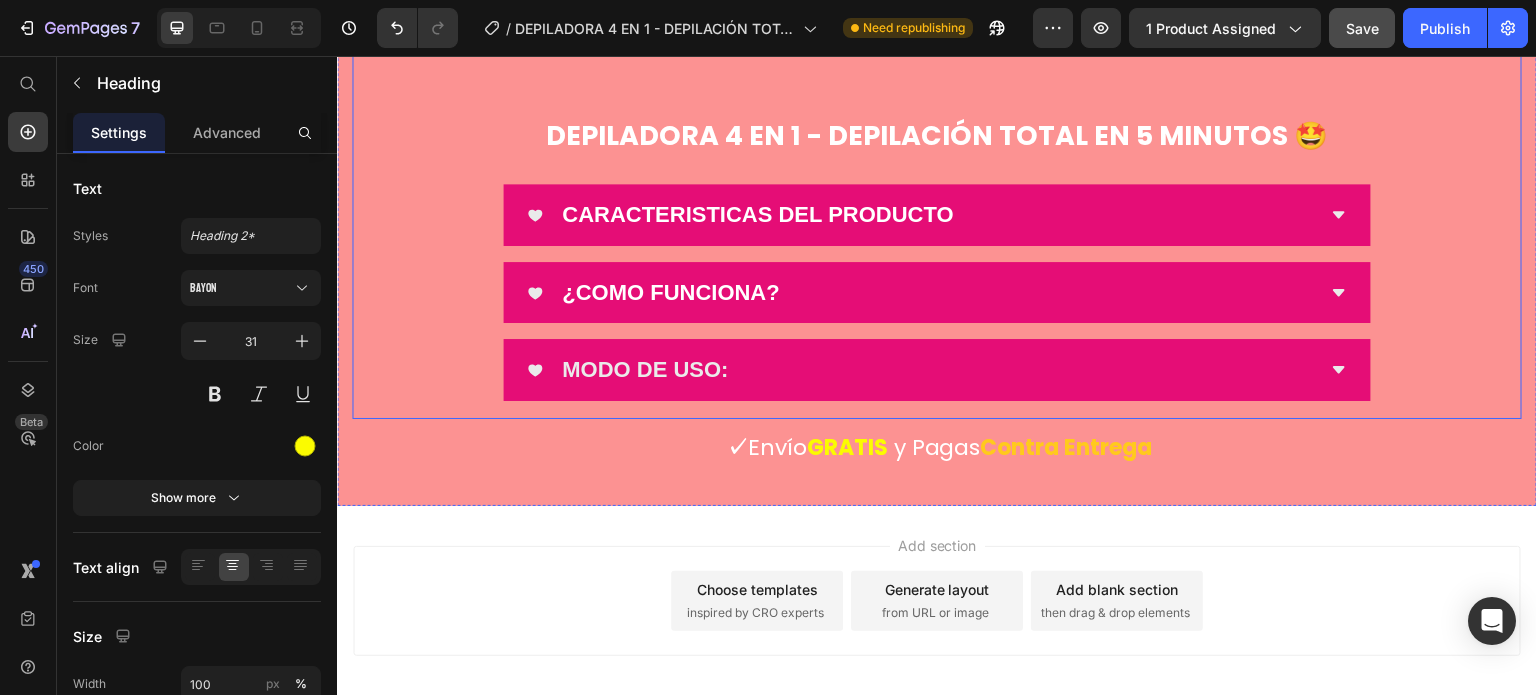 click on "✨Diseño hermoso y ultra portátil" at bounding box center (937, -2992) 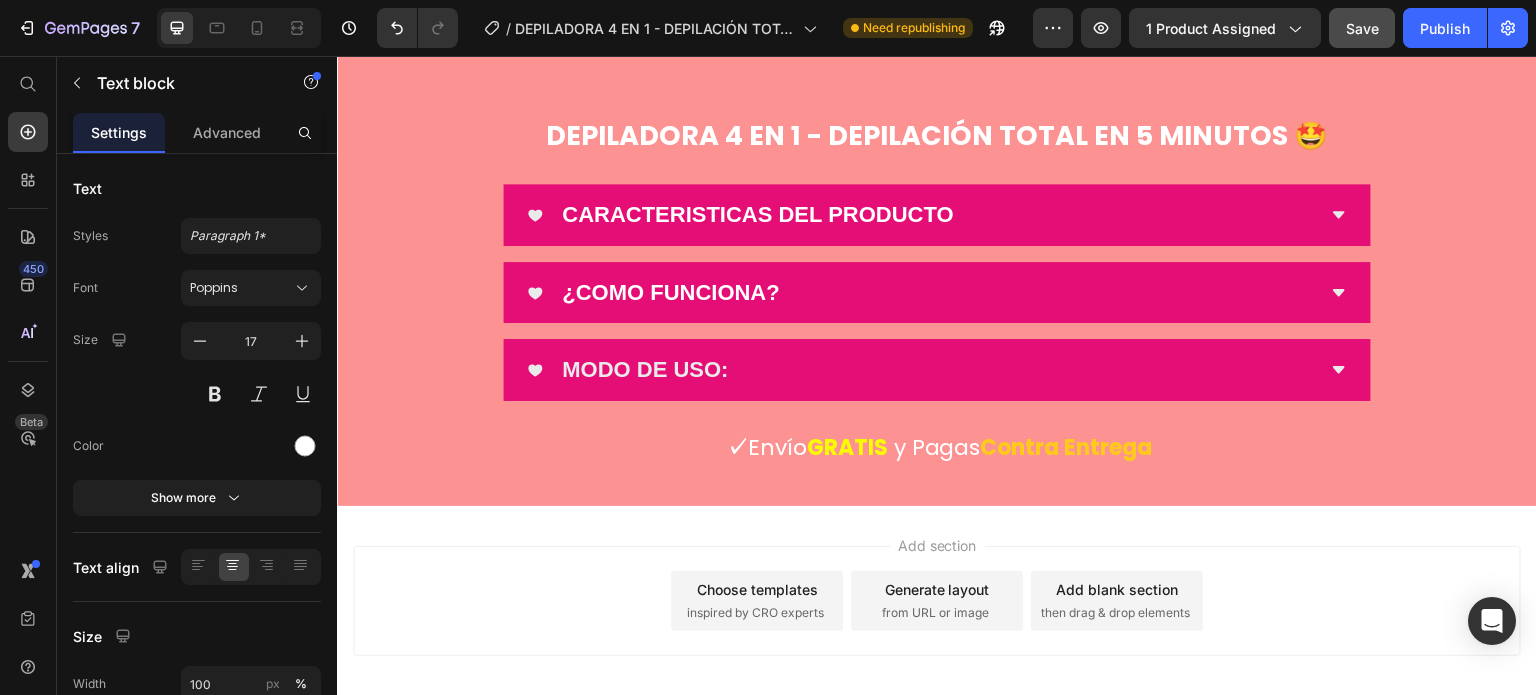 click on "✨Diseño hermoso y ultra portátil" at bounding box center (937, -2992) 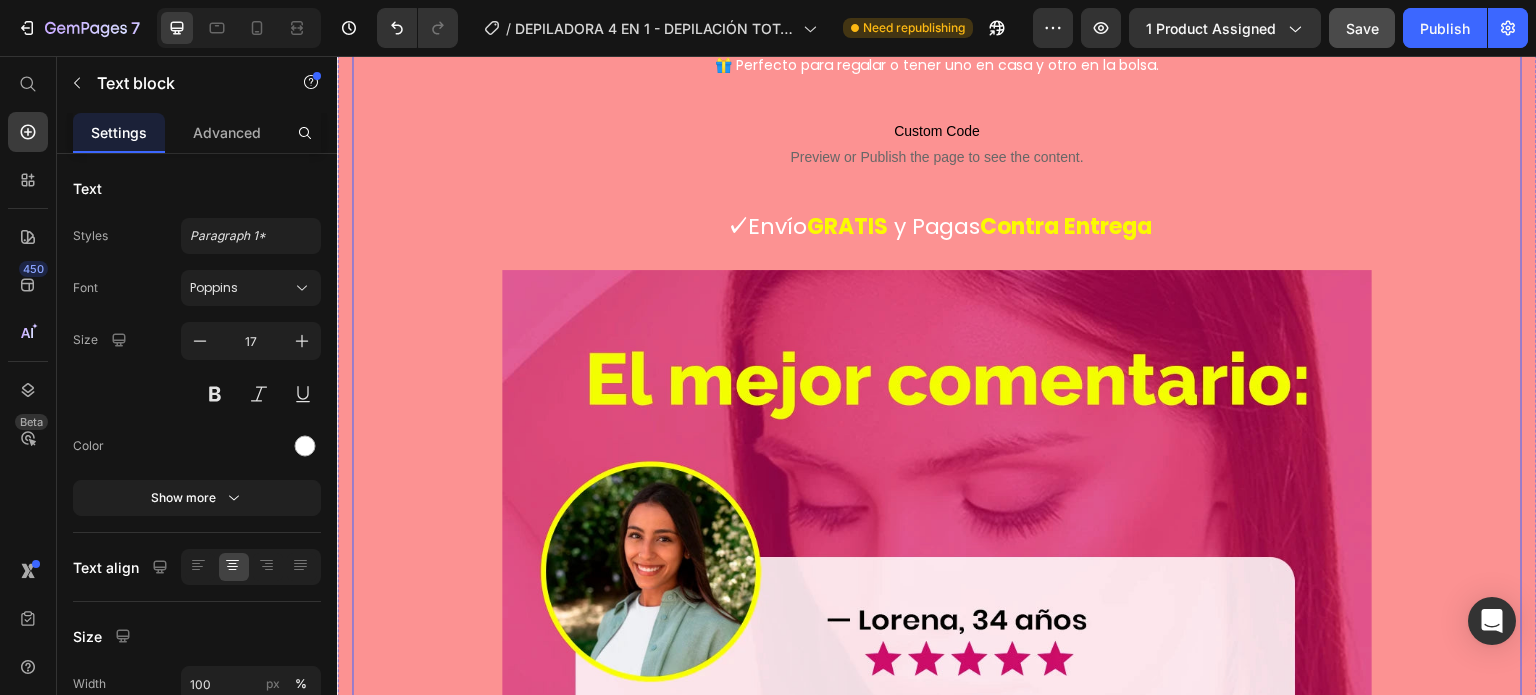 scroll, scrollTop: 5300, scrollLeft: 0, axis: vertical 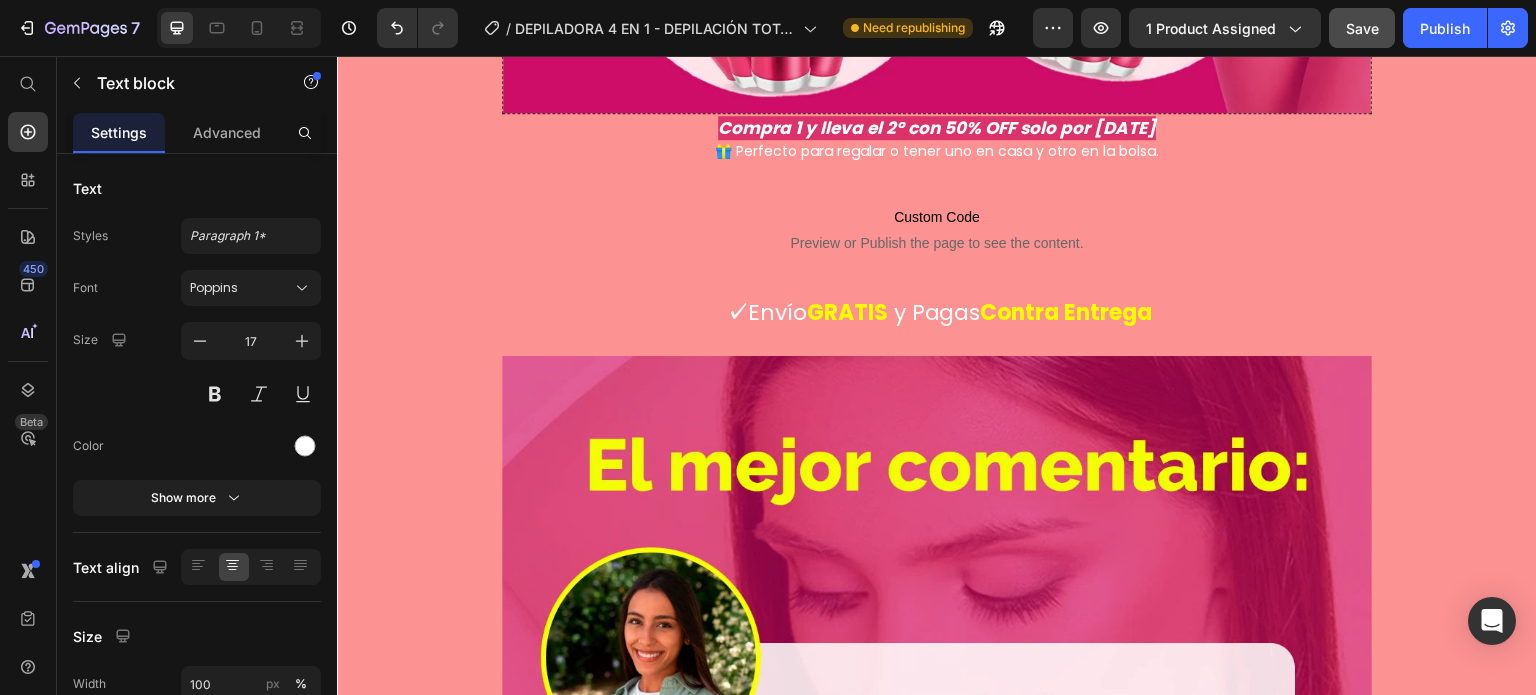 click on "✅Resultados inmediatos y duraderos. Sin cortes, sin ardor. ¡[PERSON_NAME] impecable cada día sin ir al salón a depilarte!" at bounding box center [937, -1138] 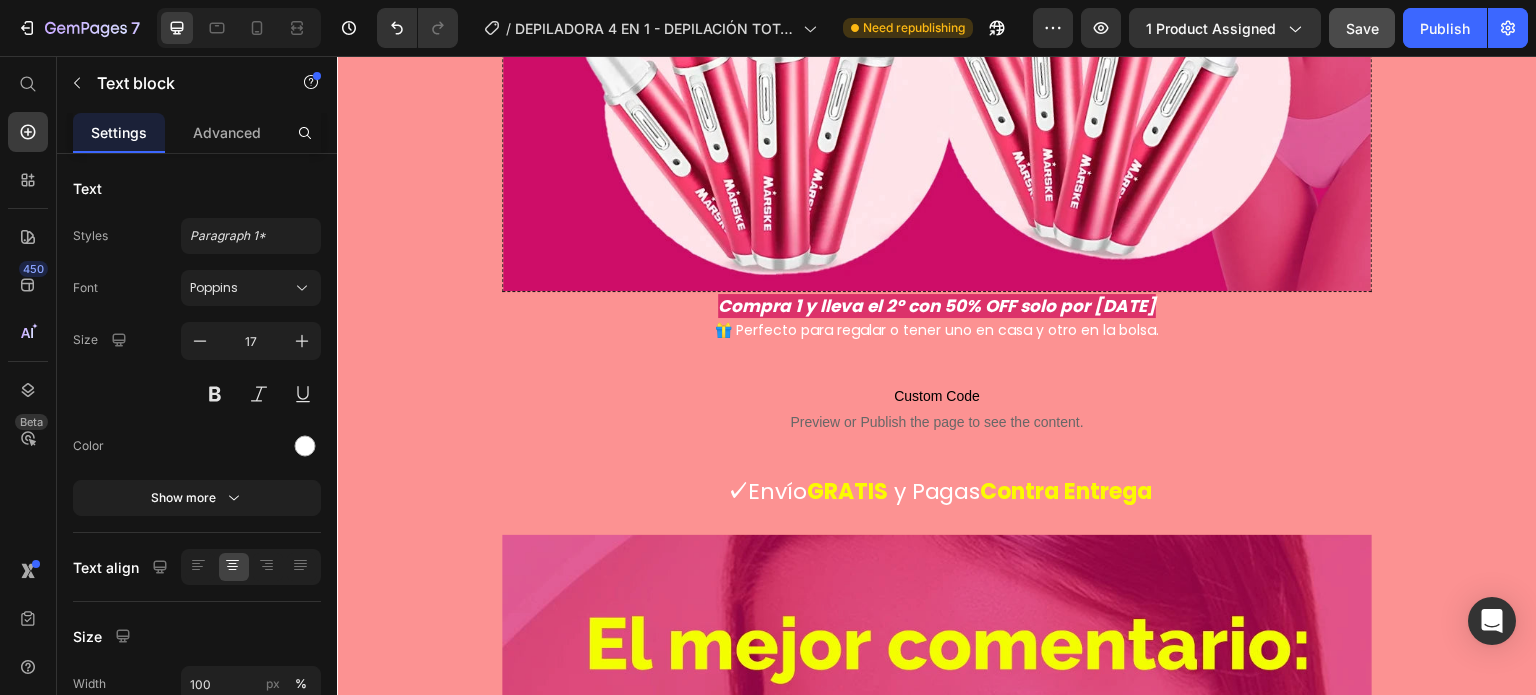 scroll, scrollTop: 5372, scrollLeft: 0, axis: vertical 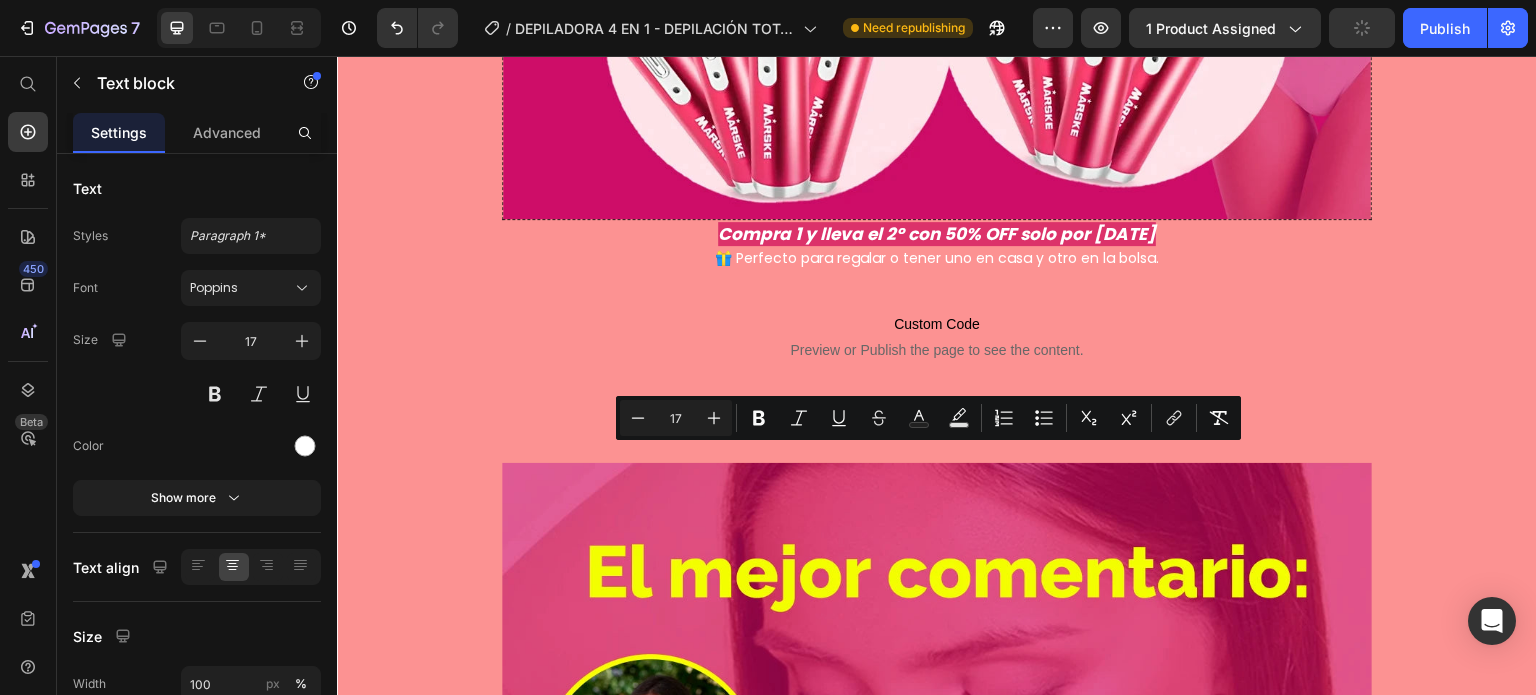 drag, startPoint x: 1154, startPoint y: 476, endPoint x: 578, endPoint y: 436, distance: 577.3872 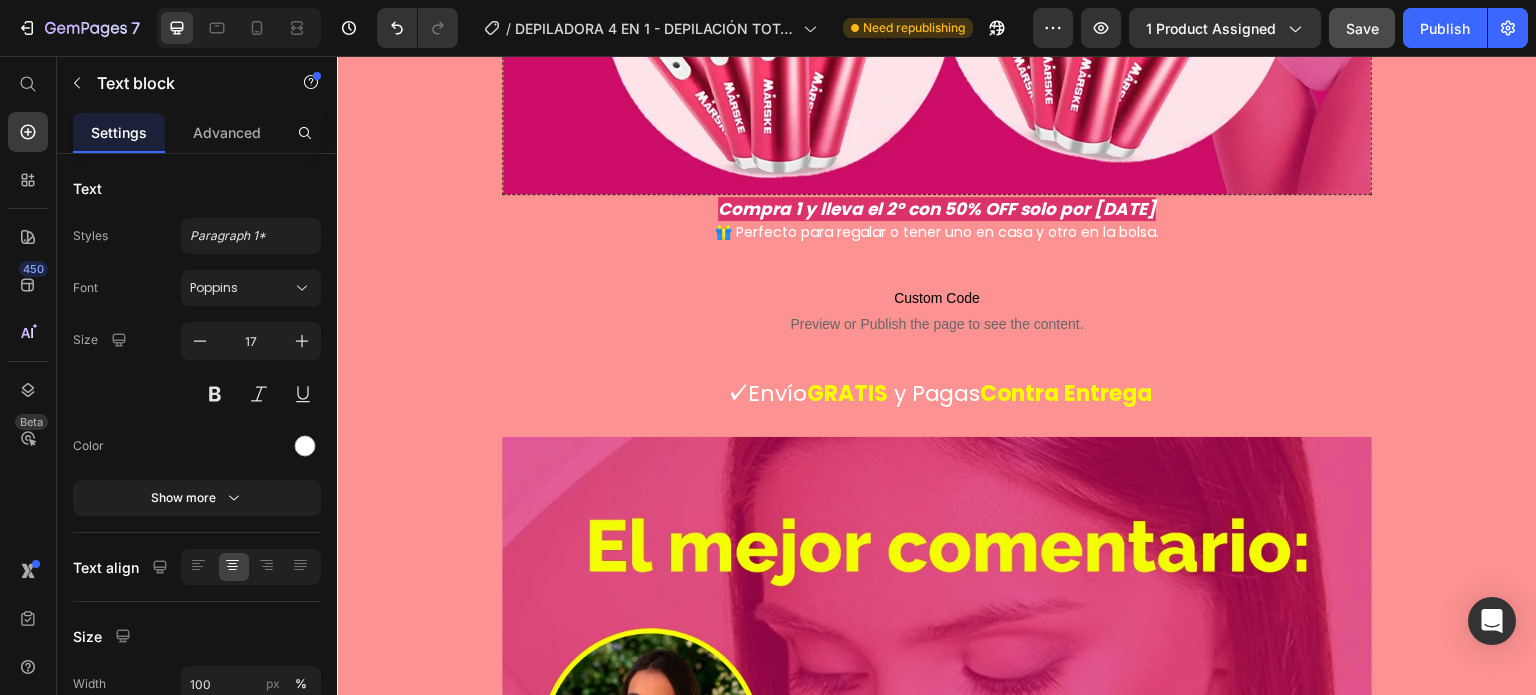 click on "Beneficios extremos:" at bounding box center (937, -1196) 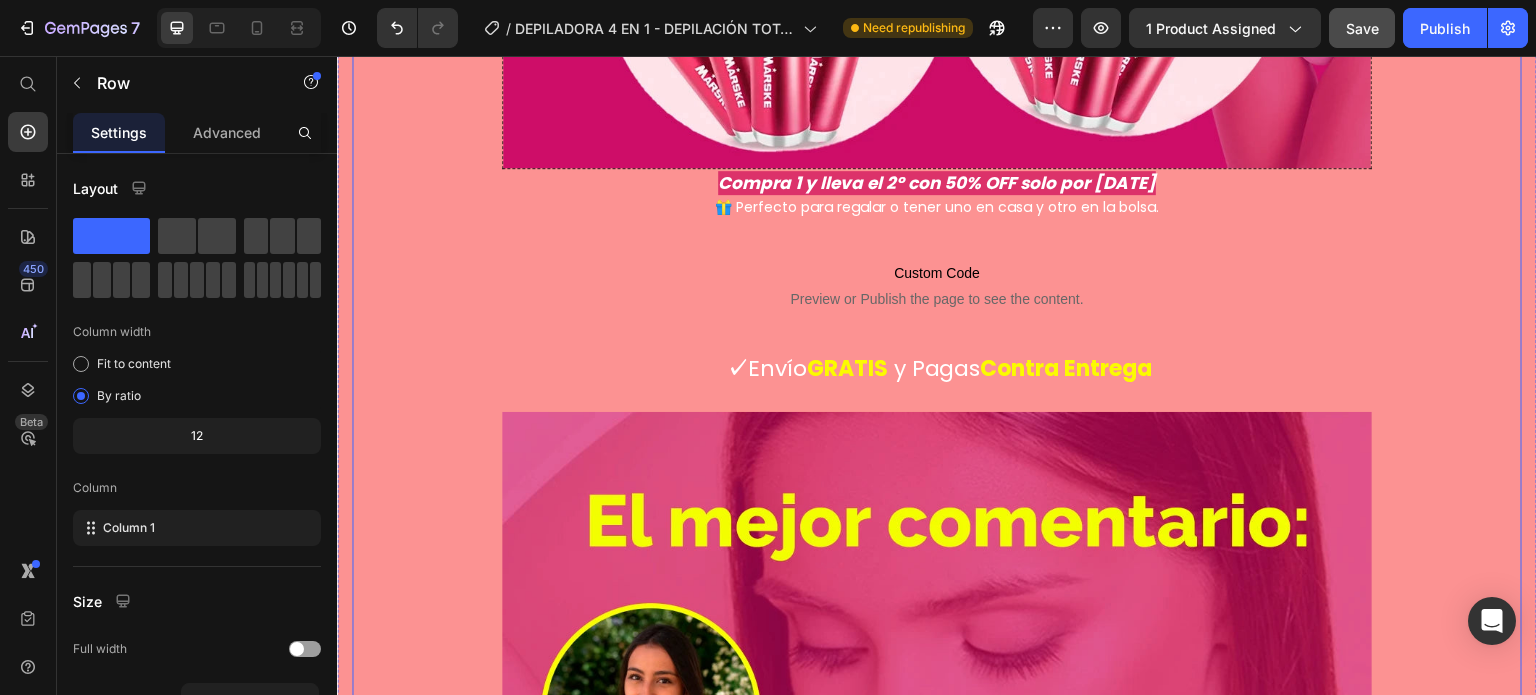 click on "Image ¡Esta depiladora lo resuelve TODO con un solo dispositivo!  Heading Son [DEMOGRAPHIC_DATA] en 1 para eliminar los vellos en cualquier parte del cuerpo, te olvidas del d0lor, la ¡rritación y los métodos anticuados.  [PERSON_NAME] siempre perfecta, sin excusas.  Puedes usarla en seco o en la ducha  ¡tú decides!. Text block Row Image ❤️ ¿Qué la hace única?  Heading ✅  4 cabezales intercambiables: Afeitadora corporal Perfilador [PERSON_NAME] Cortapelo para nariz y rostro Cabezal de precisión Text block
Custom Code
Preview or Publish the page to see the content. Custom Code Image Image
Custom Code
Preview or Publish the page to see the content. Custom Code ⁠⁠⁠⁠⁠⁠⁠  Miles de mujeres ya la usan y no pueden creer lo facil que es decirle adios al vello  Heading Beneficios extremos: ✨Elimina vello desde la raíz sin dolor ✨Sustituye ceras, pinzas y cuchillas para siempre ✨No más citas caras en salones ✨Ideal para piel sensible y zonas íntimas ✨Resultados desde el primer uso" at bounding box center [937, -537] 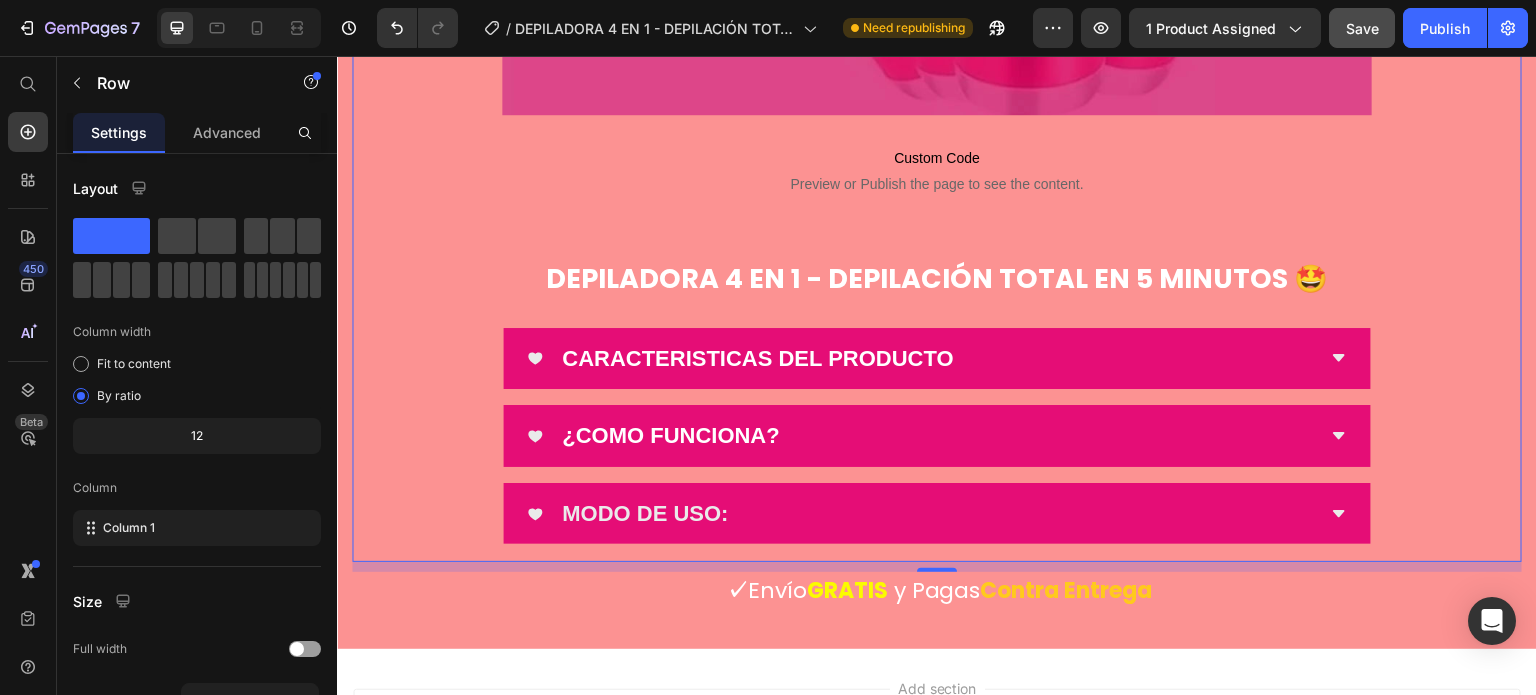 scroll, scrollTop: 7572, scrollLeft: 0, axis: vertical 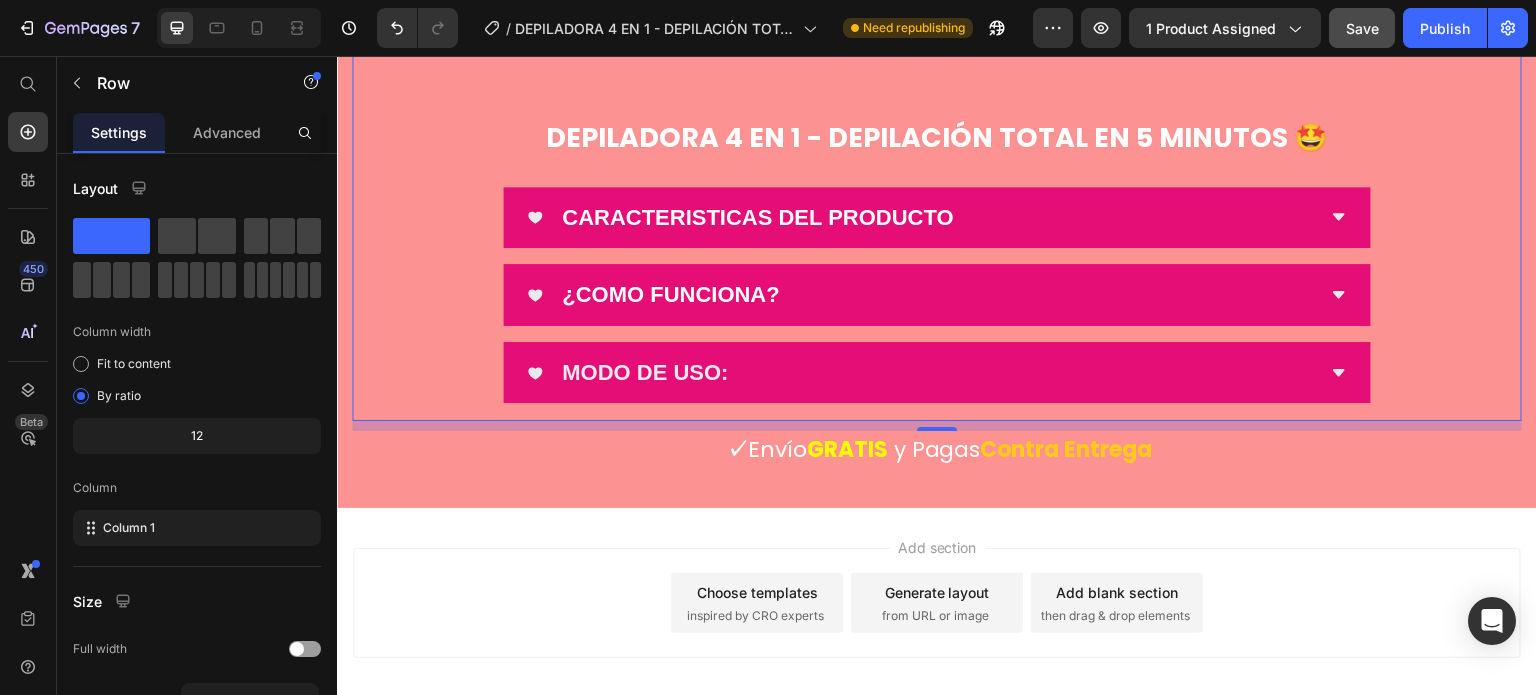 click on "⁠⁠⁠⁠⁠⁠⁠ “La probé una vez... y ya no puedo vivir sin ella” Heading Text block" at bounding box center [937, -2997] 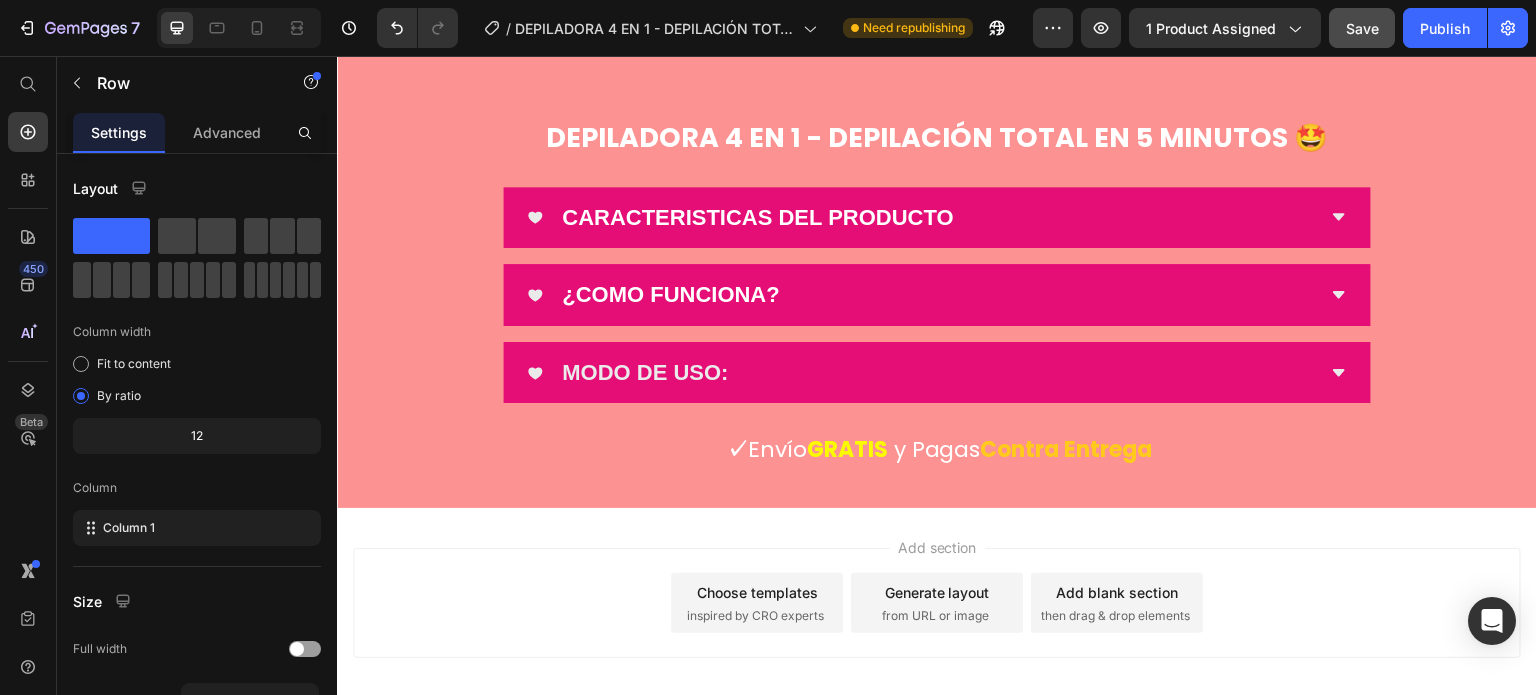 click at bounding box center (937, -2964) 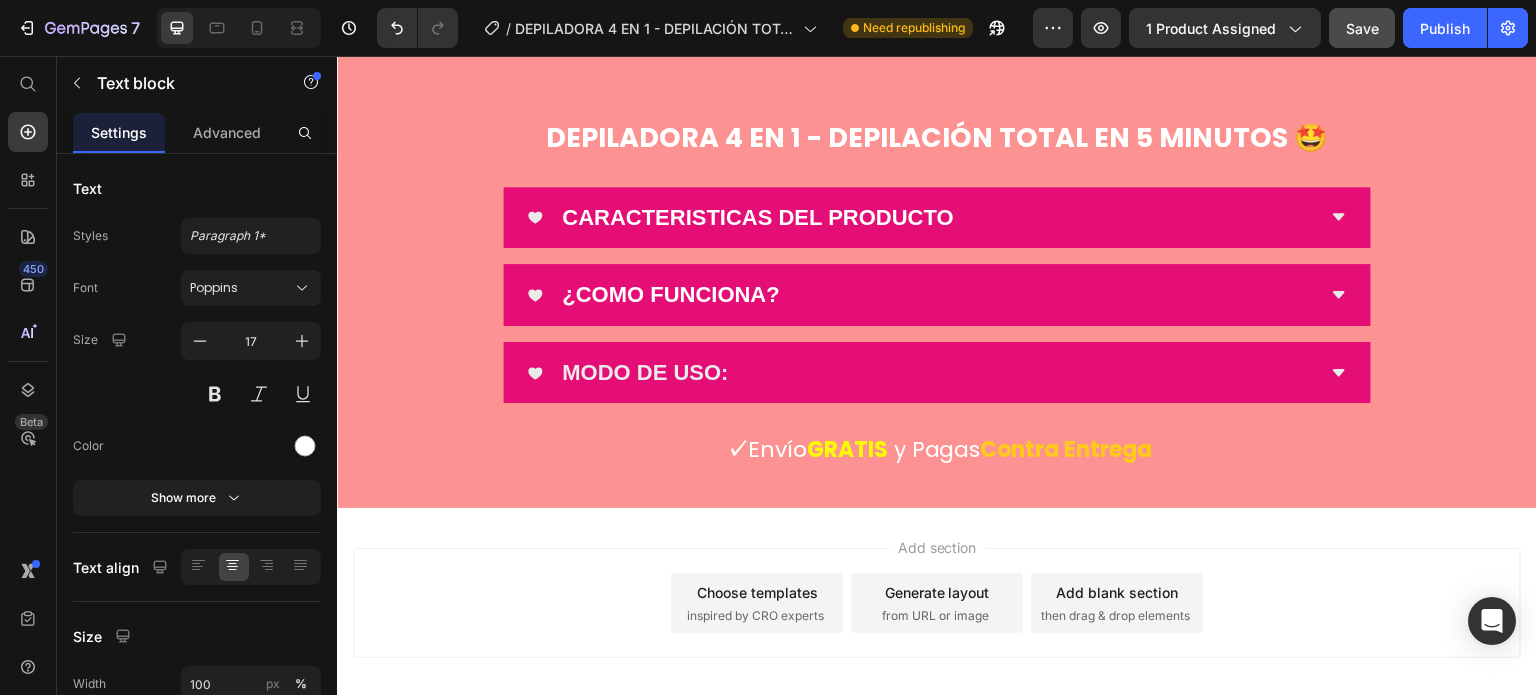 click at bounding box center [937, -2964] 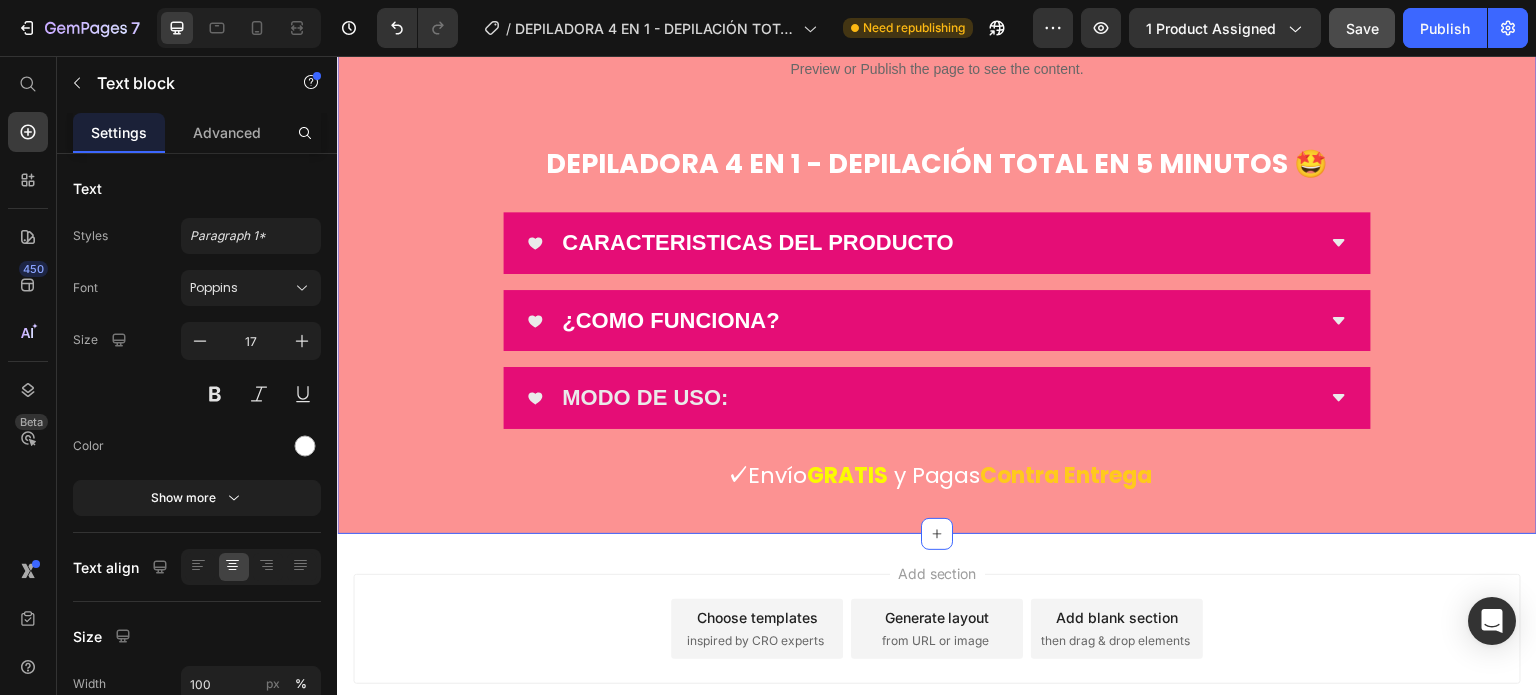 click on "Image ¡Esta depiladora lo resuelve TODO con un solo dispositivo!  Heading Son [DEMOGRAPHIC_DATA] en 1 para eliminar los vellos en cualquier parte del cuerpo, te olvidas del d0lor, la ¡rritación y los métodos anticuados.  [PERSON_NAME] siempre perfecta, sin excusas.  Puedes usarla en seco o en la ducha  ¡tú decides!. Text block Row Image ❤️ ¿Qué la hace única?  Heading ✅  4 cabezales intercambiables: Afeitadora corporal Perfilador [PERSON_NAME] Cortapelo para nariz y rostro Cabezal de precisión Text block
Custom Code
Preview or Publish the page to see the content. Custom Code Image Image
Custom Code
Preview or Publish the page to see the content. Custom Code ⁠⁠⁠⁠⁠⁠⁠  Miles de mujeres ya la usan y no pueden creer lo facil que es decirle adios al vello  Heading Beneficios extremos: ✨Elimina vello desde la raíz sin dolor ✨Sustituye ceras, pinzas y cuchillas para siempre ✨No más citas caras en salones ✨Ideal para piel sensible y zonas íntimas ✨Resultados desde el primer uso" at bounding box center [937, -2688] 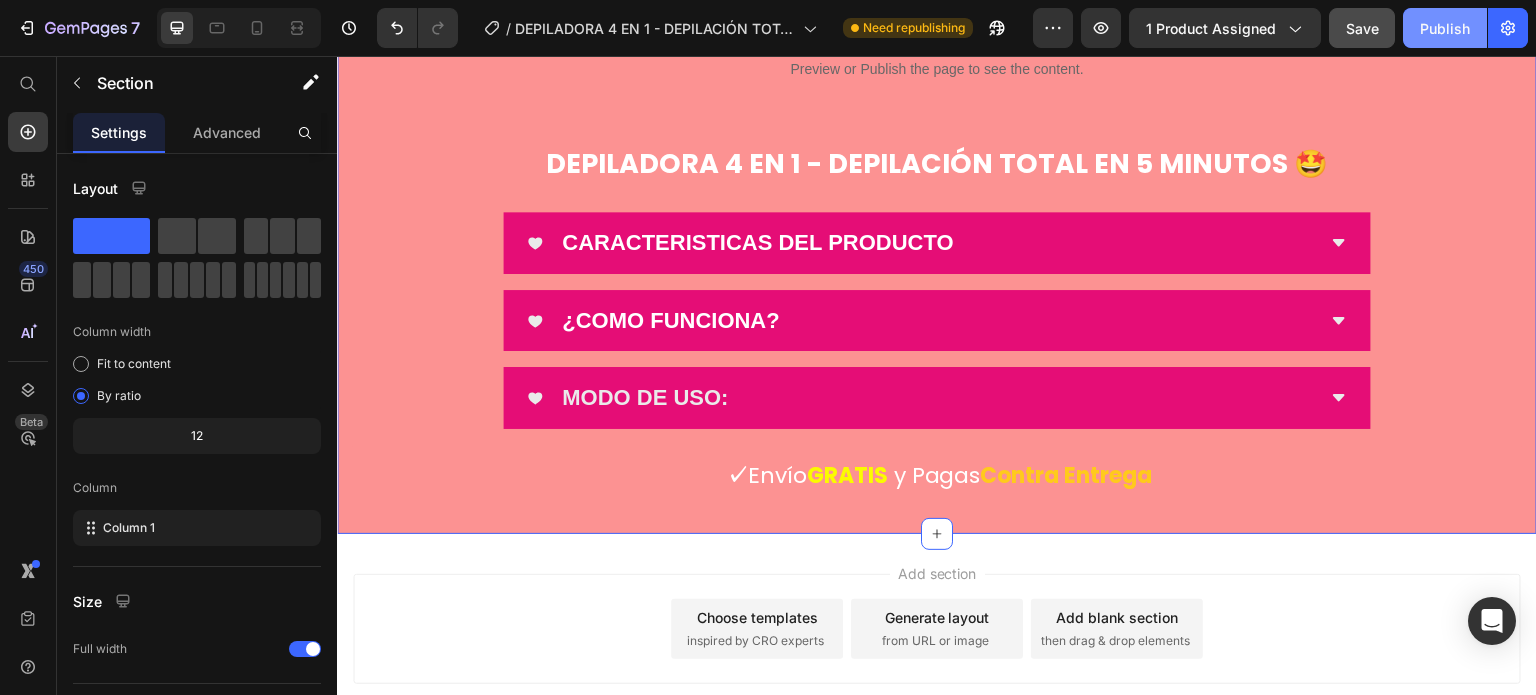 click on "Publish" at bounding box center [1445, 28] 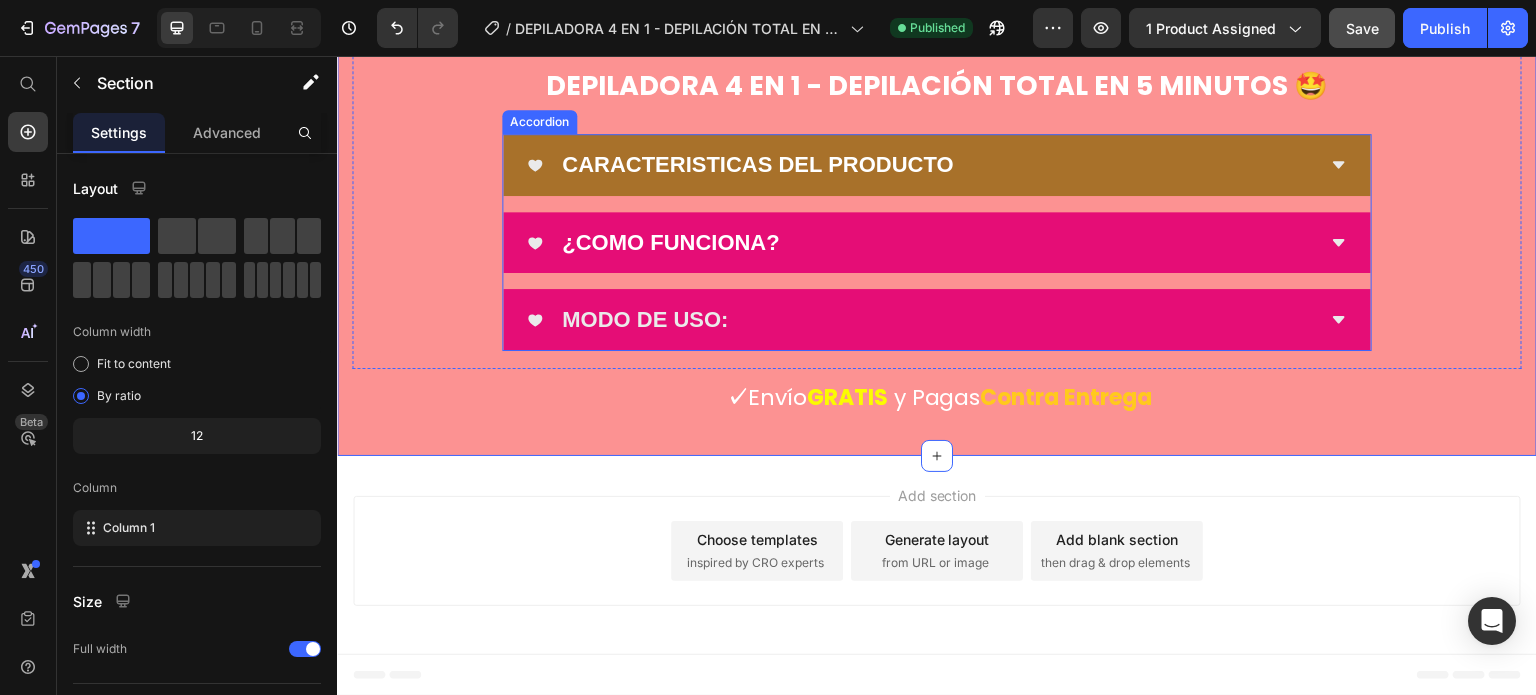 scroll, scrollTop: 10998, scrollLeft: 0, axis: vertical 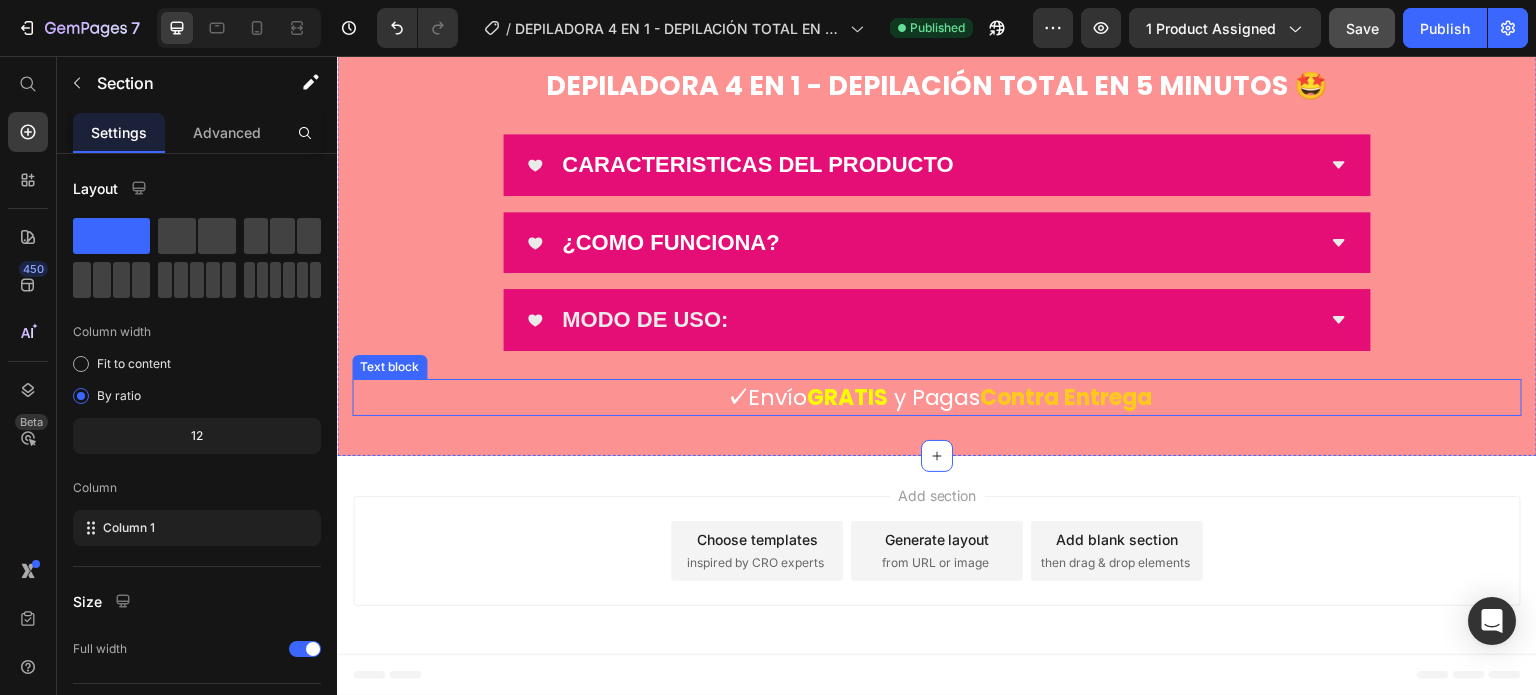 click on "Contra Entrega" at bounding box center [1067, 397] 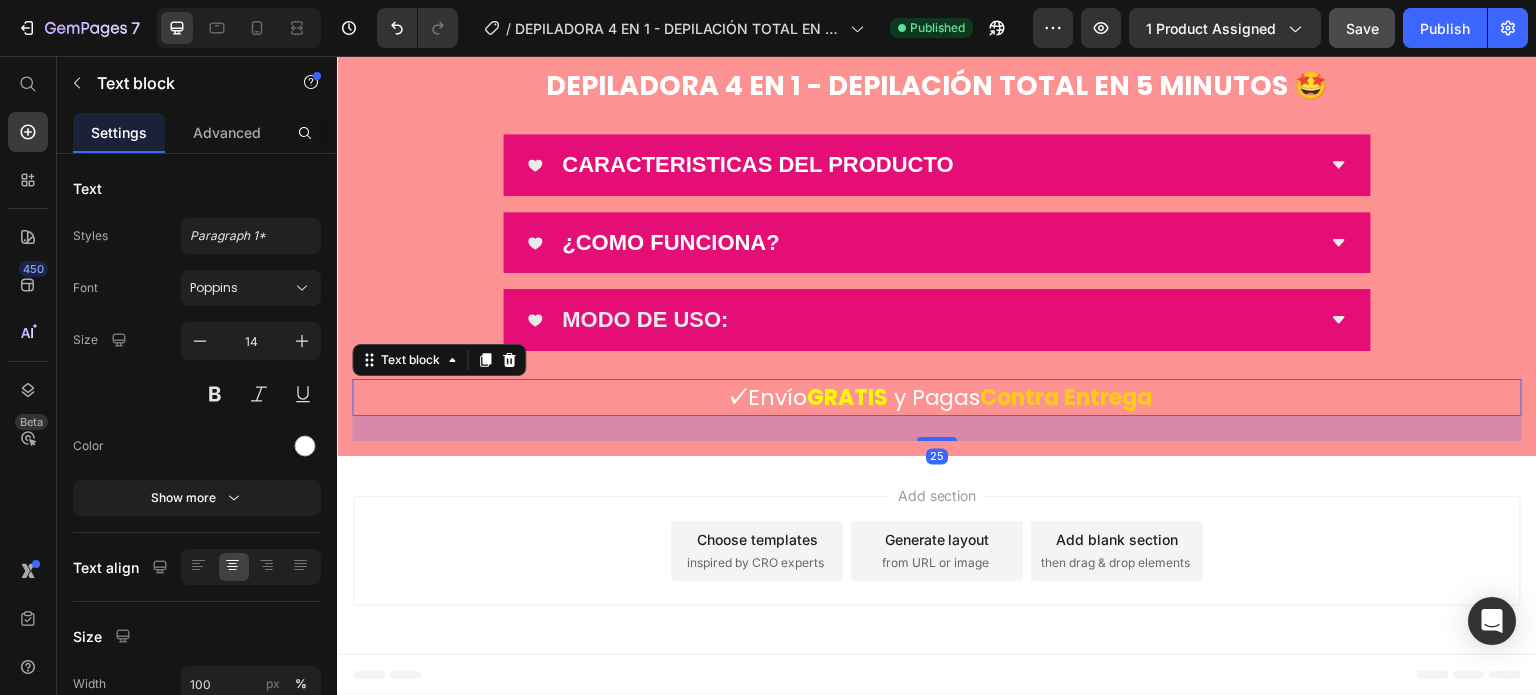 click on "Contra Entrega" at bounding box center (1067, 397) 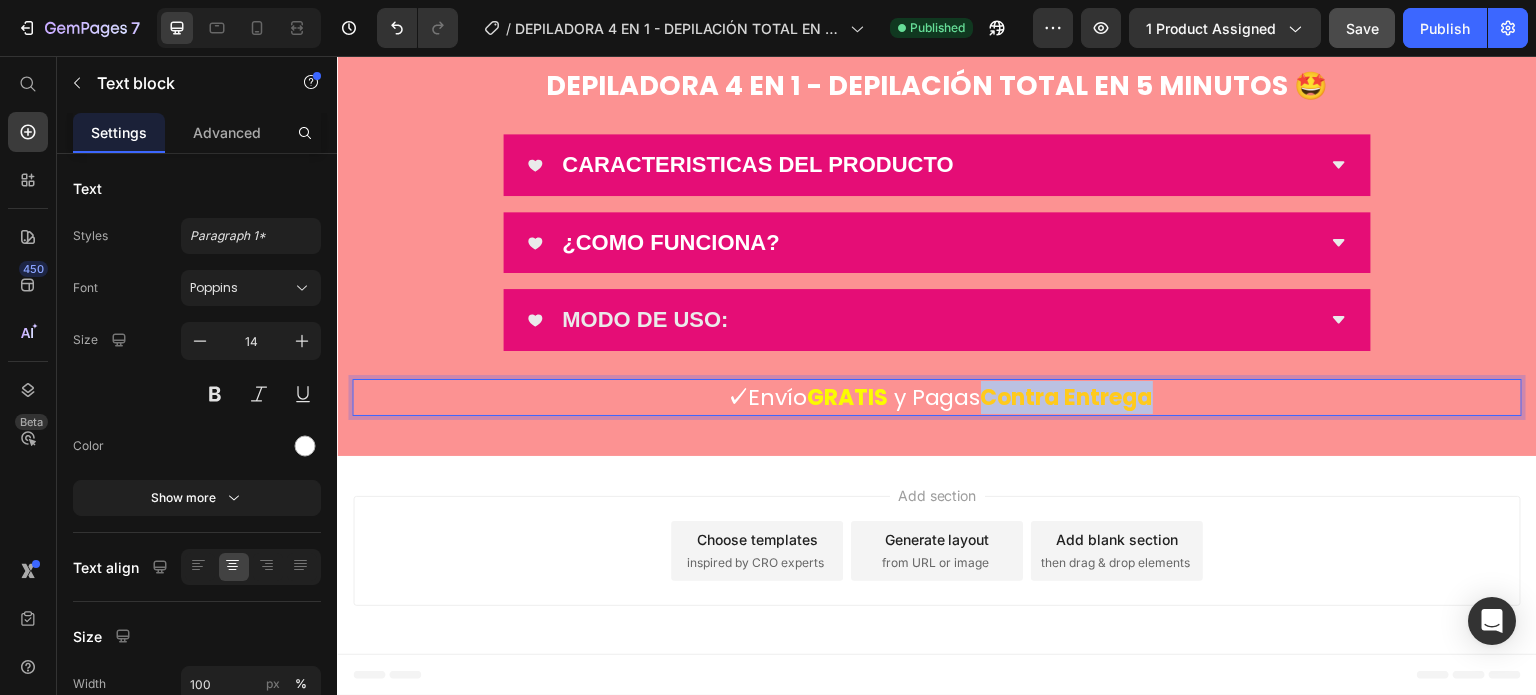 click on "✓  Envío  GRATIS   y Pagas  Contra Entrega" at bounding box center (937, 397) 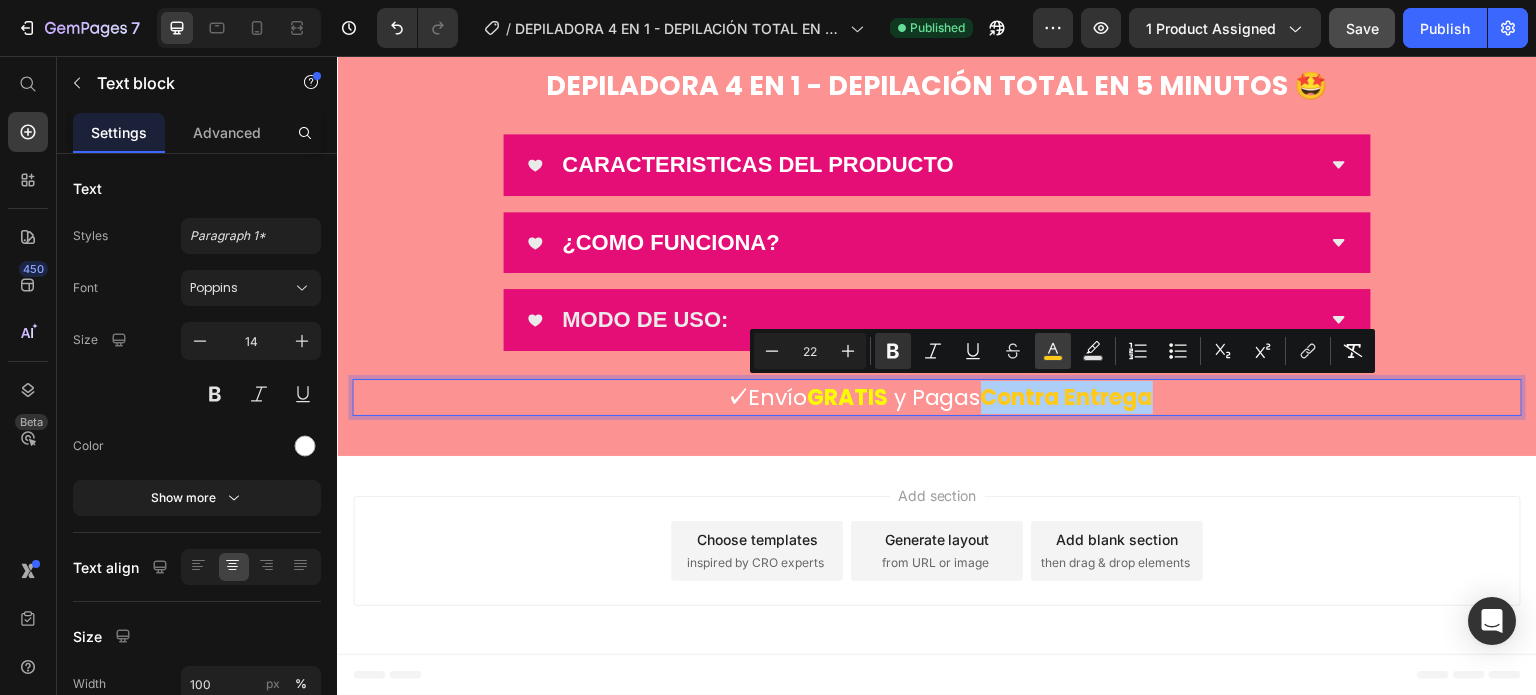 click 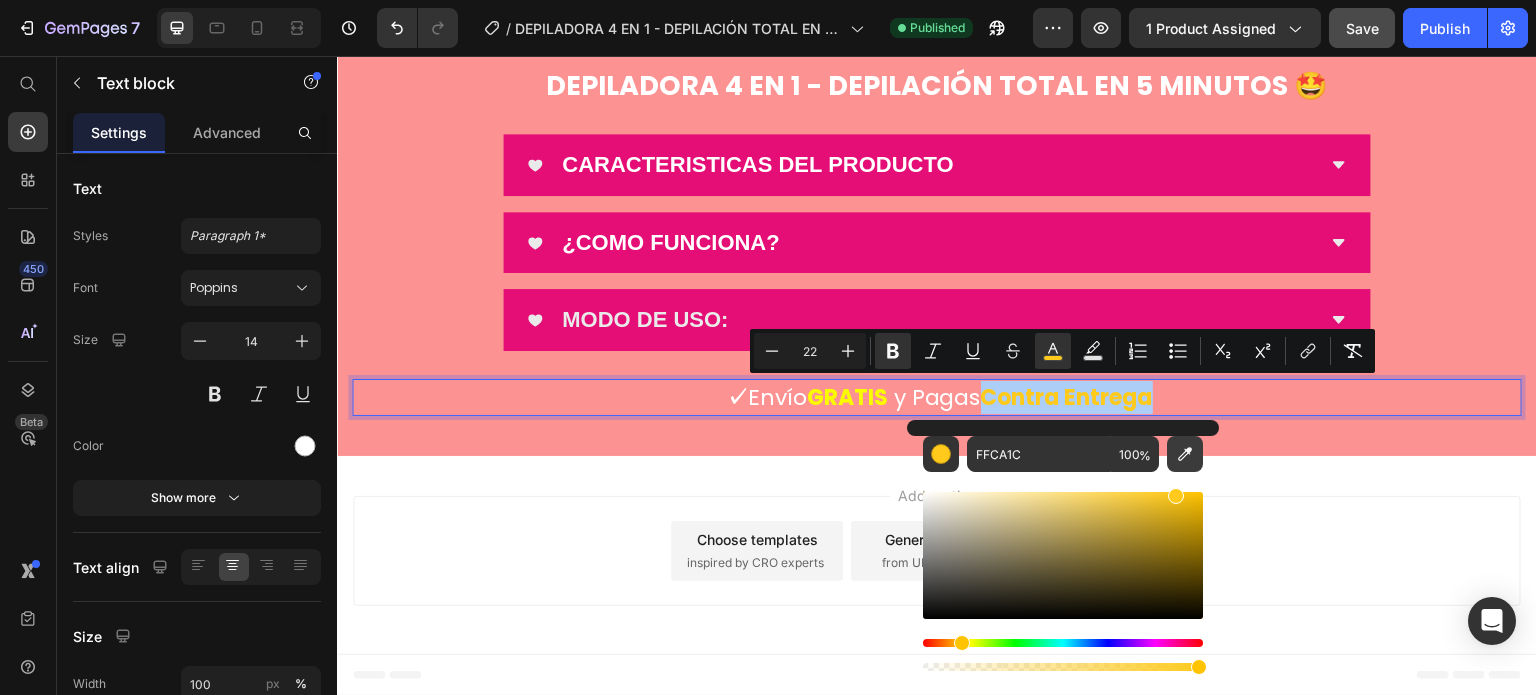 click 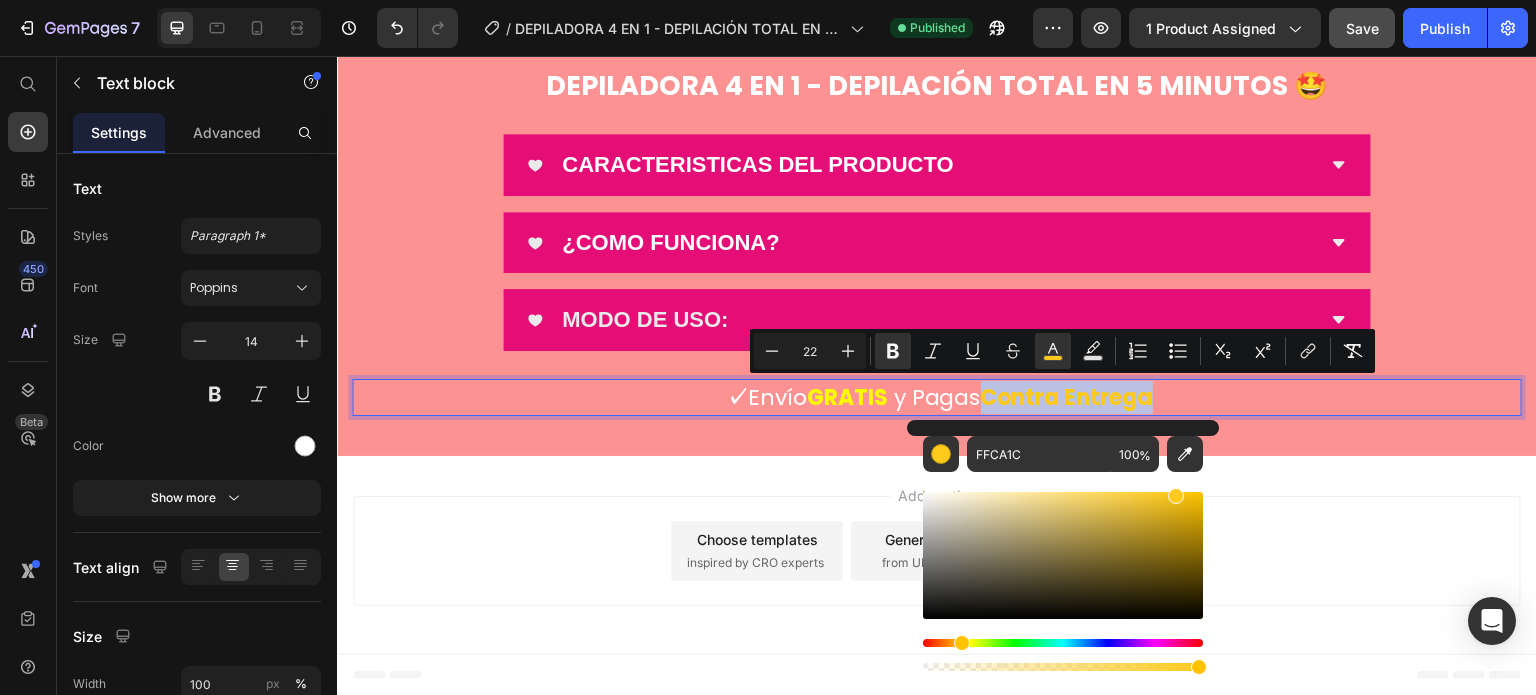type on "FBFB00" 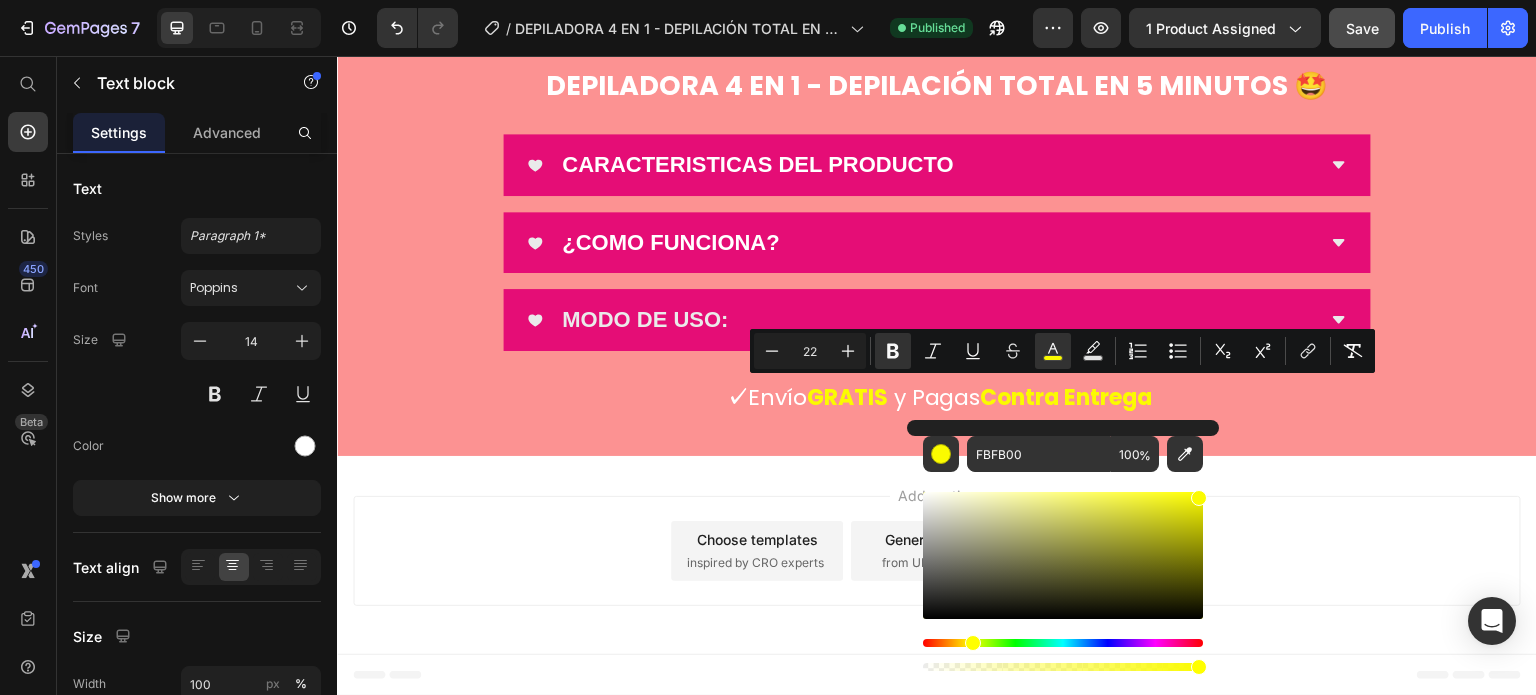 click on "Add section Choose templates inspired by CRO experts Generate layout from URL or image Add blank section then drag & drop elements" at bounding box center [937, 555] 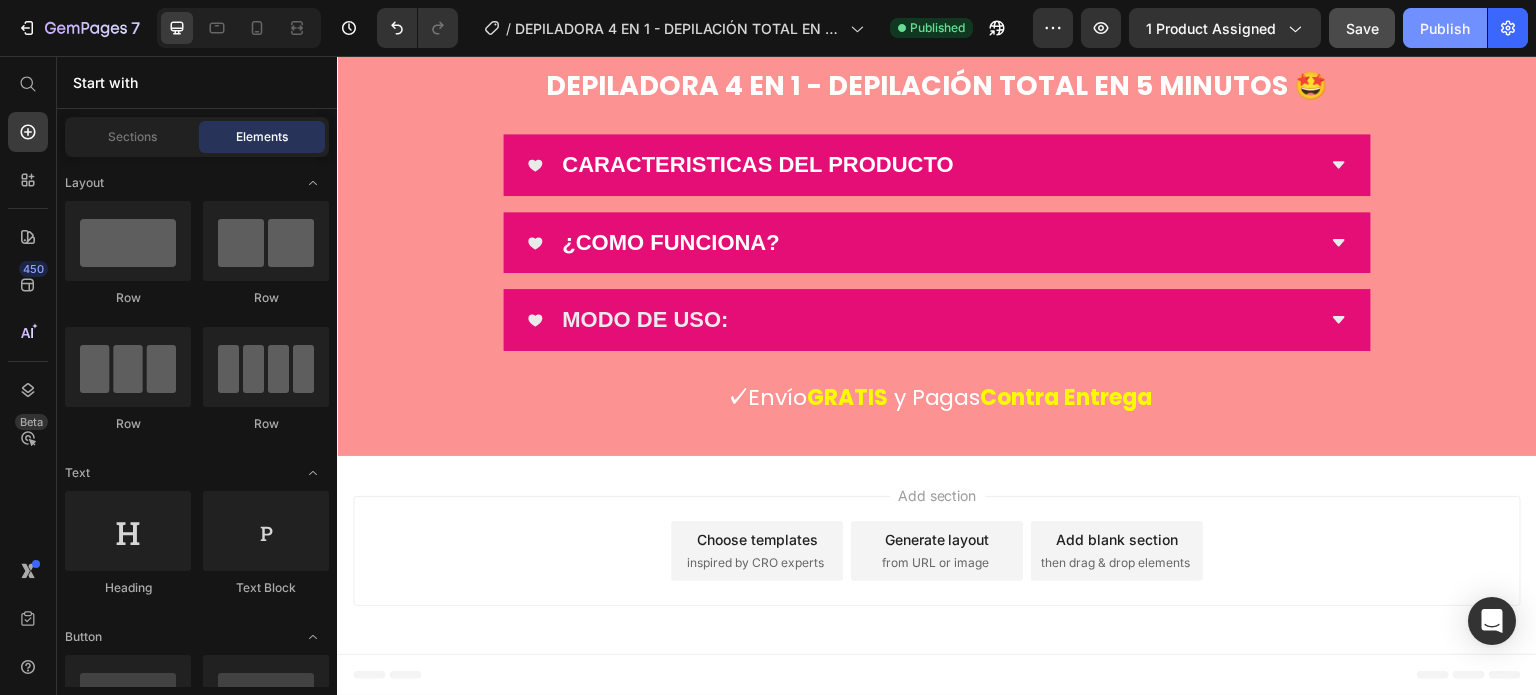 click on "Publish" 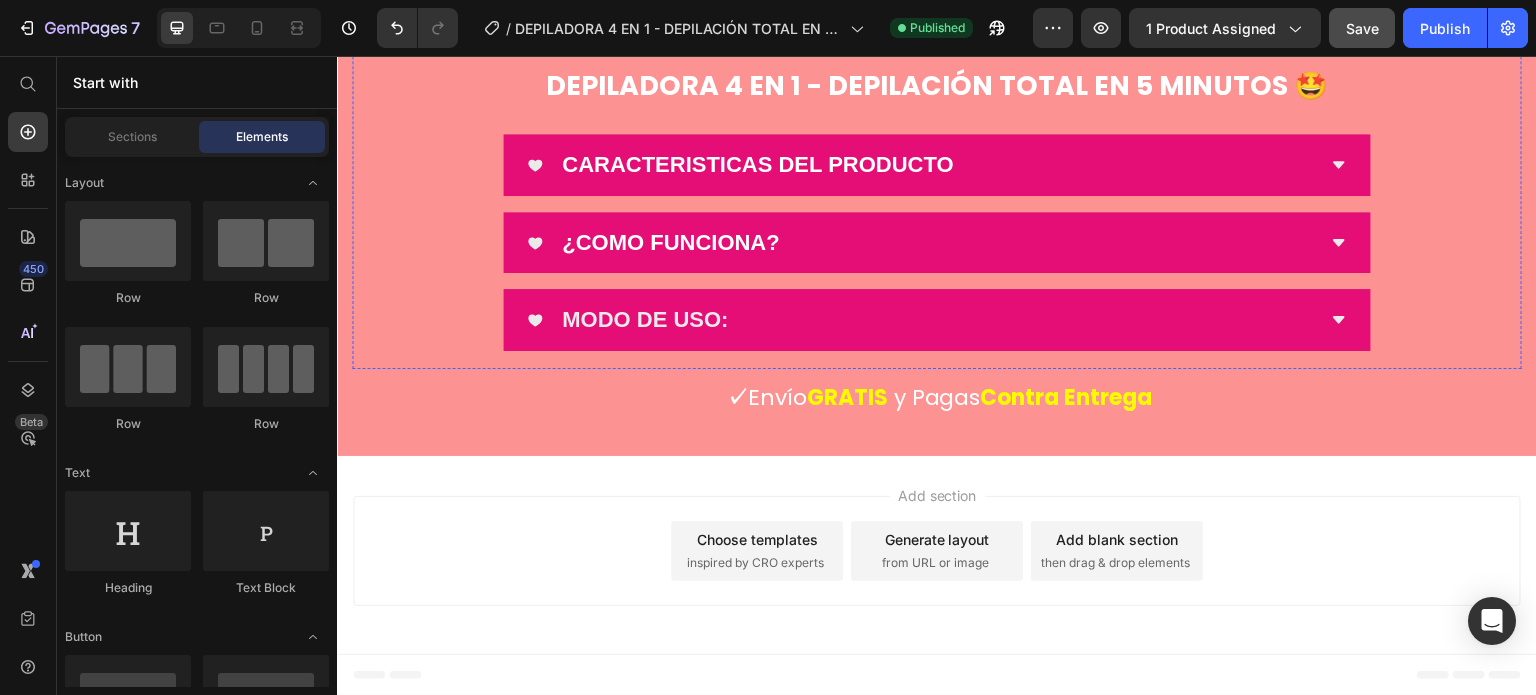 scroll, scrollTop: 9798, scrollLeft: 0, axis: vertical 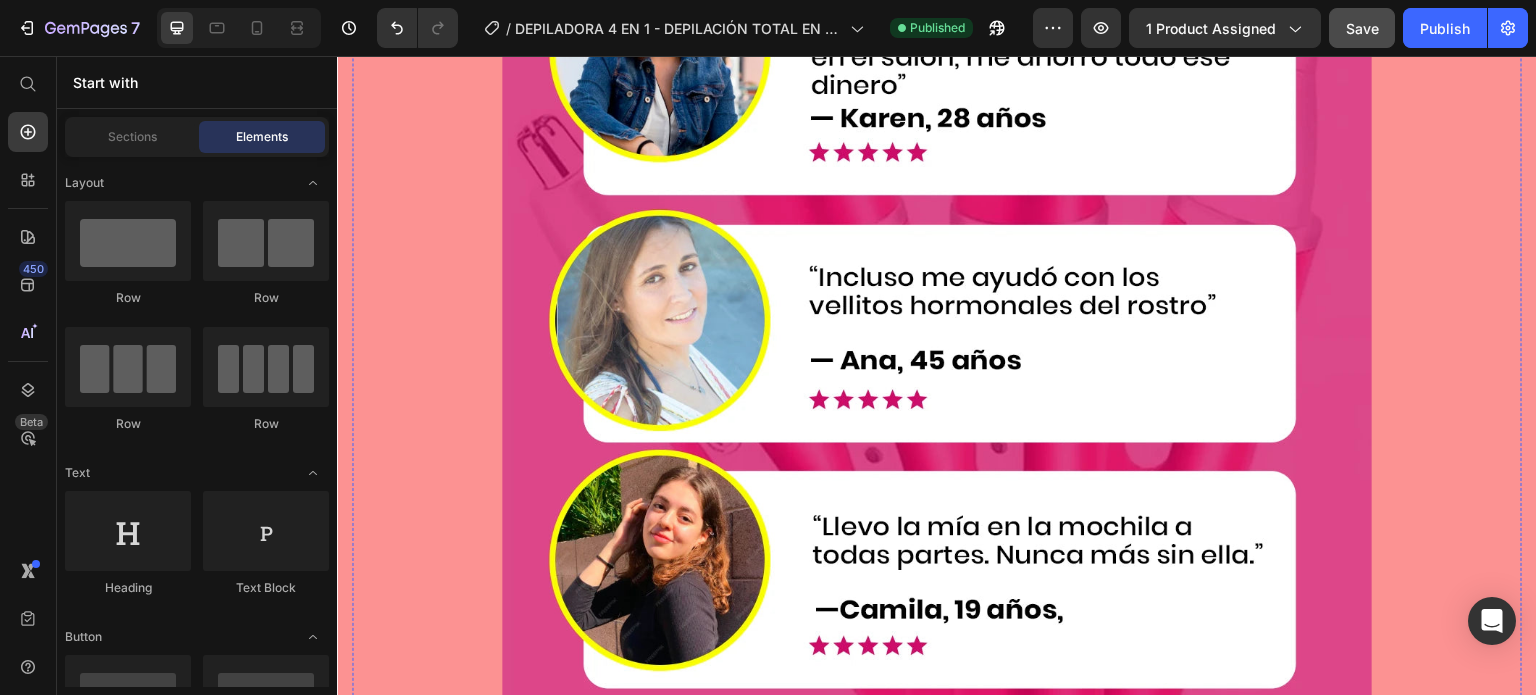 click at bounding box center (937, -2410) 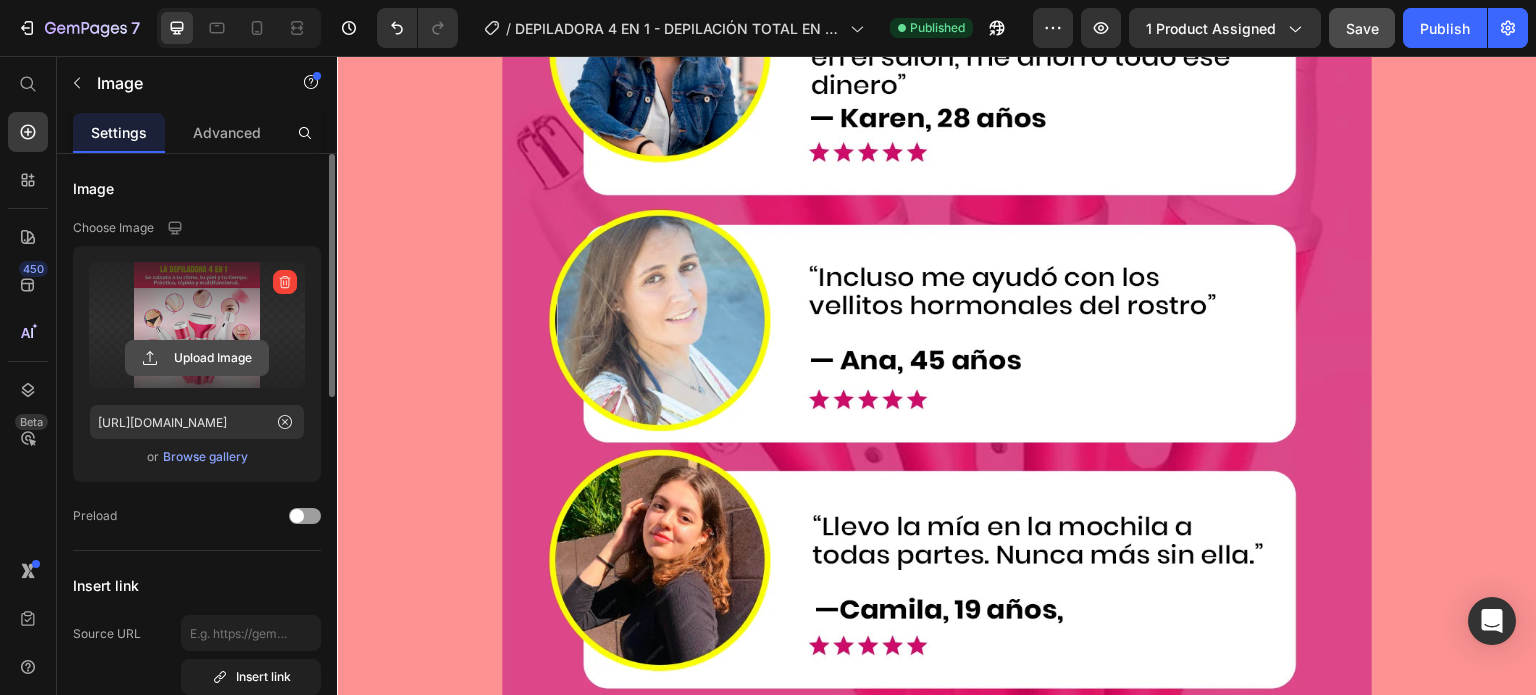 click 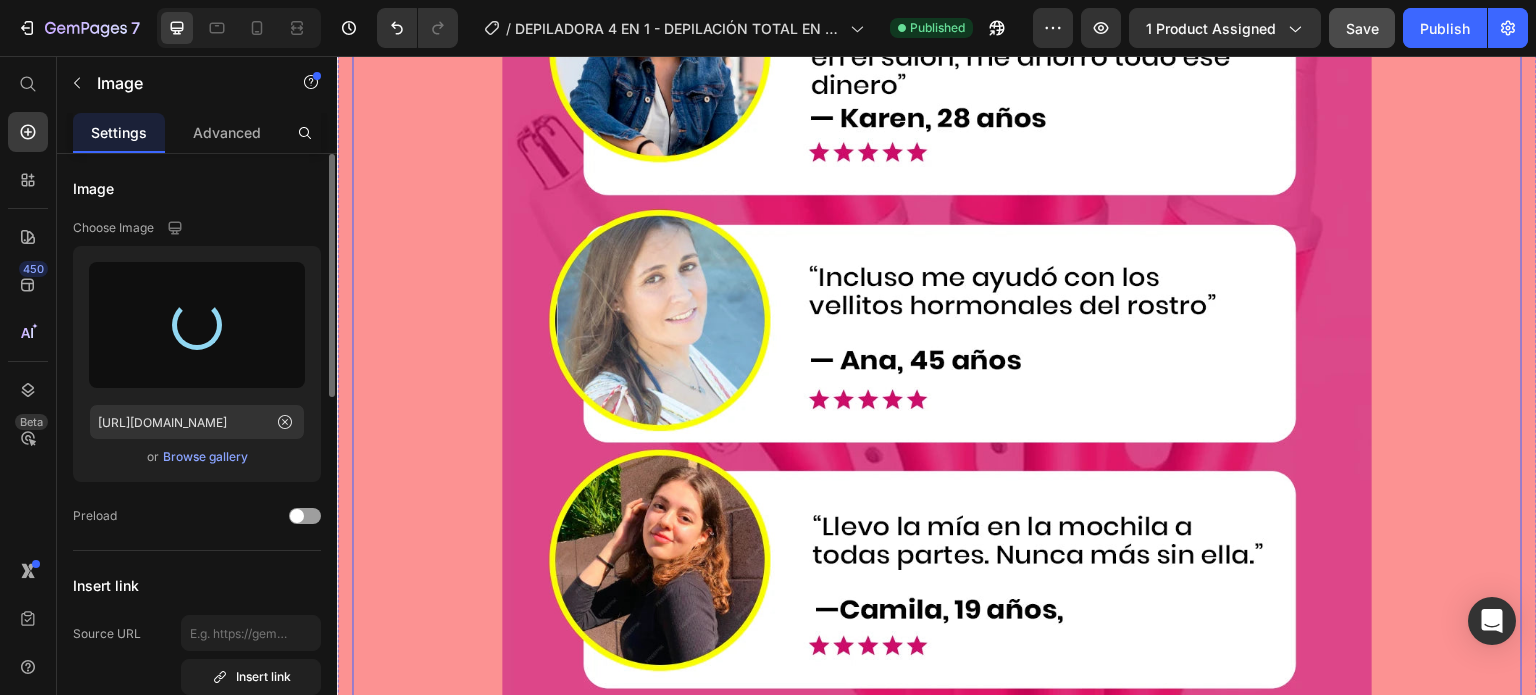 type on "[URL][DOMAIN_NAME]" 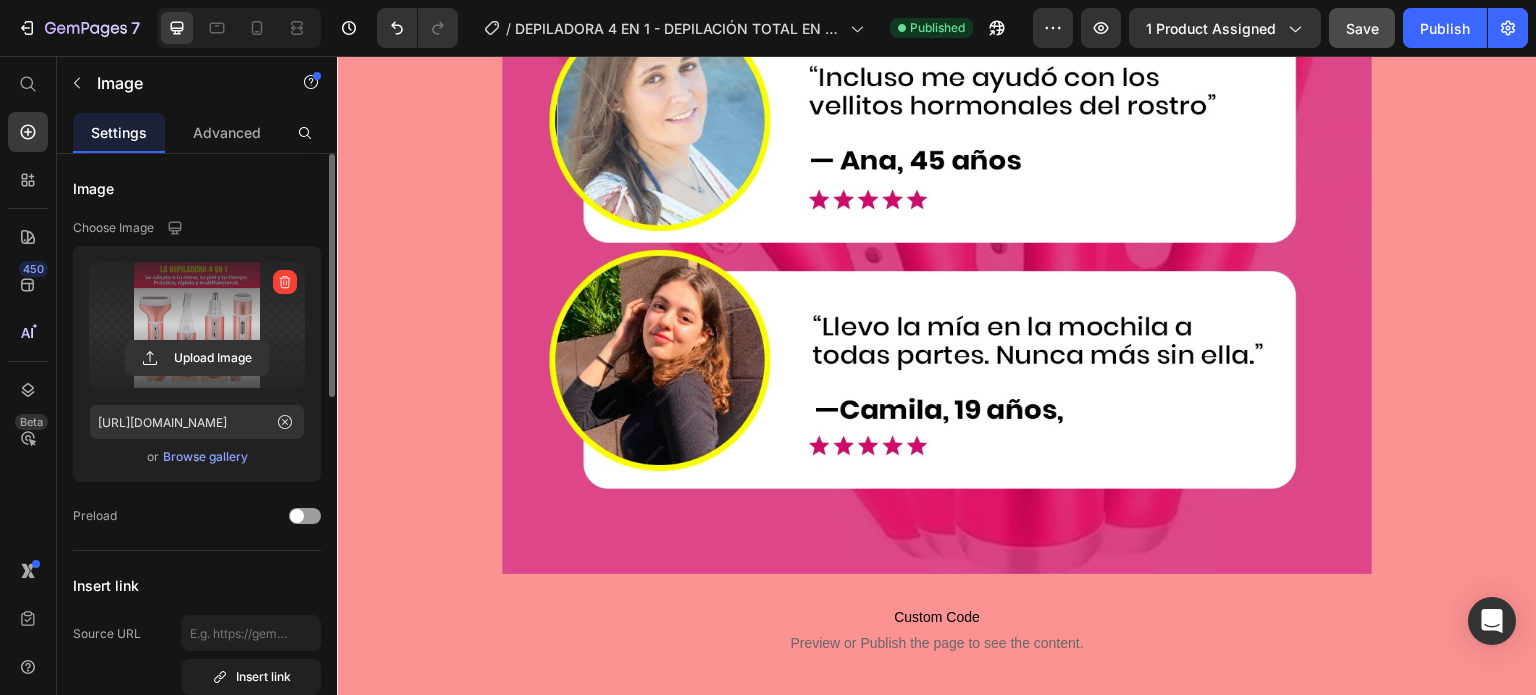 scroll, scrollTop: 6798, scrollLeft: 0, axis: vertical 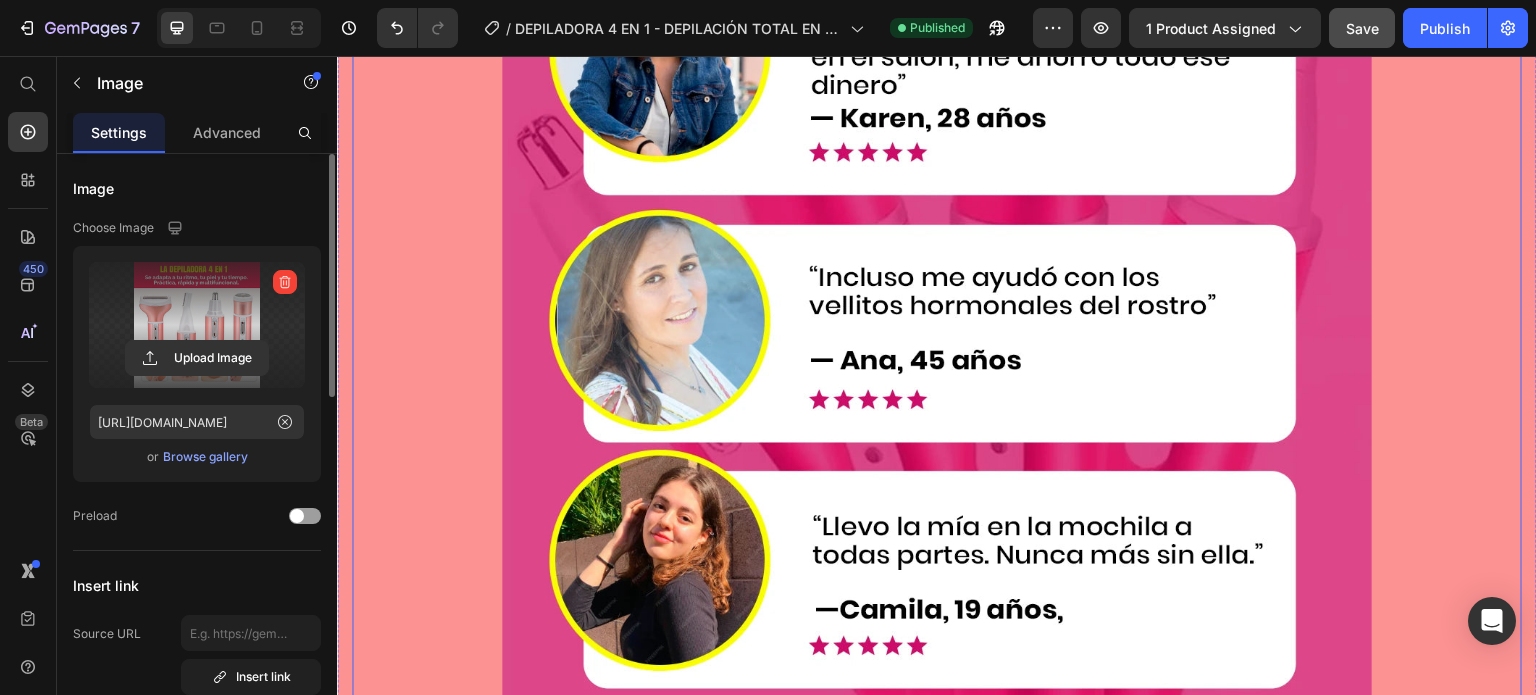 click on "Image ¡Esta depiladora lo resuelve TODO con un solo dispositivo!  Heading Son [DEMOGRAPHIC_DATA] en 1 para eliminar los vellos en cualquier parte del cuerpo, te olvidas del d0lor, la ¡rritación y los métodos anticuados.  [PERSON_NAME] siempre perfecta, sin excusas.  Puedes usarla en seco o en la ducha  ¡tú decides!. Text block Row Image ❤️ ¿Qué la hace única?  Heading ✅  4 cabezales intercambiables: Afeitadora corporal Perfilador [PERSON_NAME] Cortapelo para nariz y rostro Cabezal de precisión Text block
Custom Code
Preview or Publish the page to see the content. Custom Code Image Image
Custom Code
Preview or Publish the page to see the content. Custom Code ⁠⁠⁠⁠⁠⁠⁠  Miles de mujeres ya la usan y no pueden creer lo facil que es decirle adios al vello  Heading Beneficios extremos: ✨Elimina vello desde la raíz sin dolor ✨Sustituye ceras, pinzas y cuchillas para siempre ✨No más citas caras en salones ✨Ideal para piel sensible y zonas íntimas ✨Resultados desde el primer uso" at bounding box center (937, -1950) 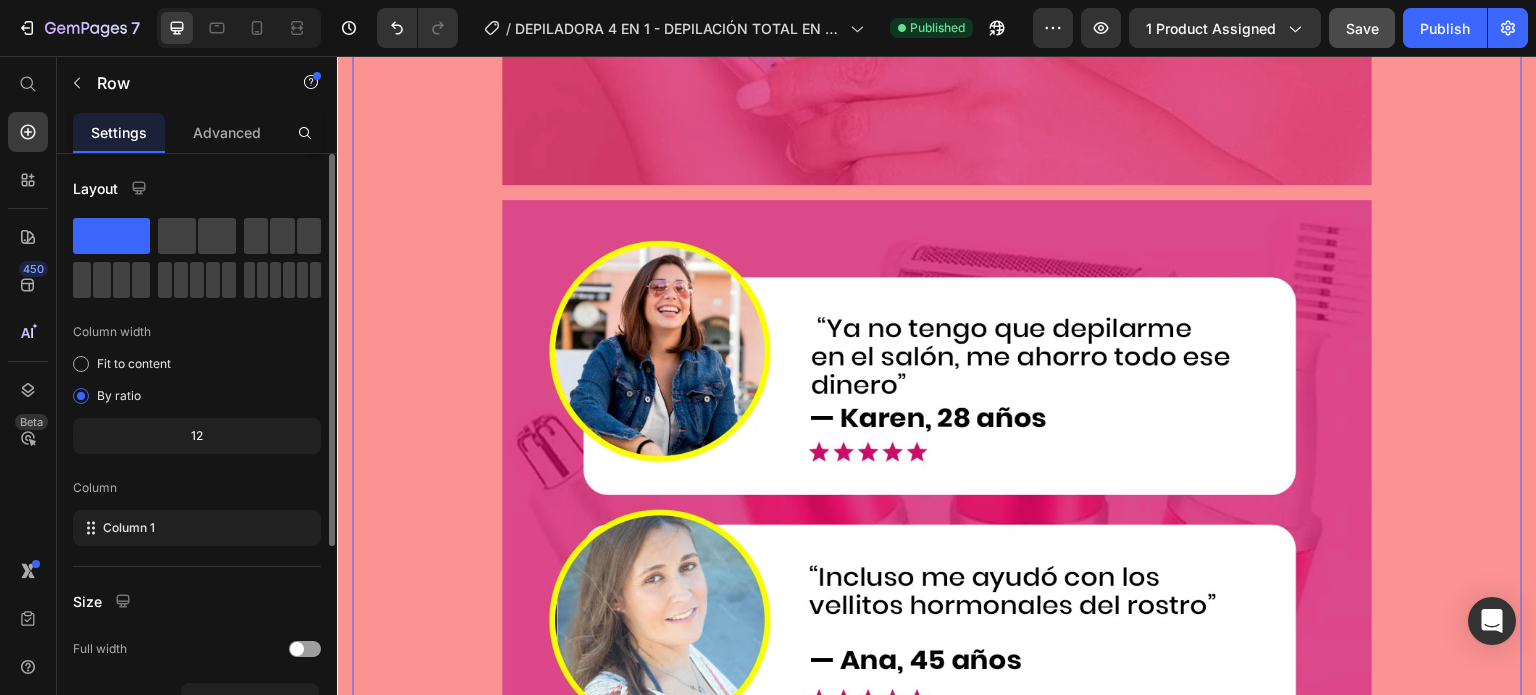 scroll, scrollTop: 6298, scrollLeft: 0, axis: vertical 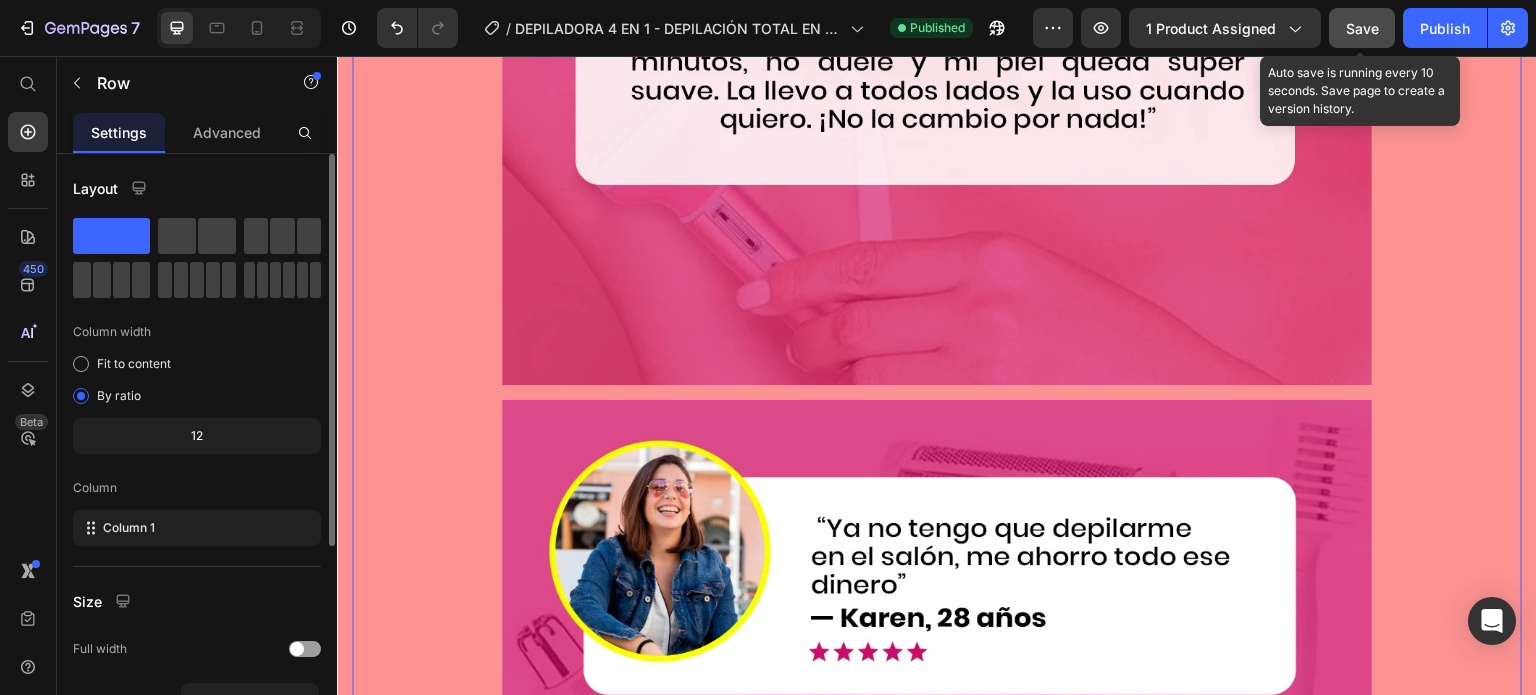 click on "Save" 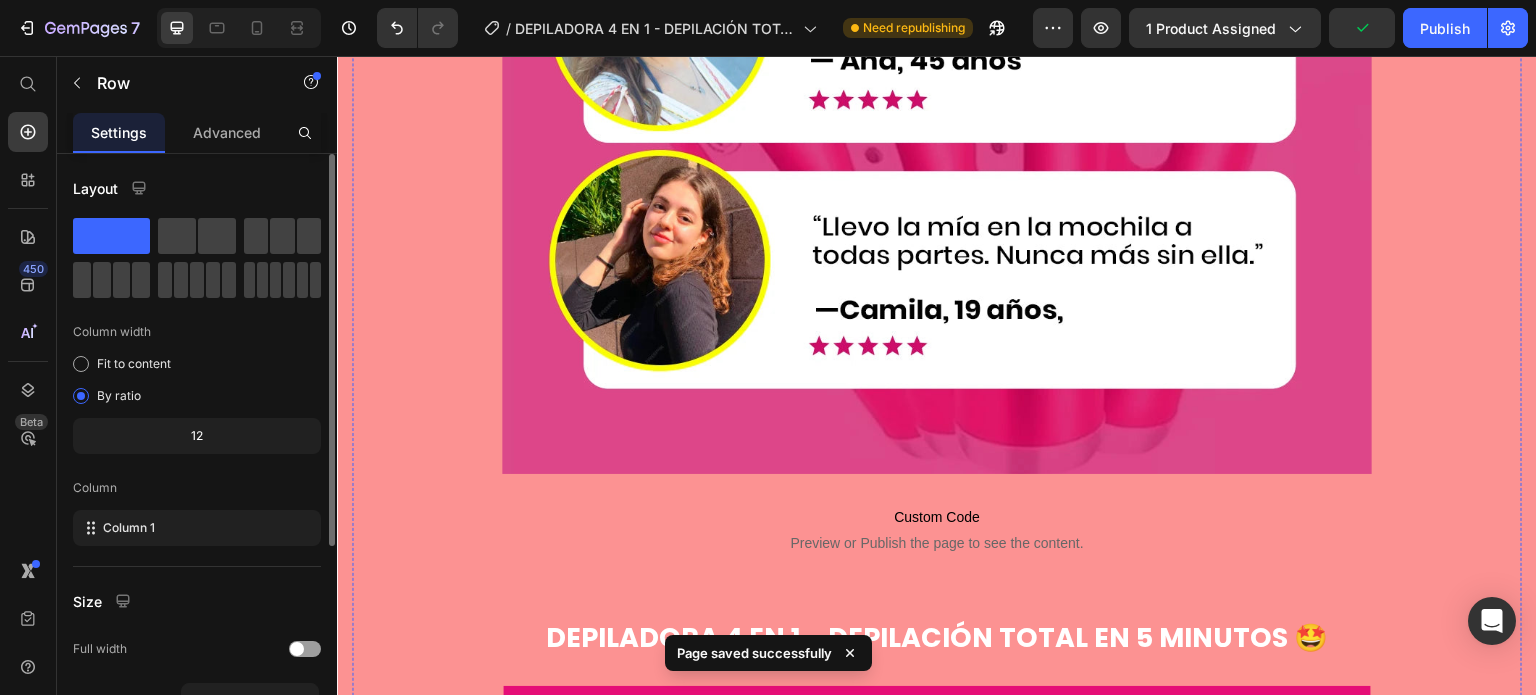 scroll, scrollTop: 6598, scrollLeft: 0, axis: vertical 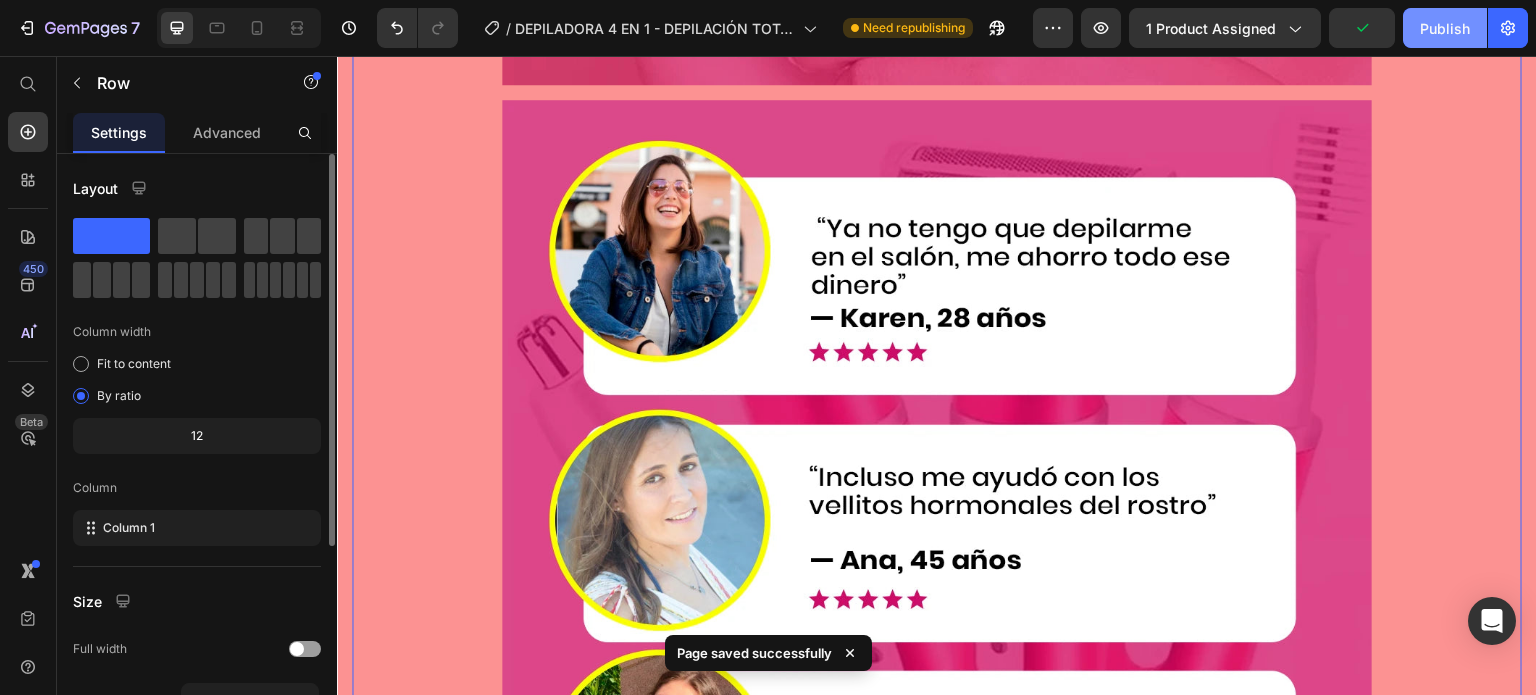 click on "Publish" at bounding box center [1445, 28] 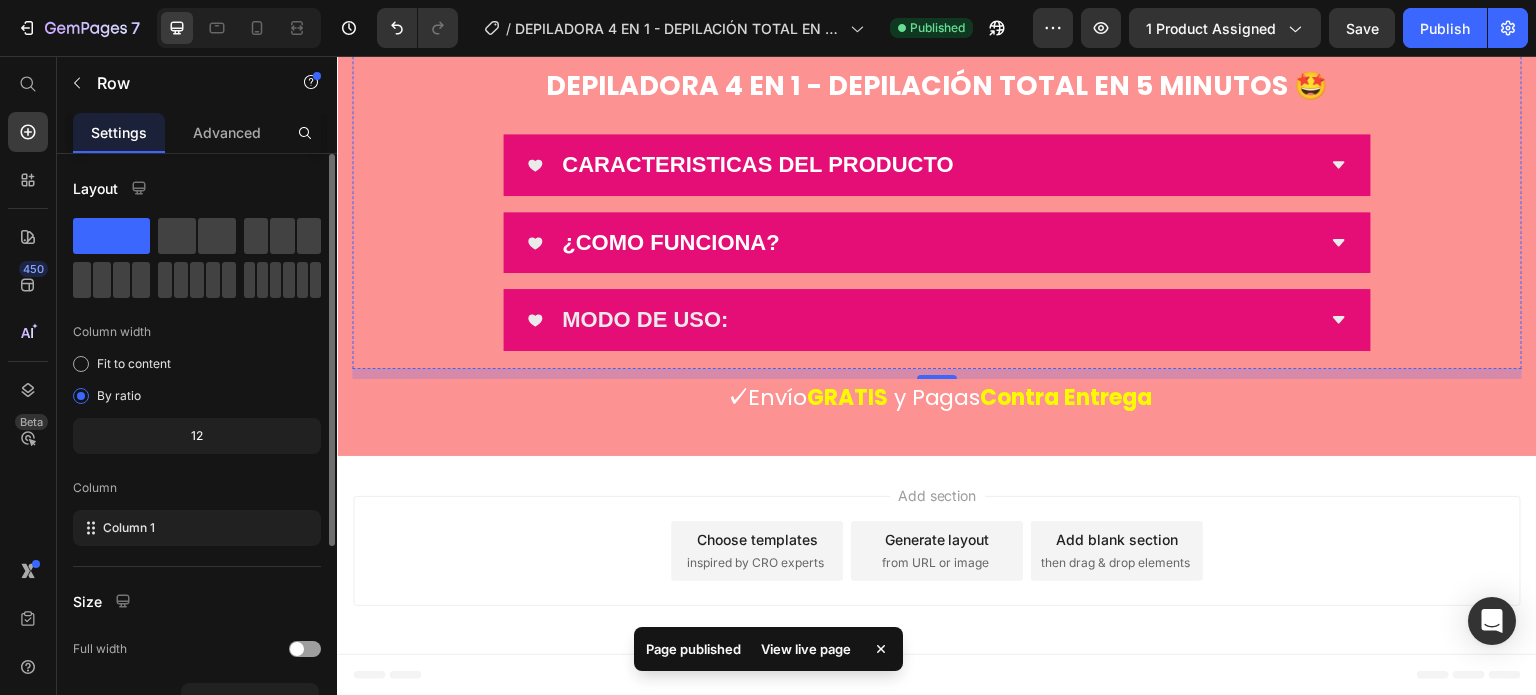 scroll, scrollTop: 9898, scrollLeft: 0, axis: vertical 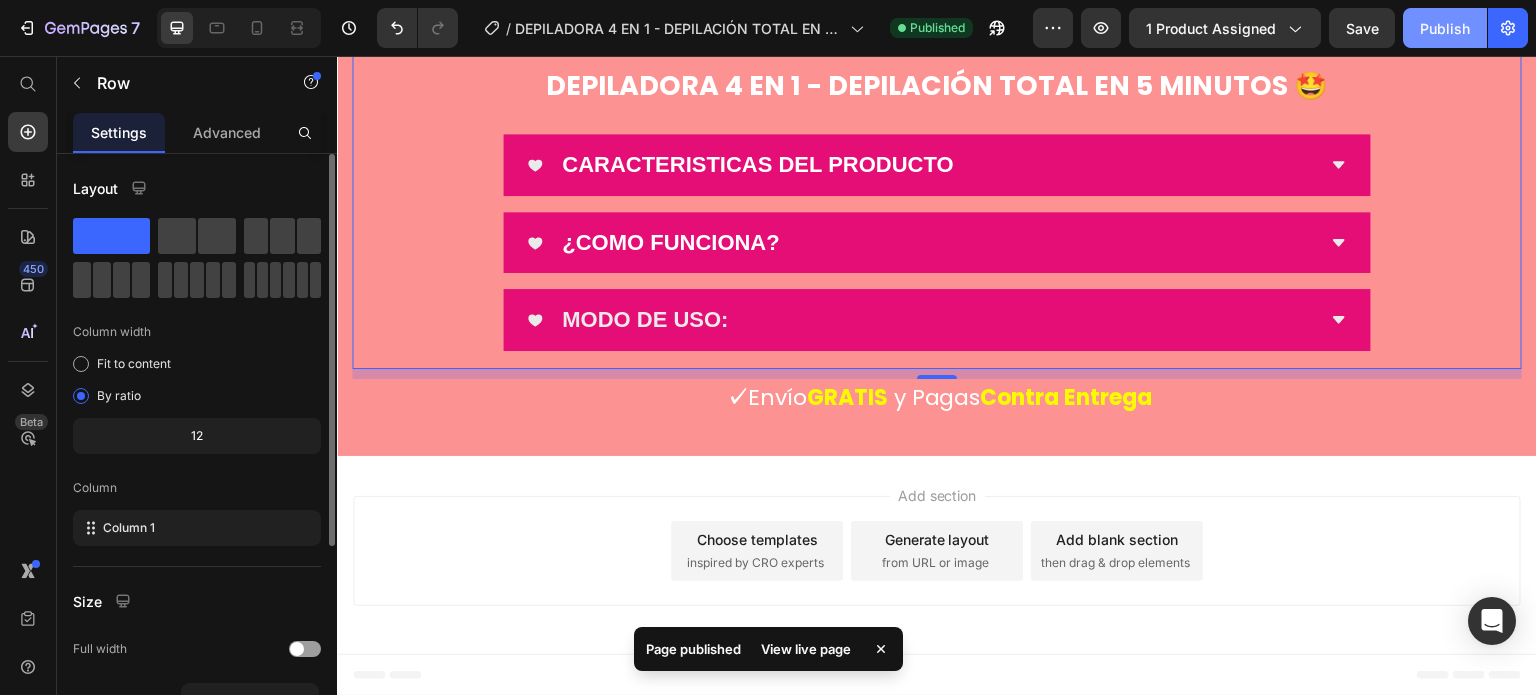 click on "Publish" at bounding box center [1445, 28] 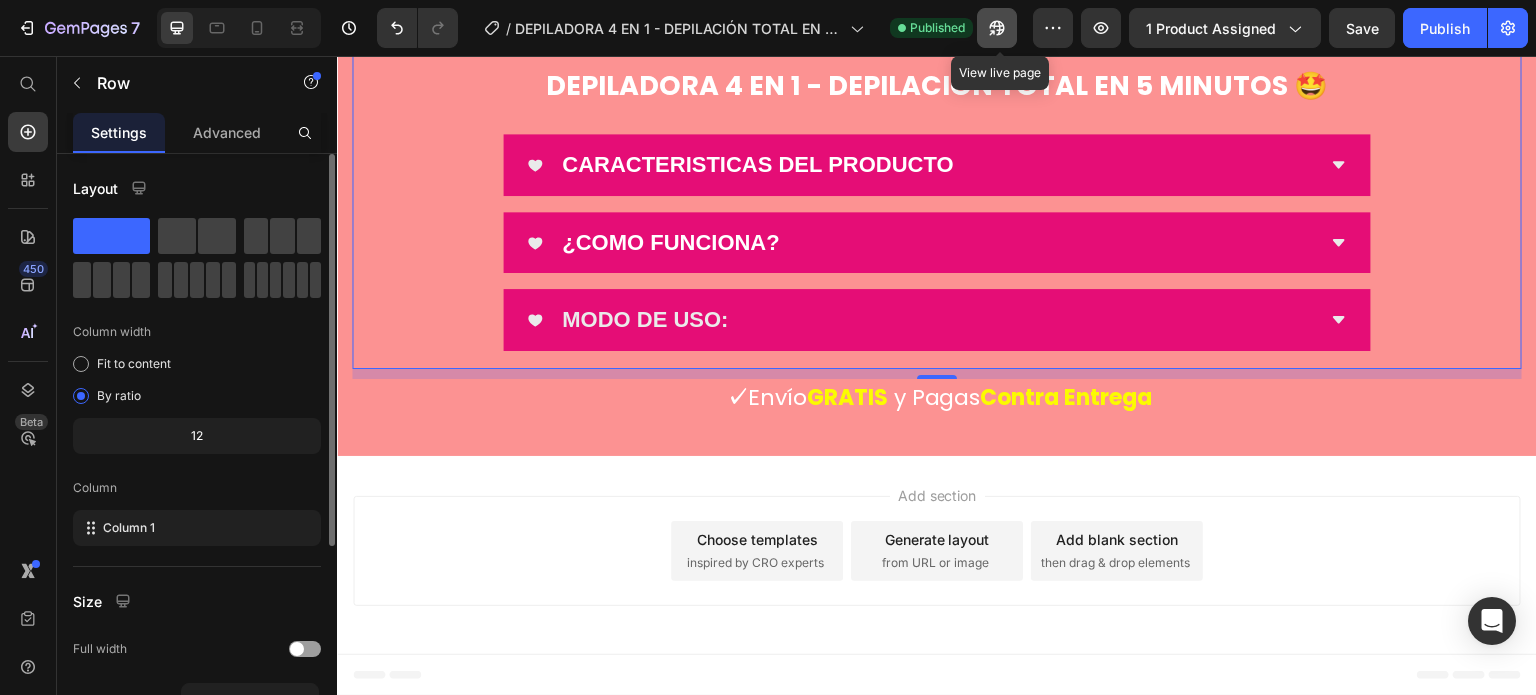 click 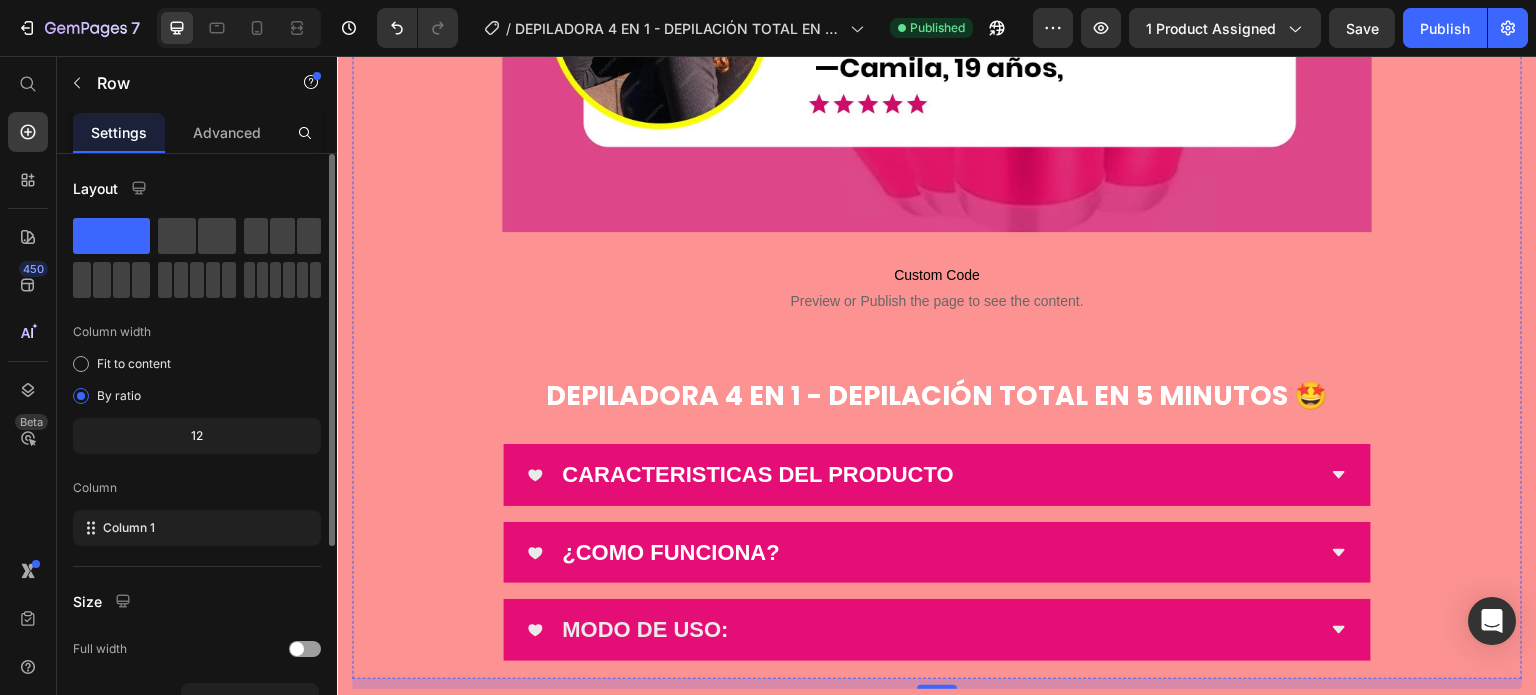 scroll, scrollTop: 7098, scrollLeft: 0, axis: vertical 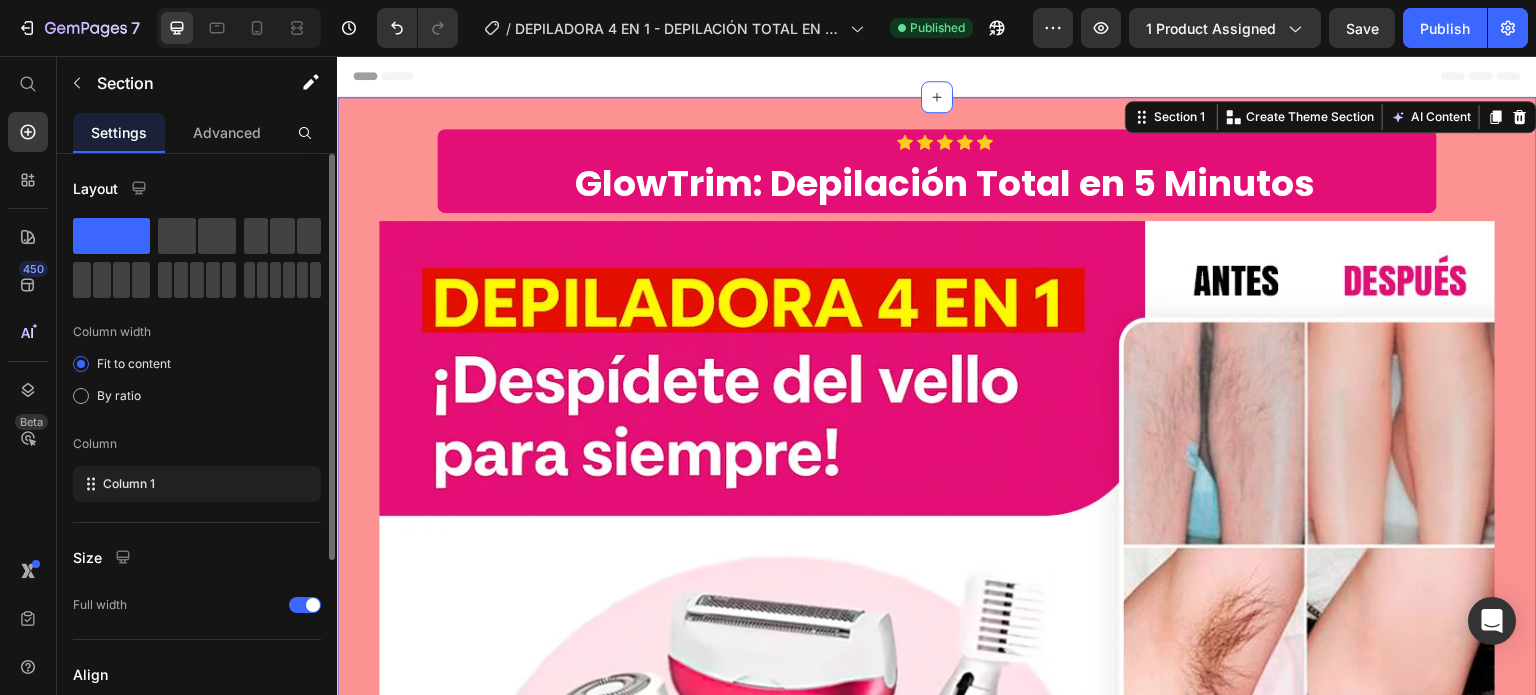 click on "Icon Icon Icon Icon Icon Icon List Row GlowTrim: Depilación Total en 5 Minutos Product Title Product Row Image compra  1   depiladora 4 en 1  POR: Heading $ 599.00 Product Price compra  2 depiladoras 4 en 1   POR: Heading $899.90 Heading Row Row Row
Custom Code
Preview or Publish the page to see the content. Custom Code   ✓  Envío  GRATIS   y Pago  CONTRA ENTREGA Text block Product Row Section 1   You can create reusable sections Create Theme Section AI Content Write with [PERSON_NAME] What would you like to describe here? Tone and Voice Persuasive Product Show more Generate" at bounding box center [937, 886] 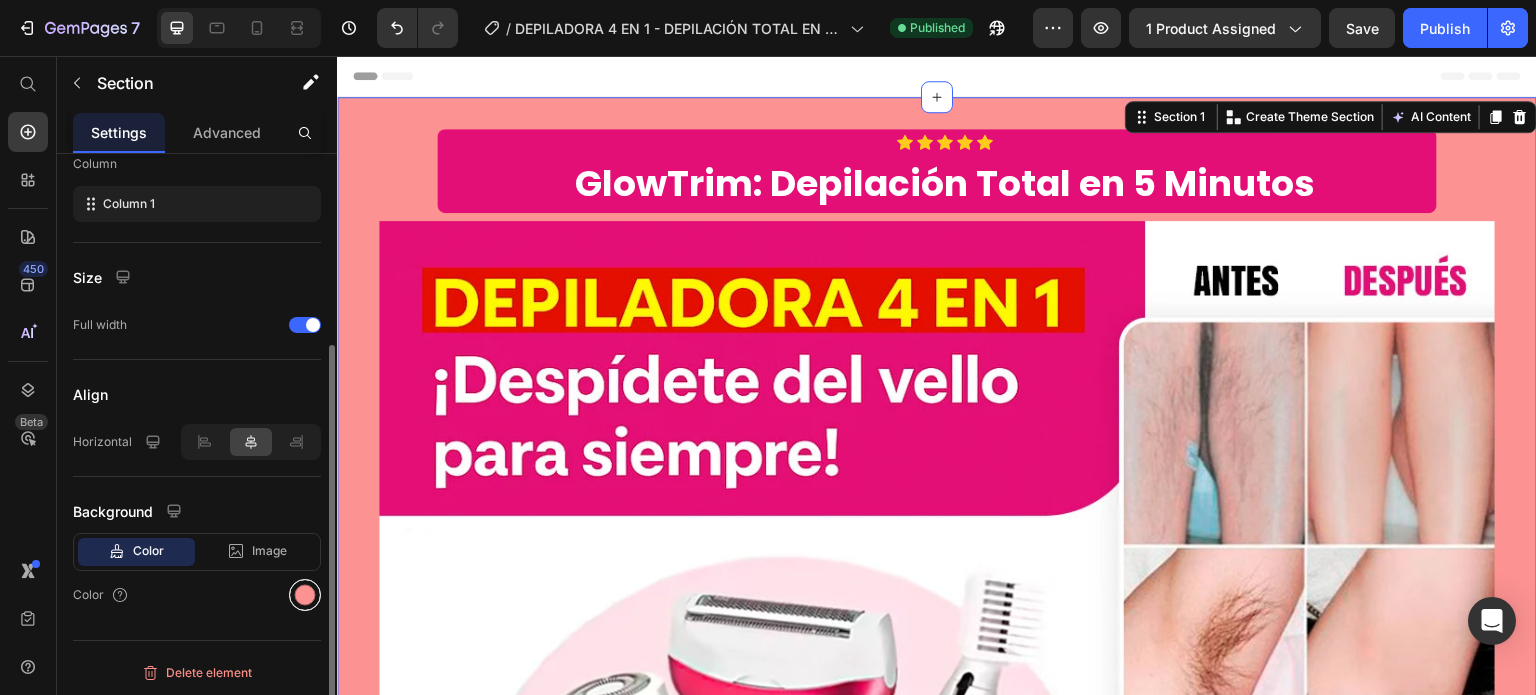 click at bounding box center [305, 595] 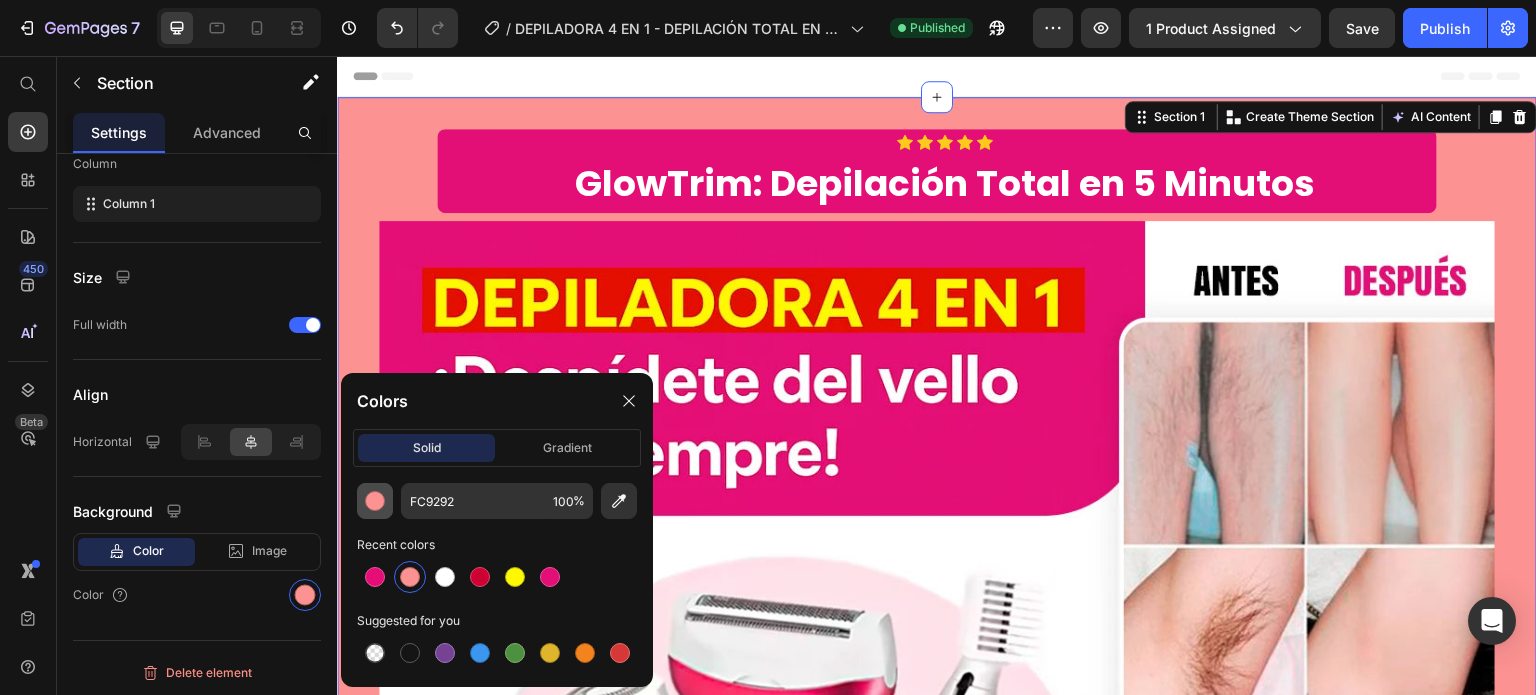click at bounding box center [375, 501] 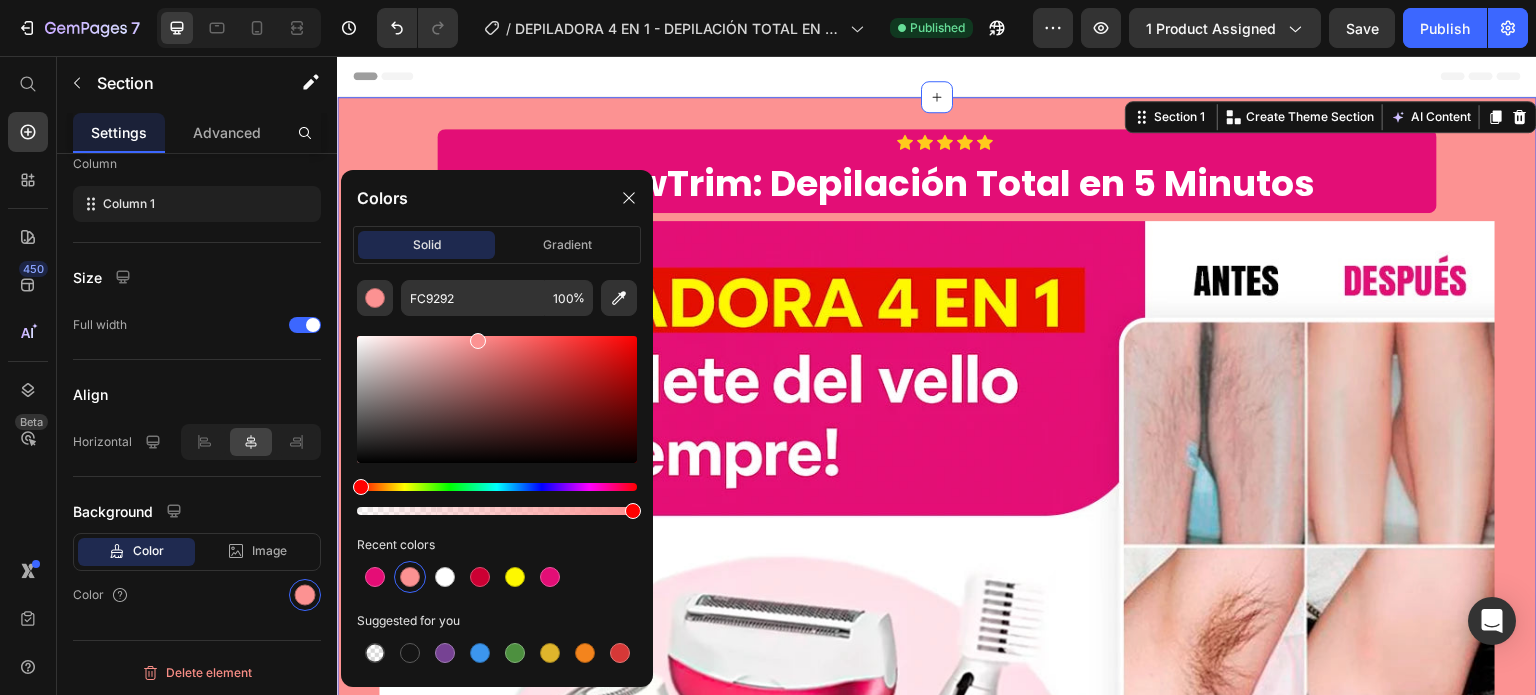click at bounding box center [497, 425] 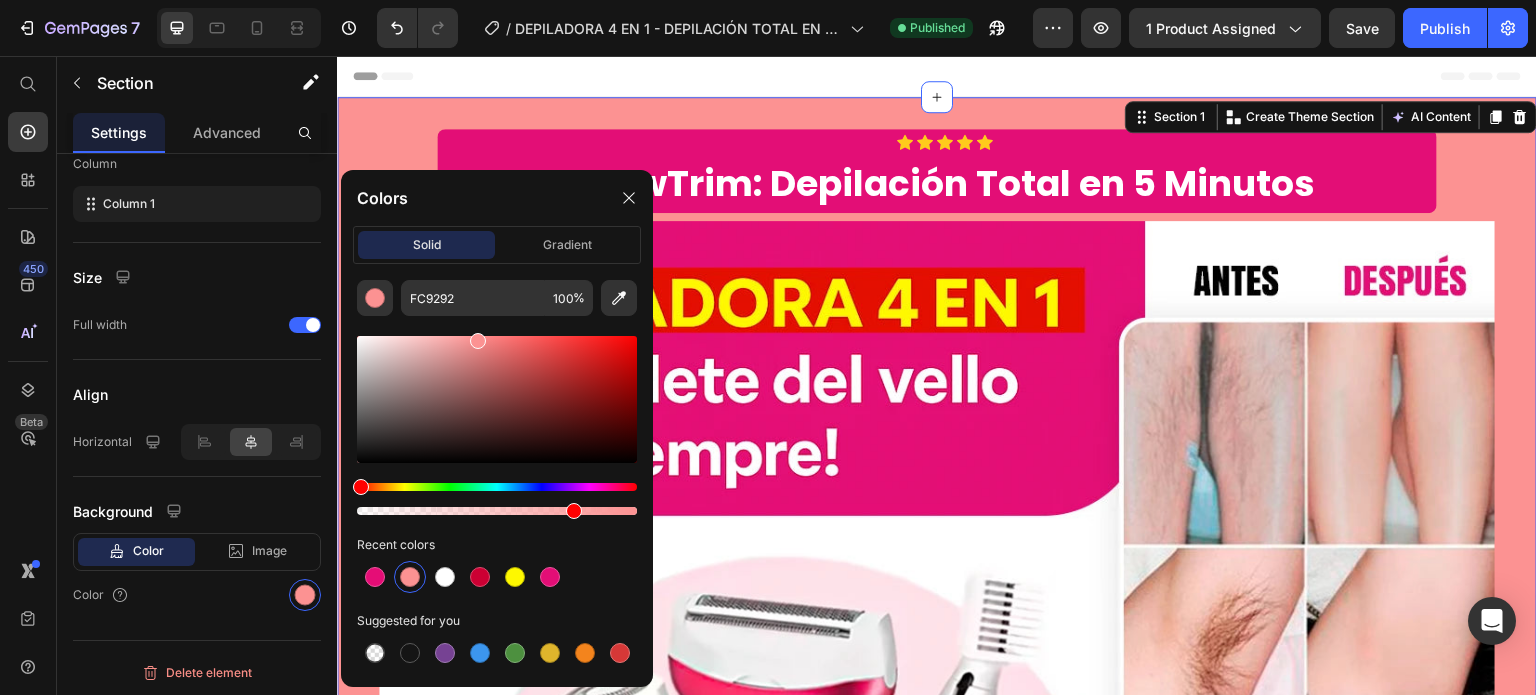click at bounding box center (497, 511) 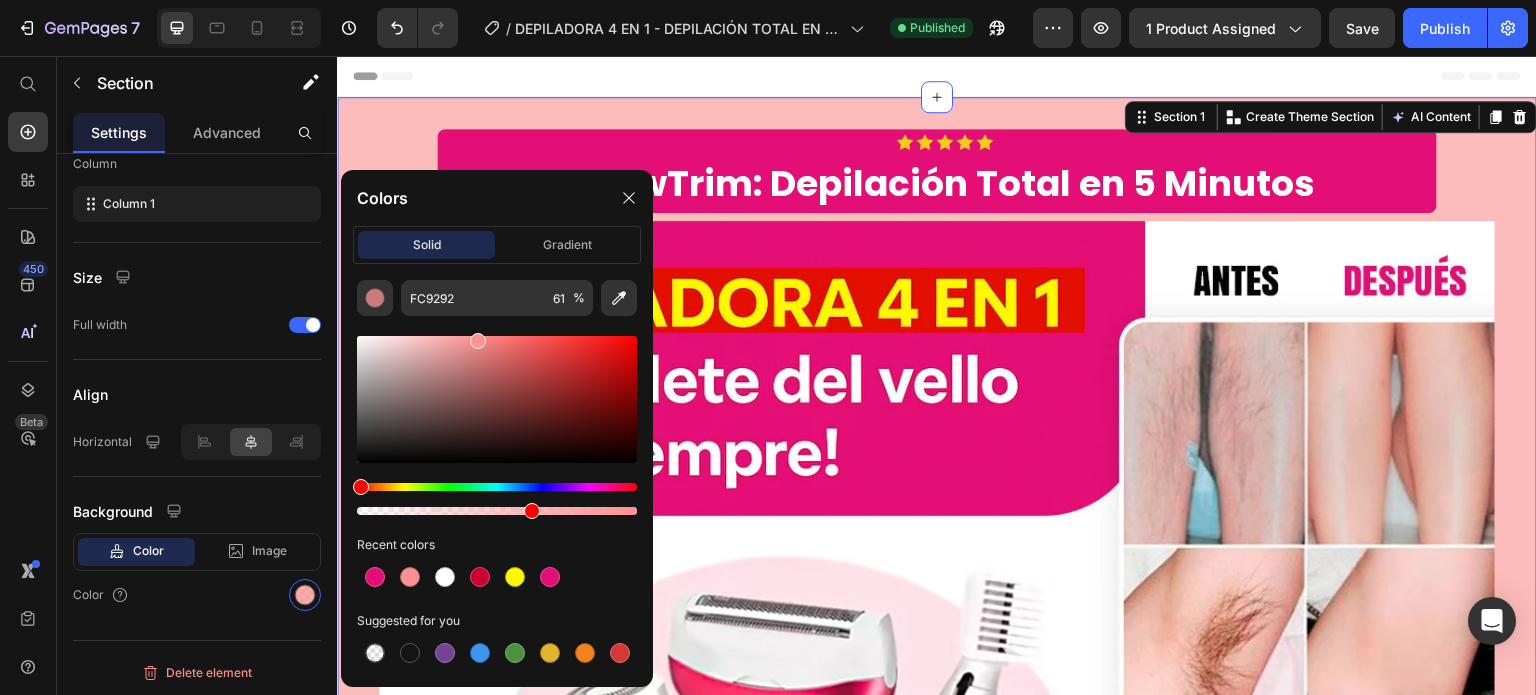 drag, startPoint x: 564, startPoint y: 511, endPoint x: 529, endPoint y: 511, distance: 35 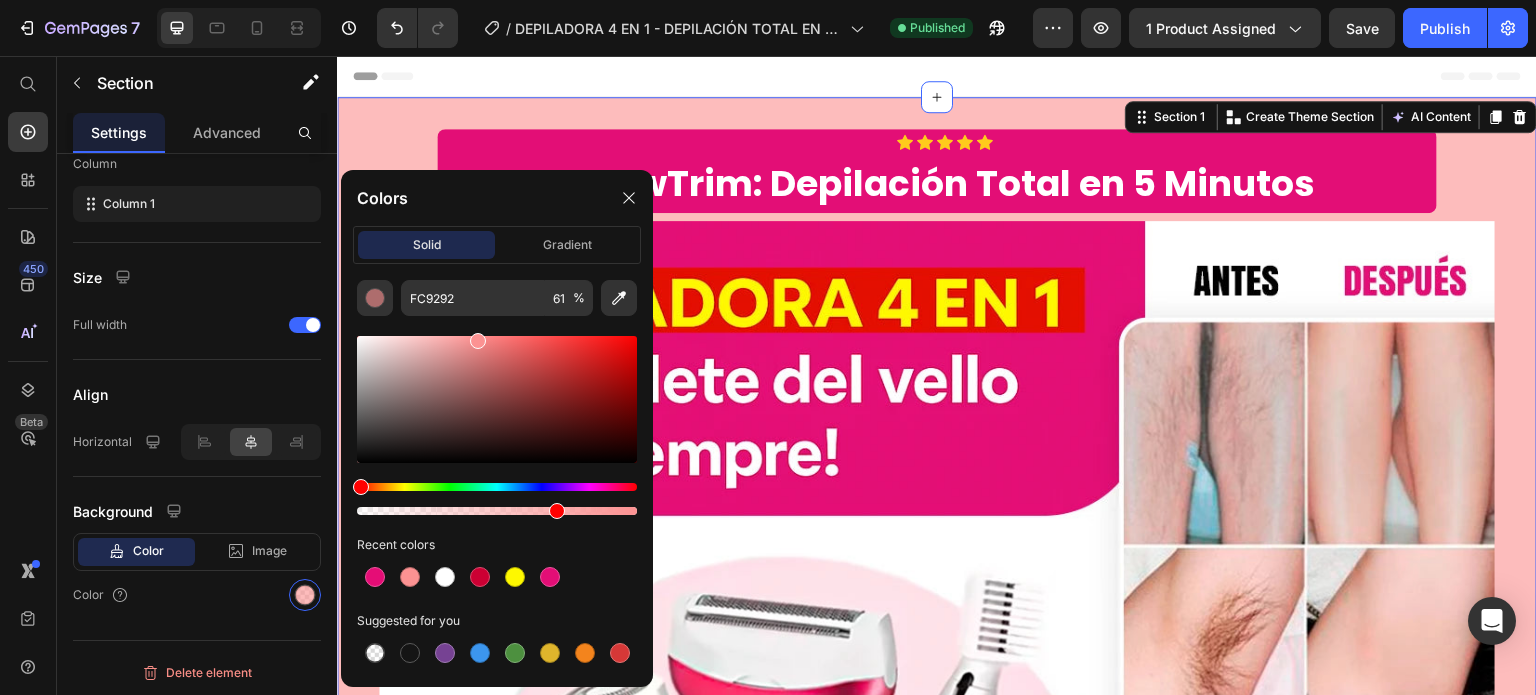 drag, startPoint x: 529, startPoint y: 511, endPoint x: 555, endPoint y: 505, distance: 26.683329 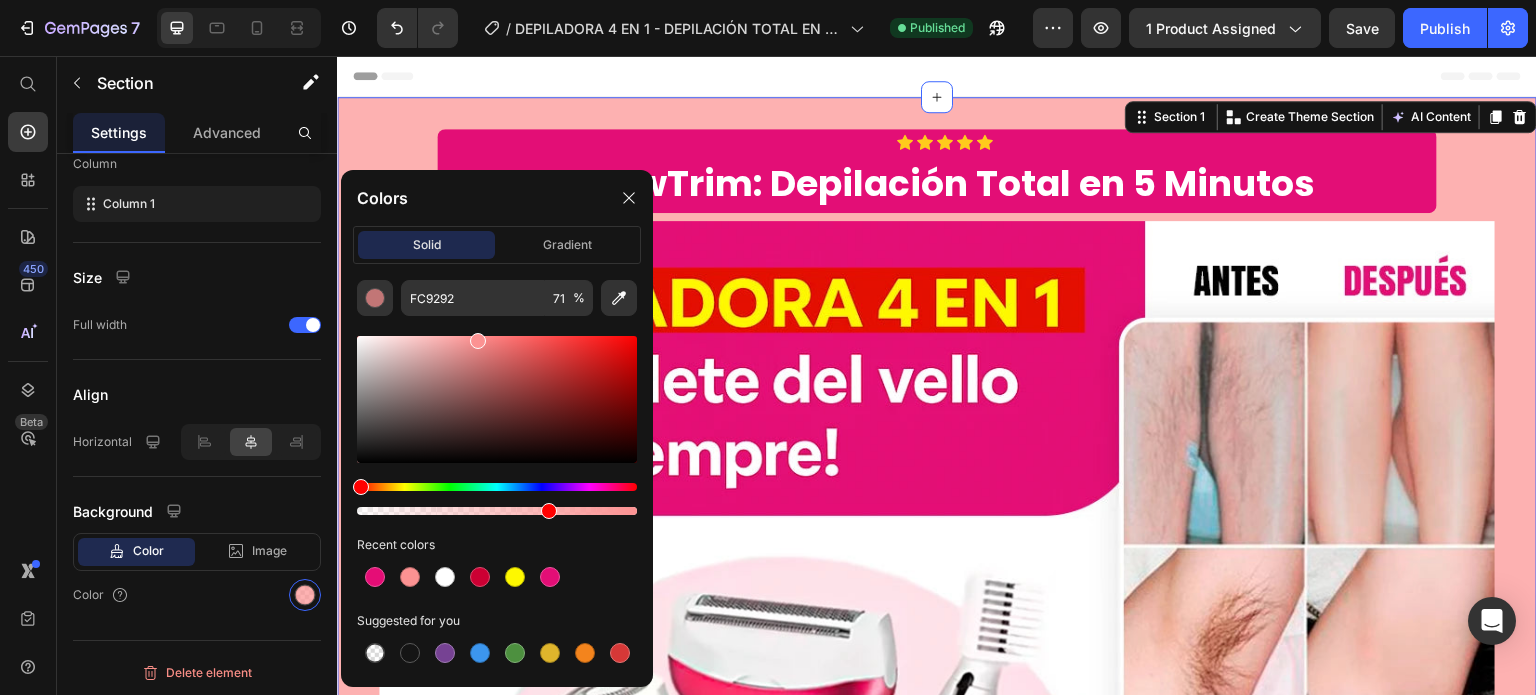 type on "67" 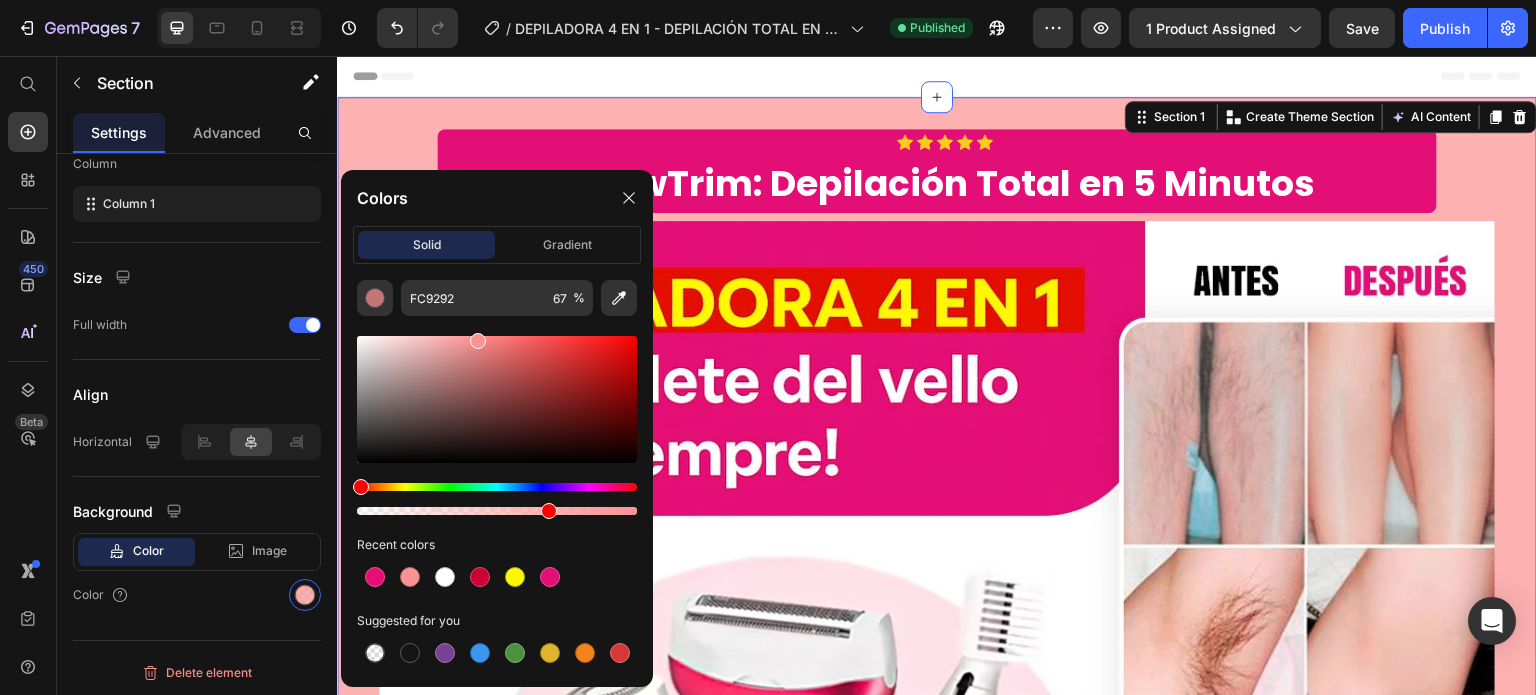 drag, startPoint x: 555, startPoint y: 505, endPoint x: 544, endPoint y: 506, distance: 11.045361 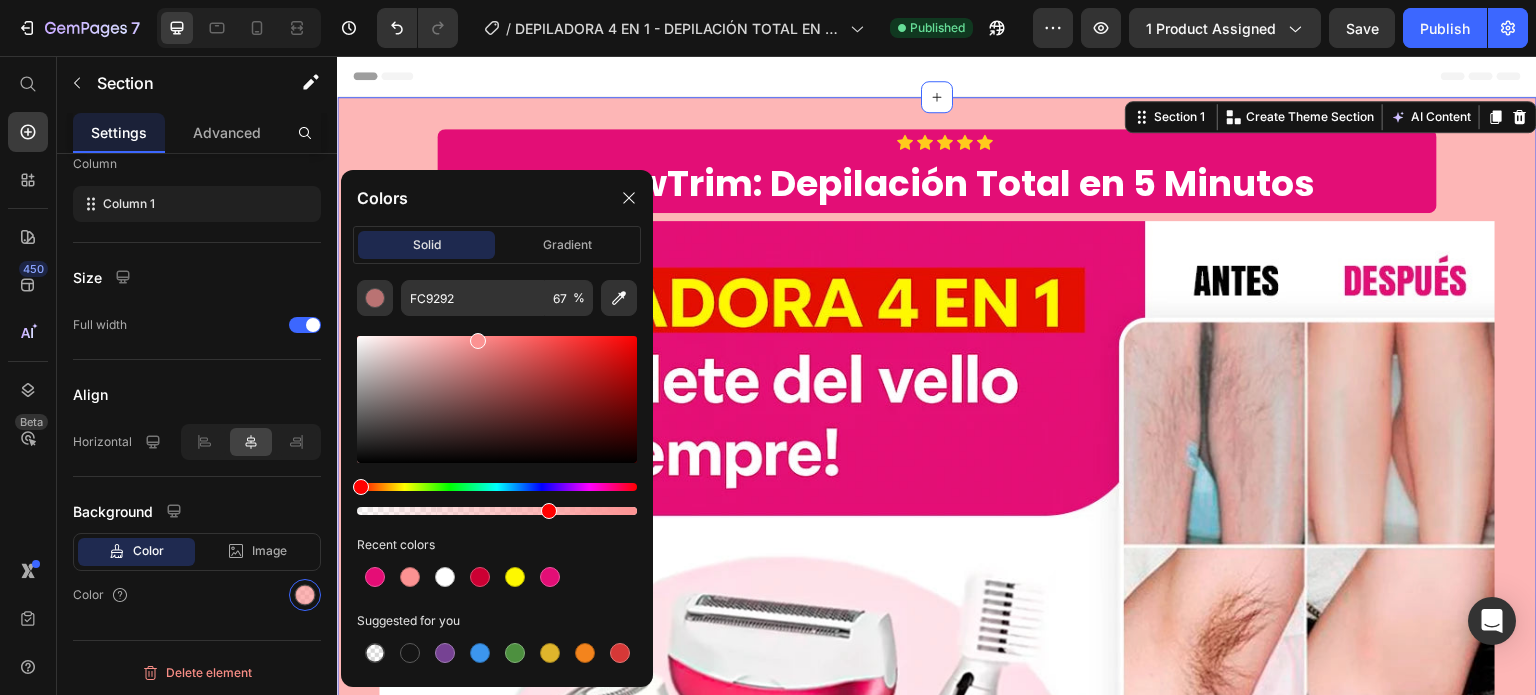 click on "Icon Icon Icon Icon Icon Icon List Row GlowTrim: Depilación Total en 5 Minutos Product Title Product Row Image compra  1   depiladora 4 en 1  POR: Heading $ 599.00 Product Price compra  2 depiladoras 4 en 1   POR: Heading $899.90 Heading Row Row Row
Custom Code
Preview or Publish the page to see the content. Custom Code   ✓  Envío  GRATIS   y Pago  CONTRA ENTREGA Text block Product Row Section 1   You can create reusable sections Create Theme Section AI Content Write with [PERSON_NAME] What would you like to describe here? Tone and Voice Persuasive Product GlowTrim: Depilación Total en 5 Minutos Show more Generate" at bounding box center (937, 886) 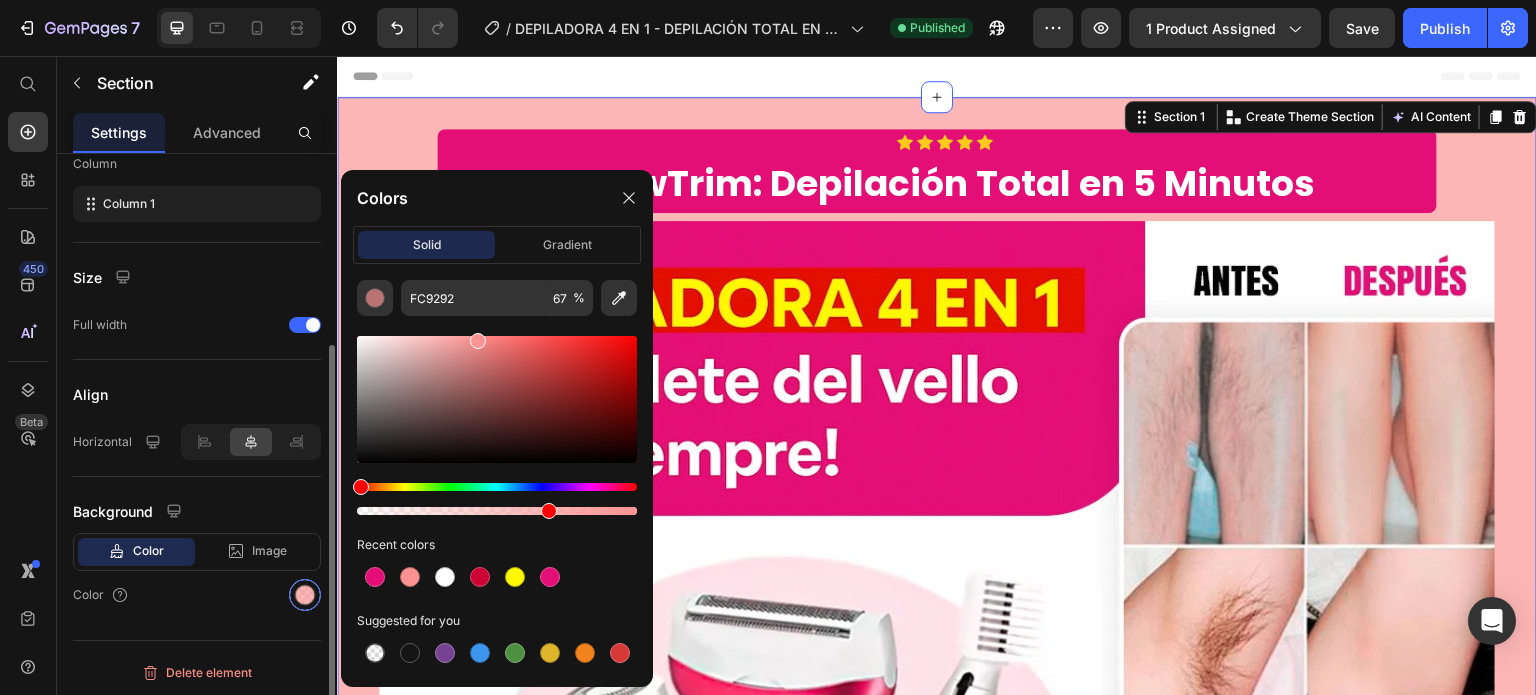 click at bounding box center (305, 595) 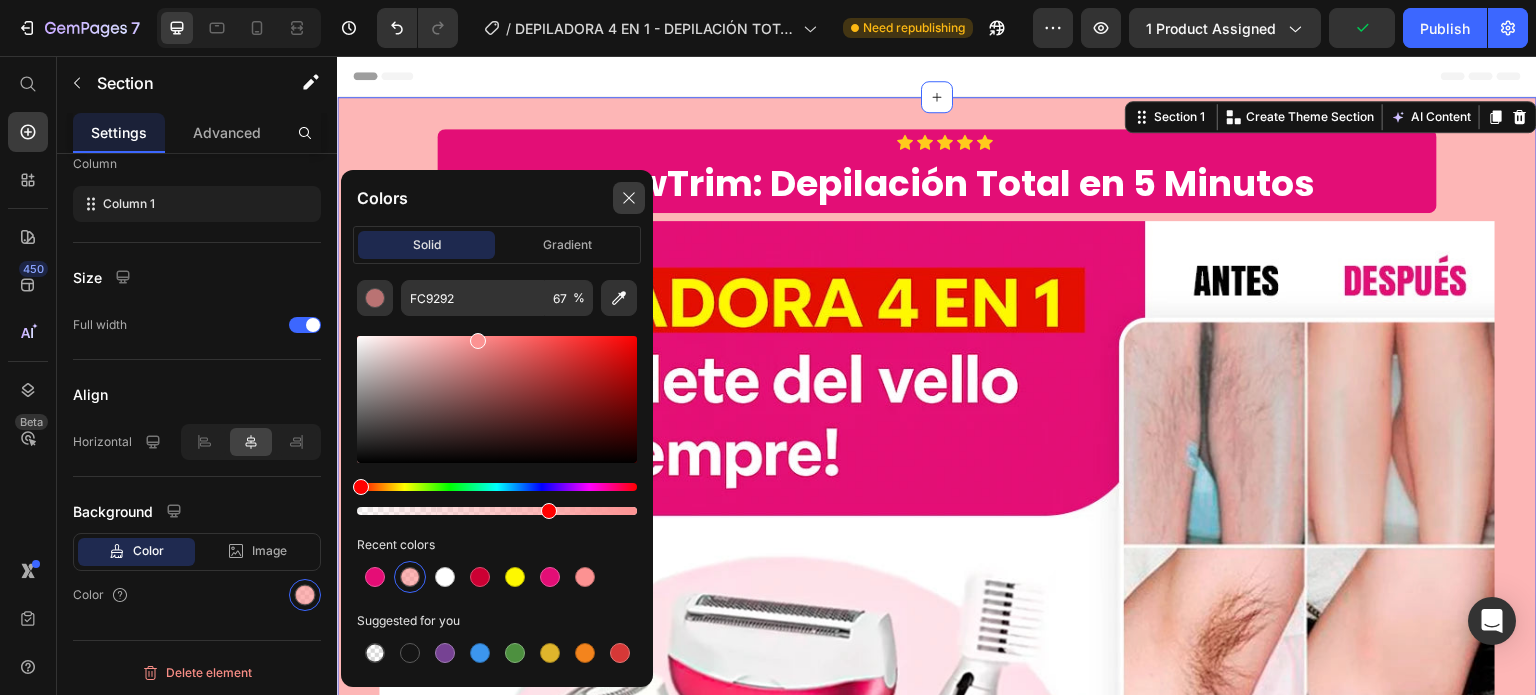 drag, startPoint x: 636, startPoint y: 198, endPoint x: 317, endPoint y: 198, distance: 319 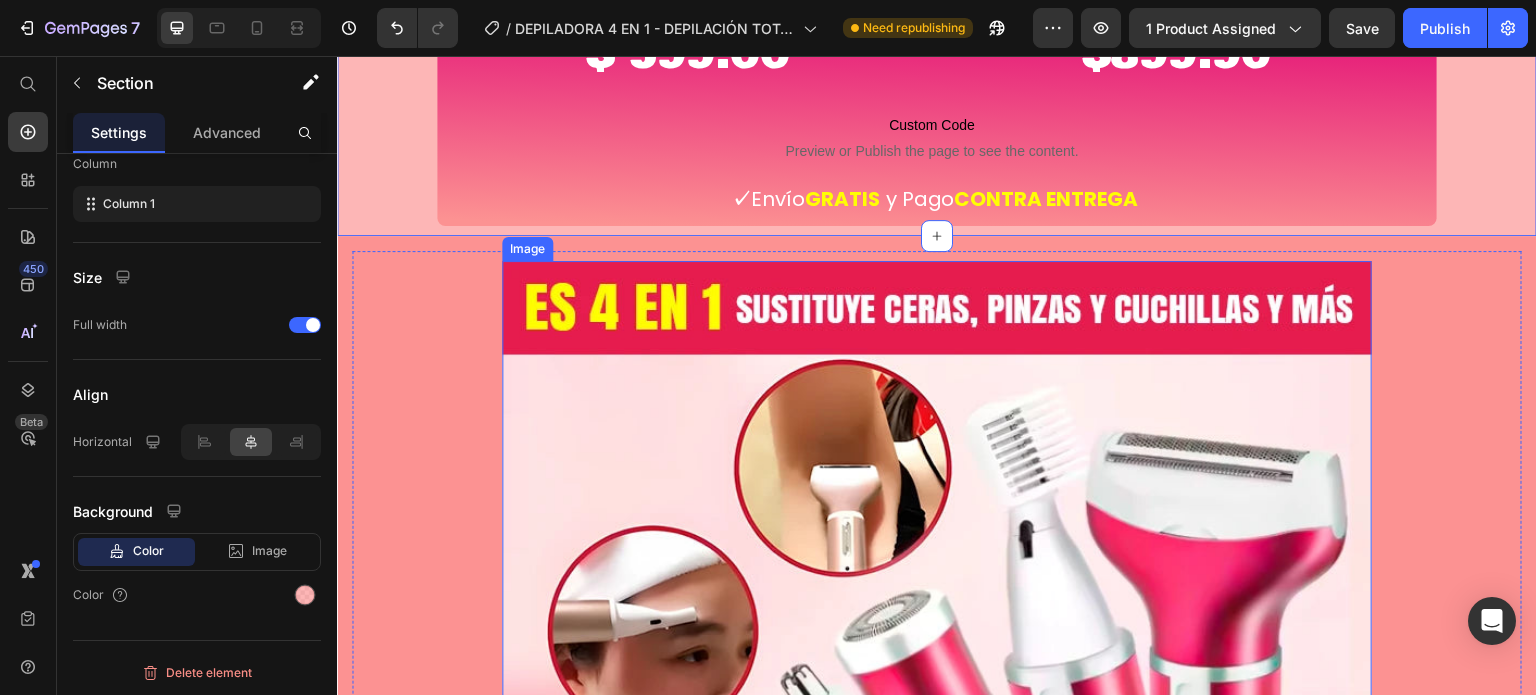 scroll, scrollTop: 1300, scrollLeft: 0, axis: vertical 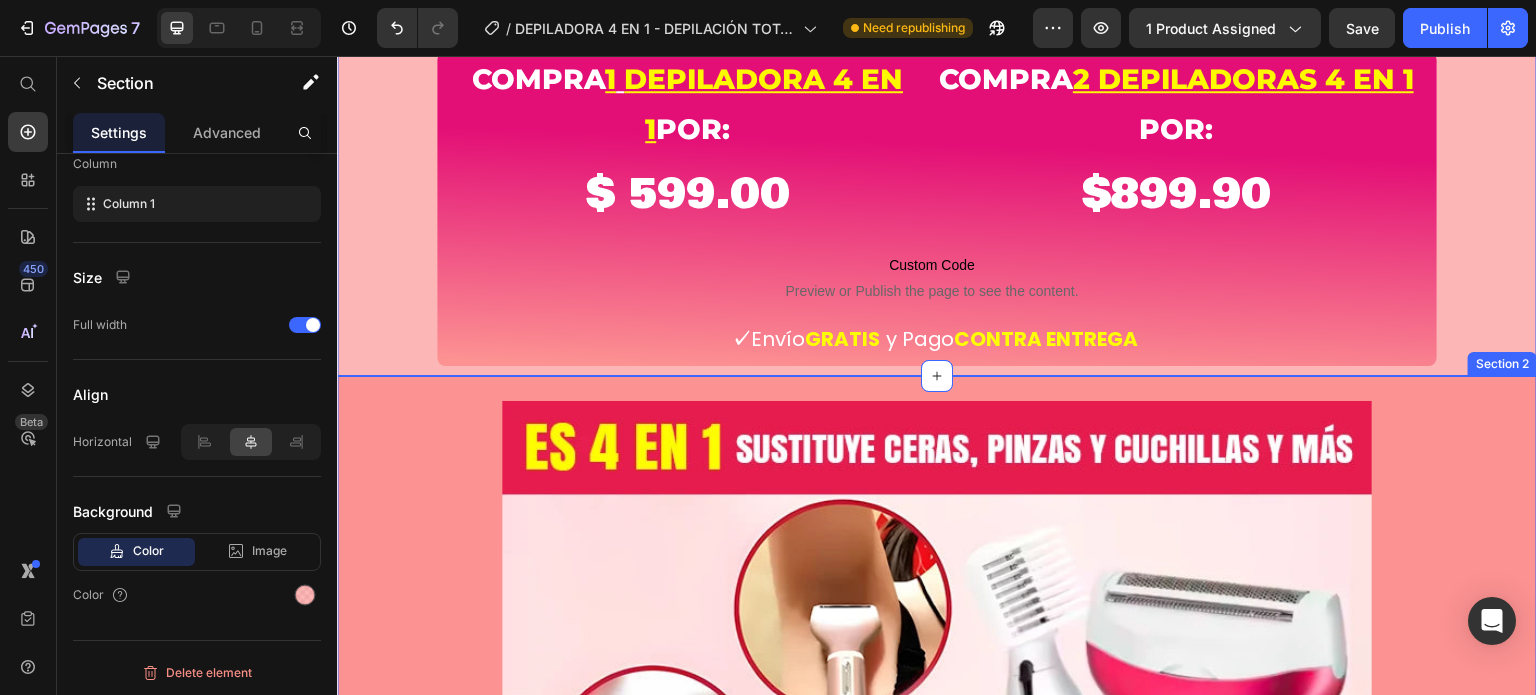 click on "Image ¡Esta depiladora lo resuelve TODO con un solo dispositivo!  Heading Son [DEMOGRAPHIC_DATA] en 1 para eliminar los vellos en cualquier parte del cuerpo, te olvidas del d0lor, la ¡rritación y los métodos anticuados.  [PERSON_NAME] siempre perfecta, sin excusas.  Puedes usarla en seco o en la ducha  ¡tú decides!. Text block Row Image ❤️ ¿Qué la hace única?  Heading ✅  4 cabezales intercambiables: Afeitadora corporal Perfilador [PERSON_NAME] Cortapelo para nariz y rostro Cabezal de precisión Text block
Custom Code
Preview or Publish the page to see the content. Custom Code Image Image
Custom Code
Preview or Publish the page to see the content. Custom Code  Miles de mujeres ya la usan y no pueden creer lo facil que es decirle adios al vello  Heading Beneficios extremos: ✨Elimina vello desde la raíz sin dolor ✨Sustituye ceras, pinzas y cuchillas para siempre ✨No más citas caras en salones ✨Ideal para piel sensible y zonas íntimas ✨Diseño hermoso y ultra portátil Text block Row Row" at bounding box center (937, 3598) 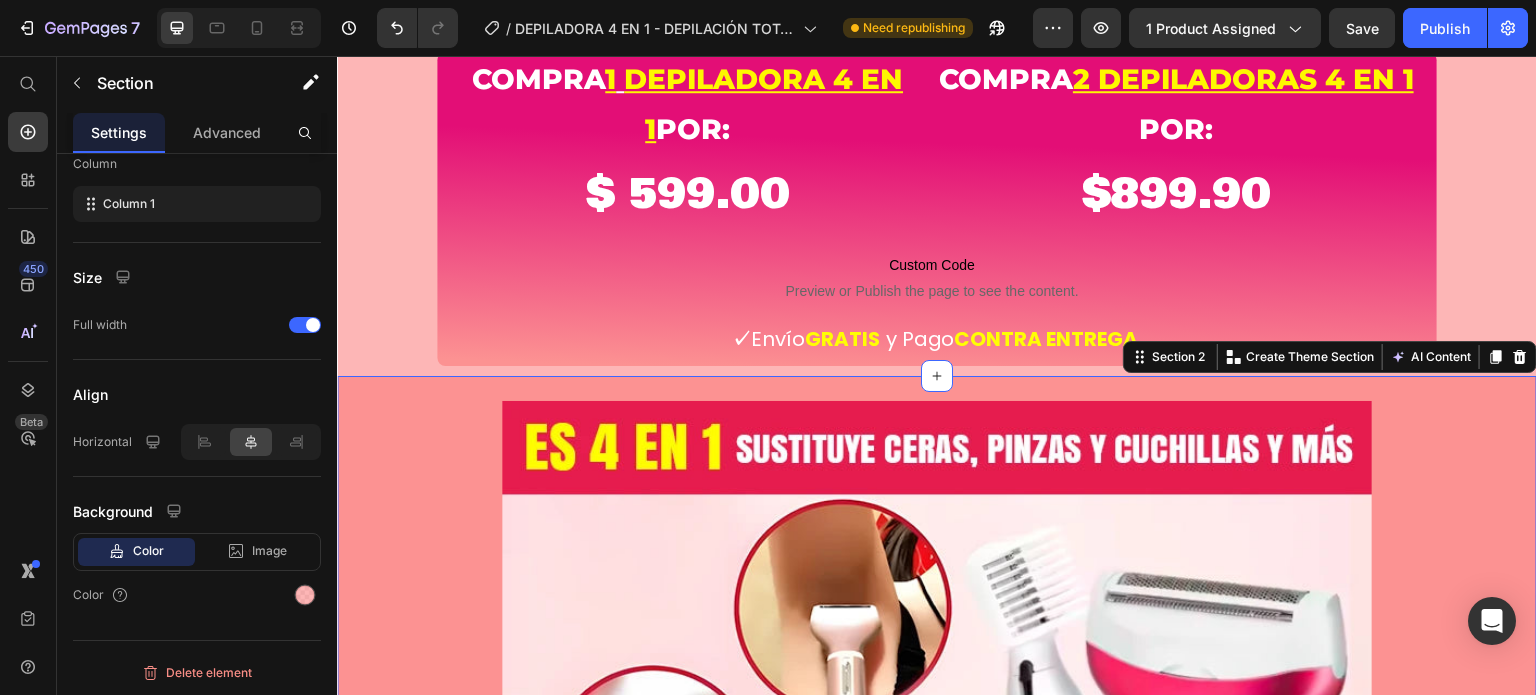 scroll, scrollTop: 208, scrollLeft: 0, axis: vertical 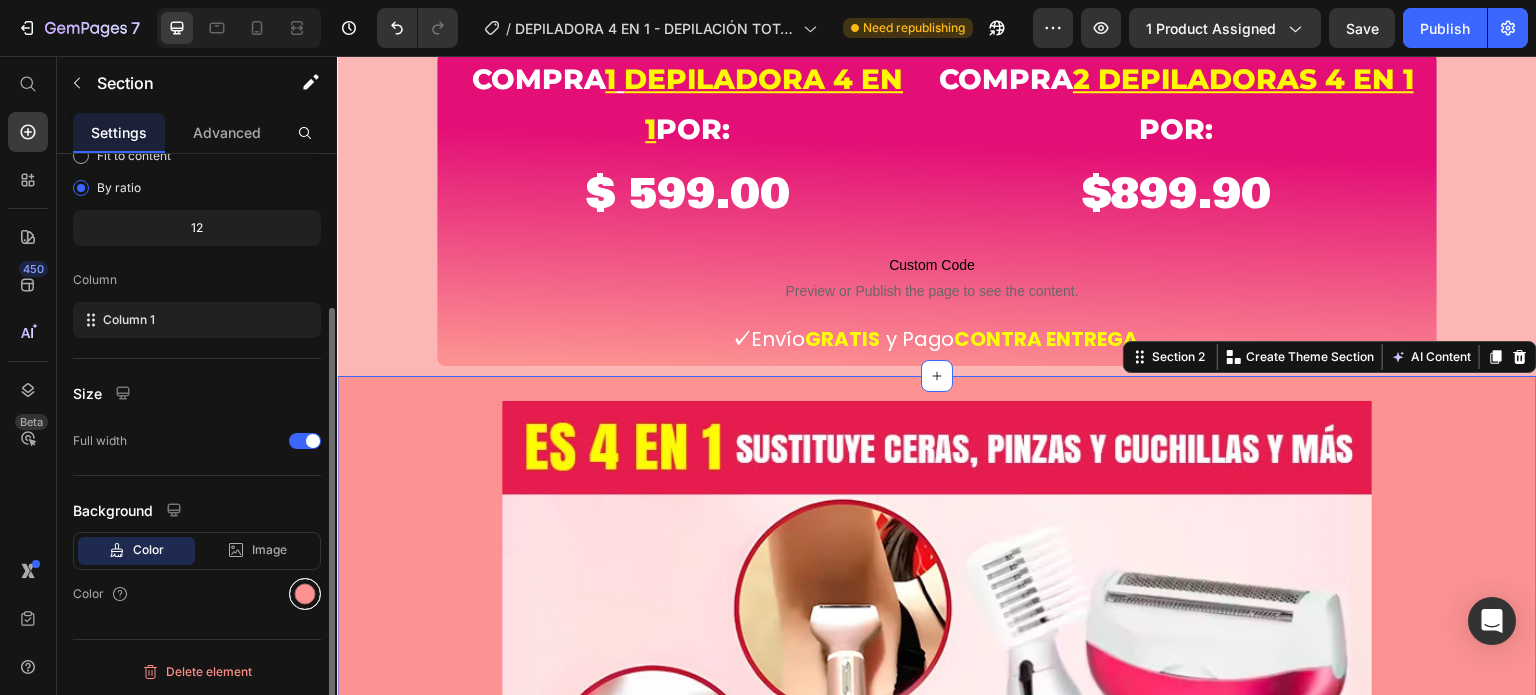 click at bounding box center (305, 594) 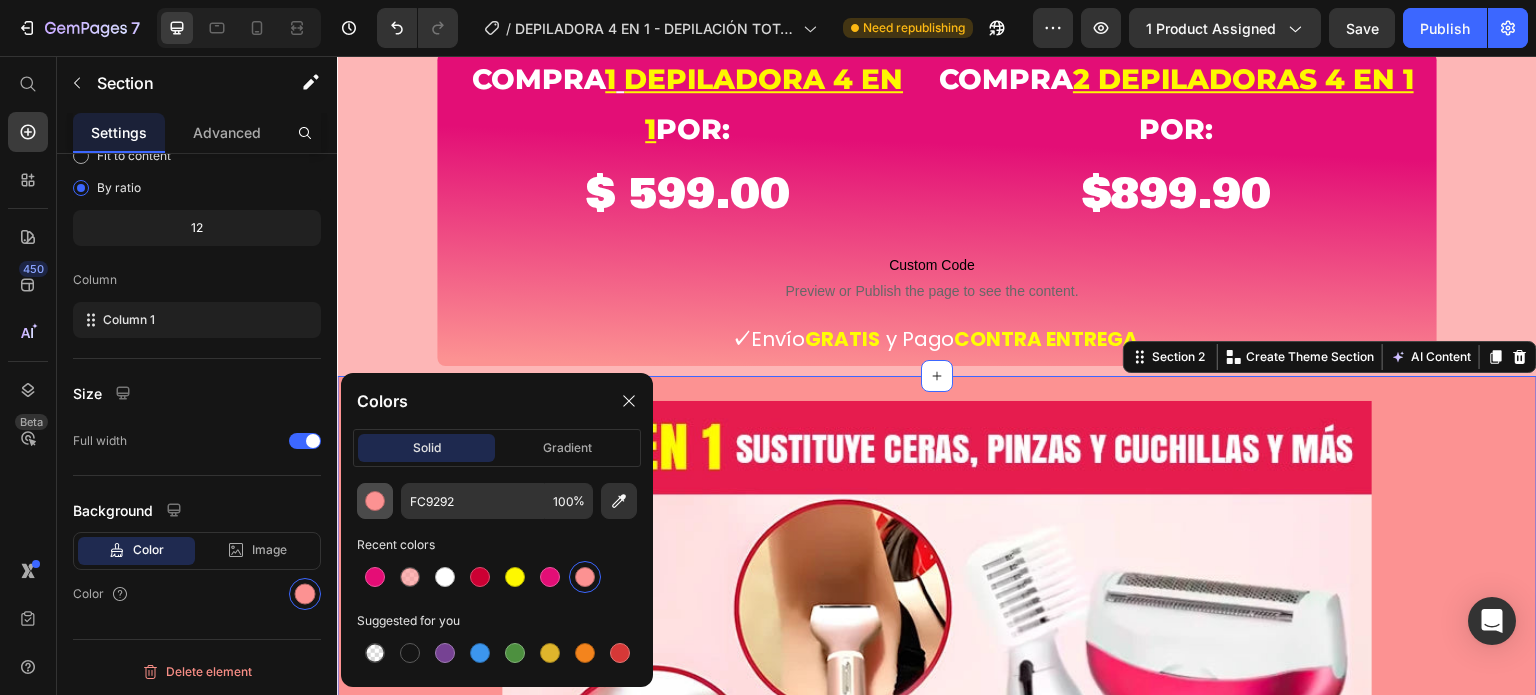 click at bounding box center (375, 501) 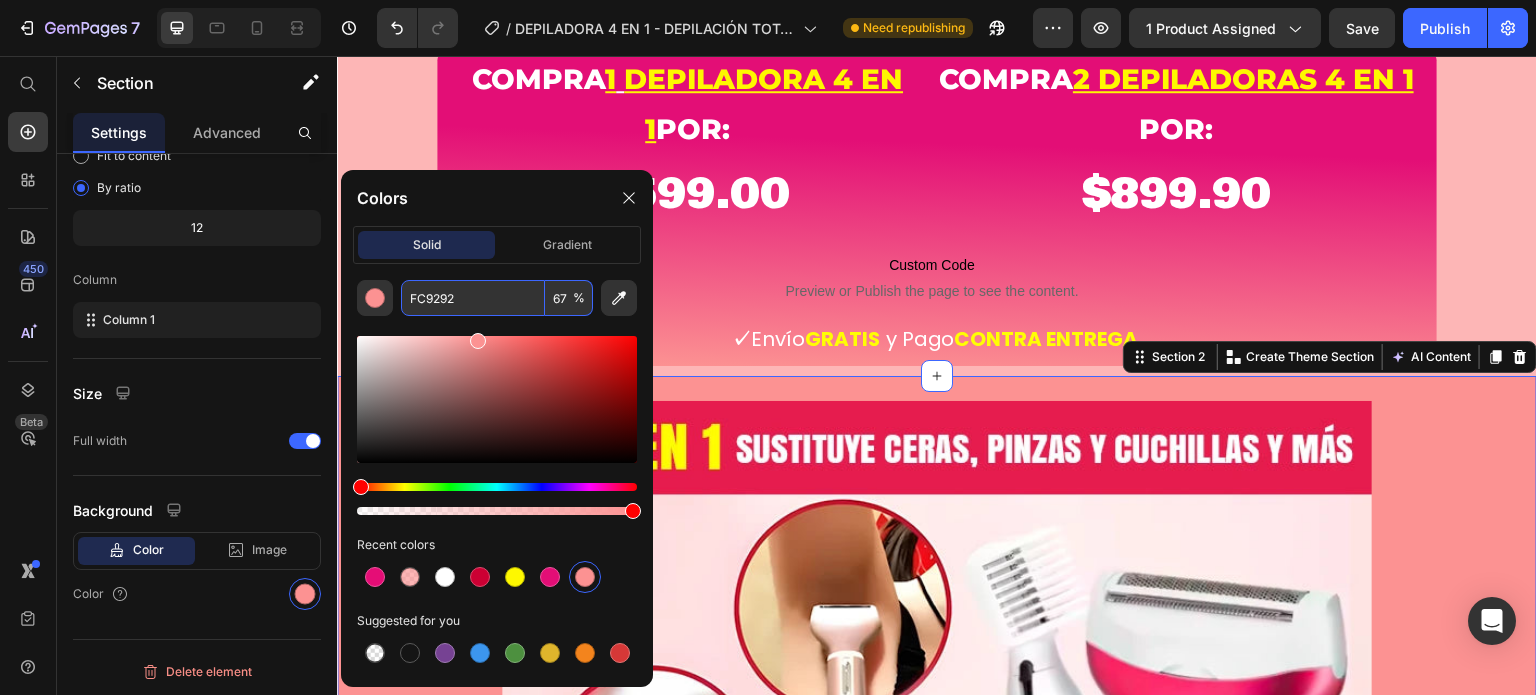 type on "67" 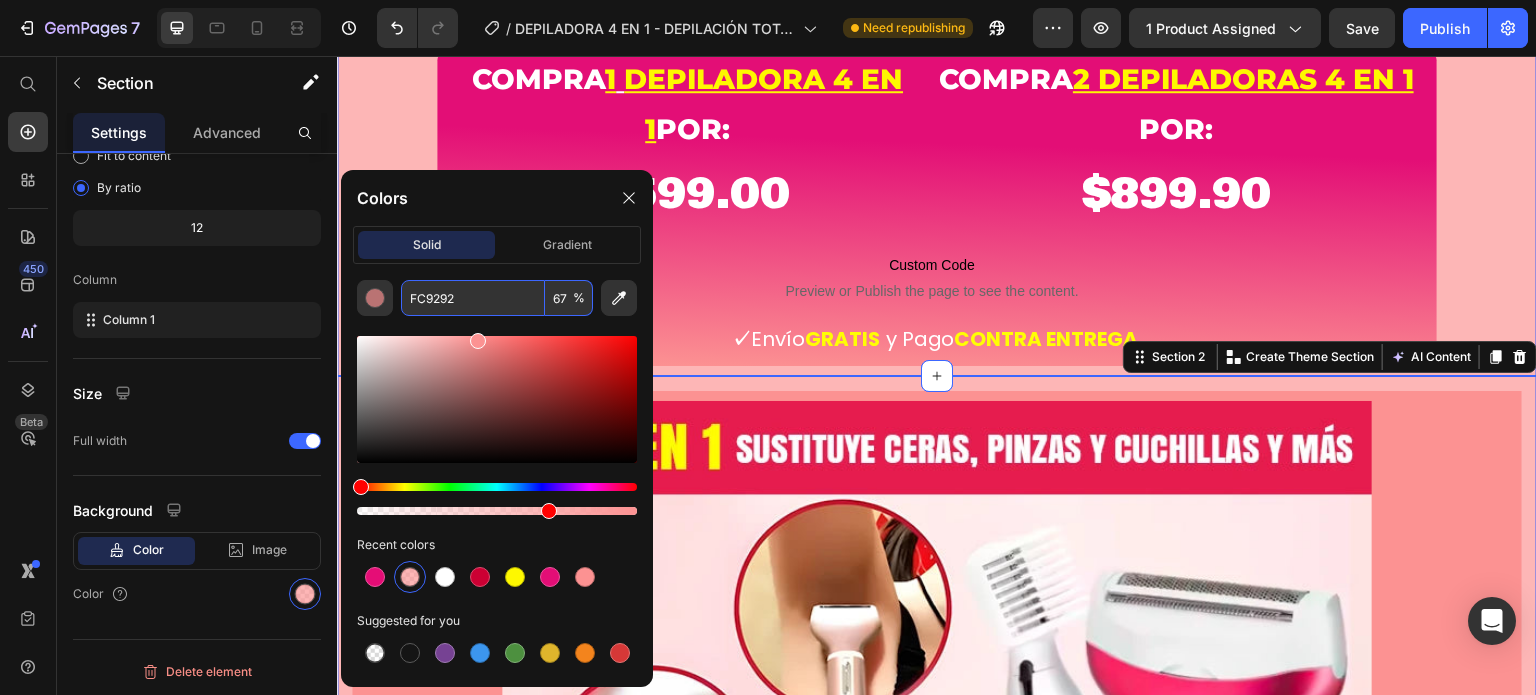 click on "Icon Icon Icon Icon Icon Icon List Row GlowTrim: Depilación Total en 5 Minutos Product Title Product Row Image compra  1   depiladora 4 en 1  POR: Heading $ 599.00 Product Price compra  2 depiladoras 4 en 1   POR: Heading $899.90 Heading Row Row Row
Custom Code
Preview or Publish the page to see the content. Custom Code   ✓  Envío  GRATIS   y Pago  CONTRA ENTREGA Text block Product Row" at bounding box center (937, -398) 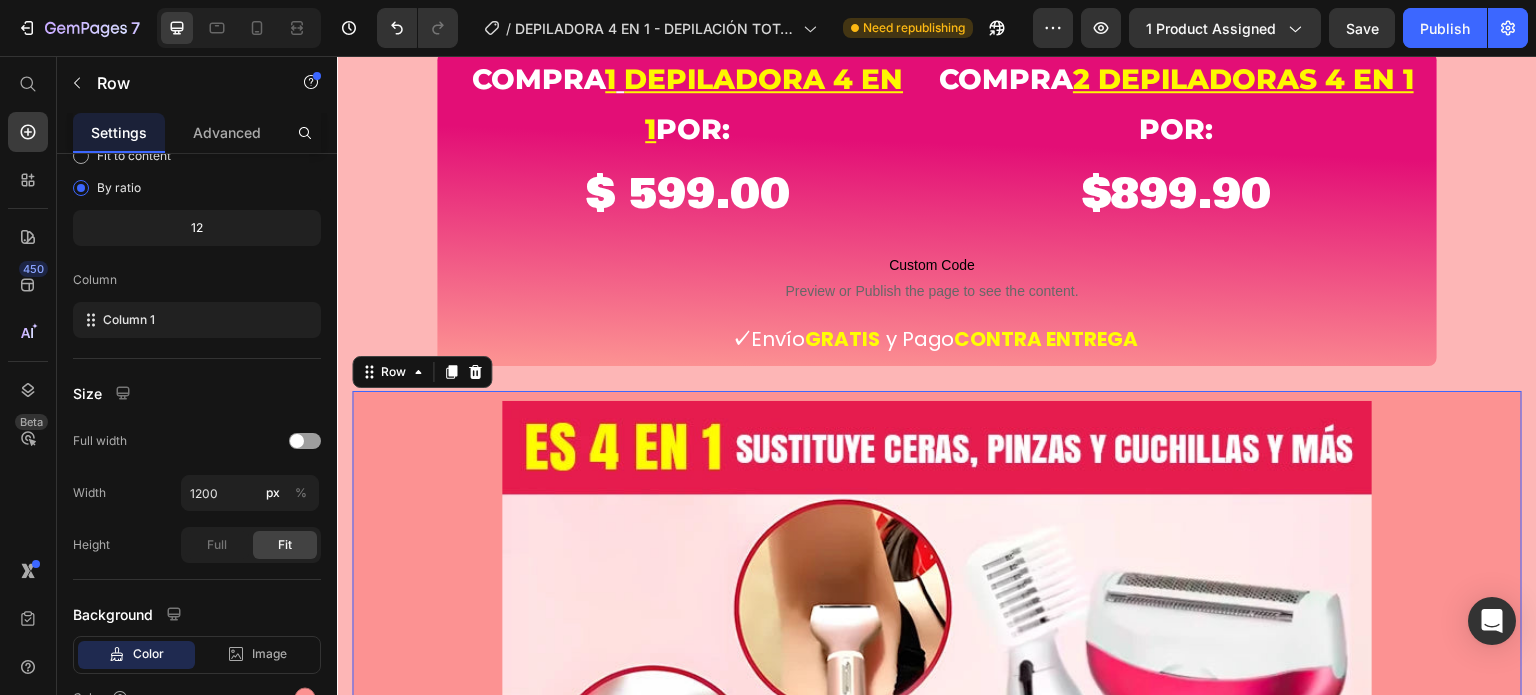 click on "Image ¡Esta depiladora lo resuelve TODO con un solo dispositivo!  Heading Son [DEMOGRAPHIC_DATA] en 1 para eliminar los vellos en cualquier parte del cuerpo, te olvidas del d0lor, la ¡rritación y los métodos anticuados.  [PERSON_NAME] siempre perfecta, sin excusas.  Puedes usarla en seco o en la ducha  ¡tú decides!. Text block Row Image ❤️ ¿Qué la hace única?  Heading ✅  4 cabezales intercambiables: Afeitadora corporal Perfilador [PERSON_NAME] Cortapelo para nariz y rostro Cabezal de precisión Text block
Custom Code
Preview or Publish the page to see the content. Custom Code Image Image
Custom Code
Preview or Publish the page to see the content. Custom Code  Miles de mujeres ya la usan y no pueden creer lo facil que es decirle adios al vello  Heading Beneficios extremos: ✨Elimina vello desde la raíz sin dolor ✨Sustituye ceras, pinzas y cuchillas para siempre ✨No más citas caras en salones ✨Ideal para piel sensible y zonas íntimas ✨Diseño hermoso y ultra portátil Text block Row Row" at bounding box center (937, 3562) 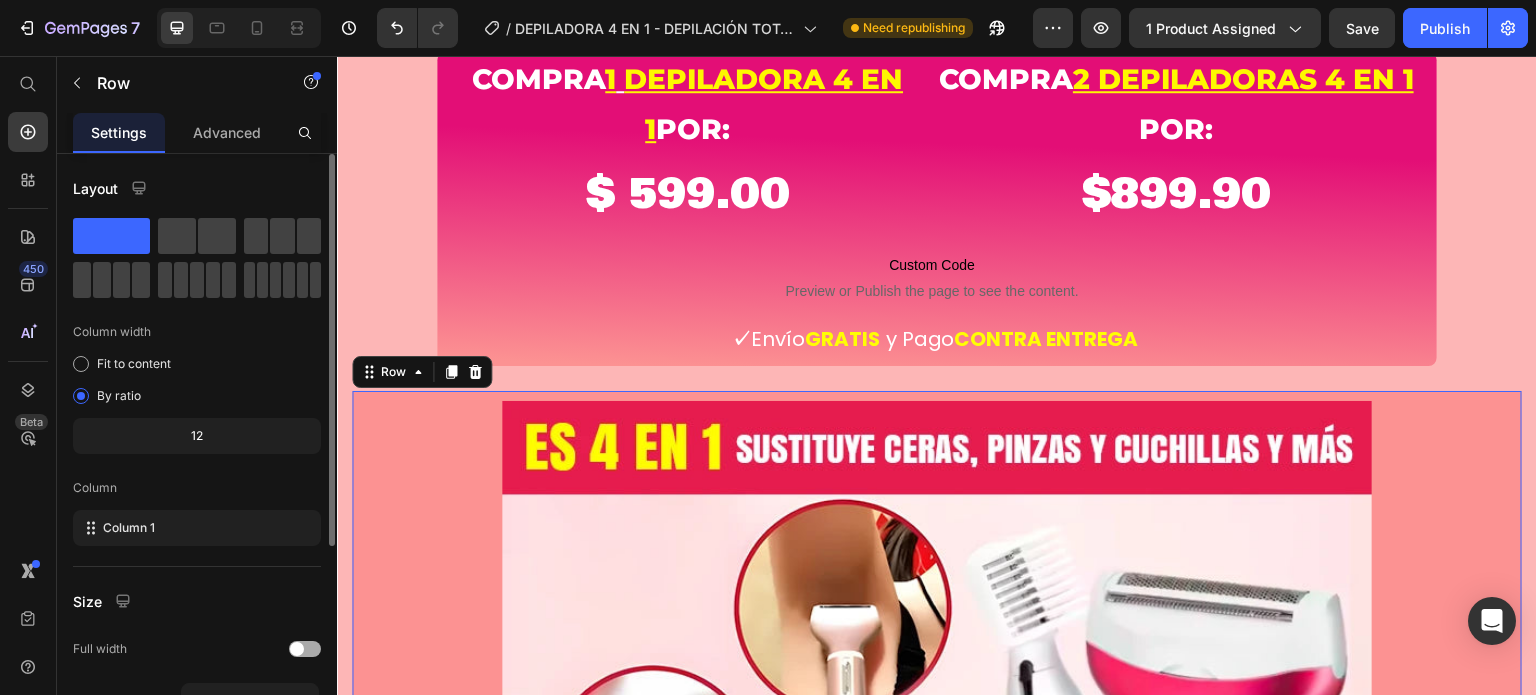 scroll, scrollTop: 312, scrollLeft: 0, axis: vertical 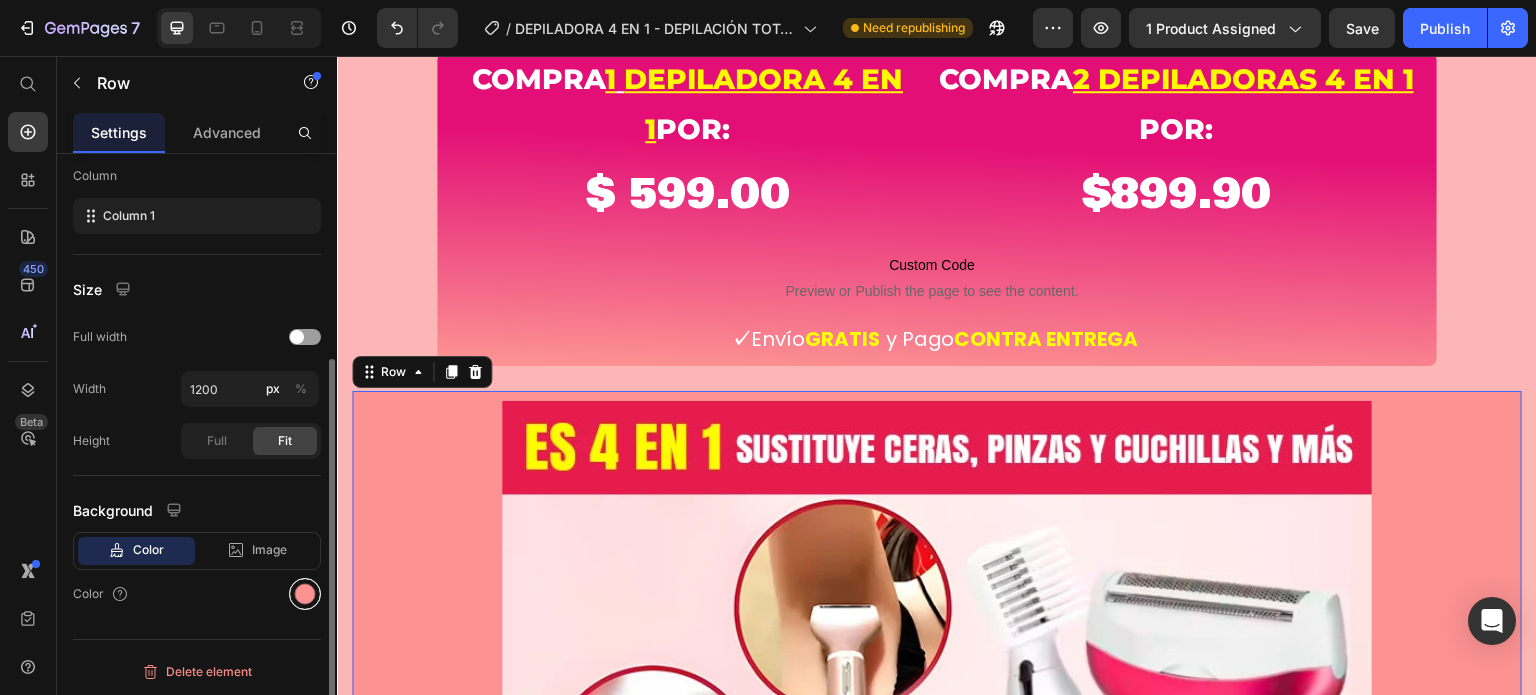 drag, startPoint x: 304, startPoint y: 592, endPoint x: 313, endPoint y: 579, distance: 15.811388 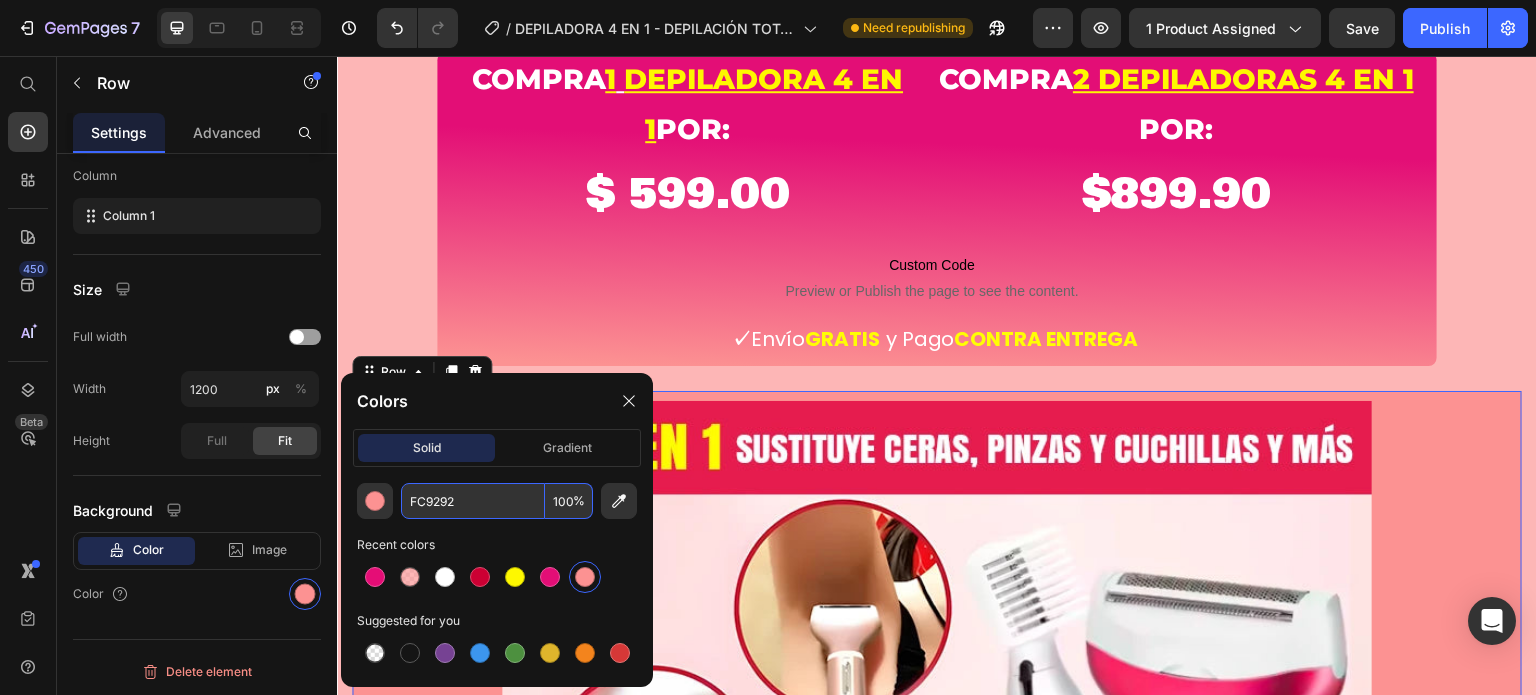 click on "100" at bounding box center [569, 501] 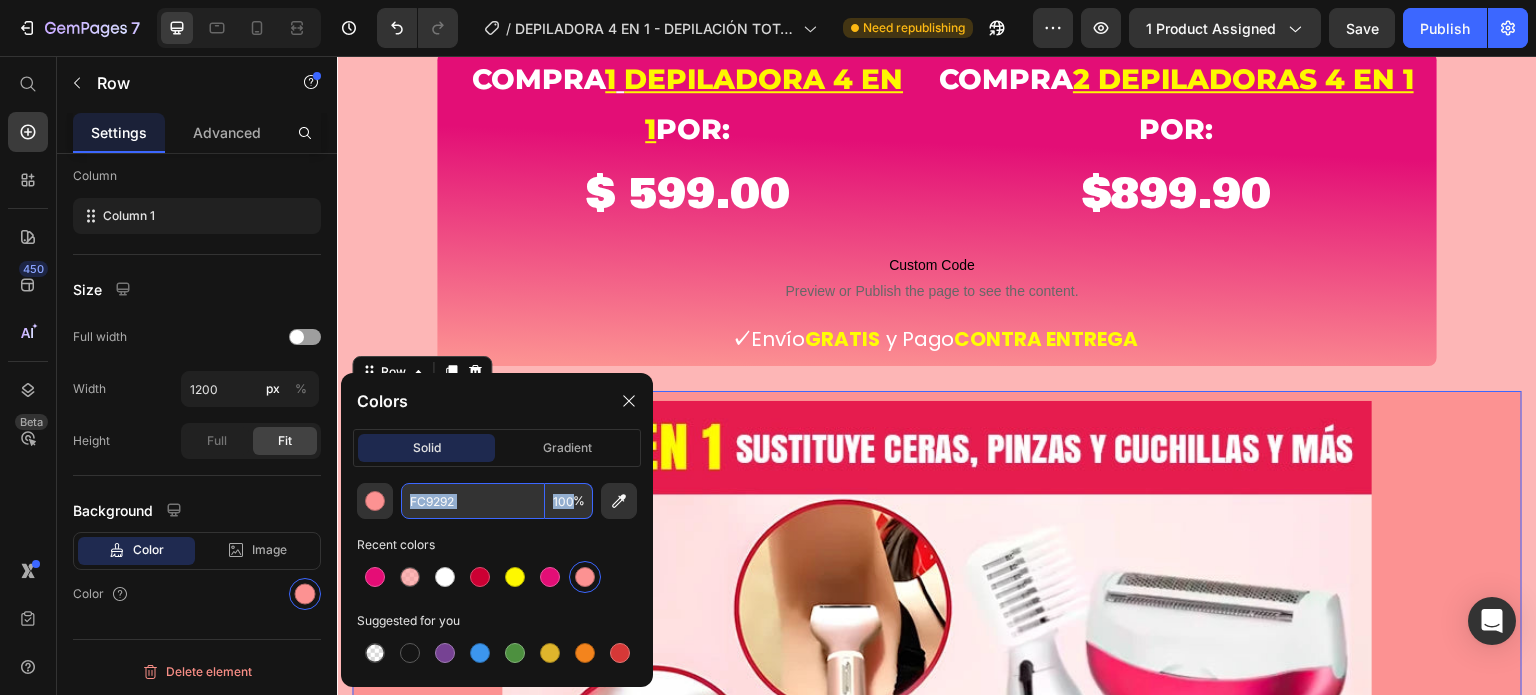 drag, startPoint x: 576, startPoint y: 502, endPoint x: 552, endPoint y: 506, distance: 24.33105 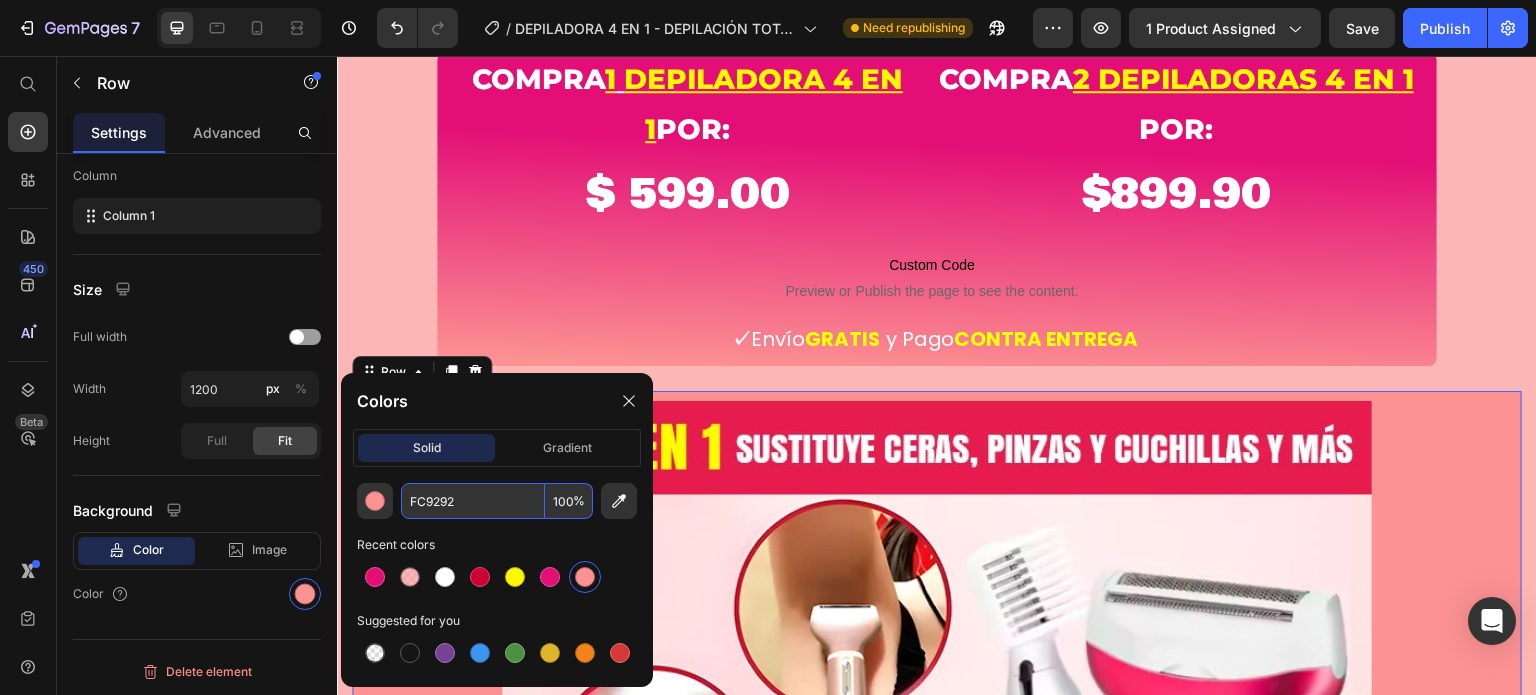 click on "100" at bounding box center [569, 501] 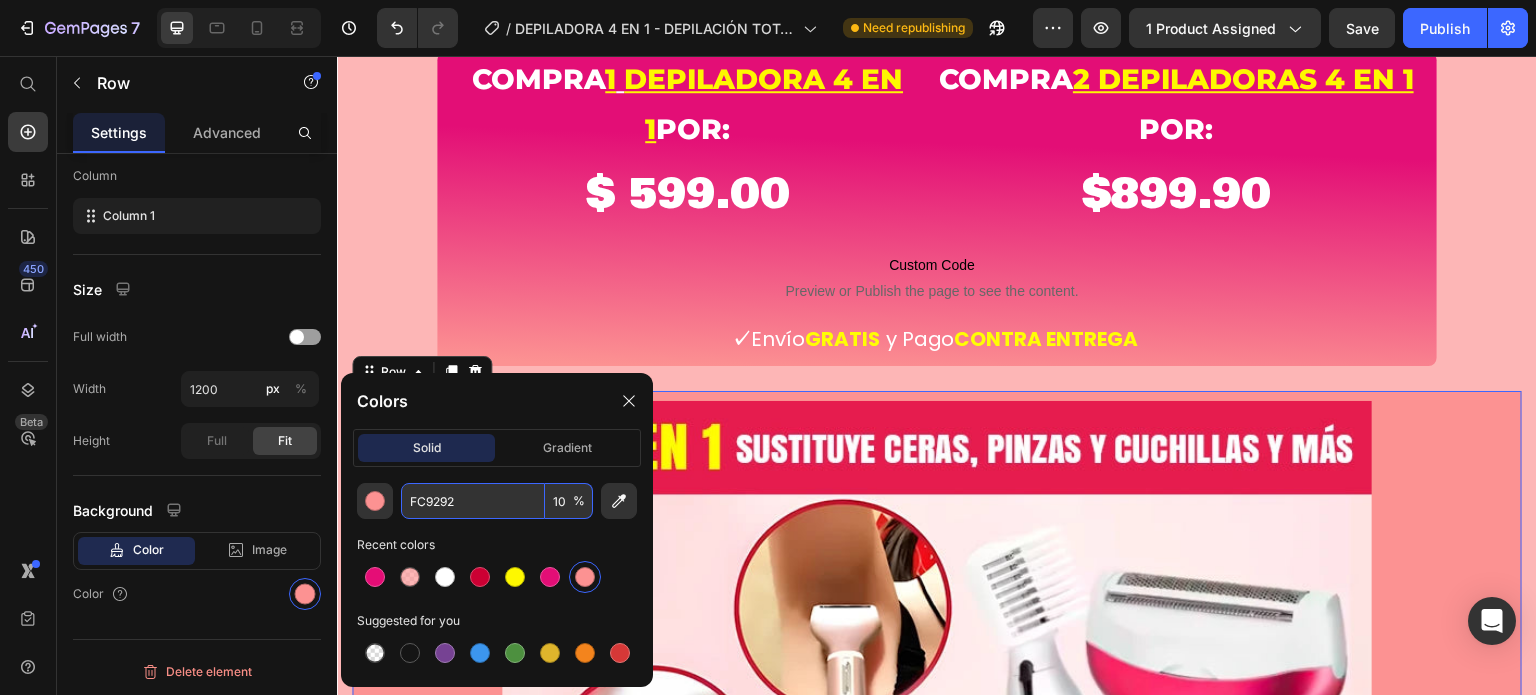 type on "0" 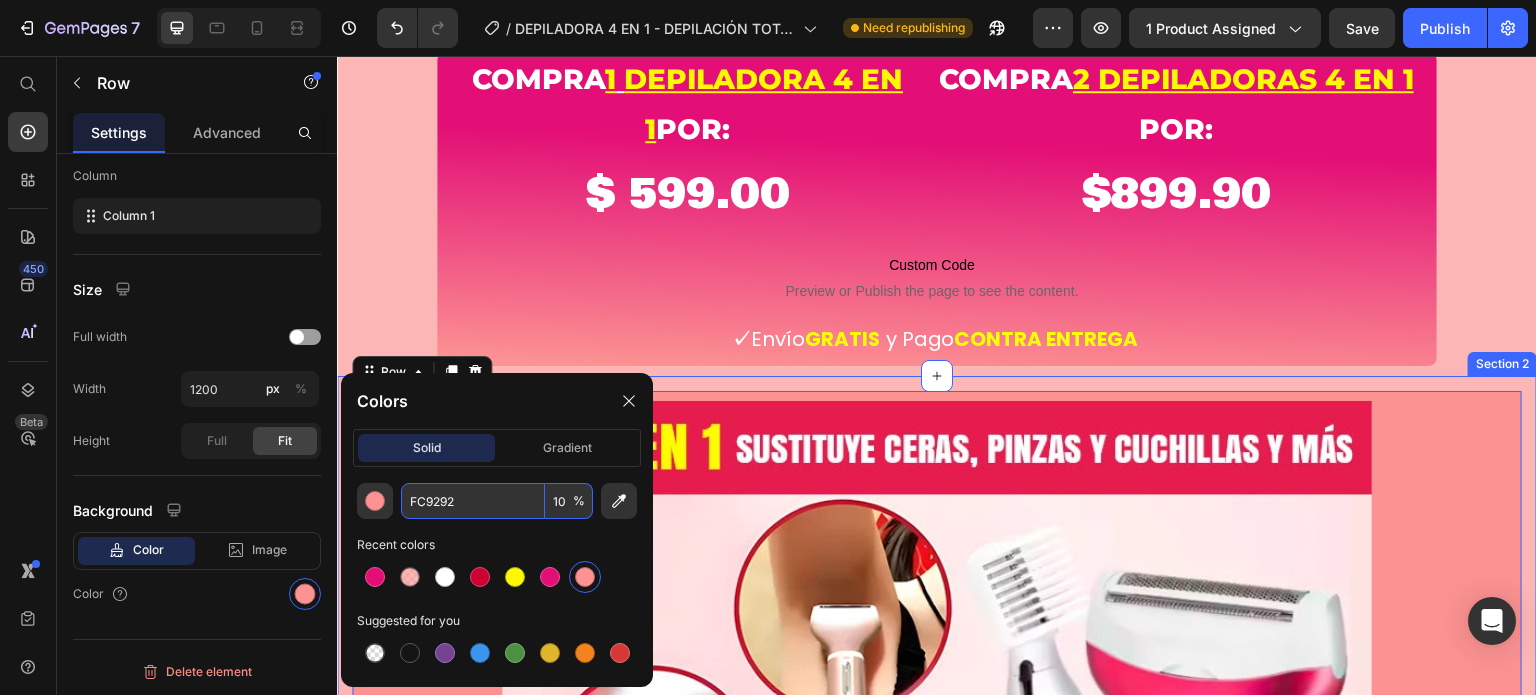 type on "10" 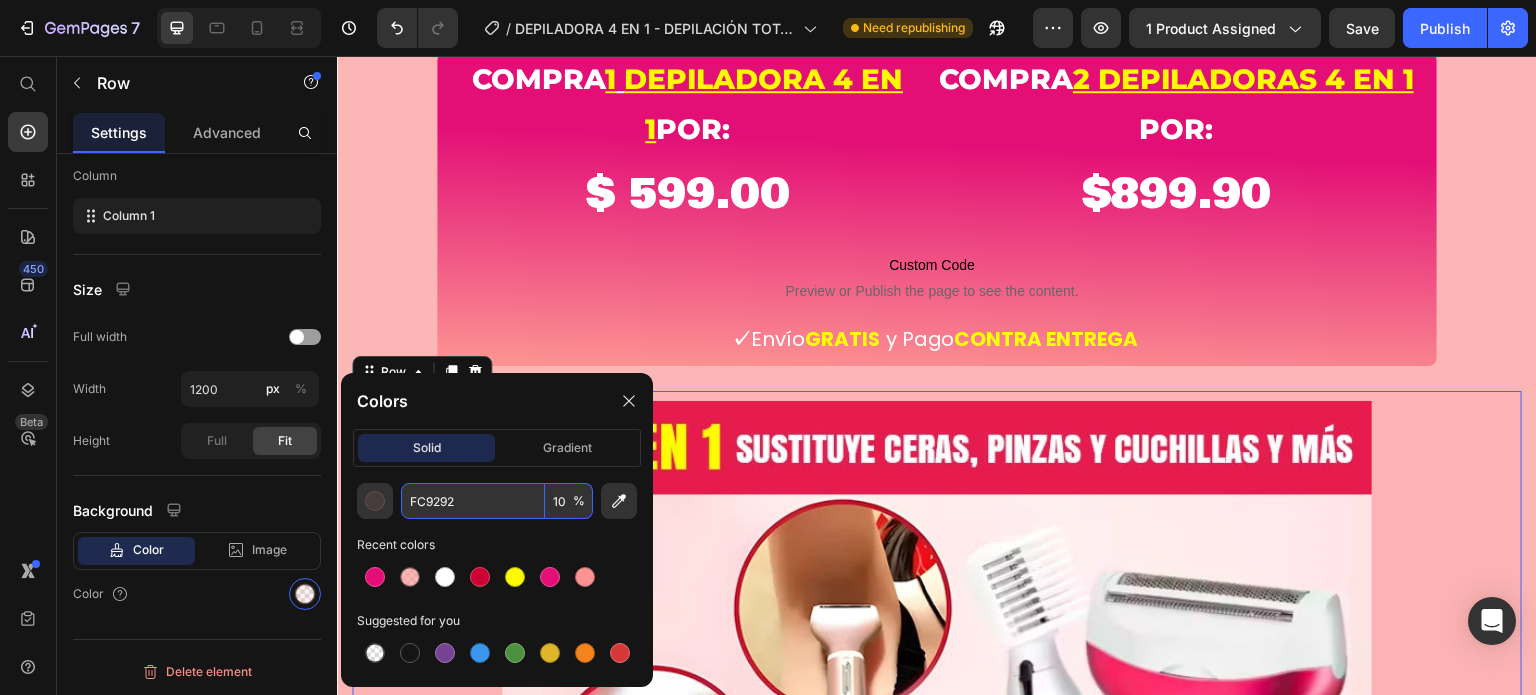 click on "10" at bounding box center (569, 501) 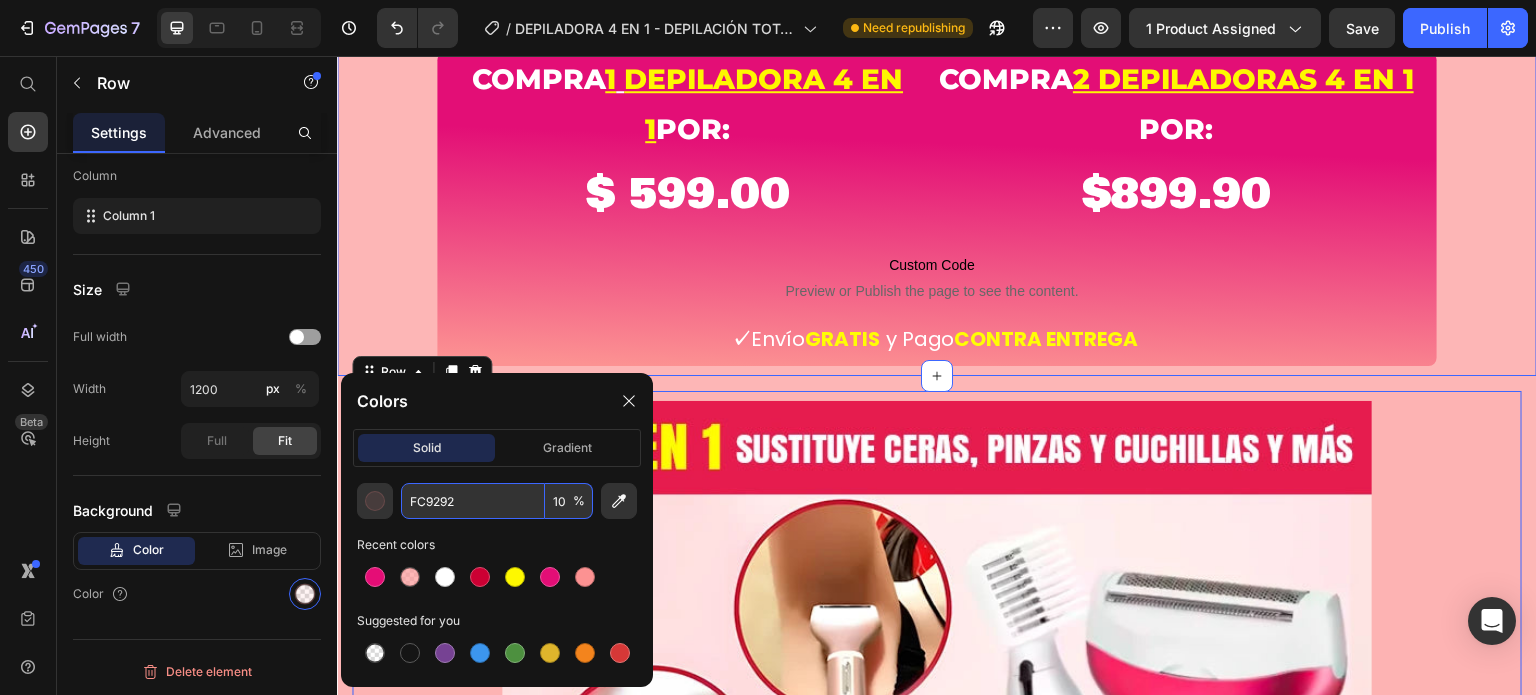 click on "Icon Icon Icon Icon Icon Icon List Row GlowTrim: Depilación Total en 5 Minutos Product Title Product Row Image compra  1   depiladora 4 en 1  POR: Heading $ 599.00 Product Price compra  2 depiladoras 4 en 1   POR: Heading $899.90 Heading Row Row Row
Custom Code
Preview or Publish the page to see the content. Custom Code   ✓  Envío  GRATIS   y Pago  CONTRA ENTREGA Text block Product Row" at bounding box center [937, -398] 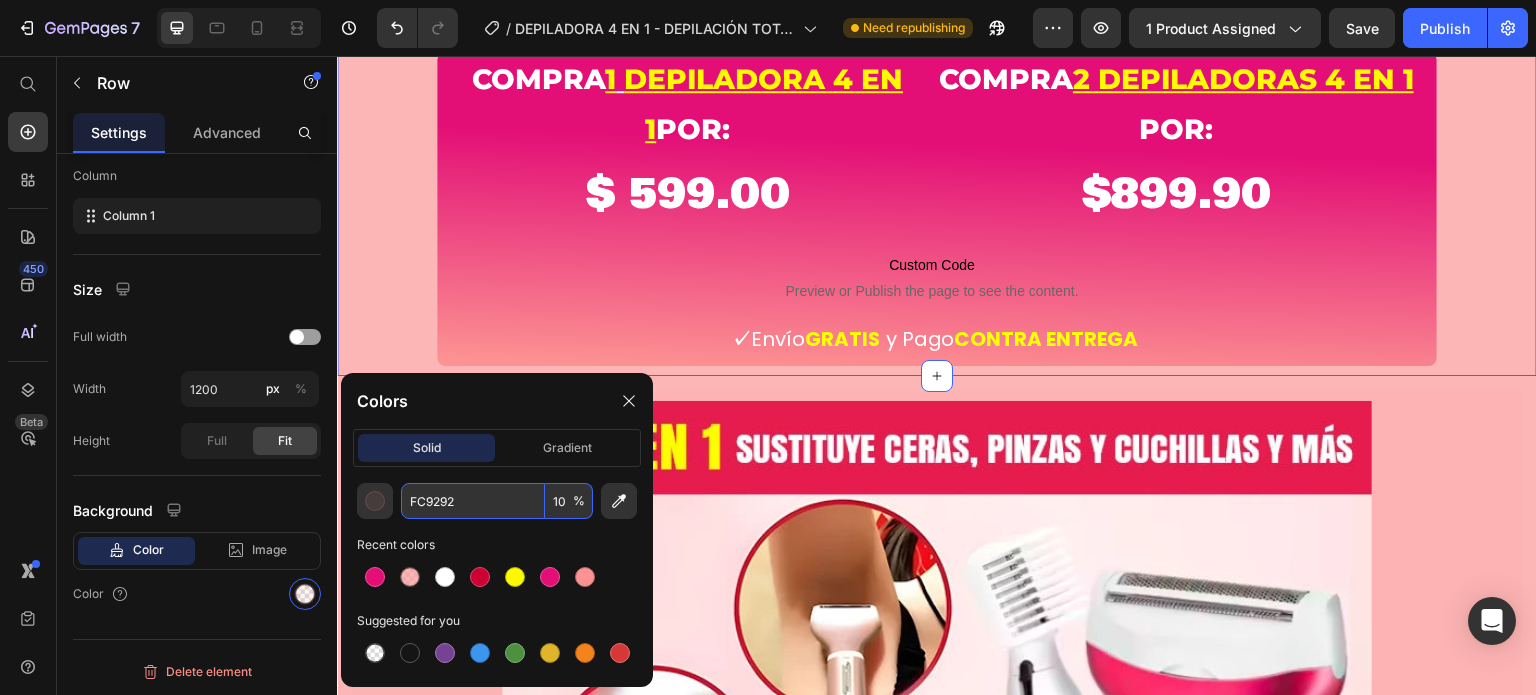 scroll, scrollTop: 0, scrollLeft: 0, axis: both 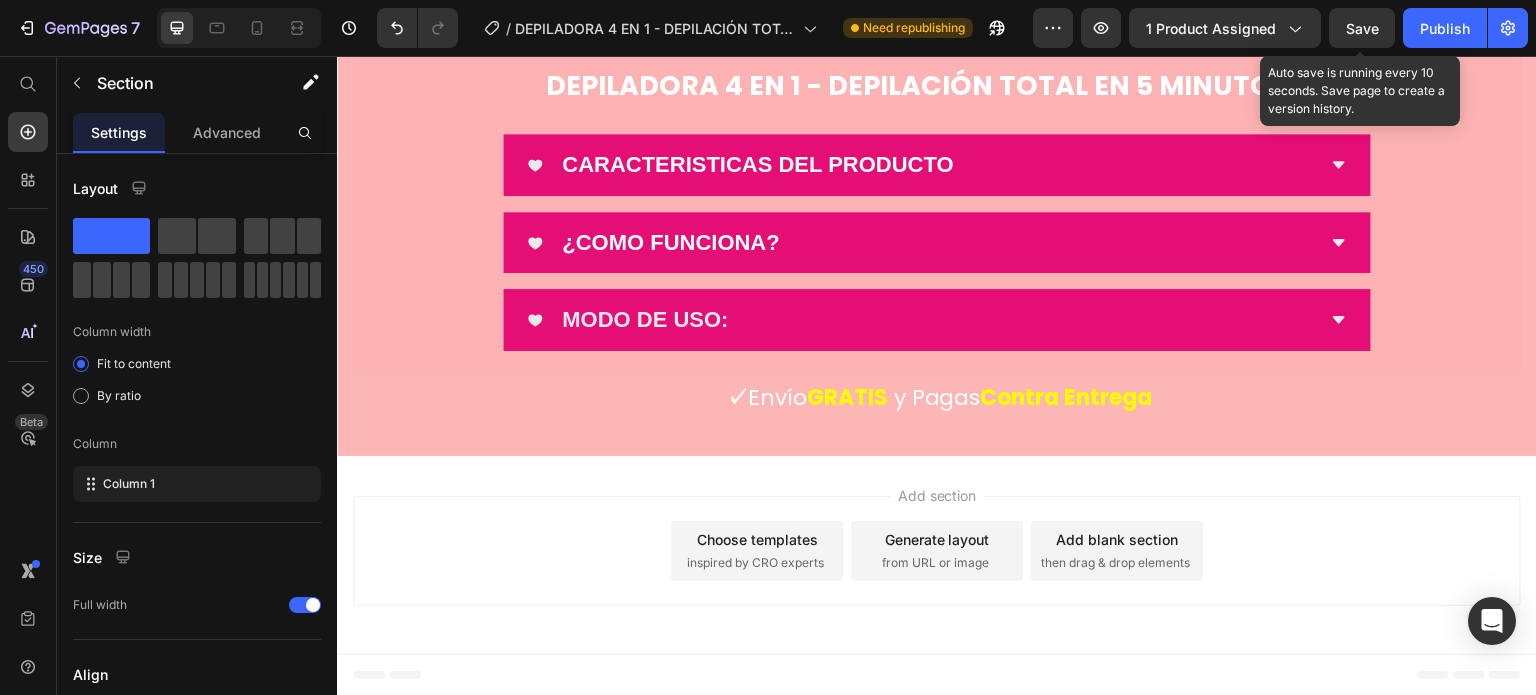 click on "Save" at bounding box center (1362, 28) 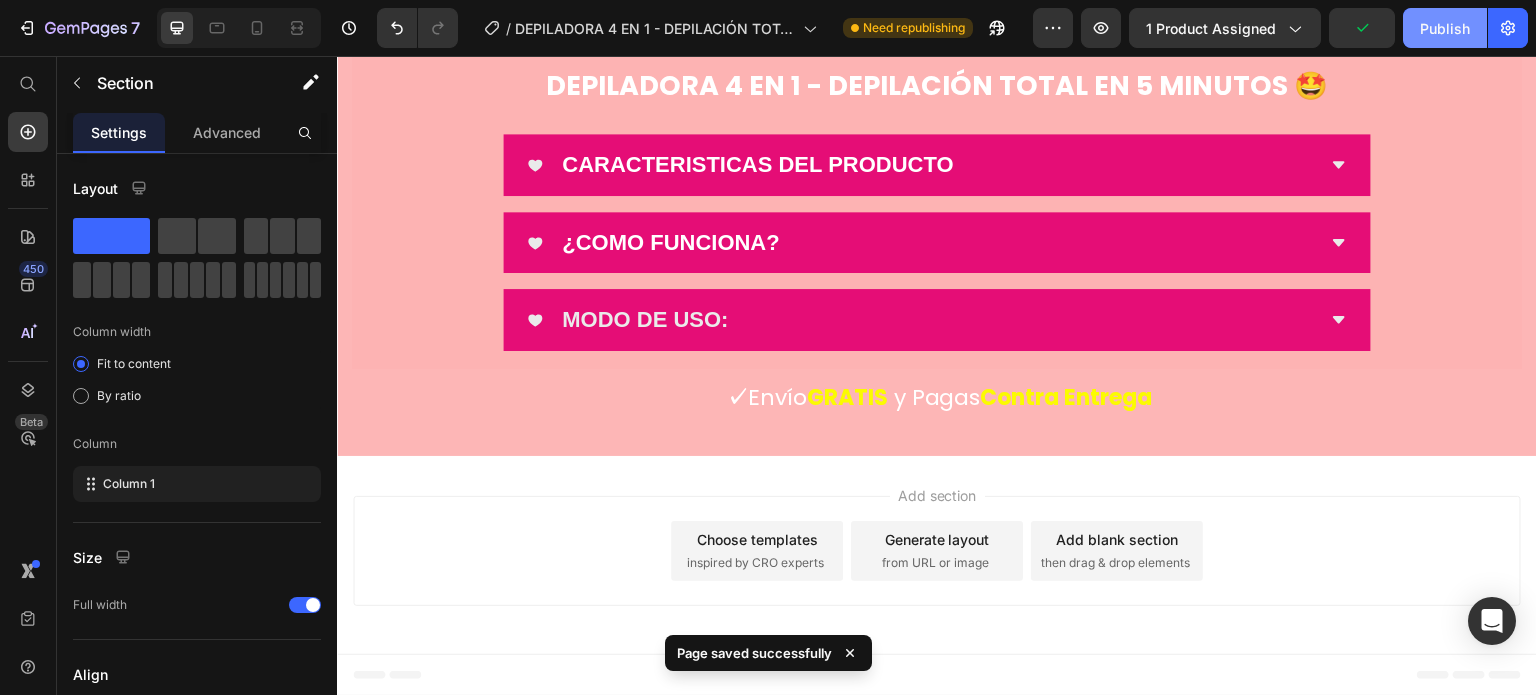 click on "Publish" at bounding box center [1445, 28] 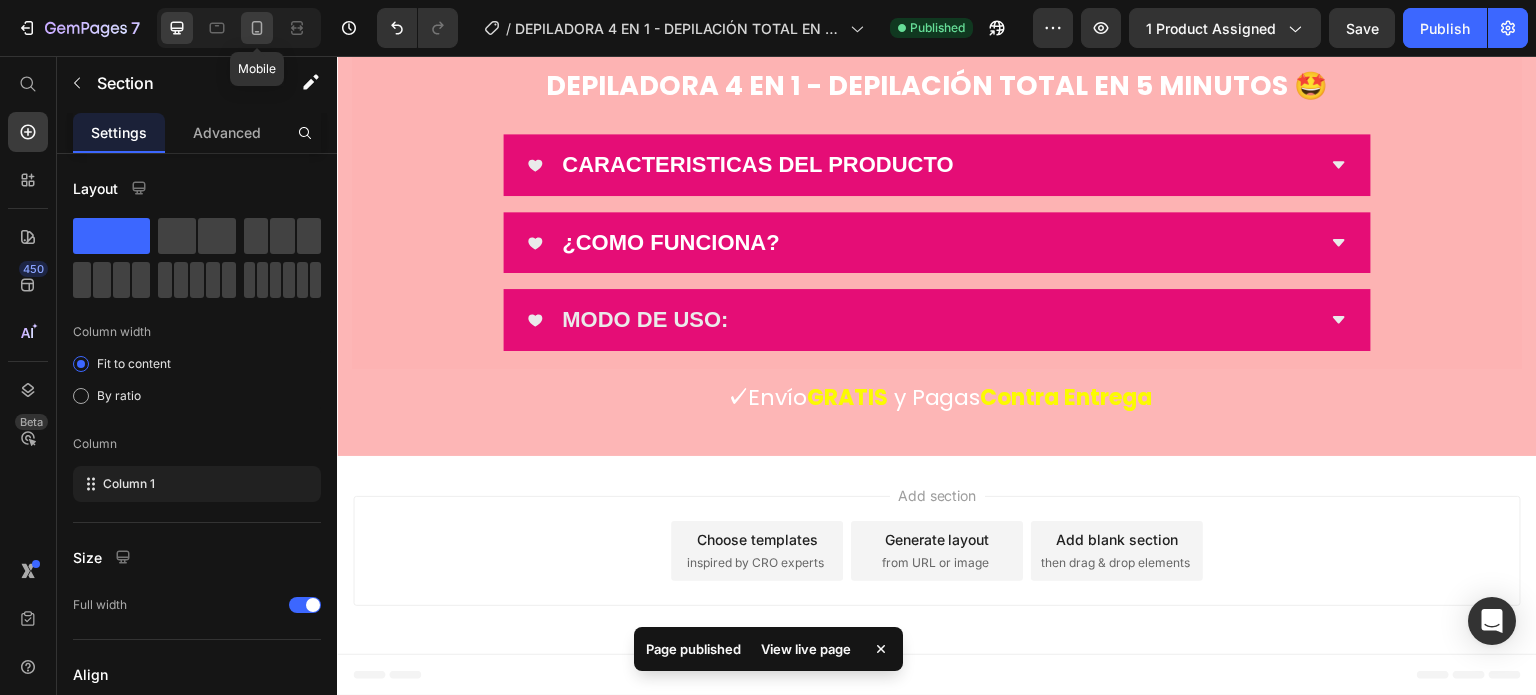 click 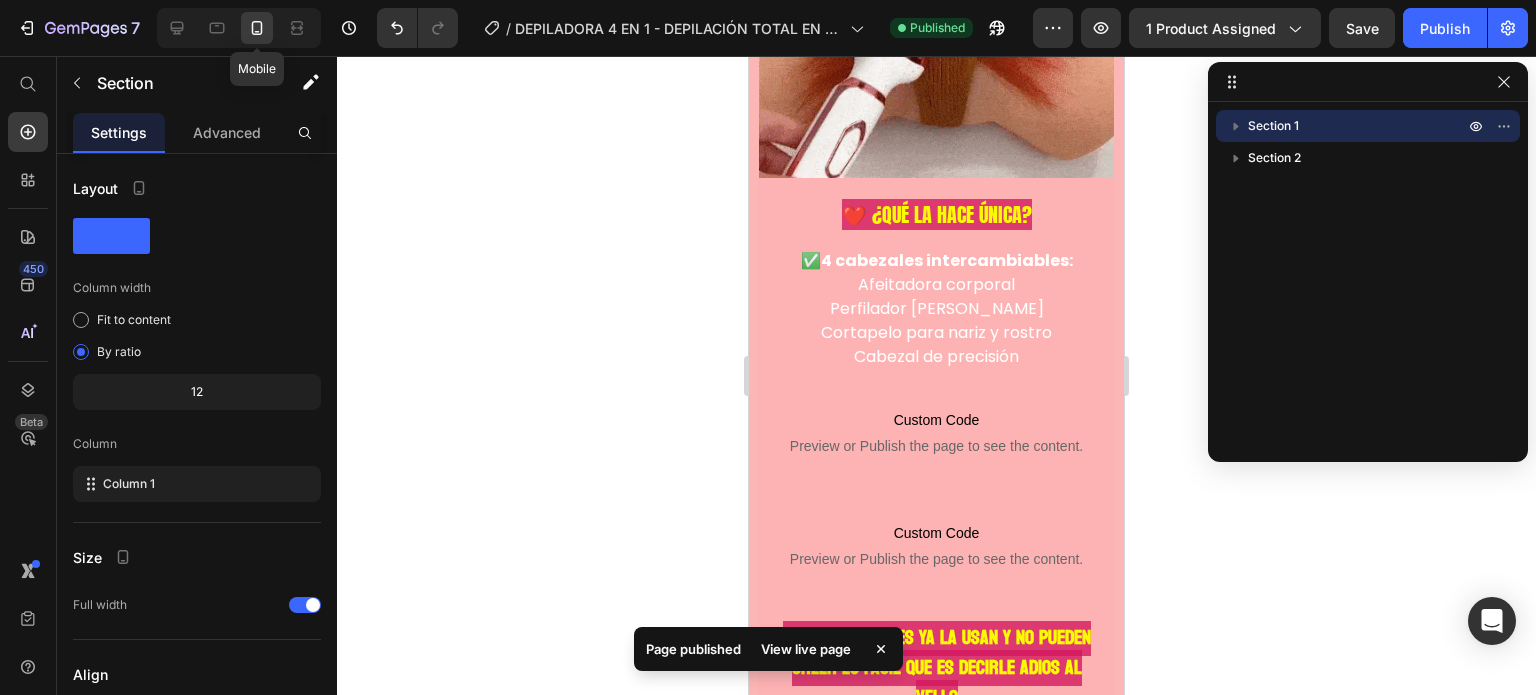 scroll, scrollTop: 0, scrollLeft: 0, axis: both 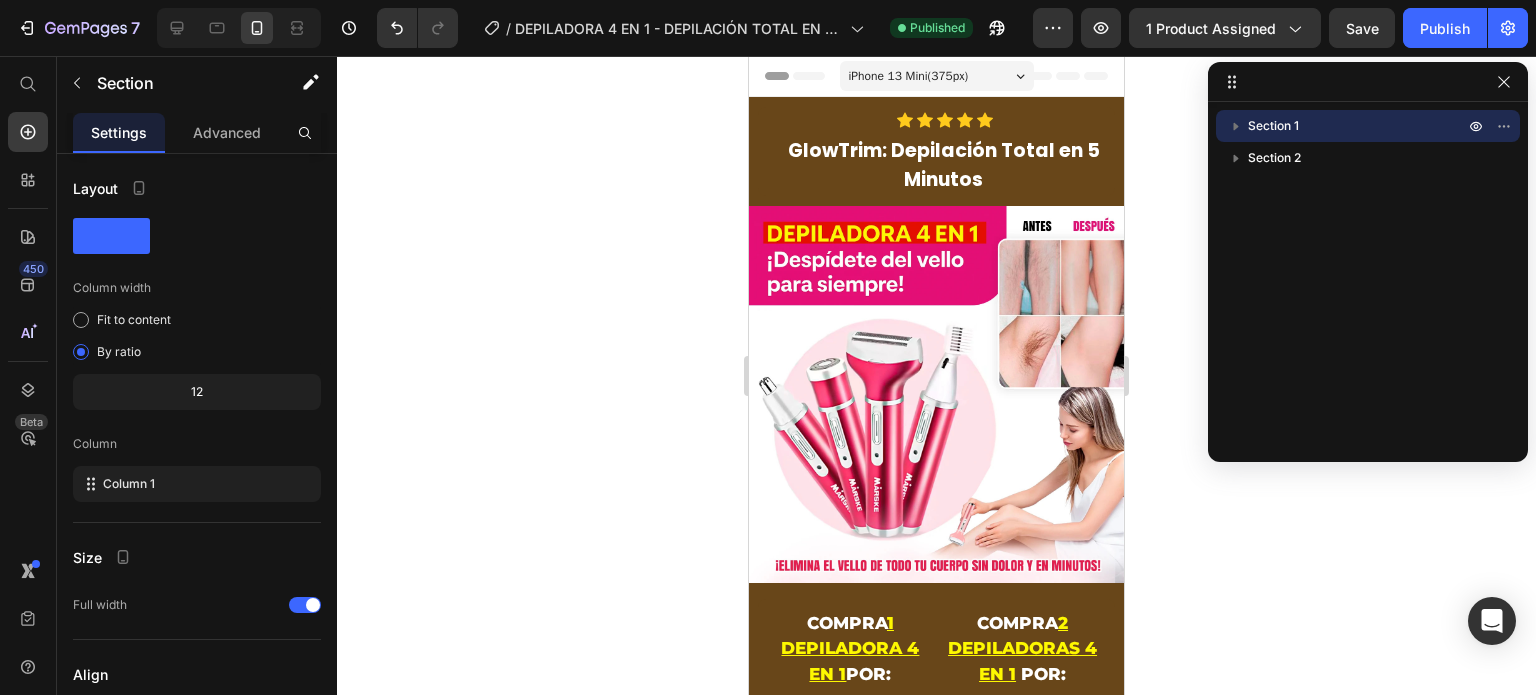 click on "Icon Icon Icon Icon Icon Icon List Row GlowTrim: Depilación Total en 5 Minutos Product Title Product Row Image compra  1   depiladora 4 en 1  POR: Heading $ 599.00 Product Price compra  2 depiladoras 4 en 1   POR: Heading $899.90 Heading Row Row Row
Custom Code
Preview or Publish the page to see the content. Custom Code   ✓  Envío  GRATIS   y Pago  CONTRA ENTREGA Text block Product Row" at bounding box center (936, 507) 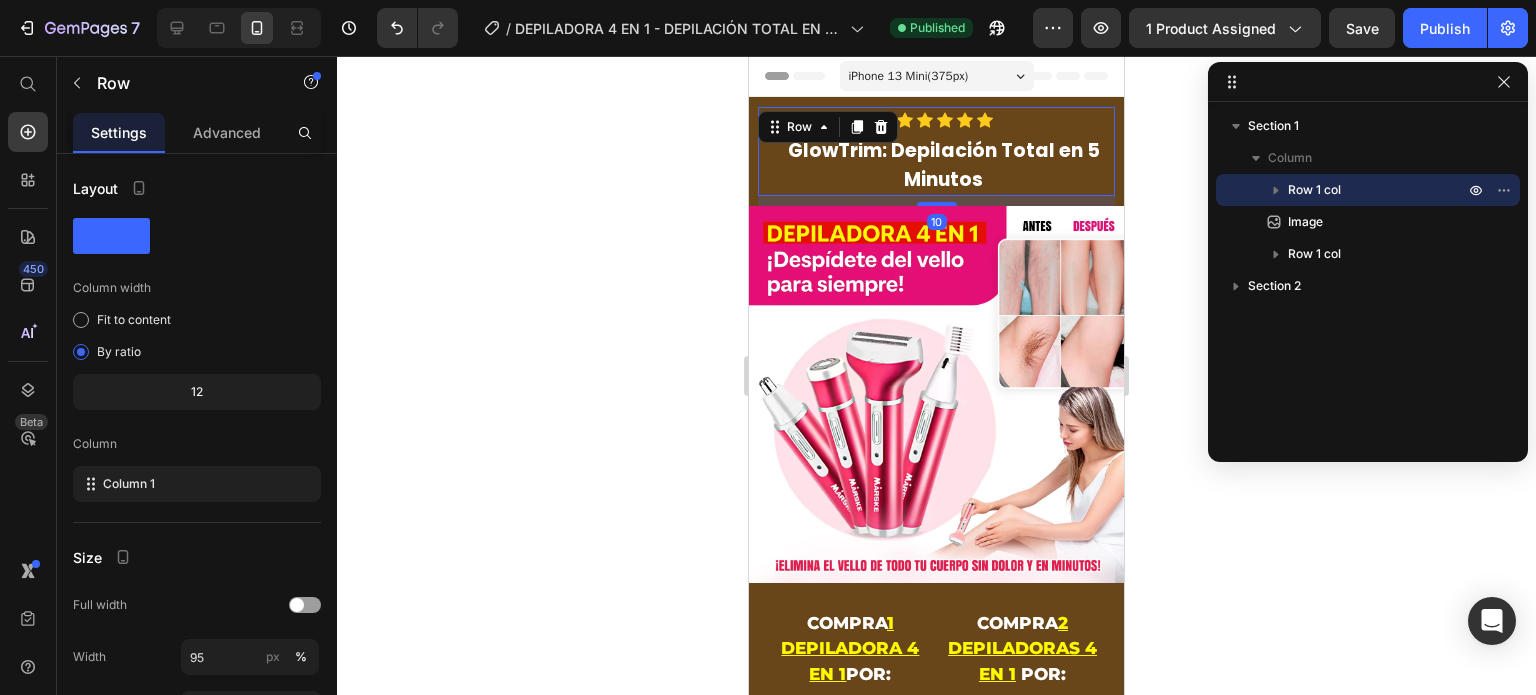click on "Icon Icon Icon Icon Icon Icon List Row GlowTrim: Depilación Total en 5 Minutos Product Title Product Row   10" at bounding box center (936, 151) 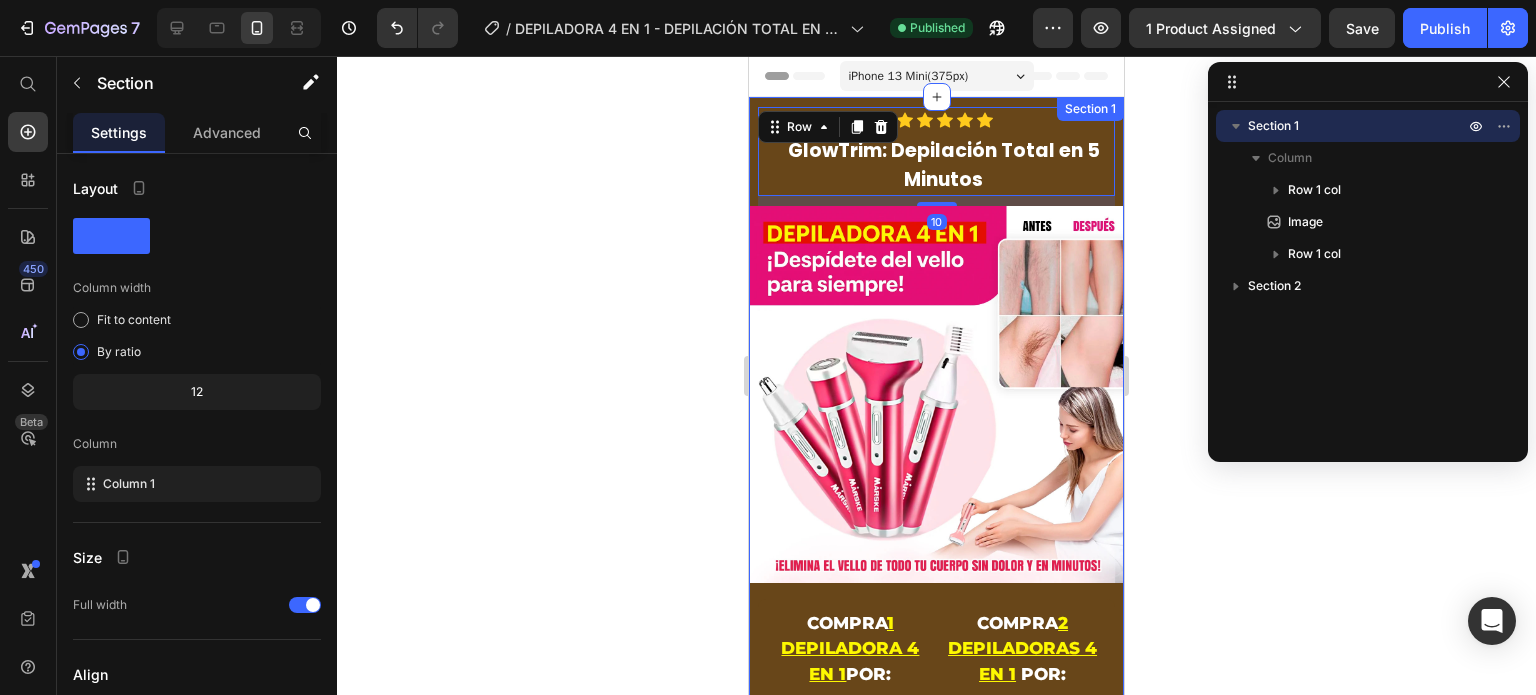 click on "Icon Icon Icon Icon Icon Icon List Row GlowTrim: Depilación Total en 5 Minutos Product Title Product Row   10 Image compra  1   depiladora 4 en 1  POR: Heading $ 599.00 Product Price compra  2 depiladoras 4 en 1   POR: Heading $899.90 Heading Row Row Row
Custom Code
Preview or Publish the page to see the content. Custom Code   ✓  Envío  GRATIS   y Pago  CONTRA ENTREGA Text block Product Row Section 1" at bounding box center [936, 502] 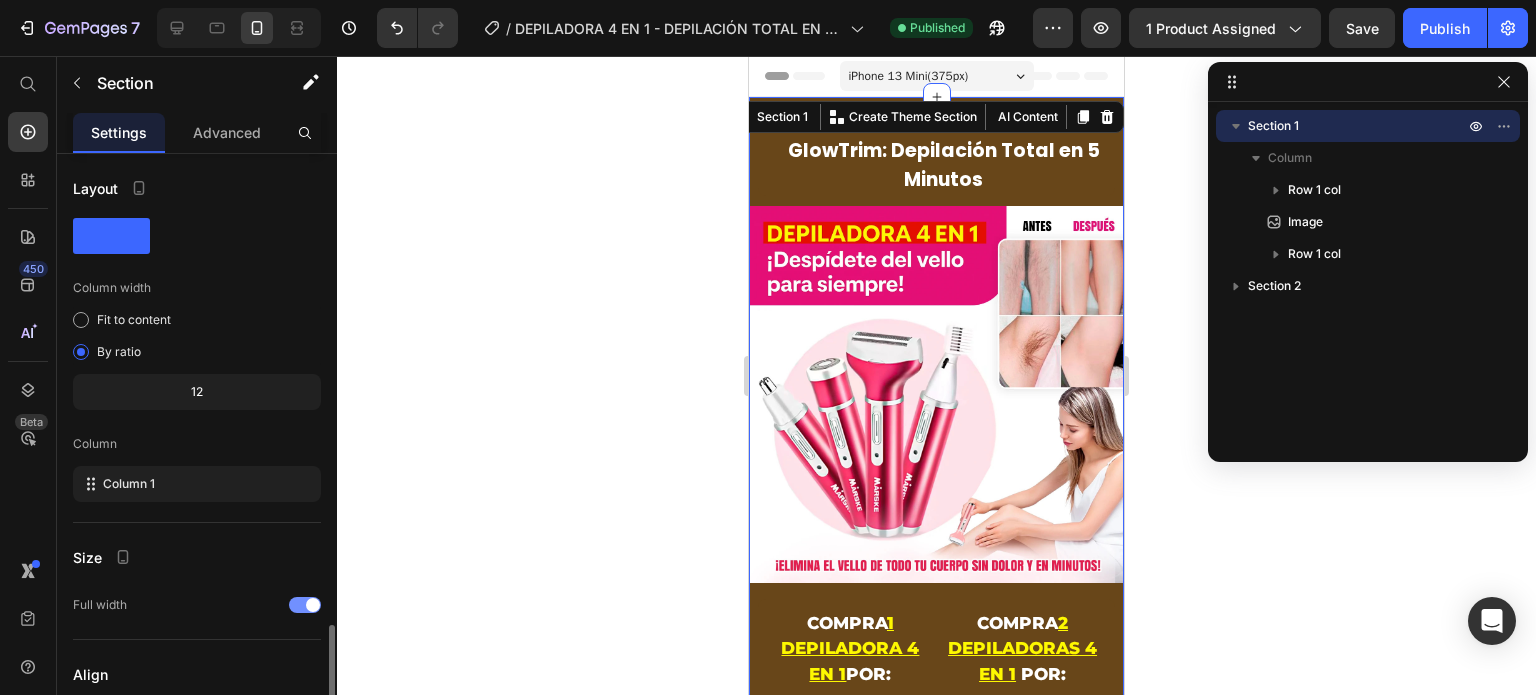 scroll, scrollTop: 280, scrollLeft: 0, axis: vertical 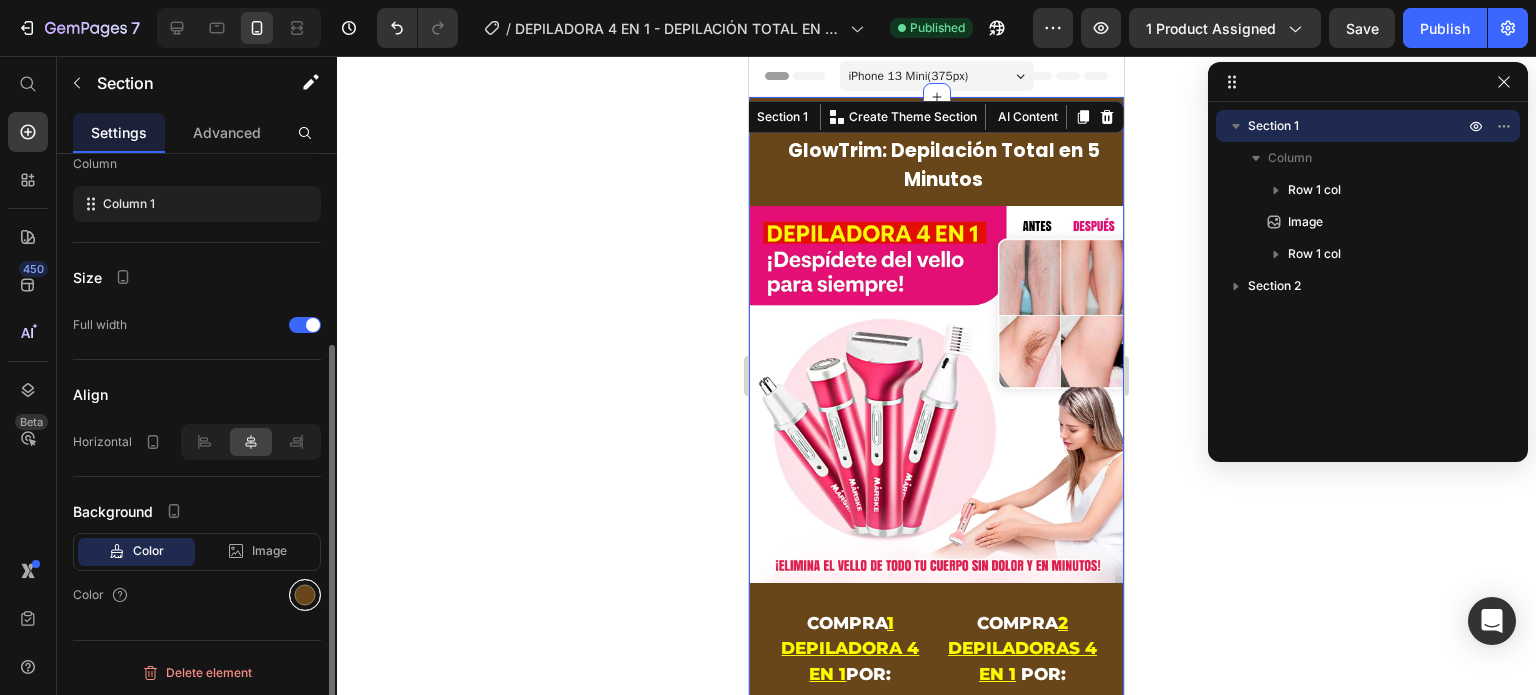 click at bounding box center (305, 595) 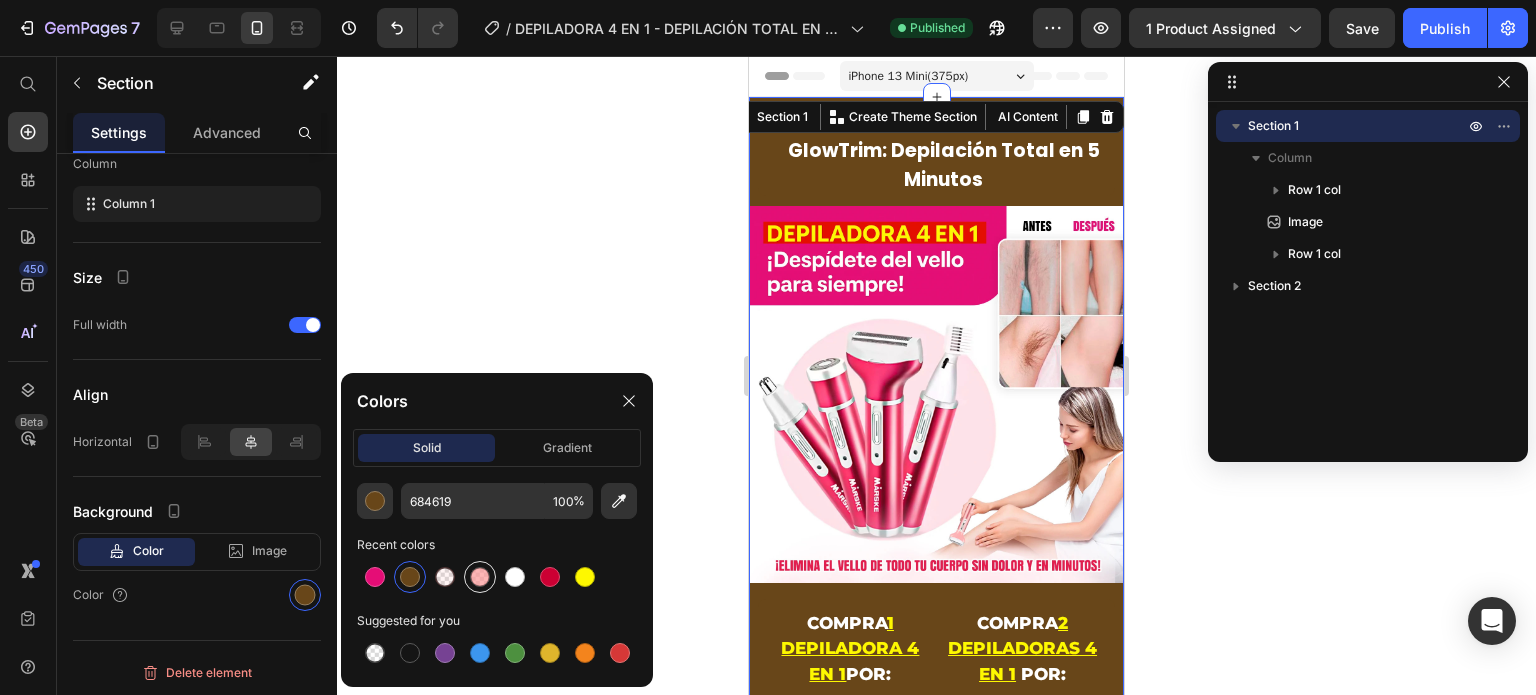click at bounding box center (480, 577) 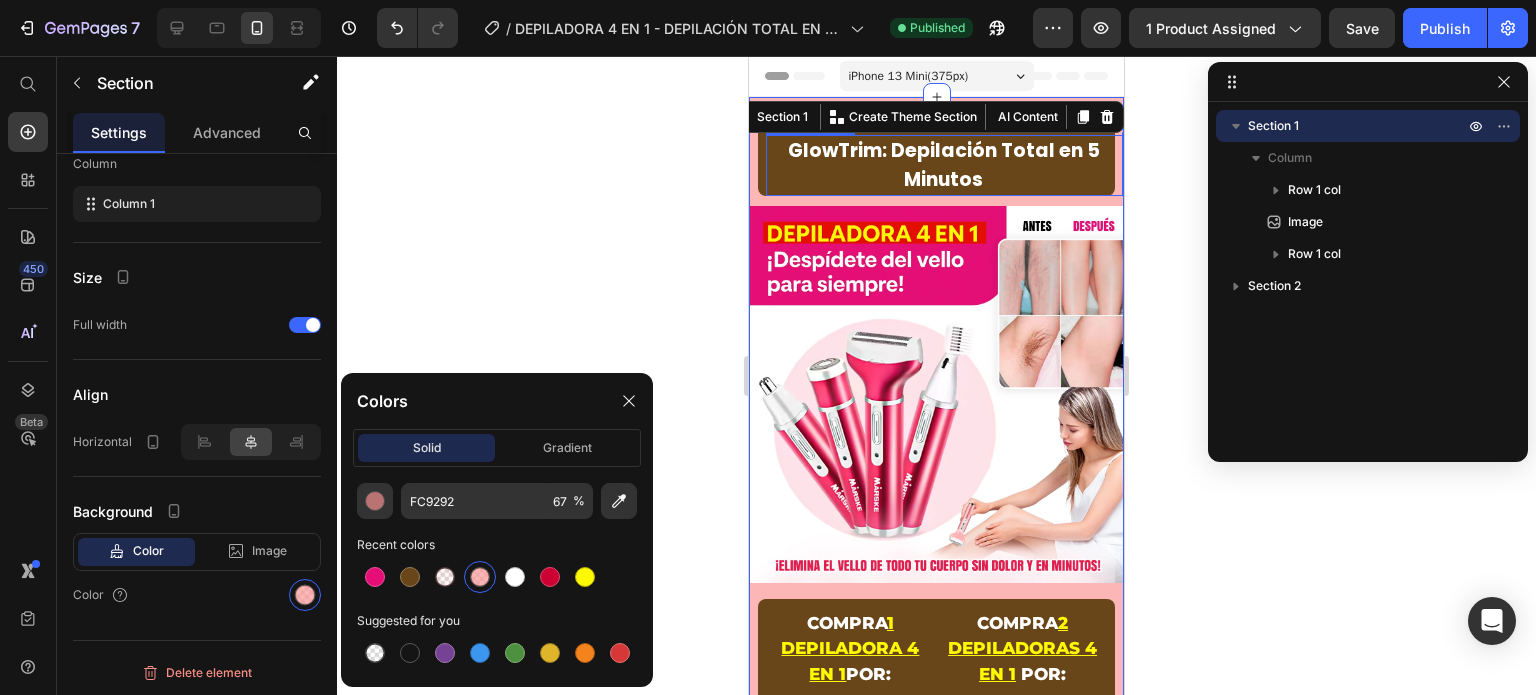 click on "GlowTrim: Depilación Total en 5 Minutos" at bounding box center [943, 165] 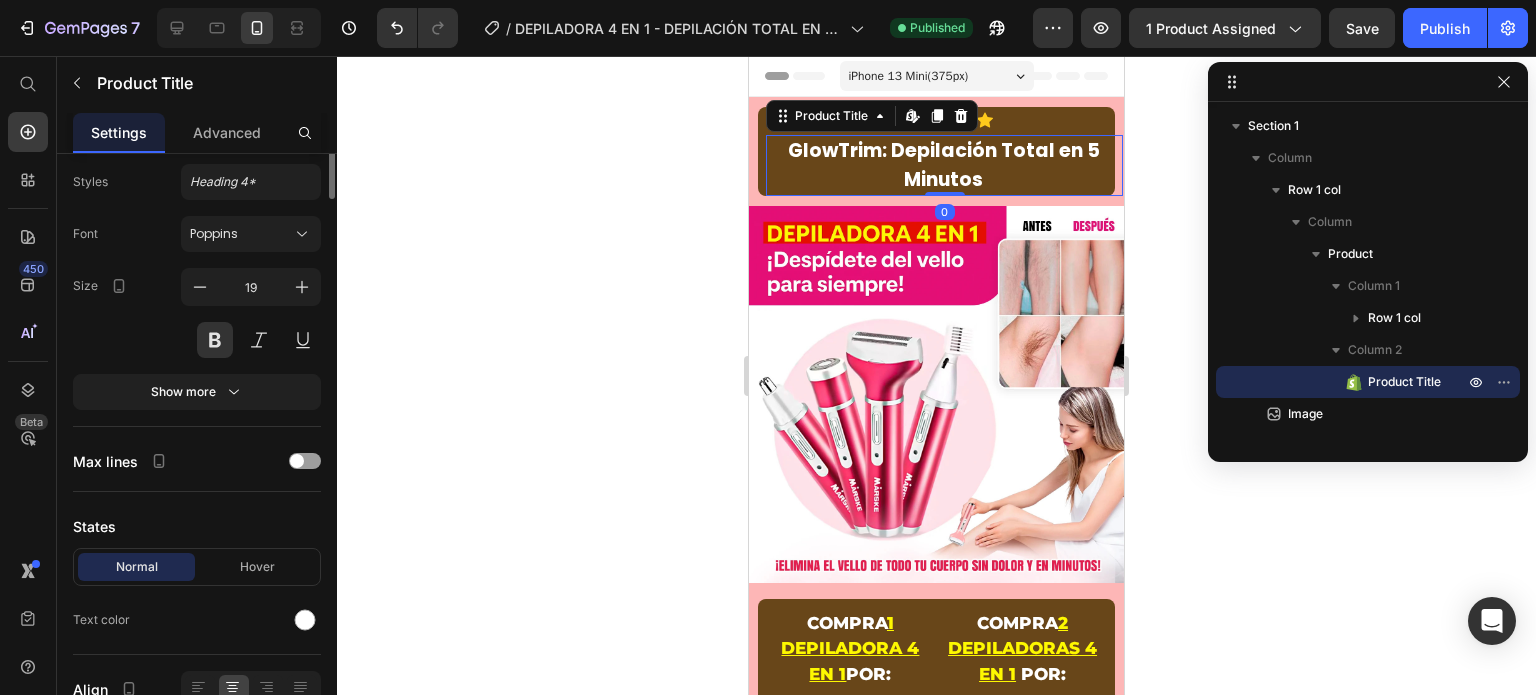 scroll, scrollTop: 0, scrollLeft: 0, axis: both 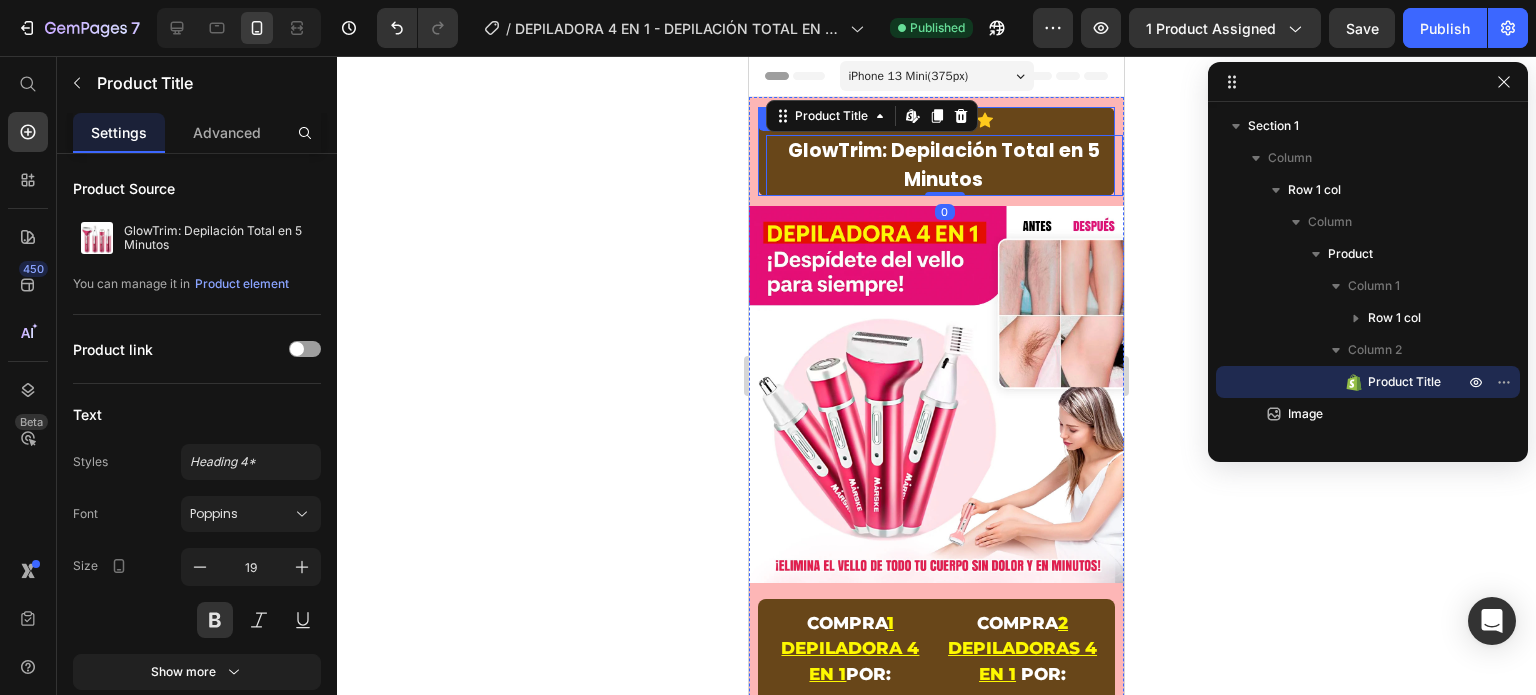 click on "Icon Icon Icon Icon Icon Icon List Row GlowTrim: Depilación Total en 5 Minutos Product Title   Edit content in Shopify 0 Product" at bounding box center (936, 151) 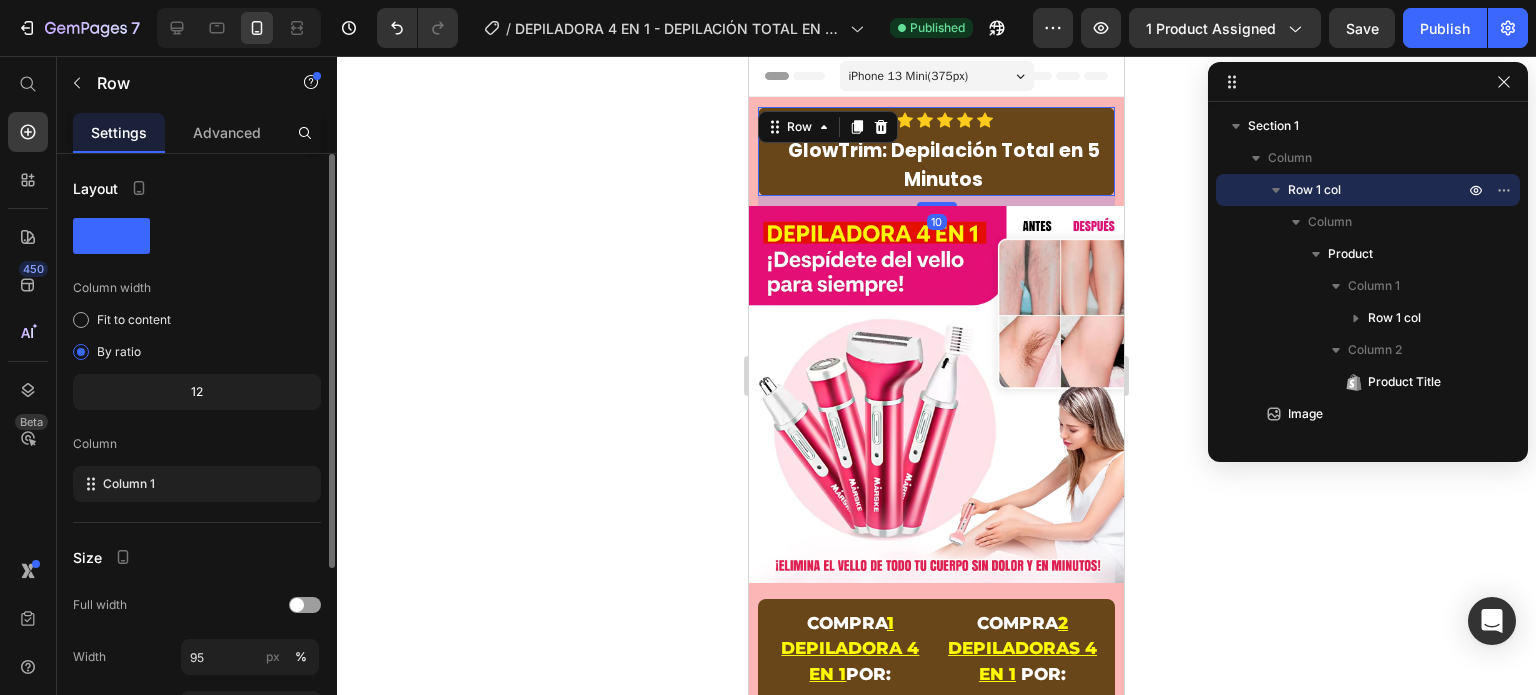 scroll, scrollTop: 268, scrollLeft: 0, axis: vertical 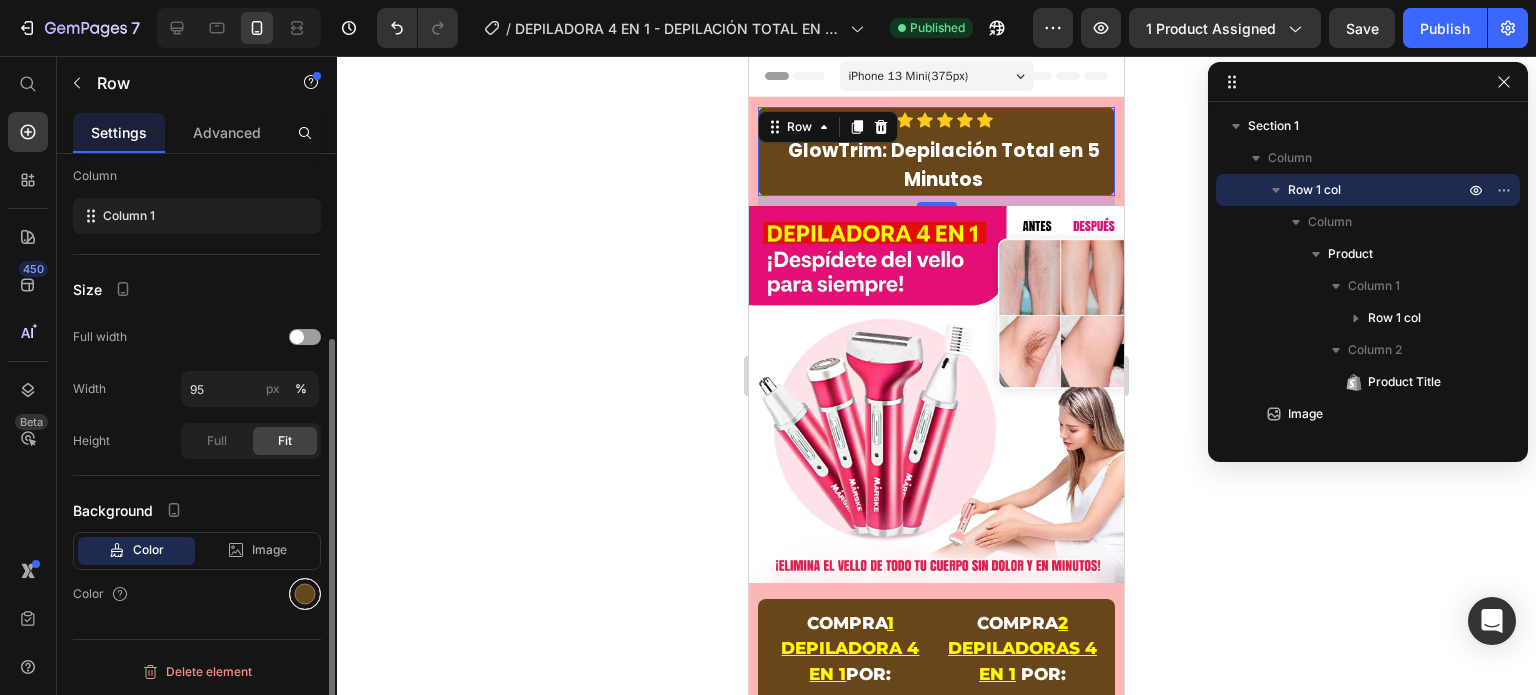 click at bounding box center [305, 594] 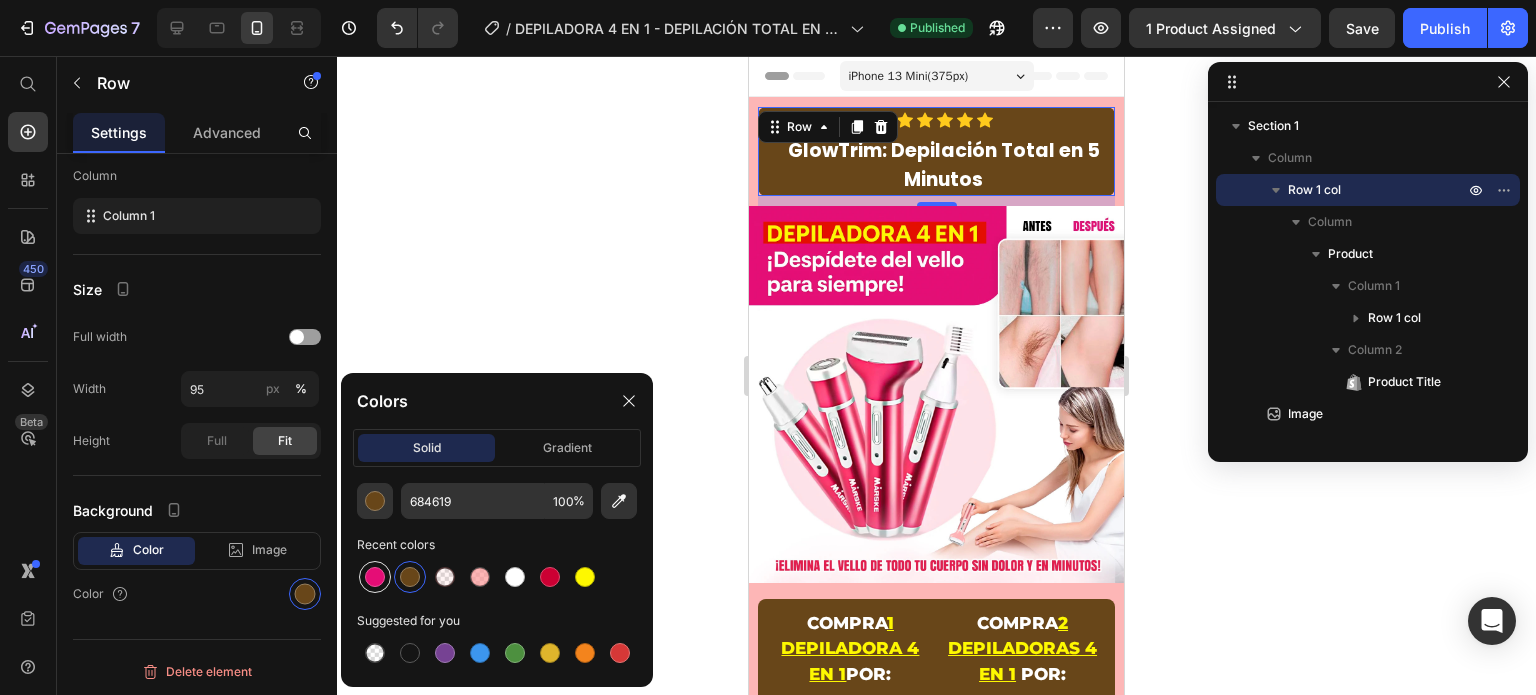 click at bounding box center [375, 577] 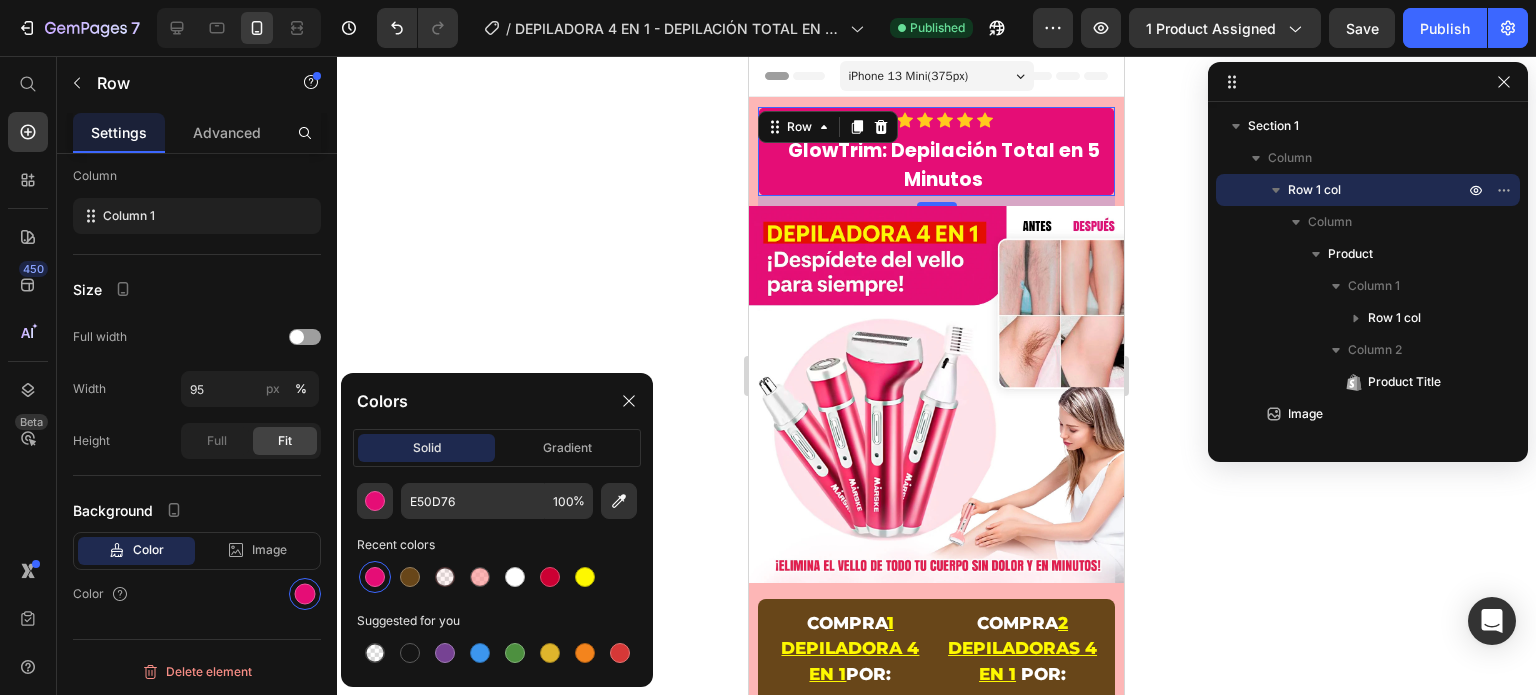 click 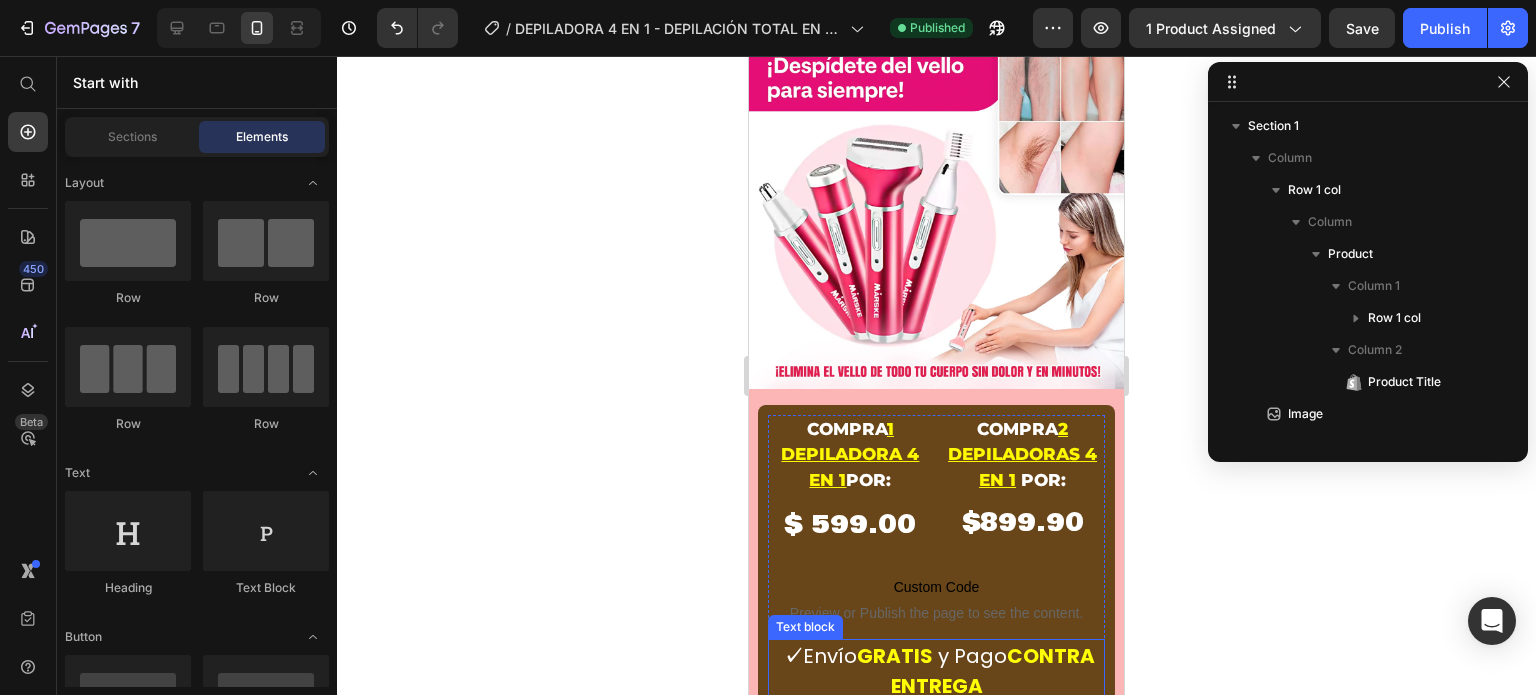 scroll, scrollTop: 300, scrollLeft: 0, axis: vertical 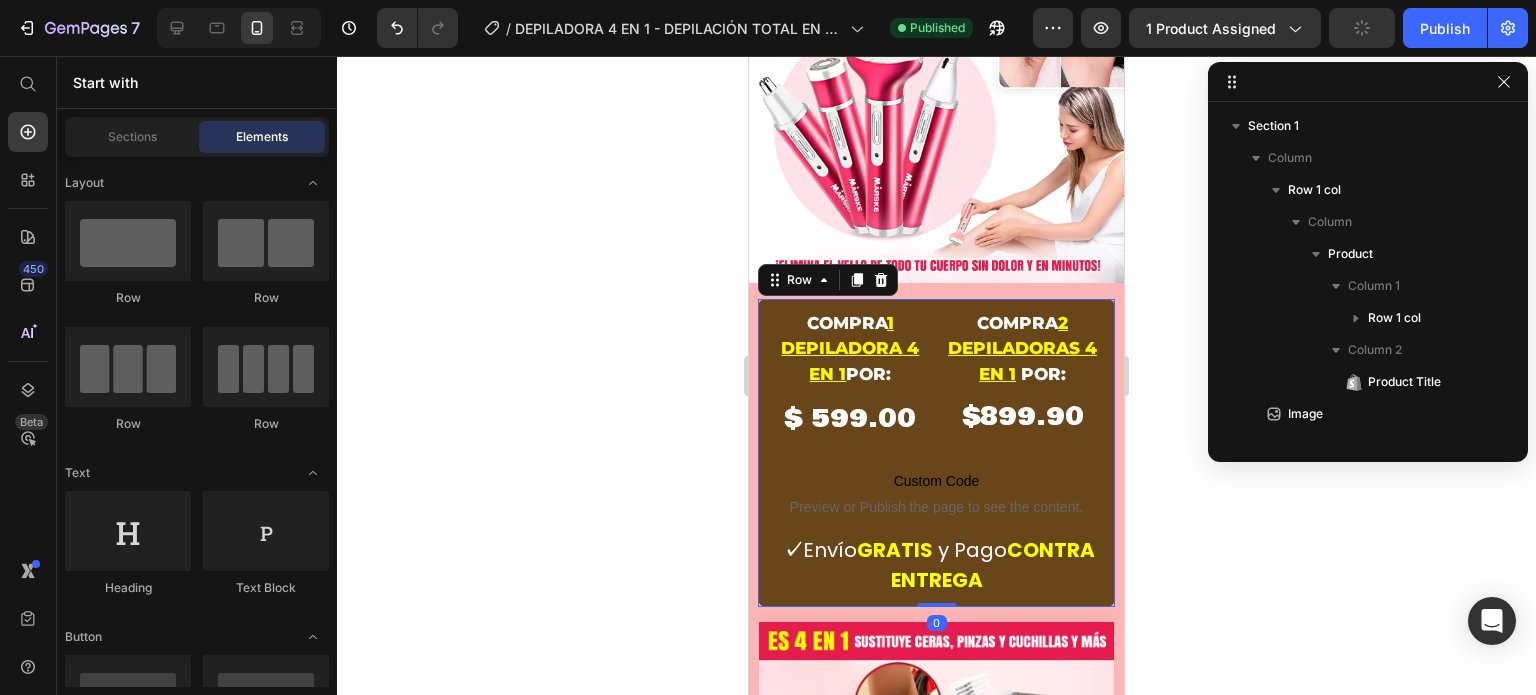 click on "compra  1   depiladora 4 en 1  POR: Heading $ 599.00 Product Price compra  2 depiladoras 4 en 1   POR: Heading $899.90 Heading Row Row Row
Custom Code
Preview or Publish the page to see the content. Custom Code   ✓  Envío  GRATIS   y Pago  CONTRA ENTREGA Text block Product Row   0" at bounding box center (936, 453) 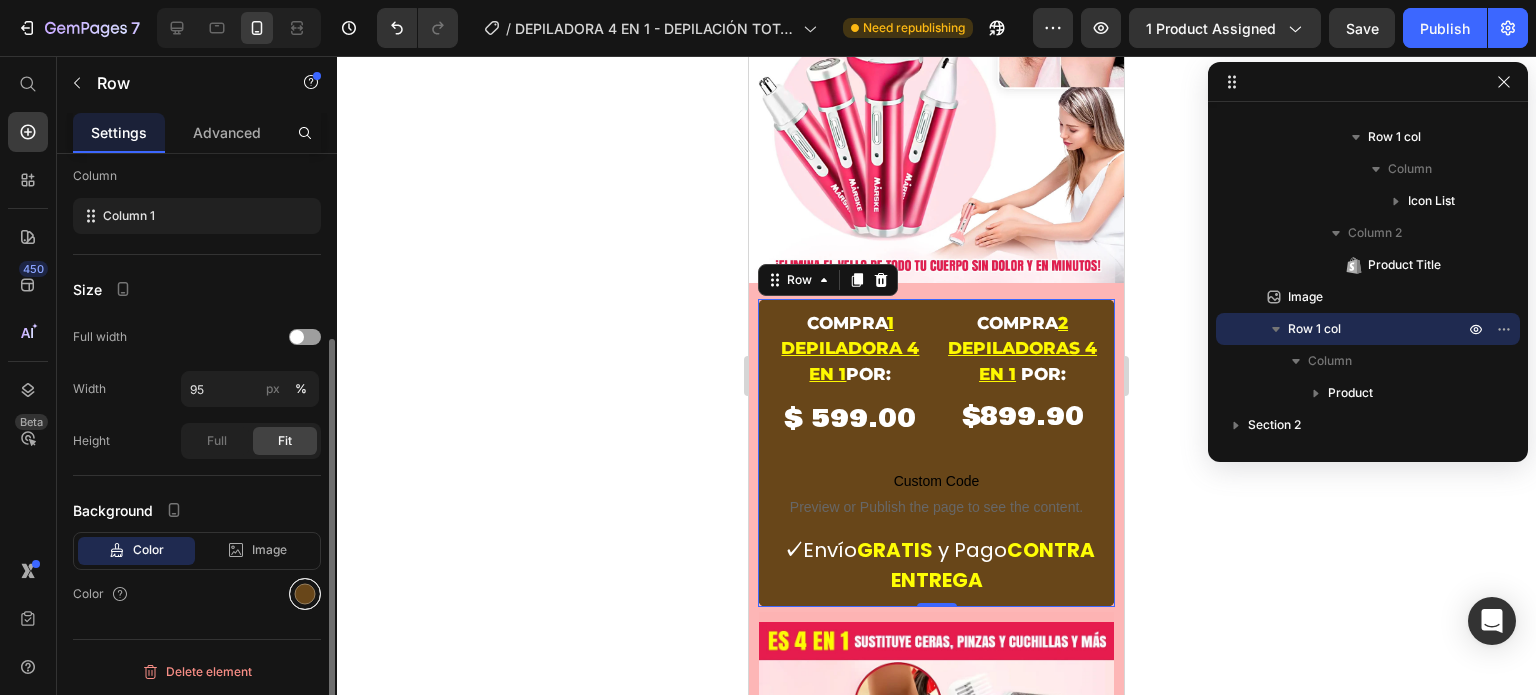 click at bounding box center [305, 594] 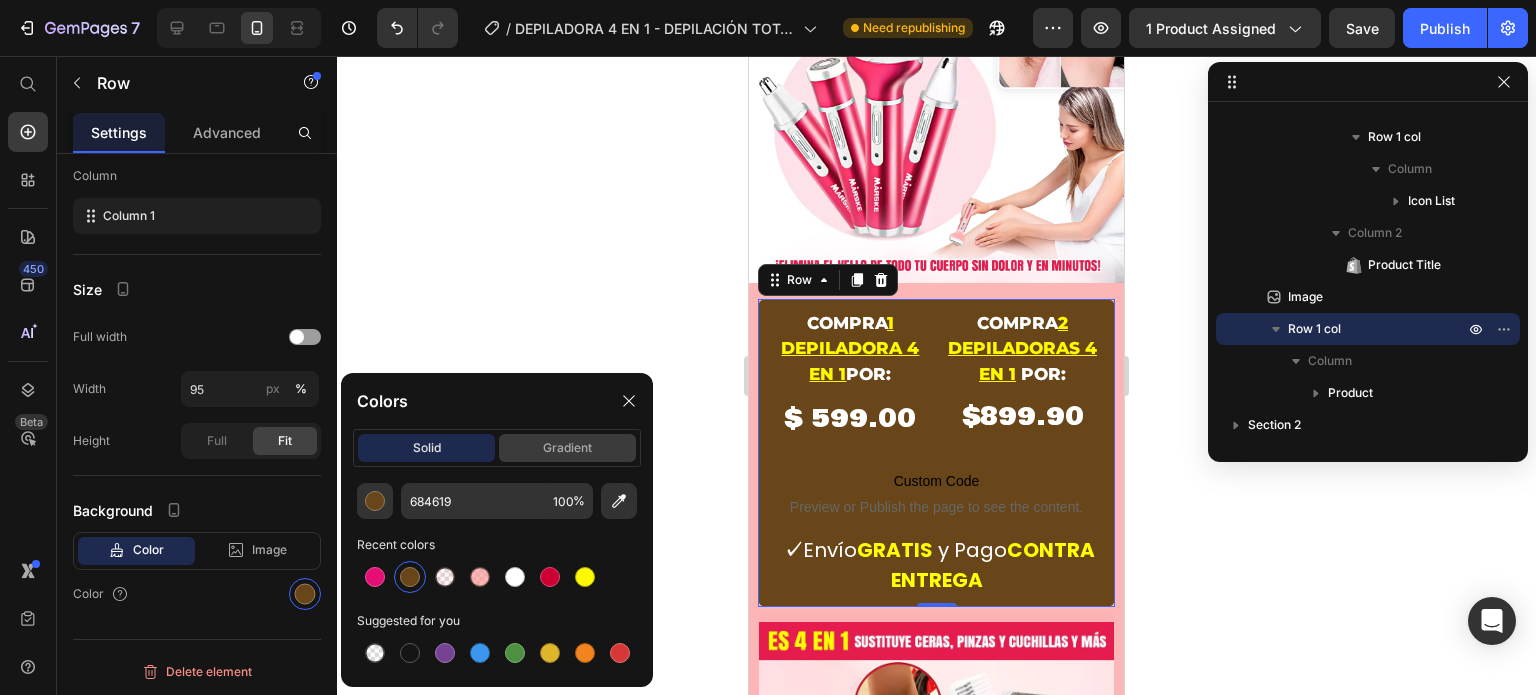 click on "gradient" 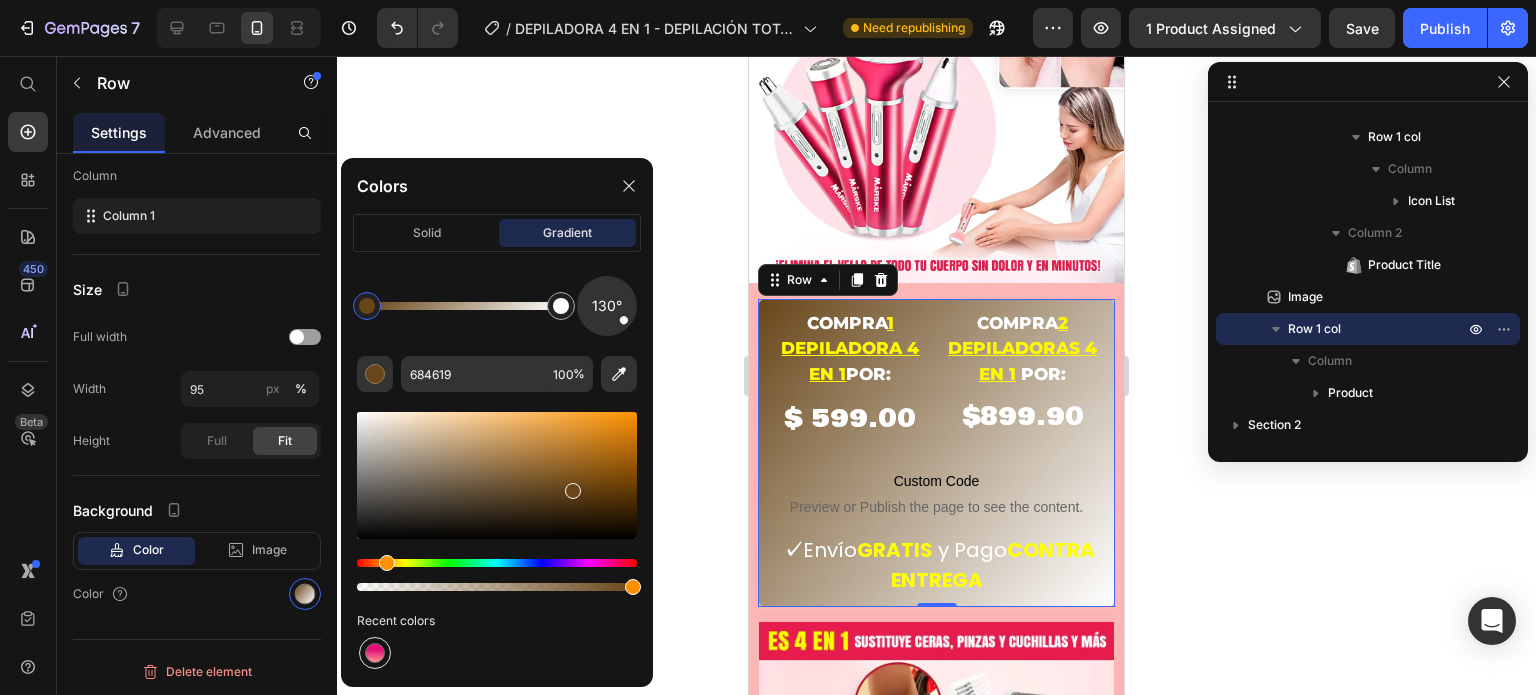 click at bounding box center [375, 653] 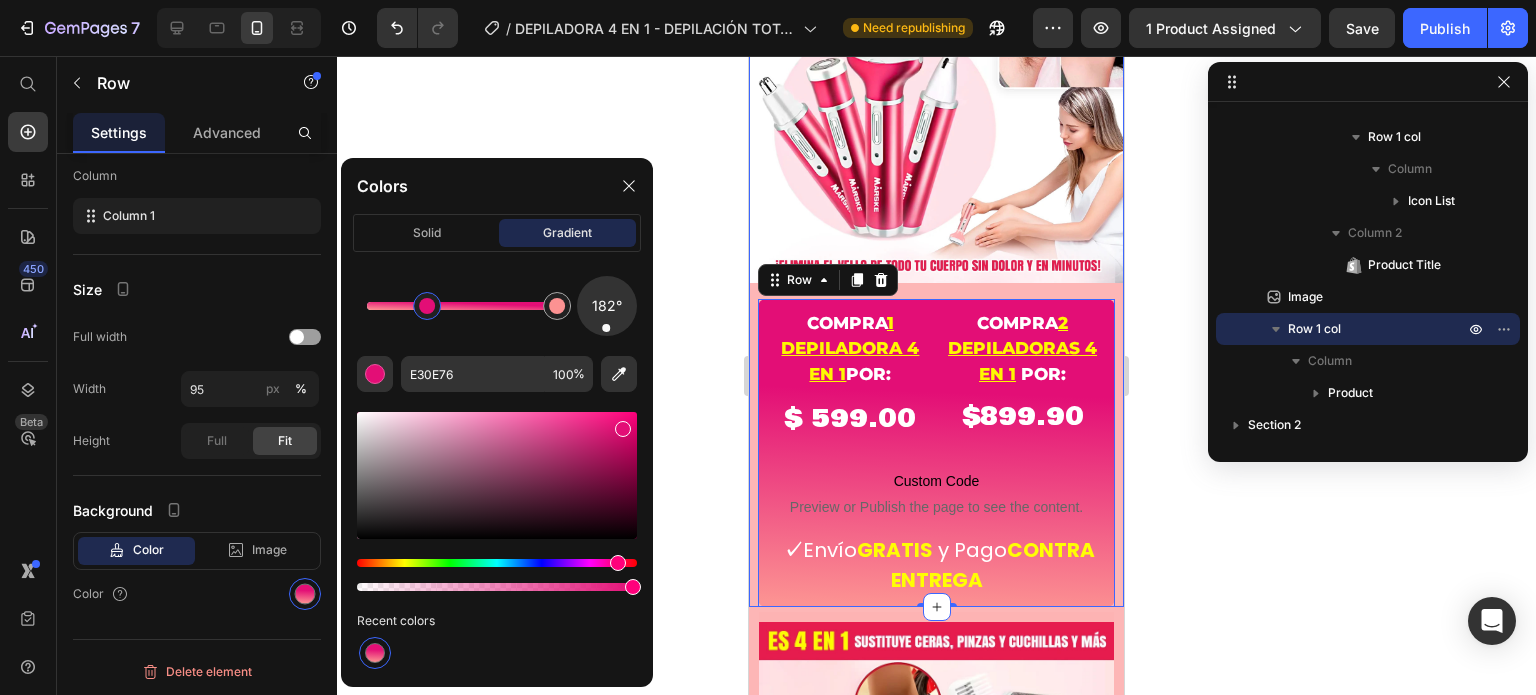 click on "7   /  DEPILADORA 4 EN 1 - DEPILACIÓN TOTAL EN 5 MINUTOS 🤩 Need republishing Preview 1 product assigned  Save   Publish  450 Beta Start with Sections Elements Hero Section Product Detail Brands Trusted Badges Guarantee Product Breakdown How to use Testimonials Compare Bundle FAQs Social Proof Brand Story Product List Collection Blog List Contact Sticky Add to Cart Custom Footer Browse Library 450 Layout
Row
Row
Row
Row Text
Heading
Text Block Button
Button
Button
Sticky Back to top Media" at bounding box center (768, 0) 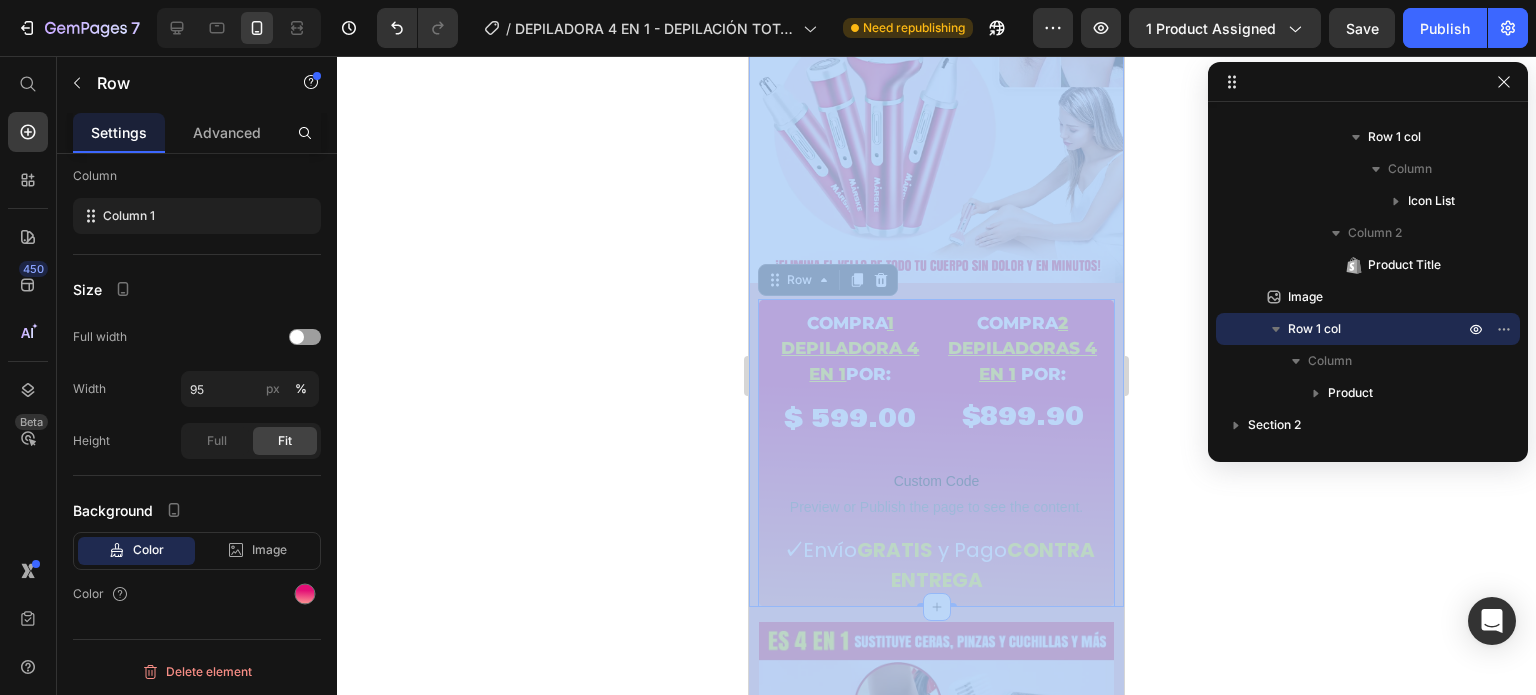 click 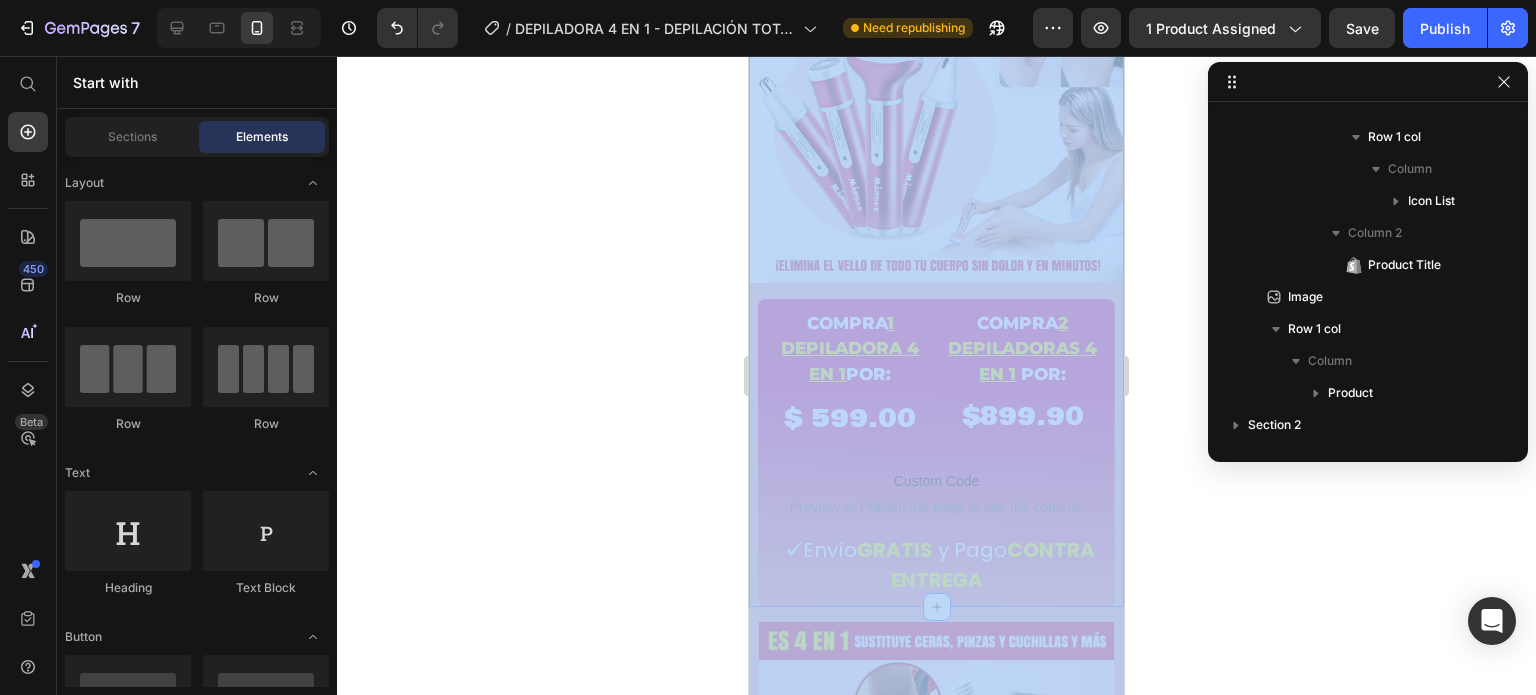 click 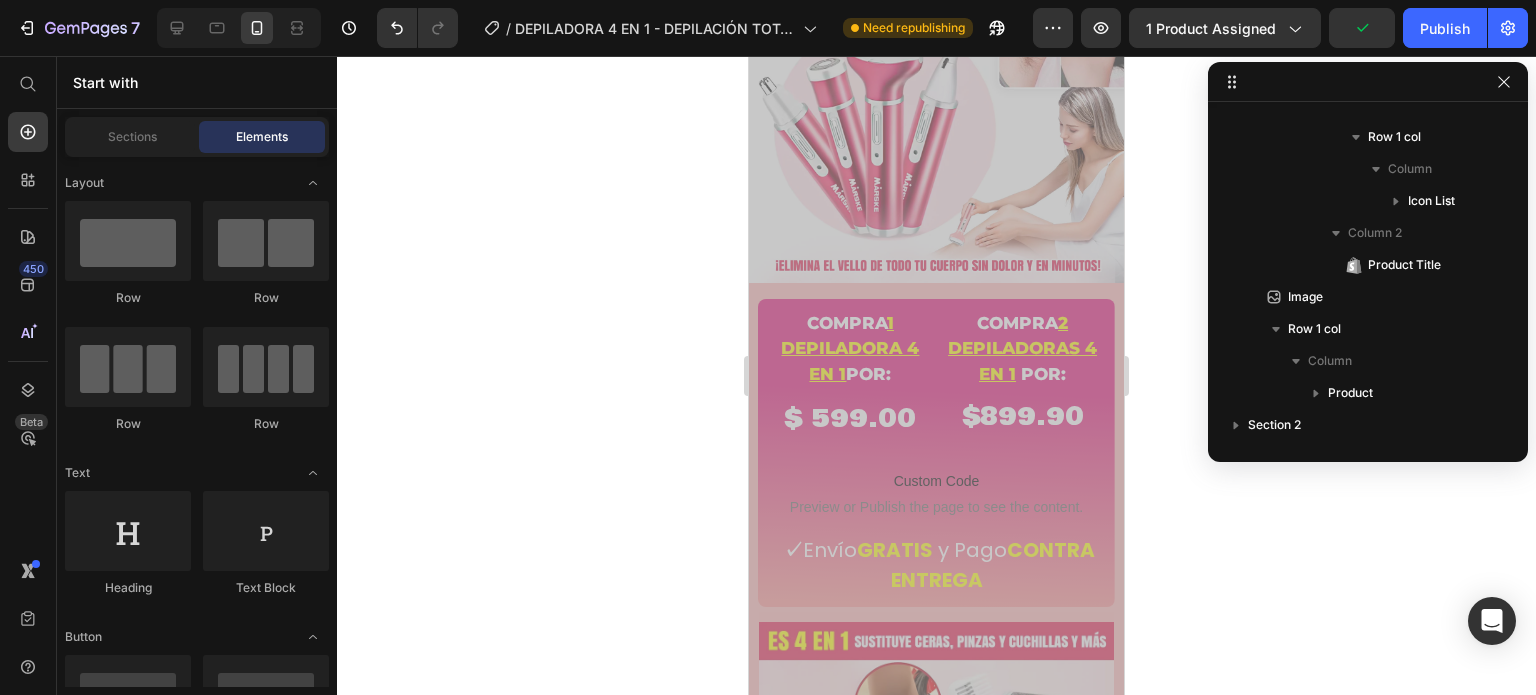 click at bounding box center [936, 94] 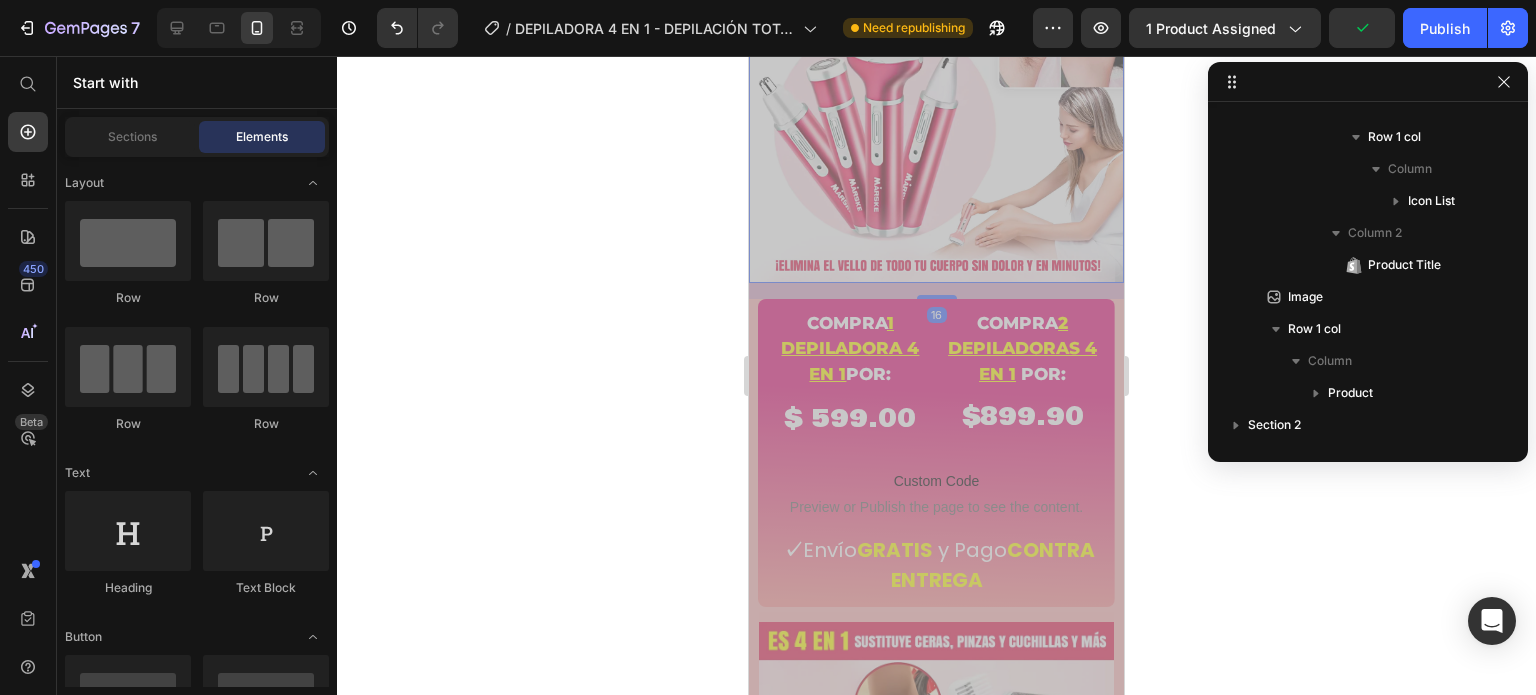 scroll, scrollTop: 538, scrollLeft: 0, axis: vertical 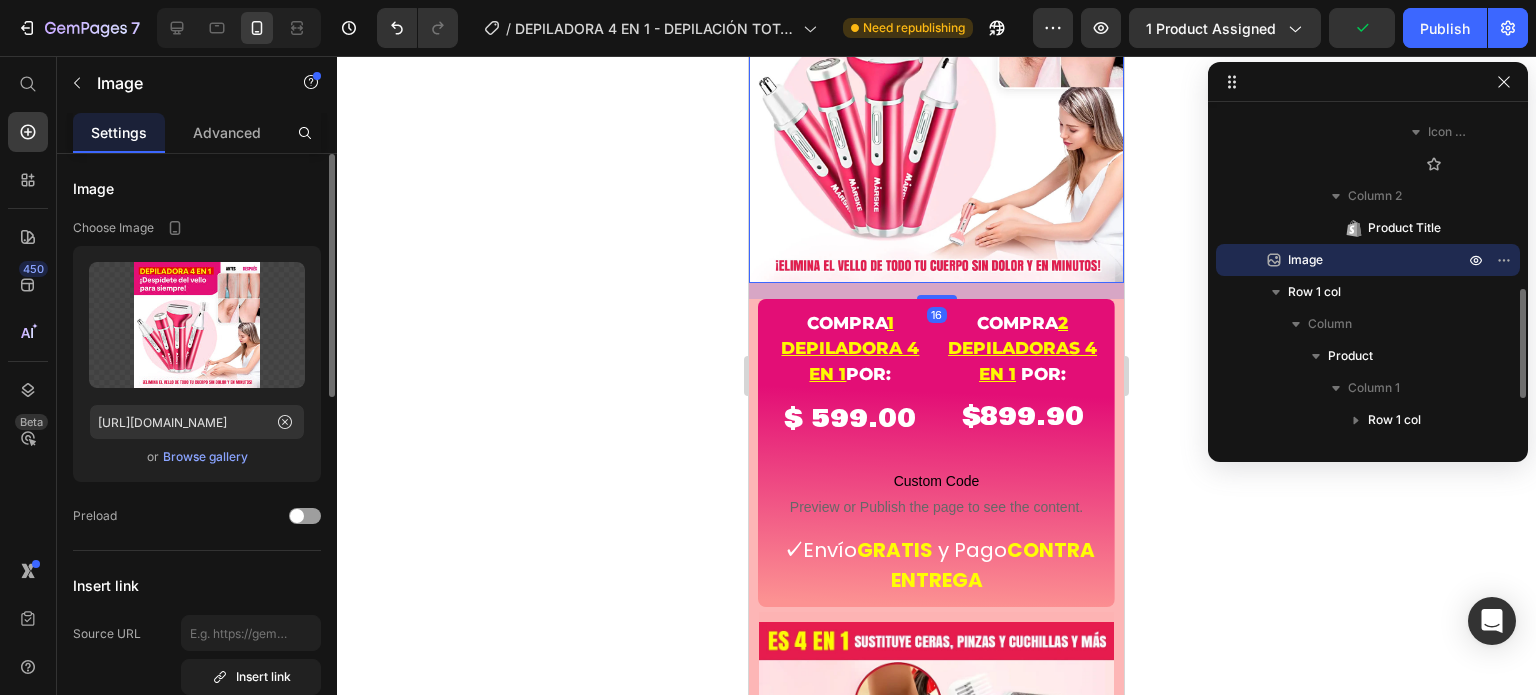 click 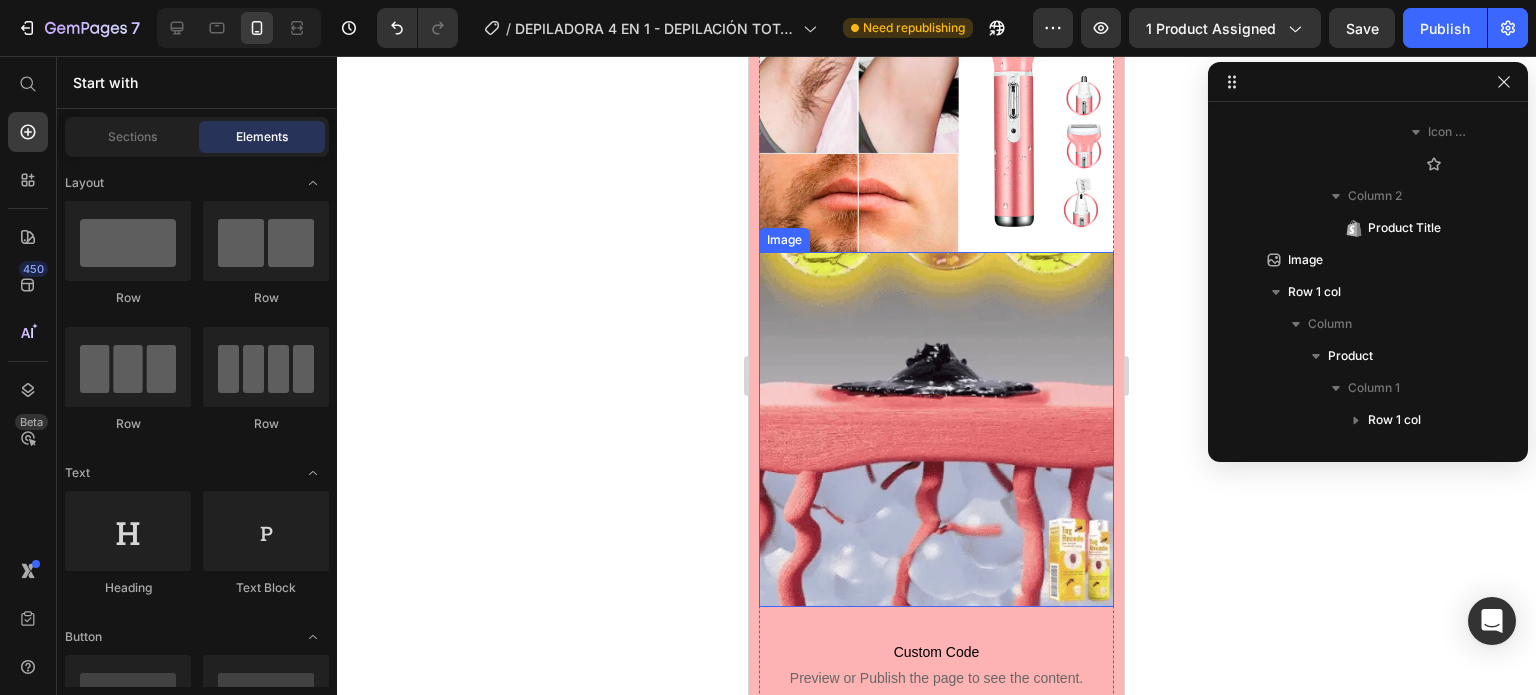 scroll, scrollTop: 2200, scrollLeft: 0, axis: vertical 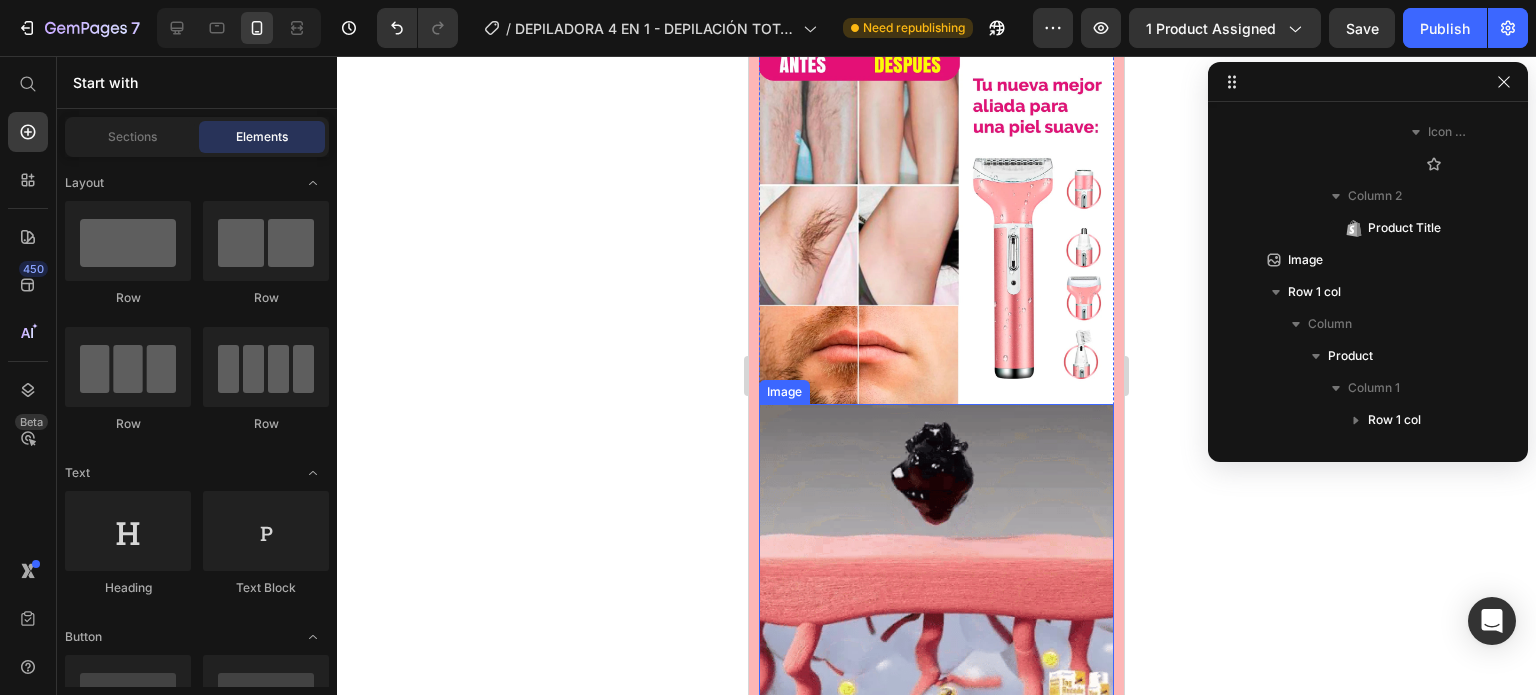 click at bounding box center [936, 581] 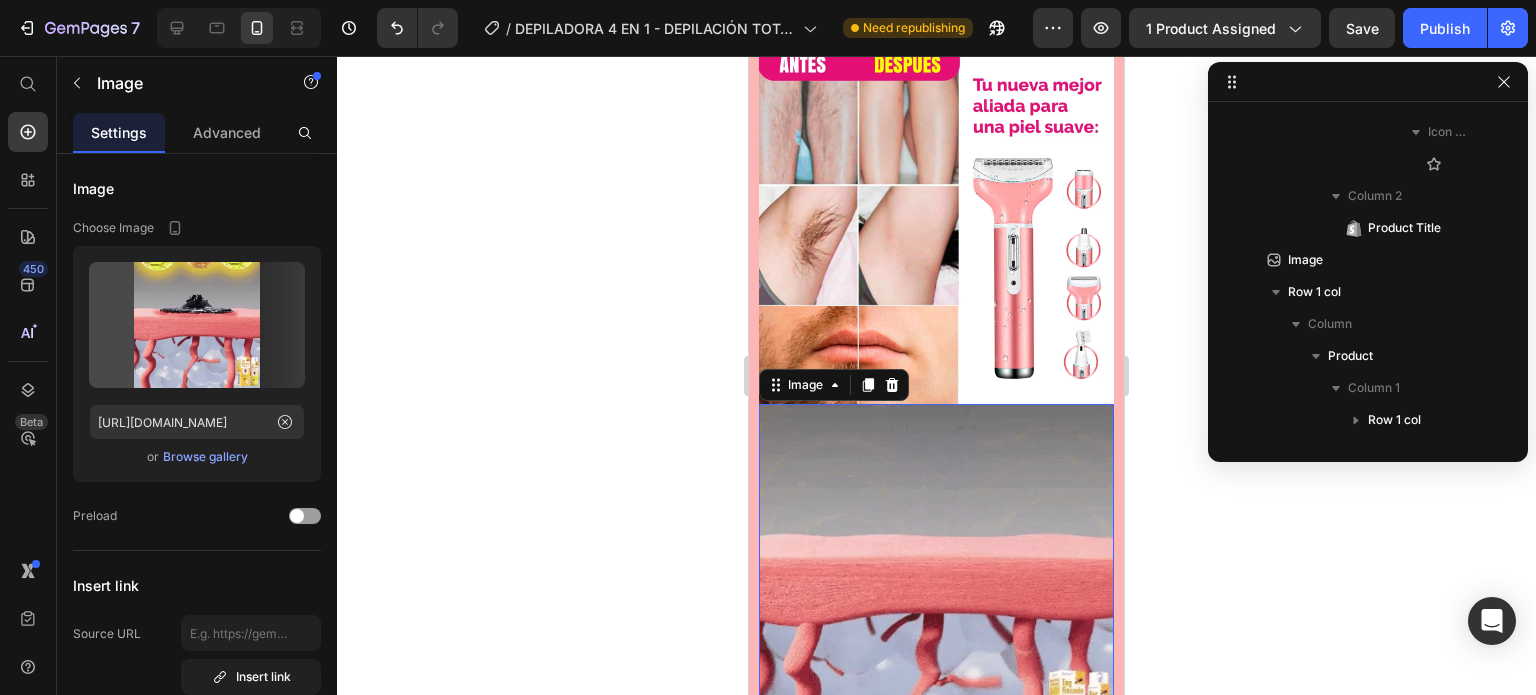 scroll, scrollTop: 1178, scrollLeft: 0, axis: vertical 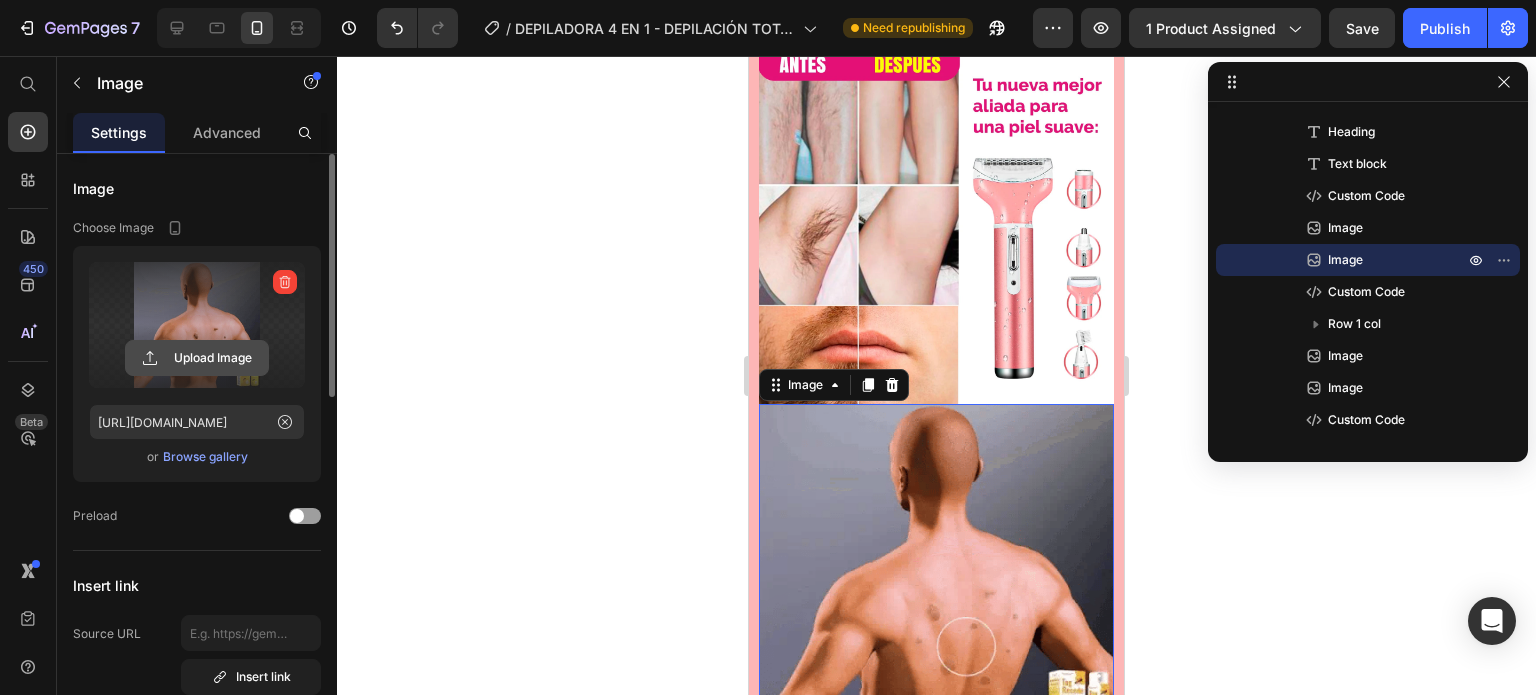 click 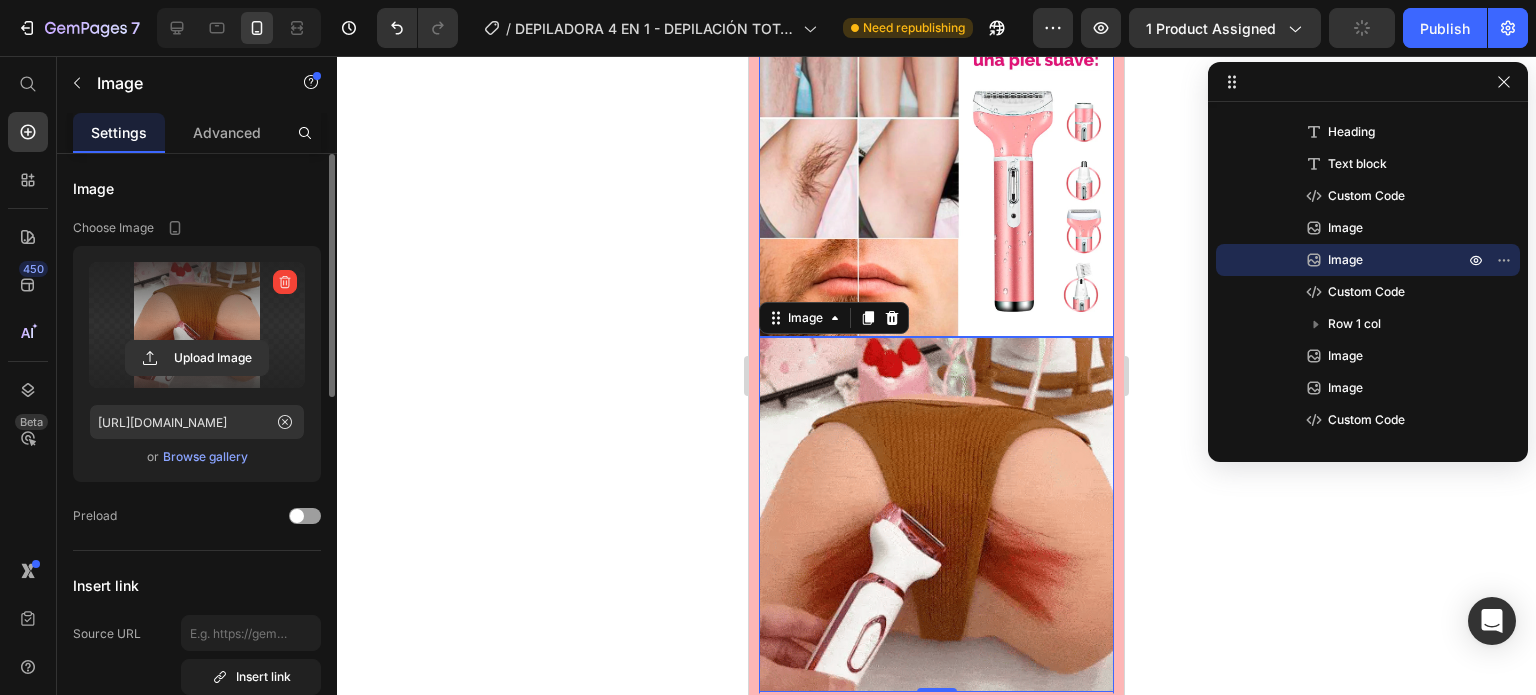 scroll, scrollTop: 2400, scrollLeft: 0, axis: vertical 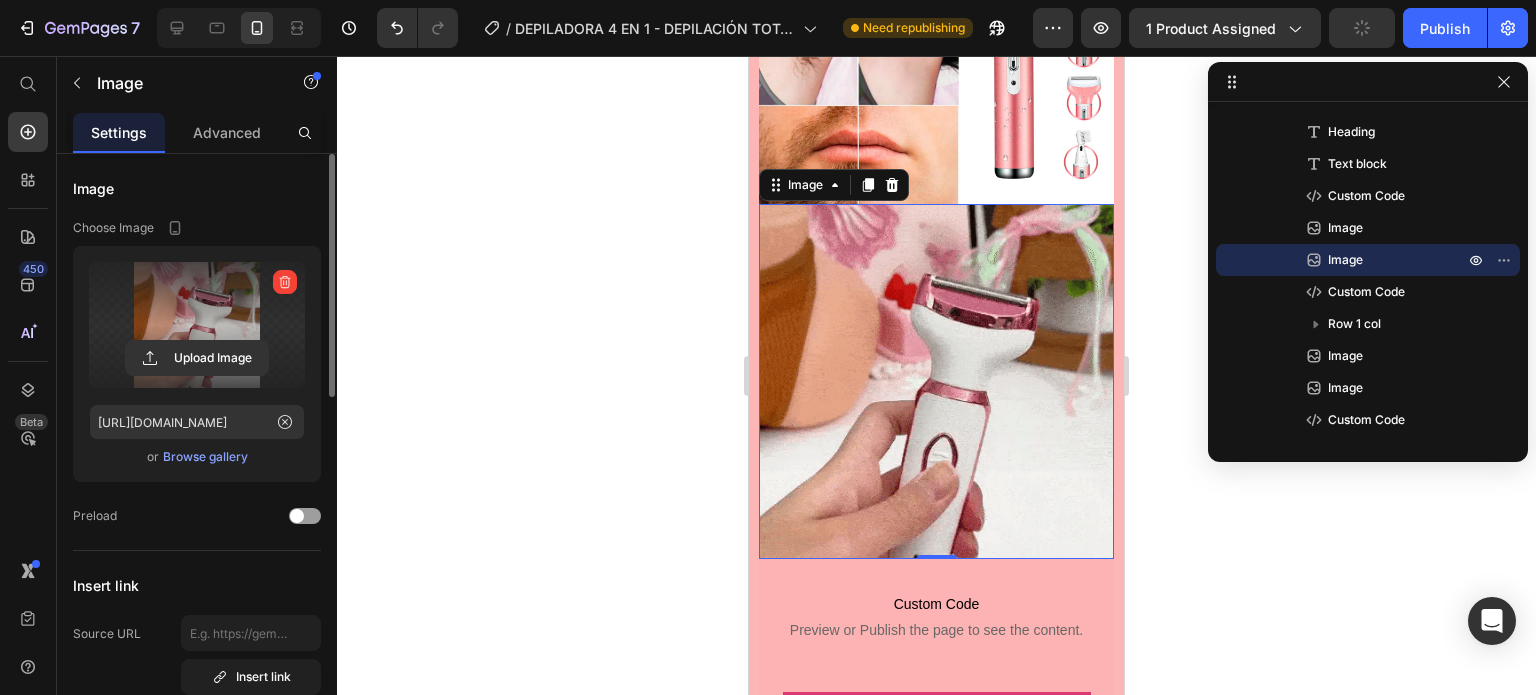 click at bounding box center [936, 381] 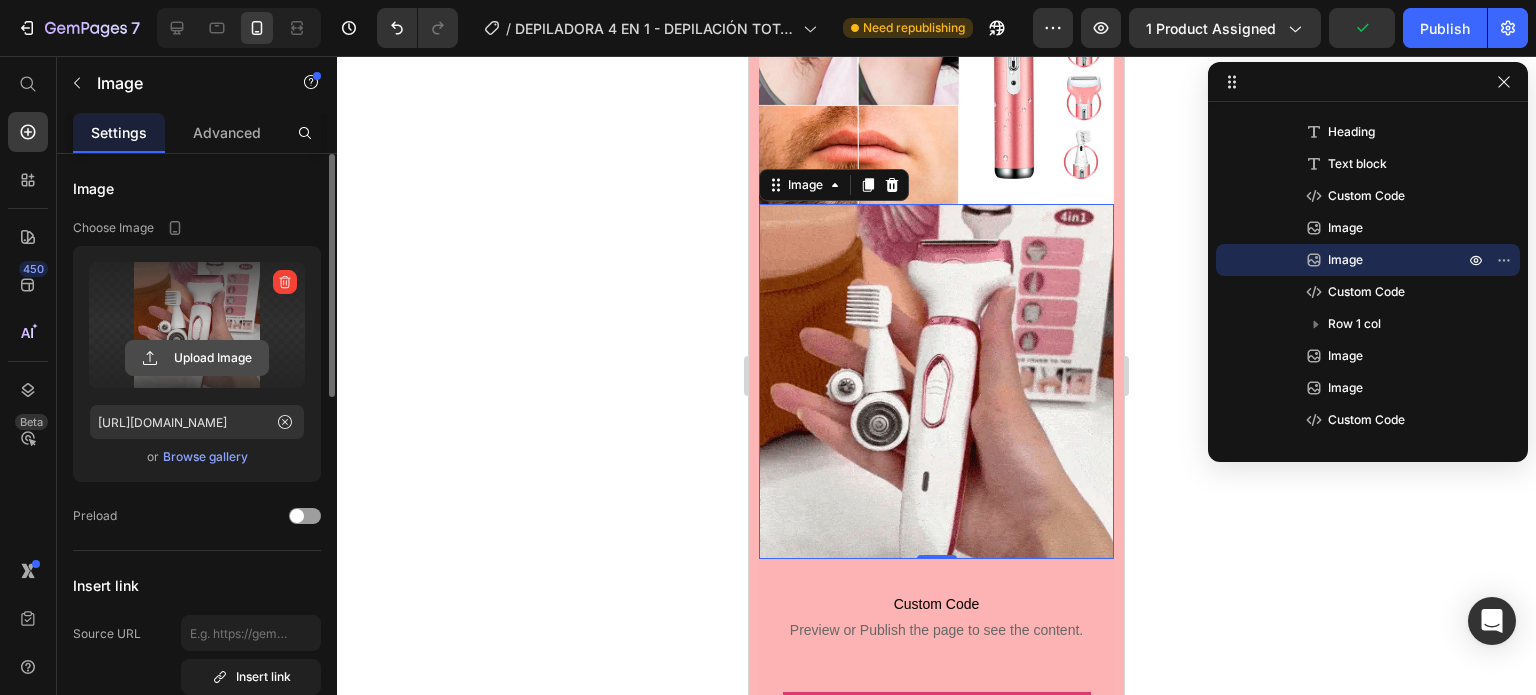 click 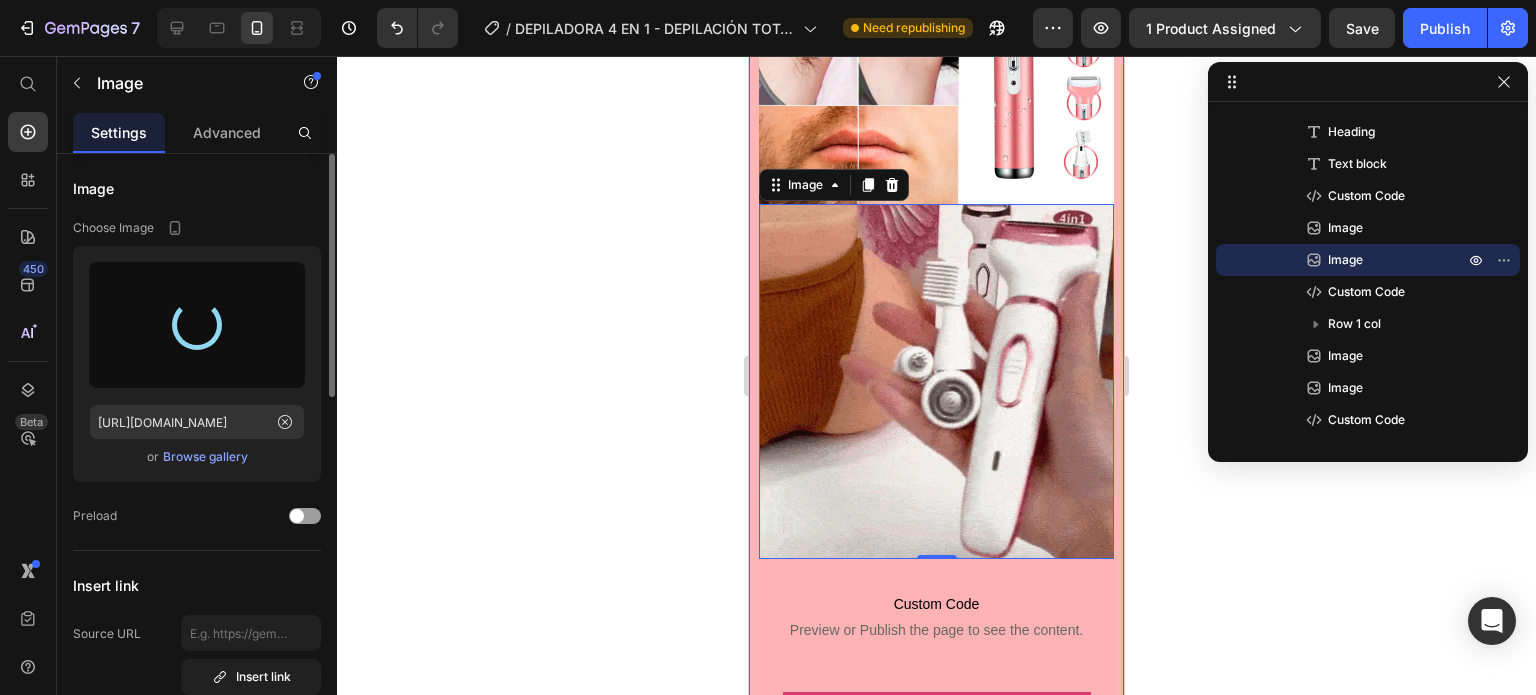 type on "[URL][DOMAIN_NAME]" 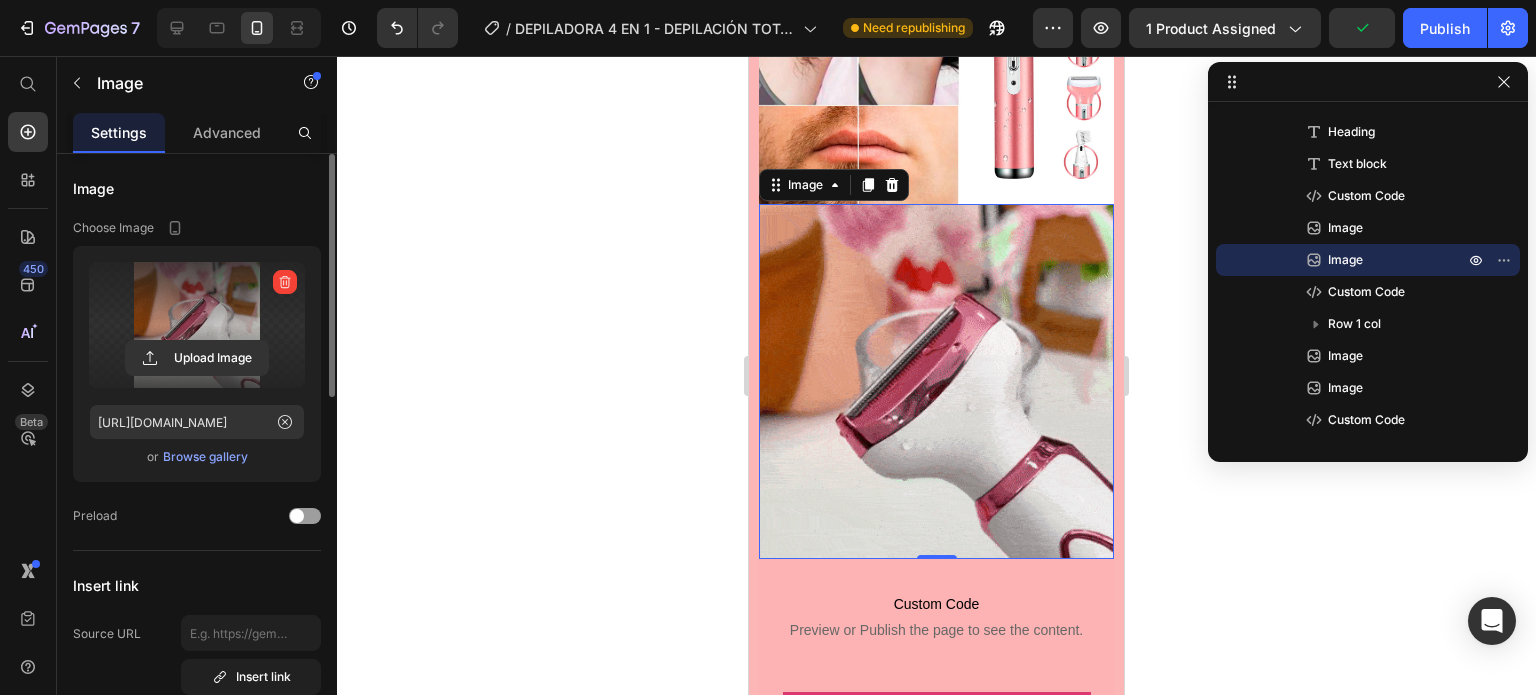 click 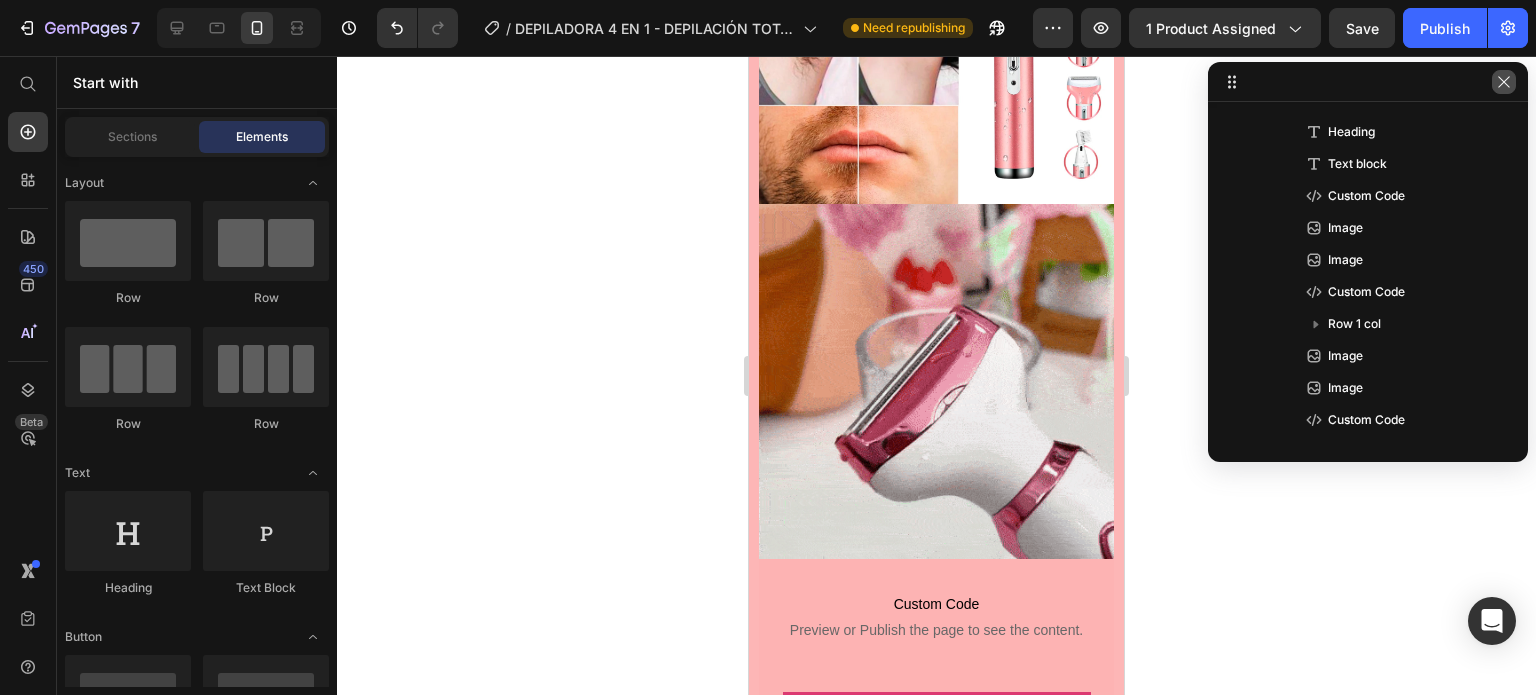 click 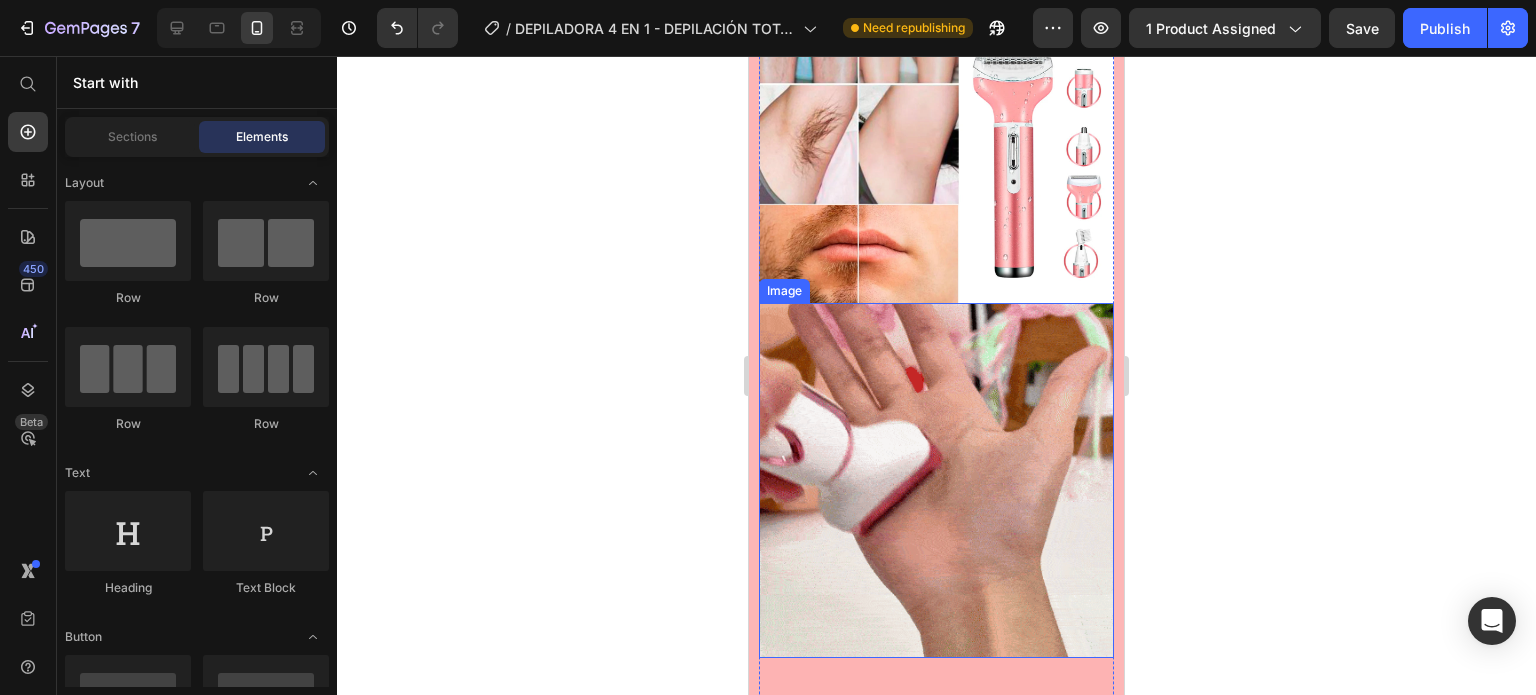 scroll, scrollTop: 2300, scrollLeft: 0, axis: vertical 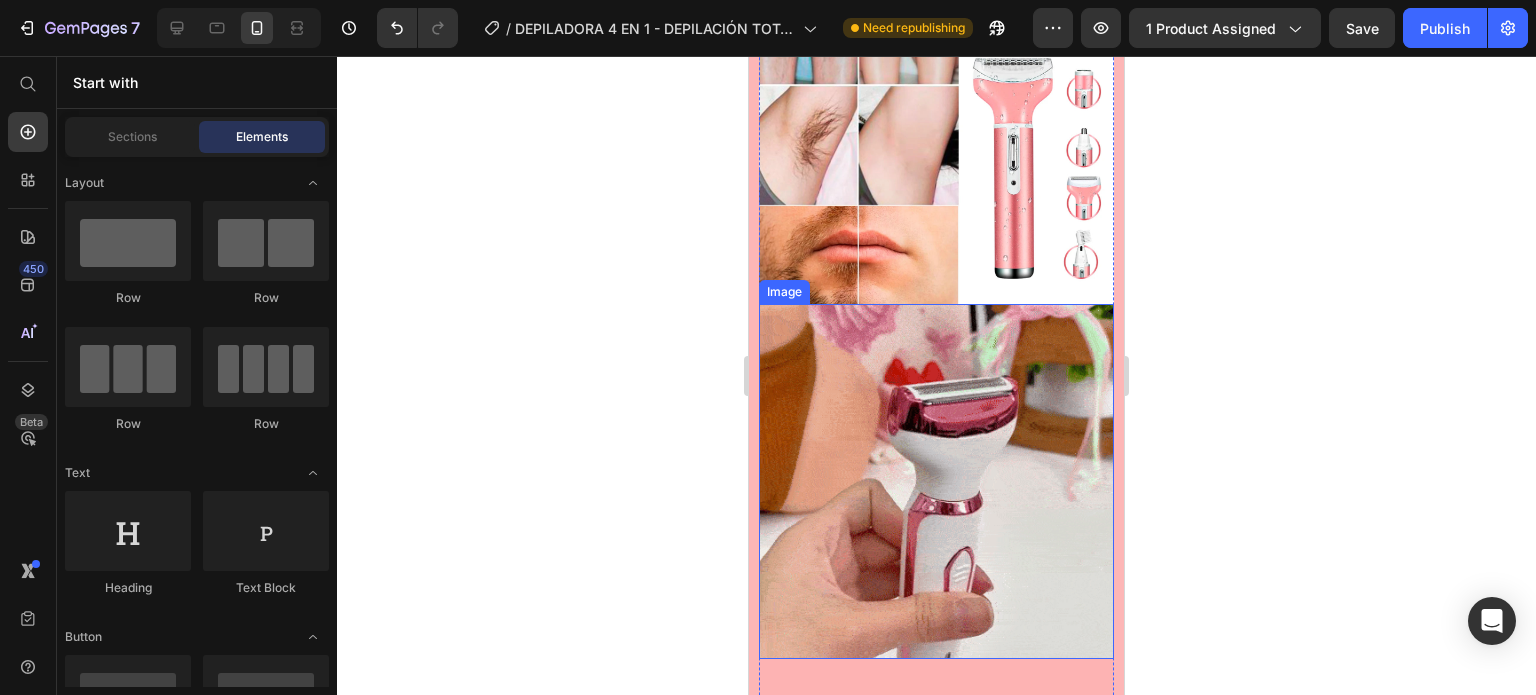 click at bounding box center [936, 481] 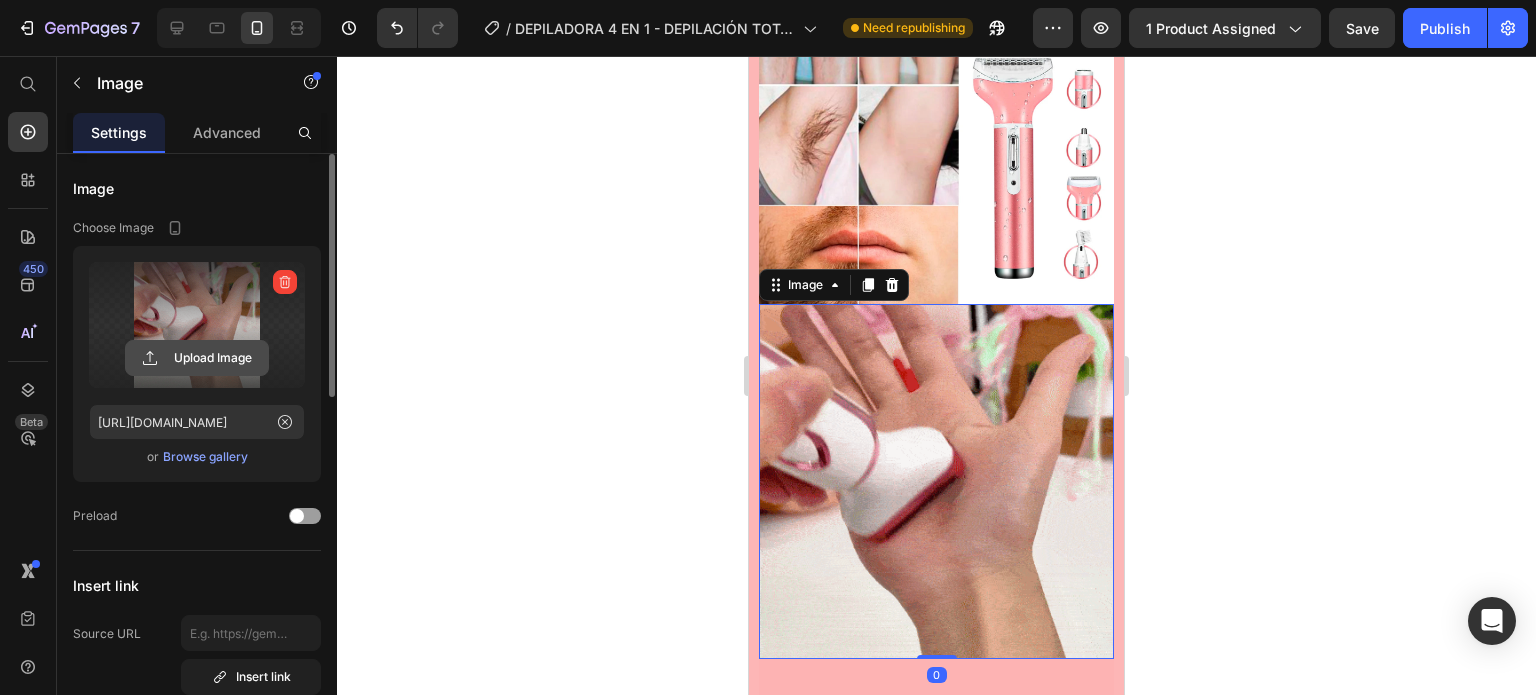 click 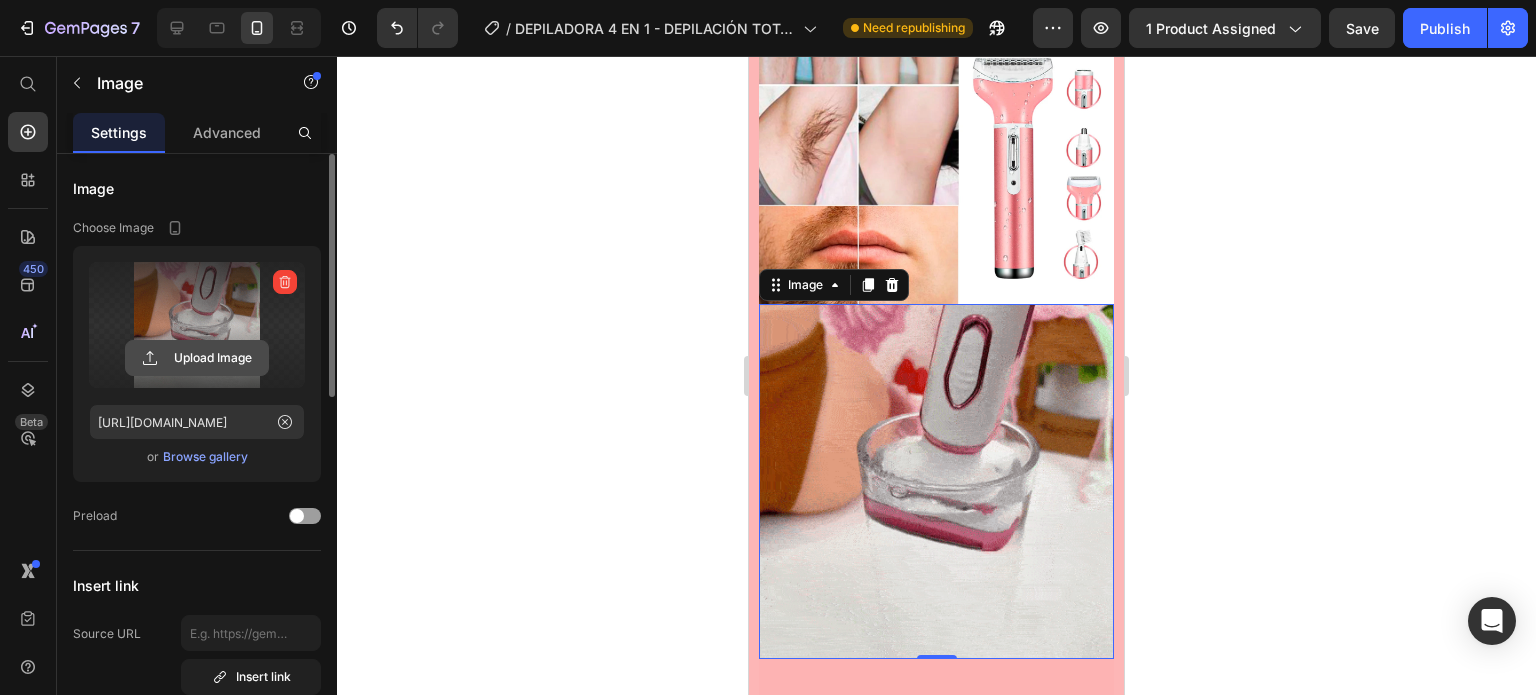 click 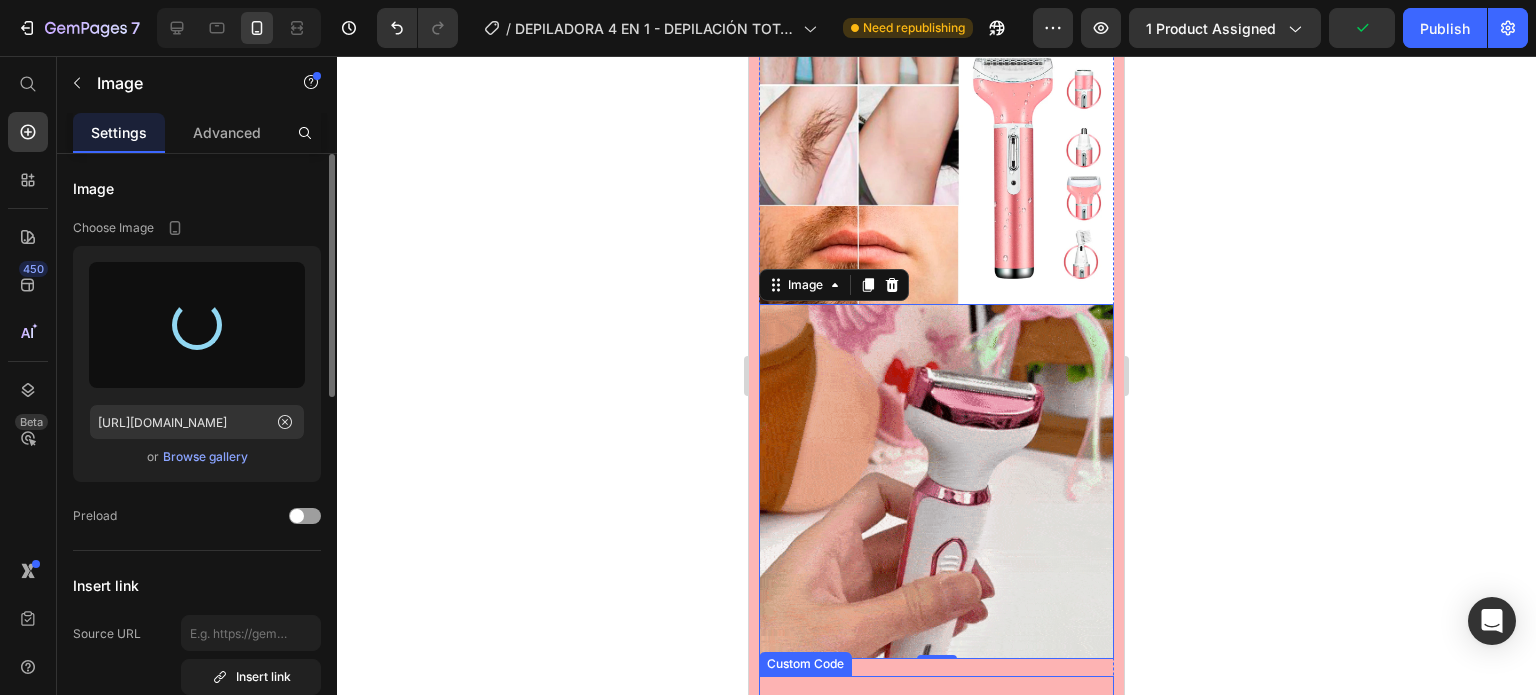 type on "[URL][DOMAIN_NAME]" 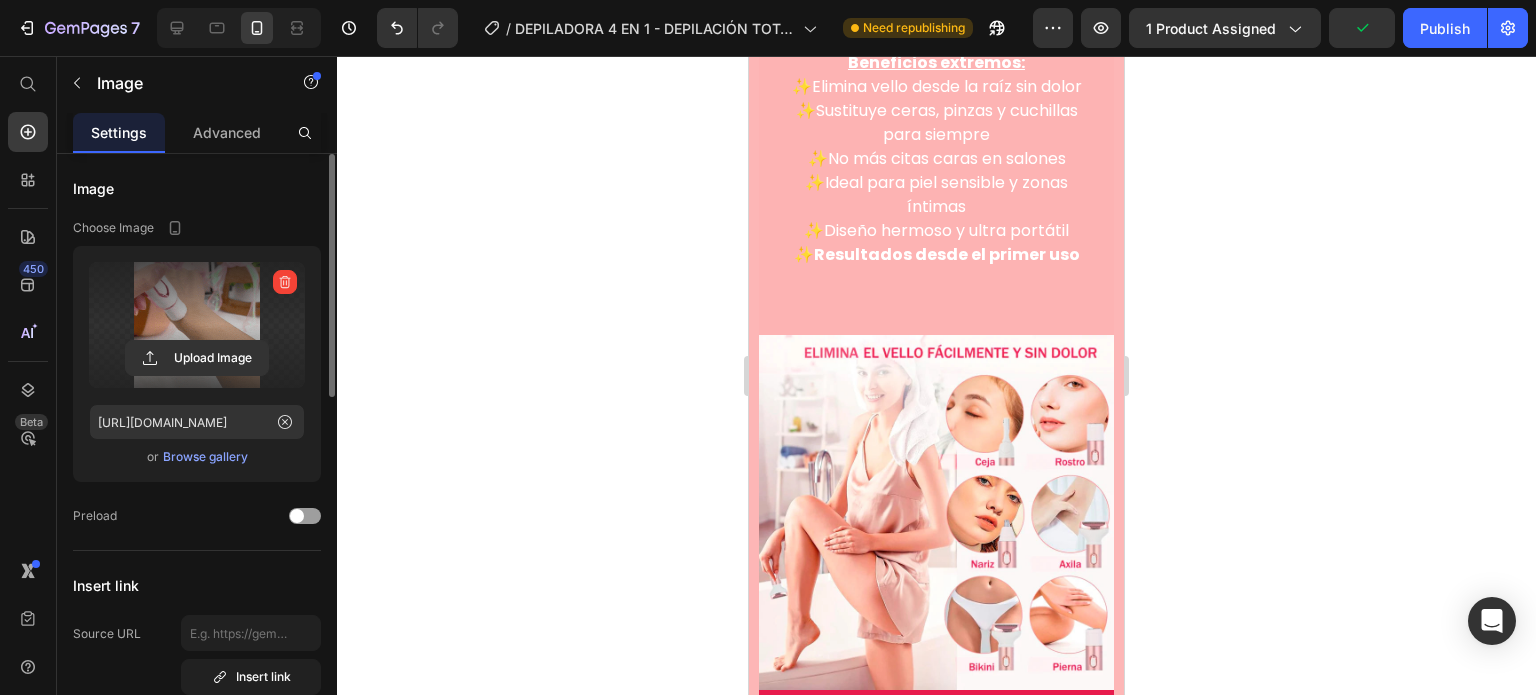 scroll, scrollTop: 2900, scrollLeft: 0, axis: vertical 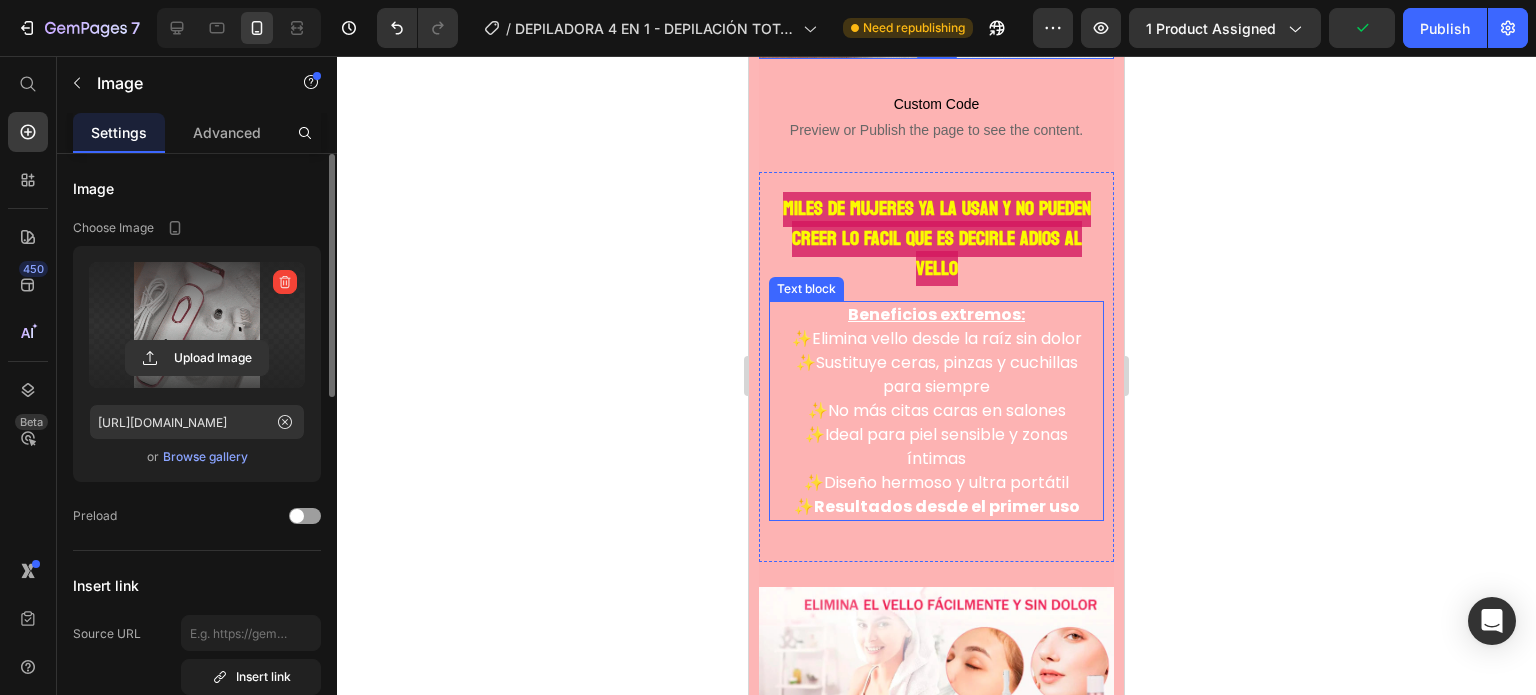 click on "✨Ideal para piel sensible y zonas íntimas" at bounding box center [936, 447] 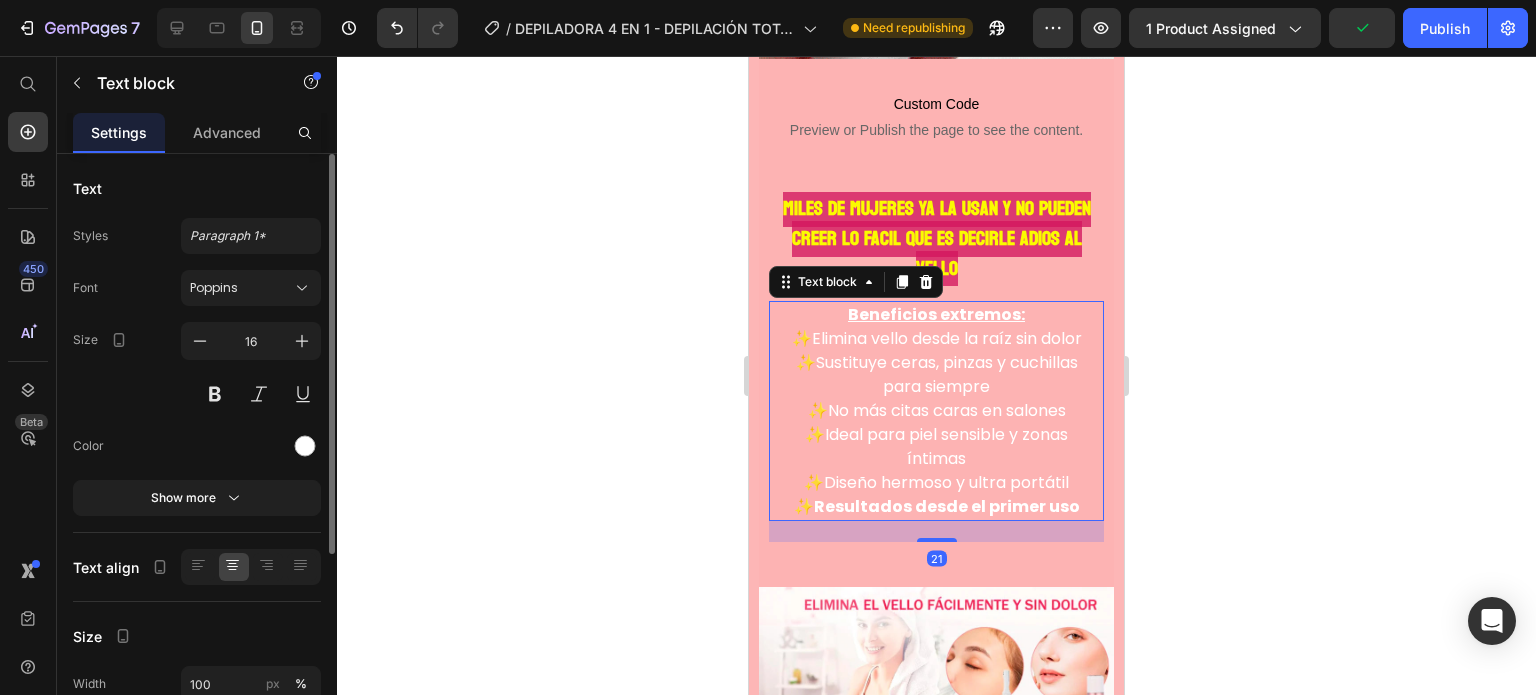 click on "✨Diseño hermoso y ultra portátil" at bounding box center (936, 483) 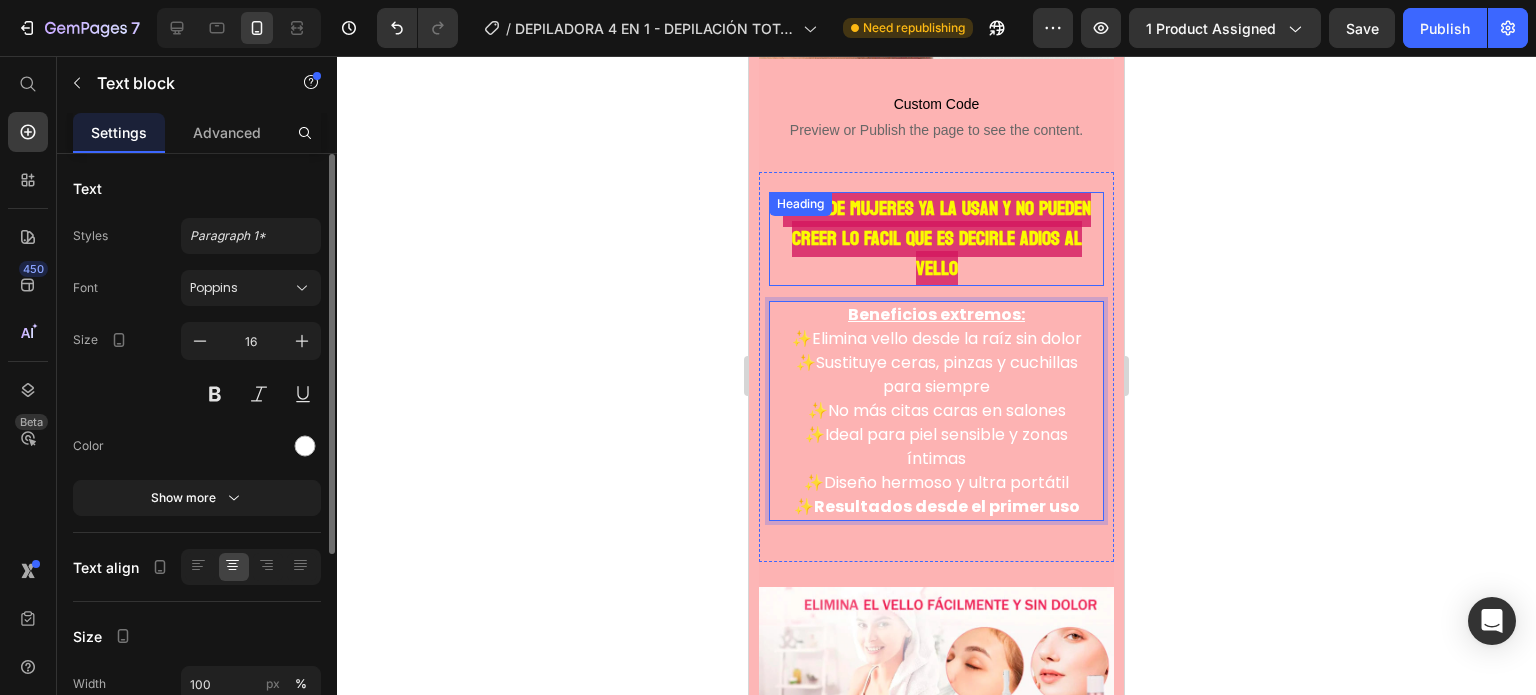 click on "Miles de mujeres ya la usan y no pueden creer lo facil que es decirle adios al vello" at bounding box center (937, 239) 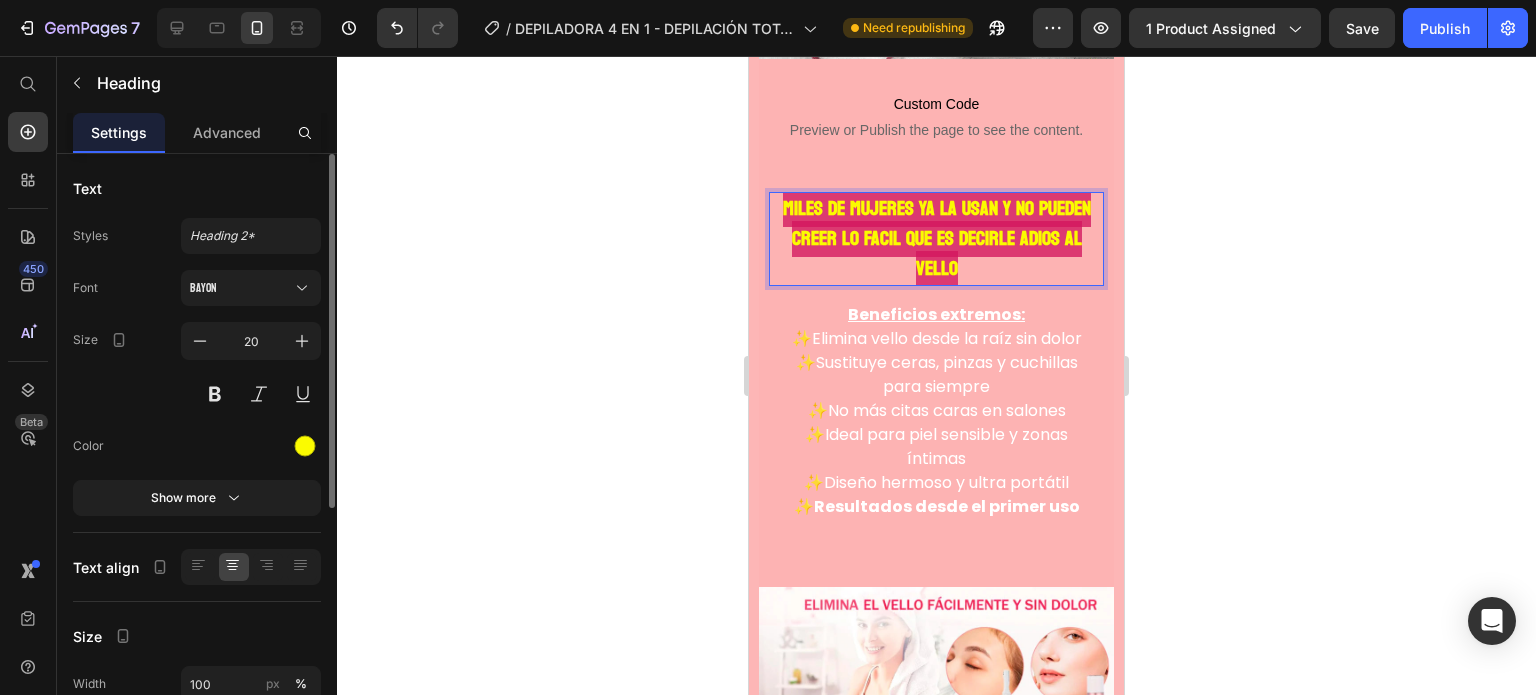 click on "Miles de mujeres ya la usan y no pueden creer lo facil que es decirle adios al vello" at bounding box center (937, 239) 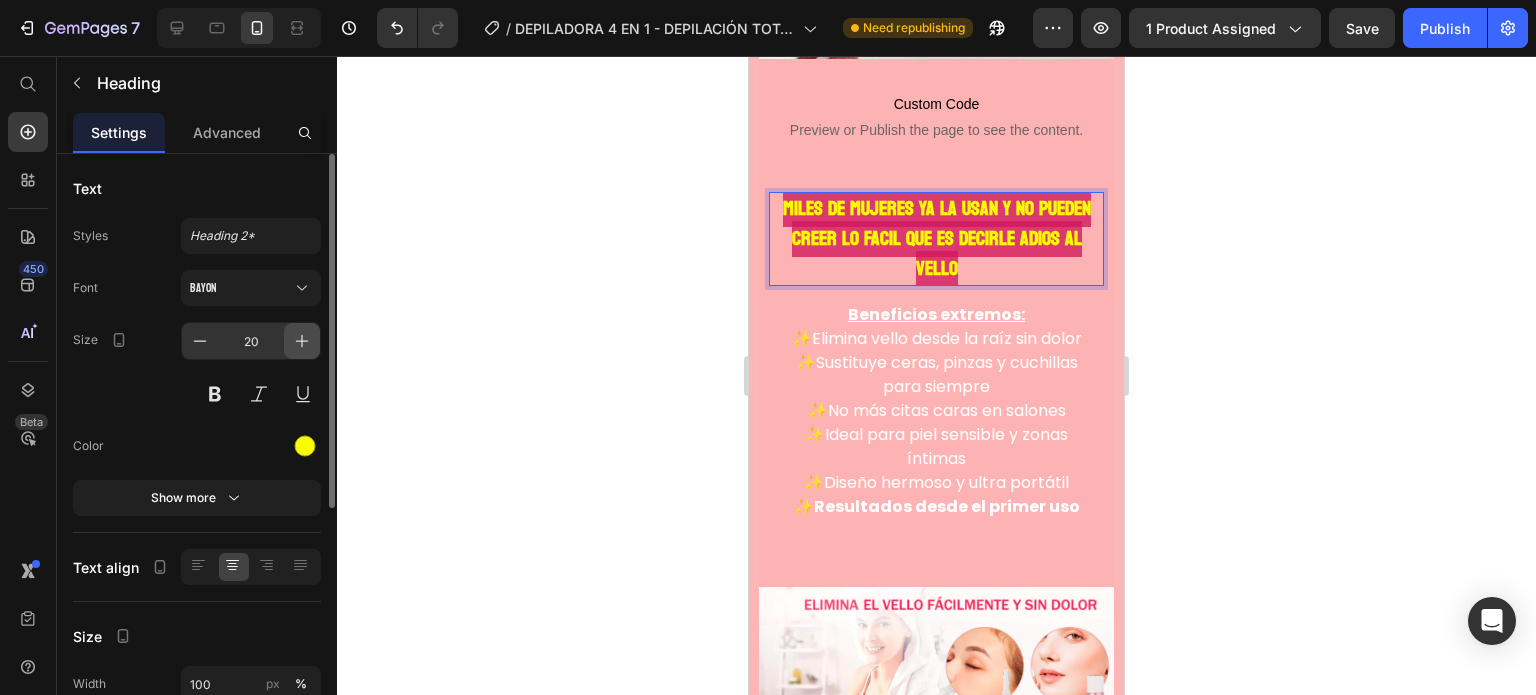 click 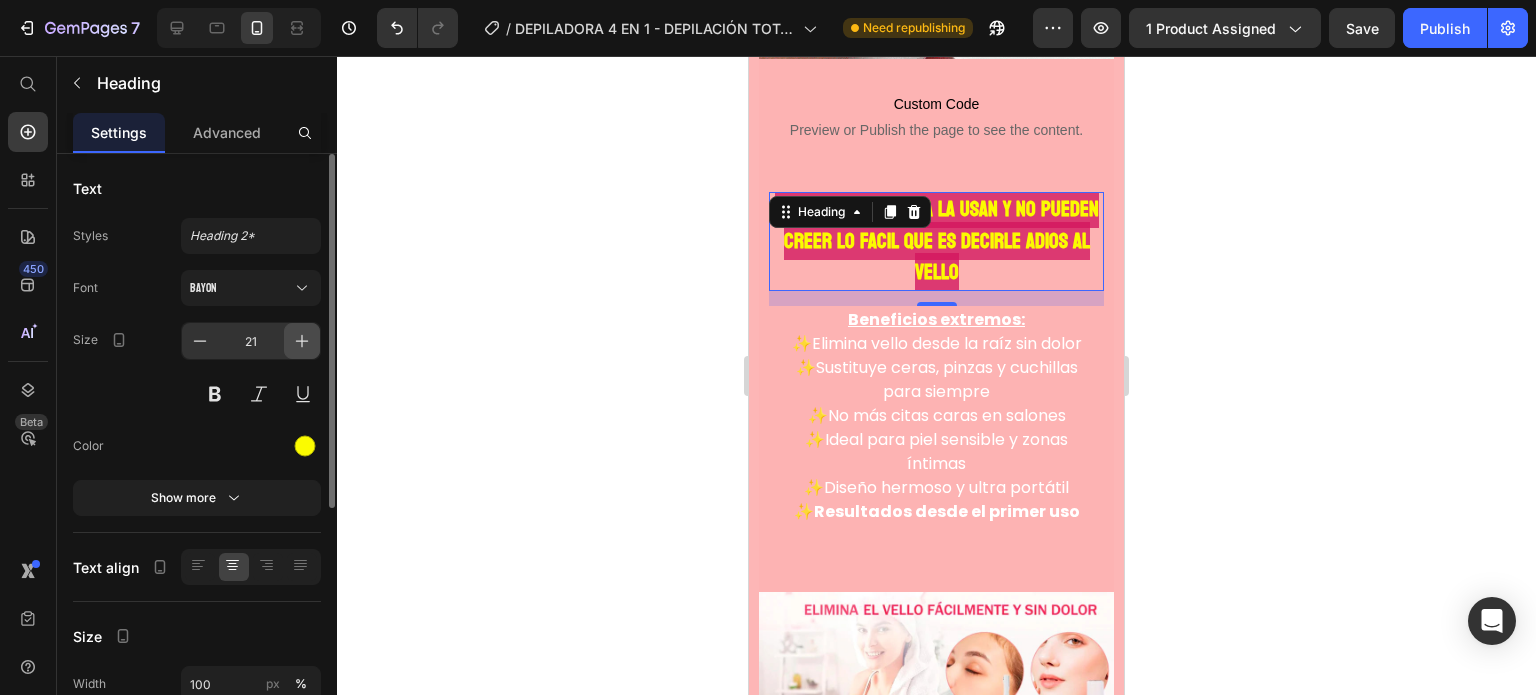 click 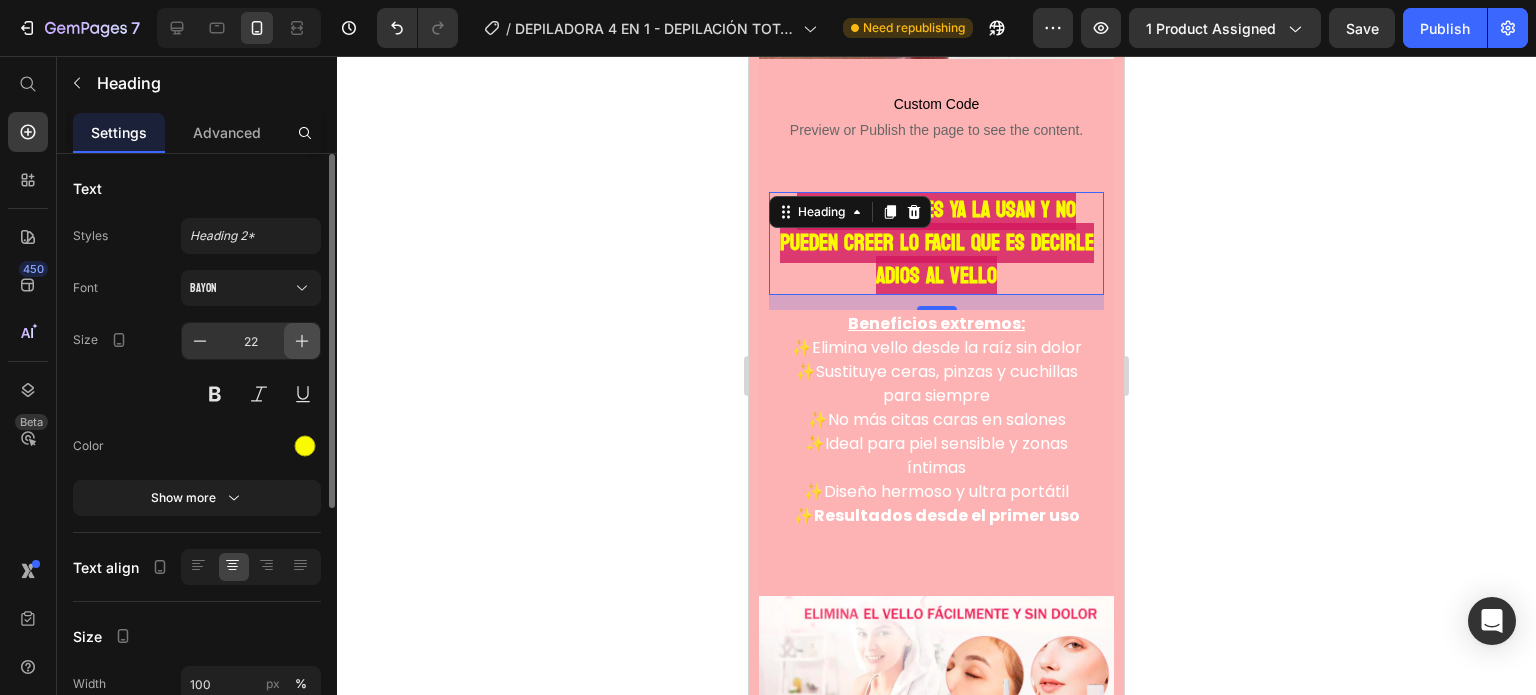 click 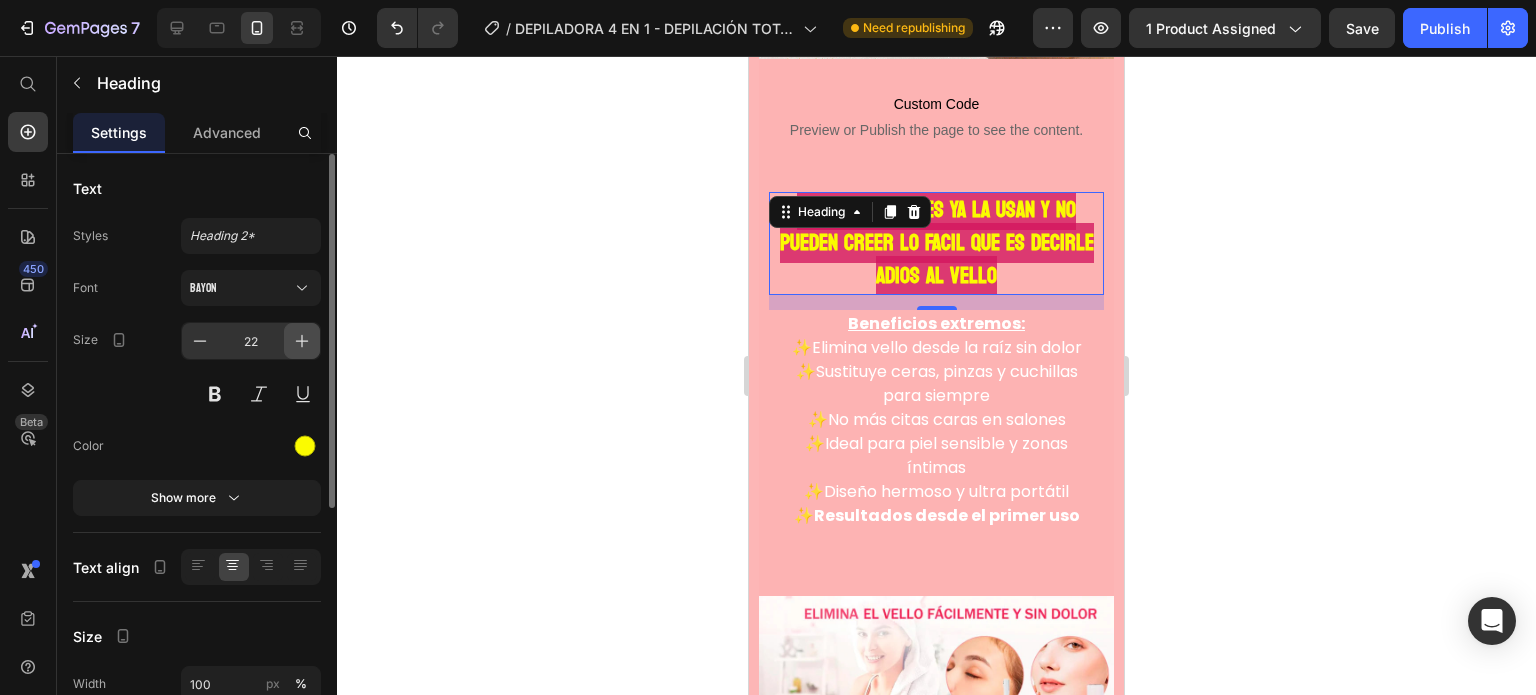 type on "23" 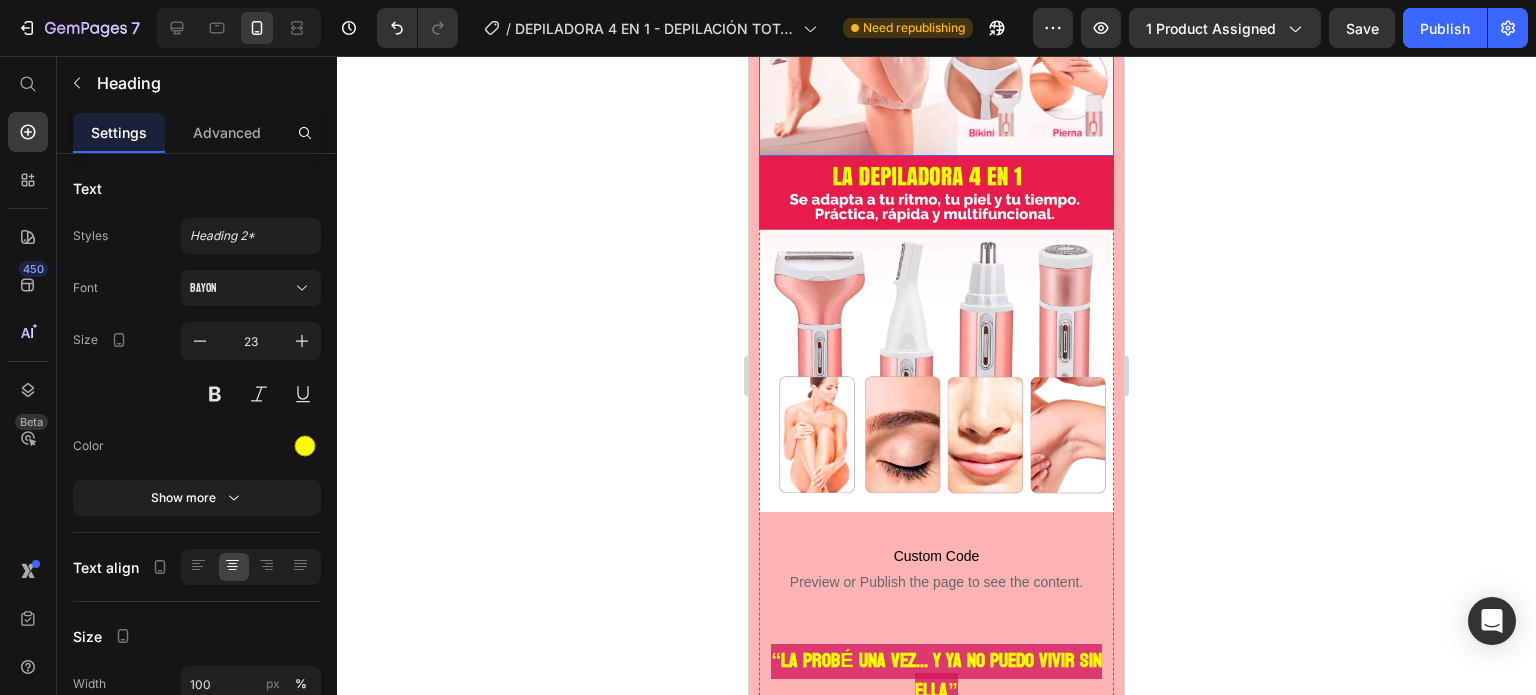 scroll, scrollTop: 4000, scrollLeft: 0, axis: vertical 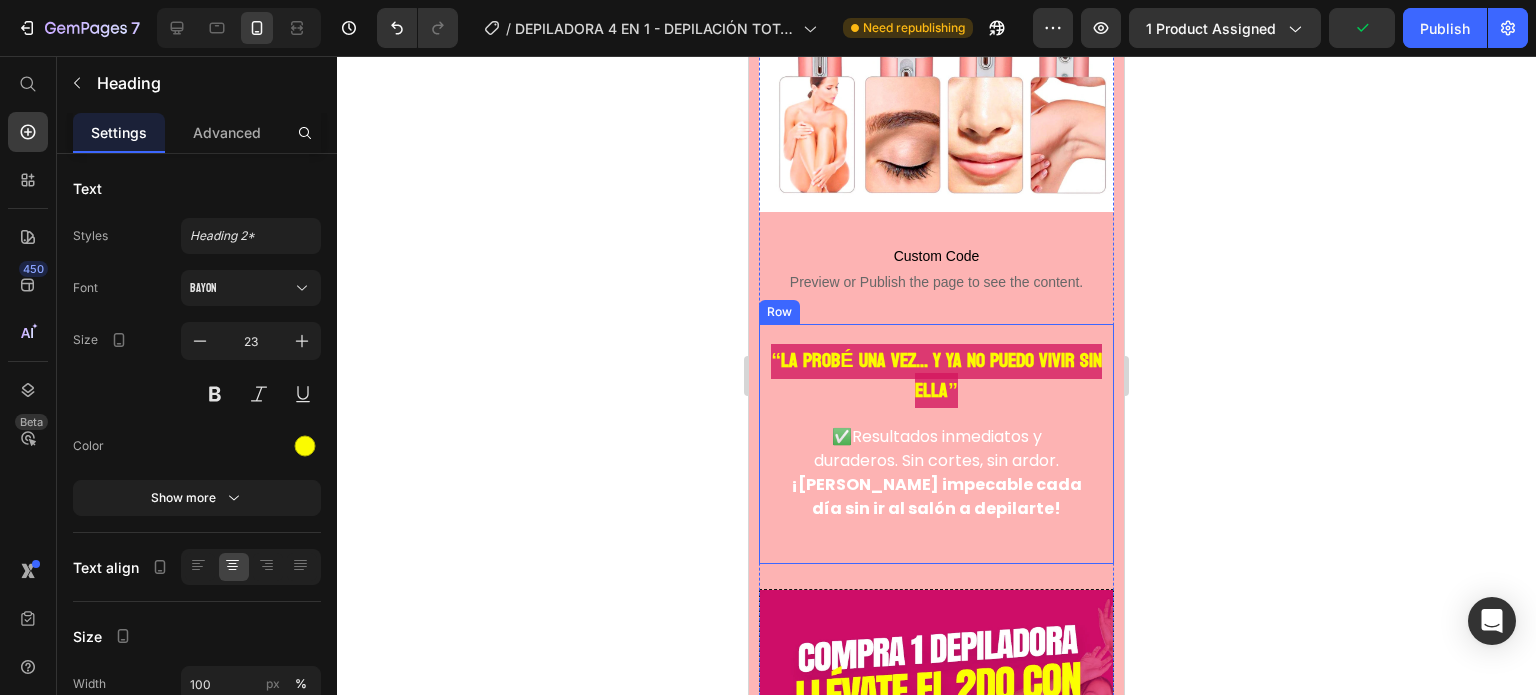 click on "“La probé una vez... y ya no puedo vivir sin ella”" at bounding box center [936, 376] 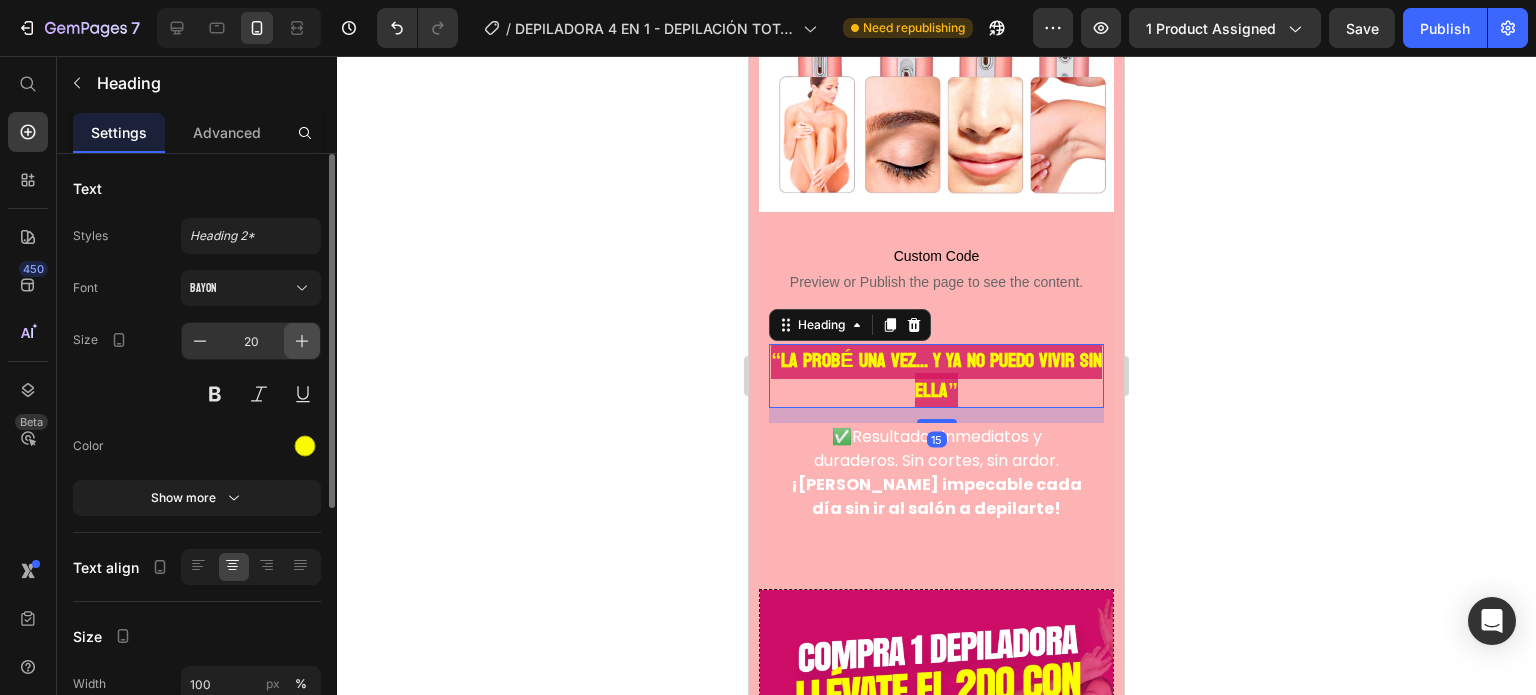 click at bounding box center (302, 341) 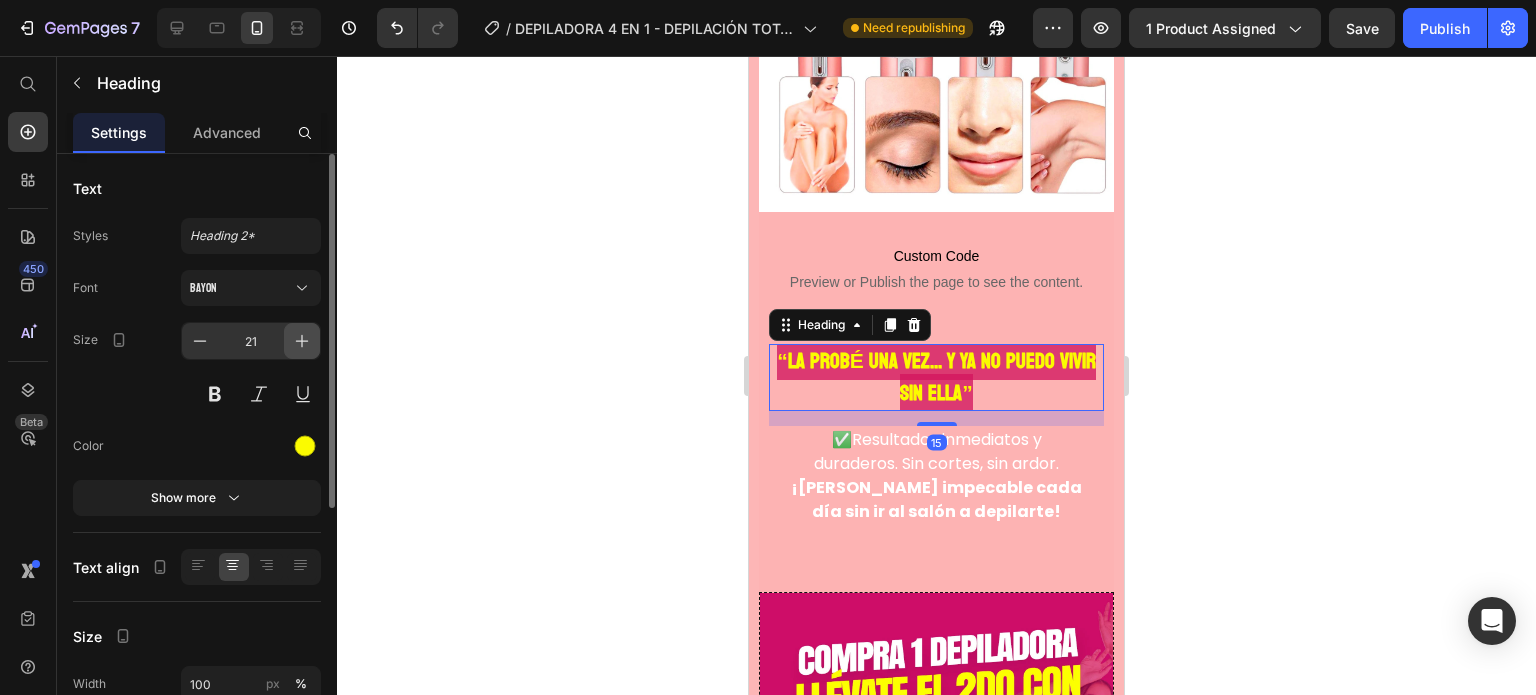 click at bounding box center (302, 341) 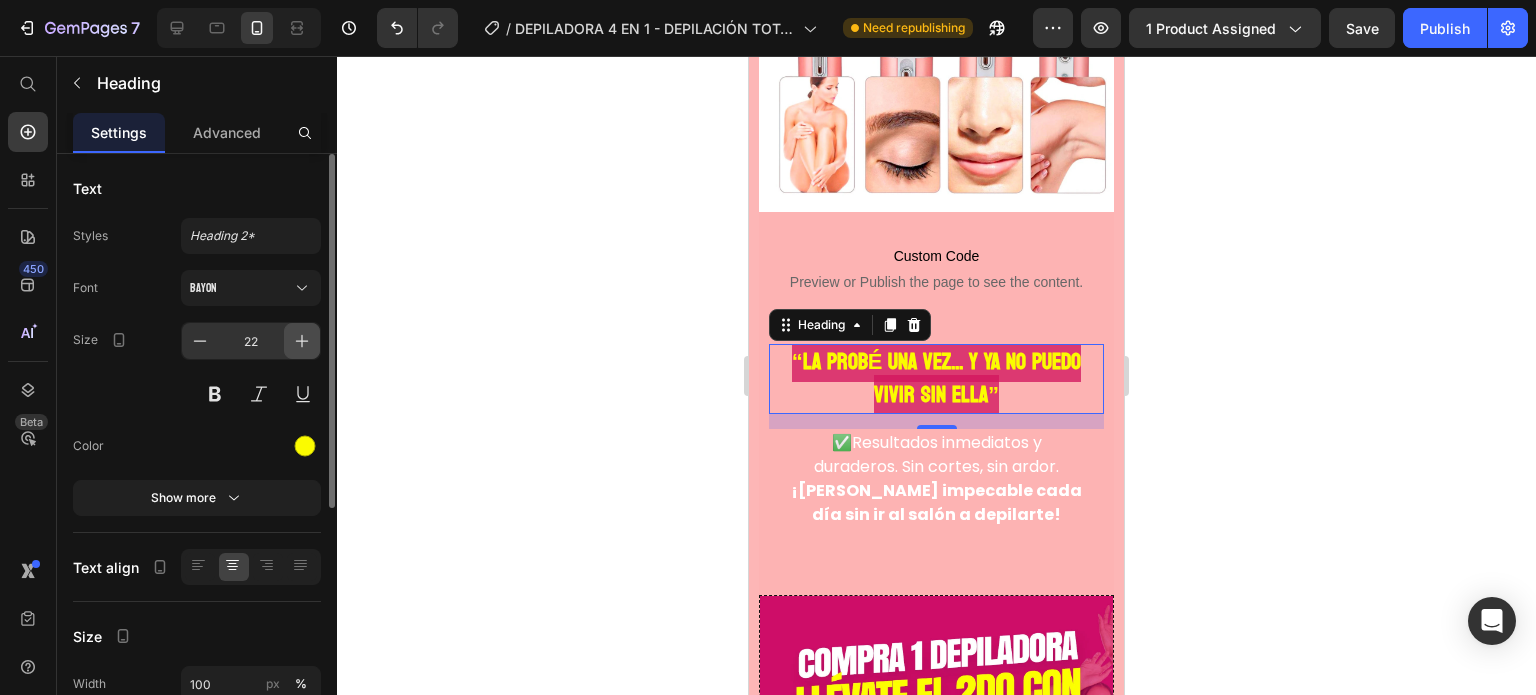 click at bounding box center [302, 341] 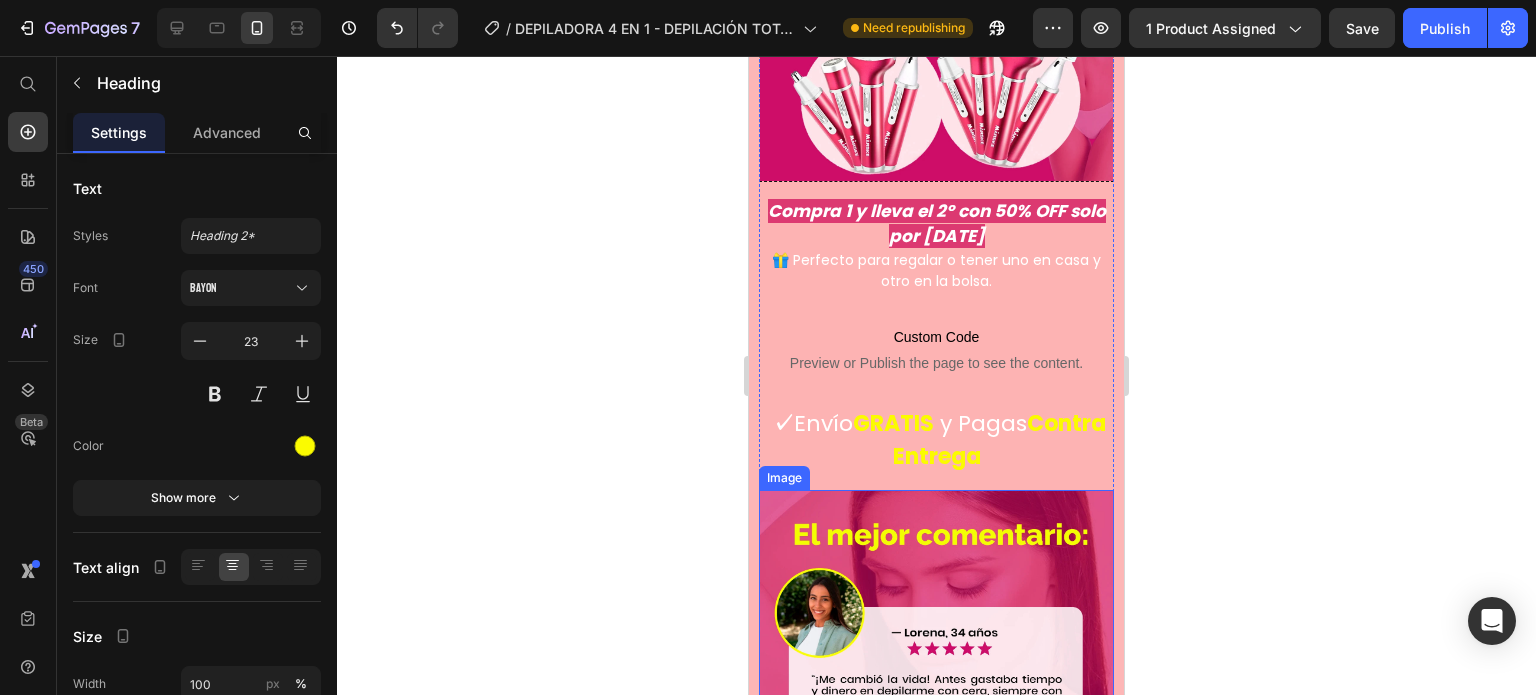 scroll, scrollTop: 4600, scrollLeft: 0, axis: vertical 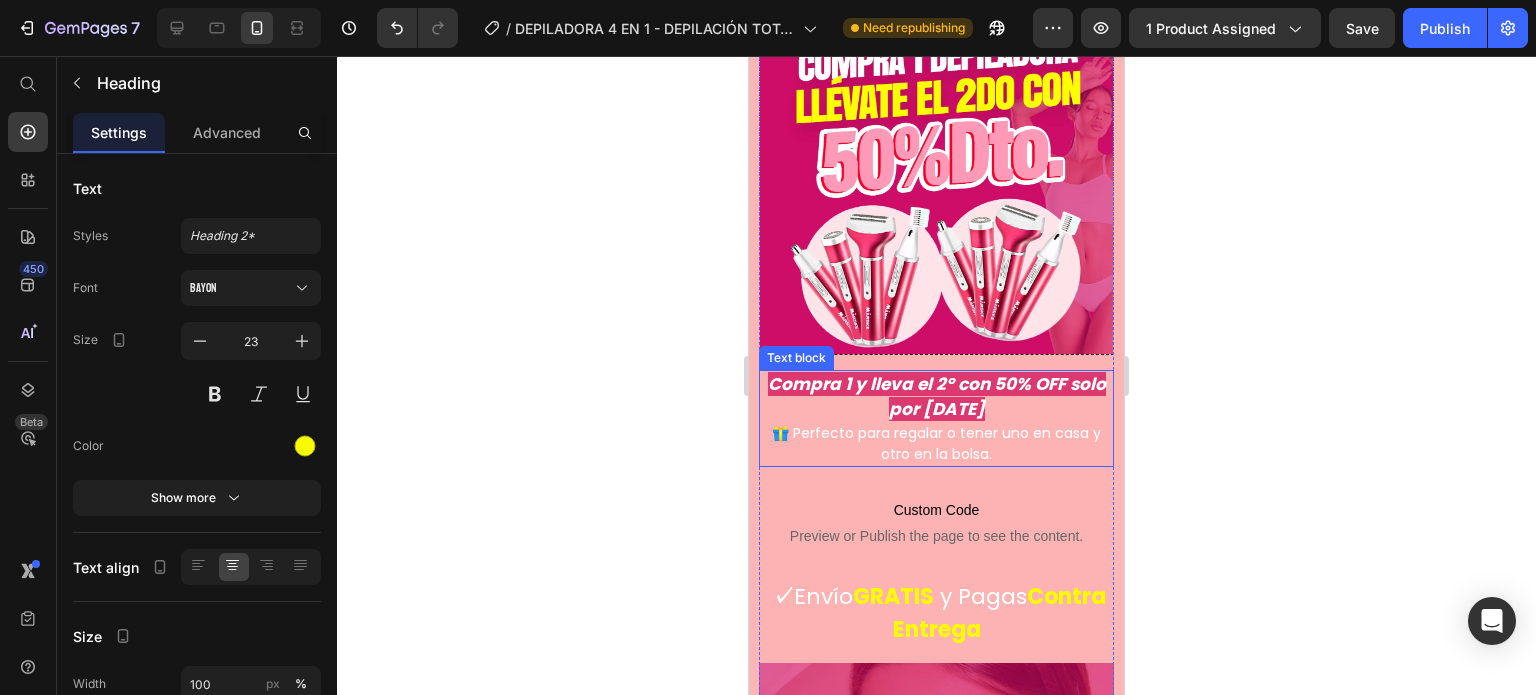 click on "Compra 1 y lleva el 2º con 50% OFF solo por [DATE]" at bounding box center (937, 397) 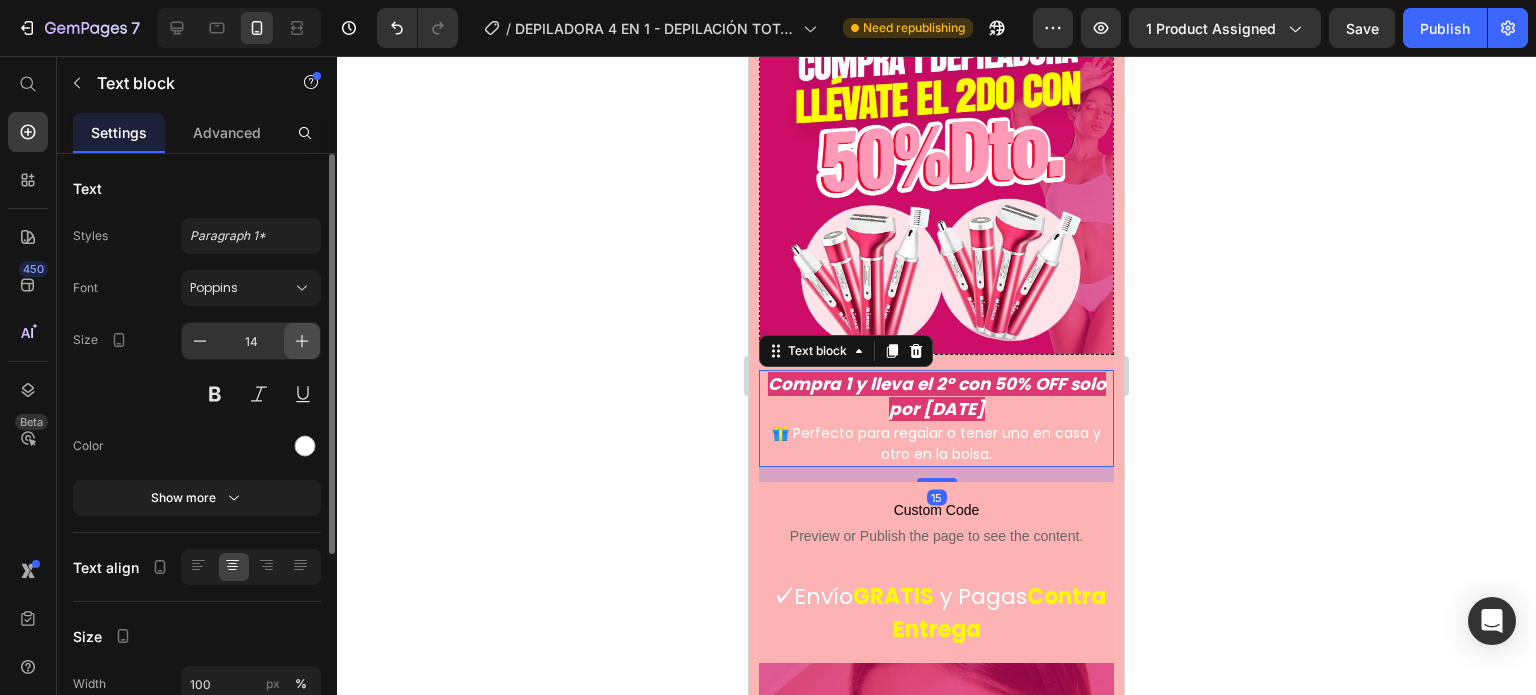 click 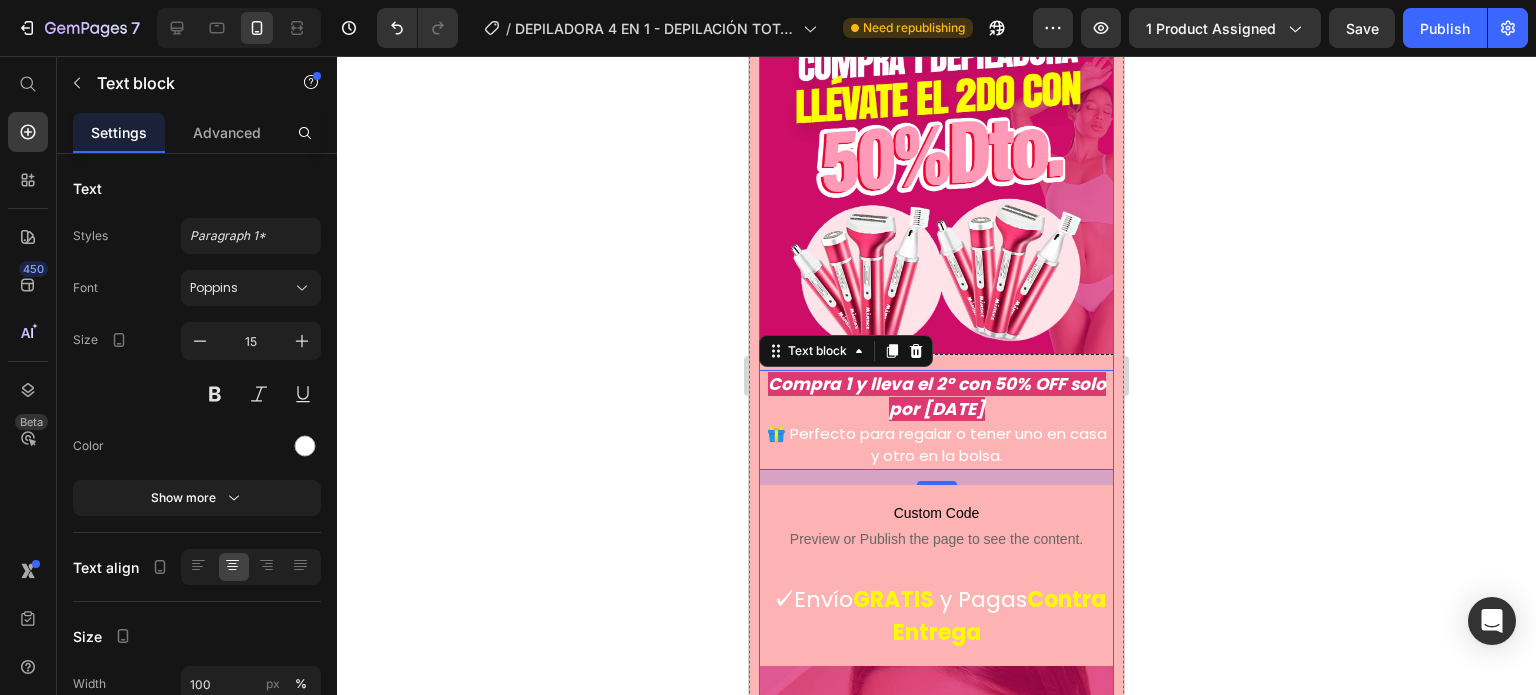 drag, startPoint x: 933, startPoint y: 280, endPoint x: 933, endPoint y: 294, distance: 14 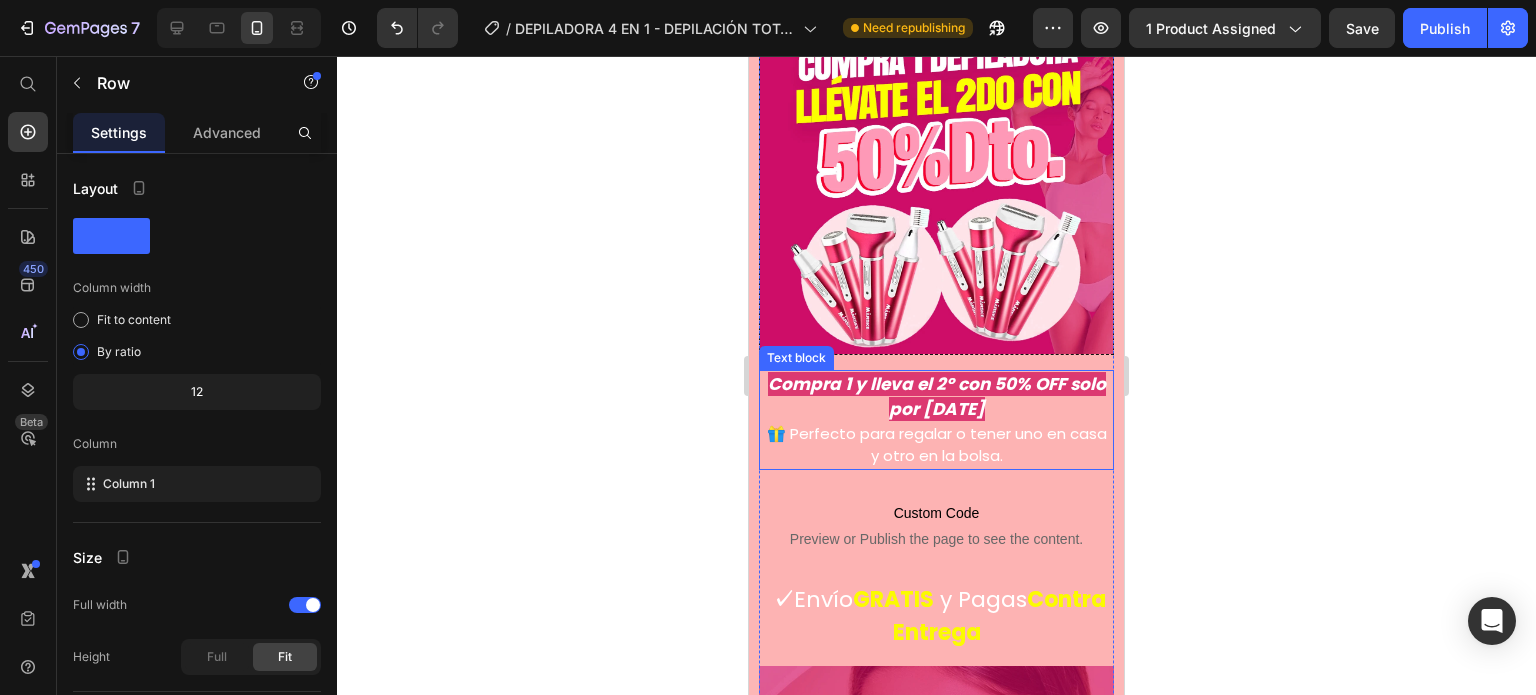 click on "Compra 1 y lleva el 2º con 50% OFF solo por [DATE]" at bounding box center [937, 397] 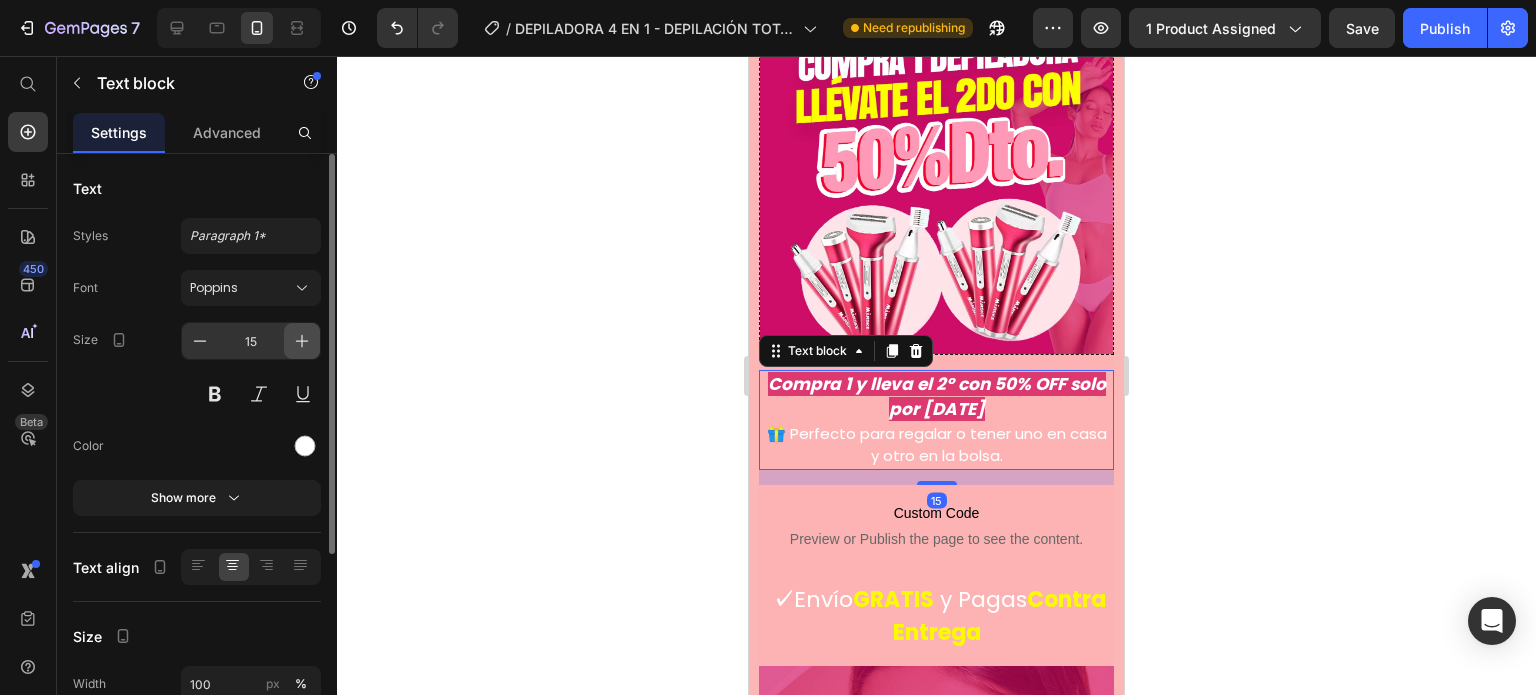 click at bounding box center (302, 341) 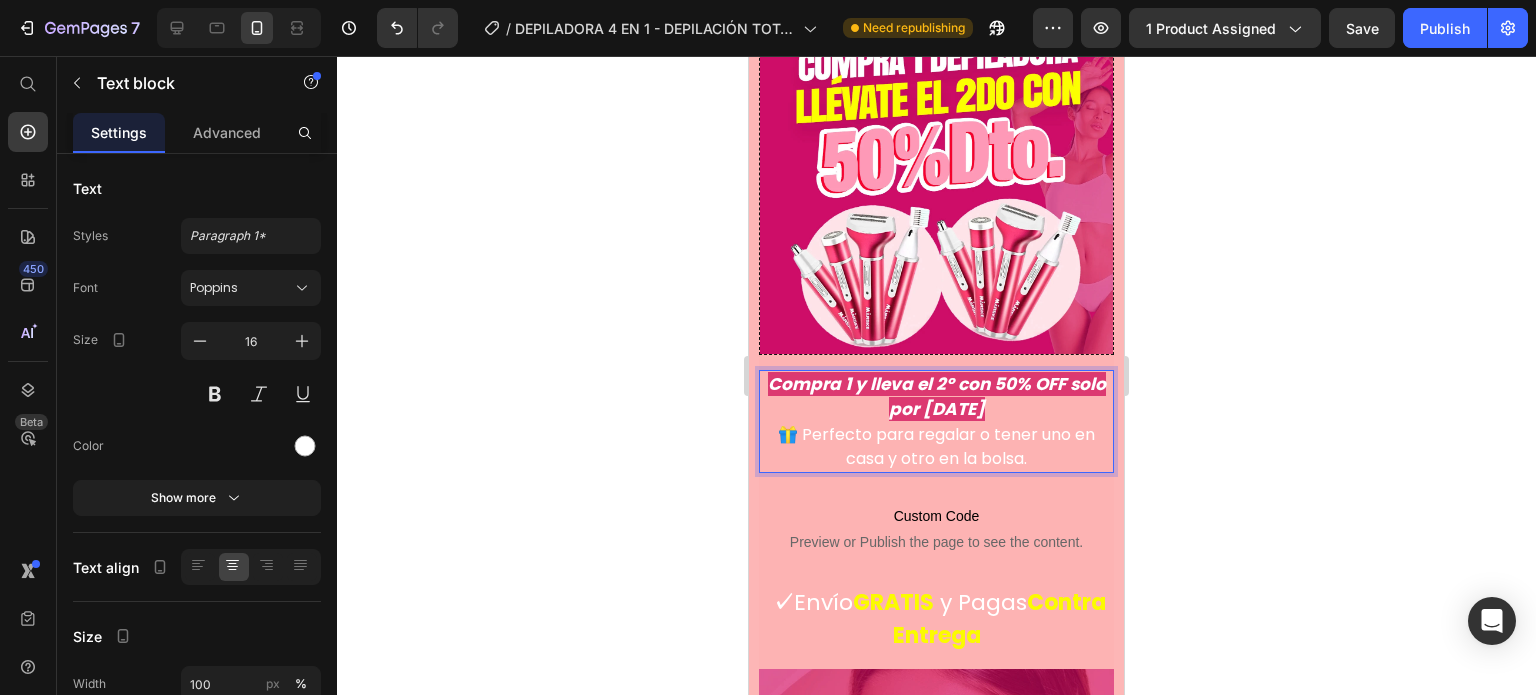 click on "Compra 1 y lleva el 2º con 50% OFF solo por [DATE]  🎁 Perfecto para regalar o tener uno en casa y otro en la bolsa." at bounding box center (936, 421) 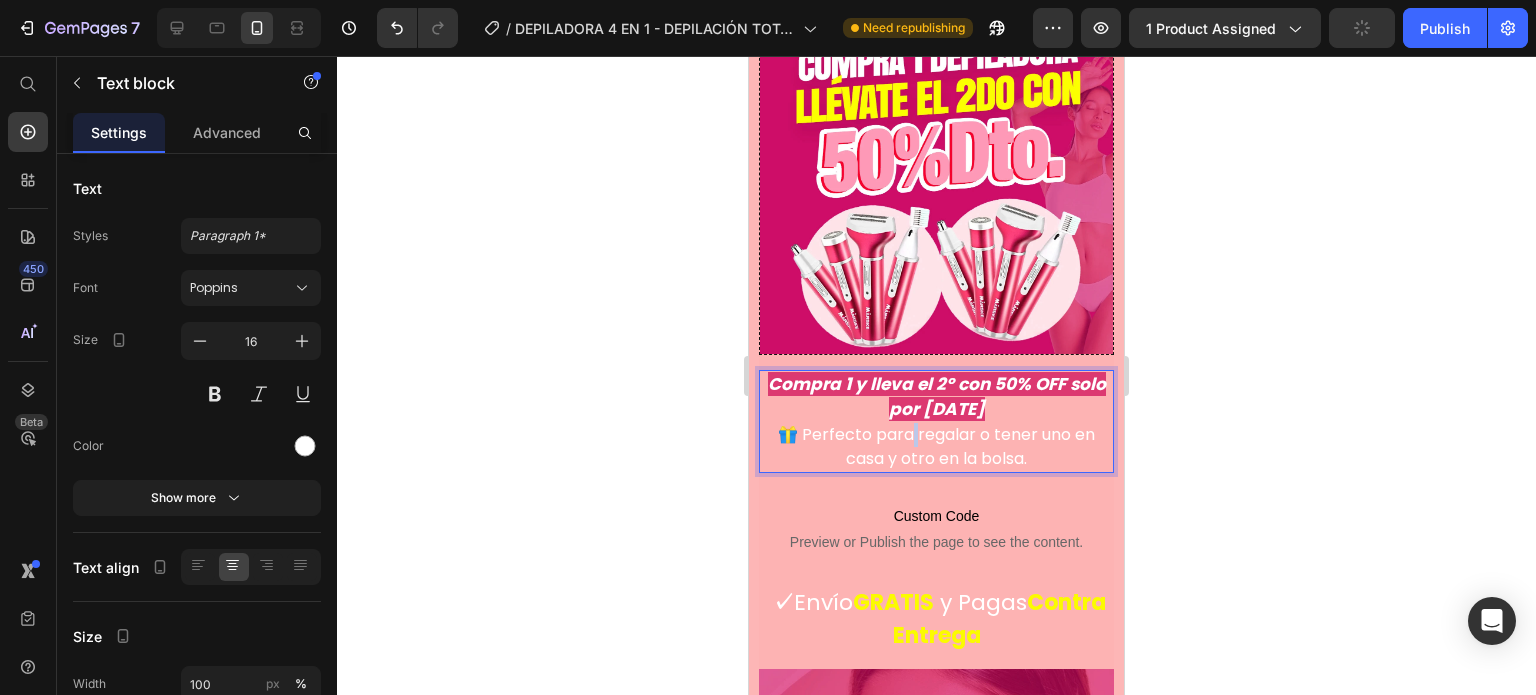 click on "Compra 1 y lleva el 2º con 50% OFF solo por [DATE]  🎁 Perfecto para regalar o tener uno en casa y otro en la bolsa." at bounding box center [936, 421] 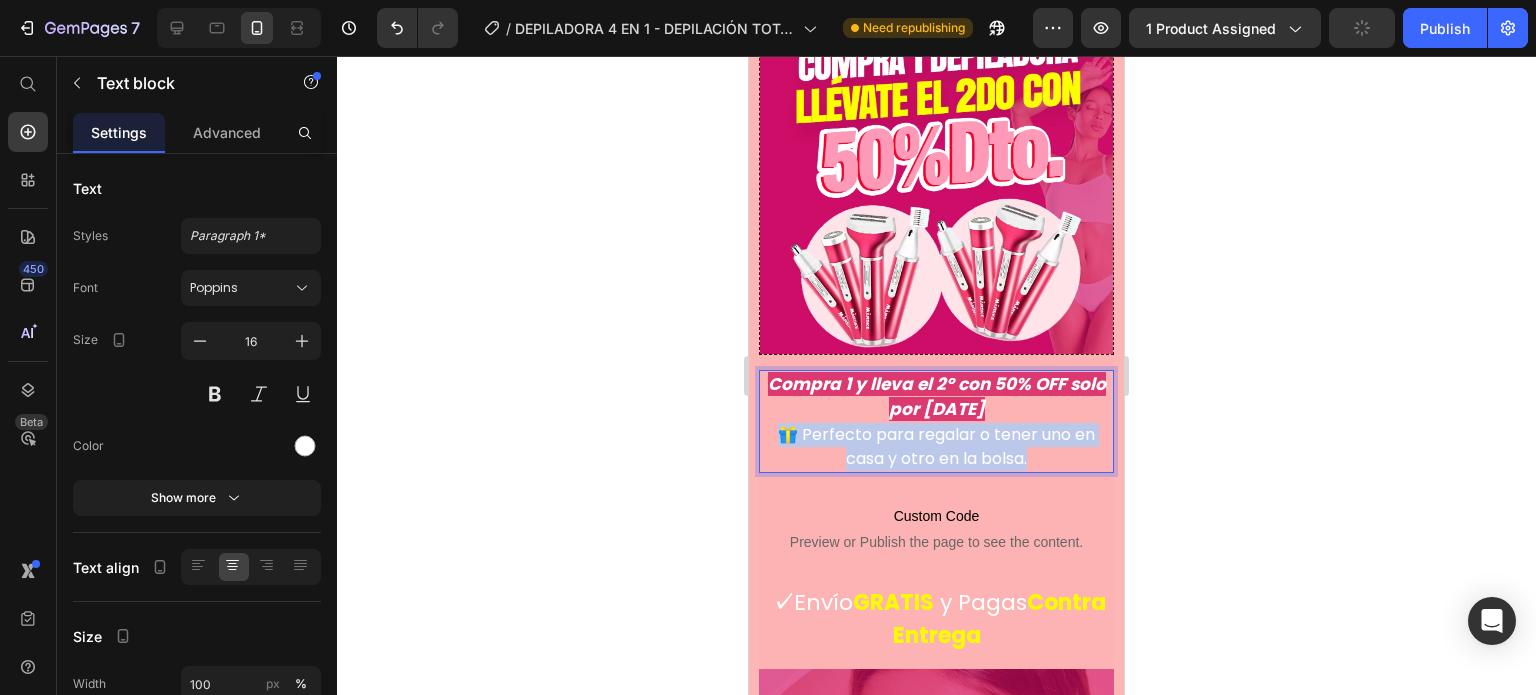click on "Compra 1 y lleva el 2º con 50% OFF solo por [DATE]  🎁 Perfecto para regalar o tener uno en casa y otro en la bolsa." at bounding box center [936, 421] 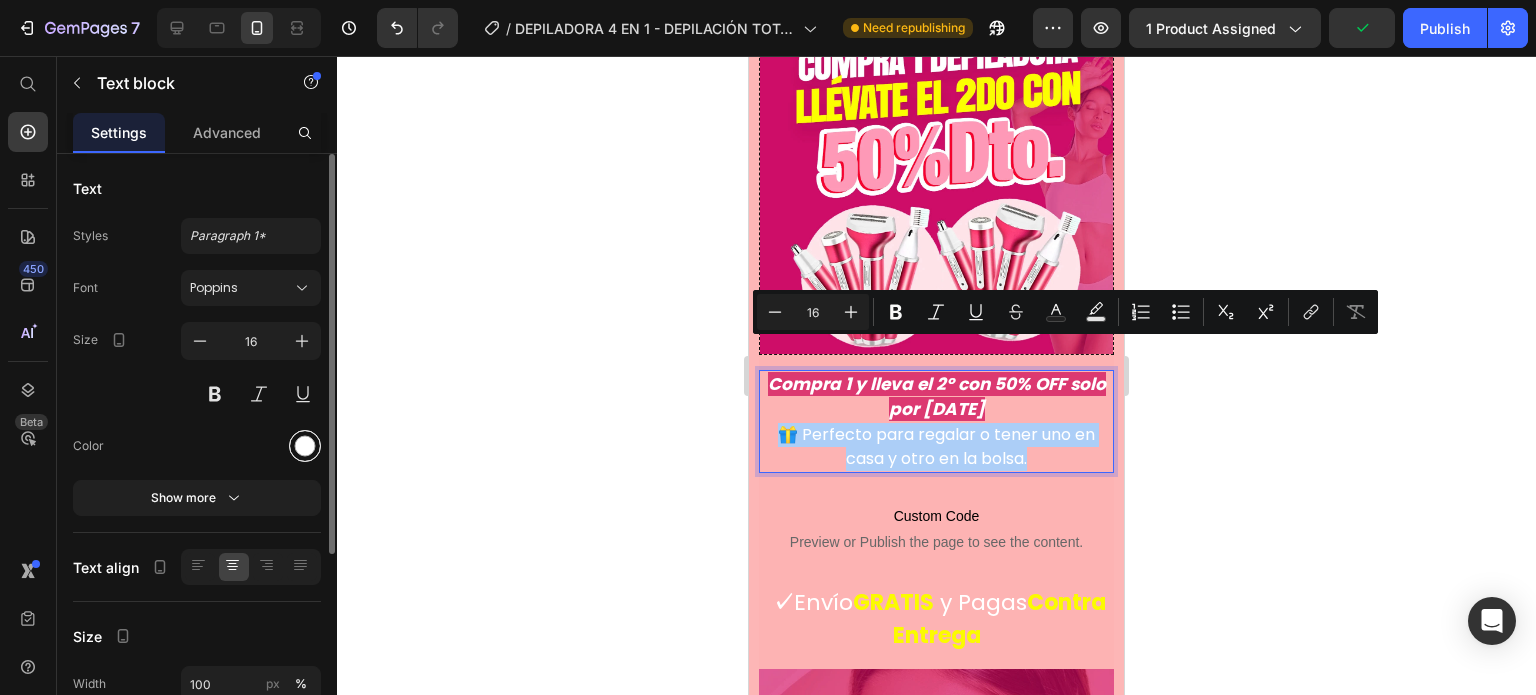 click at bounding box center (305, 446) 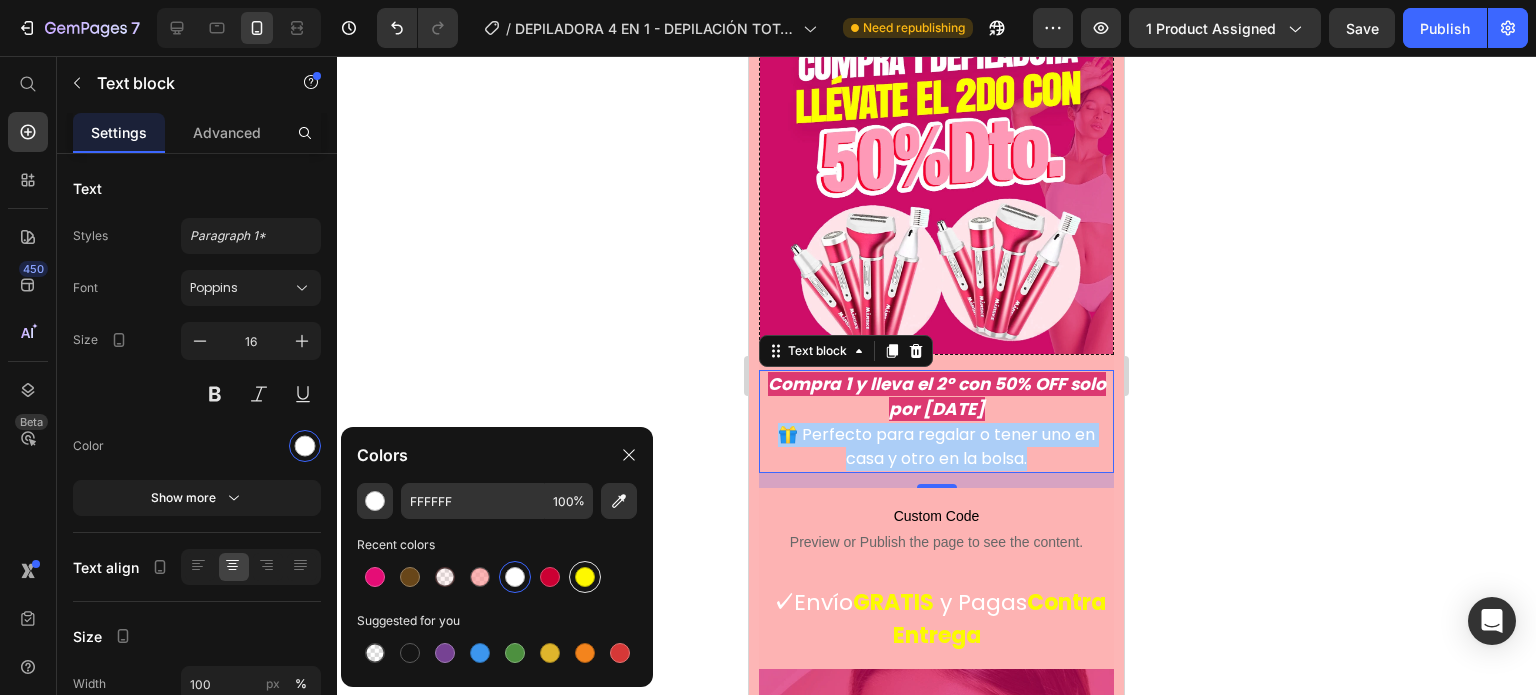 click at bounding box center (585, 577) 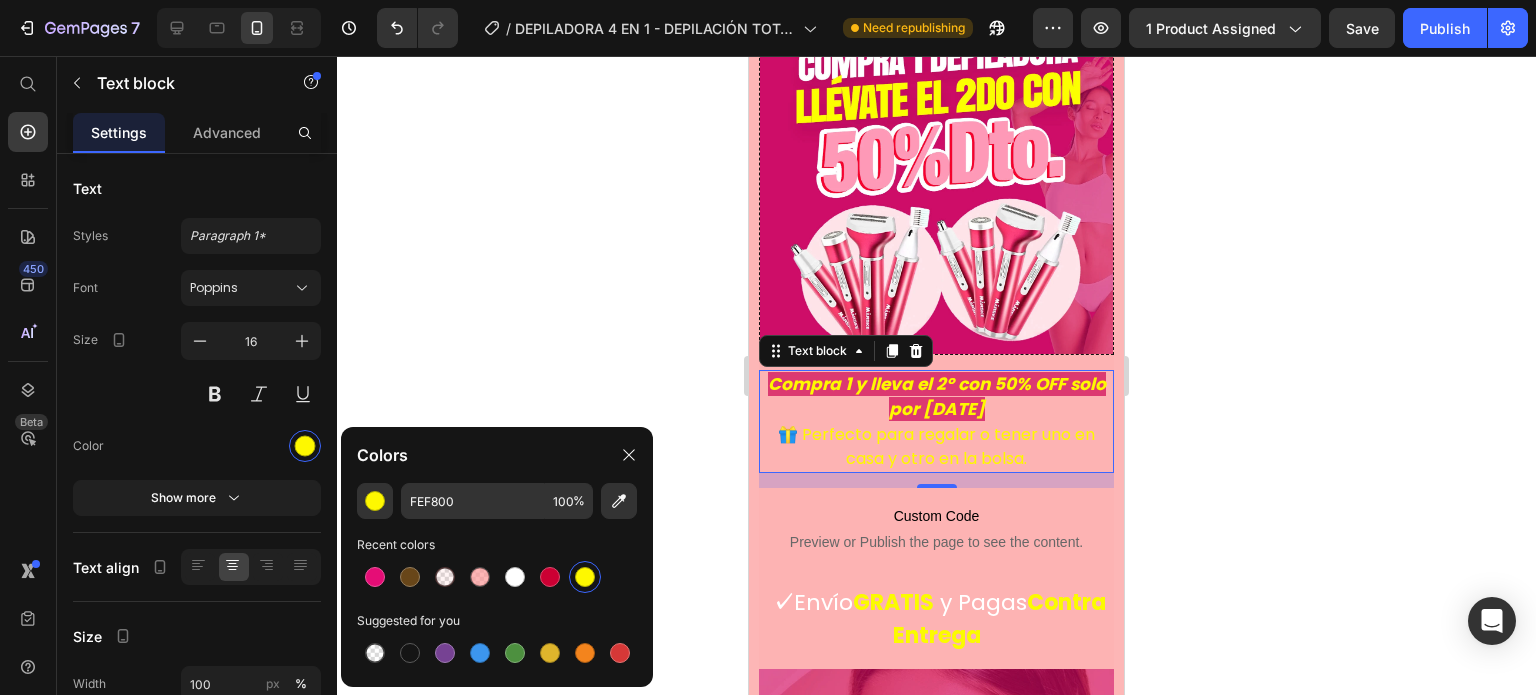click on "Compra 1 y lleva el 2º con 50% OFF solo por [DATE]  🎁 Perfecto para regalar o tener uno en casa y otro en la bolsa." at bounding box center [936, 421] 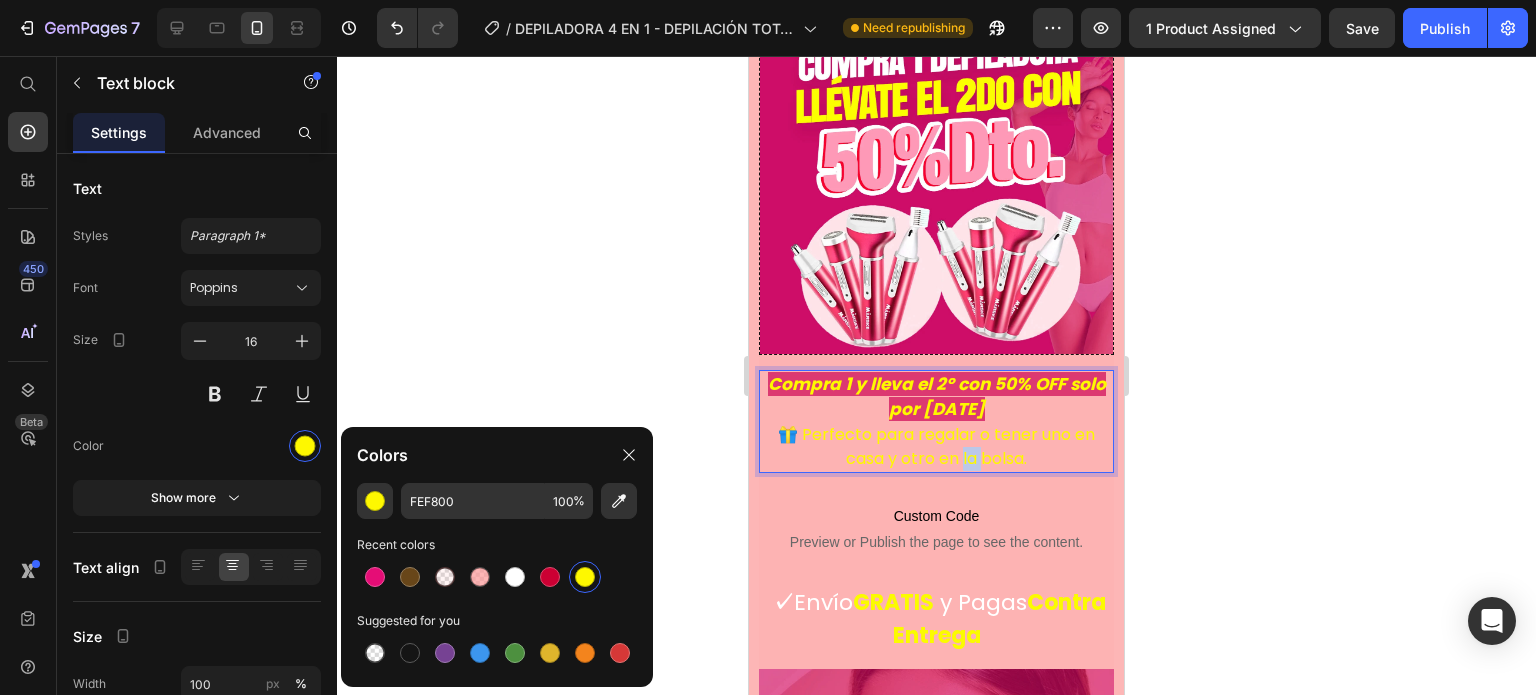 click on "Compra 1 y lleva el 2º con 50% OFF solo por [DATE]  🎁 Perfecto para regalar o tener uno en casa y otro en la bolsa." at bounding box center [936, 421] 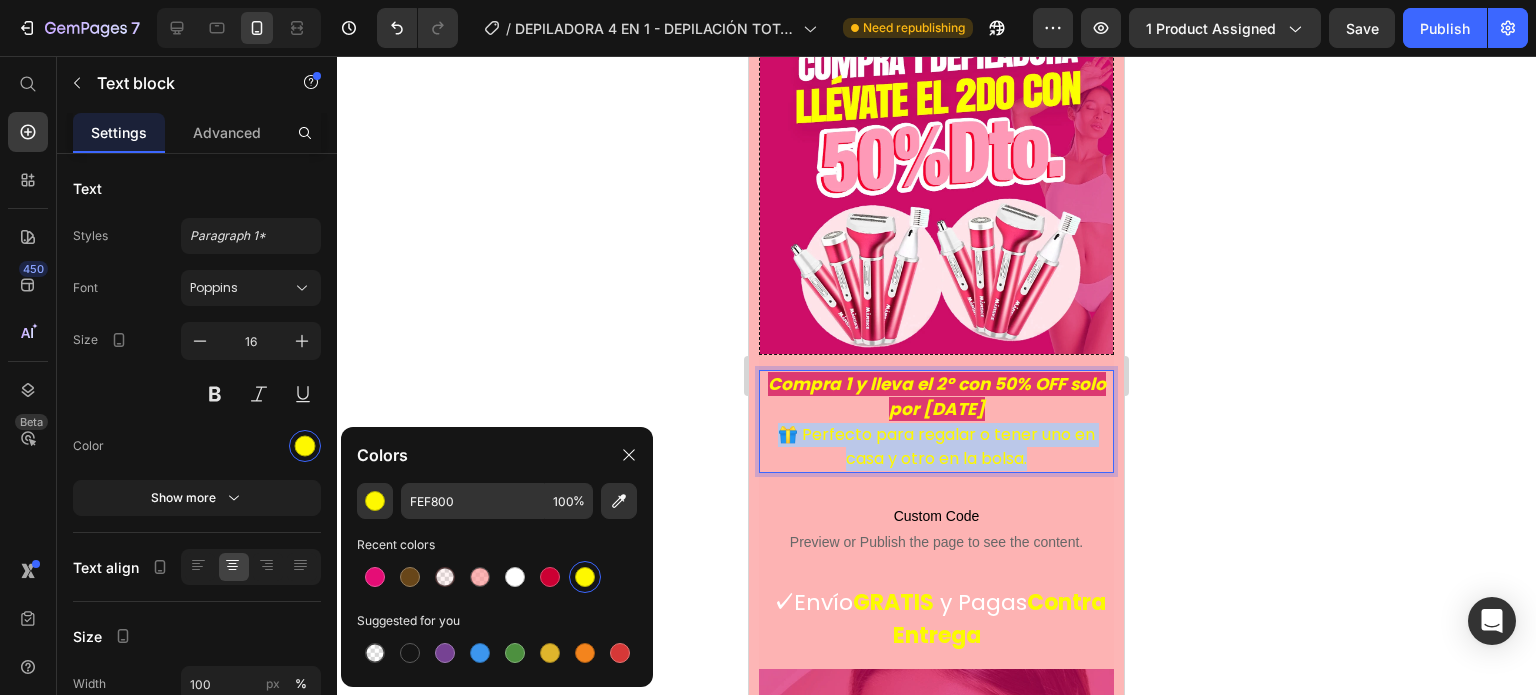 click on "Compra 1 y lleva el 2º con 50% OFF solo por [DATE]  🎁 Perfecto para regalar o tener uno en casa y otro en la bolsa." at bounding box center [936, 421] 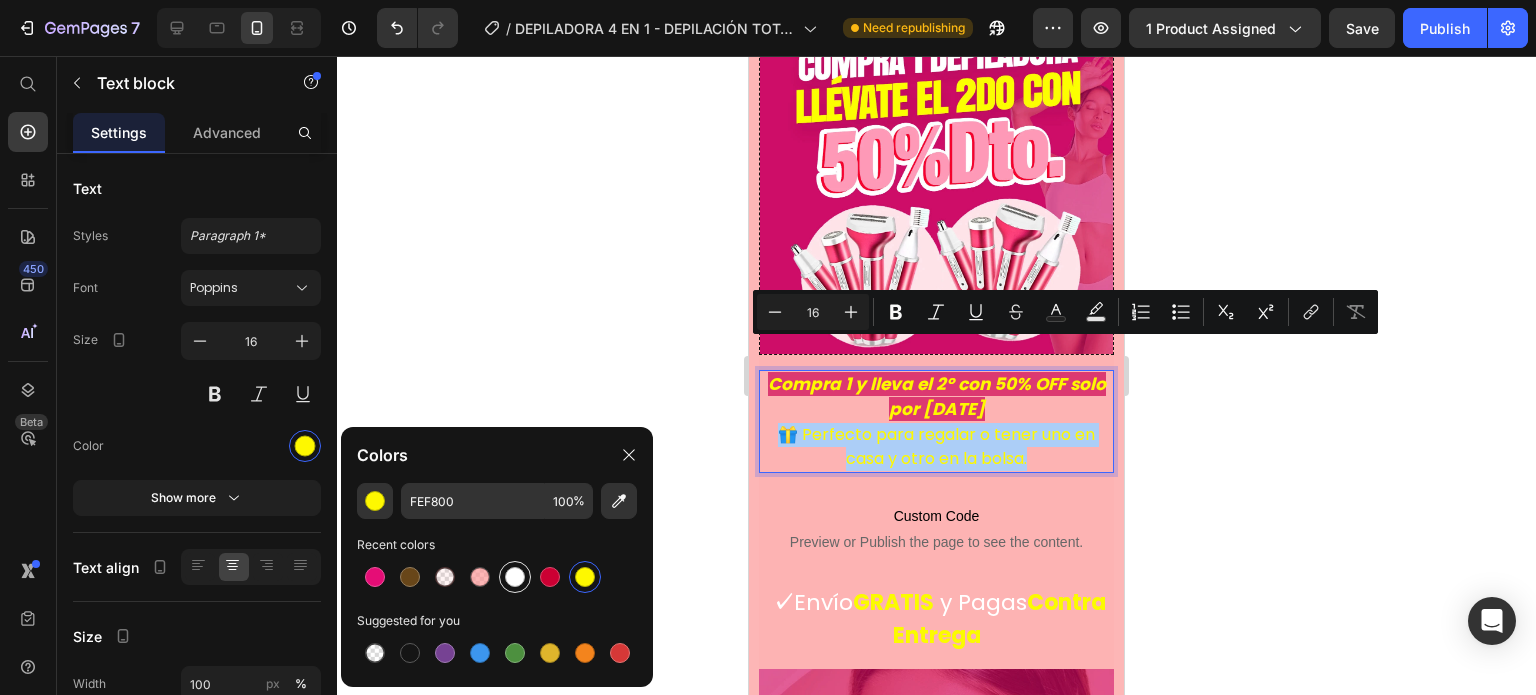 click at bounding box center (515, 577) 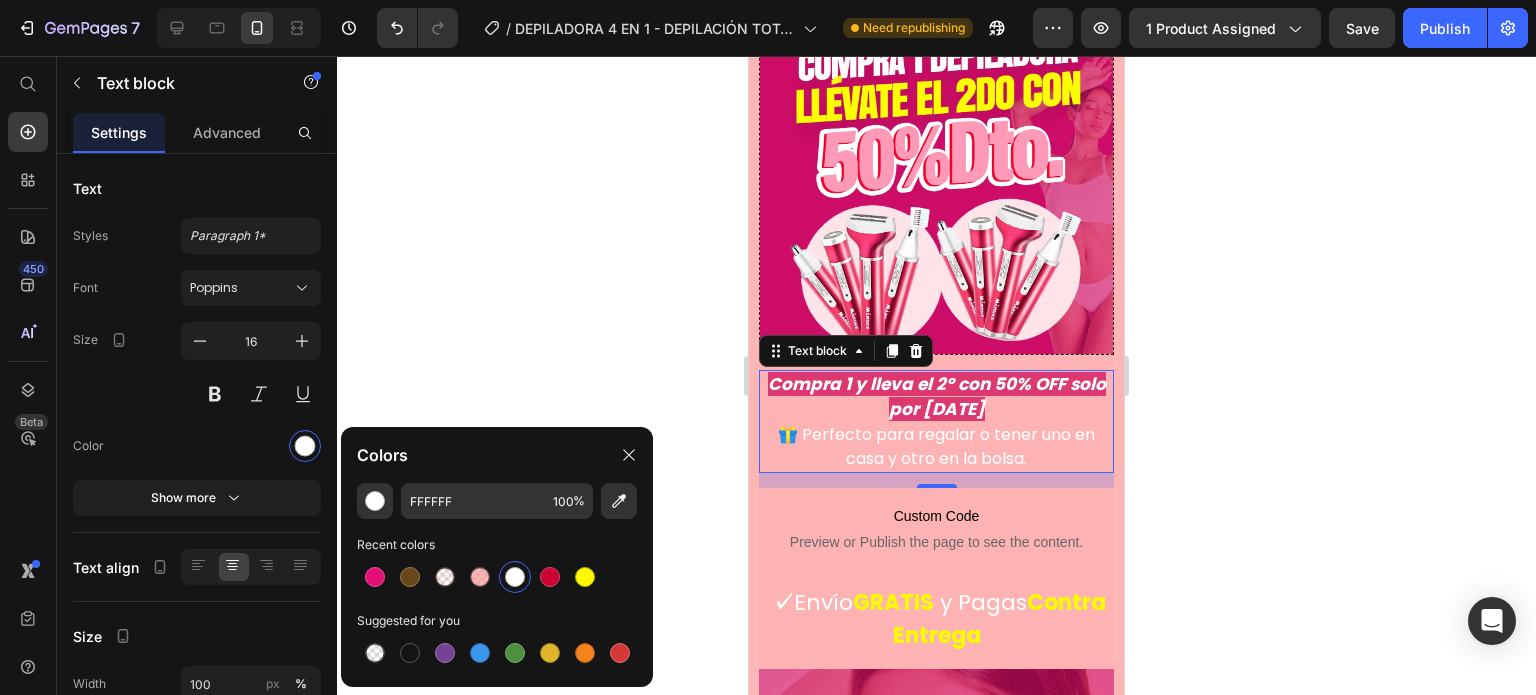 click on "Compra 1 y lleva el 2º con 50% OFF solo por [DATE]  🎁 Perfecto para regalar o tener uno en casa y otro en la bolsa." at bounding box center (936, 421) 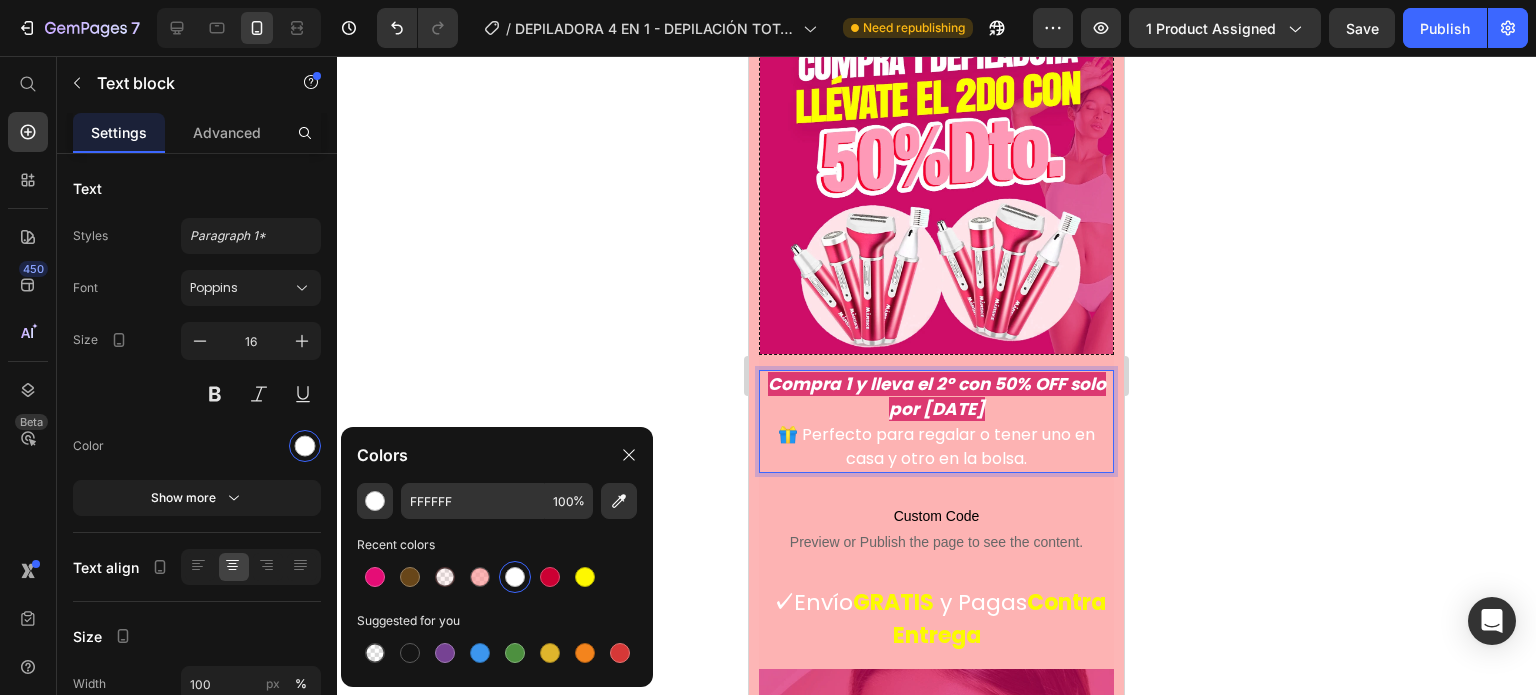 click on "Compra 1 y lleva el 2º con 50% OFF solo por [DATE]  🎁 Perfecto para regalar o tener uno en casa y otro en la bolsa." at bounding box center [936, 421] 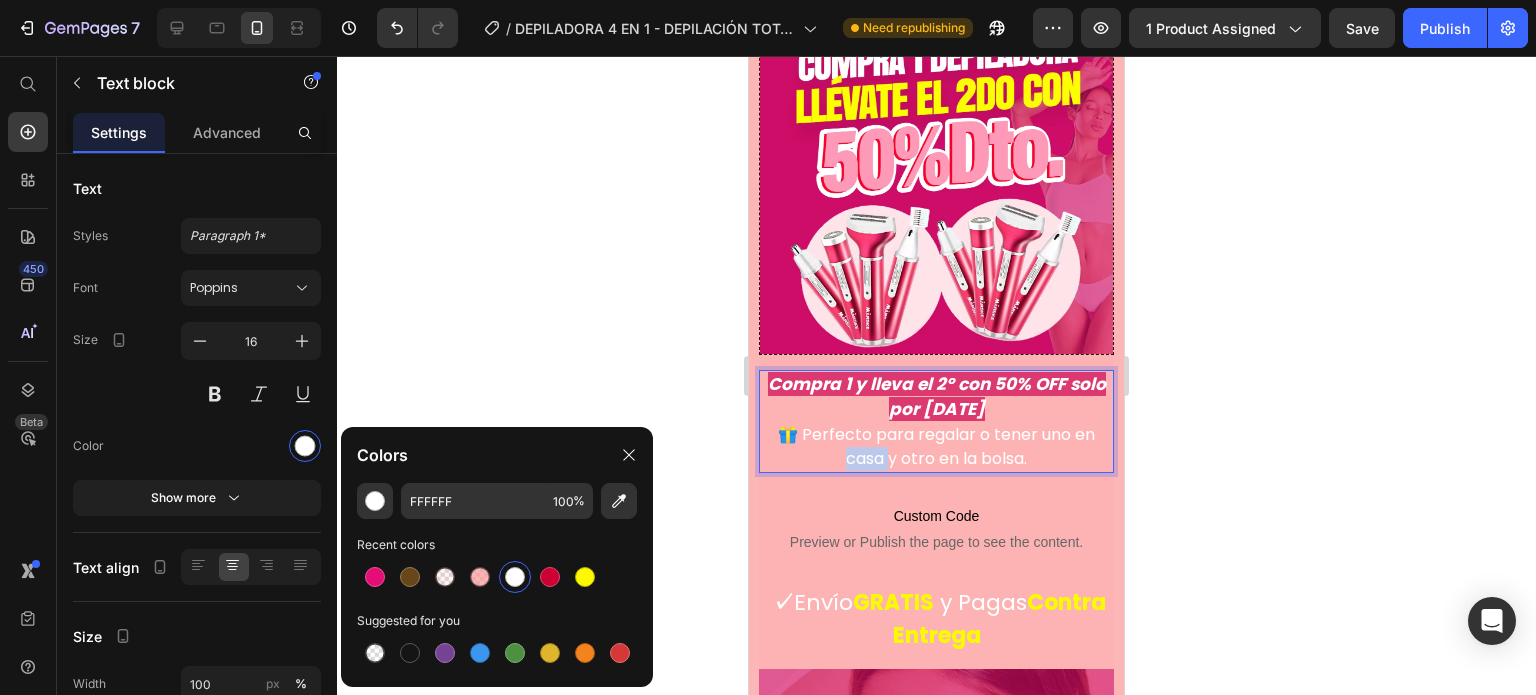 click on "Compra 1 y lleva el 2º con 50% OFF solo por [DATE]  🎁 Perfecto para regalar o tener uno en casa y otro en la bolsa." at bounding box center (936, 421) 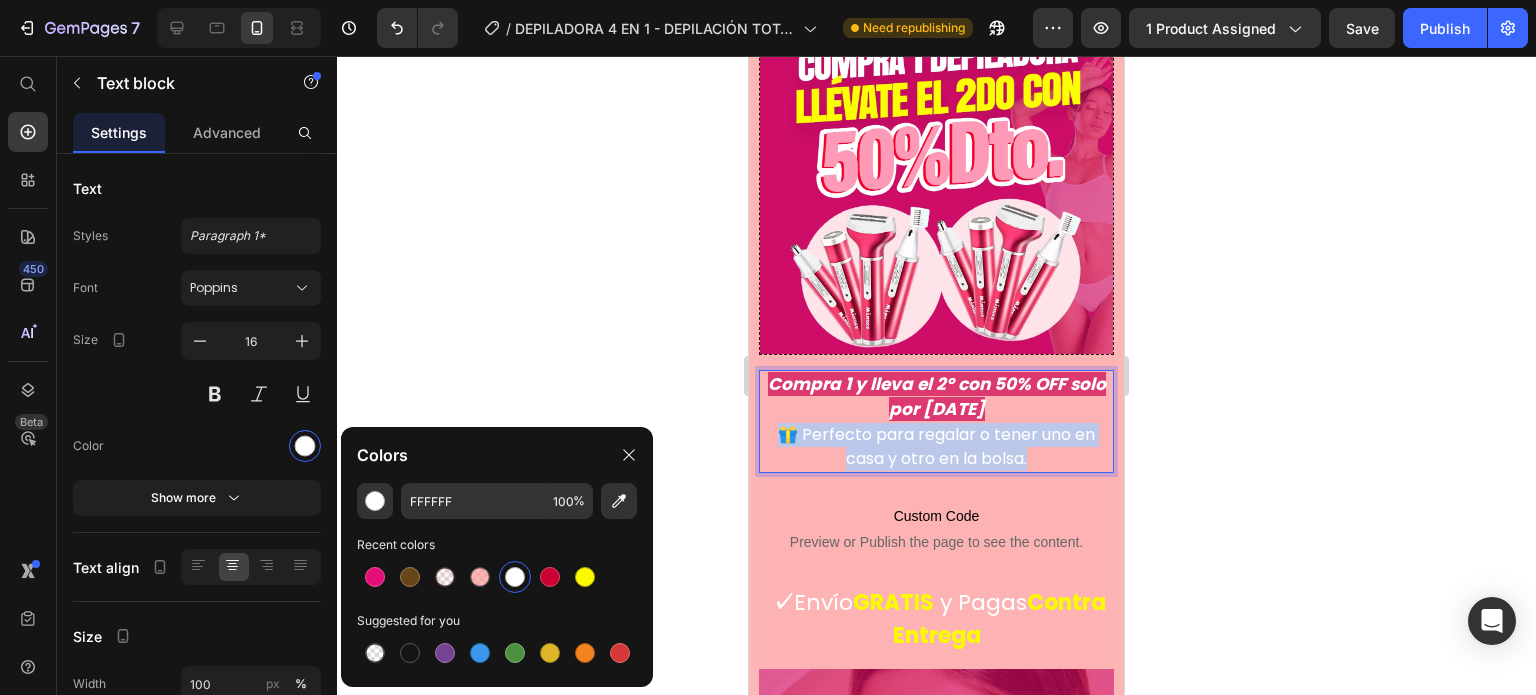 click on "Compra 1 y lleva el 2º con 50% OFF solo por [DATE]  🎁 Perfecto para regalar o tener uno en casa y otro en la bolsa." at bounding box center [936, 421] 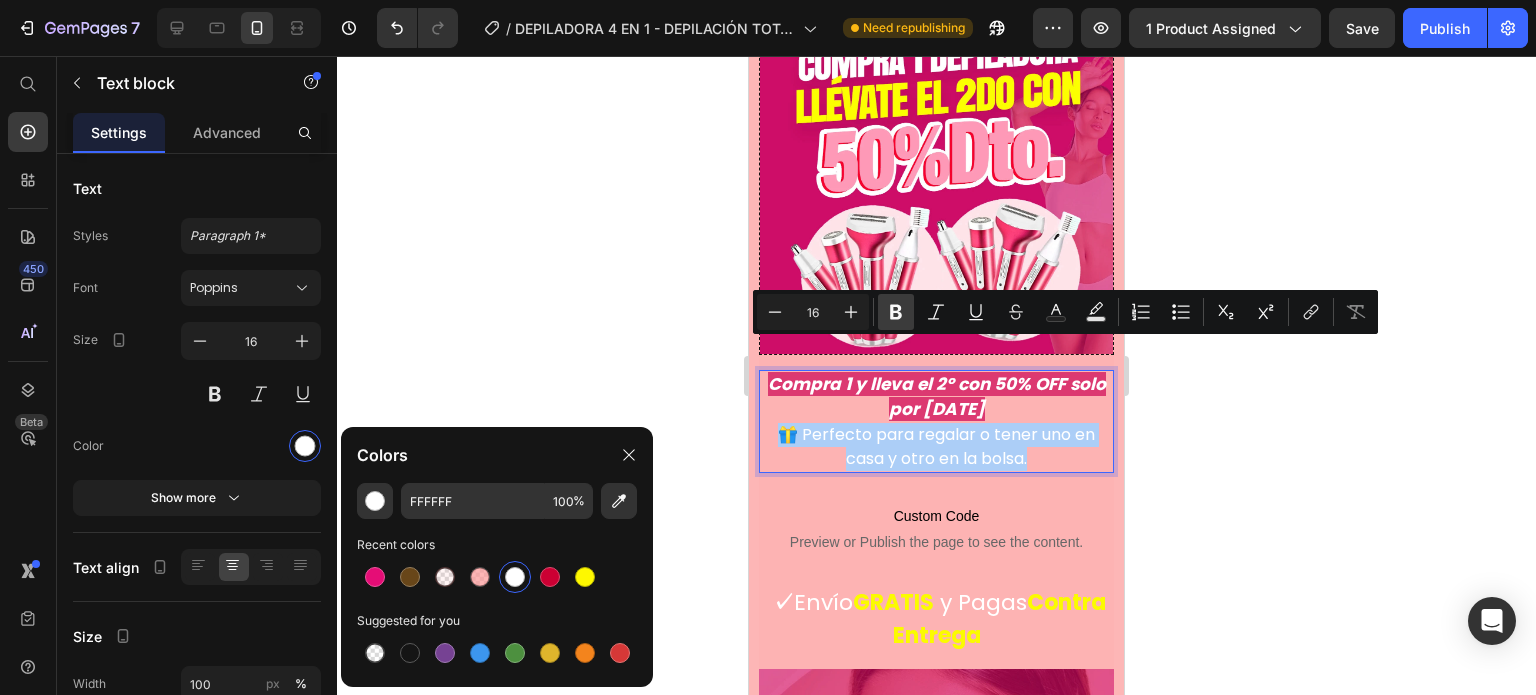 click on "Bold" at bounding box center (896, 312) 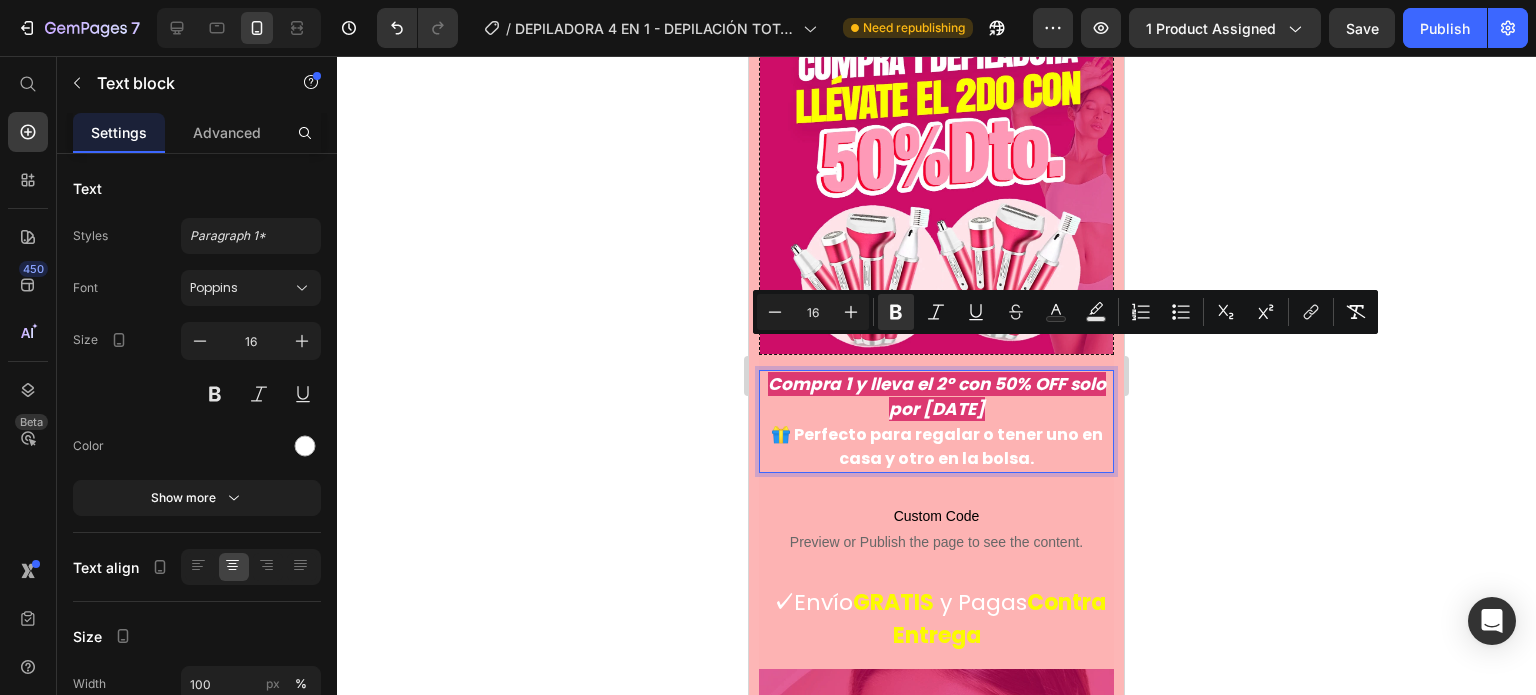 click 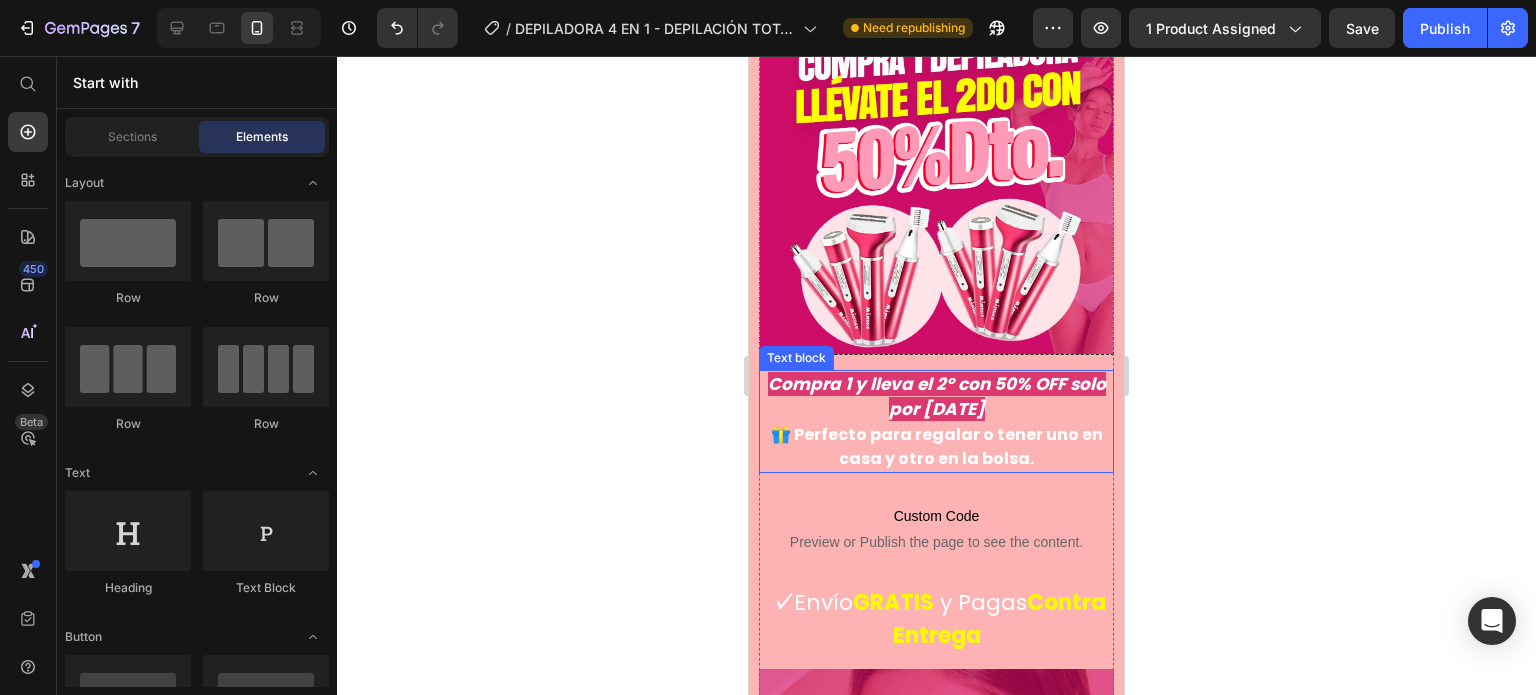 click on "🎁 Perfecto para regalar o tener uno en casa y otro en la bolsa." at bounding box center [937, 446] 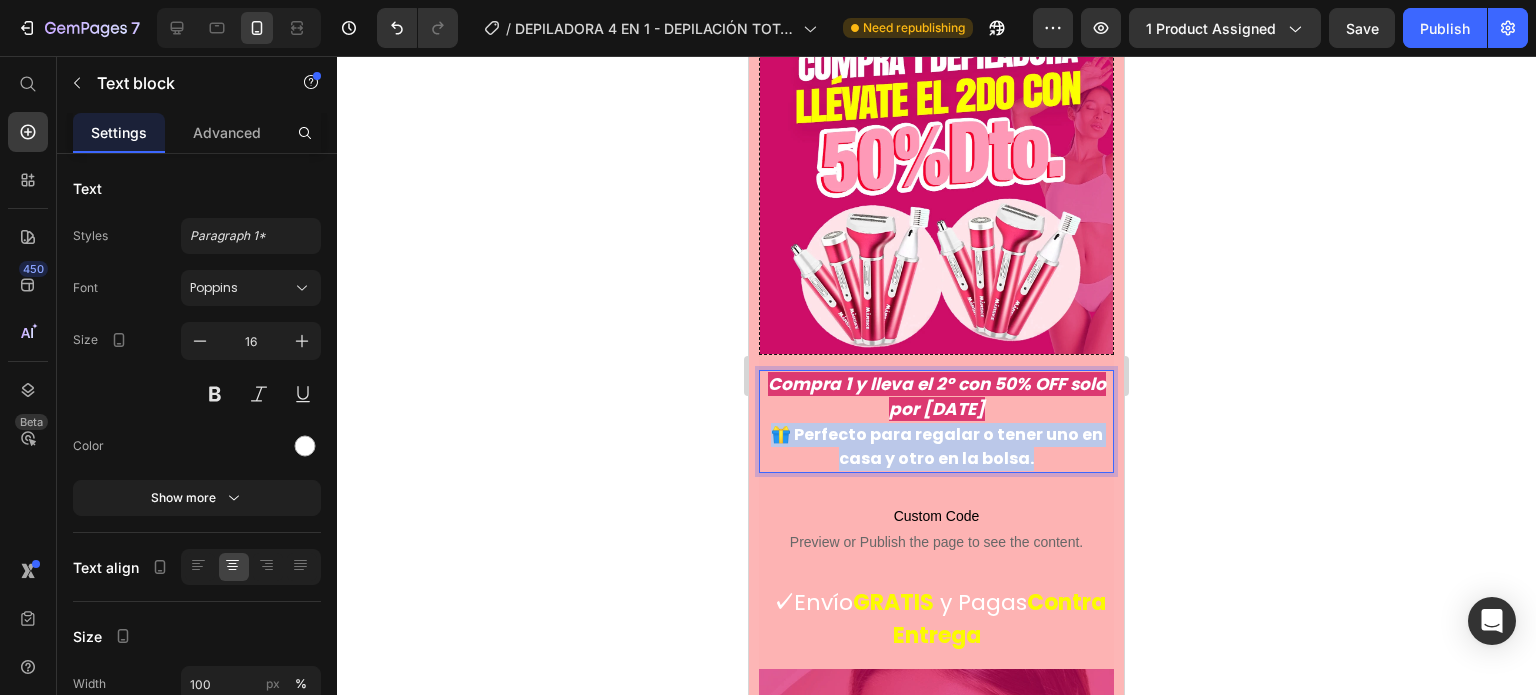click on "🎁 Perfecto para regalar o tener uno en casa y otro en la bolsa." at bounding box center [937, 446] 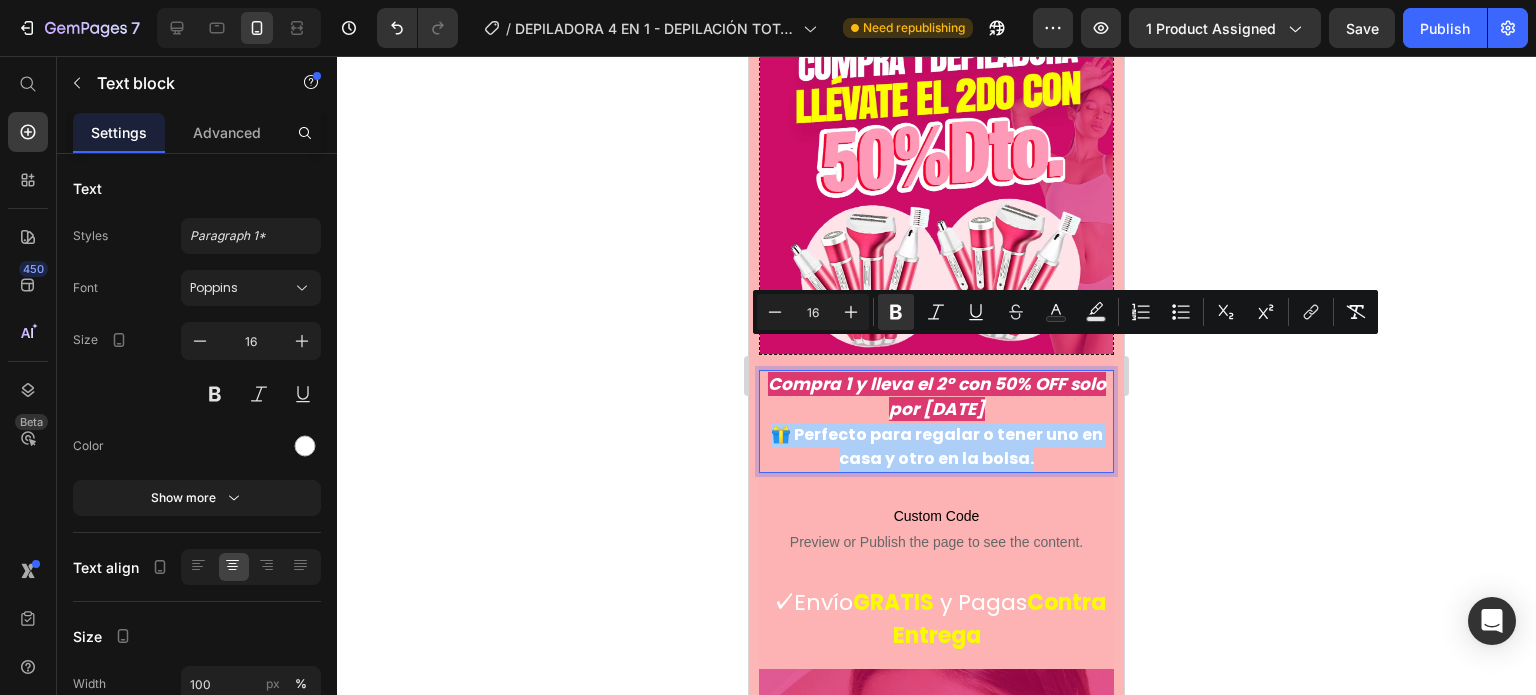 click 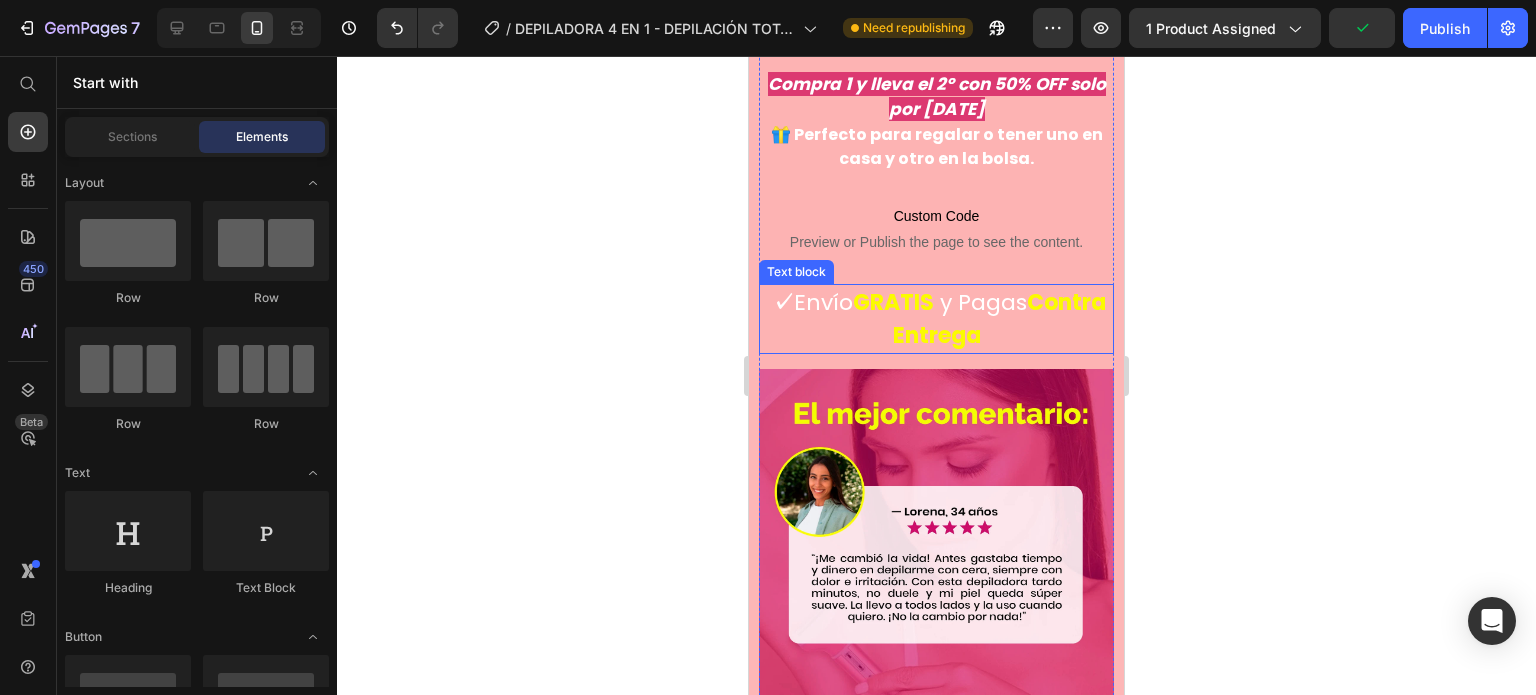 scroll, scrollTop: 4700, scrollLeft: 0, axis: vertical 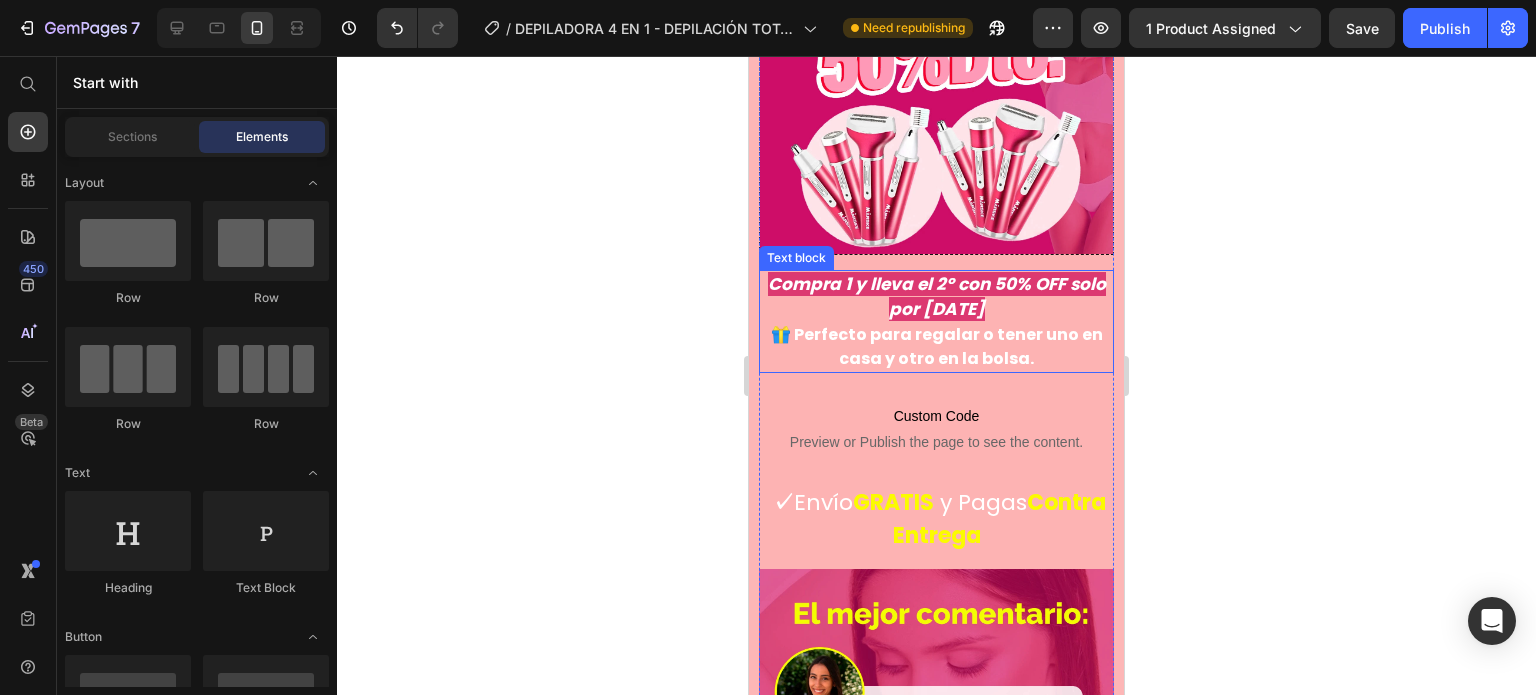 click on "🎁 Perfecto para regalar o tener uno en casa y otro en la bolsa." at bounding box center (937, 346) 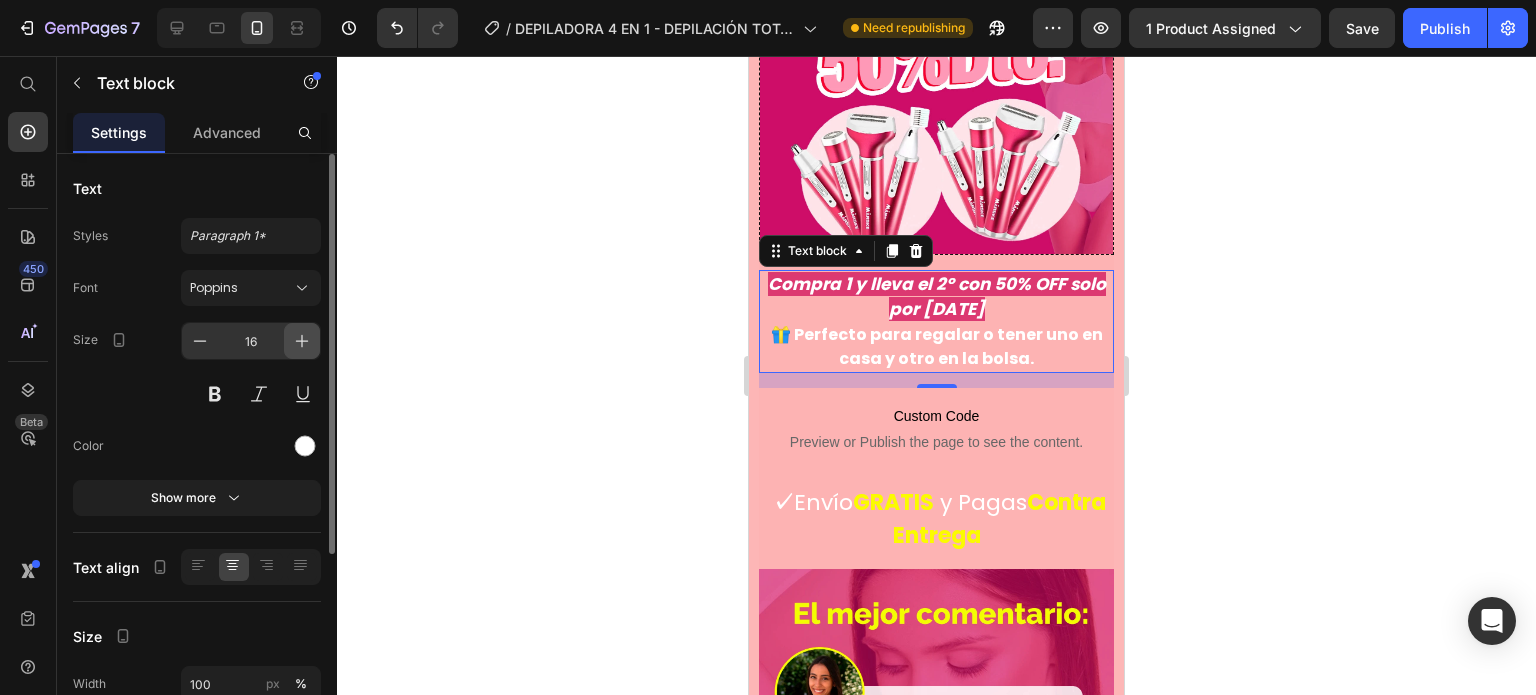 click 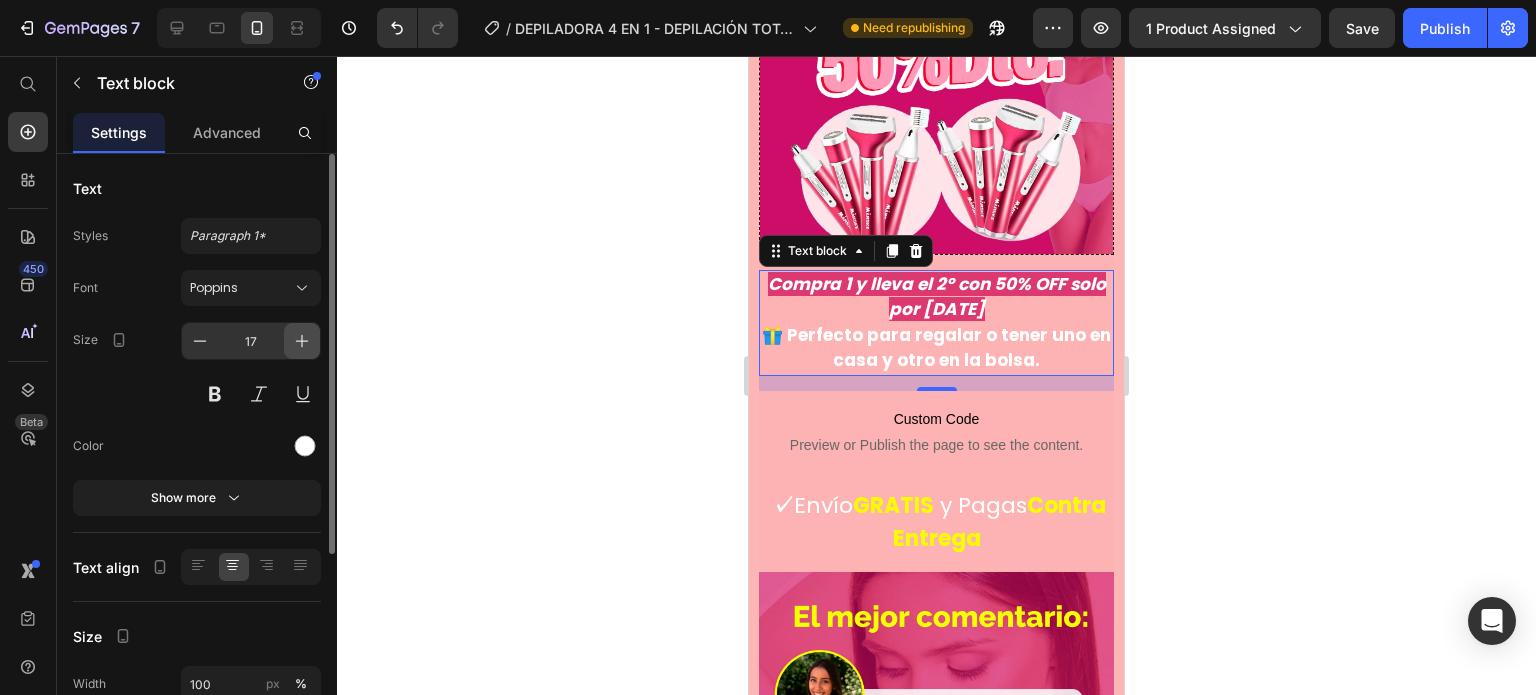 click 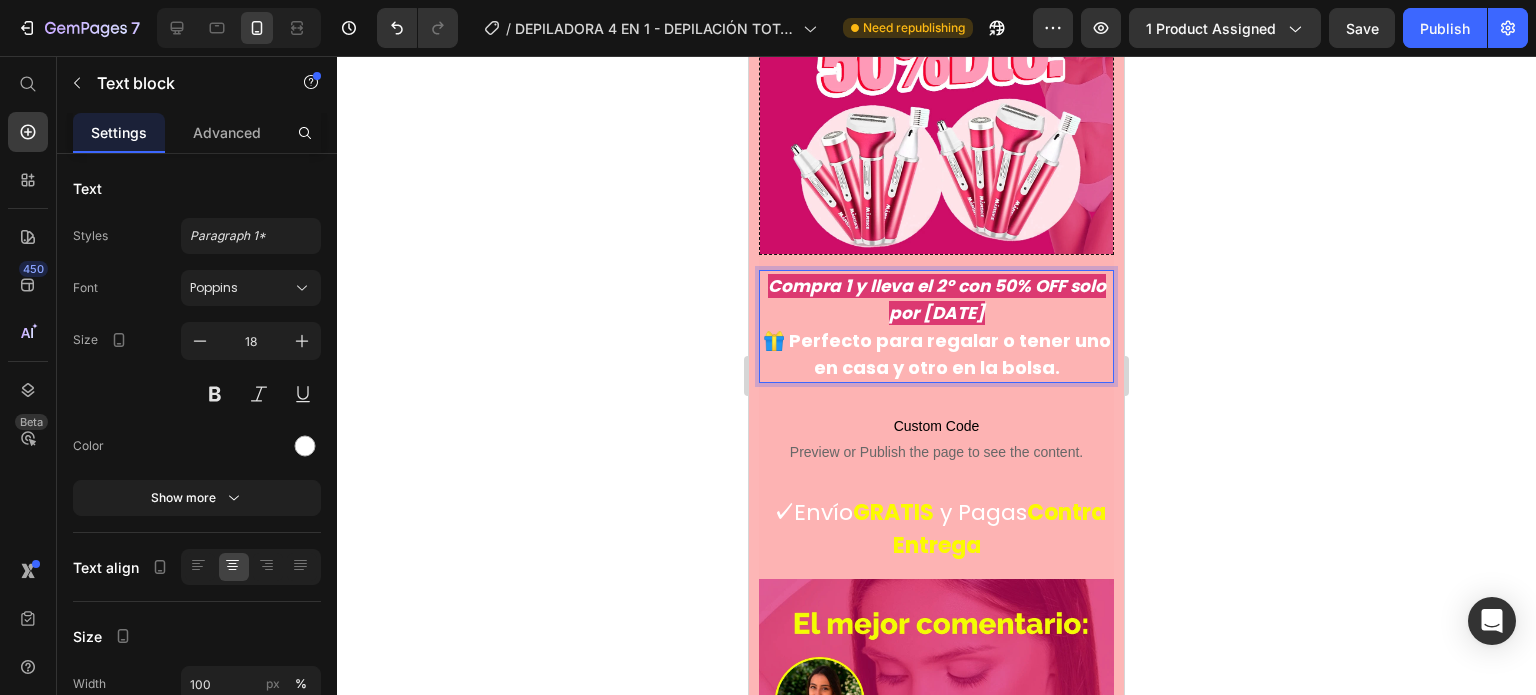 click on "Compra 1 y lleva el 2º con 50% OFF solo por [DATE]" at bounding box center (937, 300) 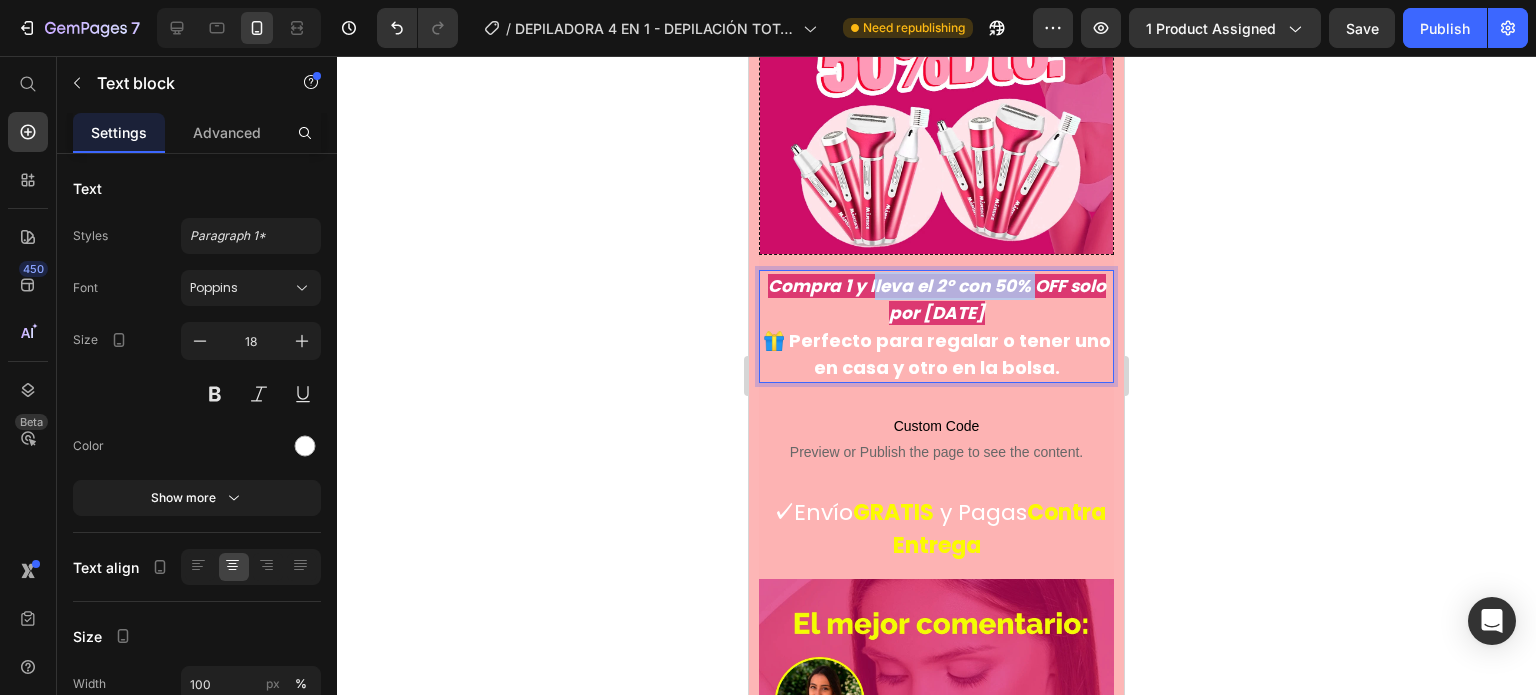 click on "Compra 1 y lleva el 2º con 50% OFF solo por [DATE]" at bounding box center (937, 300) 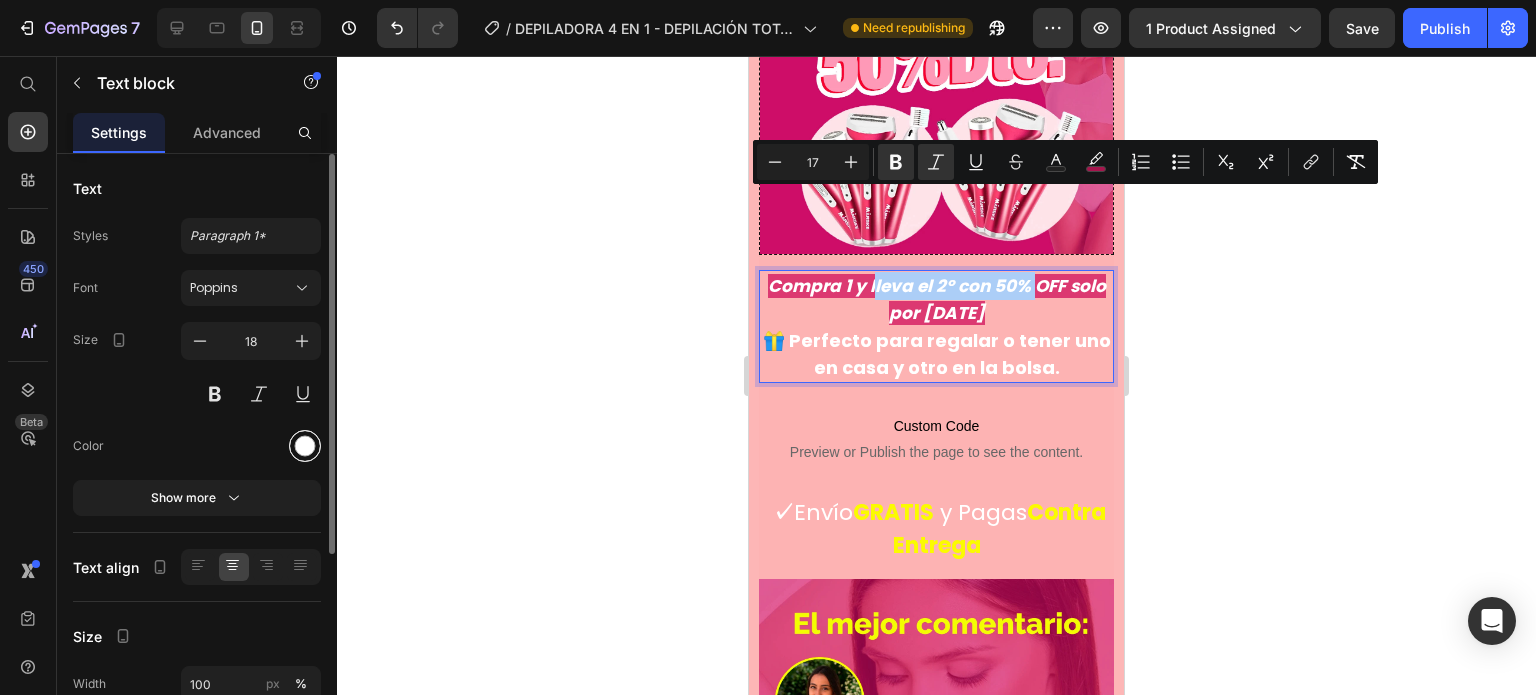 click at bounding box center (305, 446) 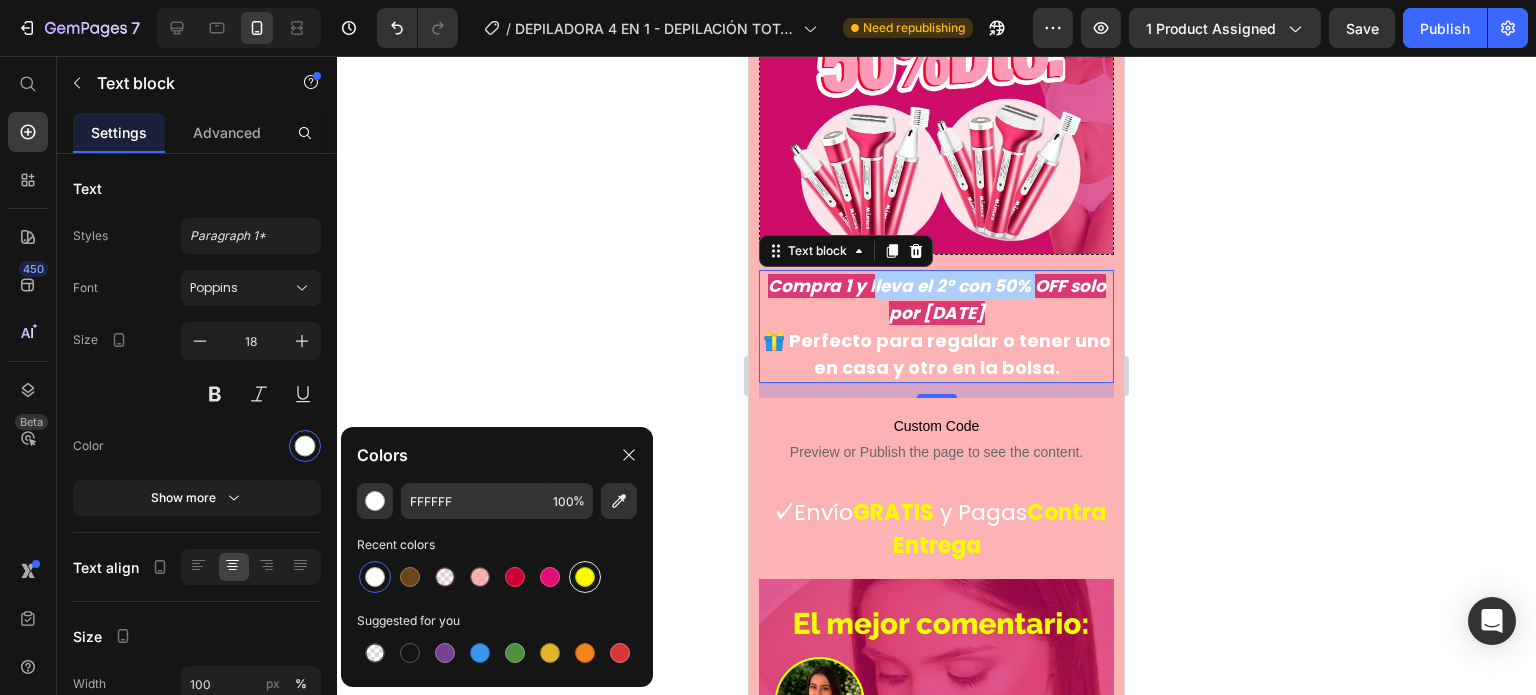click at bounding box center [585, 577] 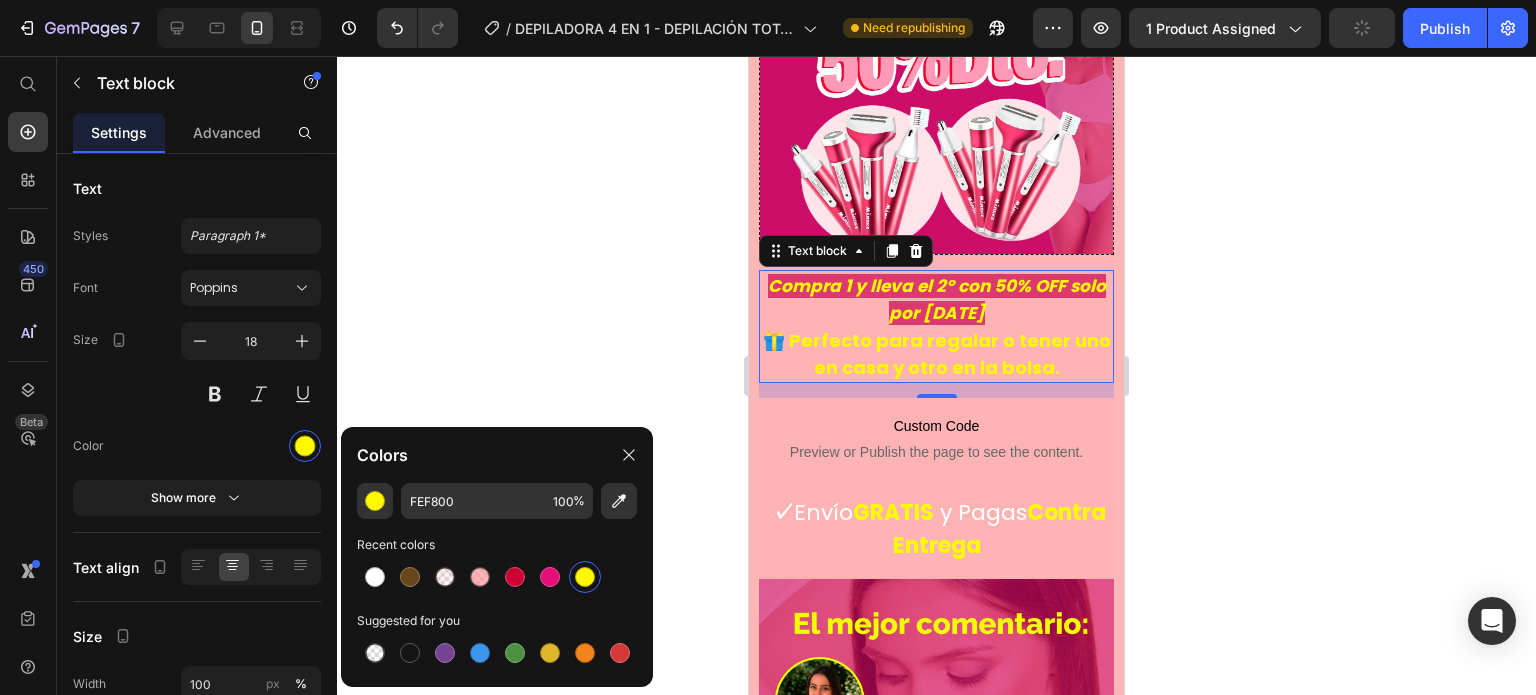 type on "FFFFFF" 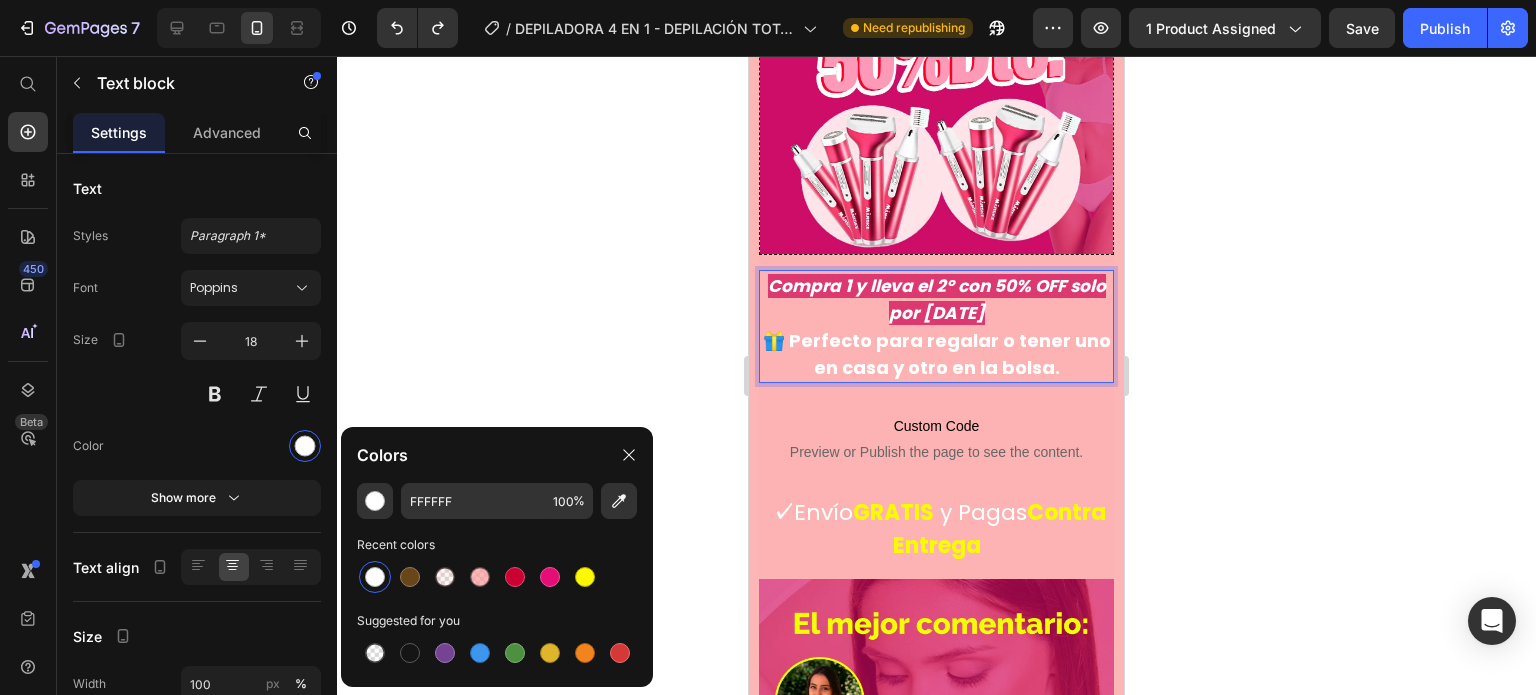 click on "Compra 1 y lleva el 2º con 50% OFF solo por [DATE]" at bounding box center [937, 300] 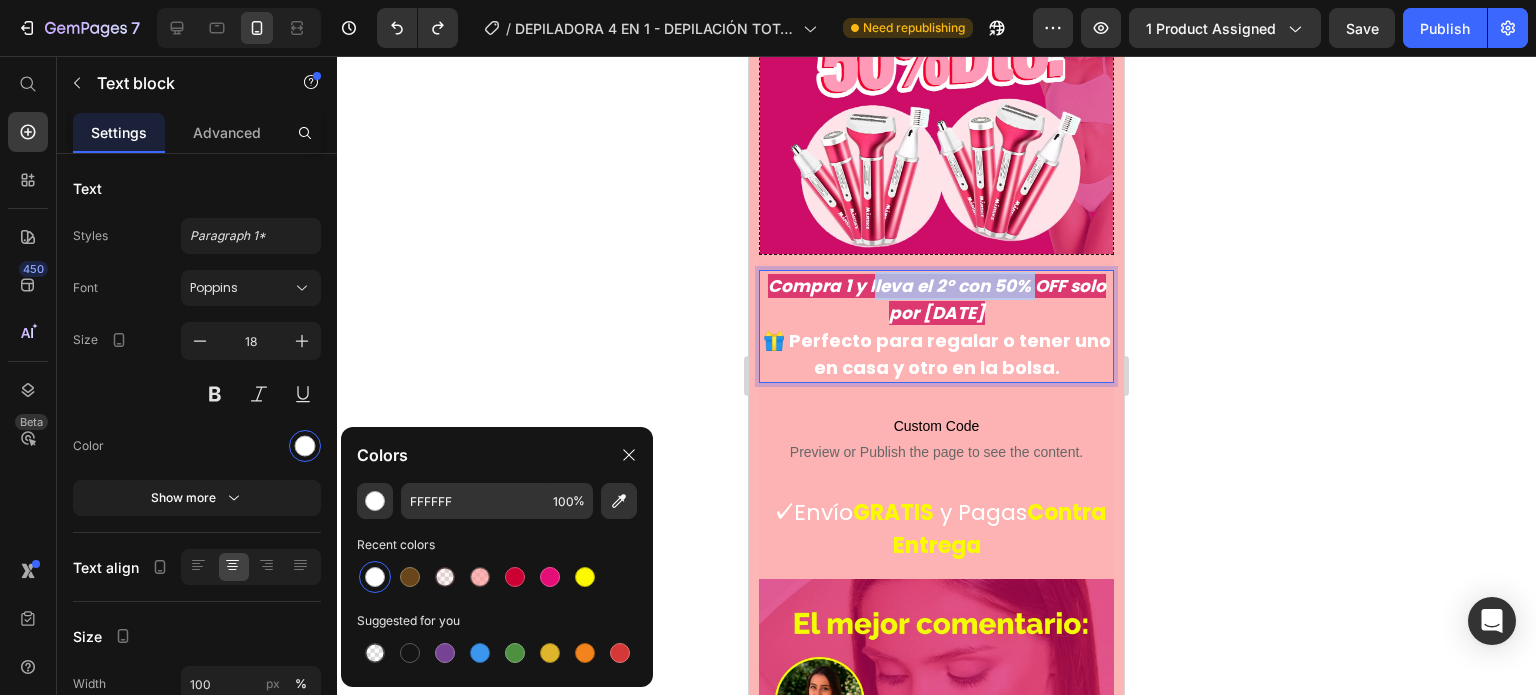 click on "Compra 1 y lleva el 2º con 50% OFF solo por [DATE]" at bounding box center (937, 300) 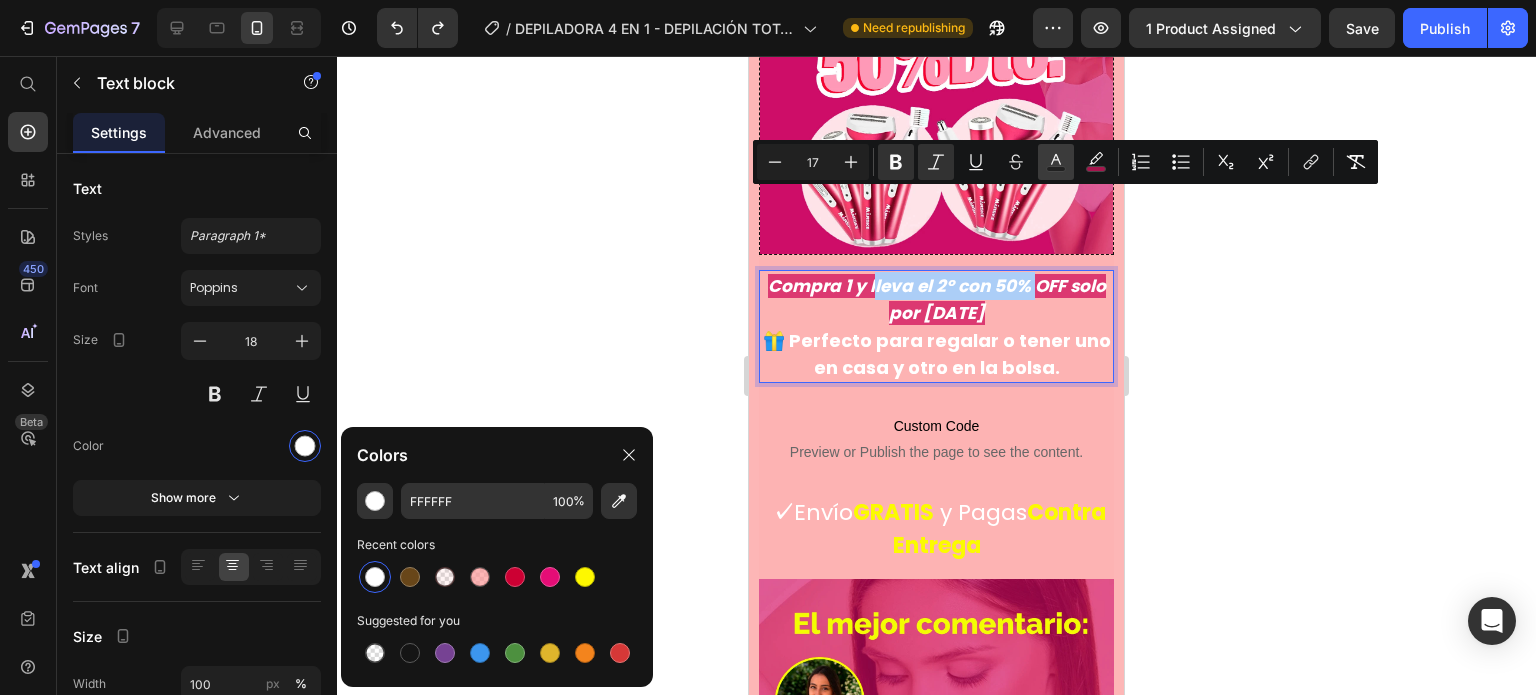 click on "Text Color" at bounding box center (1056, 162) 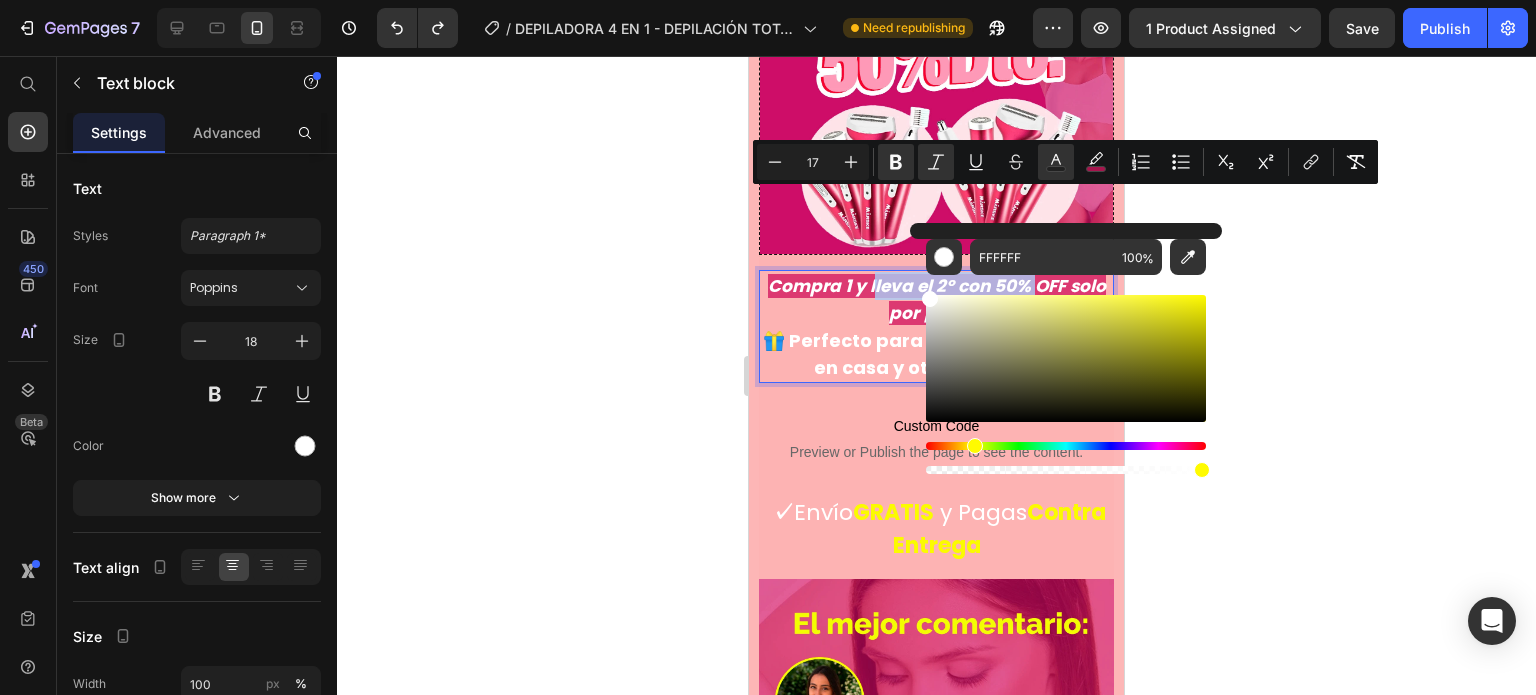 click at bounding box center (1066, 446) 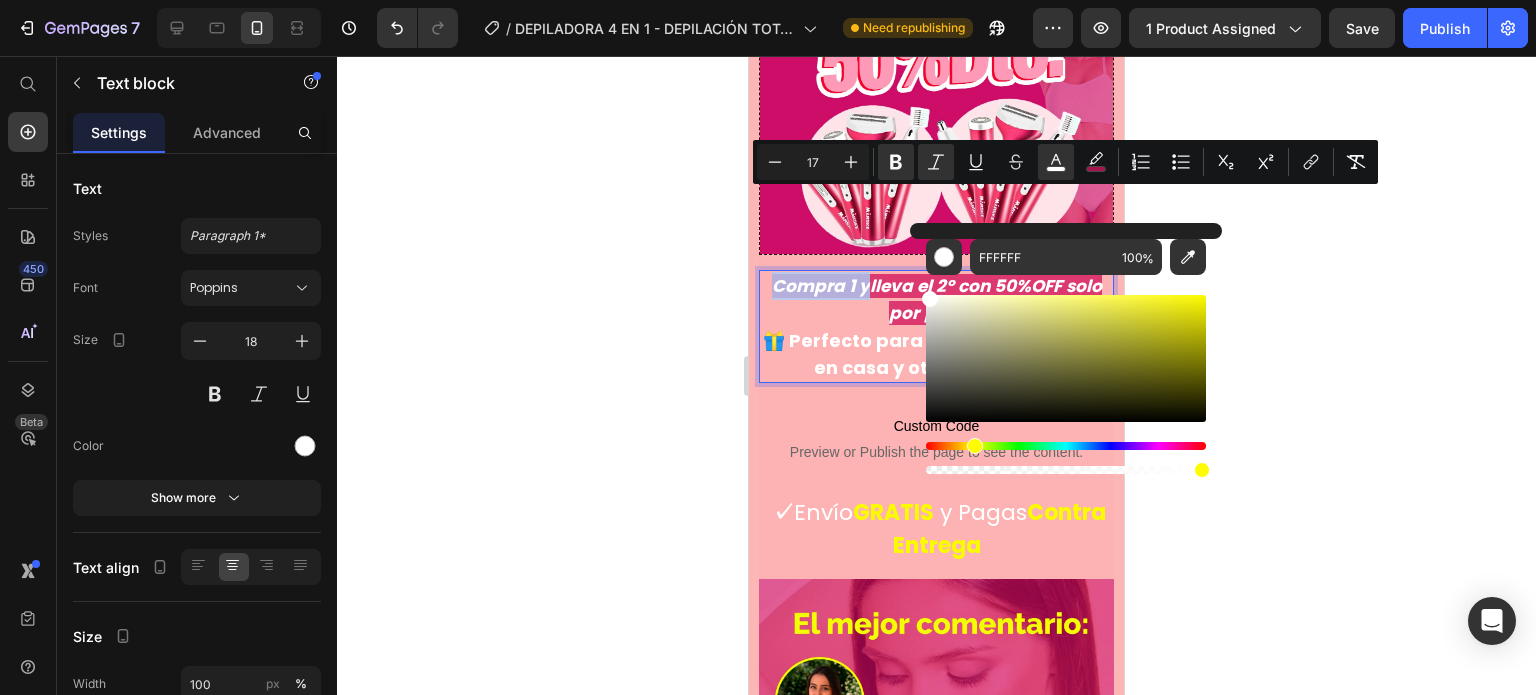 click at bounding box center [1066, 446] 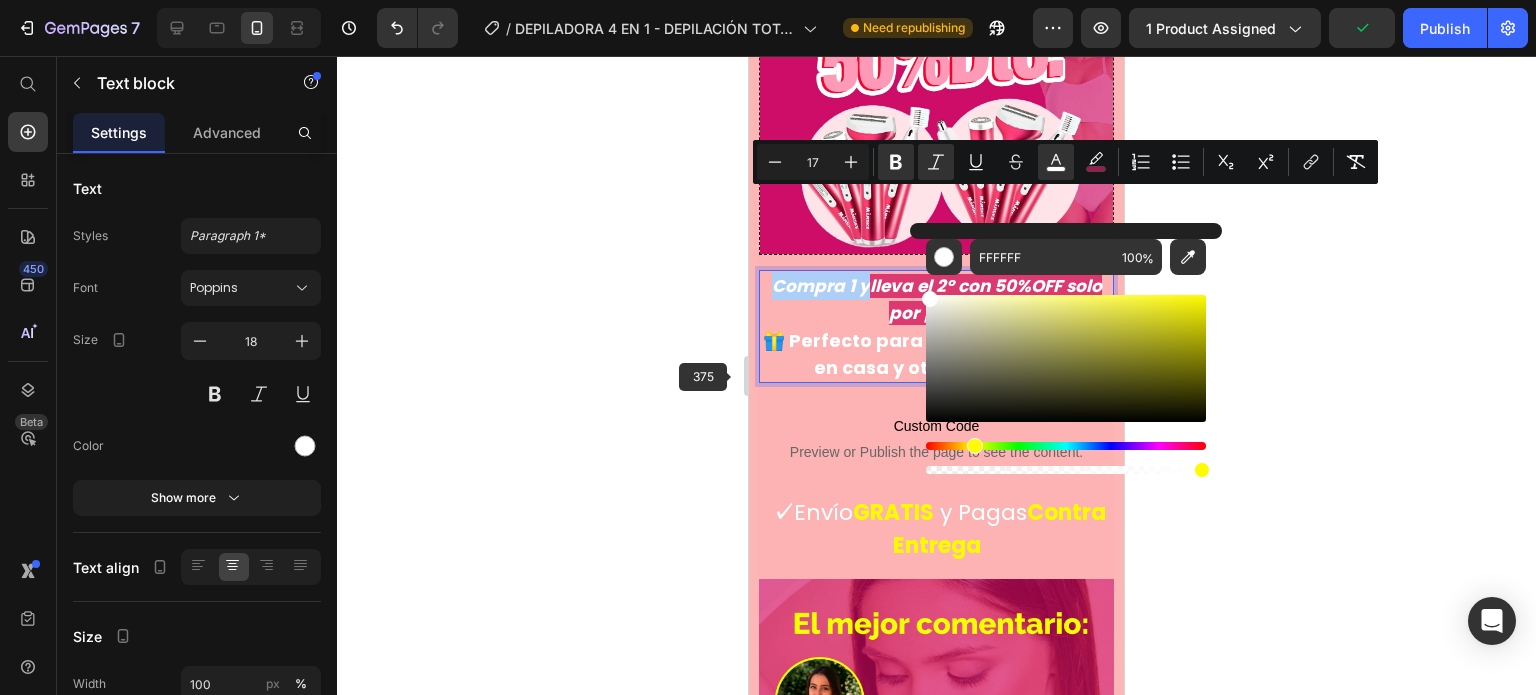 click 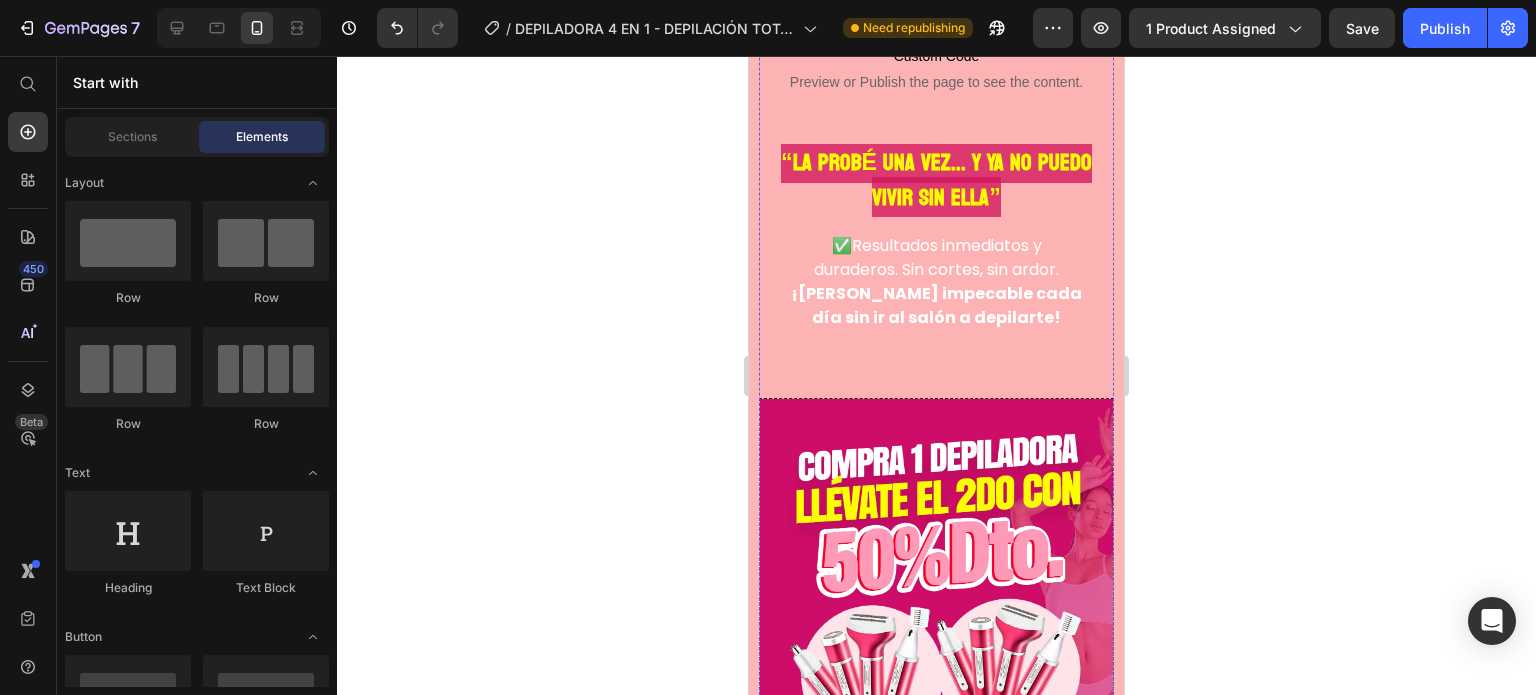 scroll, scrollTop: 3800, scrollLeft: 0, axis: vertical 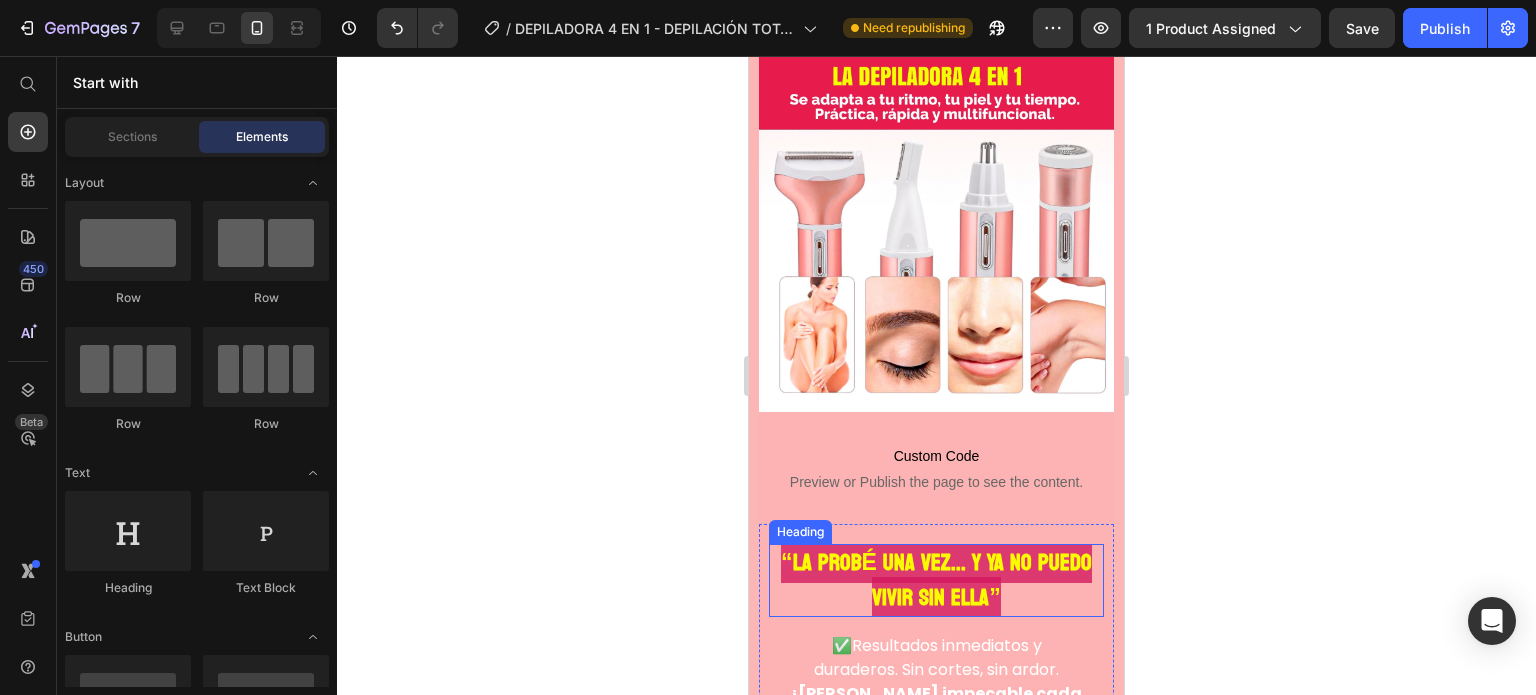 click on "“La probé una vez... y ya no puedo vivir sin ella”" at bounding box center [936, 580] 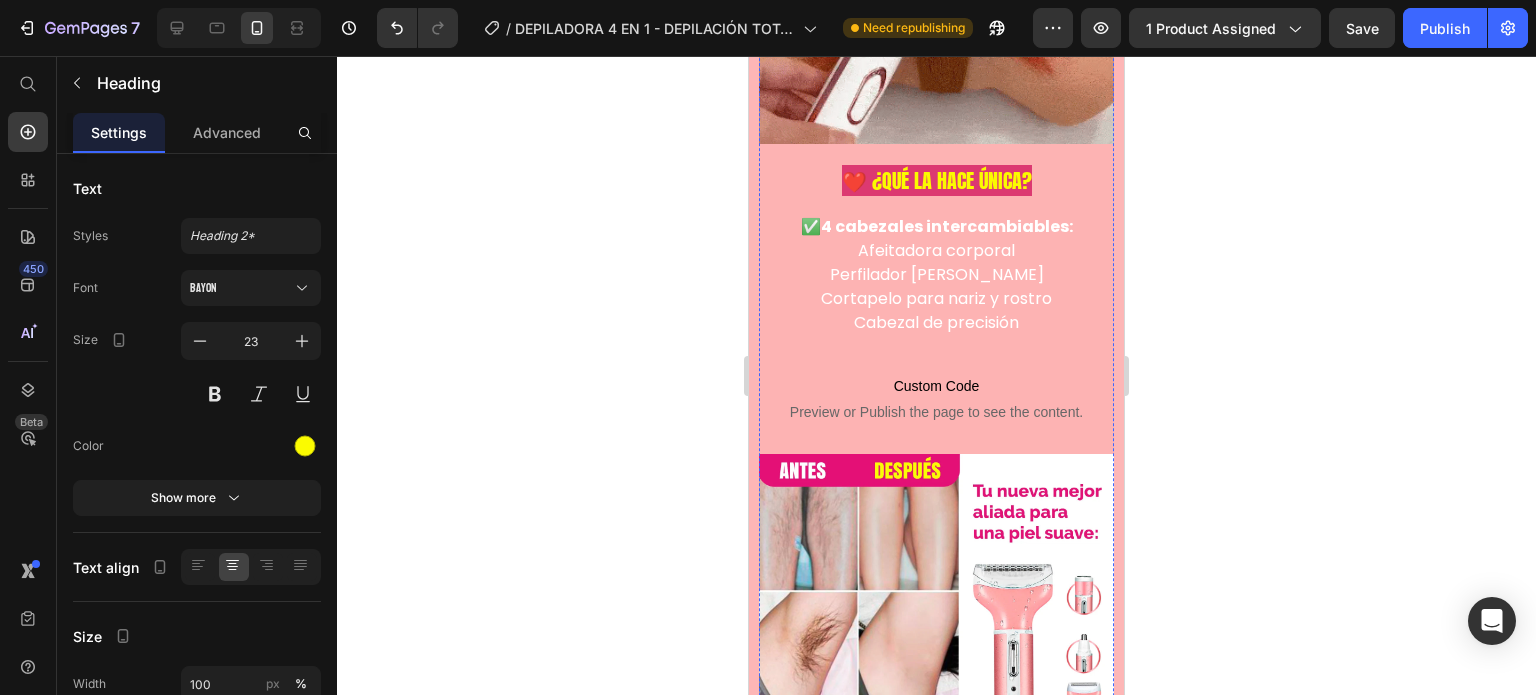 scroll, scrollTop: 1600, scrollLeft: 0, axis: vertical 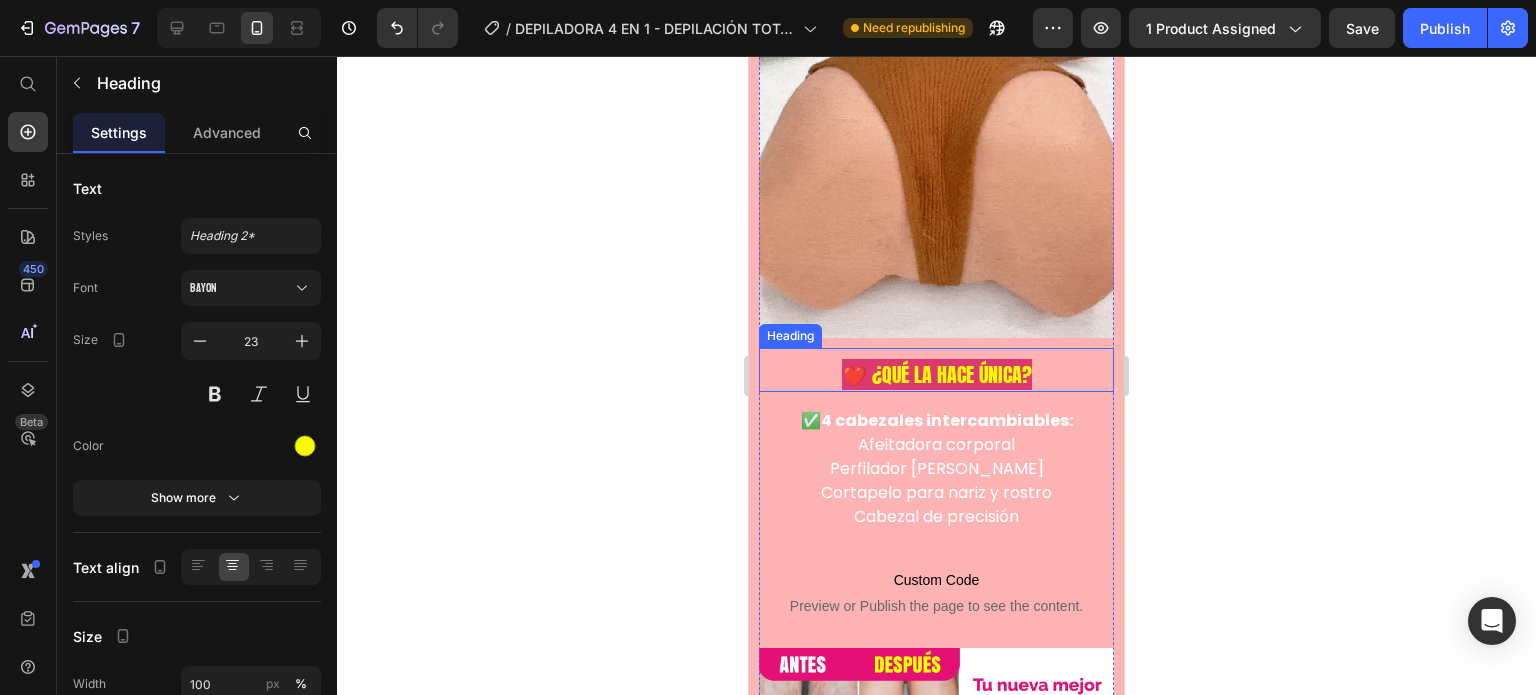 click on "❤️ ¿Qué la hace única?" at bounding box center (937, 374) 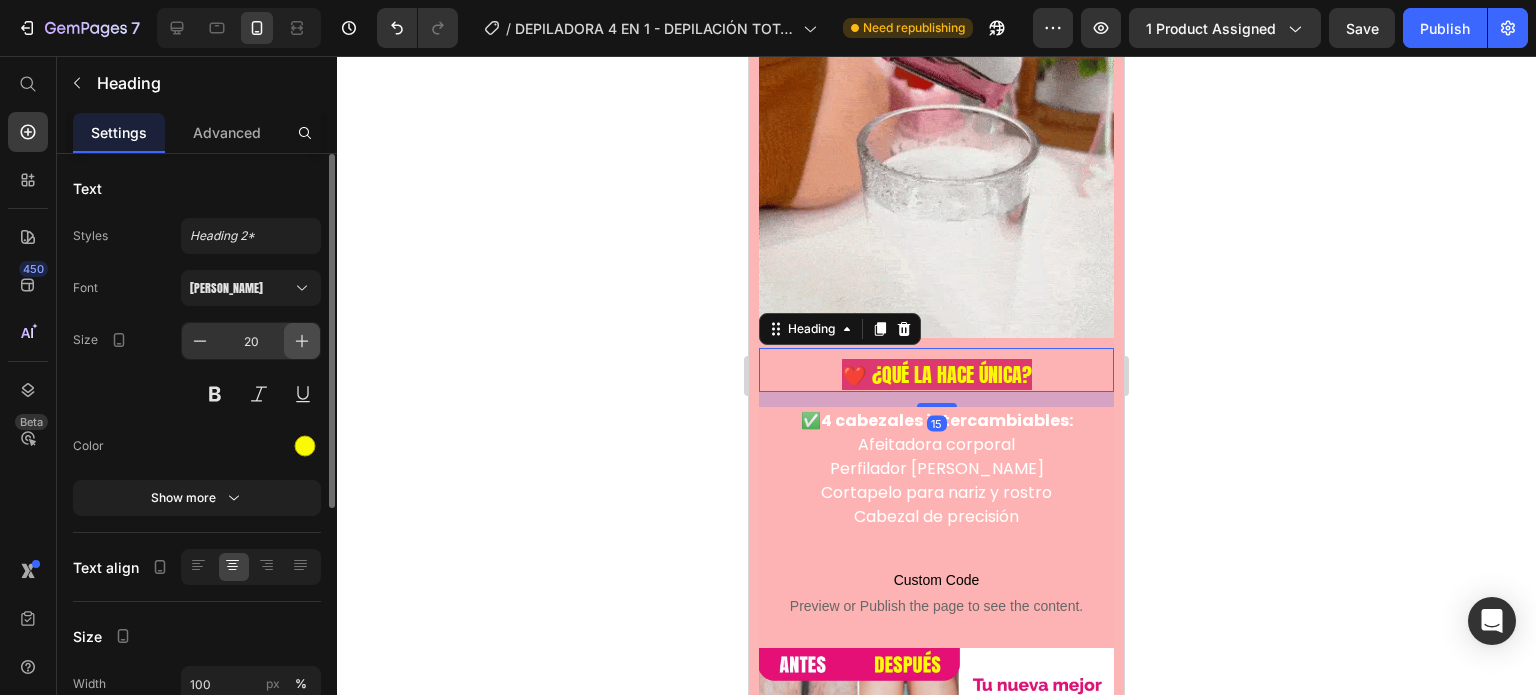 click 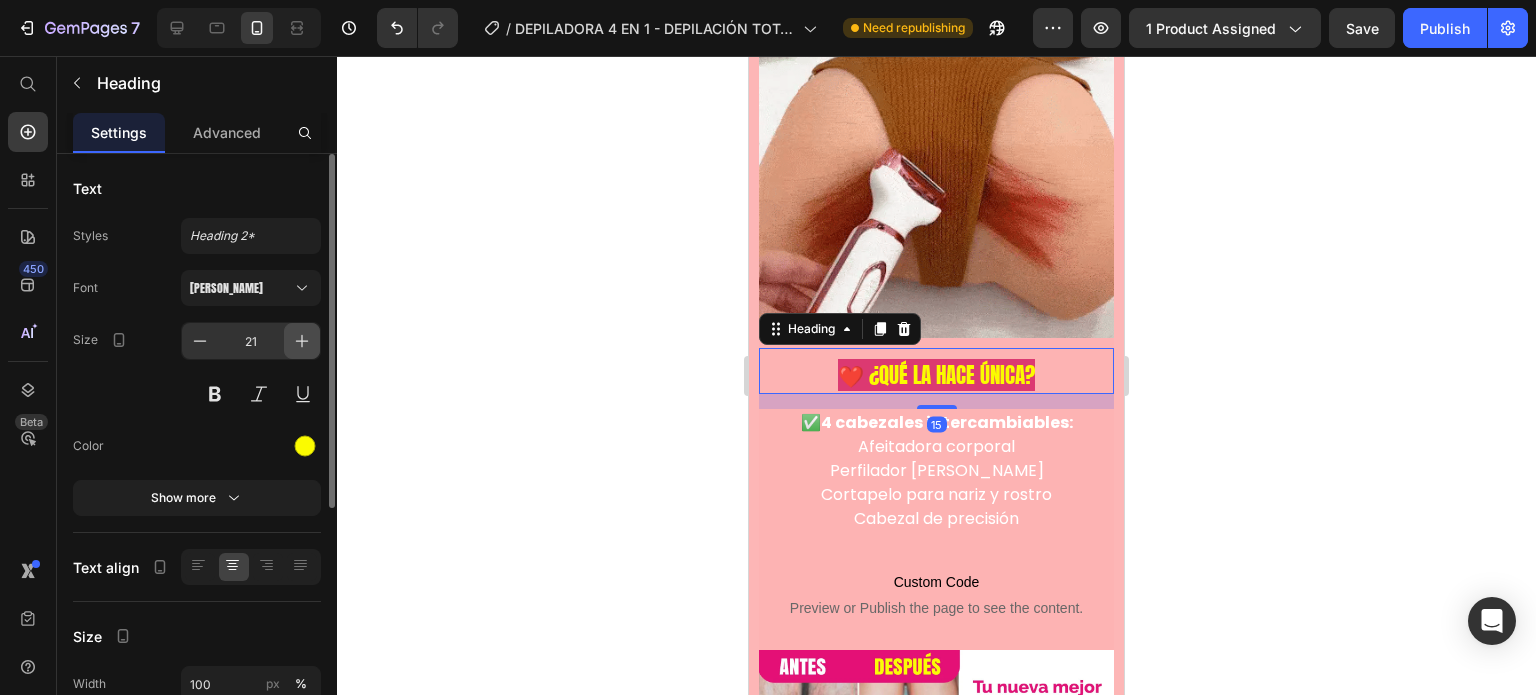 click at bounding box center (302, 341) 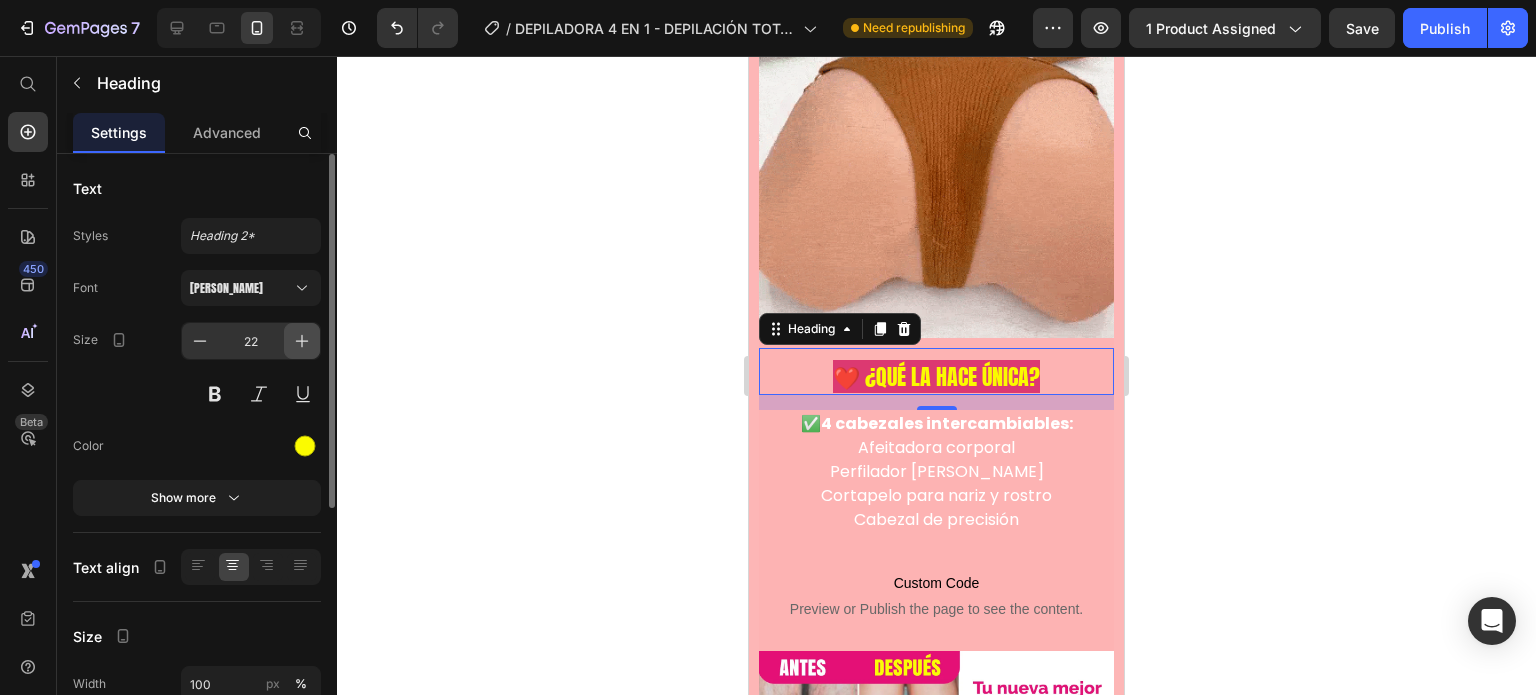 click at bounding box center [302, 341] 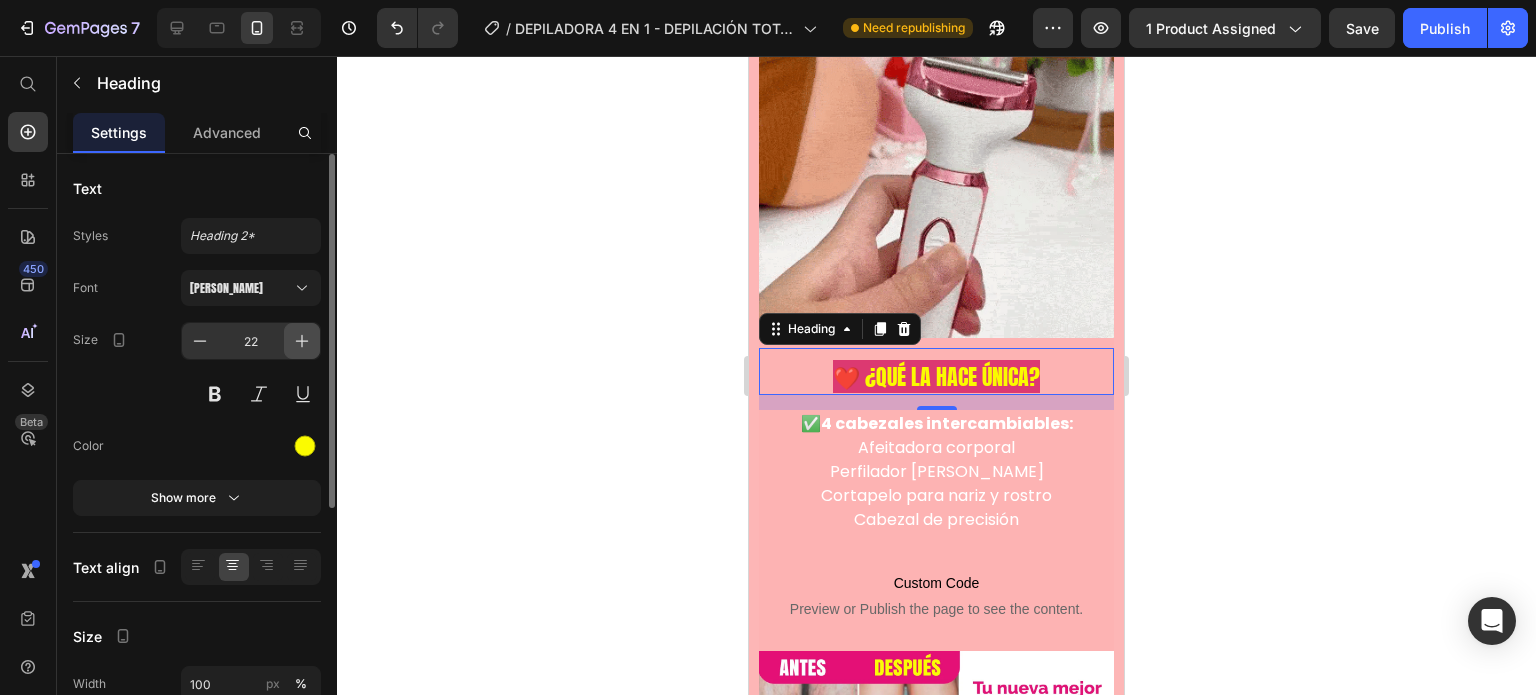 type on "23" 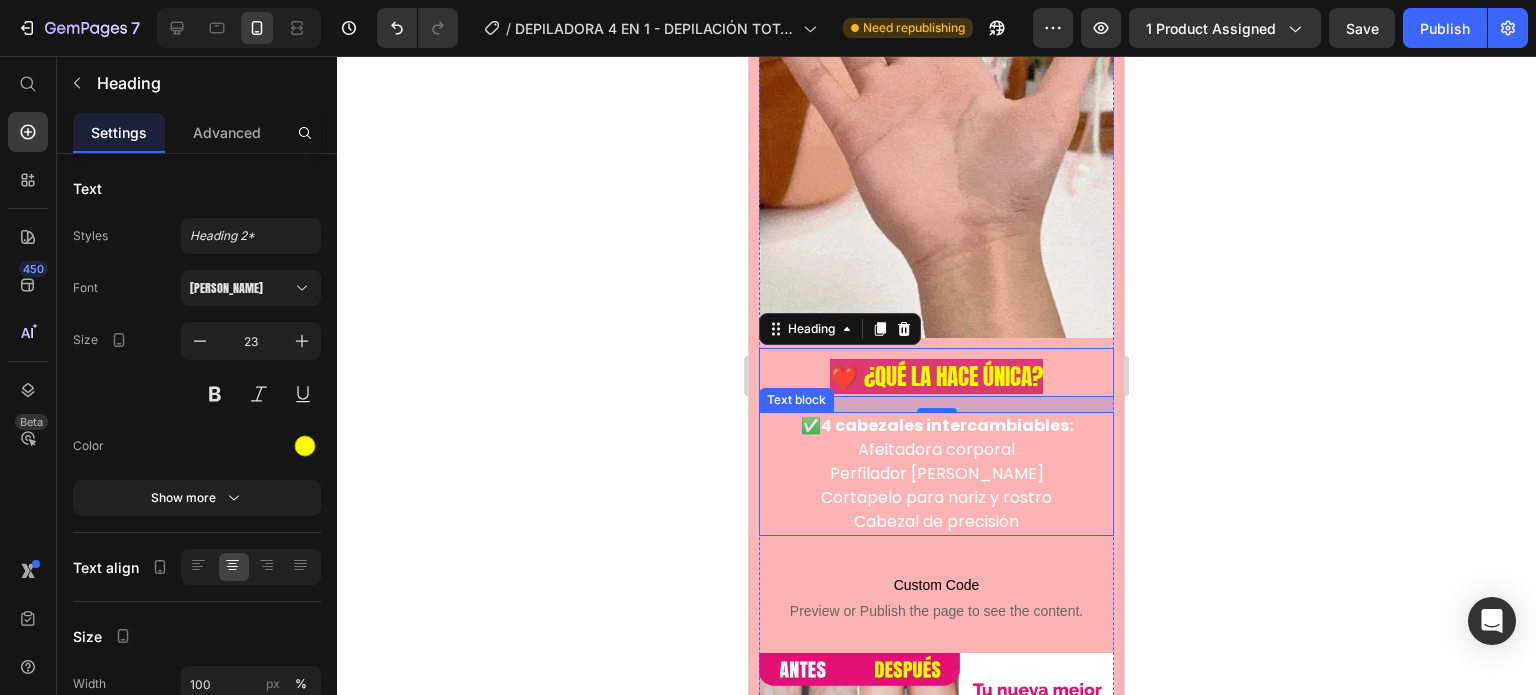 click on "Afeitadora corporal" at bounding box center [936, 450] 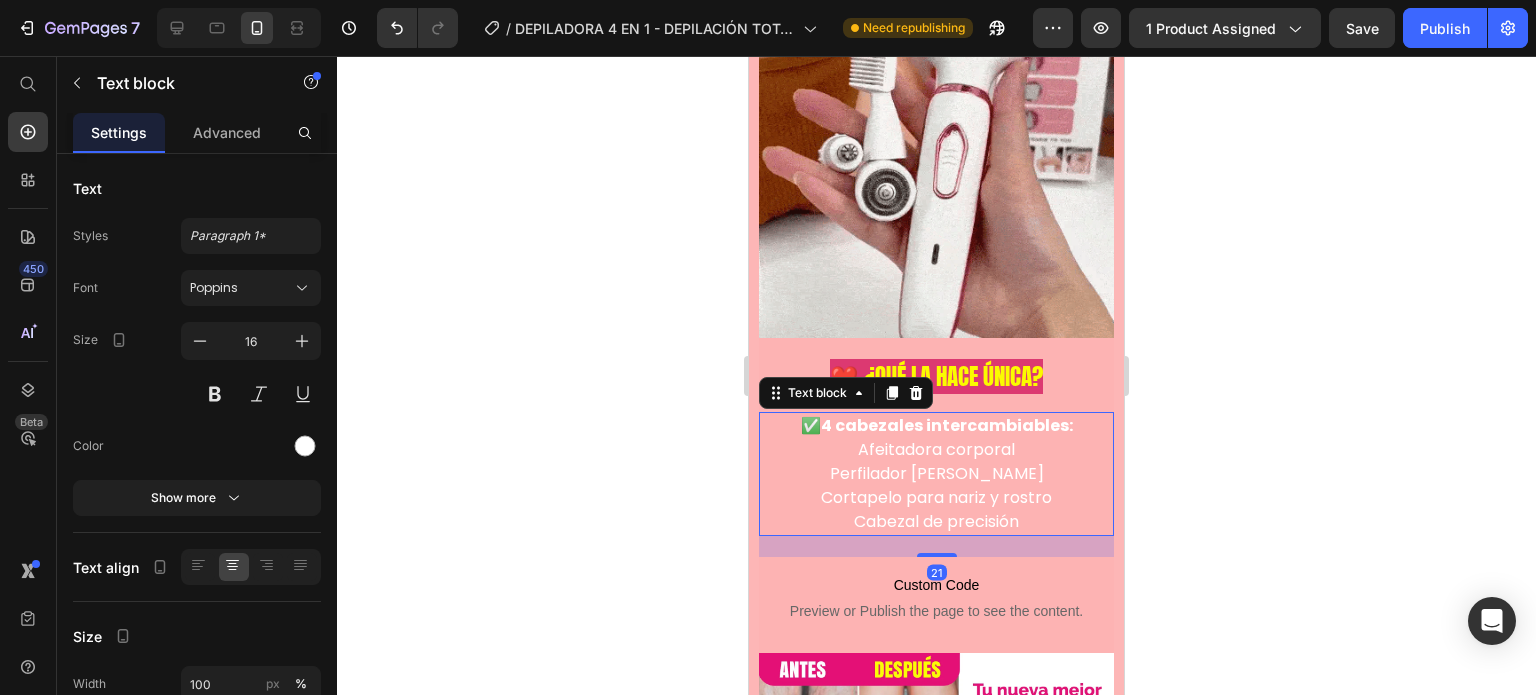click on "4 cabezales intercambiables:" at bounding box center (947, 425) 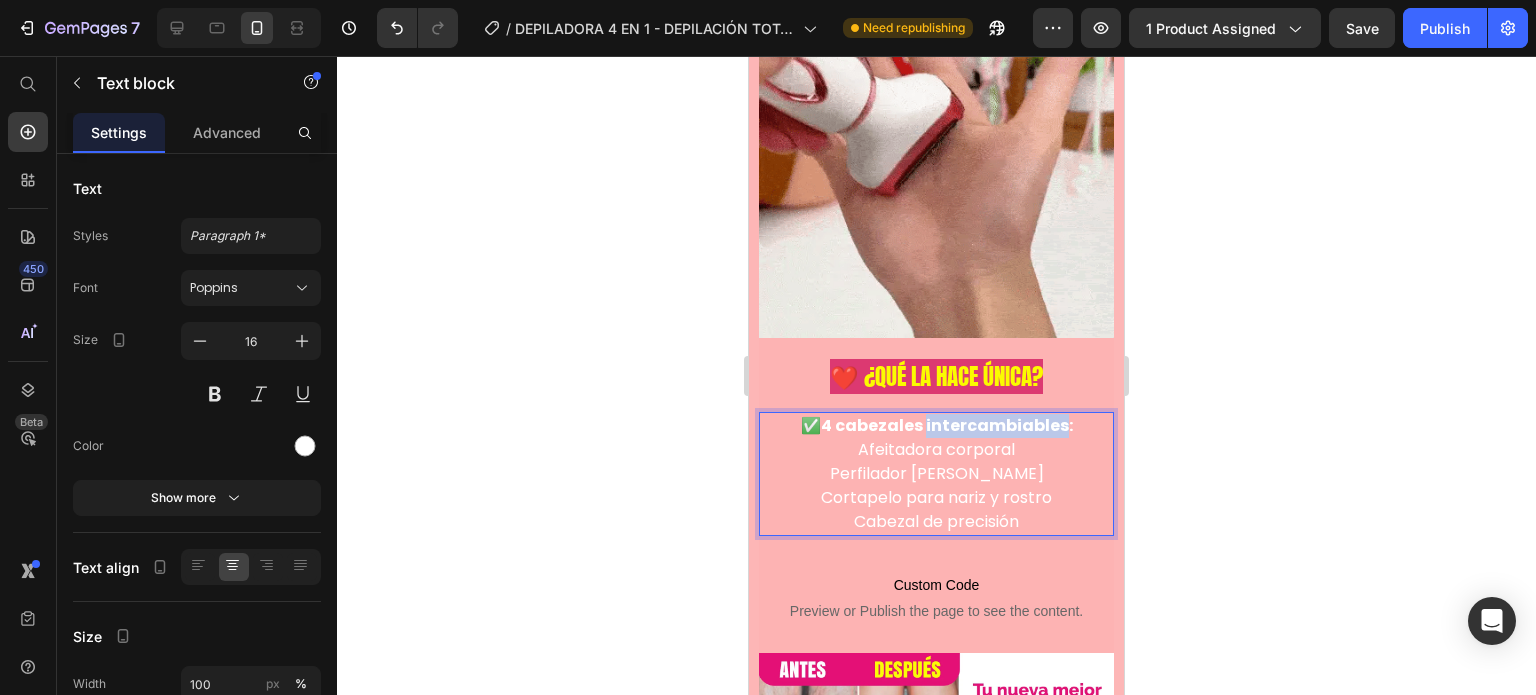 click on "4 cabezales intercambiables:" at bounding box center (947, 425) 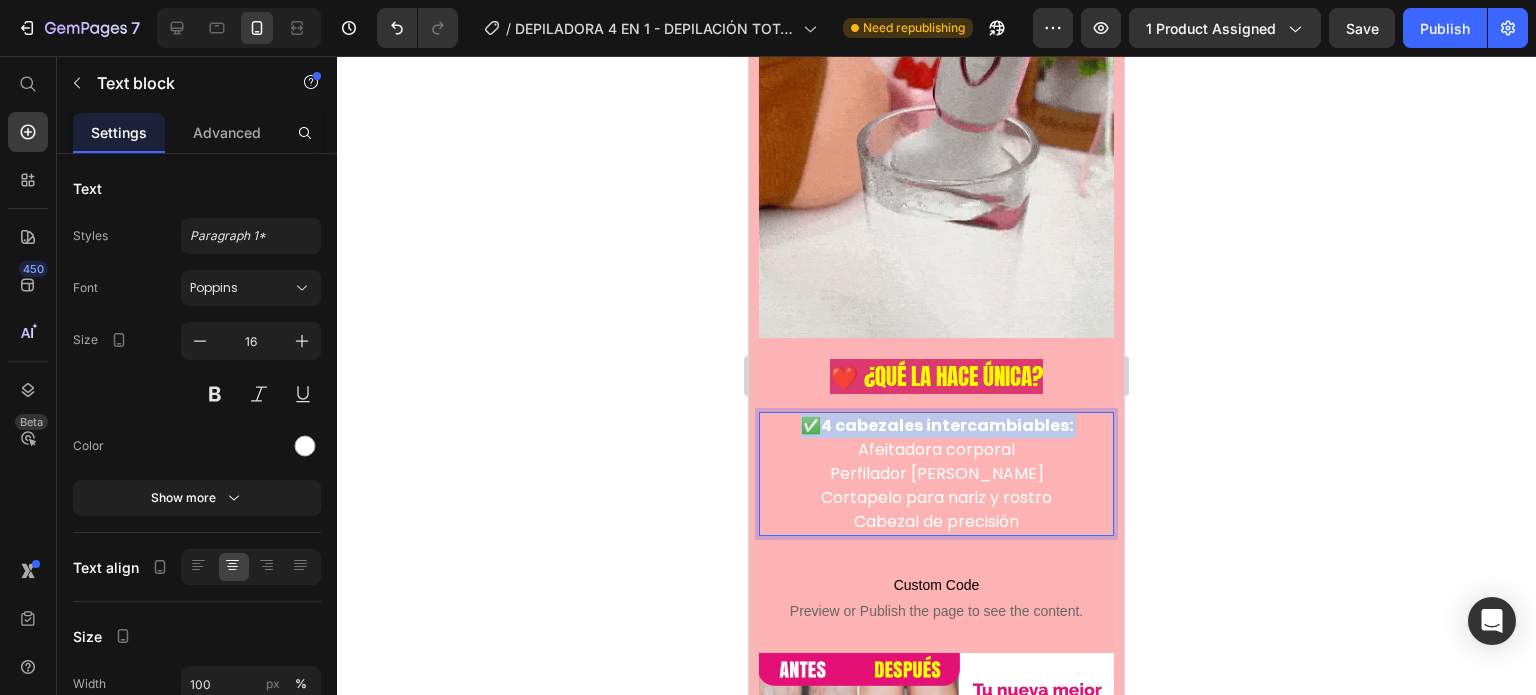click on "4 cabezales intercambiables:" at bounding box center [947, 425] 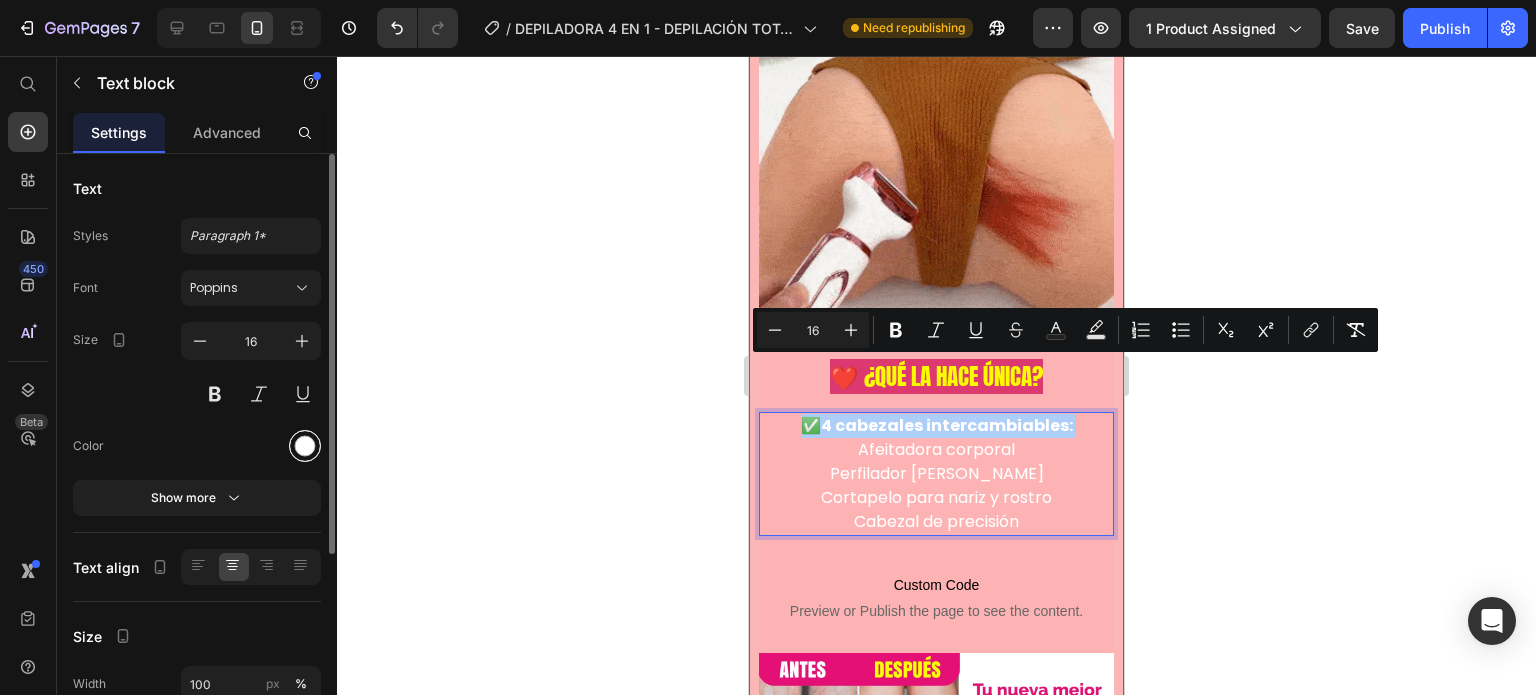 click at bounding box center [305, 446] 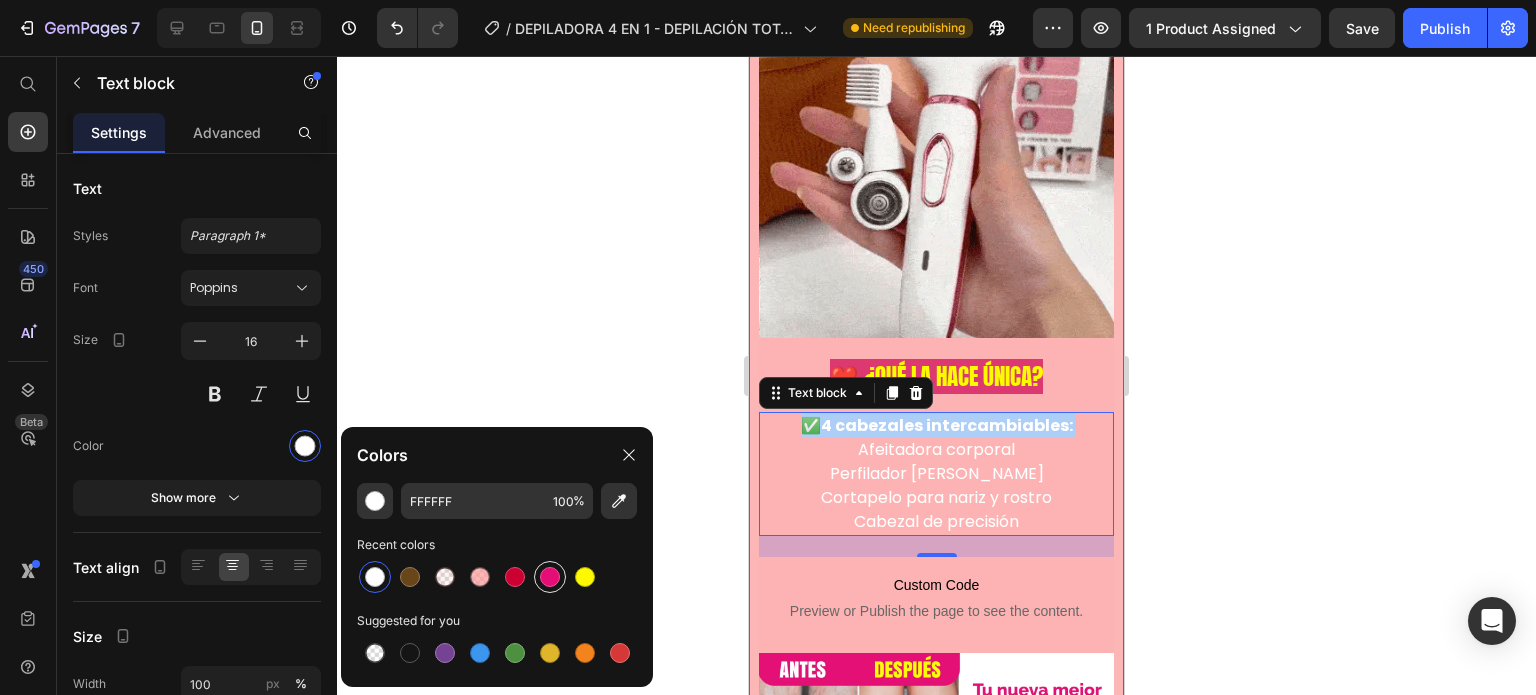click at bounding box center (550, 577) 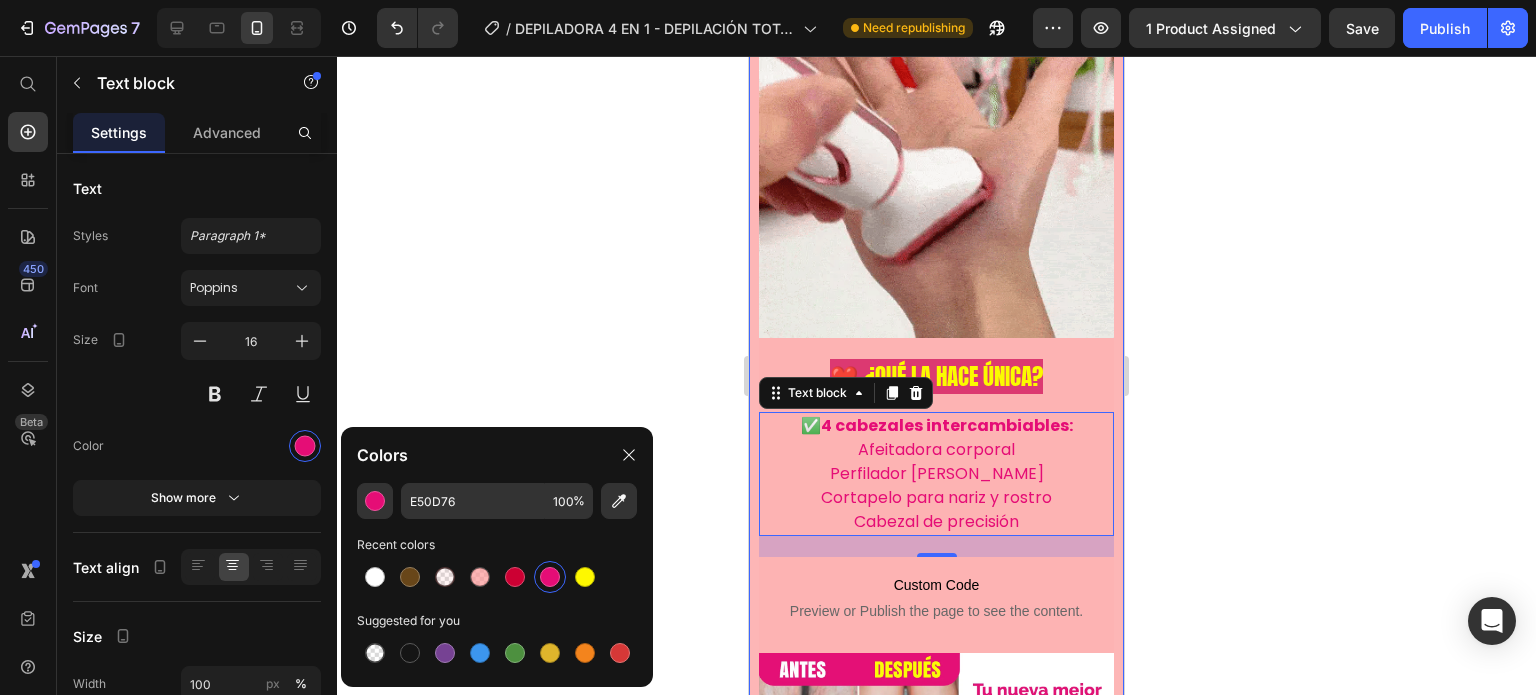 type on "FFFFFF" 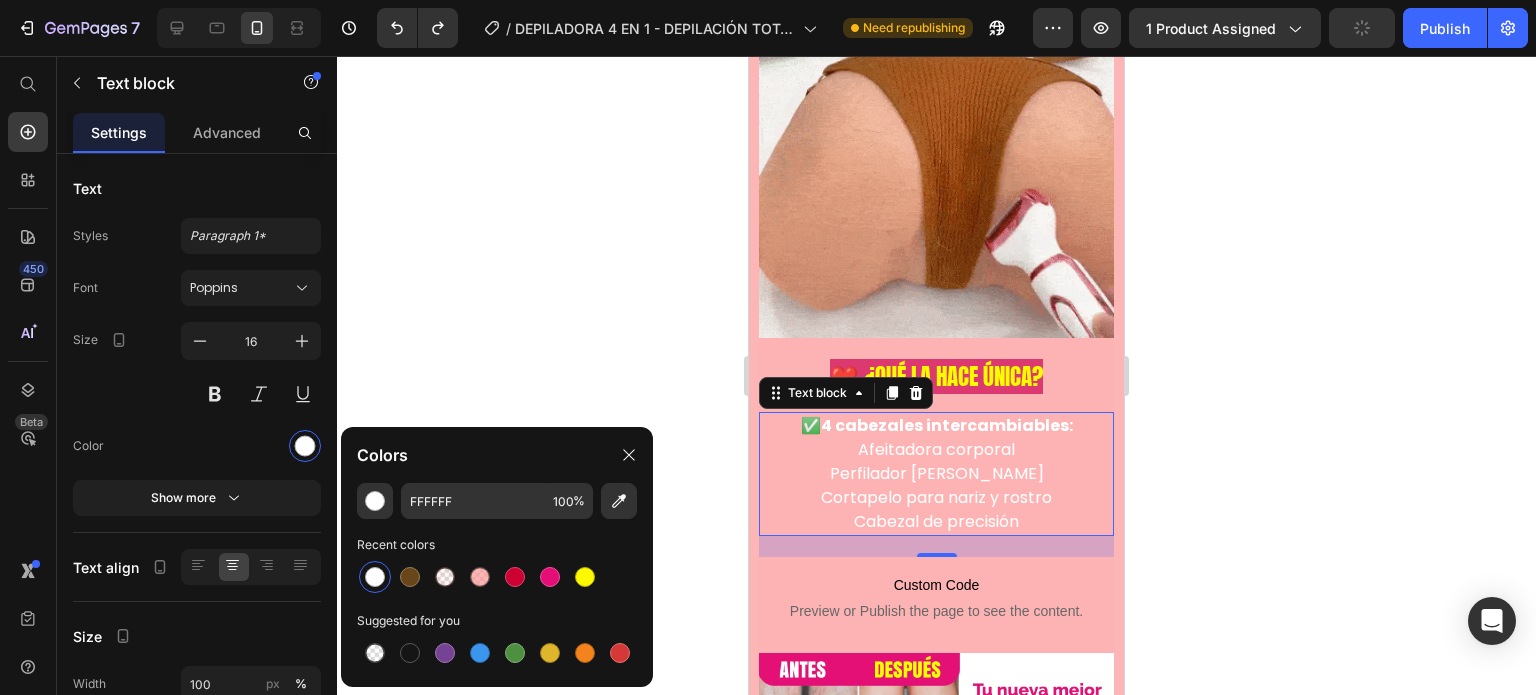 click on "4 cabezales intercambiables:" at bounding box center [947, 425] 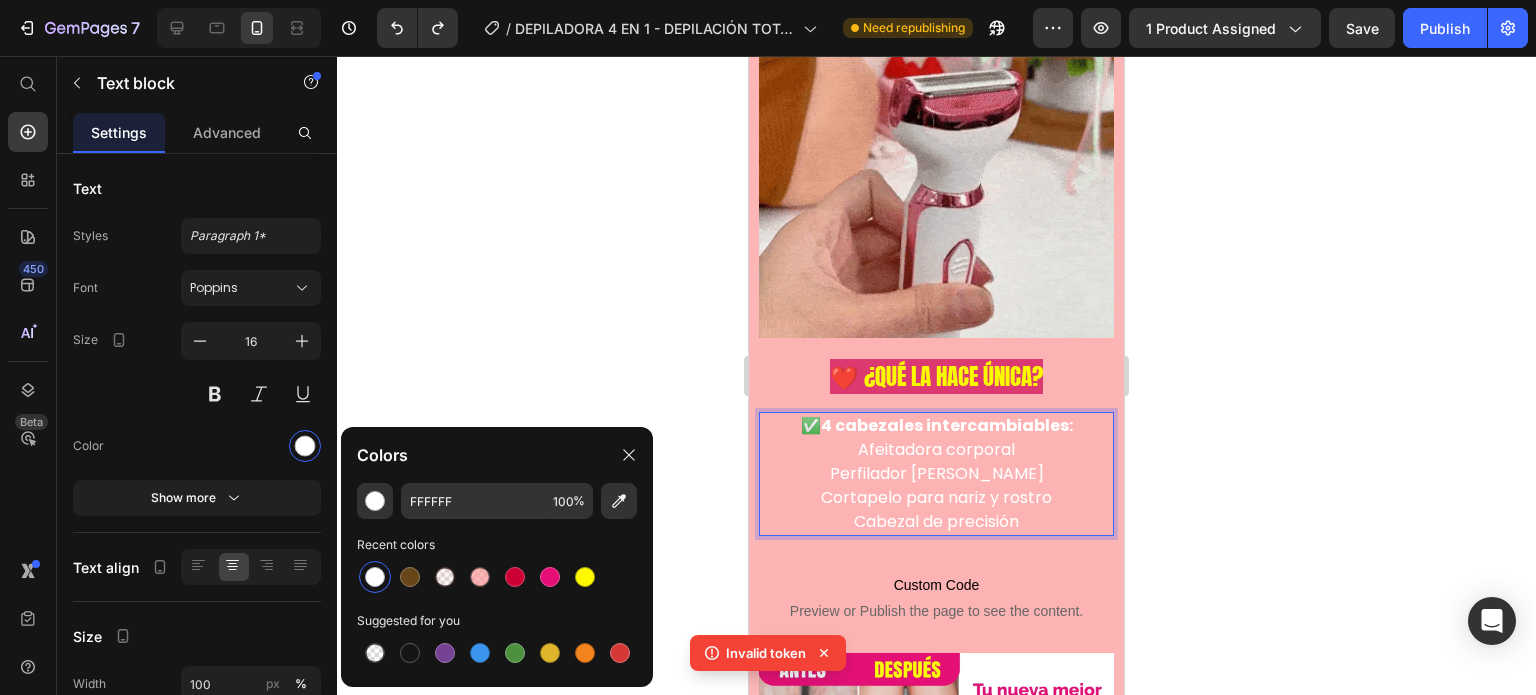 click on "4 cabezales intercambiables:" at bounding box center [947, 425] 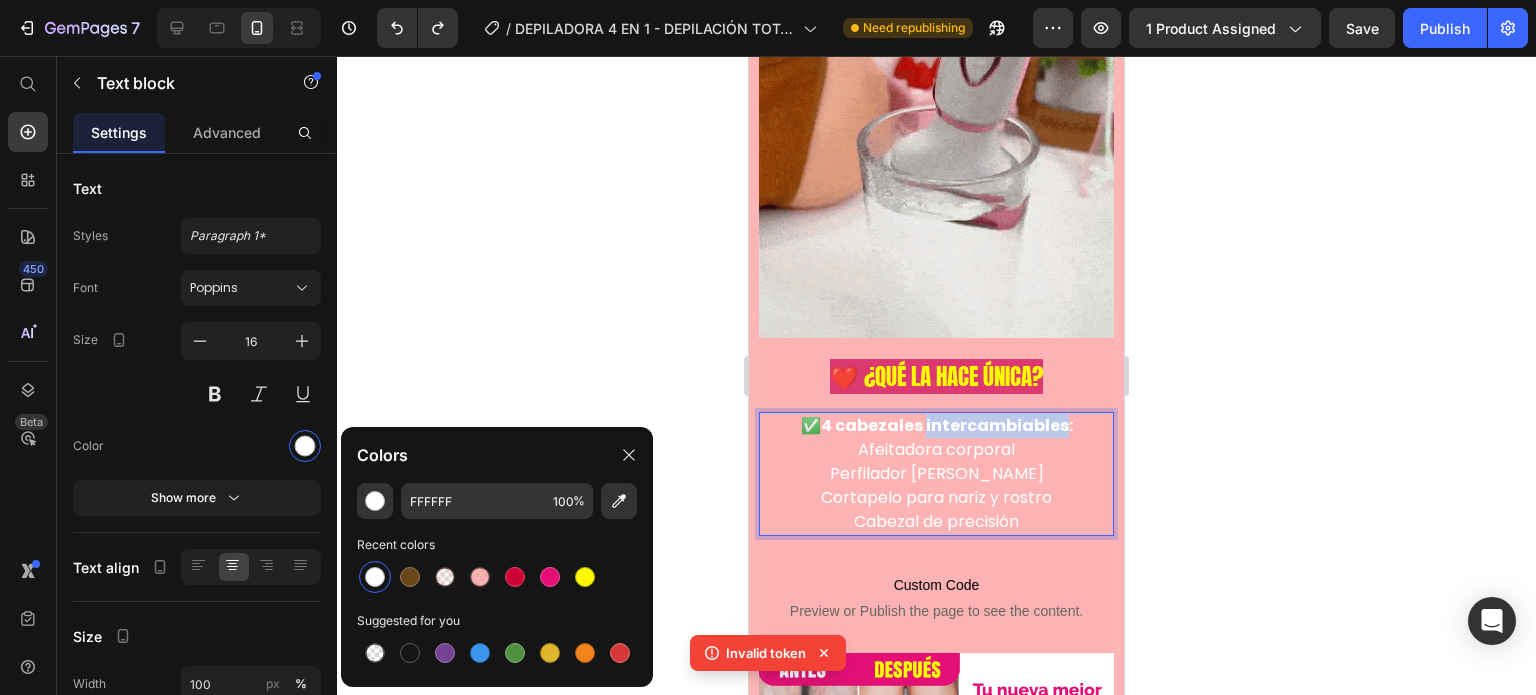 click on "4 cabezales intercambiables:" at bounding box center (947, 425) 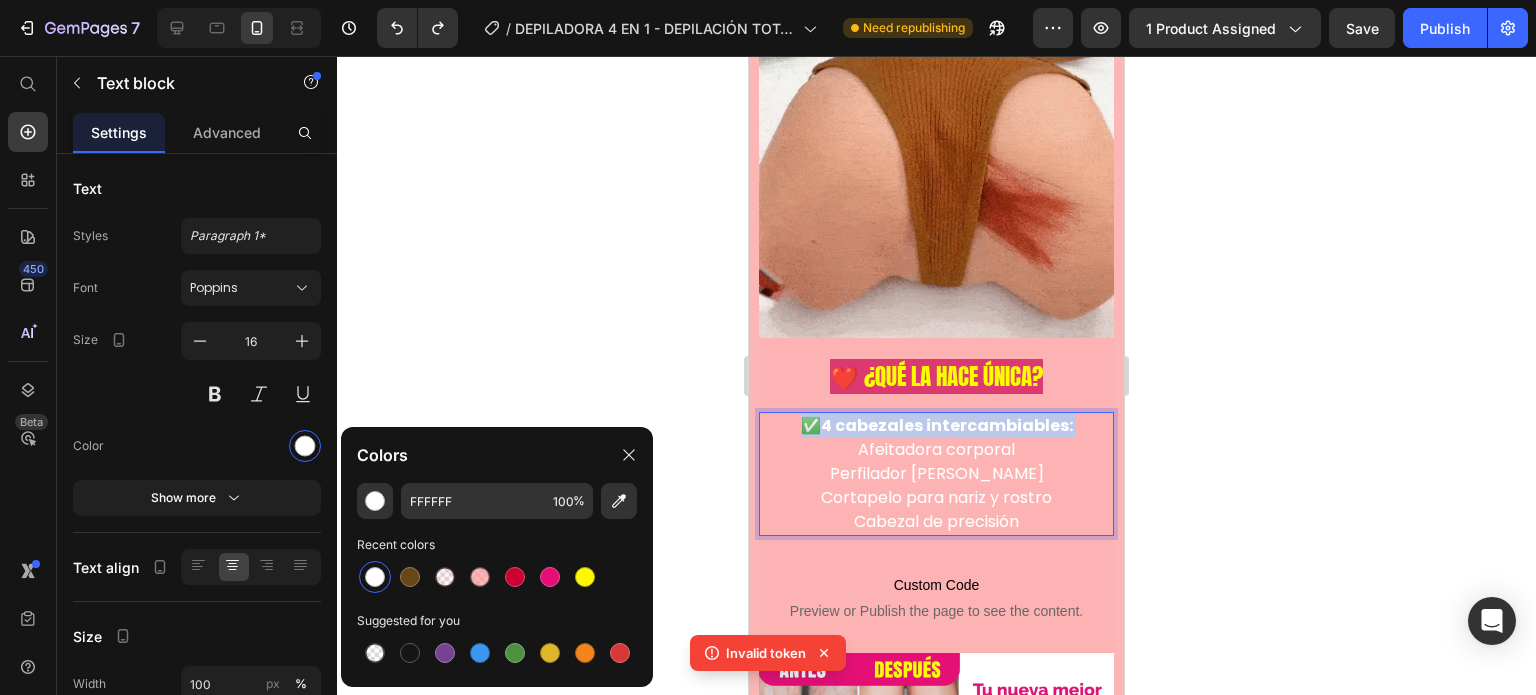 click on "4 cabezales intercambiables:" at bounding box center [947, 425] 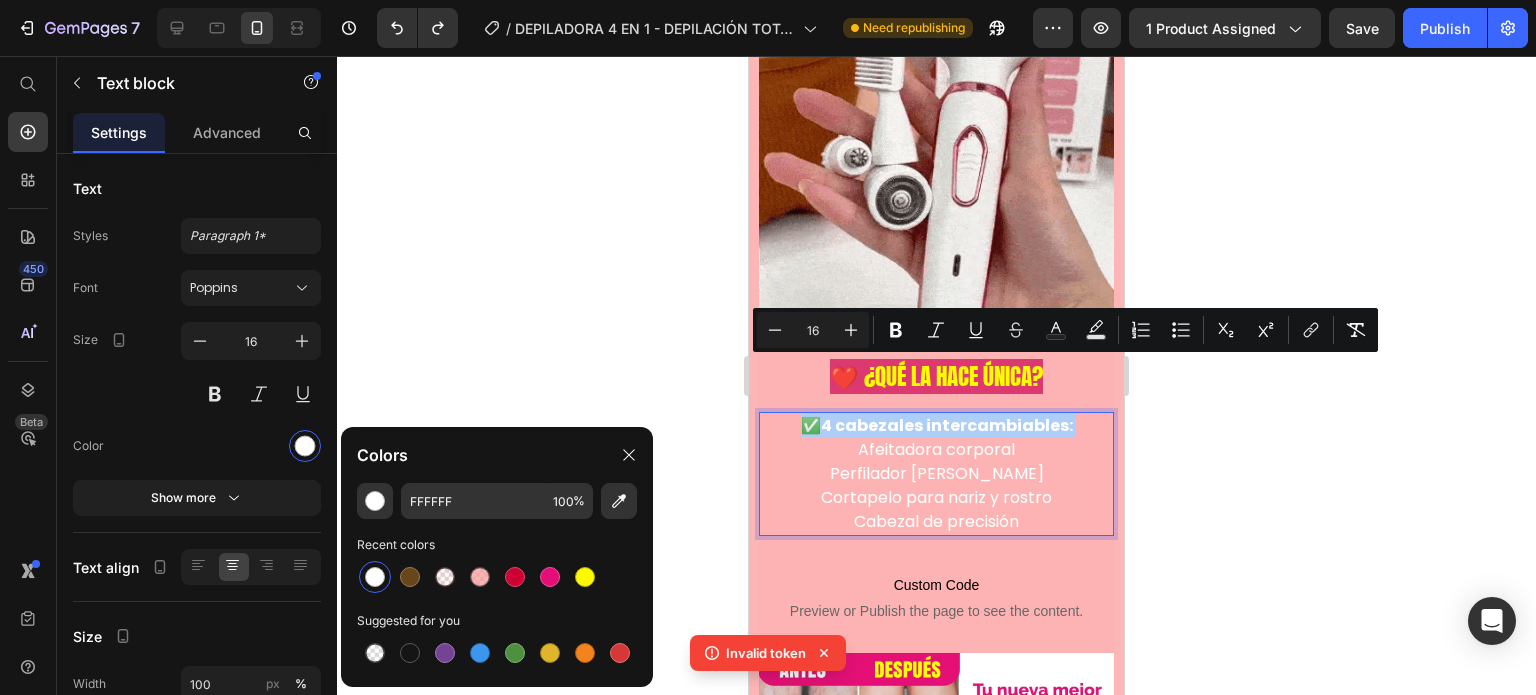 drag, startPoint x: 1311, startPoint y: 185, endPoint x: 1356, endPoint y: 110, distance: 87.46428 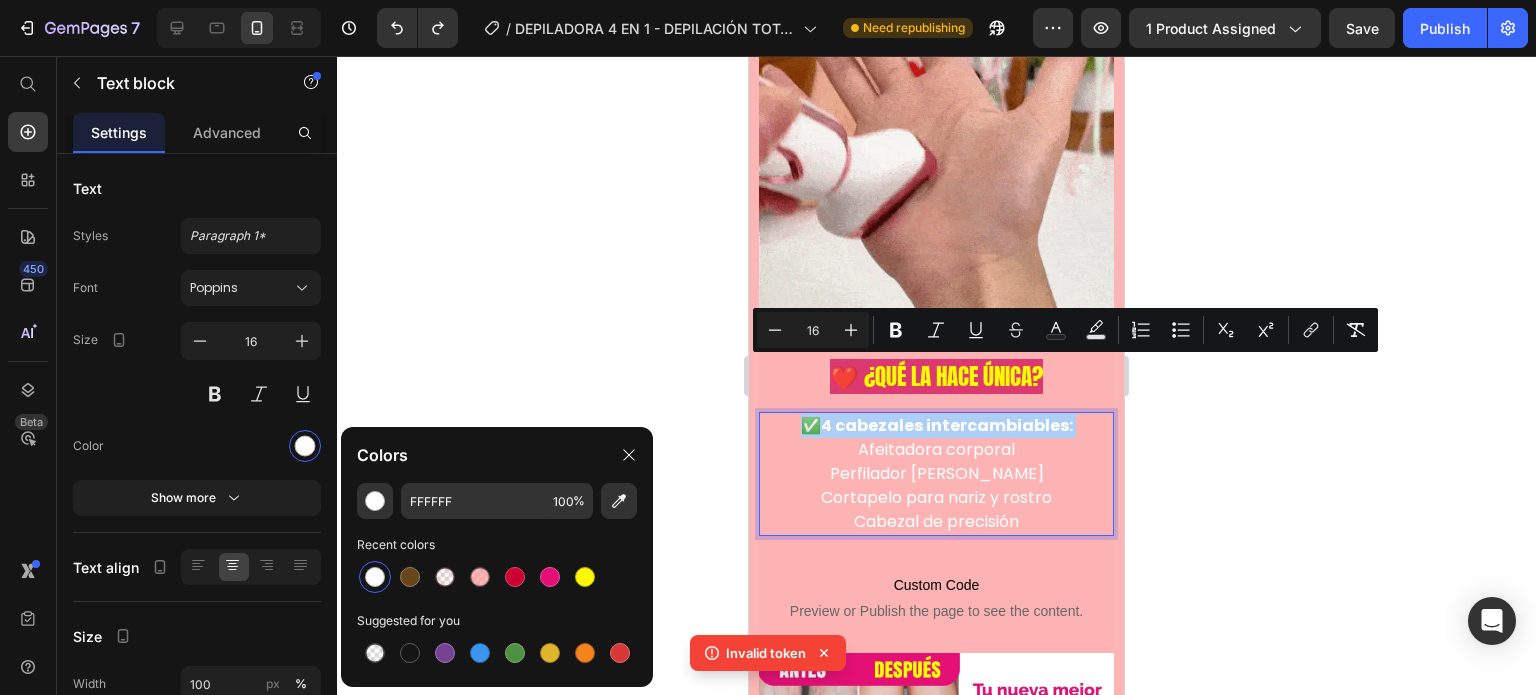 click 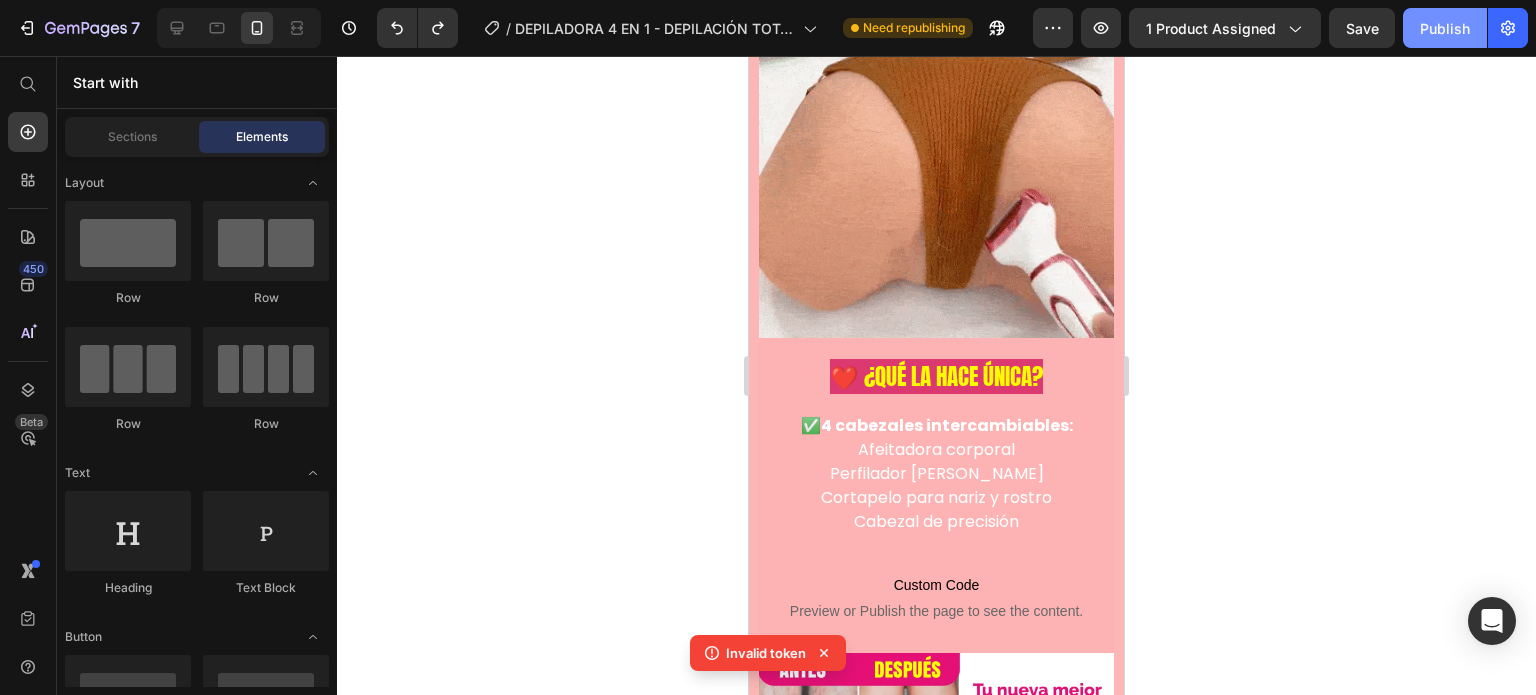 click on "Publish" at bounding box center (1445, 28) 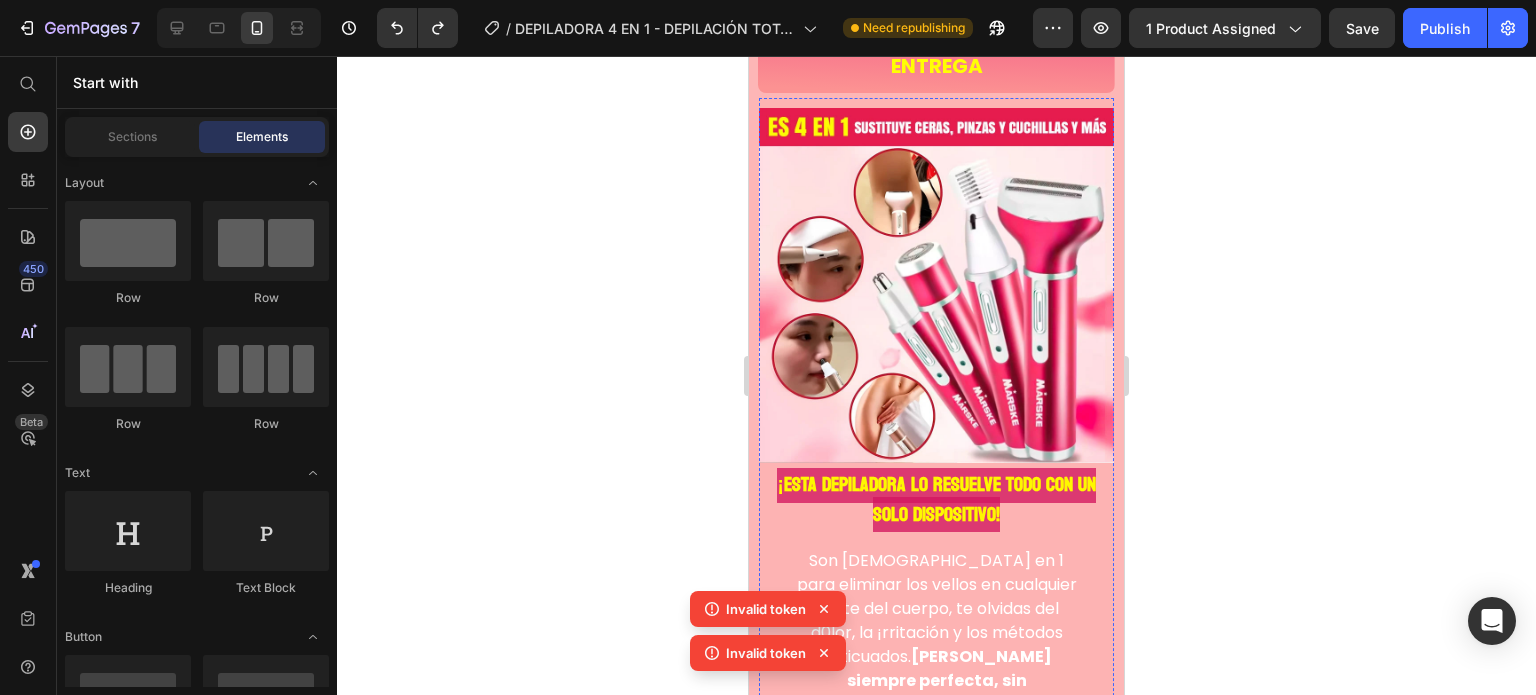 scroll, scrollTop: 800, scrollLeft: 0, axis: vertical 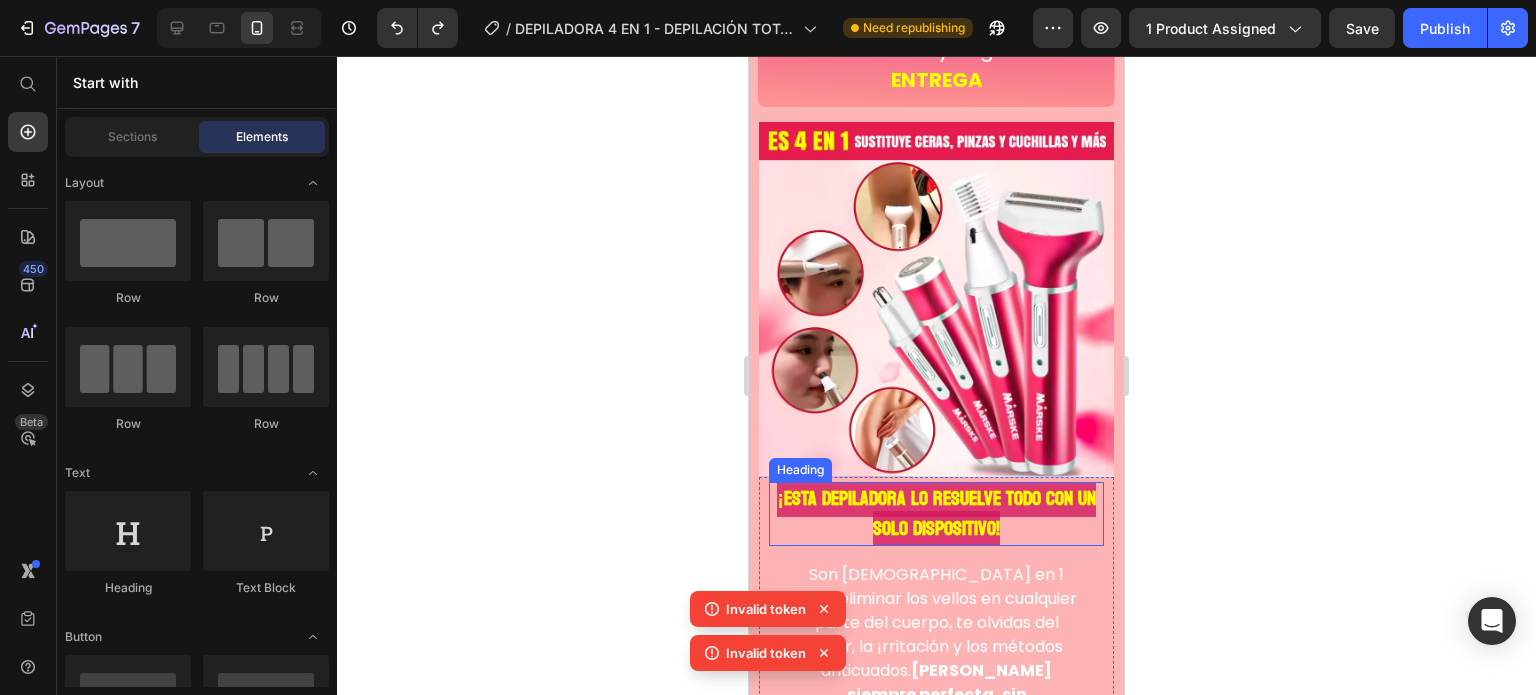 click on "¡Esta depiladora lo resuelve TODO con un solo dispositivo!" at bounding box center (936, 514) 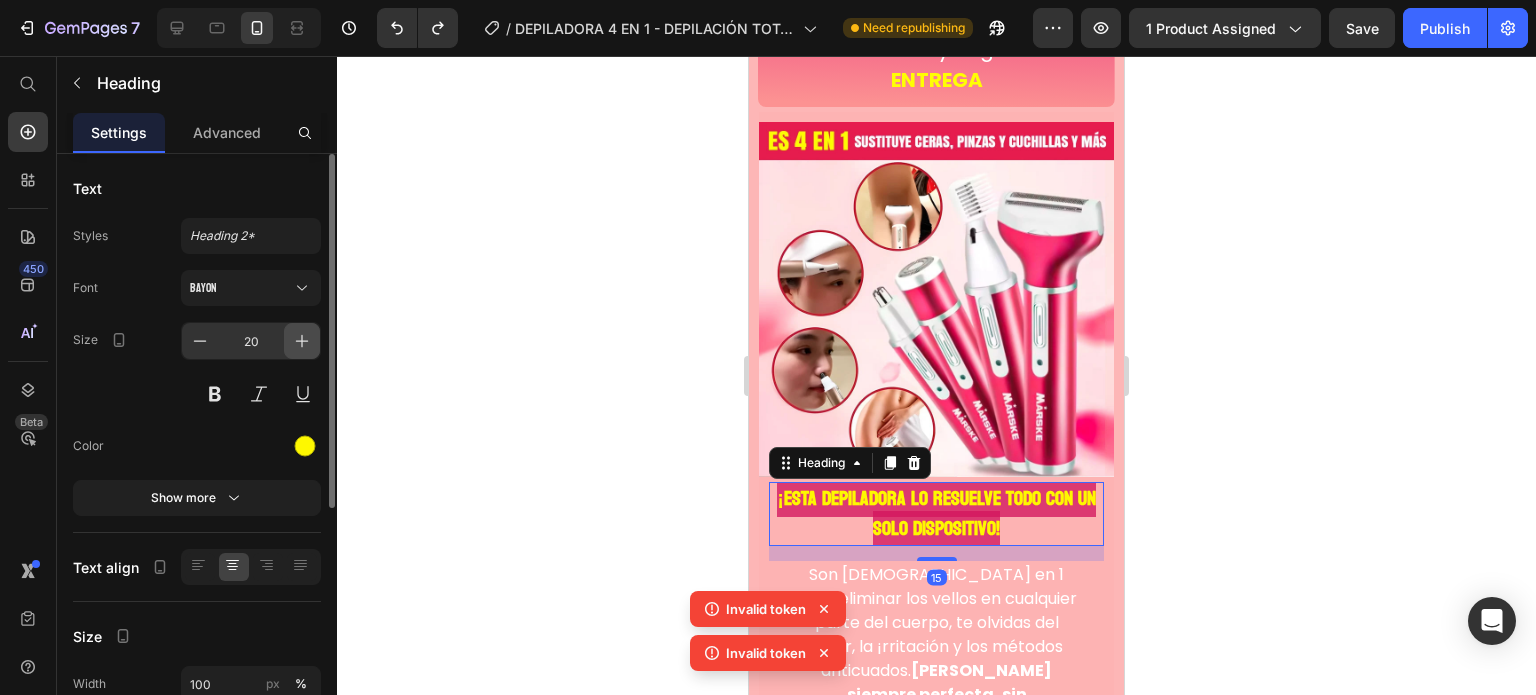 click 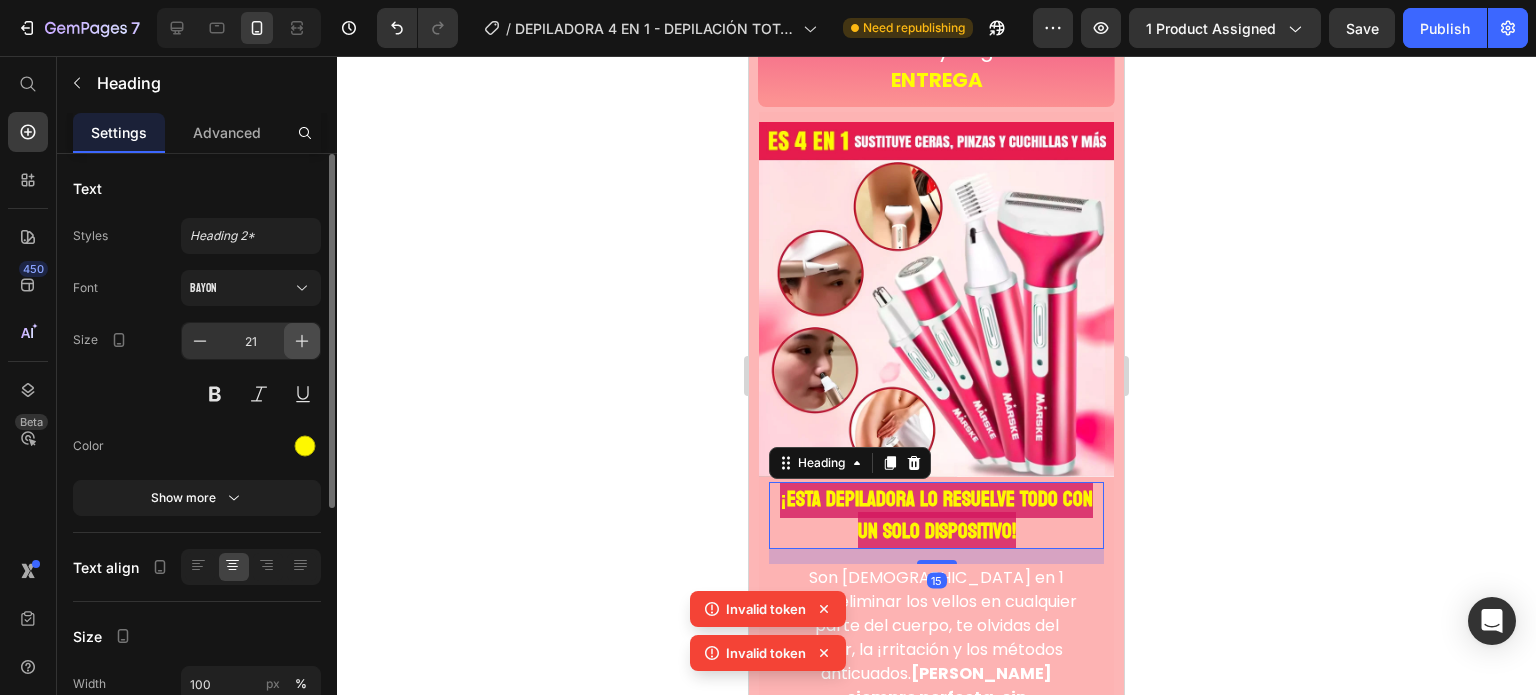 click 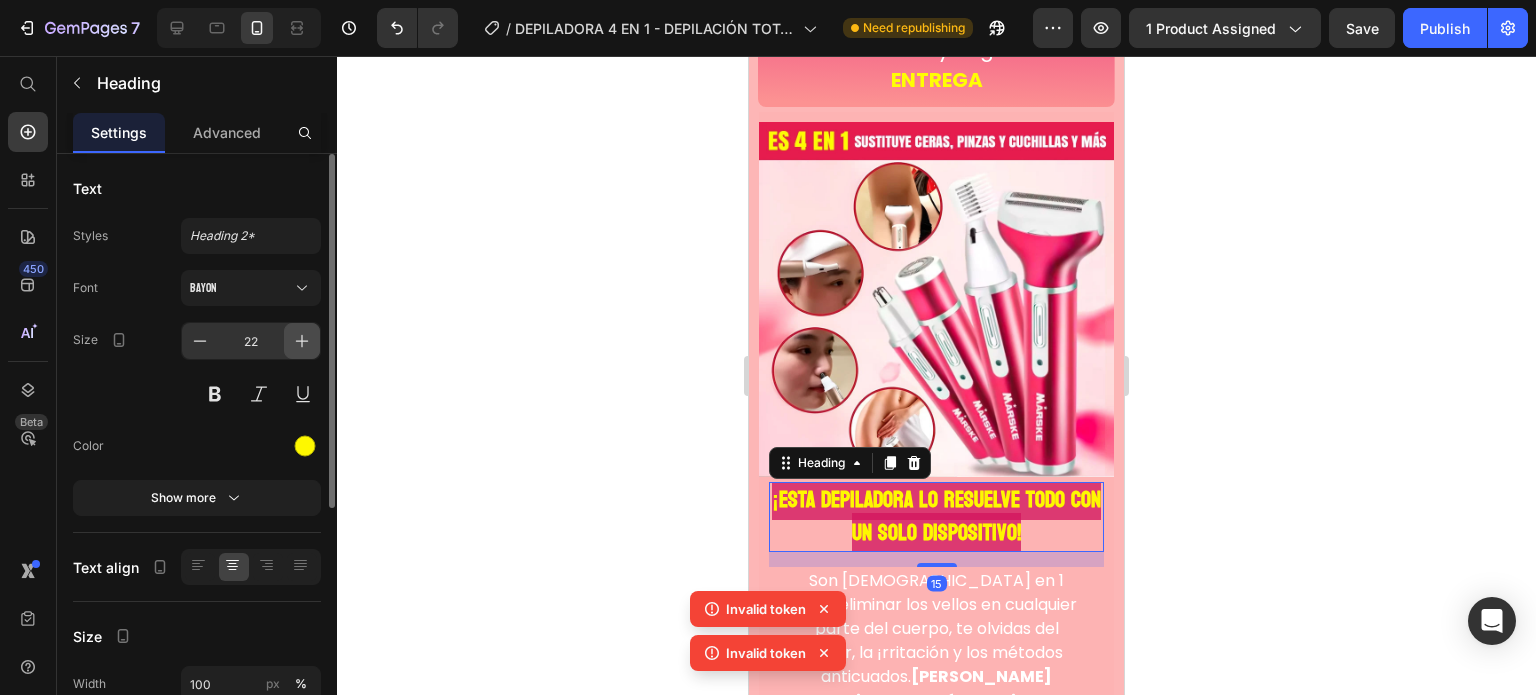 click 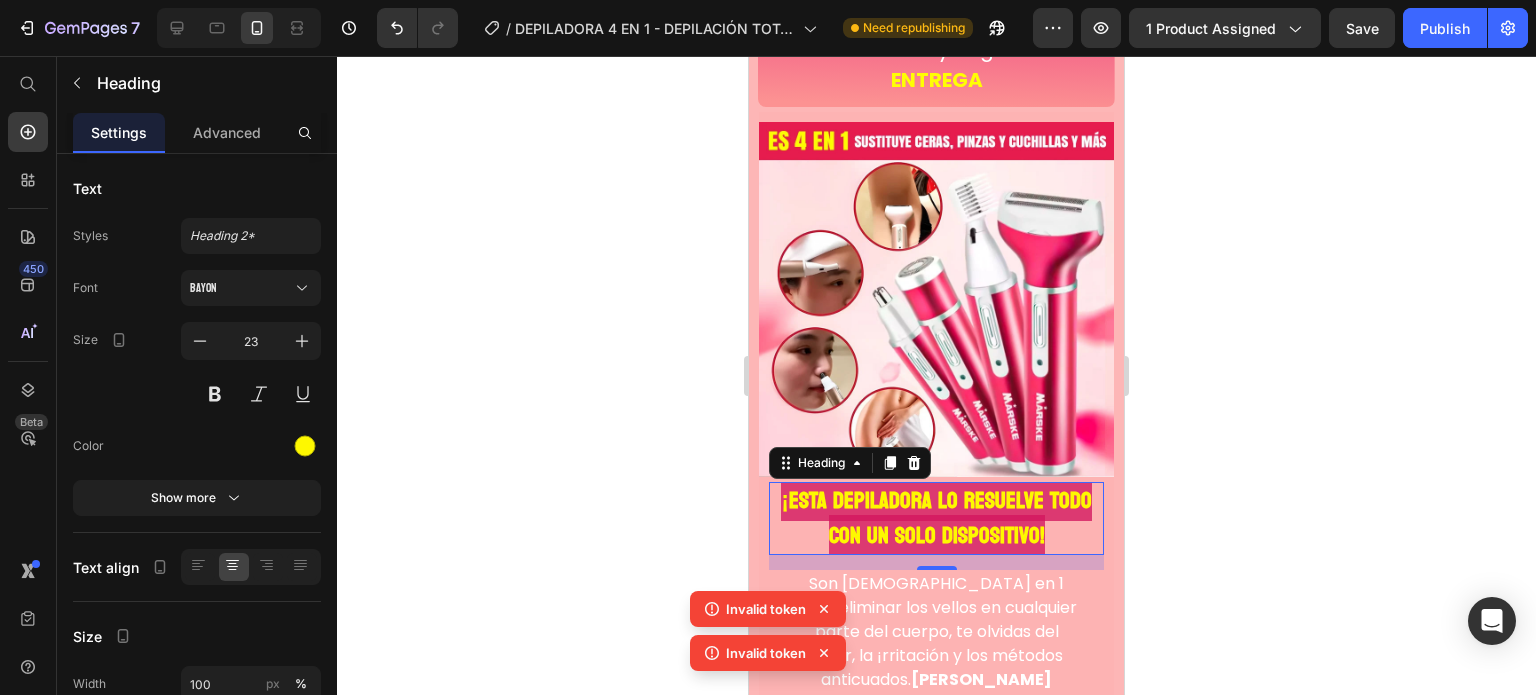 click 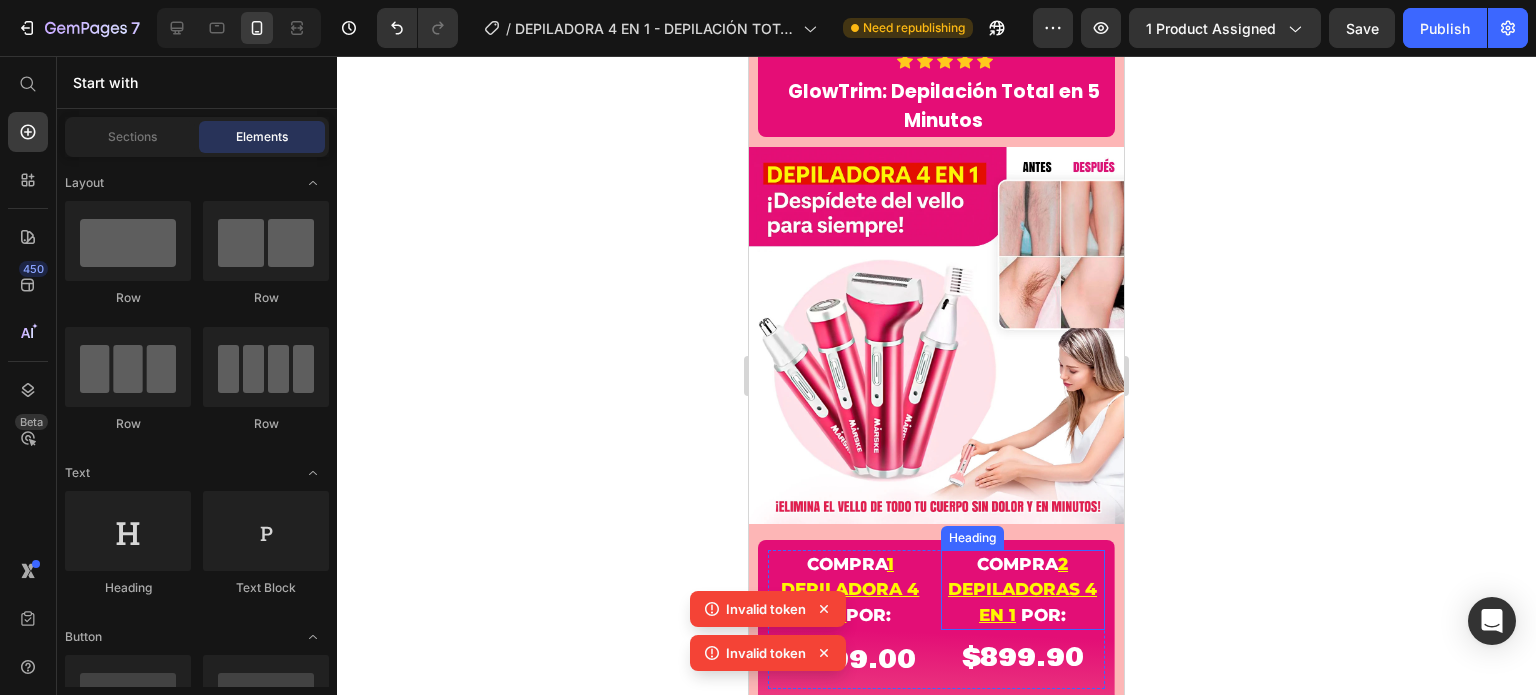 scroll, scrollTop: 0, scrollLeft: 0, axis: both 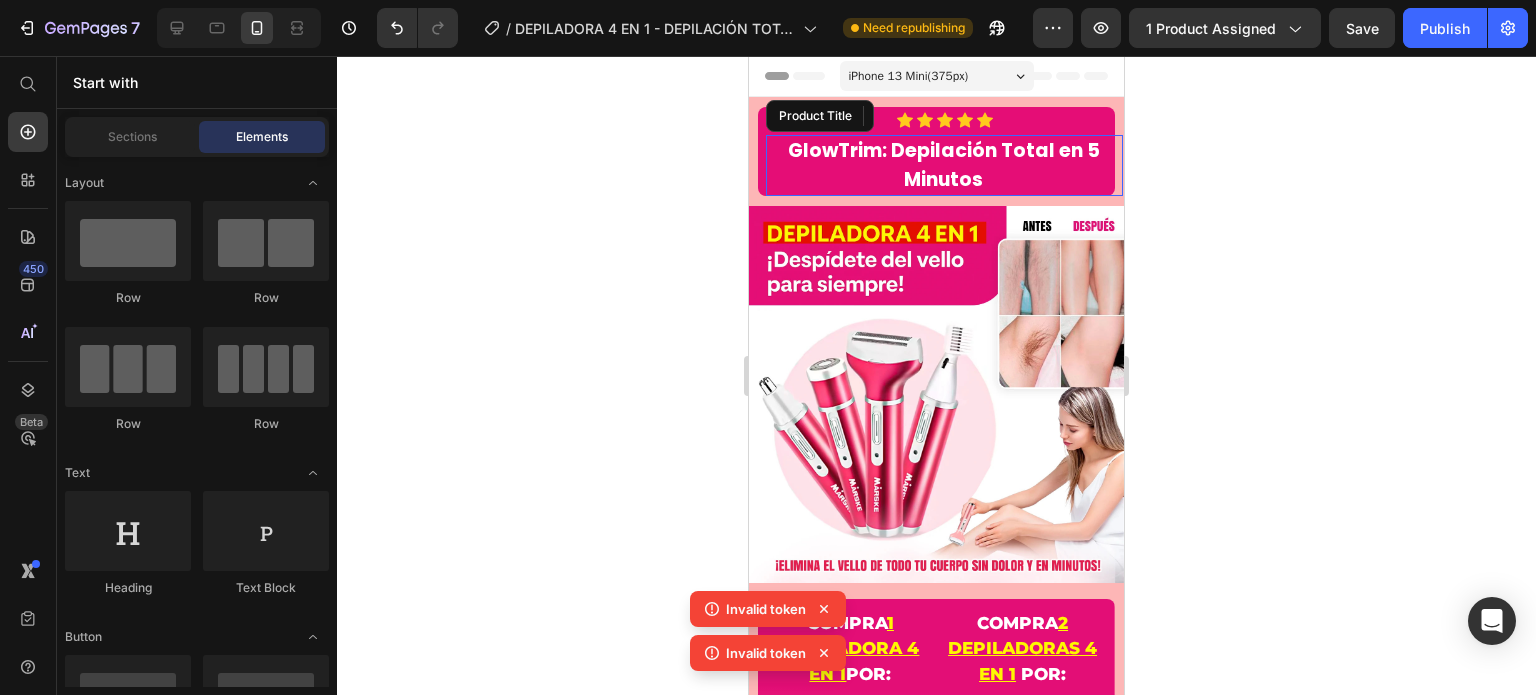 click on "GlowTrim: Depilación Total en 5 Minutos" at bounding box center (943, 165) 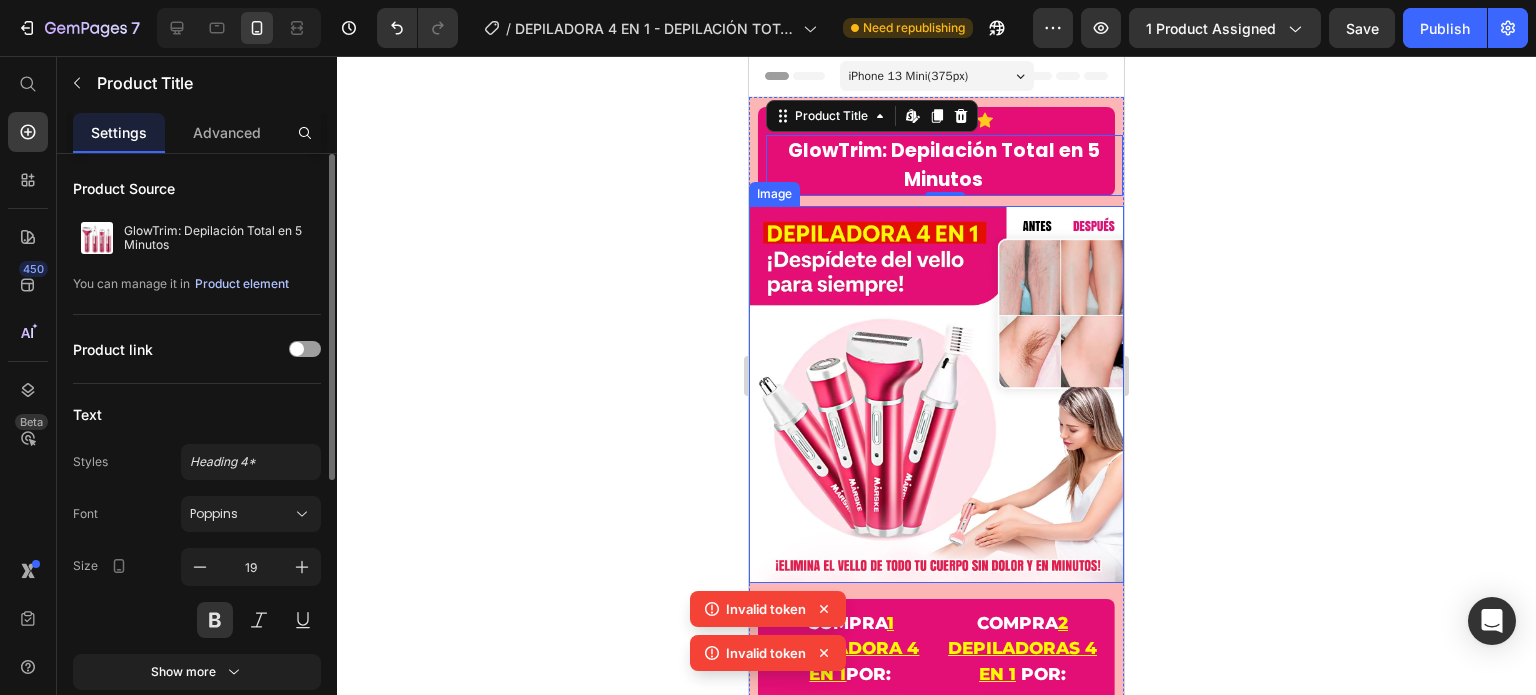 click on "Product element" at bounding box center [242, 284] 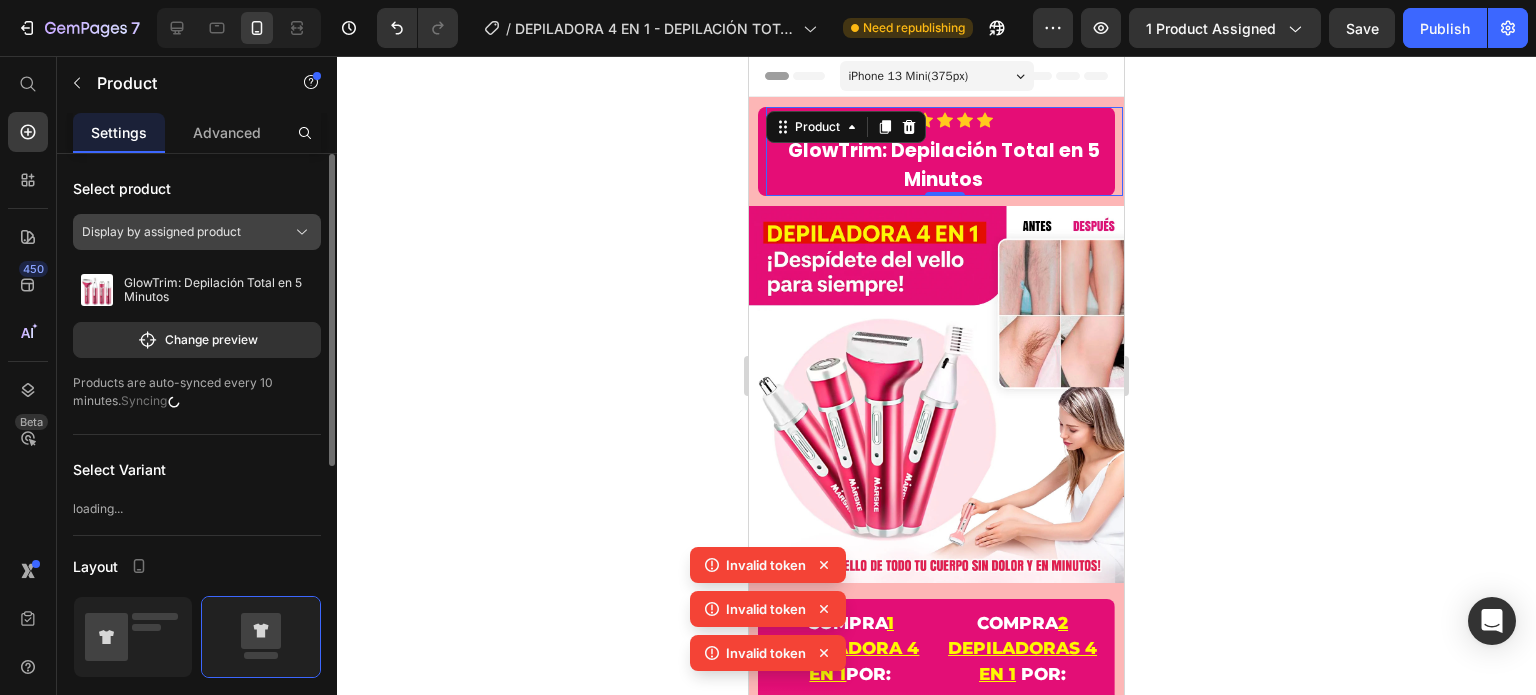 click on "Display by assigned product" at bounding box center (161, 232) 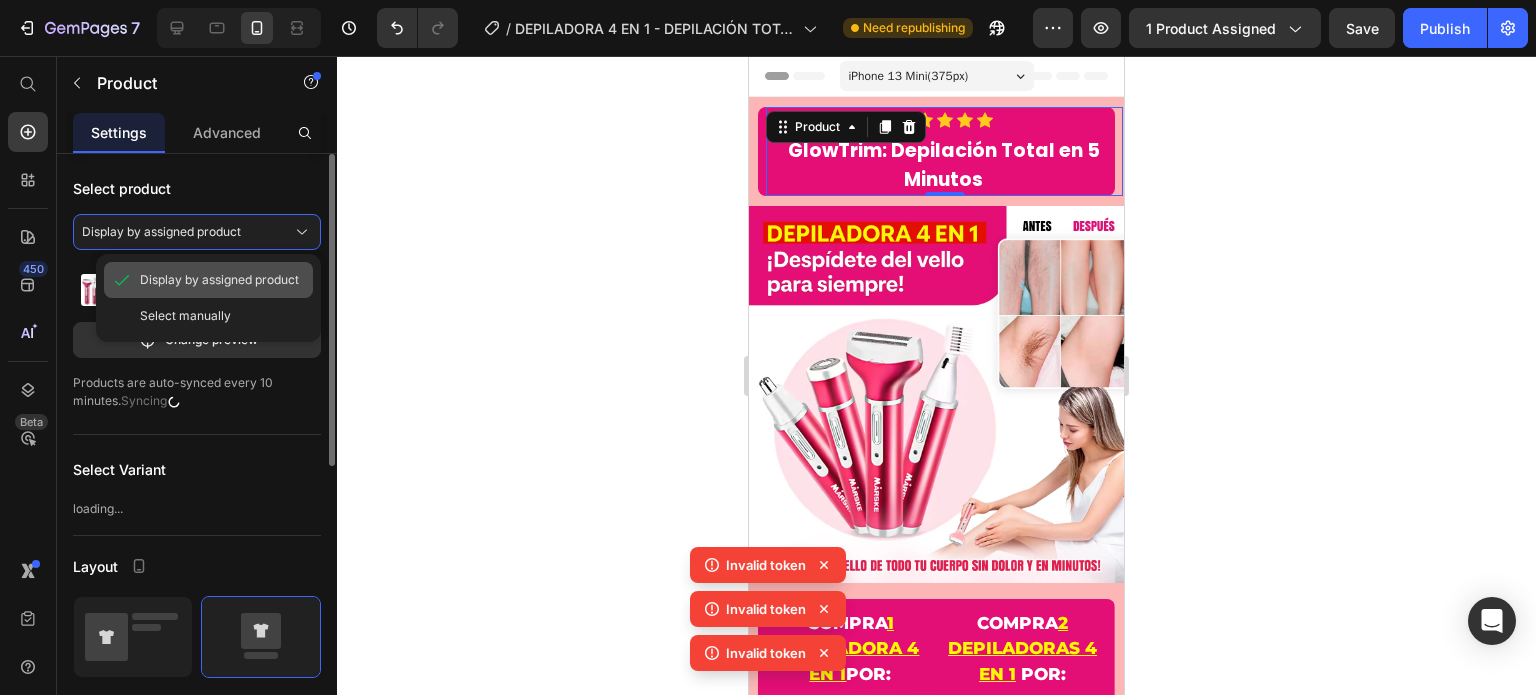click on "Display by assigned product" 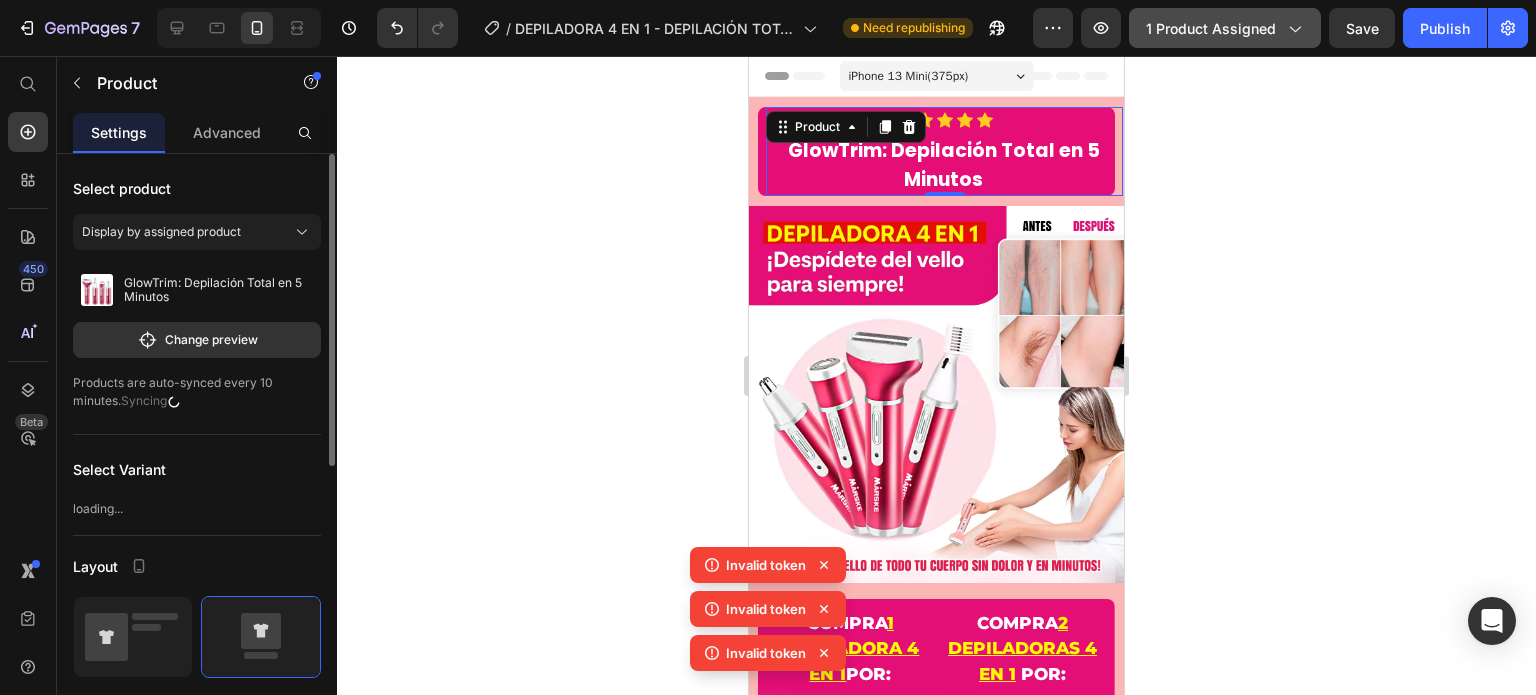 click on "1 product assigned" 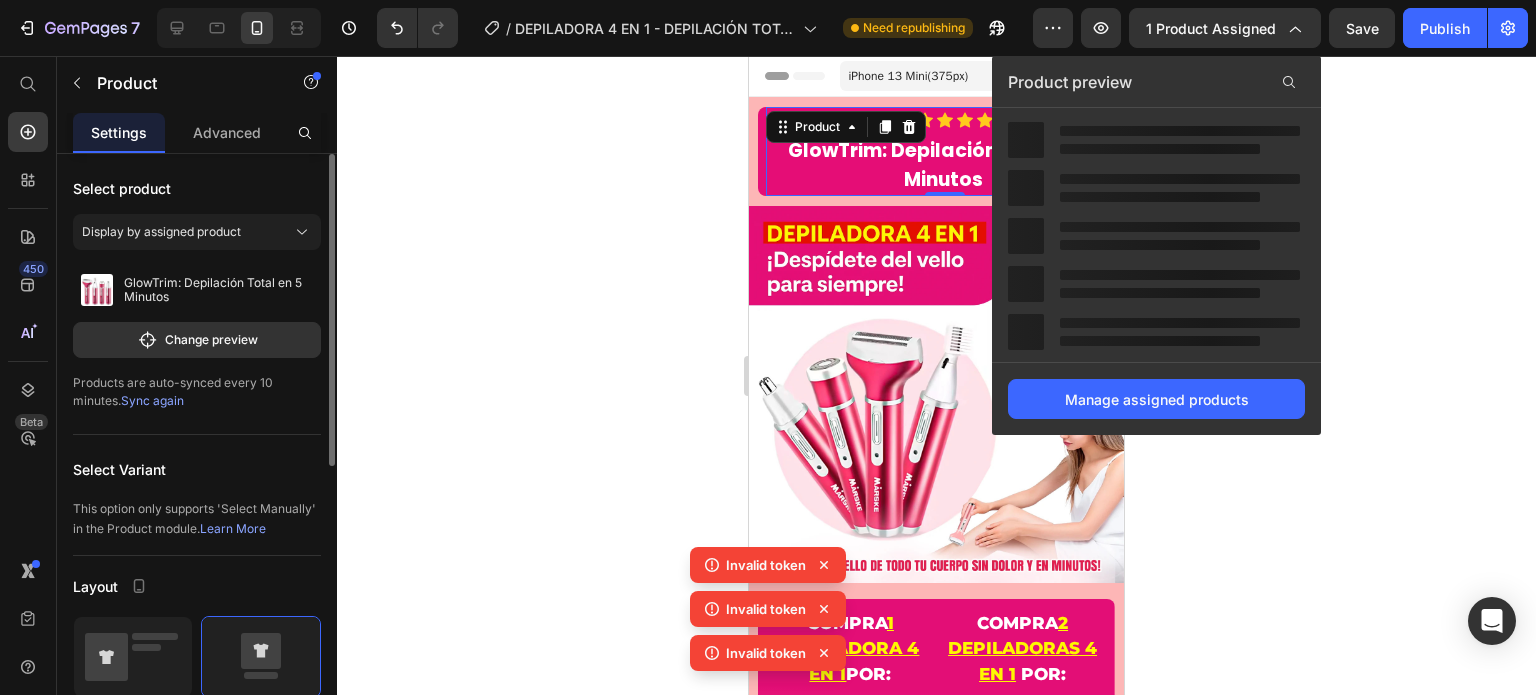 click 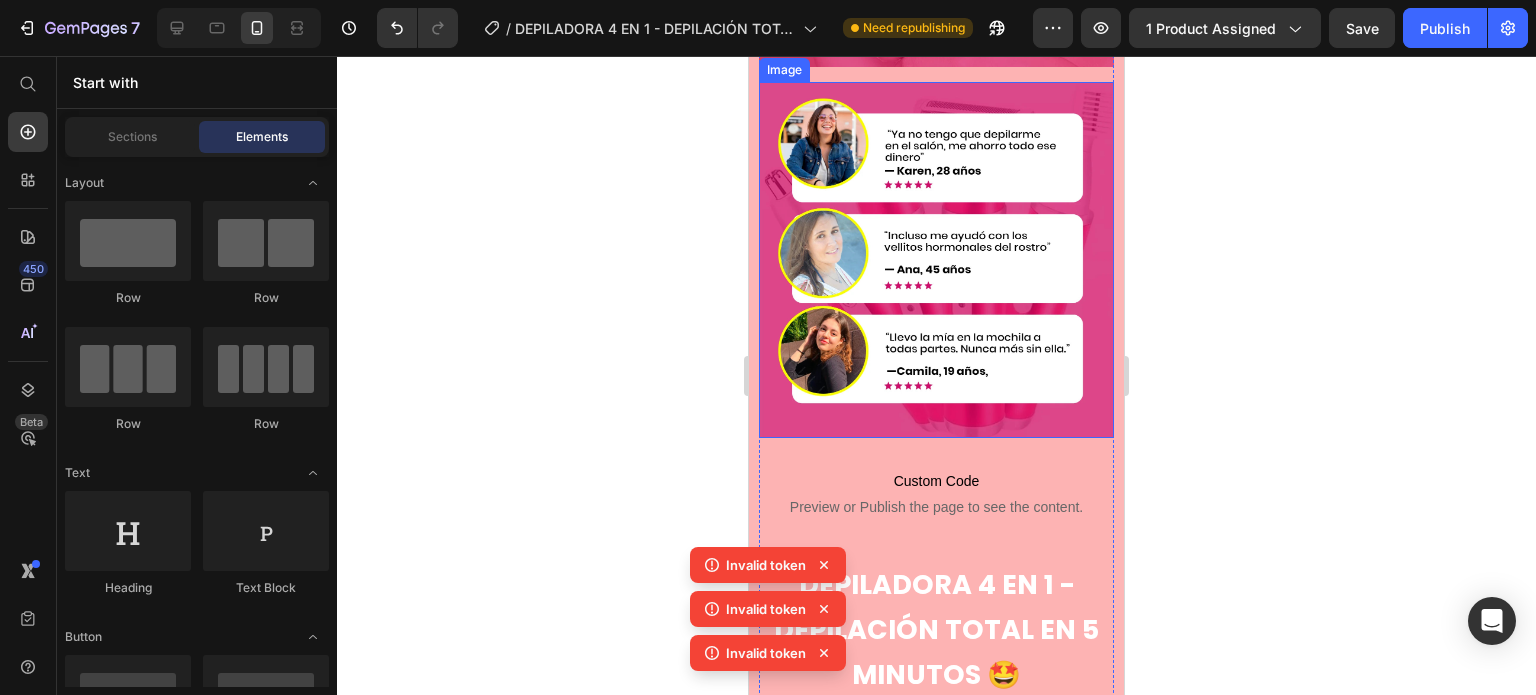 scroll, scrollTop: 5373, scrollLeft: 0, axis: vertical 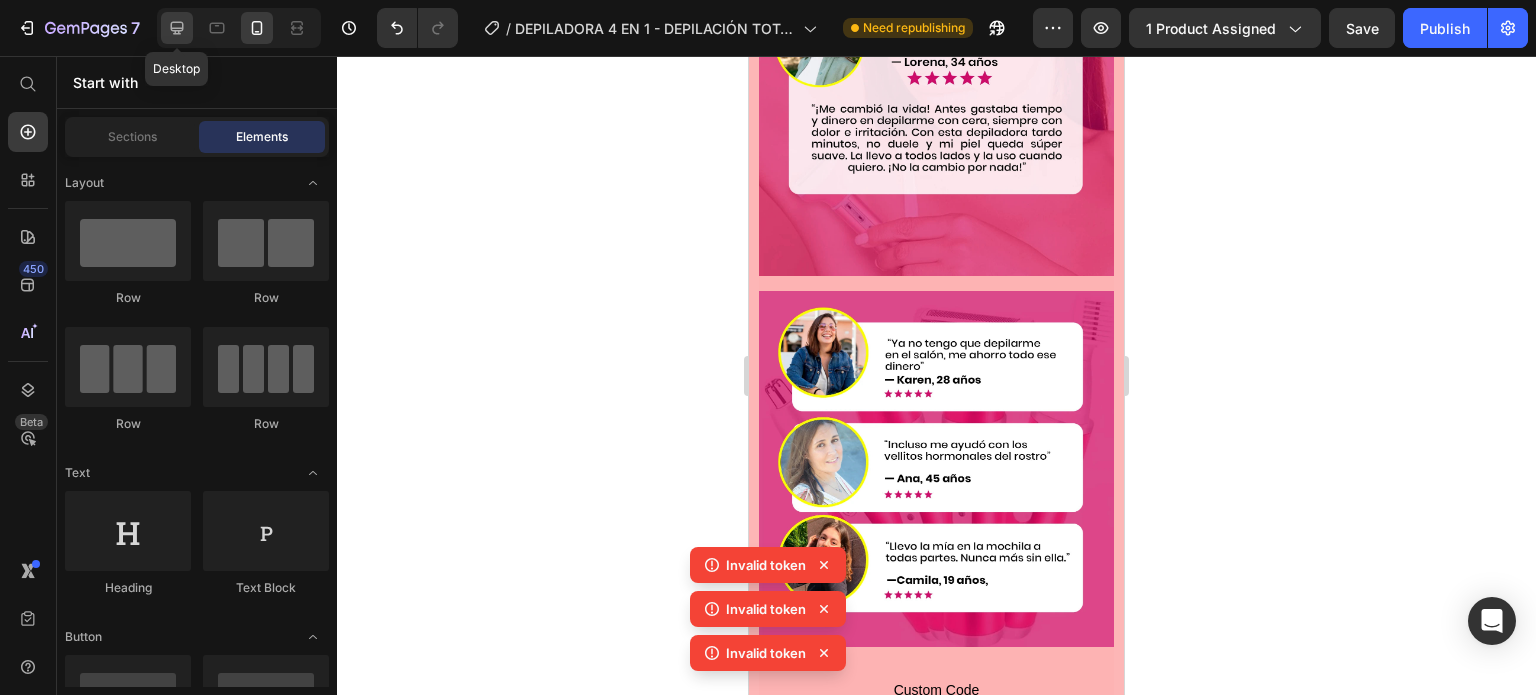 click 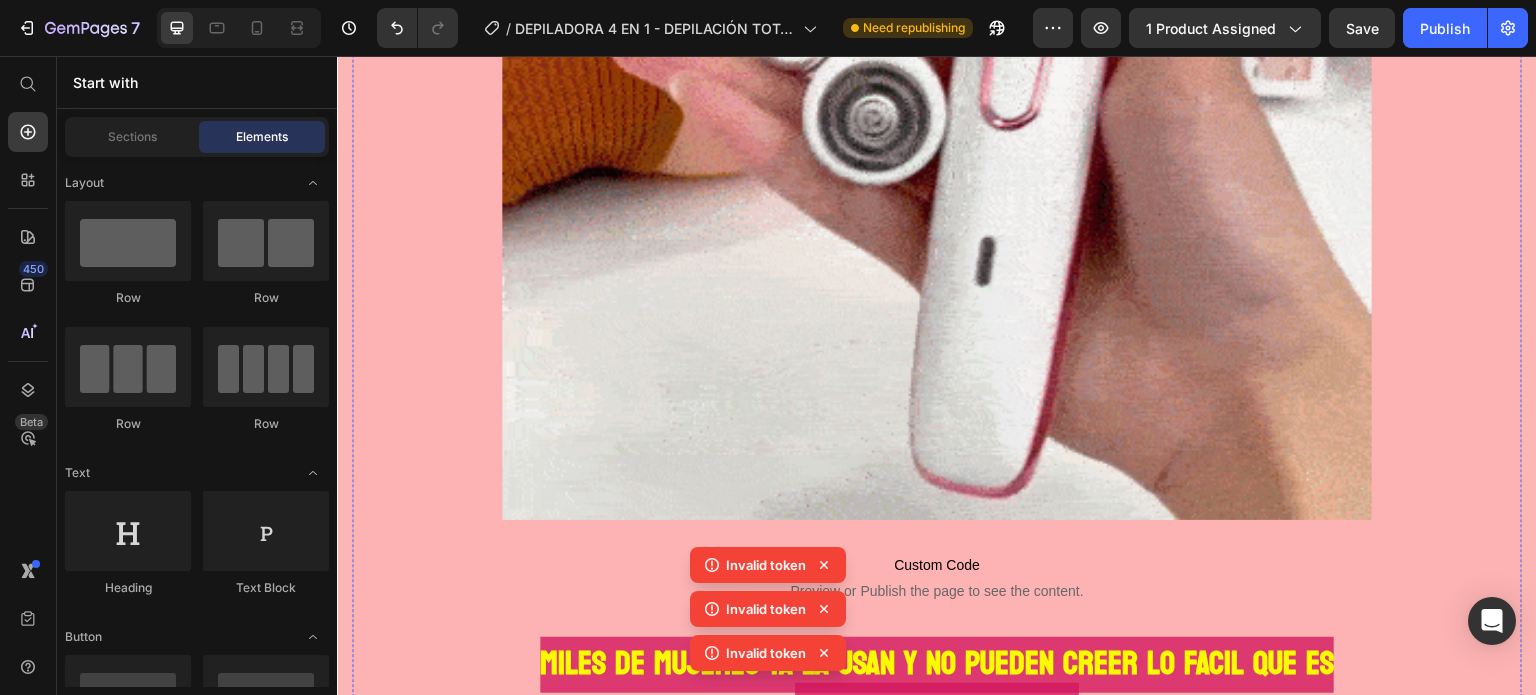 scroll, scrollTop: 4381, scrollLeft: 0, axis: vertical 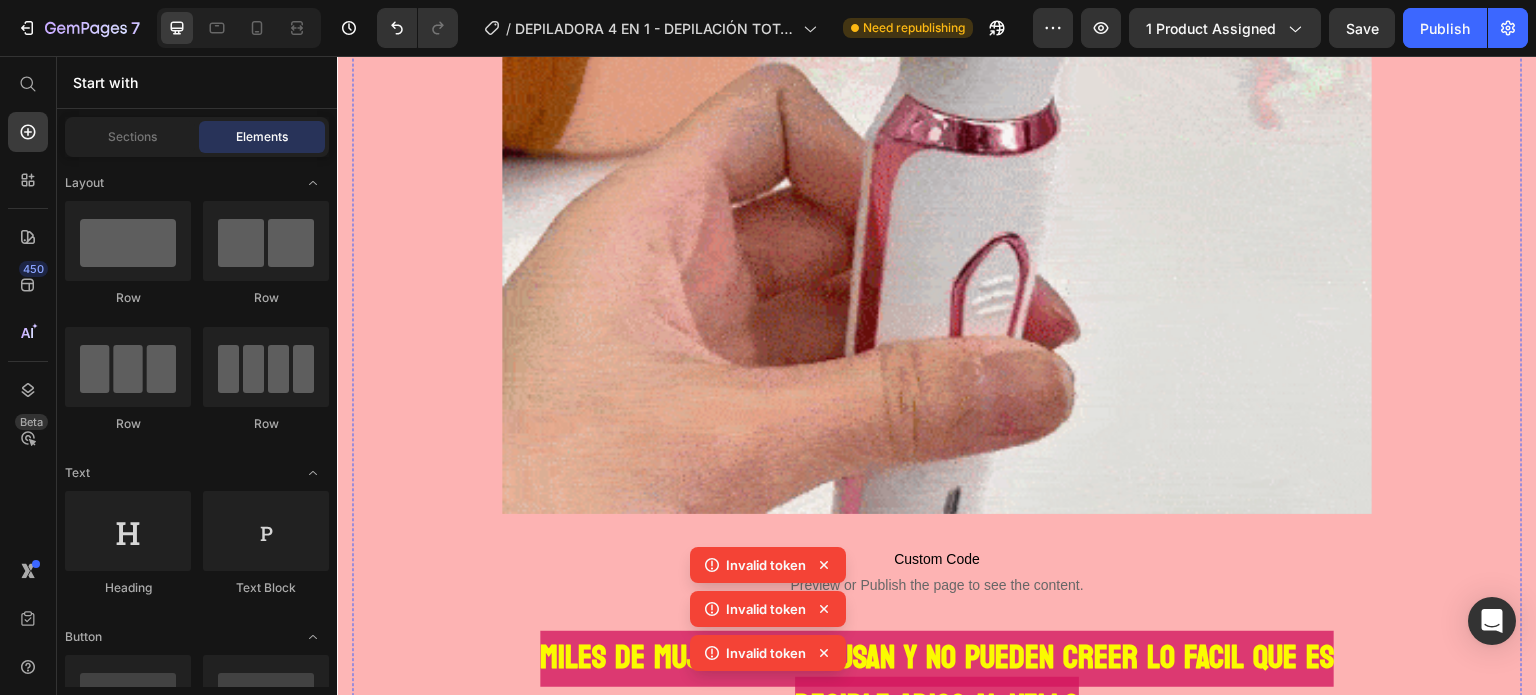 click at bounding box center [937, 79] 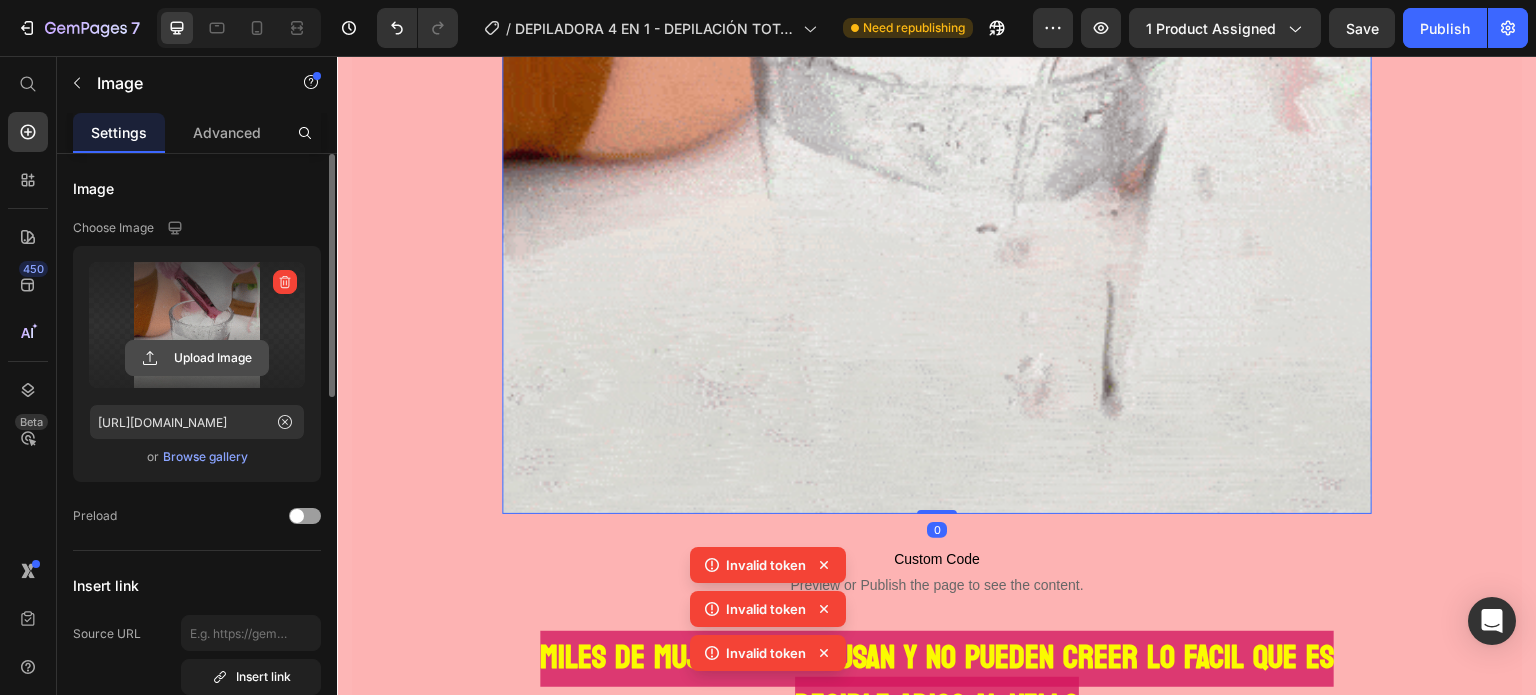 click 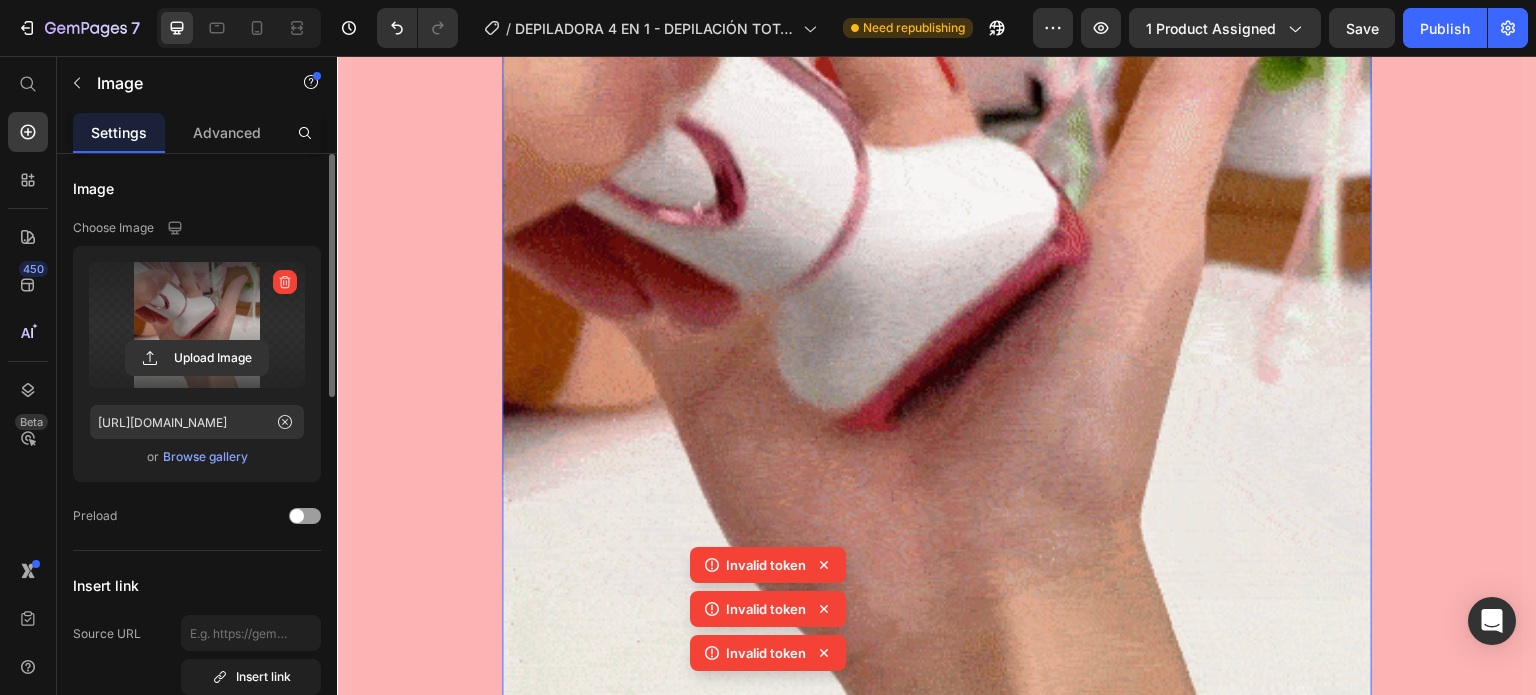 scroll, scrollTop: 3981, scrollLeft: 0, axis: vertical 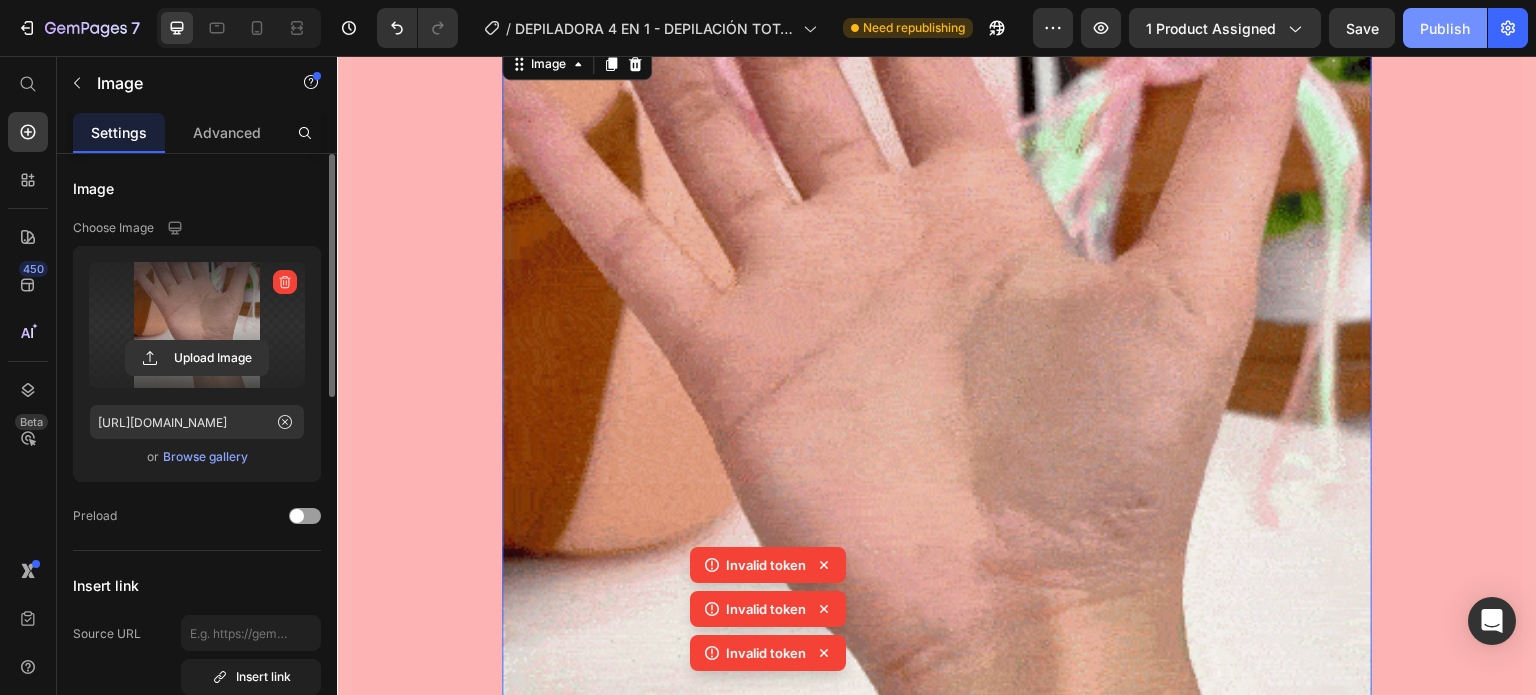click on "Publish" 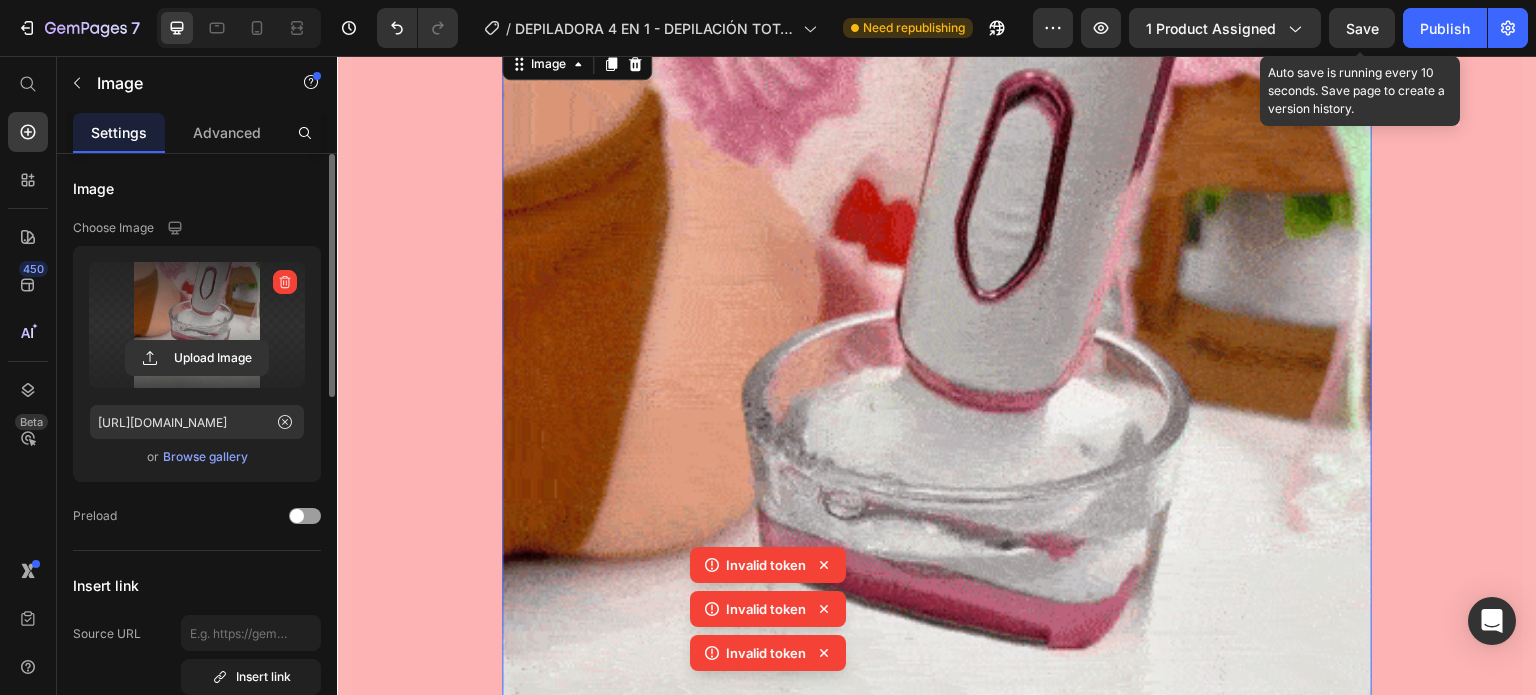 click on "Save" at bounding box center [1362, 28] 